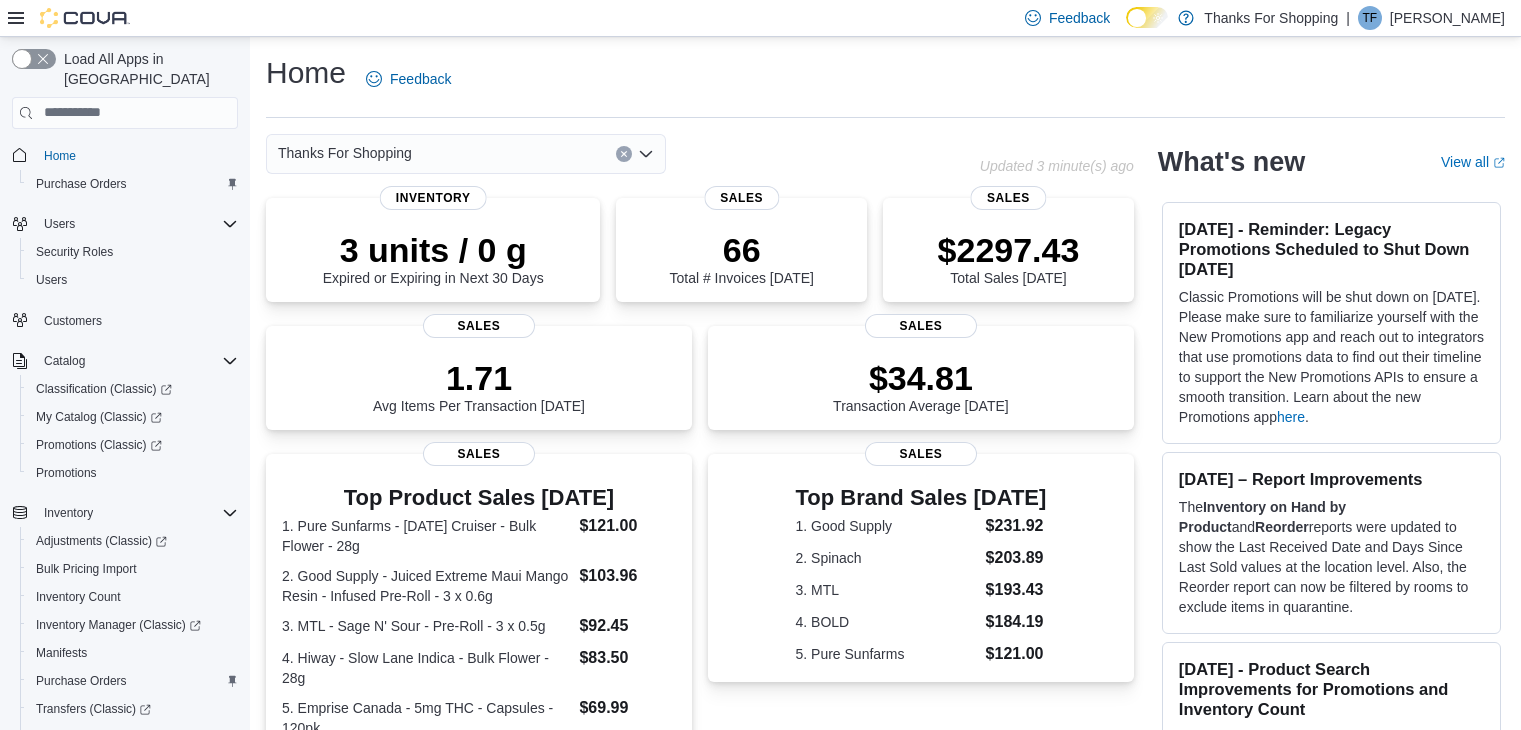 scroll, scrollTop: 0, scrollLeft: 0, axis: both 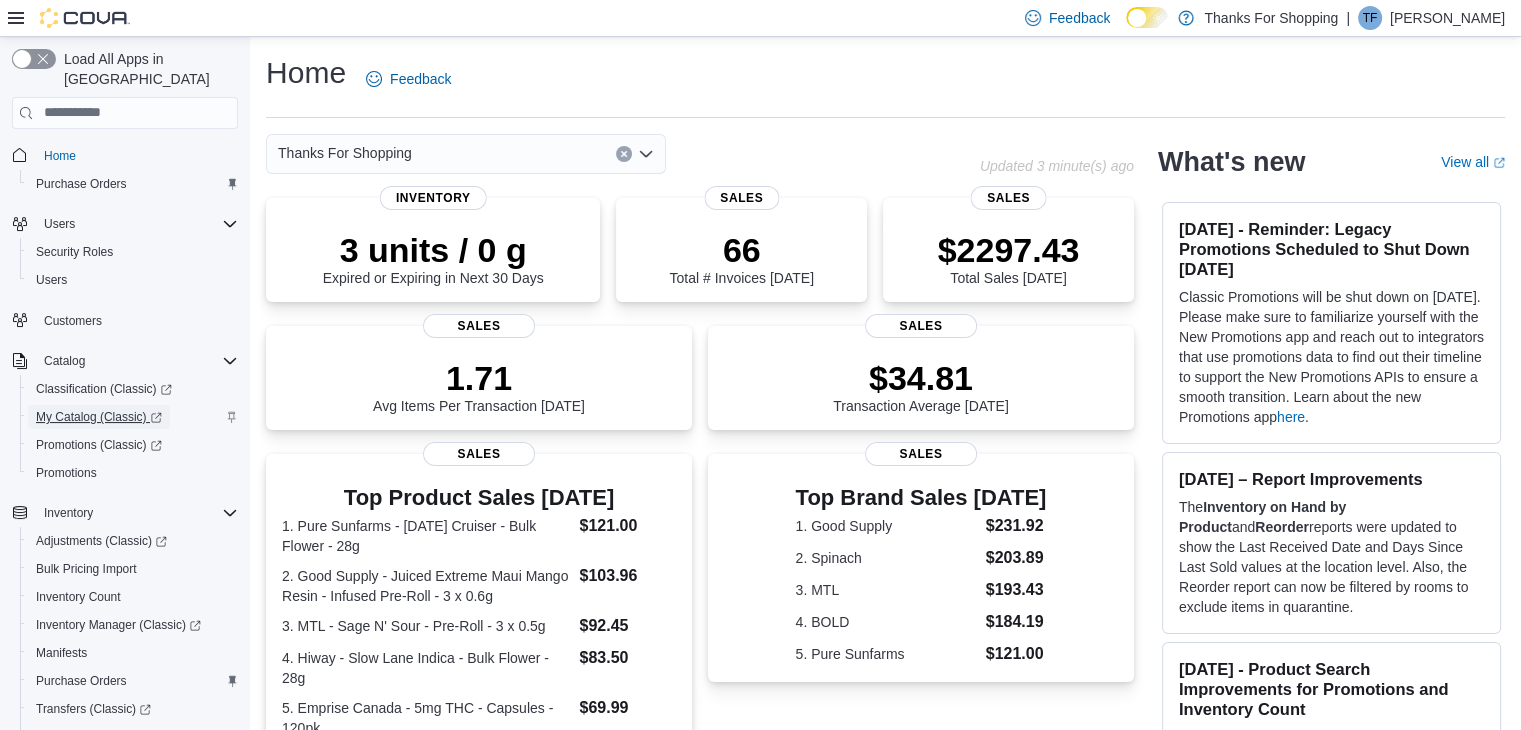 click on "My Catalog (Classic)" at bounding box center [99, 417] 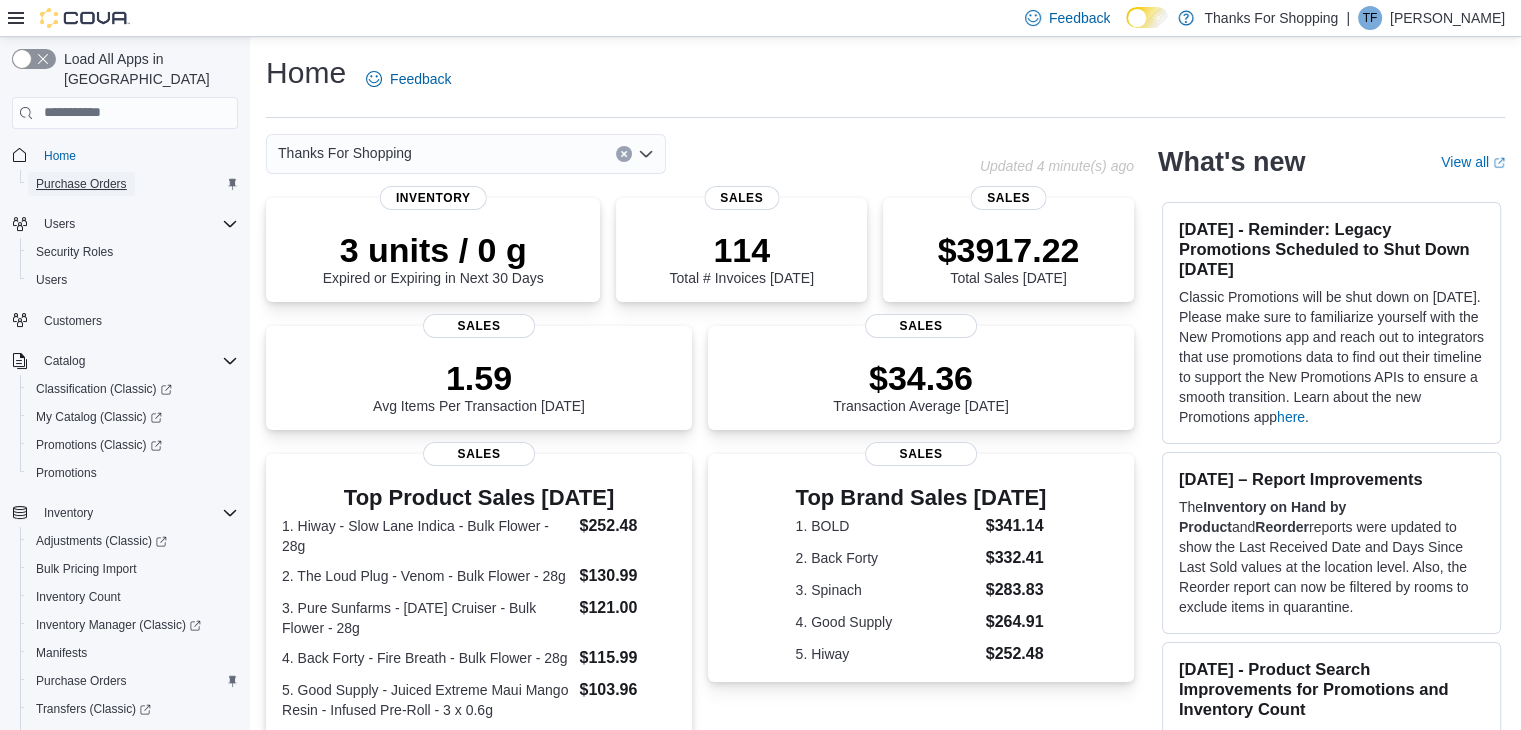 click on "Purchase Orders" at bounding box center (81, 184) 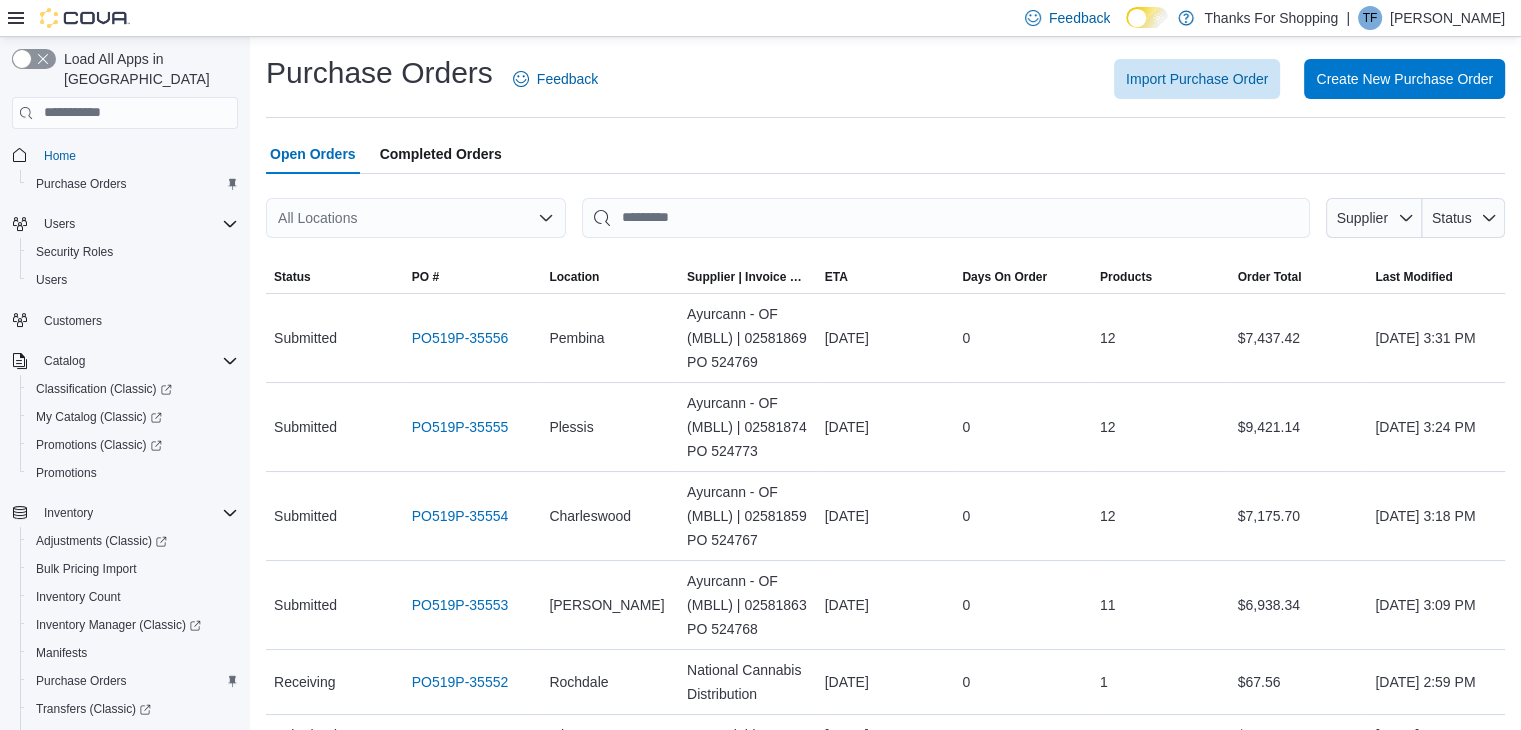 click on "All Locations" at bounding box center (416, 218) 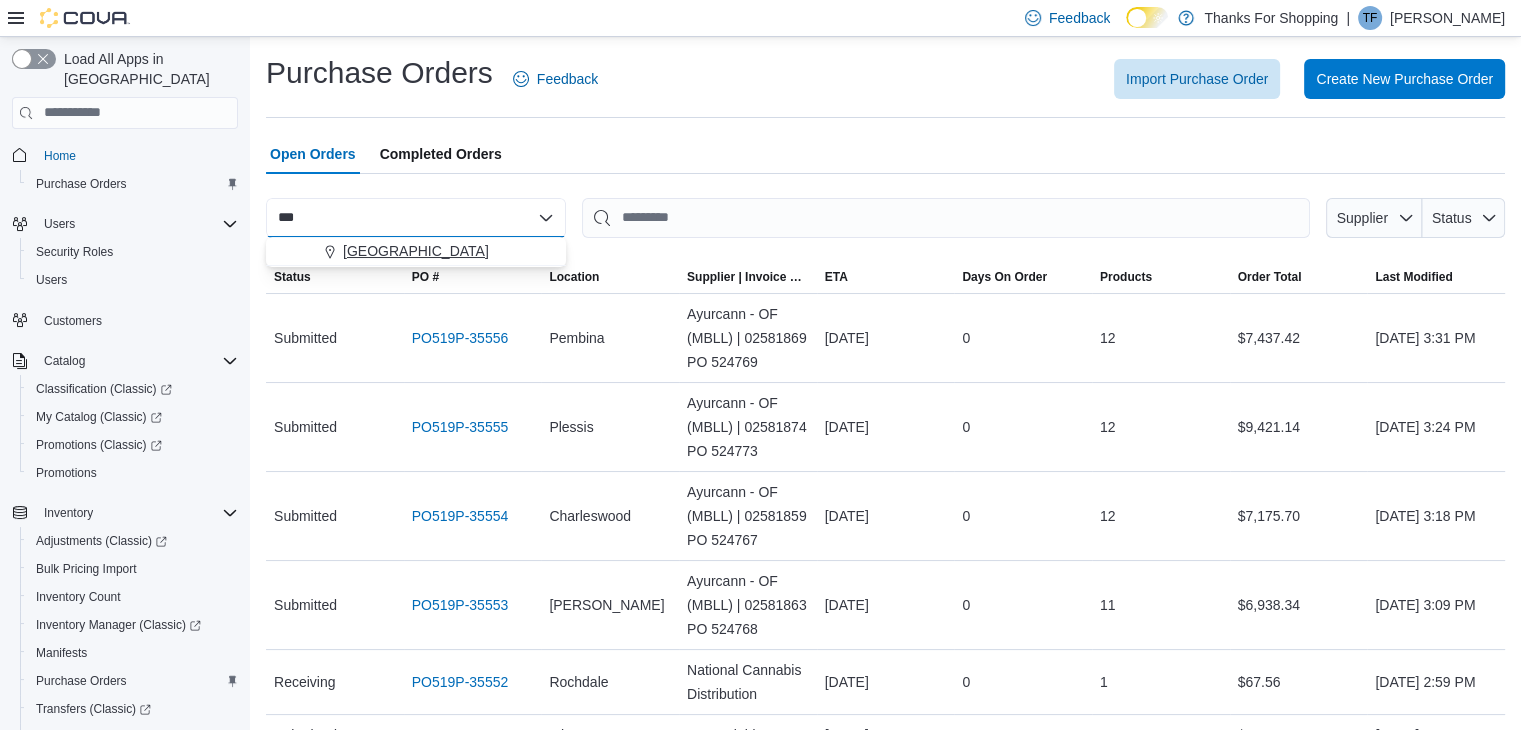 type on "***" 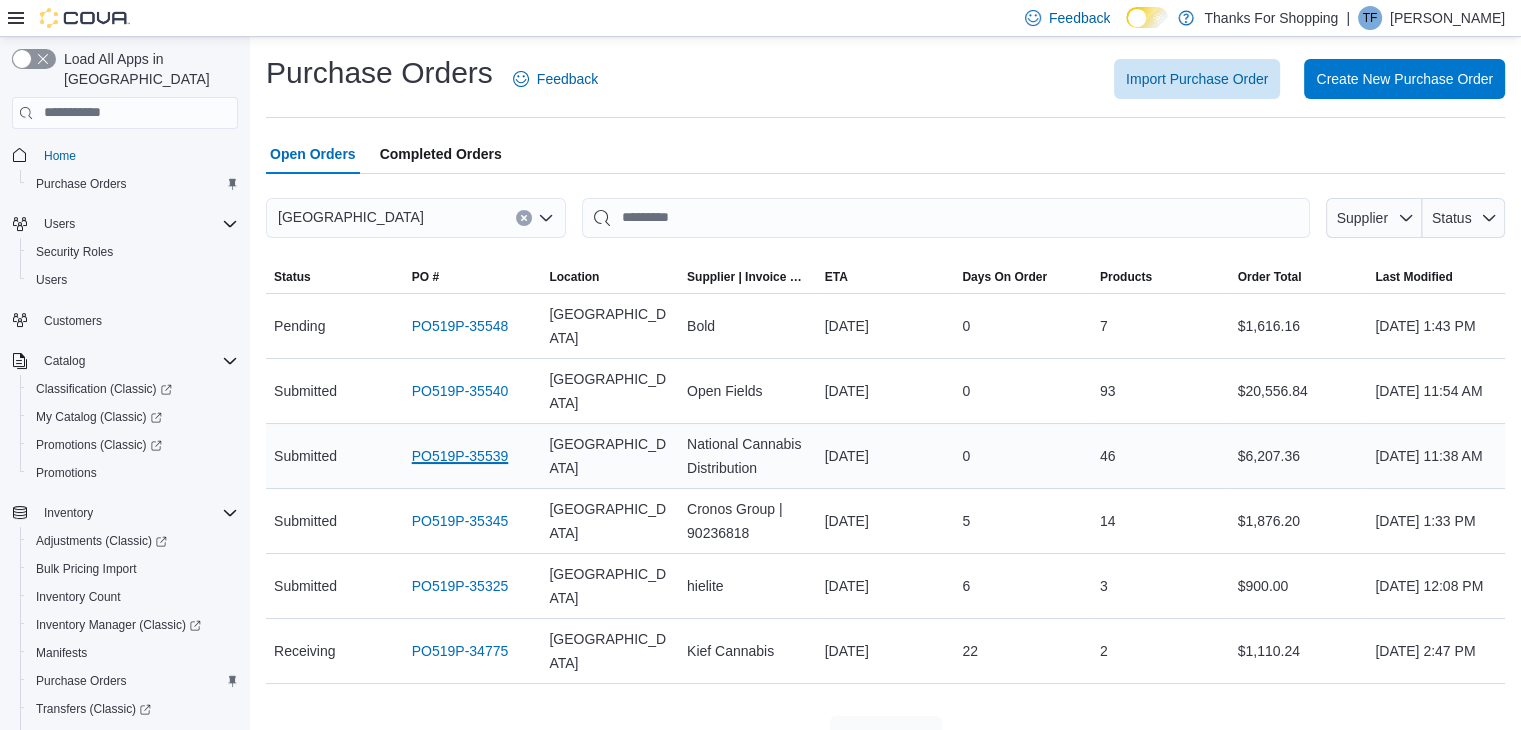 click on "PO519P-35539" at bounding box center [460, 456] 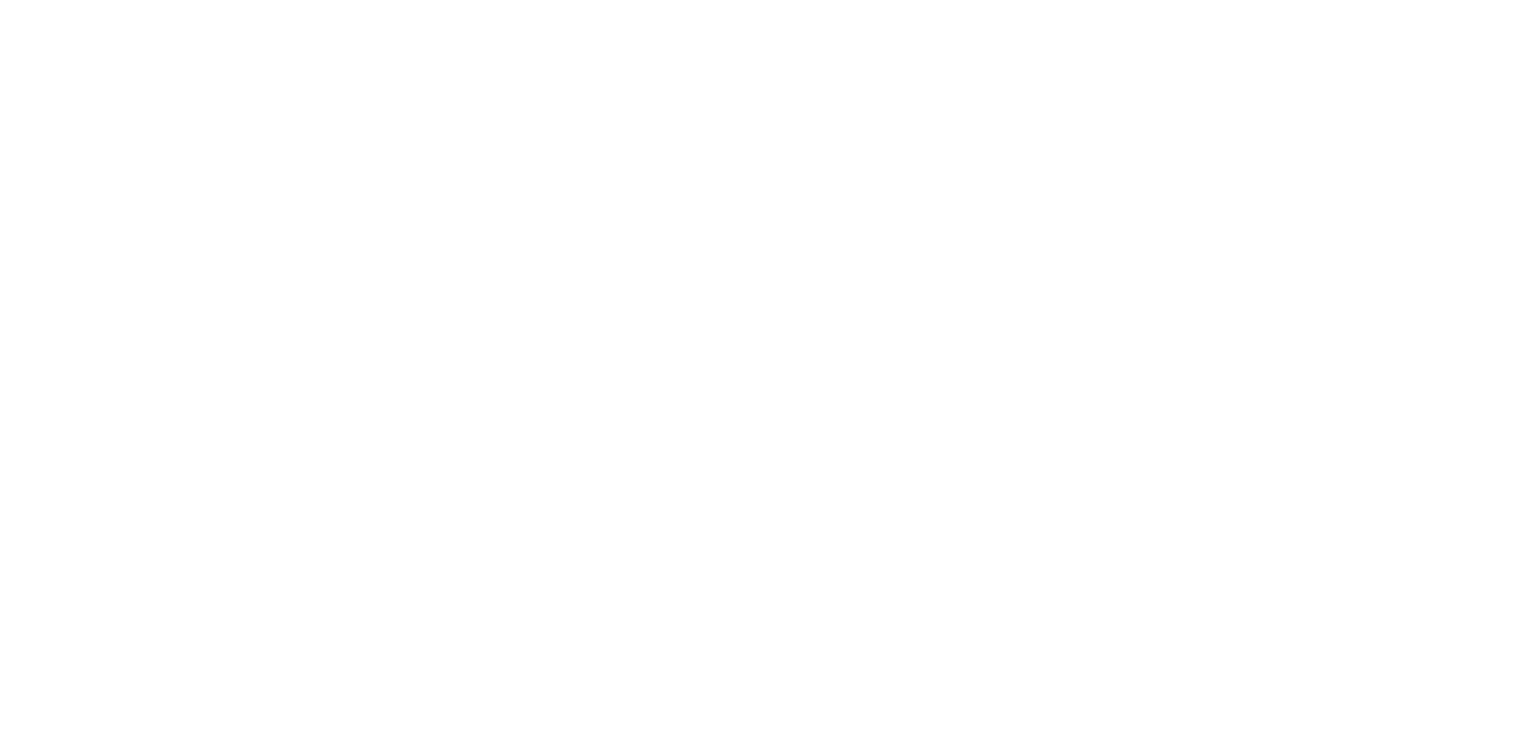 scroll, scrollTop: 0, scrollLeft: 0, axis: both 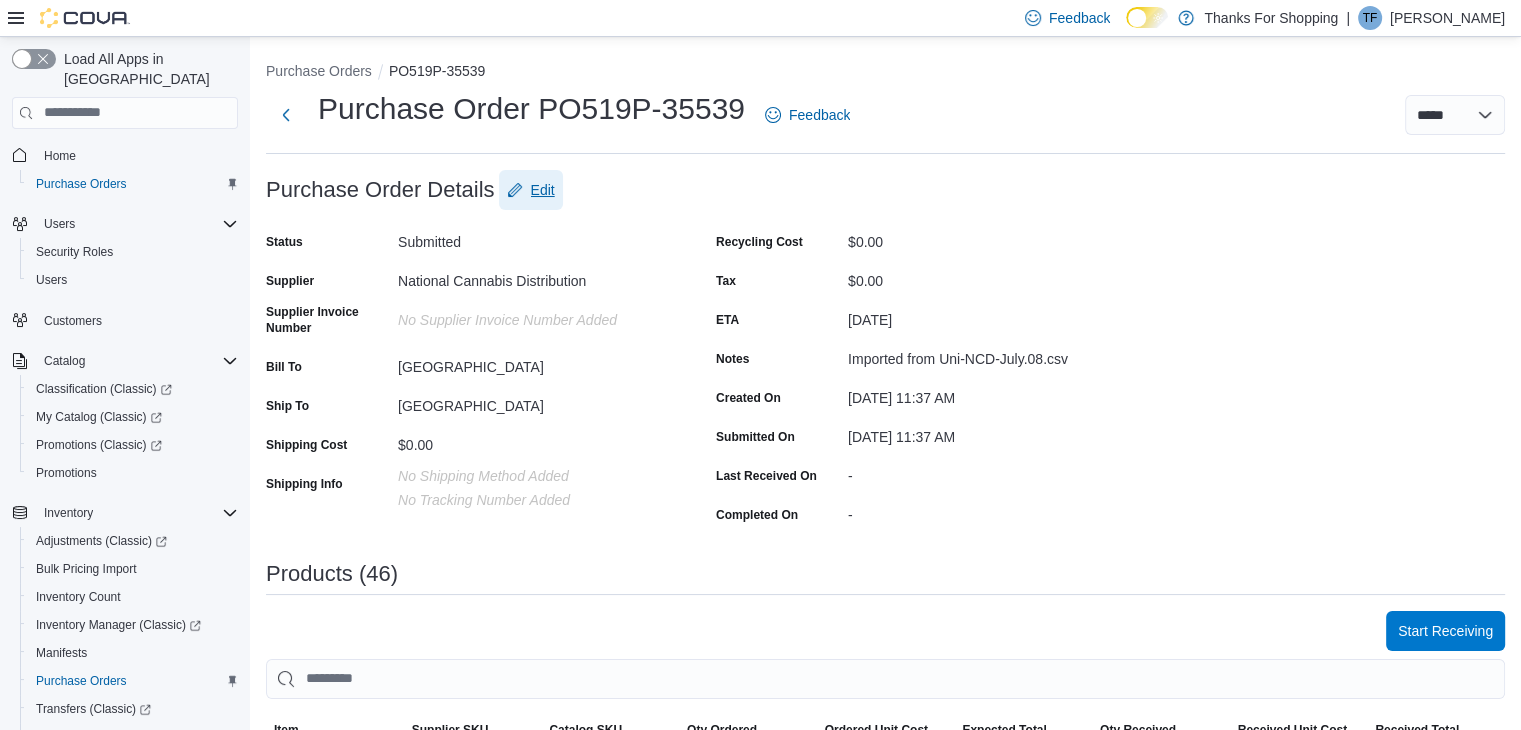 click on "Edit" at bounding box center (543, 190) 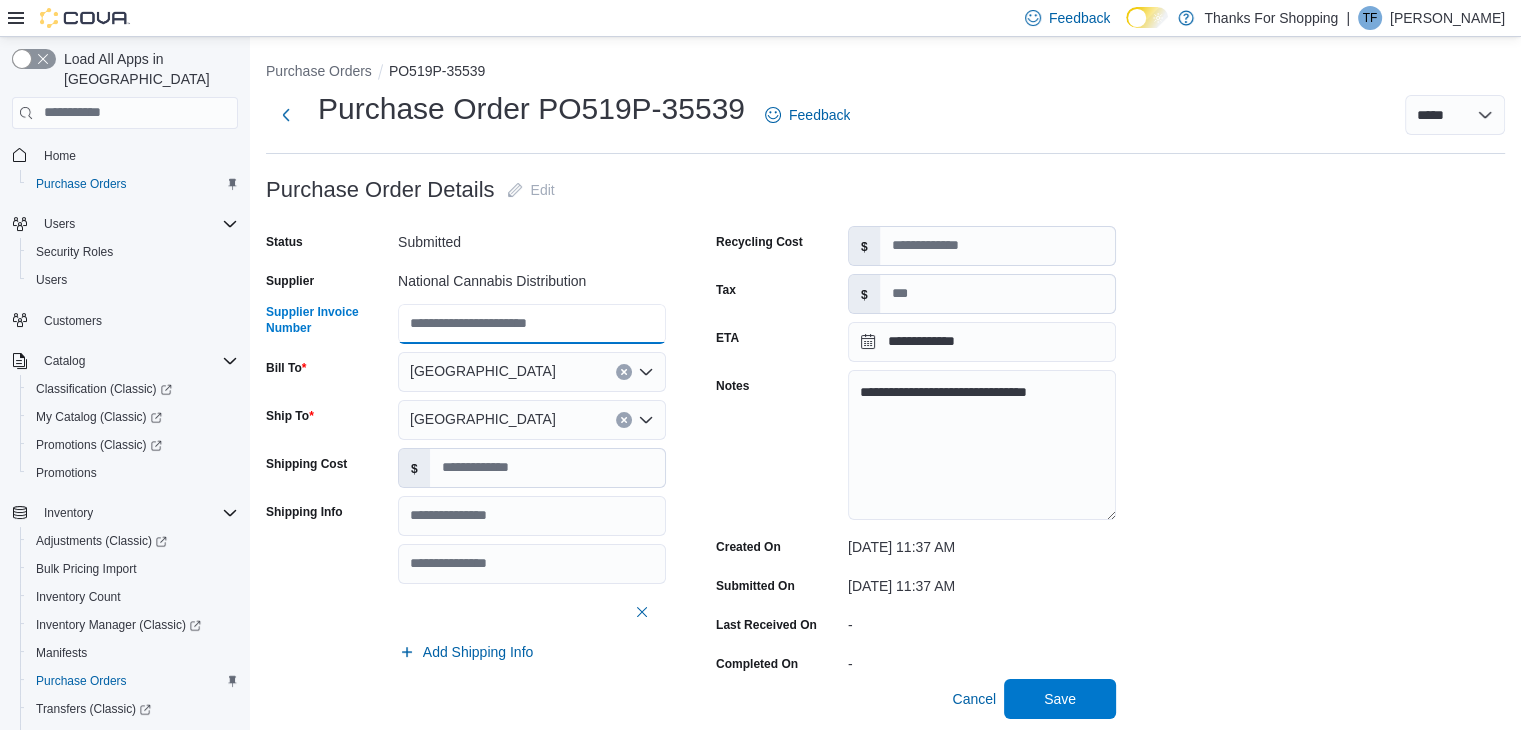 click on "Supplier Invoice Number" at bounding box center [532, 324] 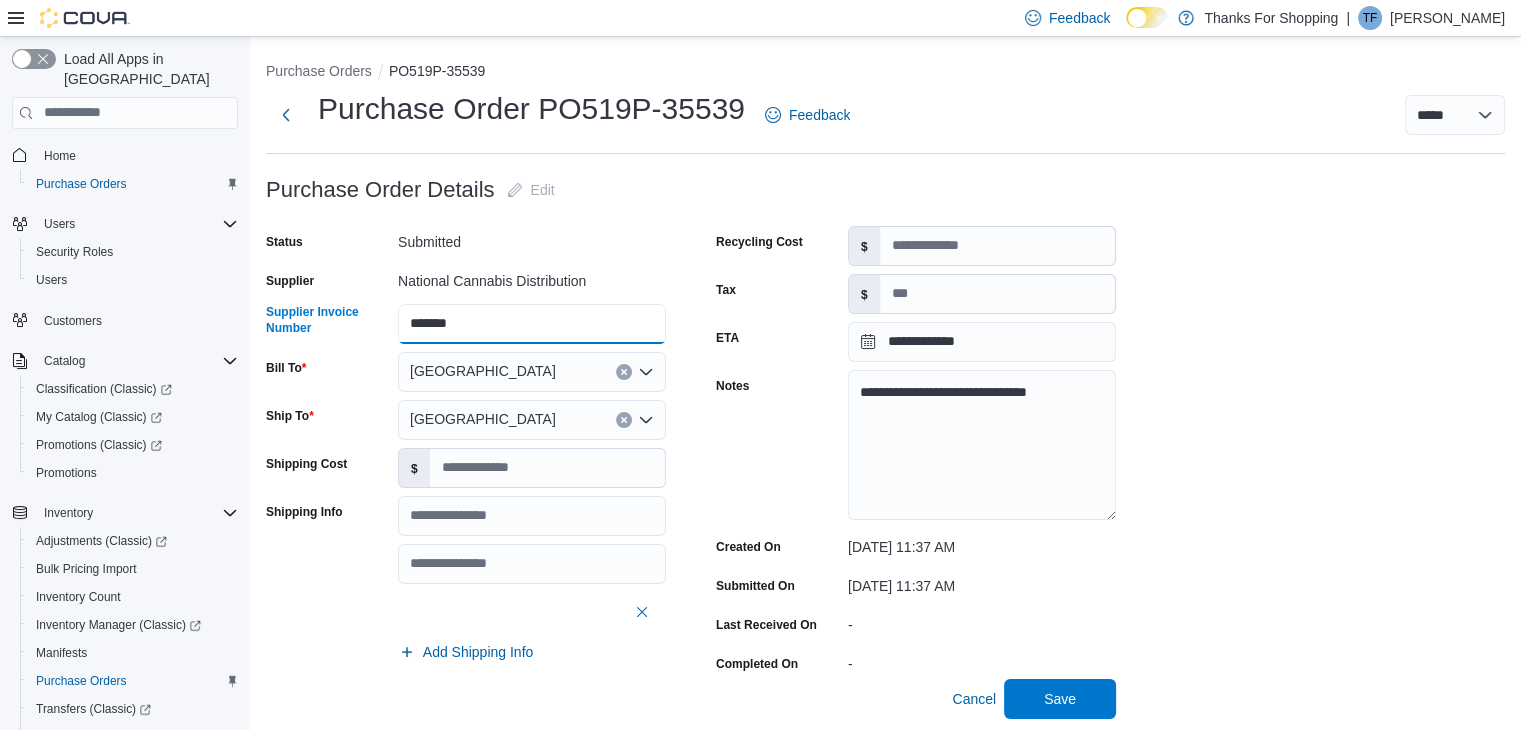 drag, startPoint x: 536, startPoint y: 325, endPoint x: 337, endPoint y: 324, distance: 199.00252 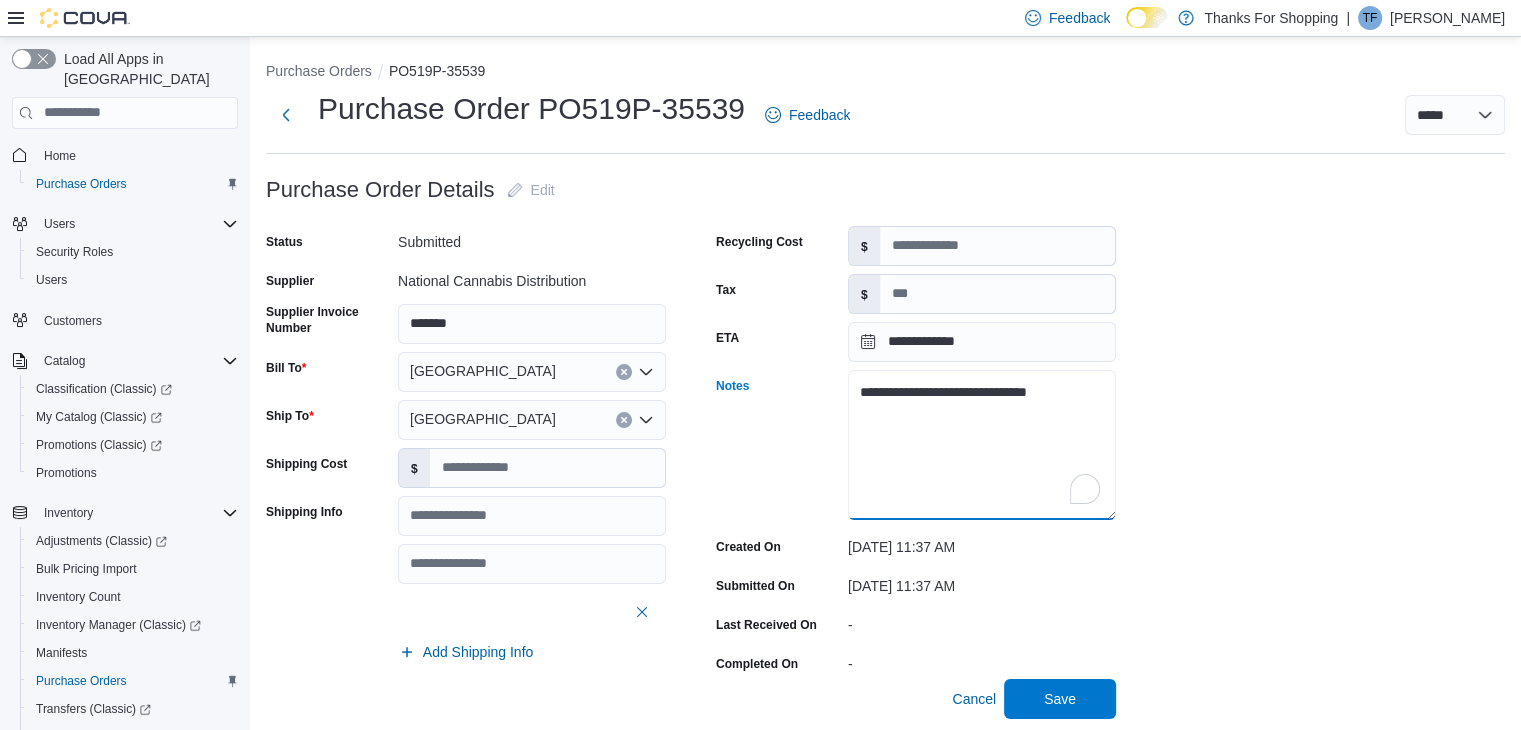 drag, startPoint x: 1088, startPoint y: 393, endPoint x: 809, endPoint y: 400, distance: 279.0878 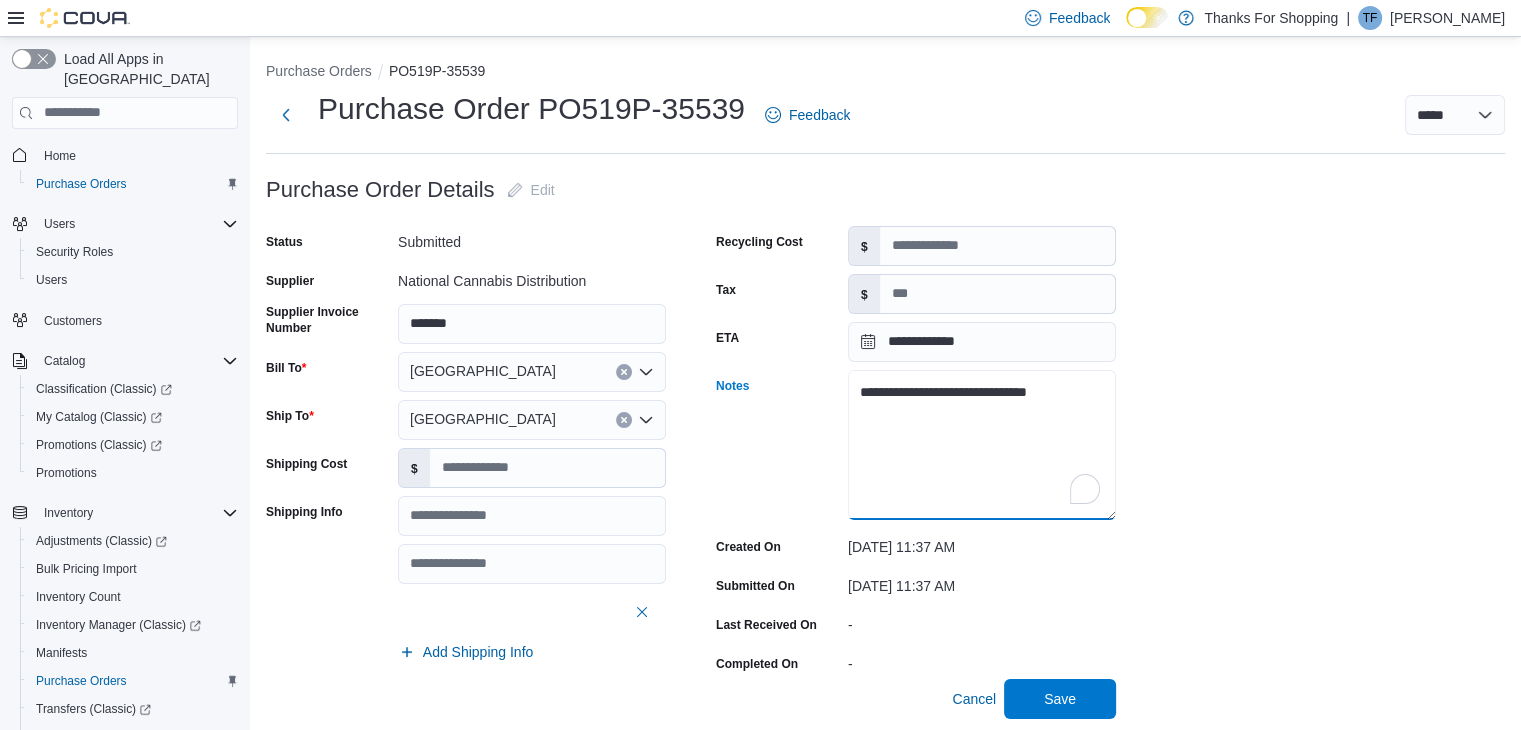 click on "**********" at bounding box center [916, 446] 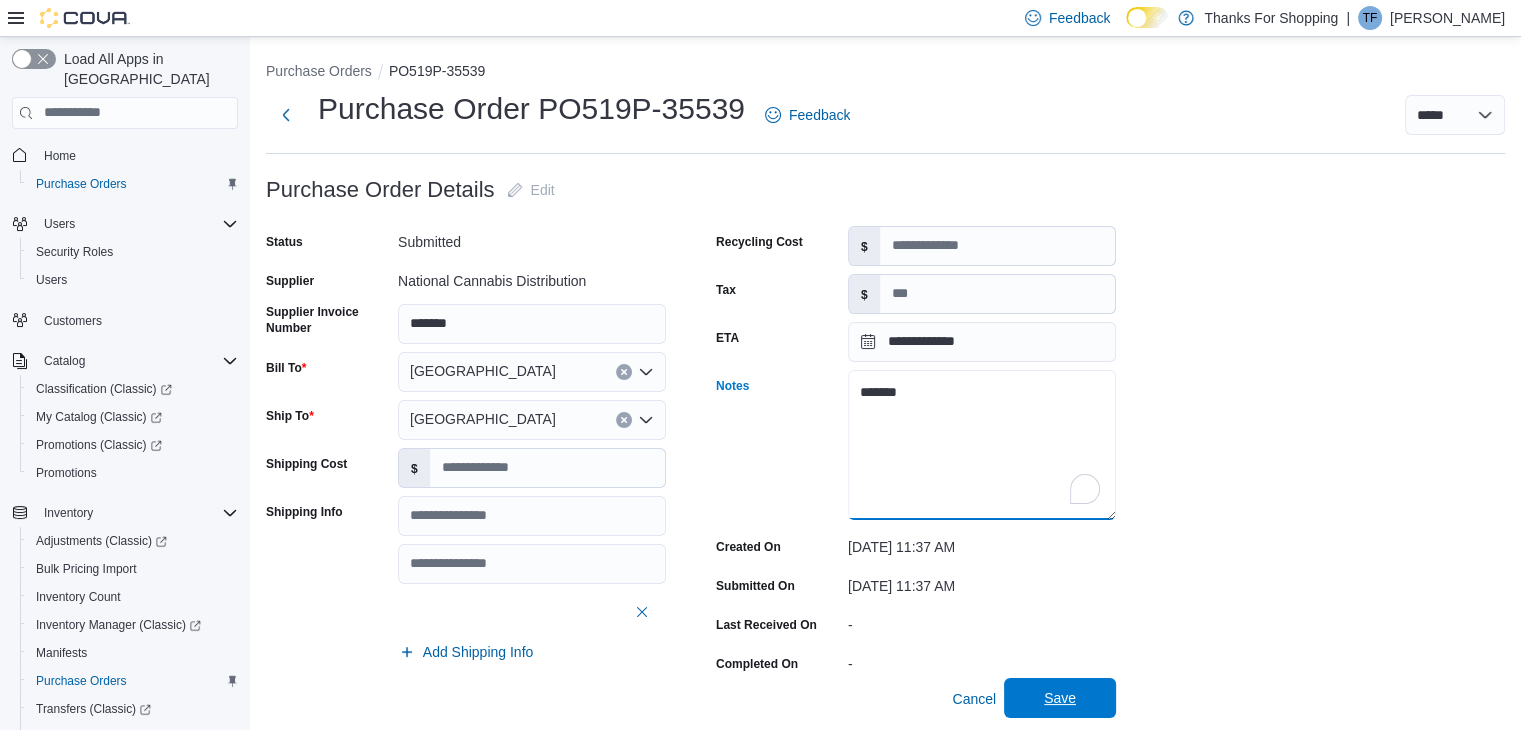 type on "*******" 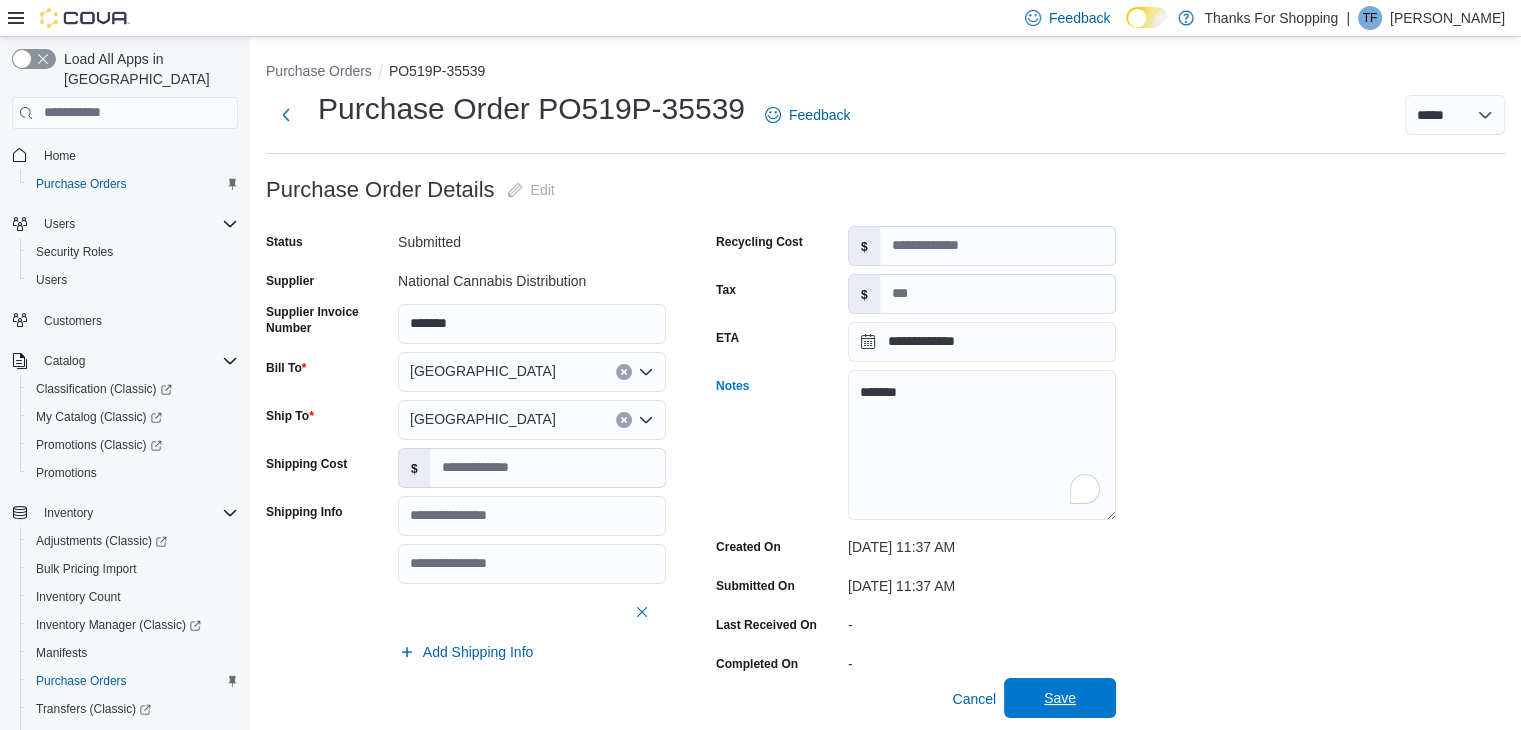click on "Save" at bounding box center [1060, 698] 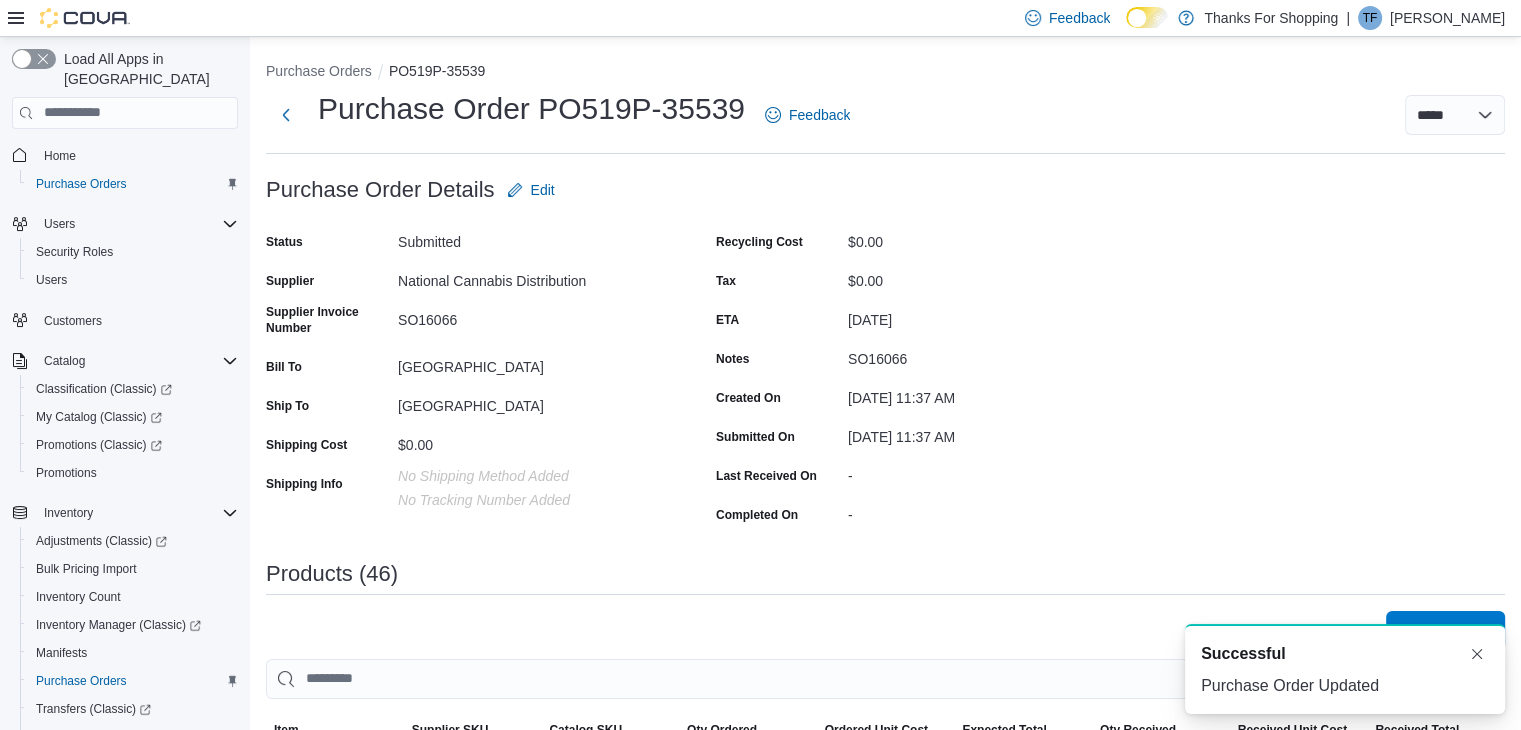 scroll, scrollTop: 0, scrollLeft: 0, axis: both 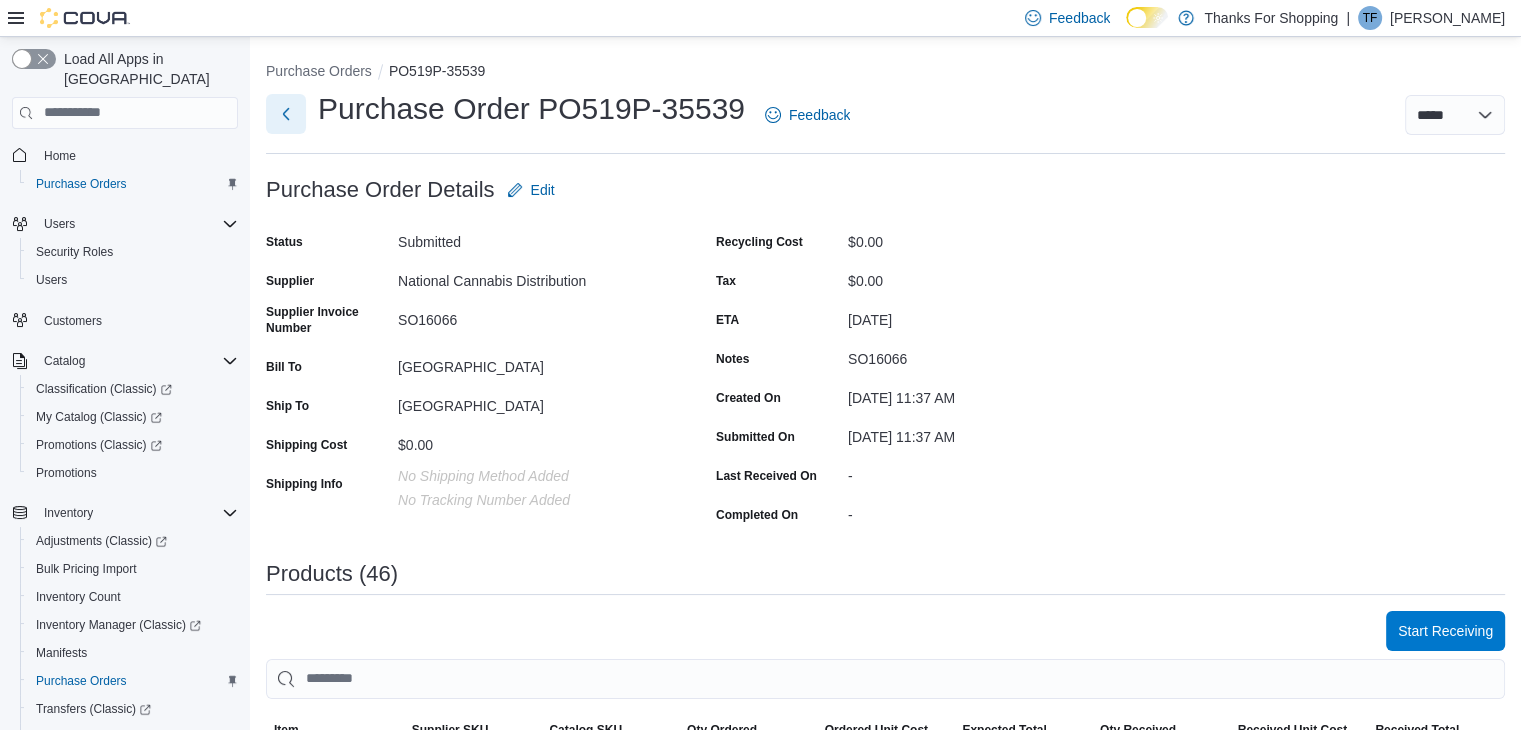 click at bounding box center (286, 114) 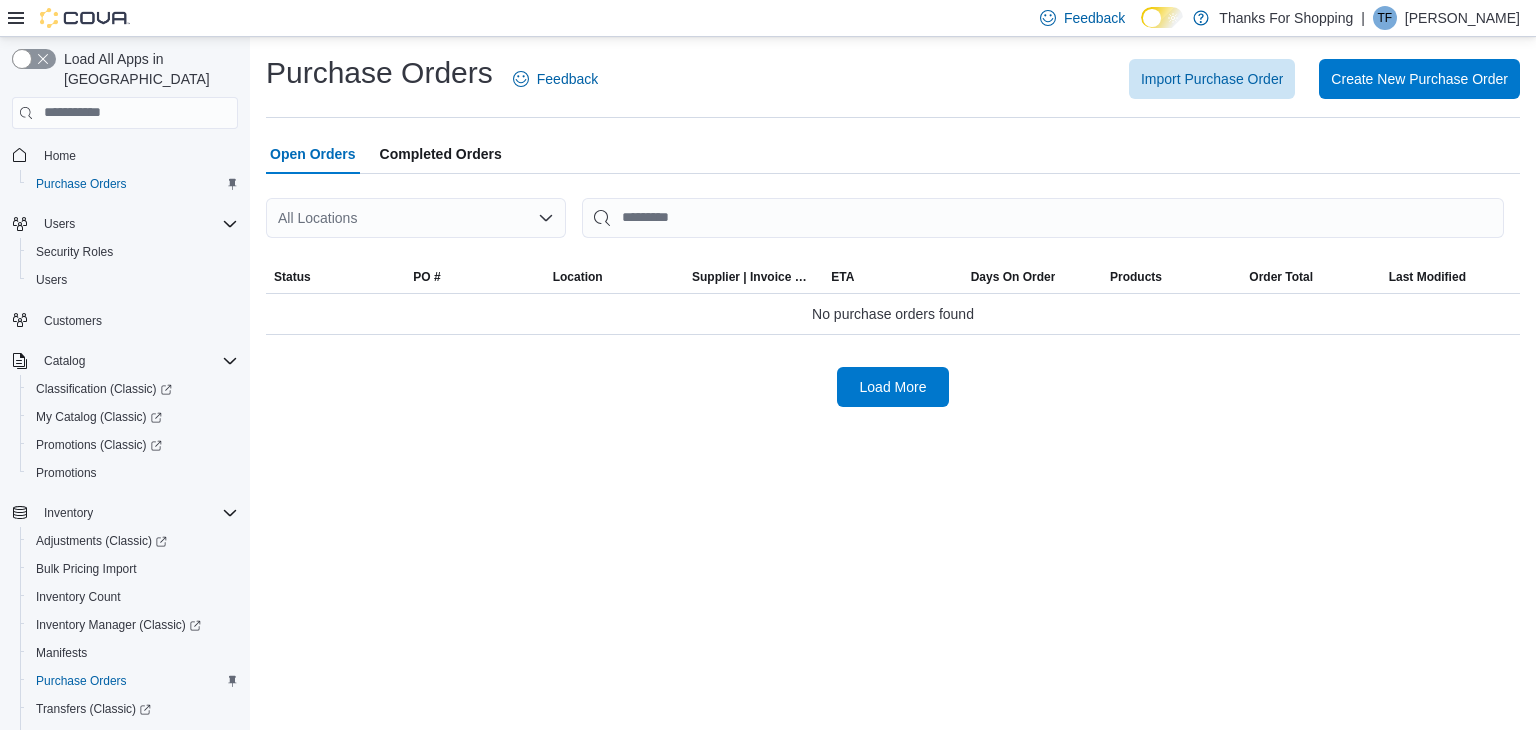 click on "All Locations" at bounding box center [416, 218] 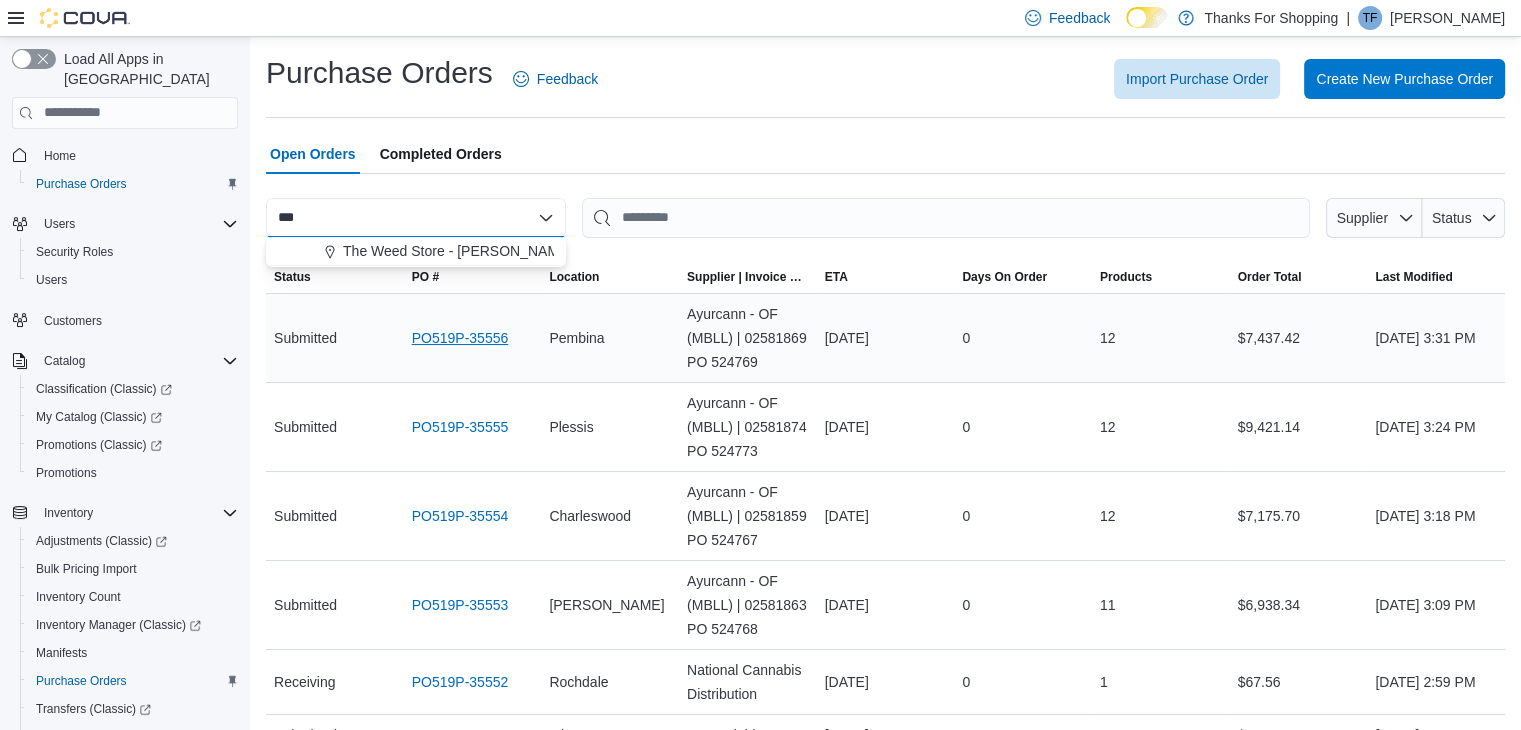 scroll, scrollTop: 100, scrollLeft: 0, axis: vertical 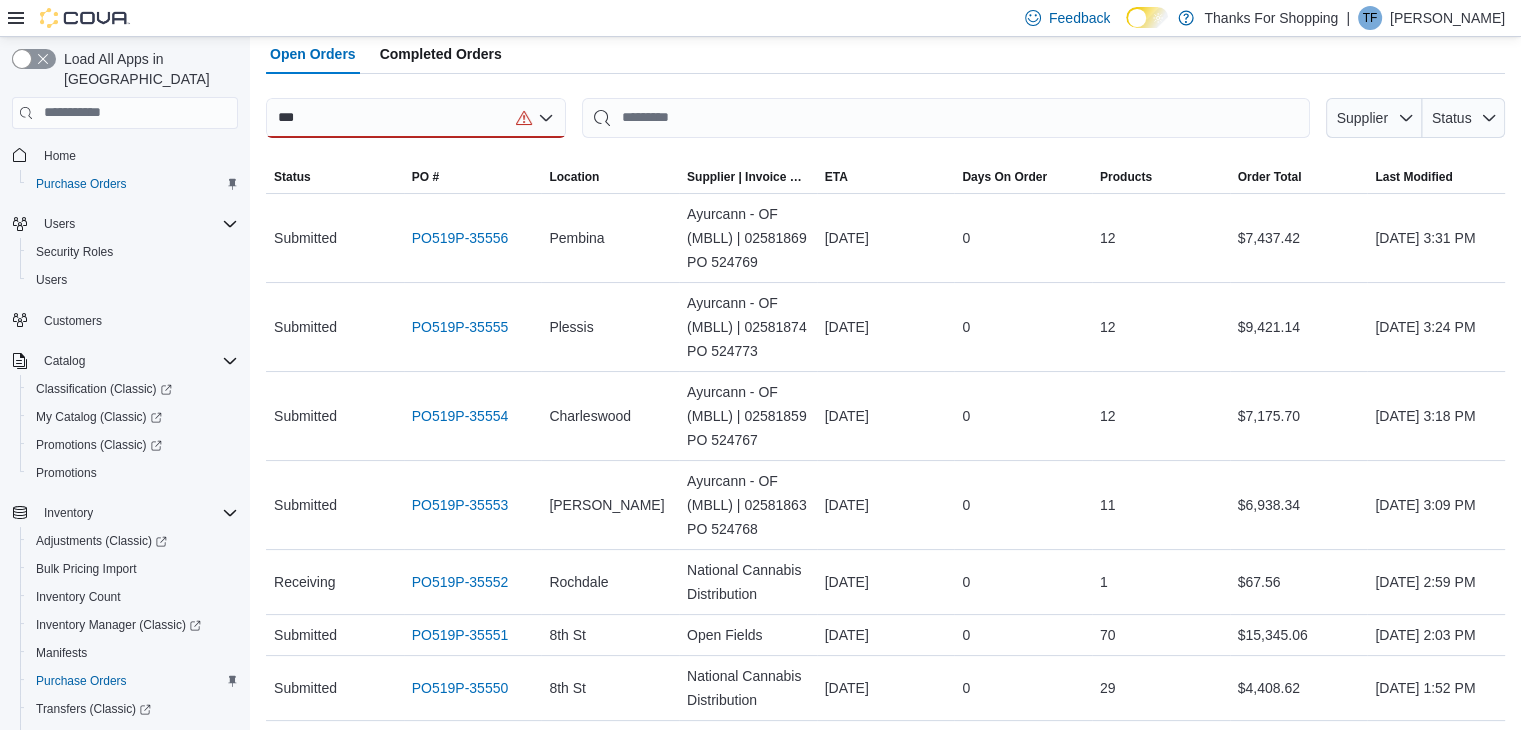 type on "***" 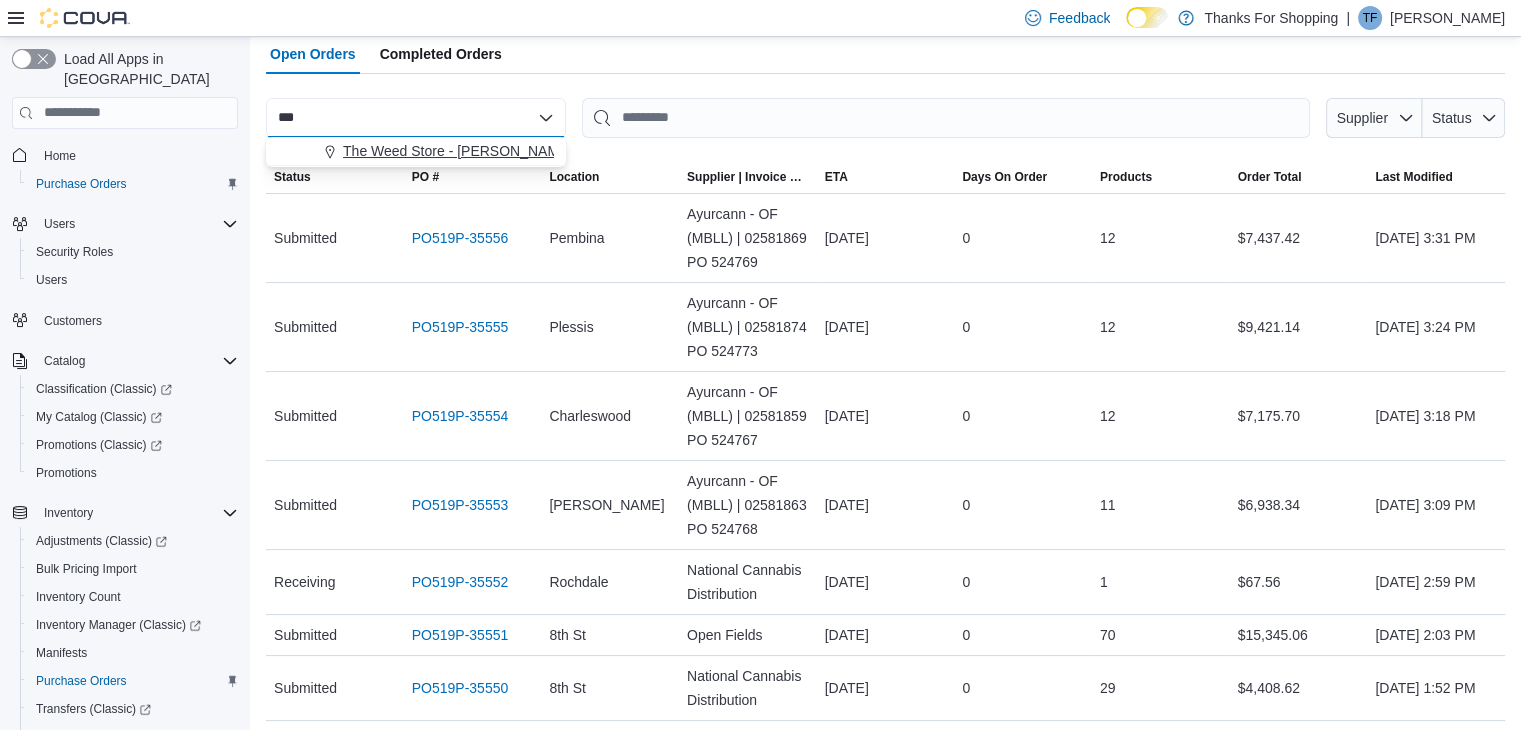 click on "The Weed Store - [PERSON_NAME][GEOGRAPHIC_DATA]" at bounding box center [530, 151] 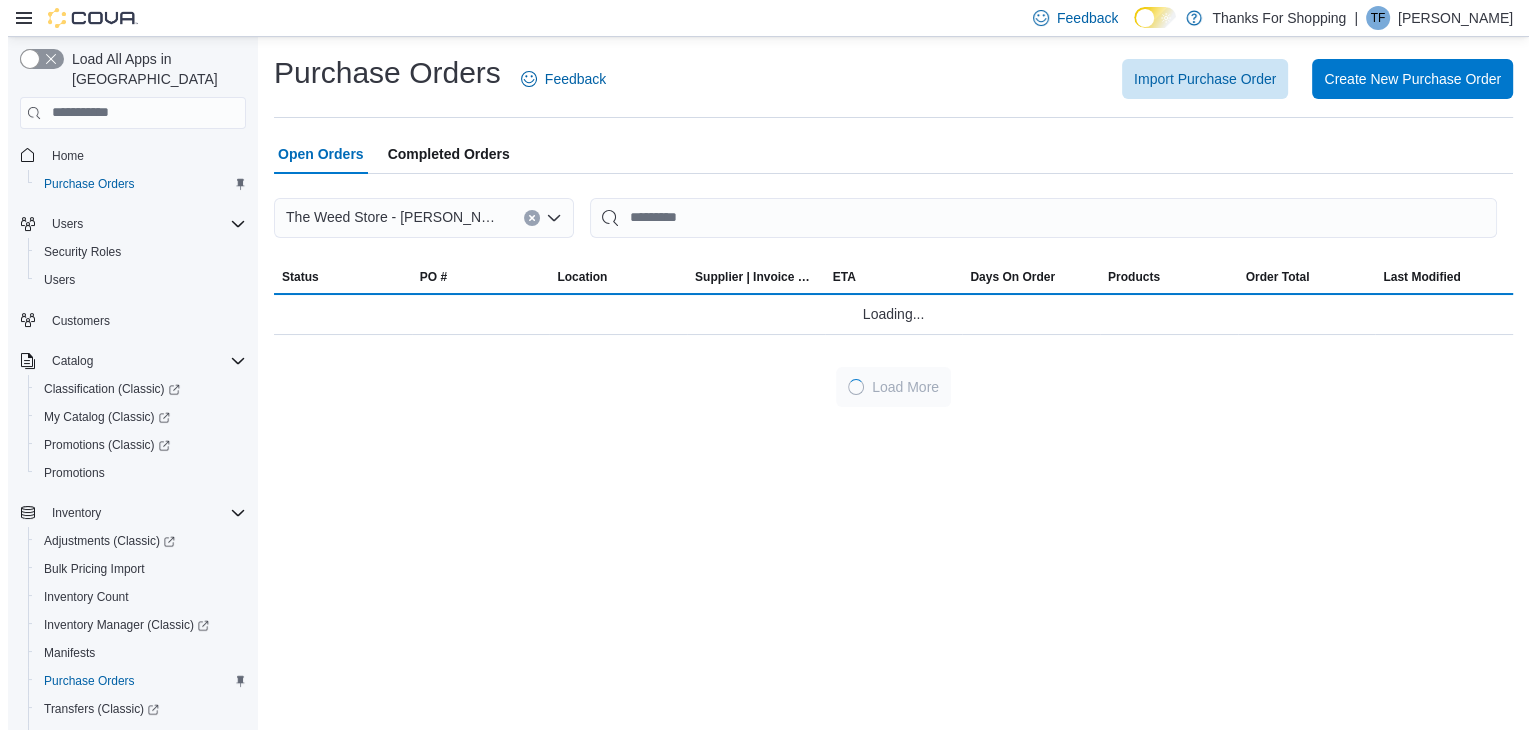 scroll, scrollTop: 0, scrollLeft: 0, axis: both 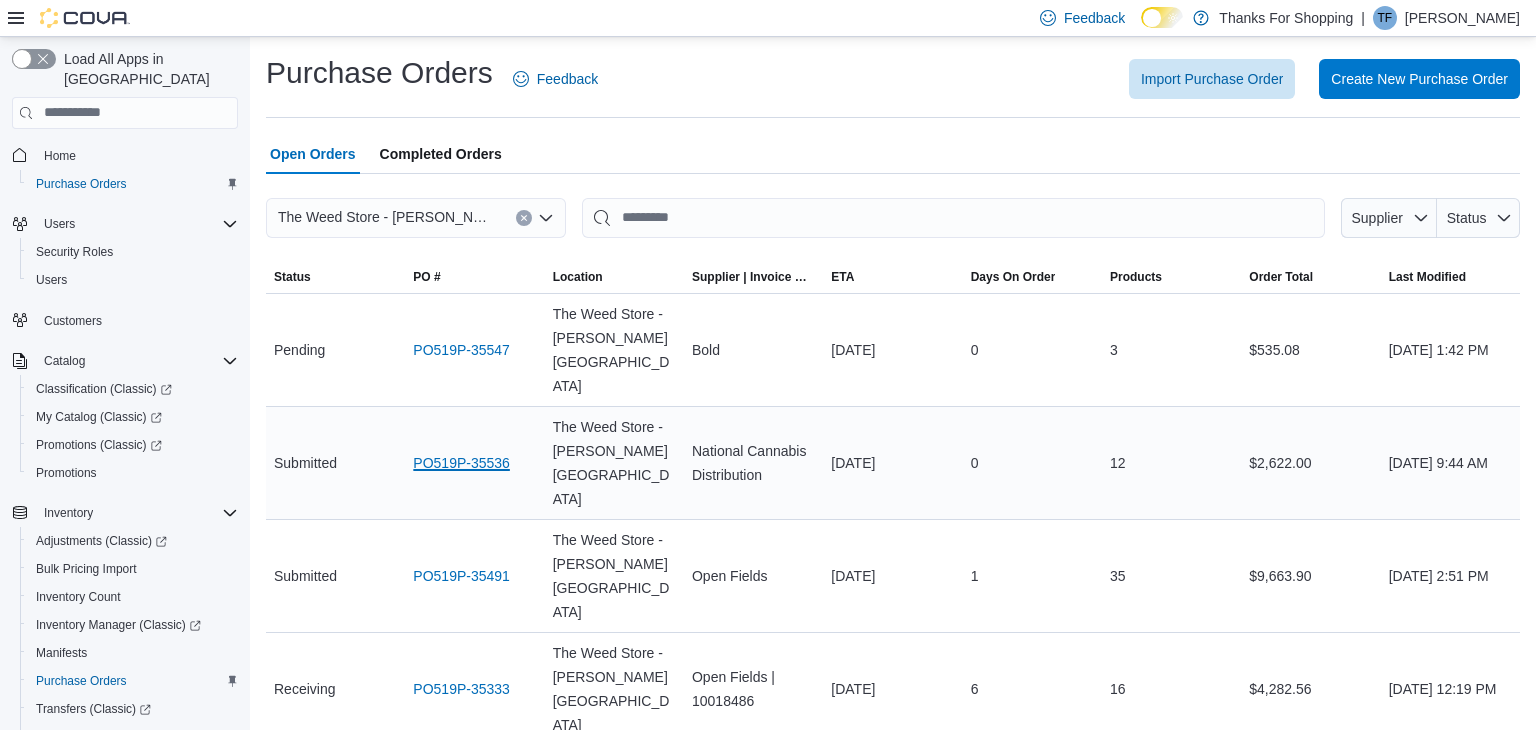 click on "PO519P-35536" at bounding box center (461, 463) 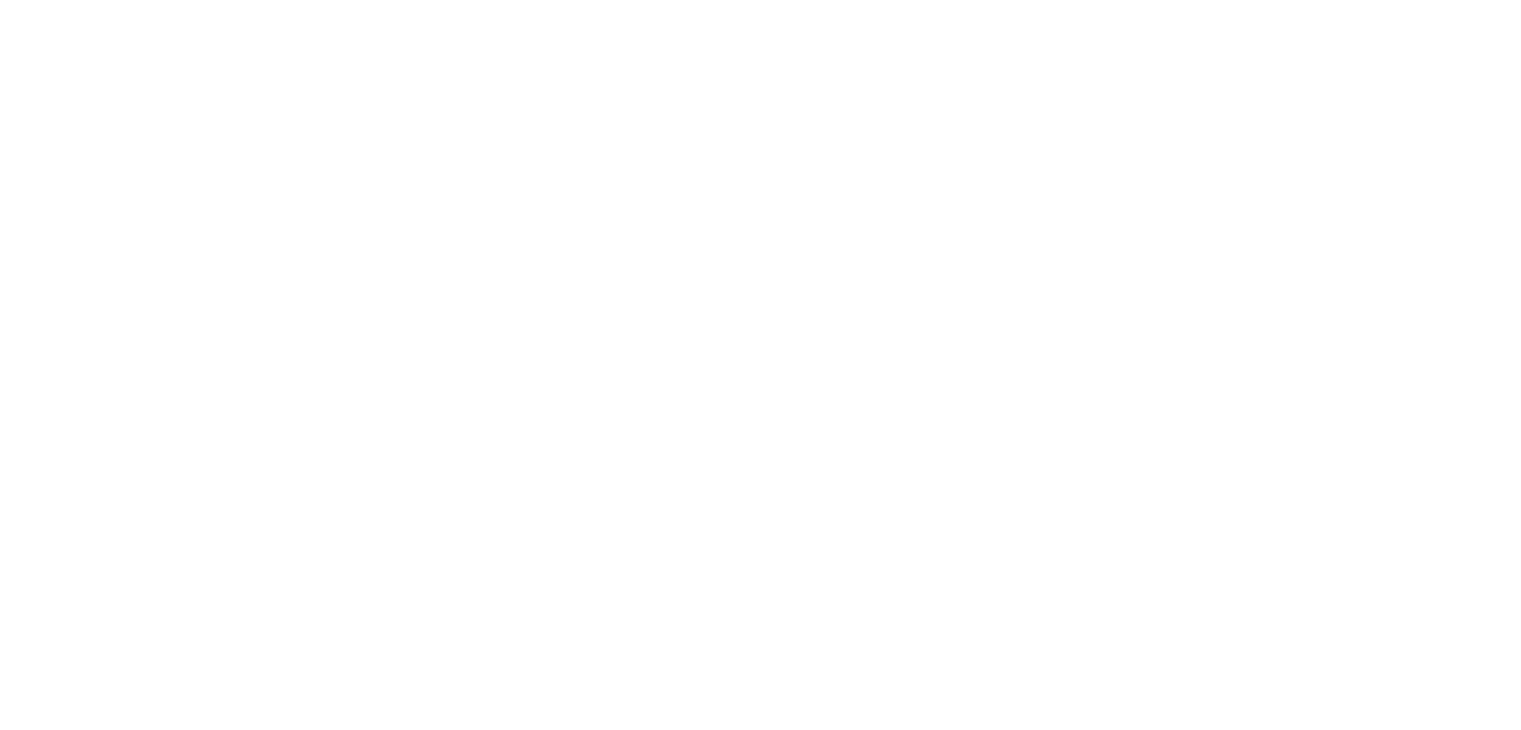 scroll, scrollTop: 0, scrollLeft: 0, axis: both 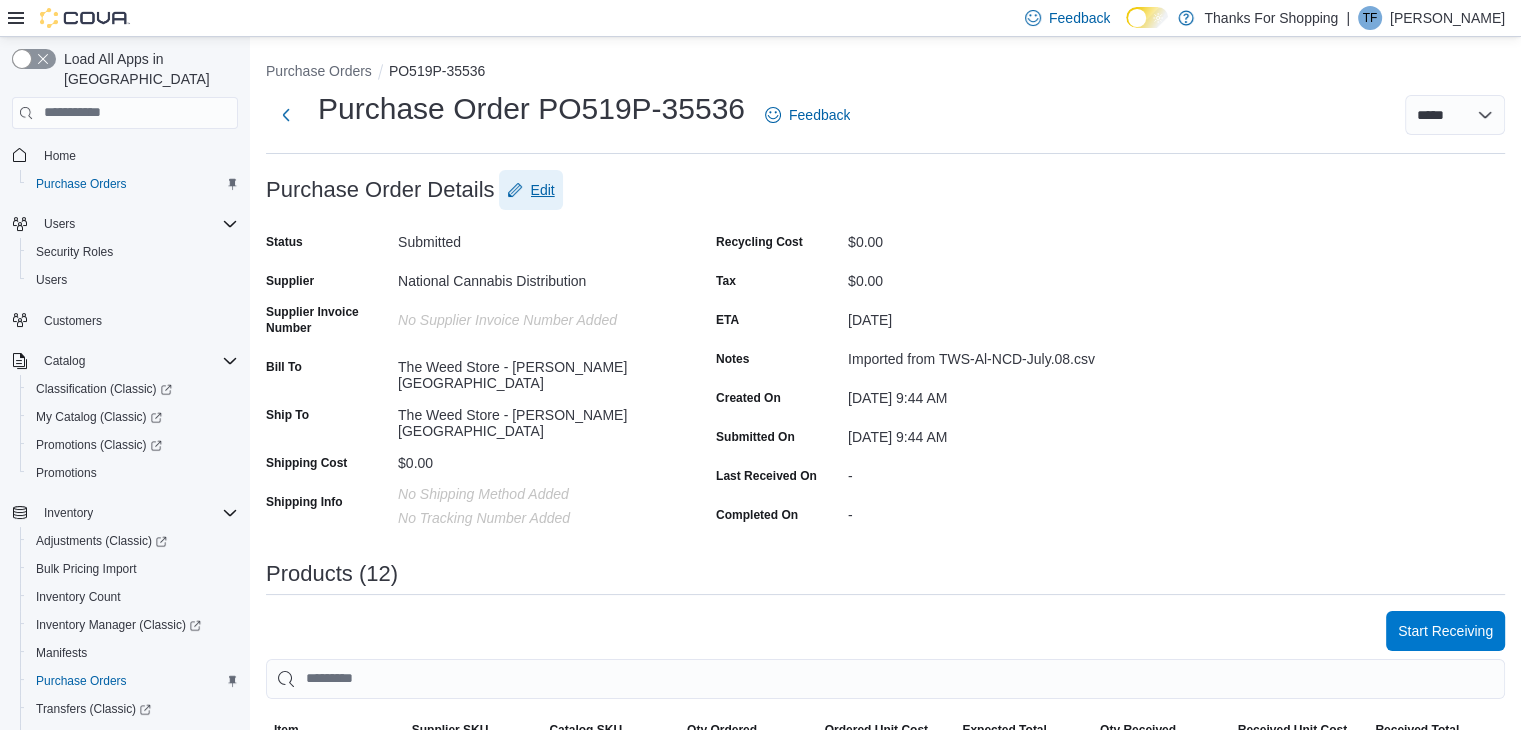 click on "Edit" at bounding box center [531, 190] 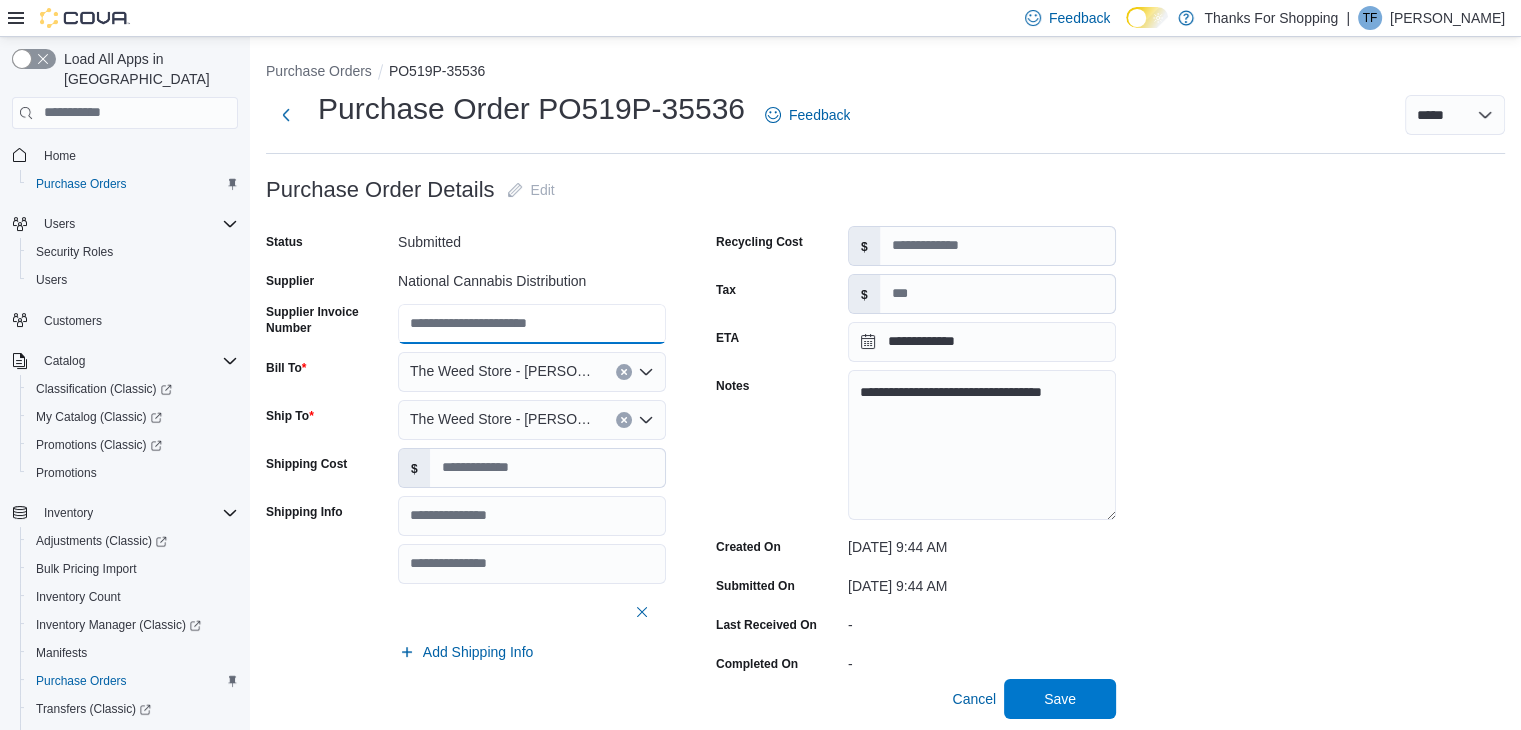click on "Supplier Invoice Number" at bounding box center [532, 324] 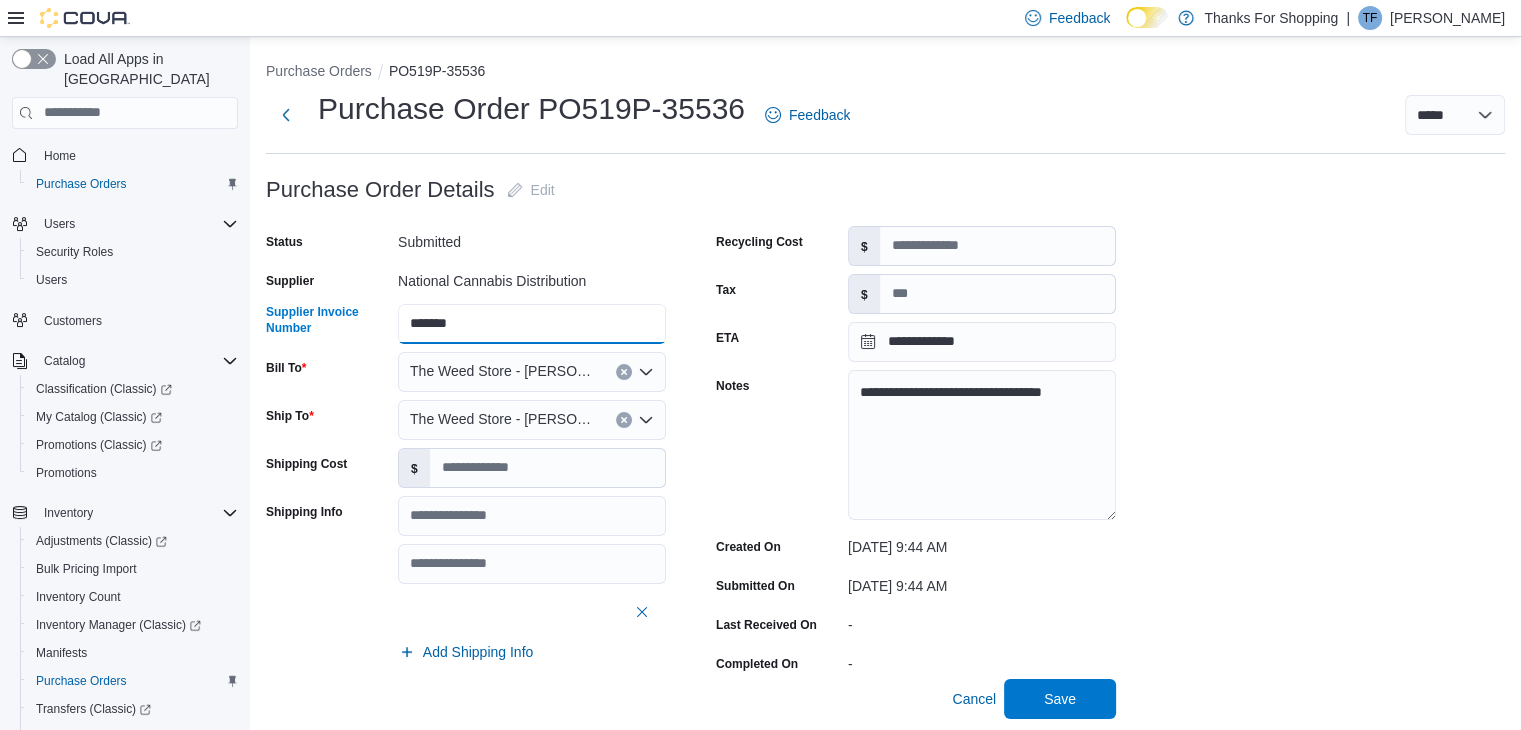 drag, startPoint x: 488, startPoint y: 327, endPoint x: 369, endPoint y: 329, distance: 119.01681 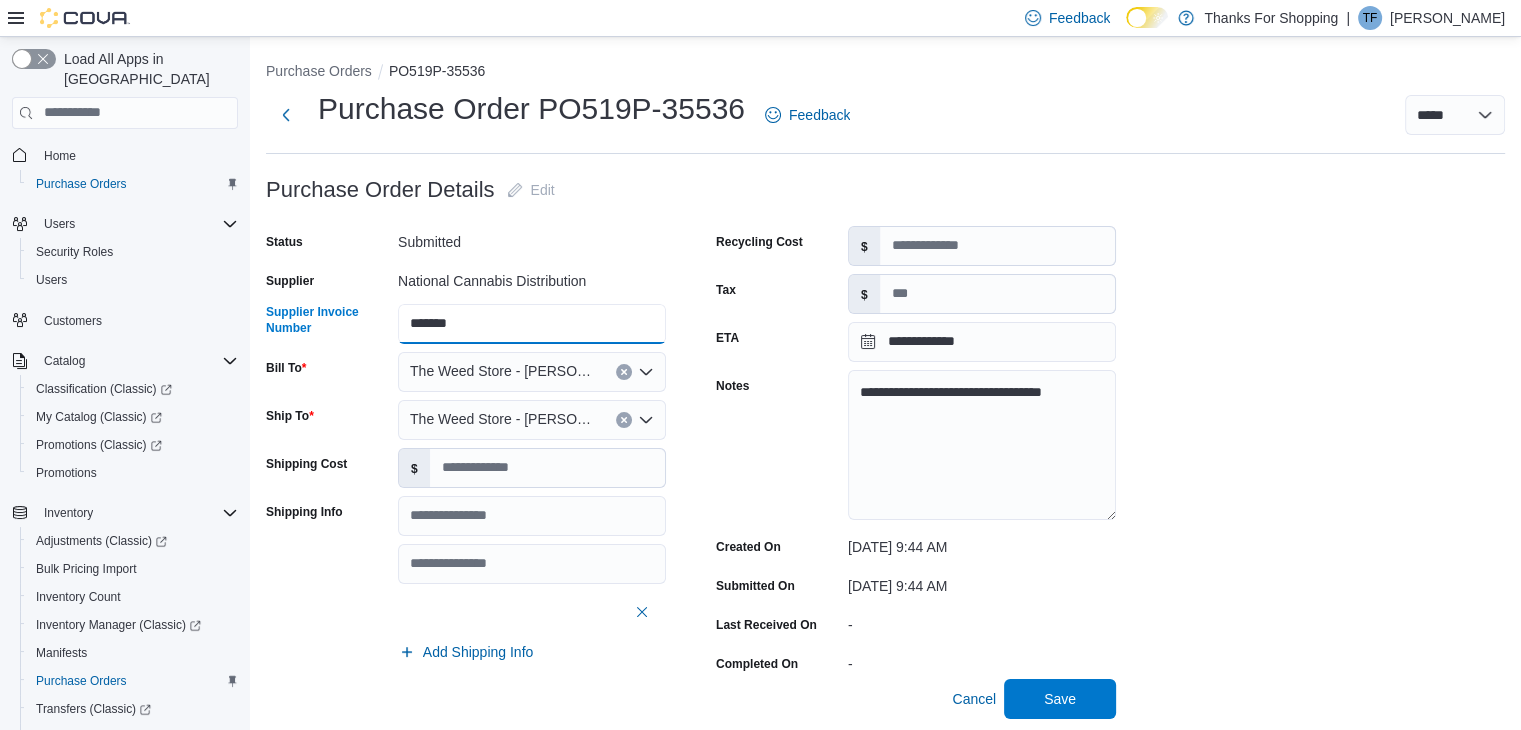 type on "*******" 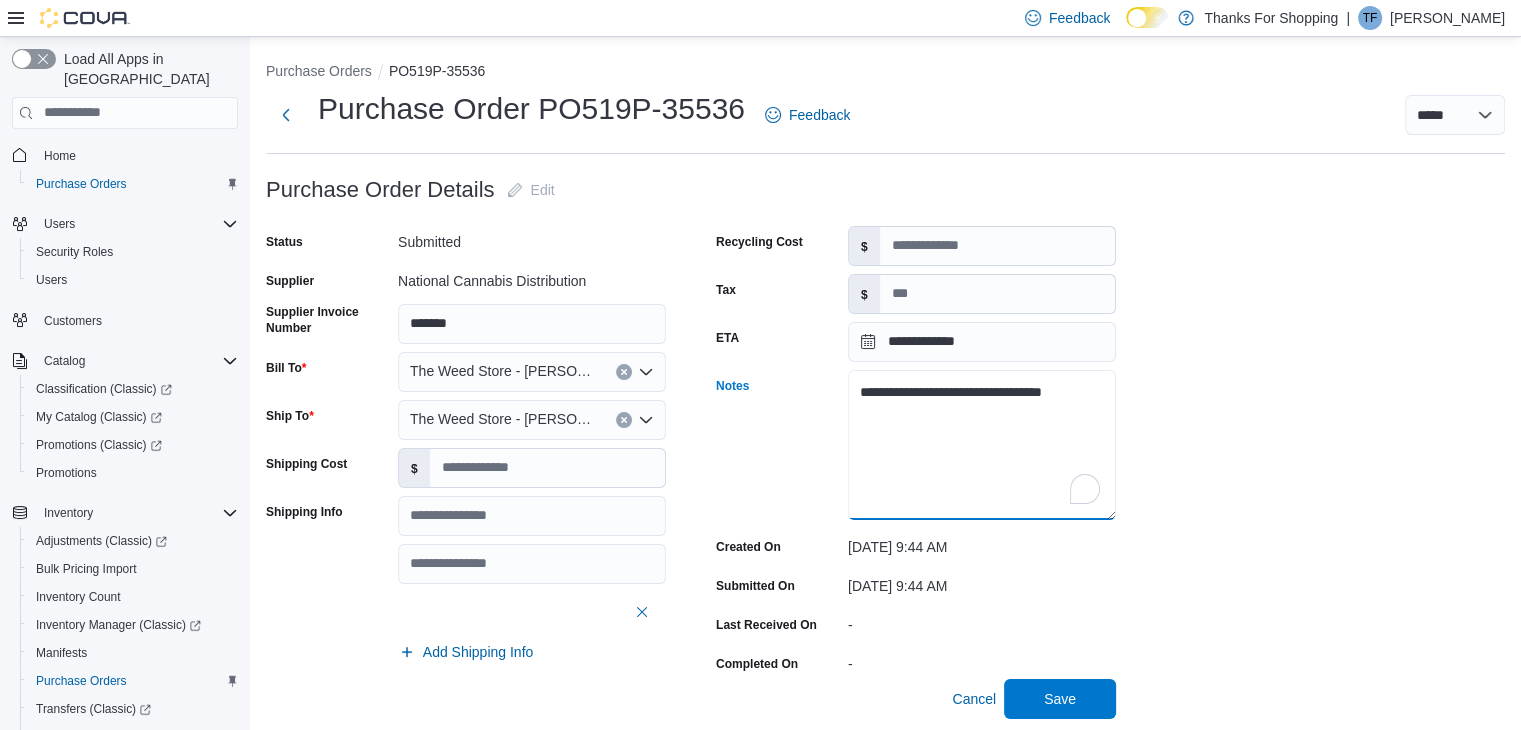drag, startPoint x: 847, startPoint y: 385, endPoint x: 824, endPoint y: 371, distance: 26.925823 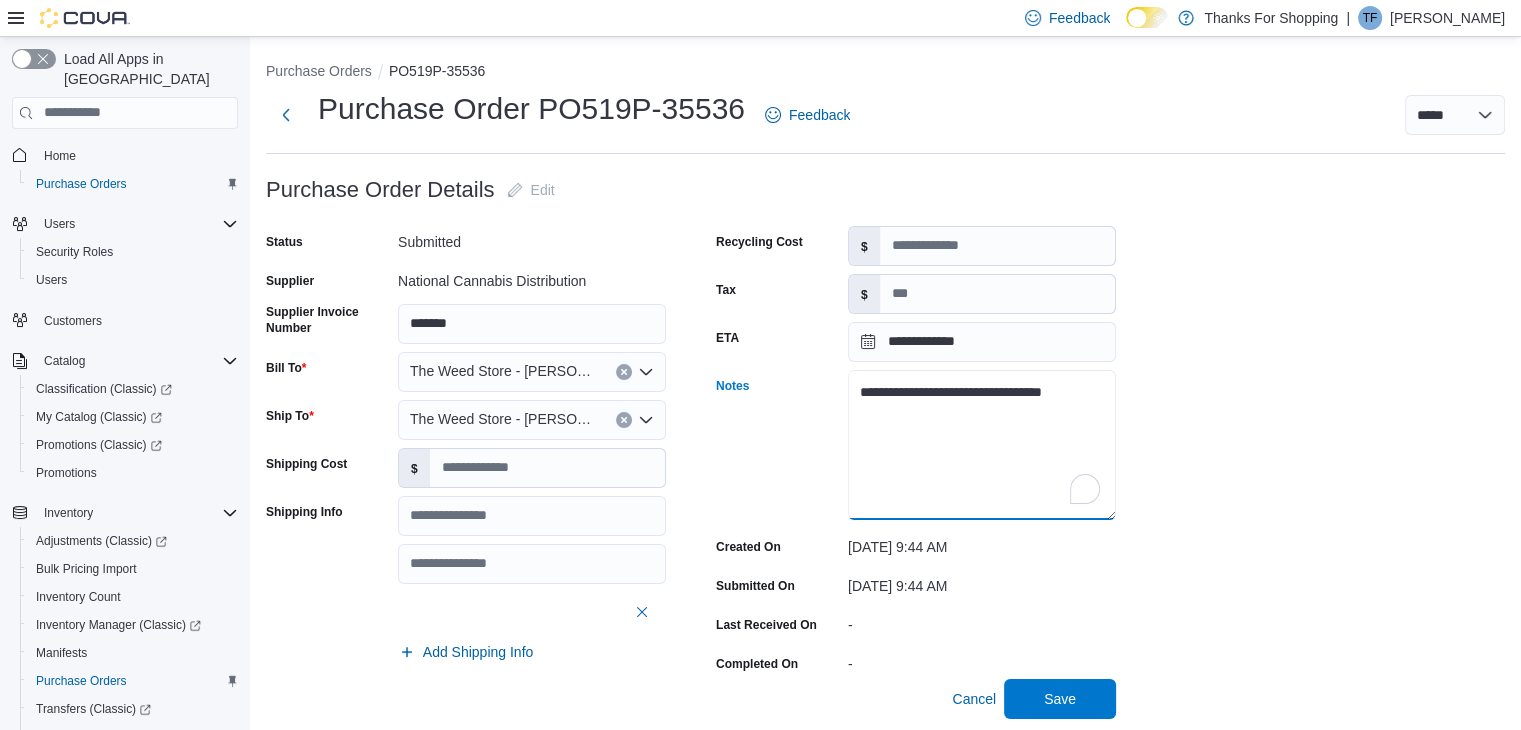 click on "**********" at bounding box center [916, 446] 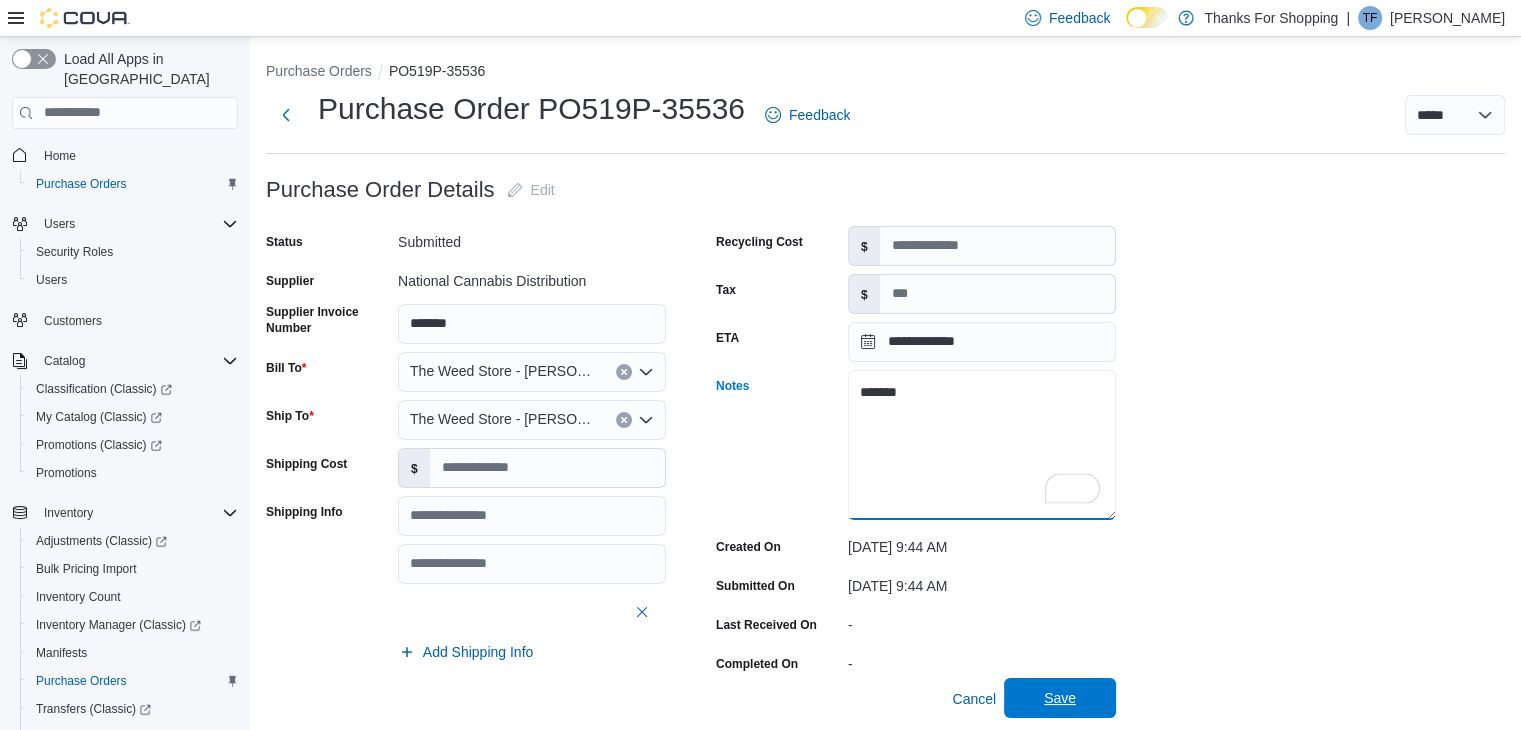 type on "*******" 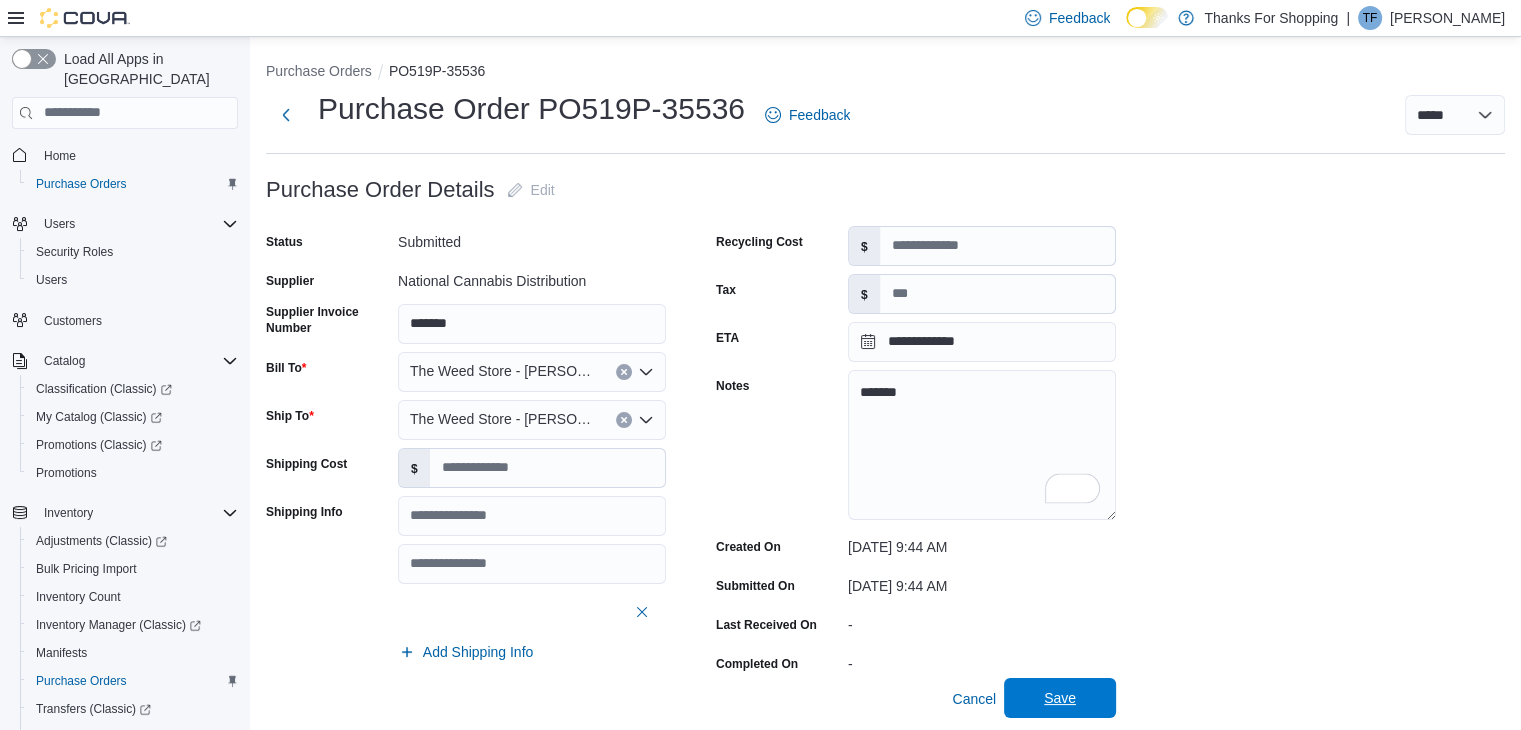 click on "Save" at bounding box center [1060, 698] 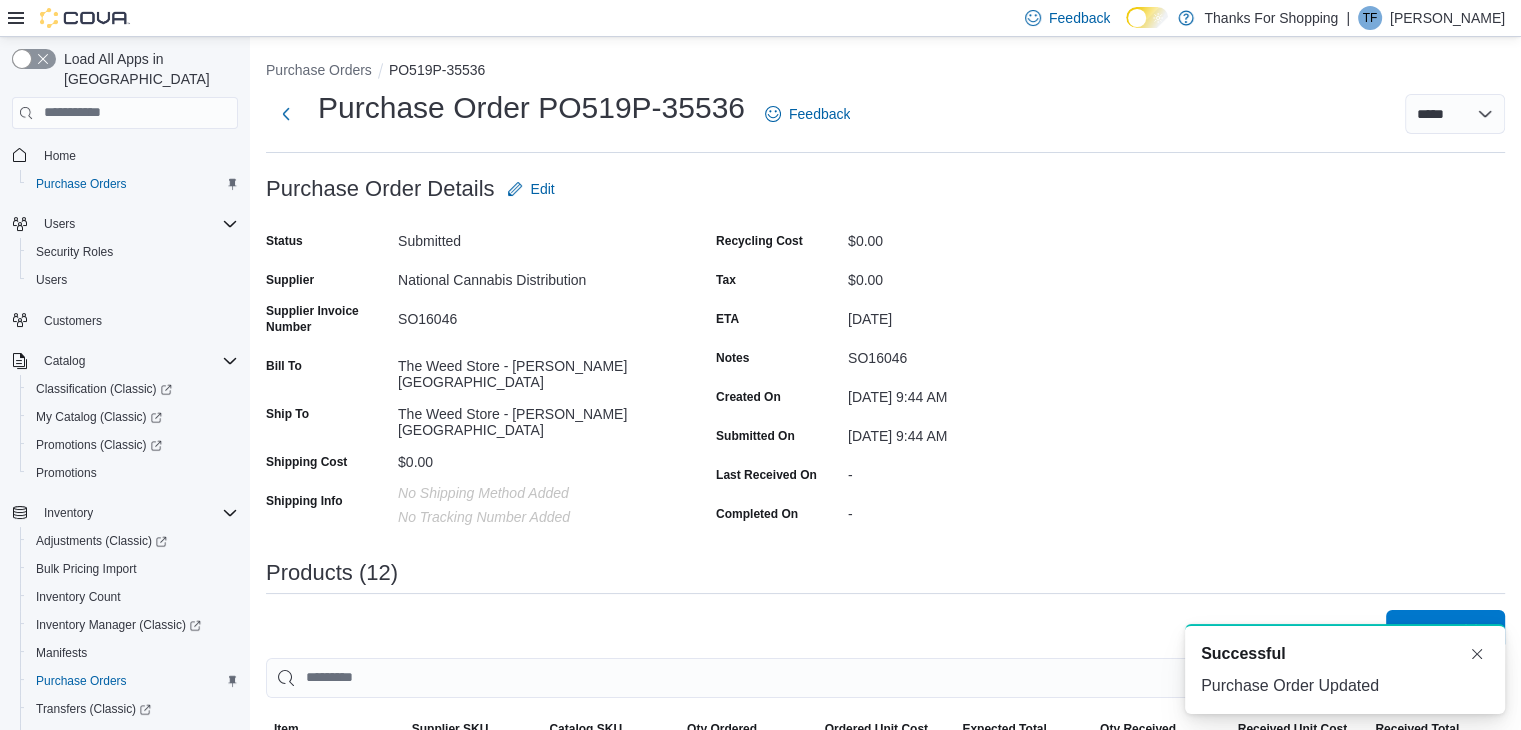 scroll, scrollTop: 106, scrollLeft: 0, axis: vertical 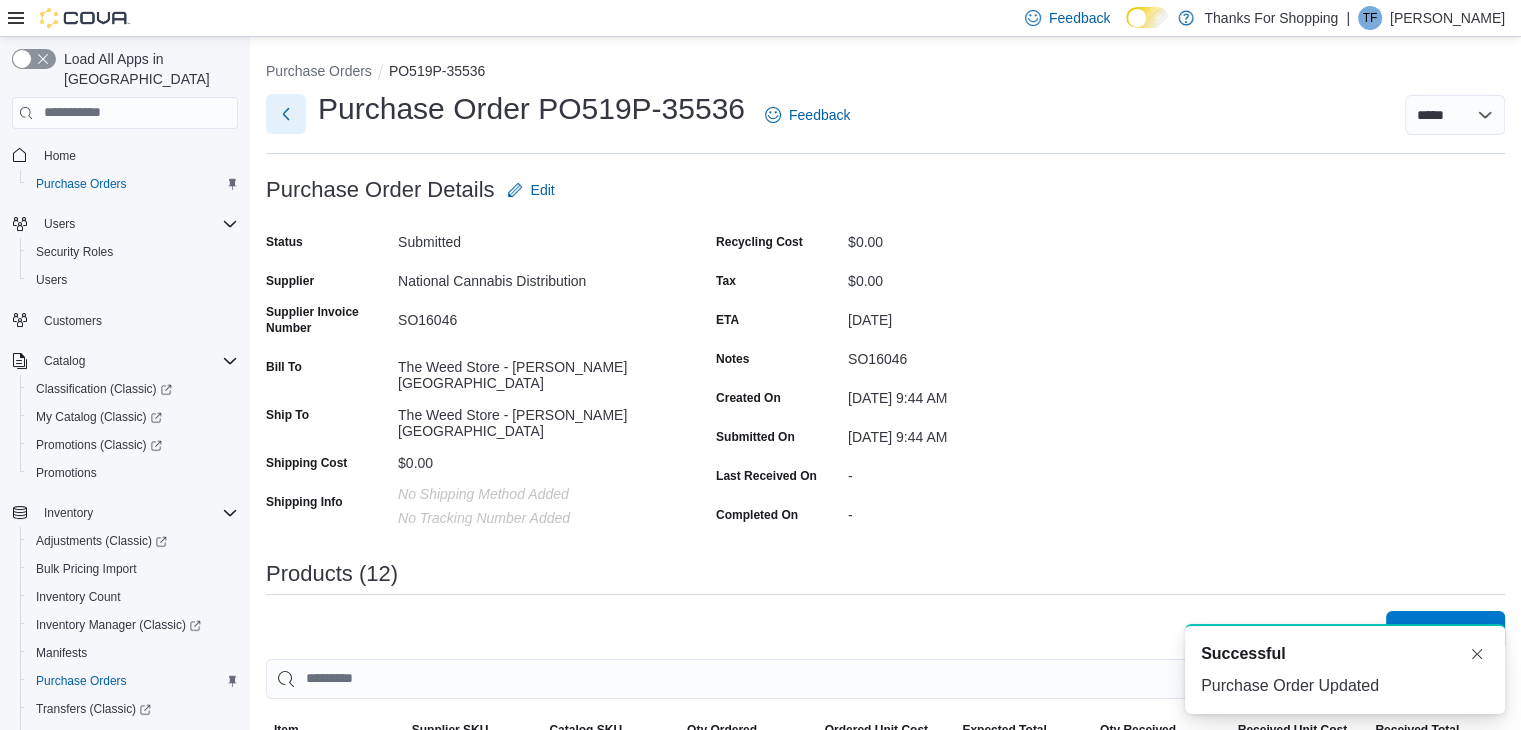 click at bounding box center (286, 114) 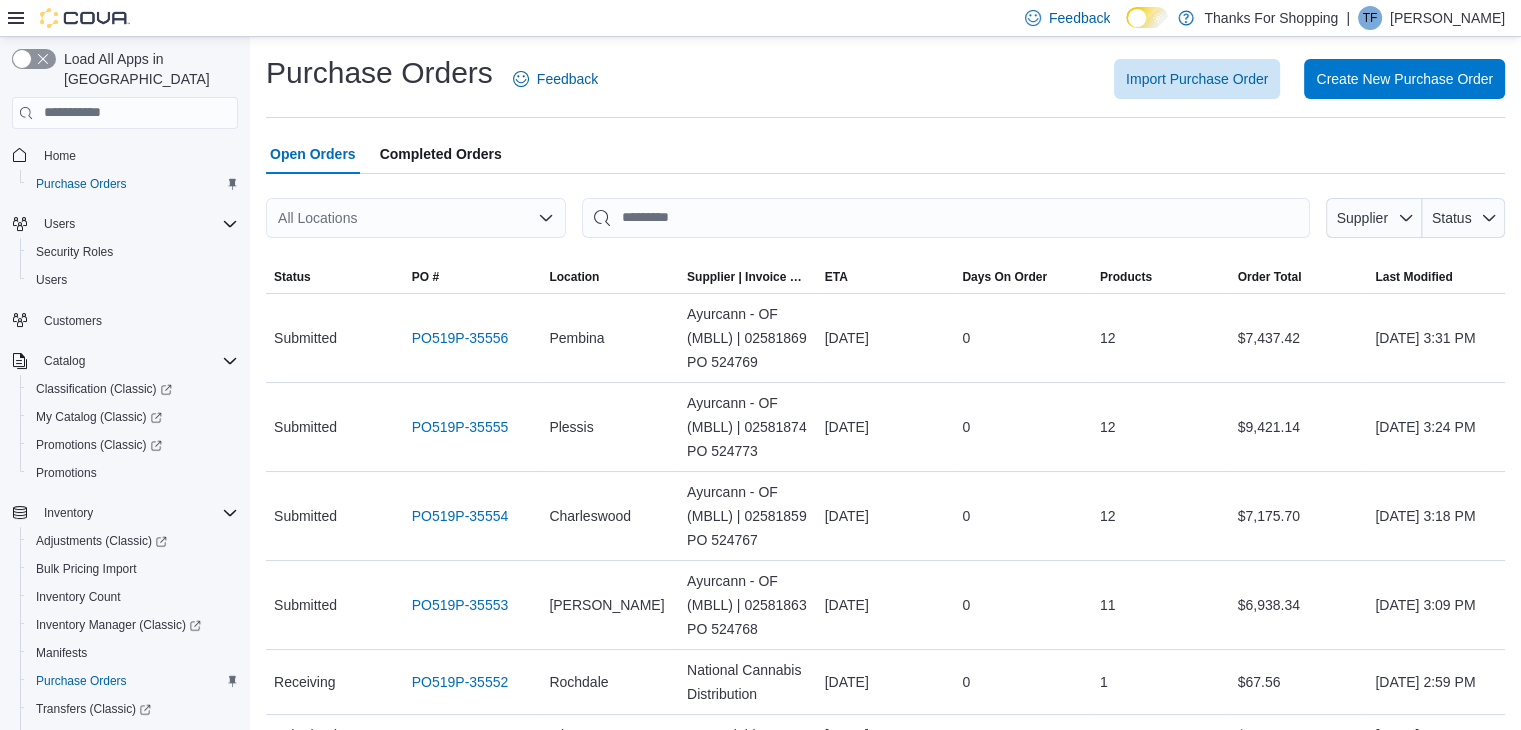 click on "All Locations" at bounding box center [416, 218] 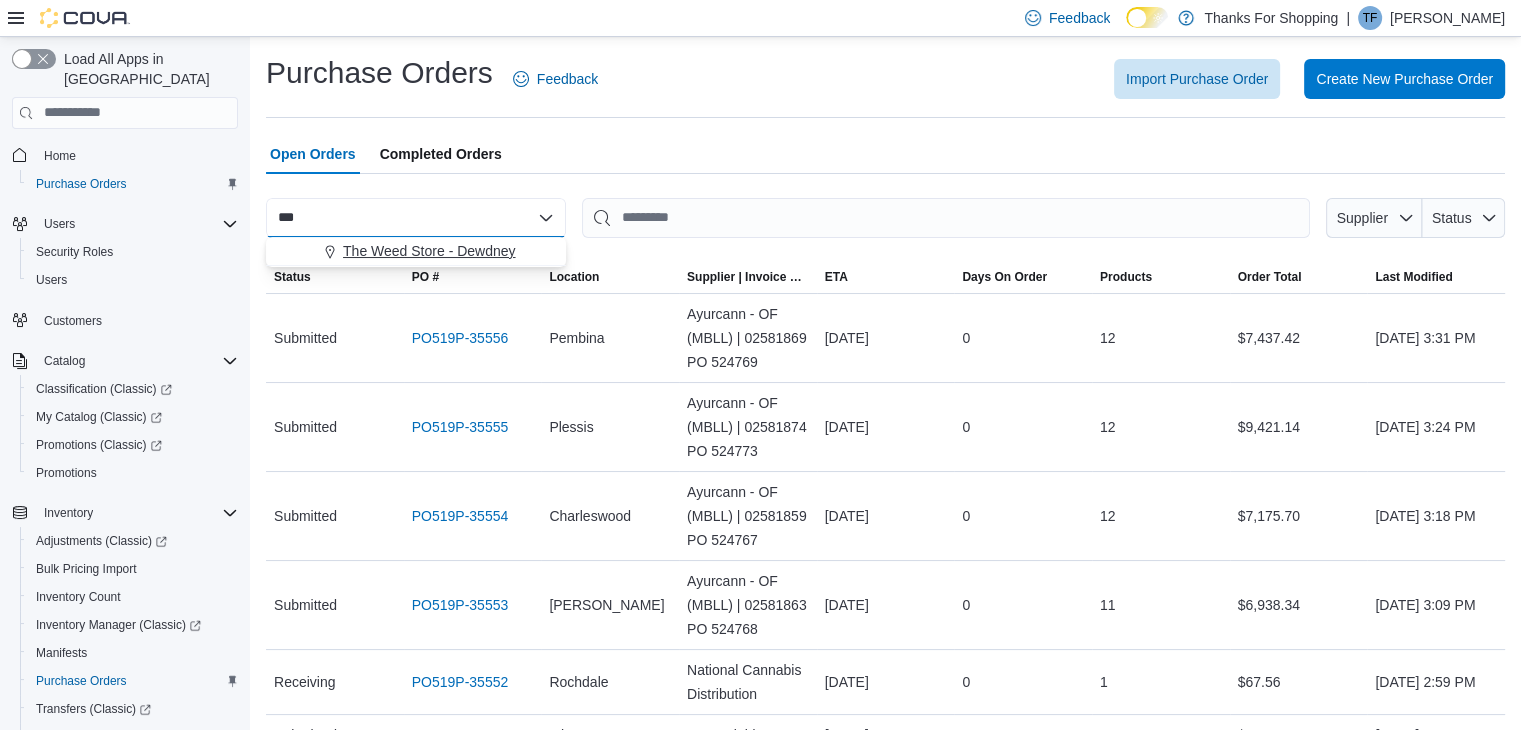type on "***" 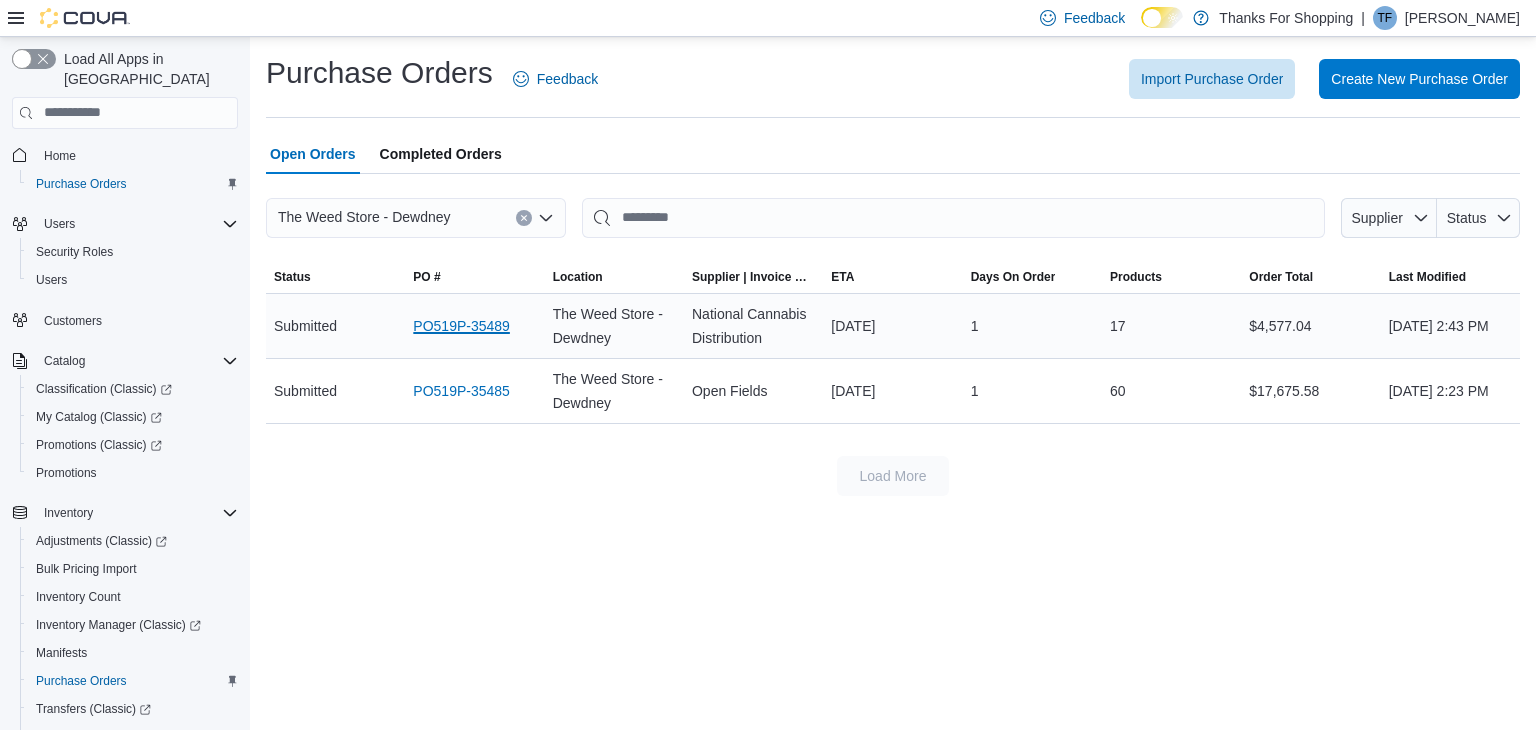 click on "PO519P-35489" at bounding box center (461, 326) 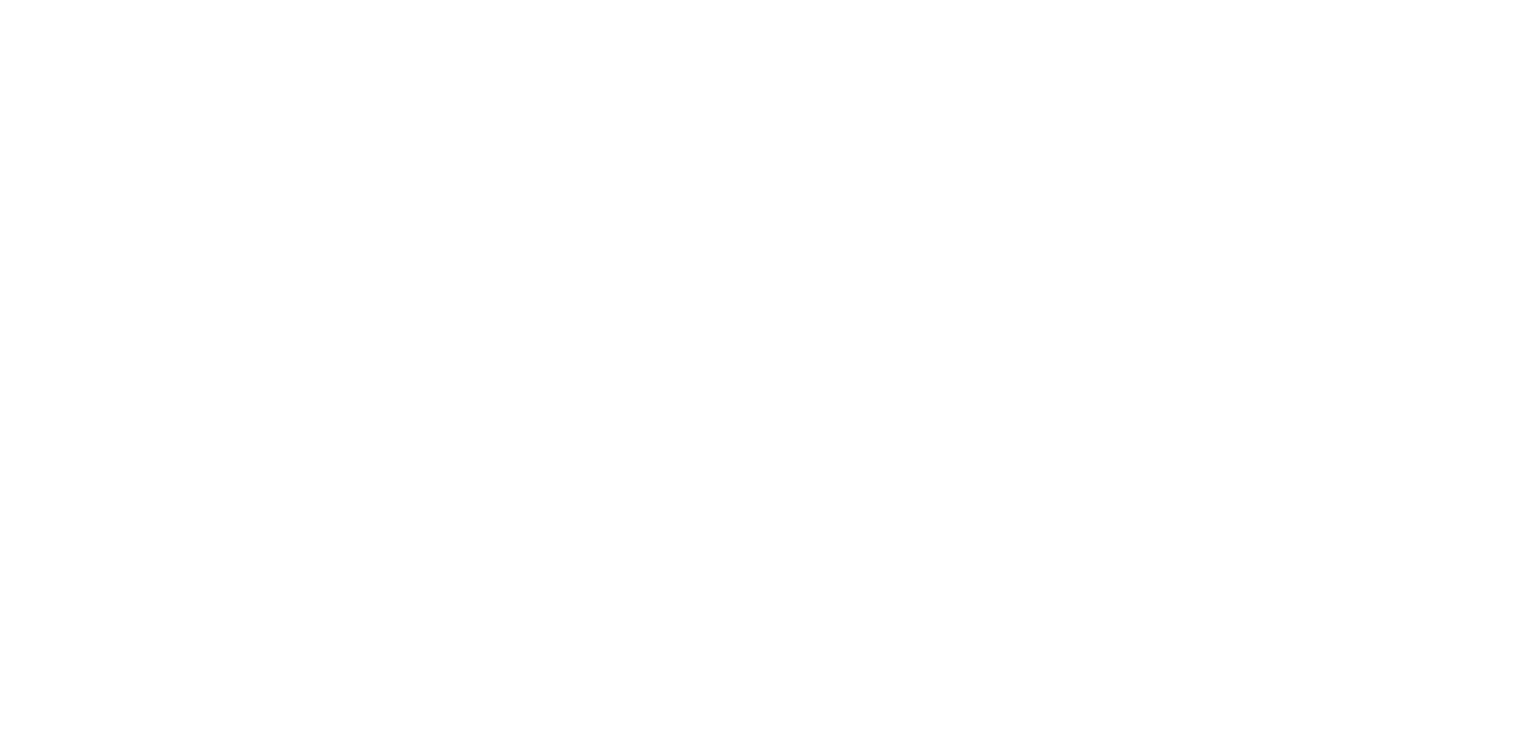 scroll, scrollTop: 0, scrollLeft: 0, axis: both 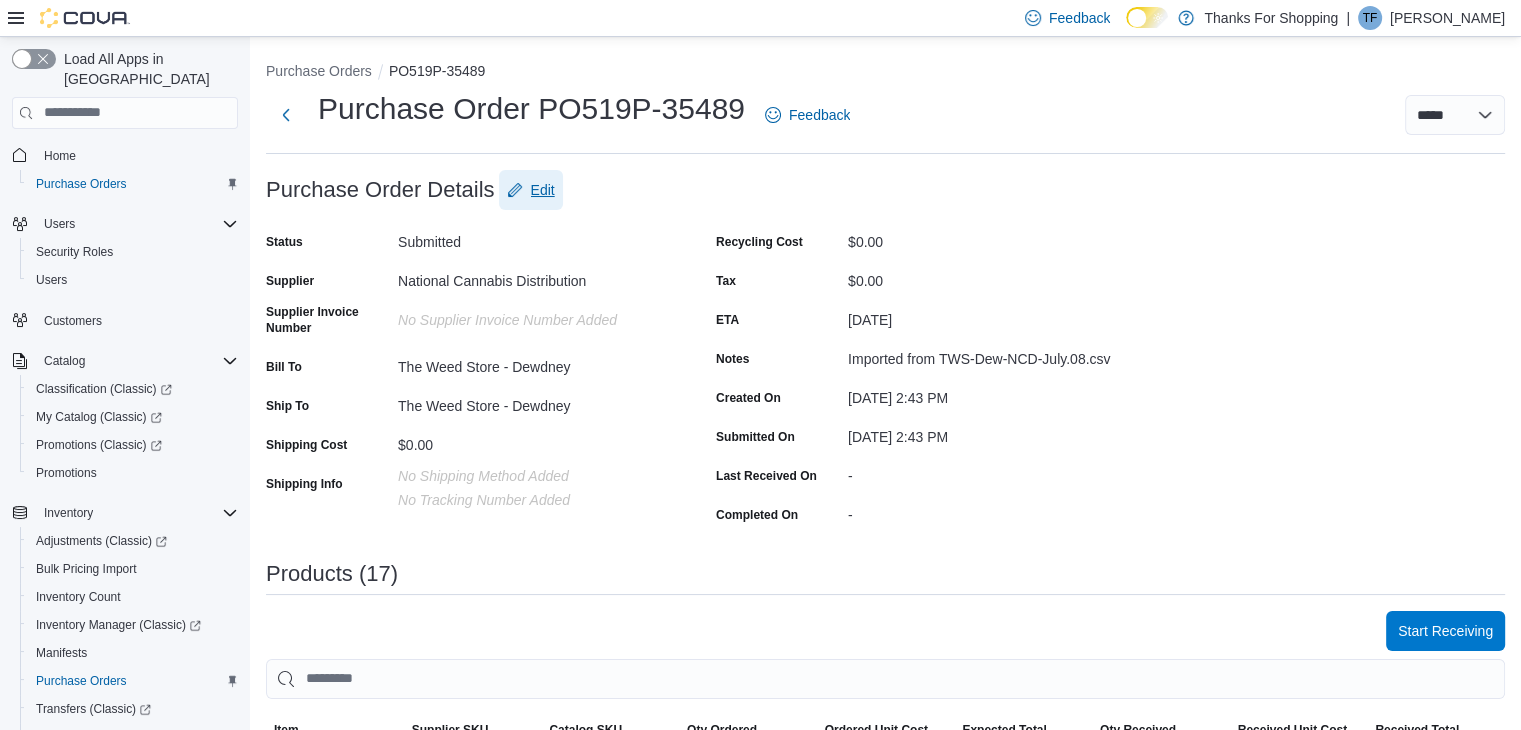click on "Edit" at bounding box center [543, 190] 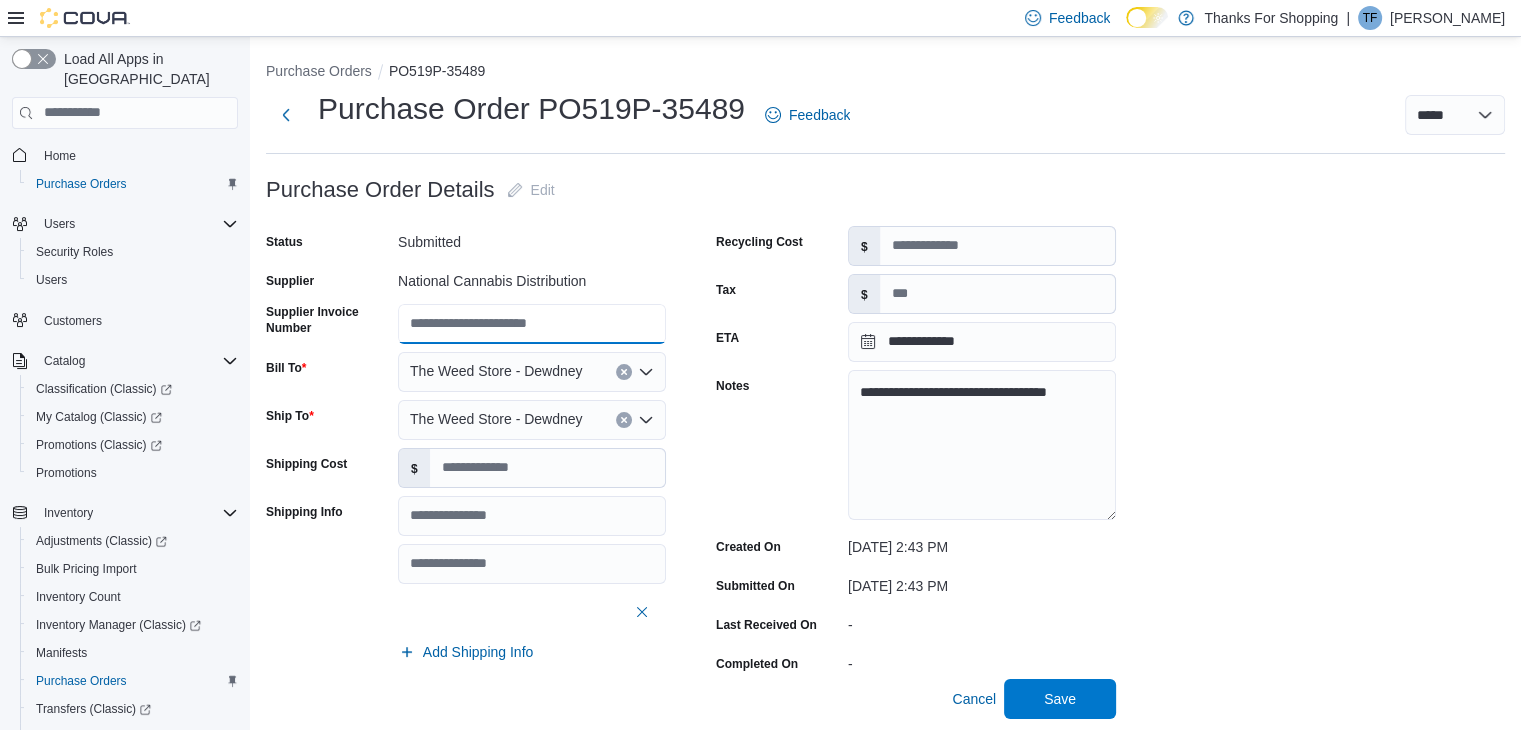 click on "Supplier Invoice Number" at bounding box center (532, 324) 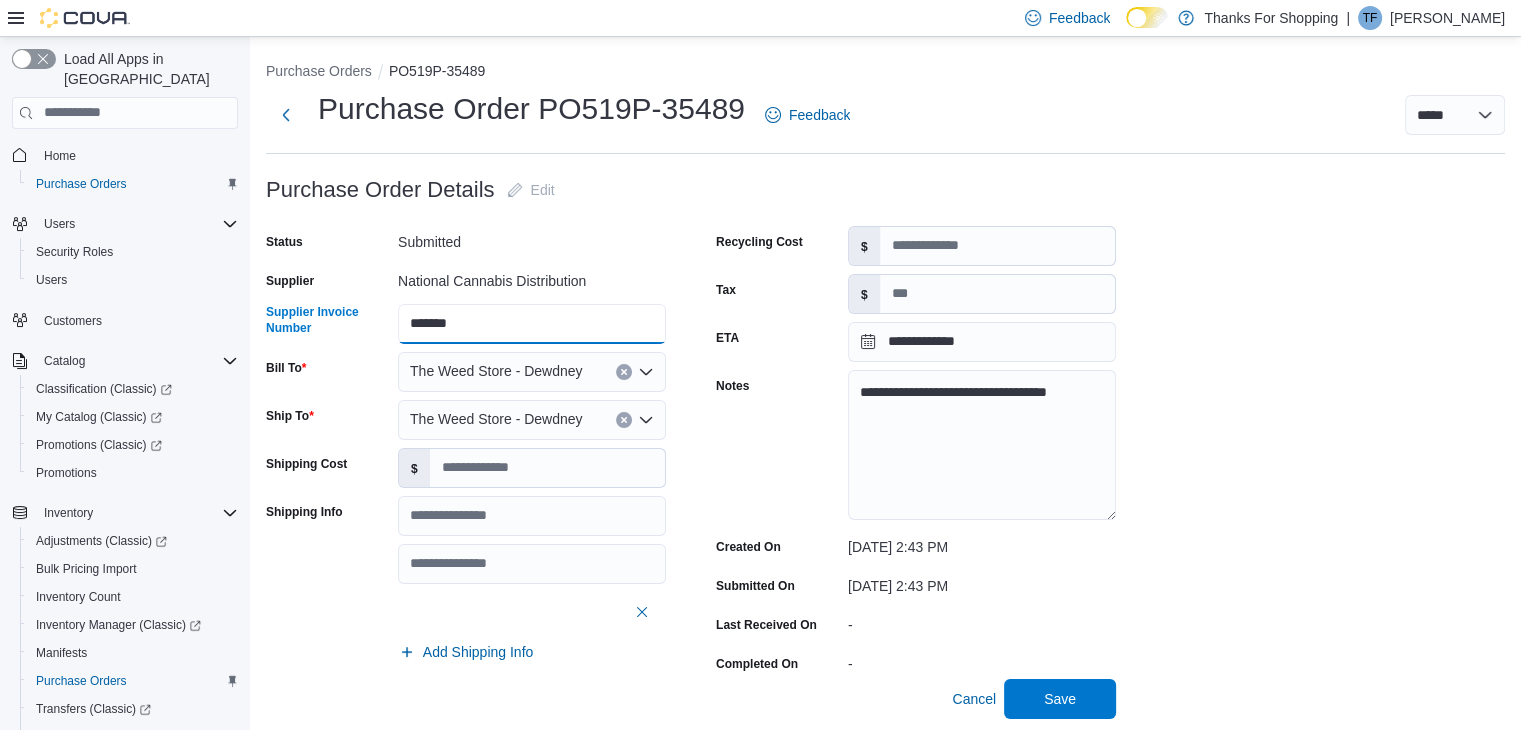 drag, startPoint x: 518, startPoint y: 325, endPoint x: 338, endPoint y: 332, distance: 180.13606 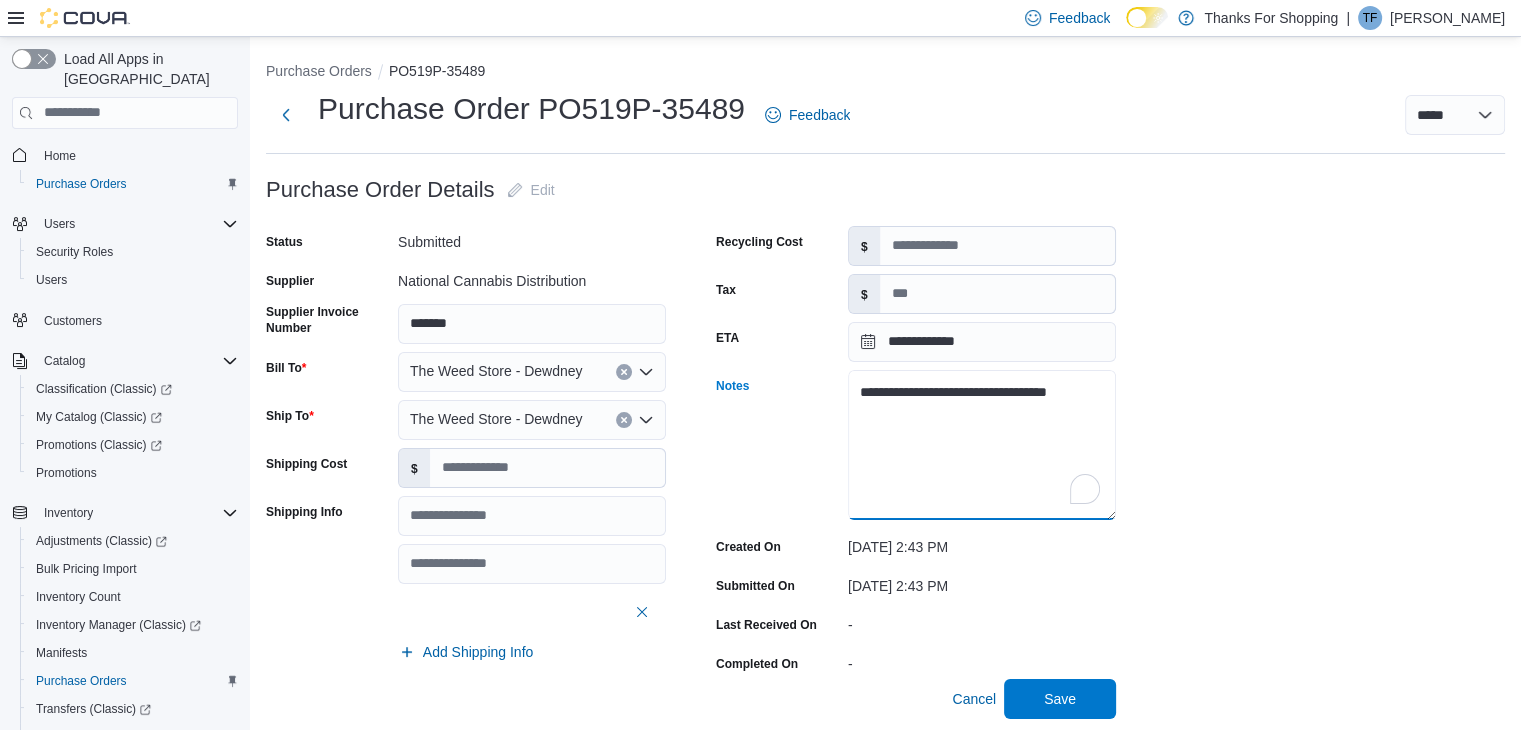 drag, startPoint x: 940, startPoint y: 422, endPoint x: 829, endPoint y: 378, distance: 119.40268 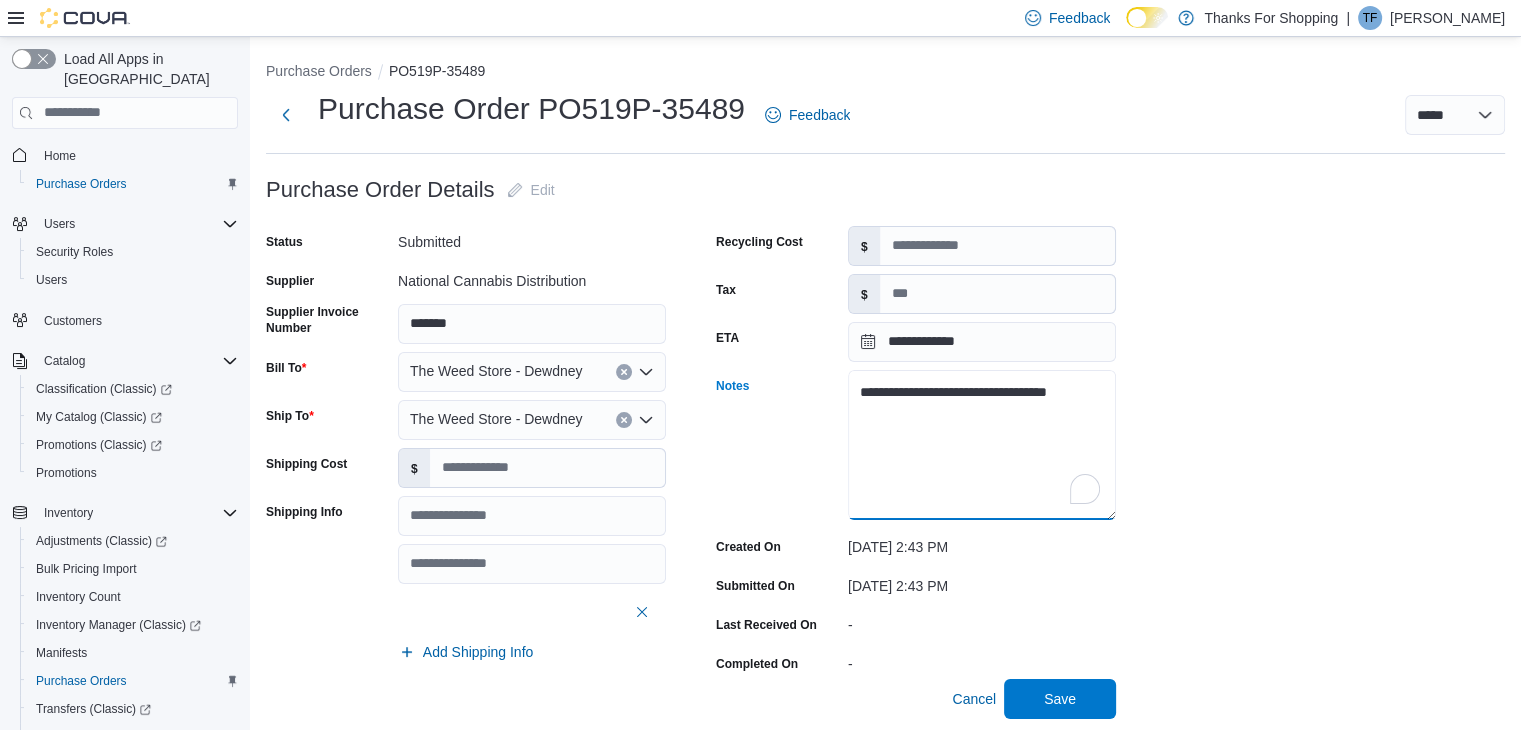 click on "**********" at bounding box center (916, 446) 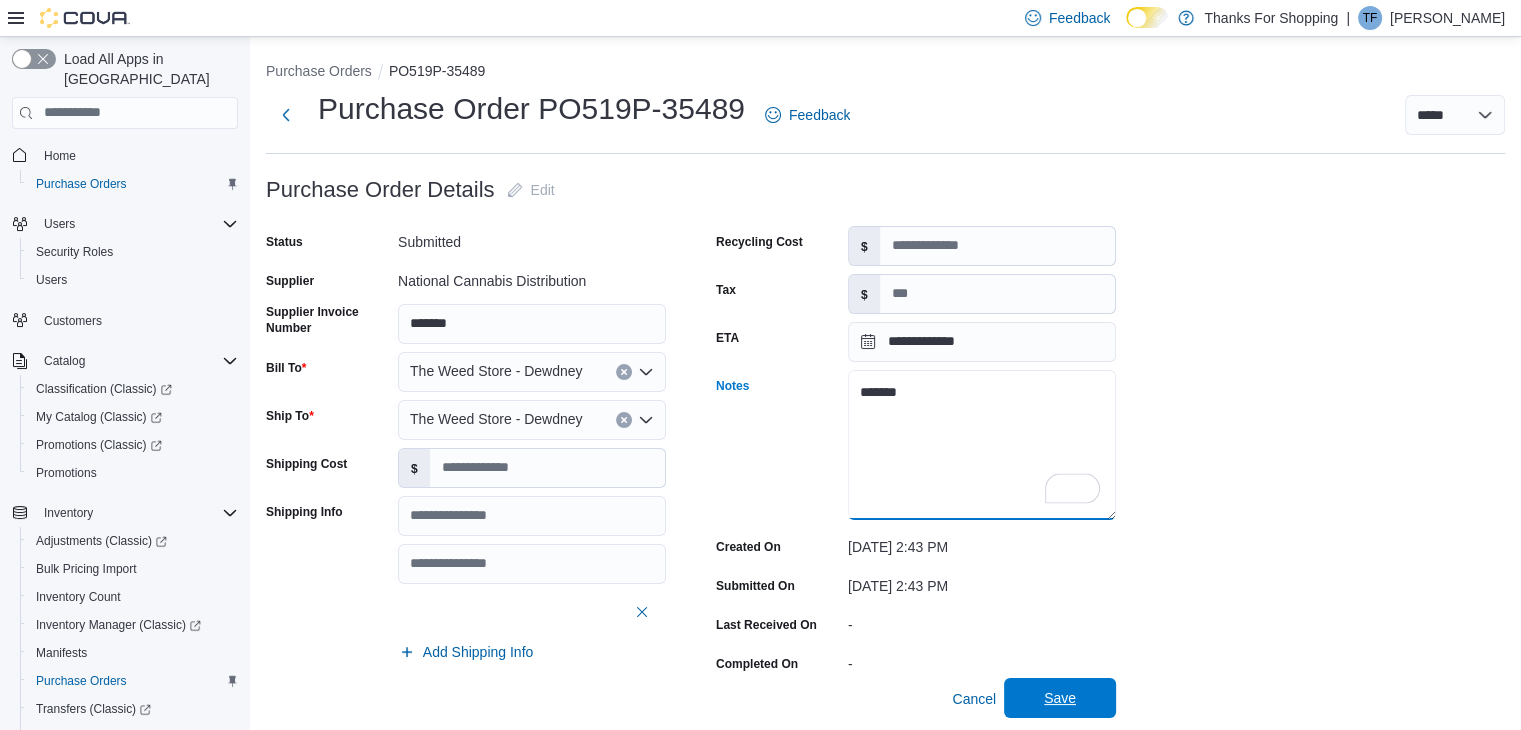 type on "*******" 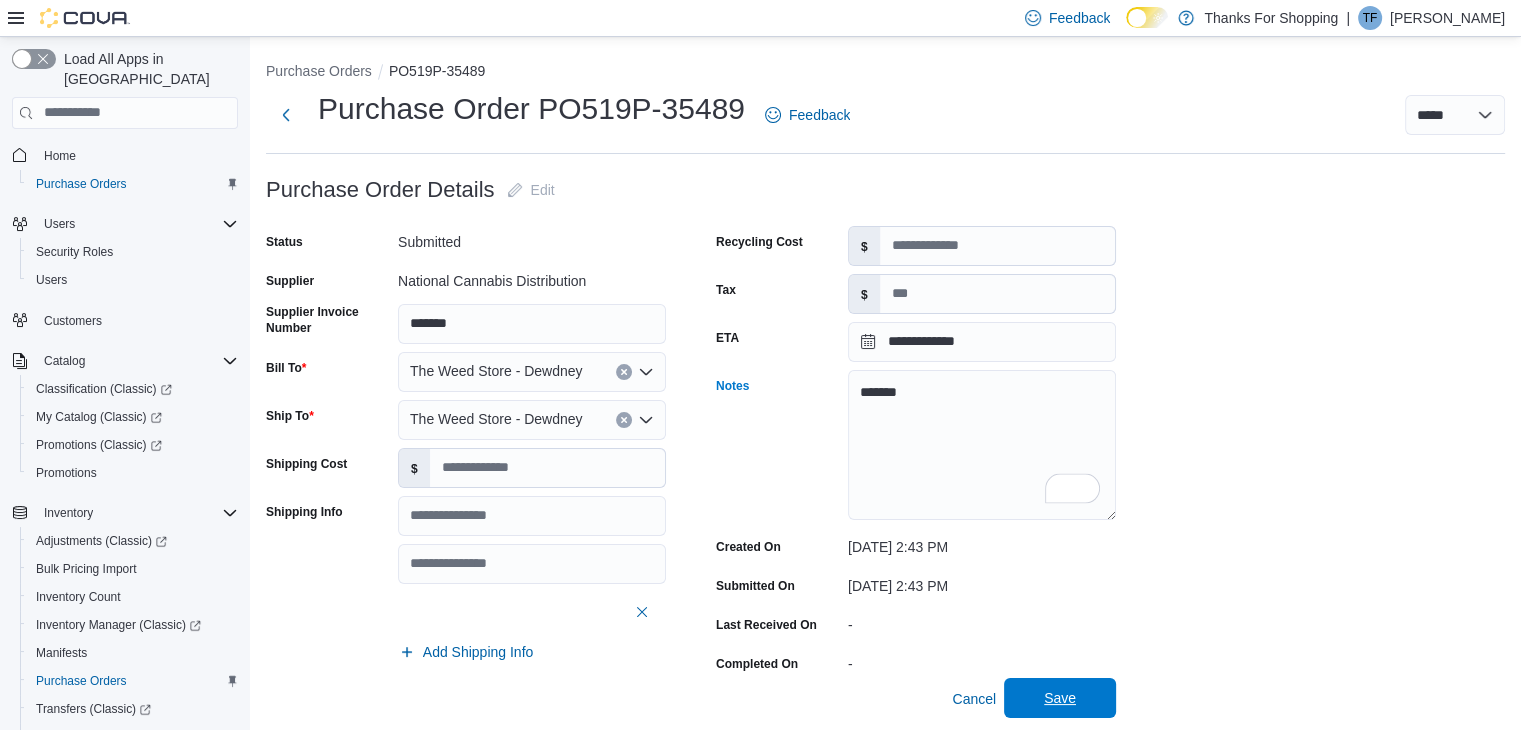 click on "Save" at bounding box center [1060, 698] 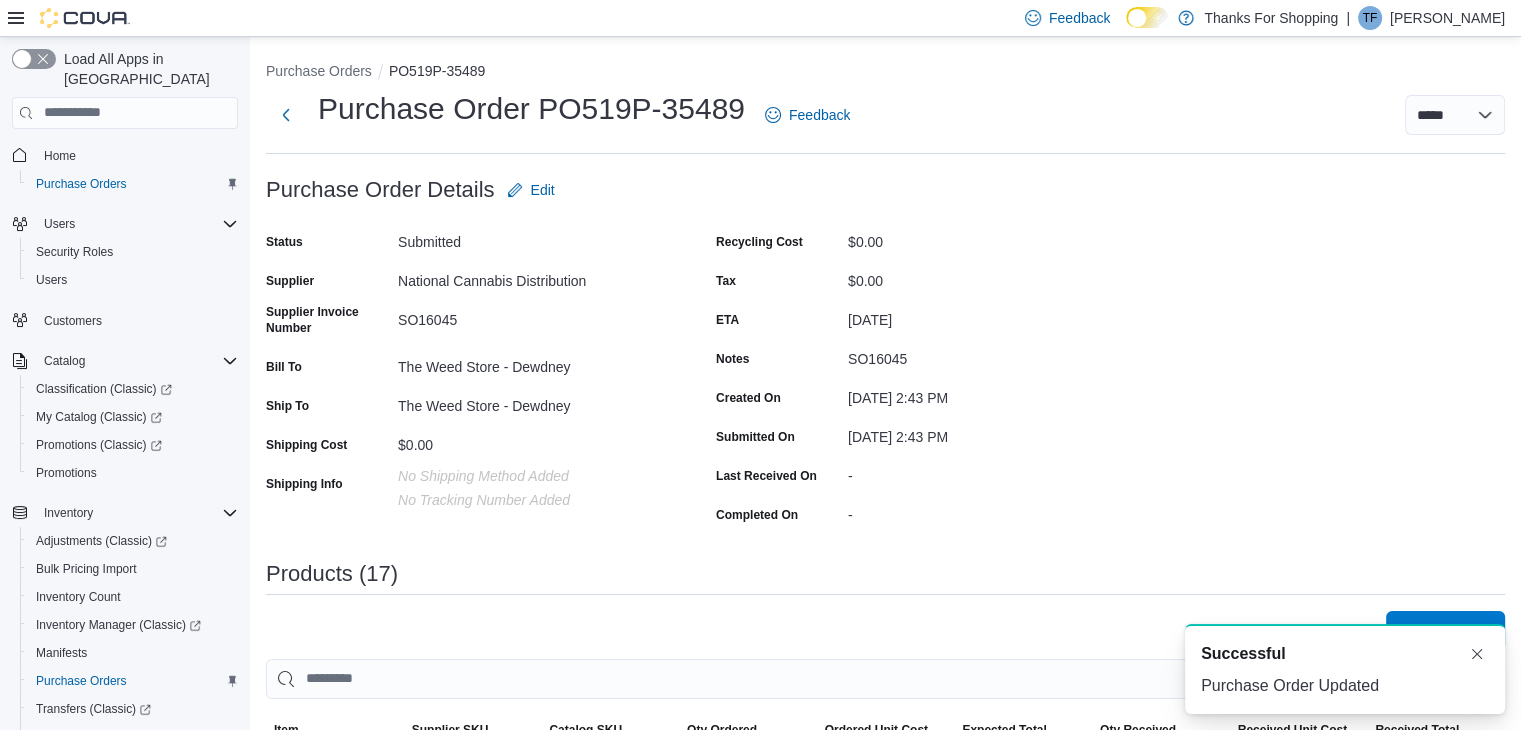 scroll, scrollTop: 190, scrollLeft: 0, axis: vertical 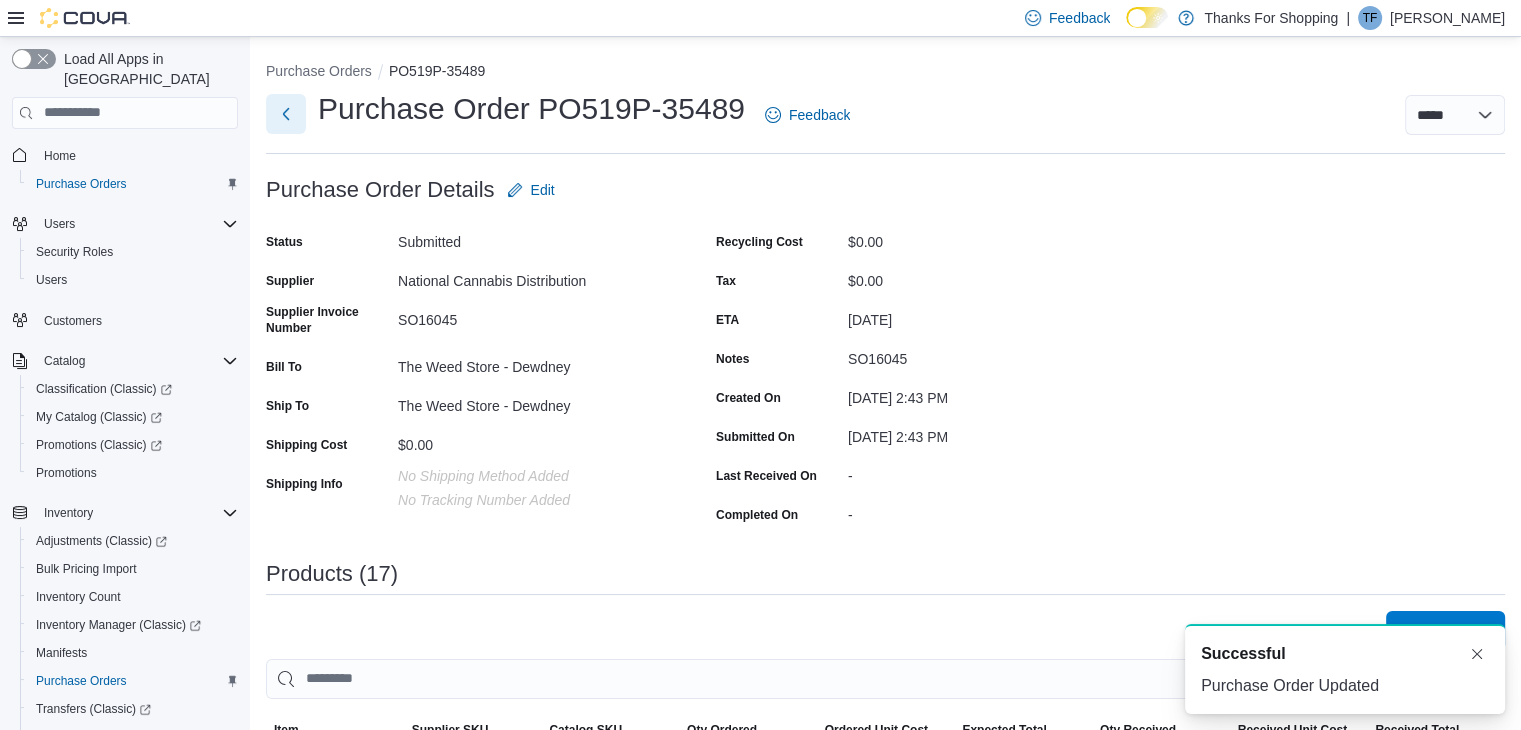 click at bounding box center [286, 114] 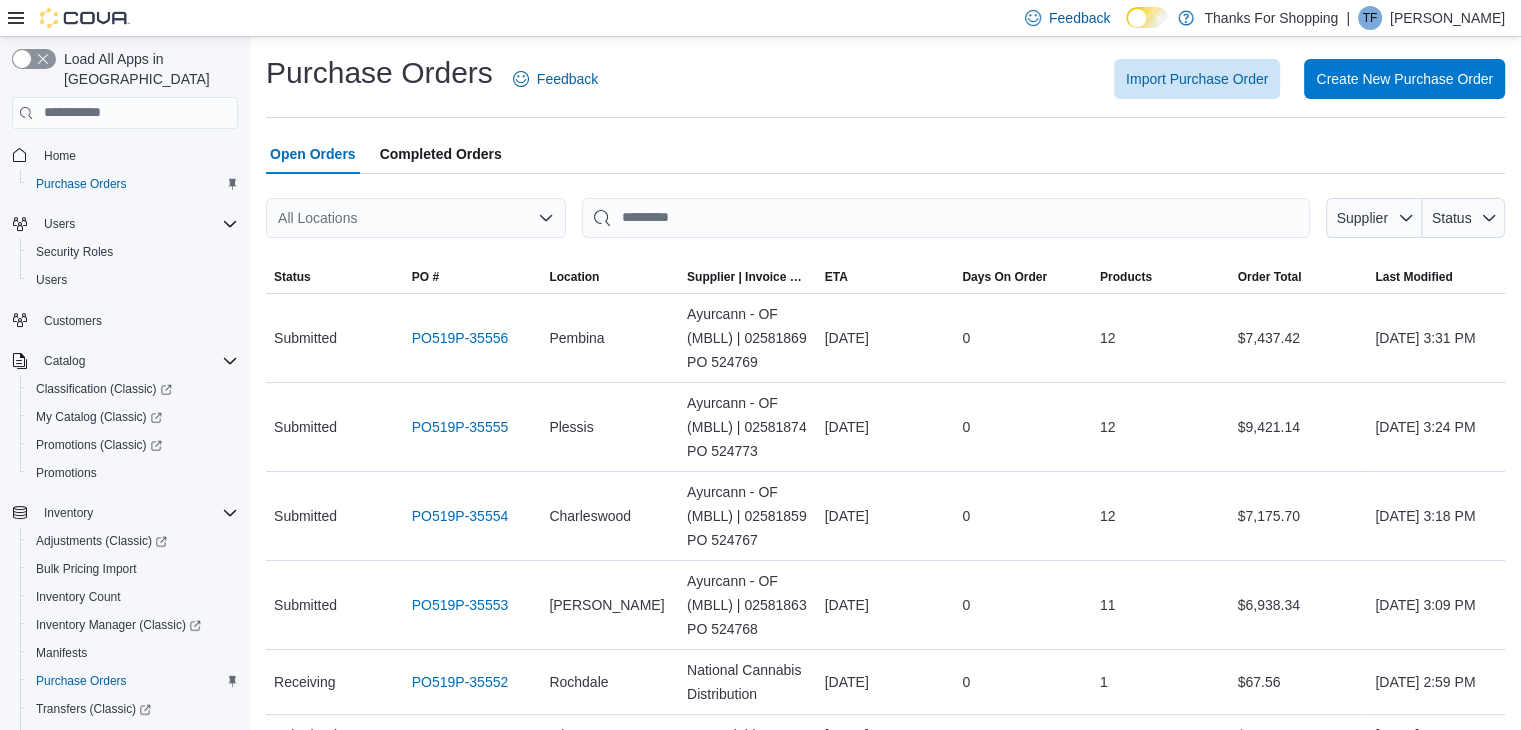 click on "All Locations" at bounding box center [416, 218] 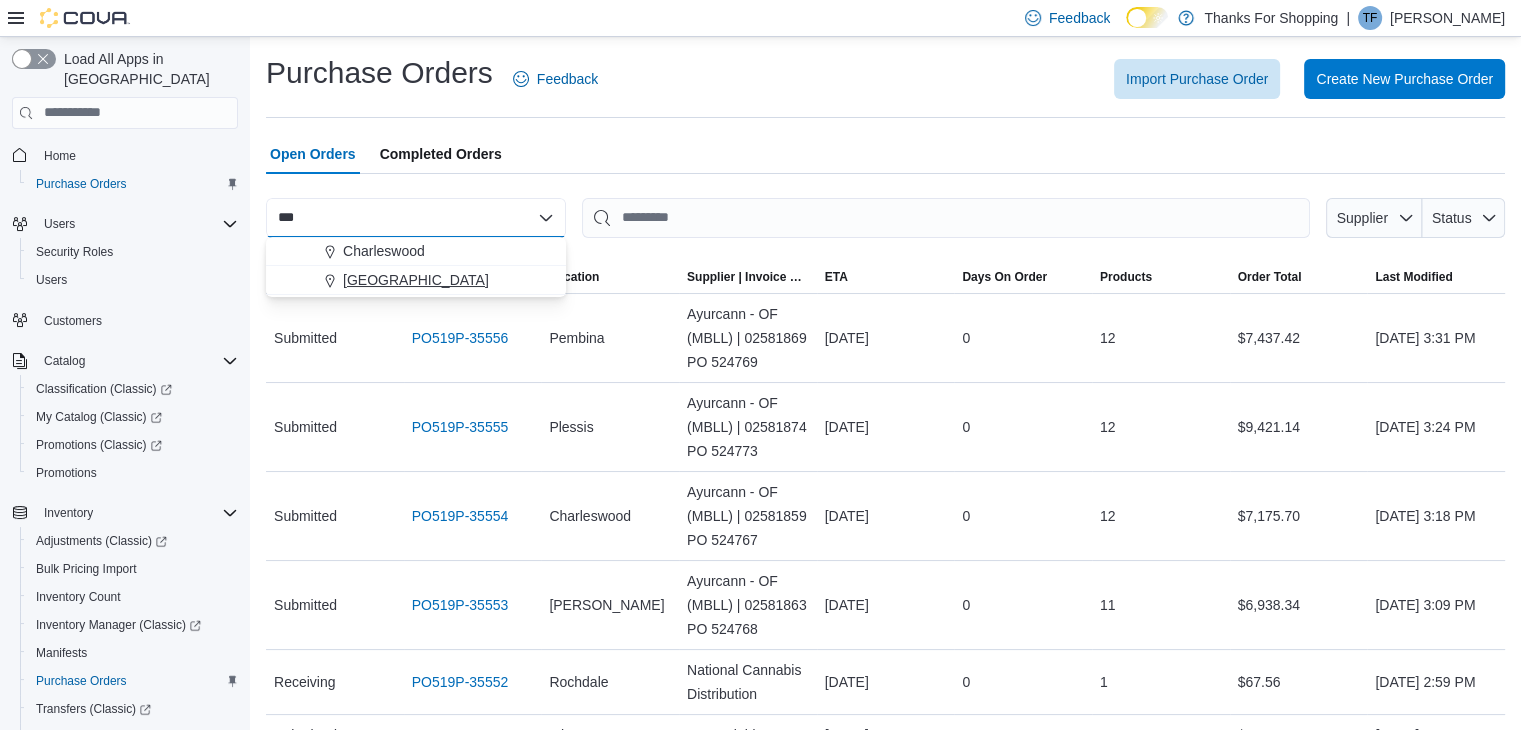 type on "***" 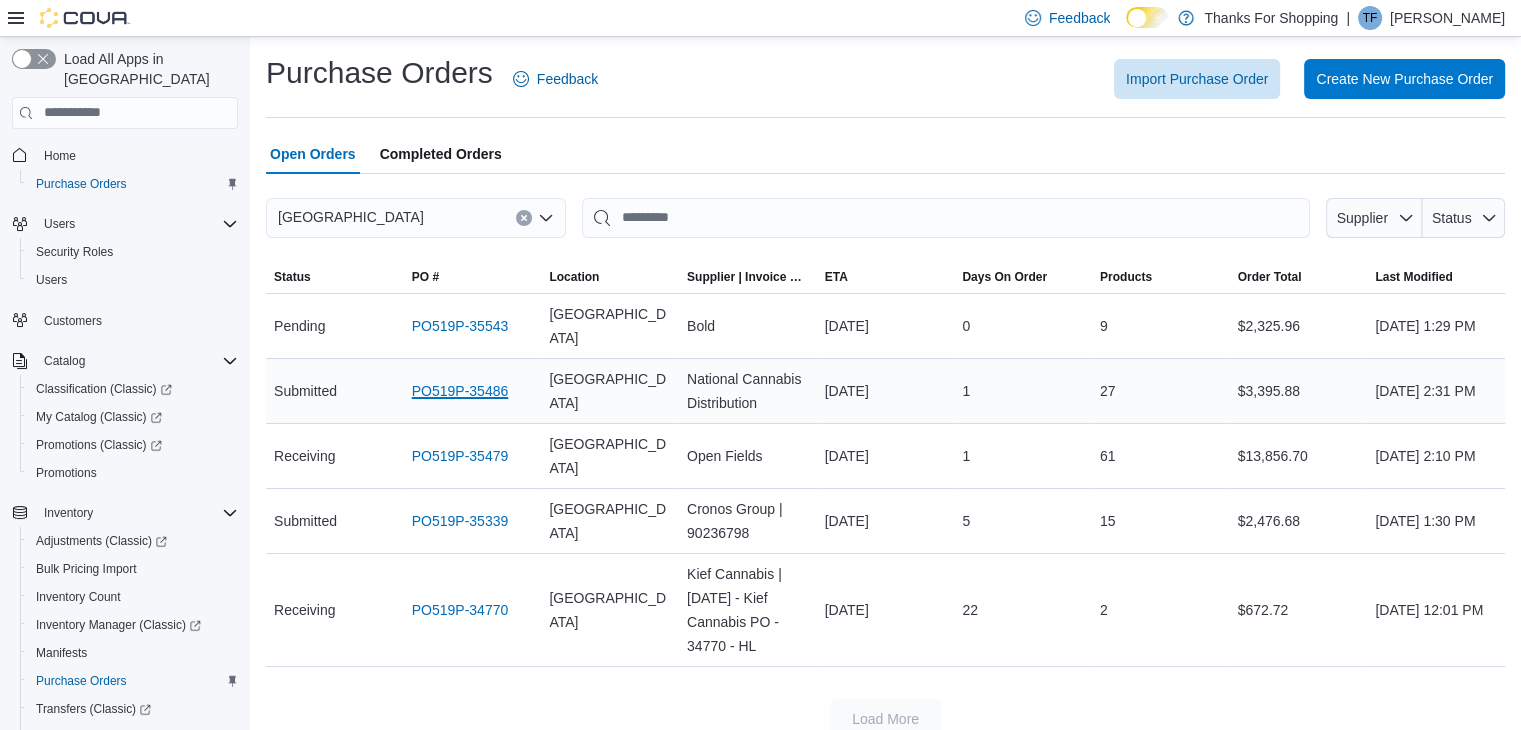 click on "PO519P-35486" at bounding box center [460, 391] 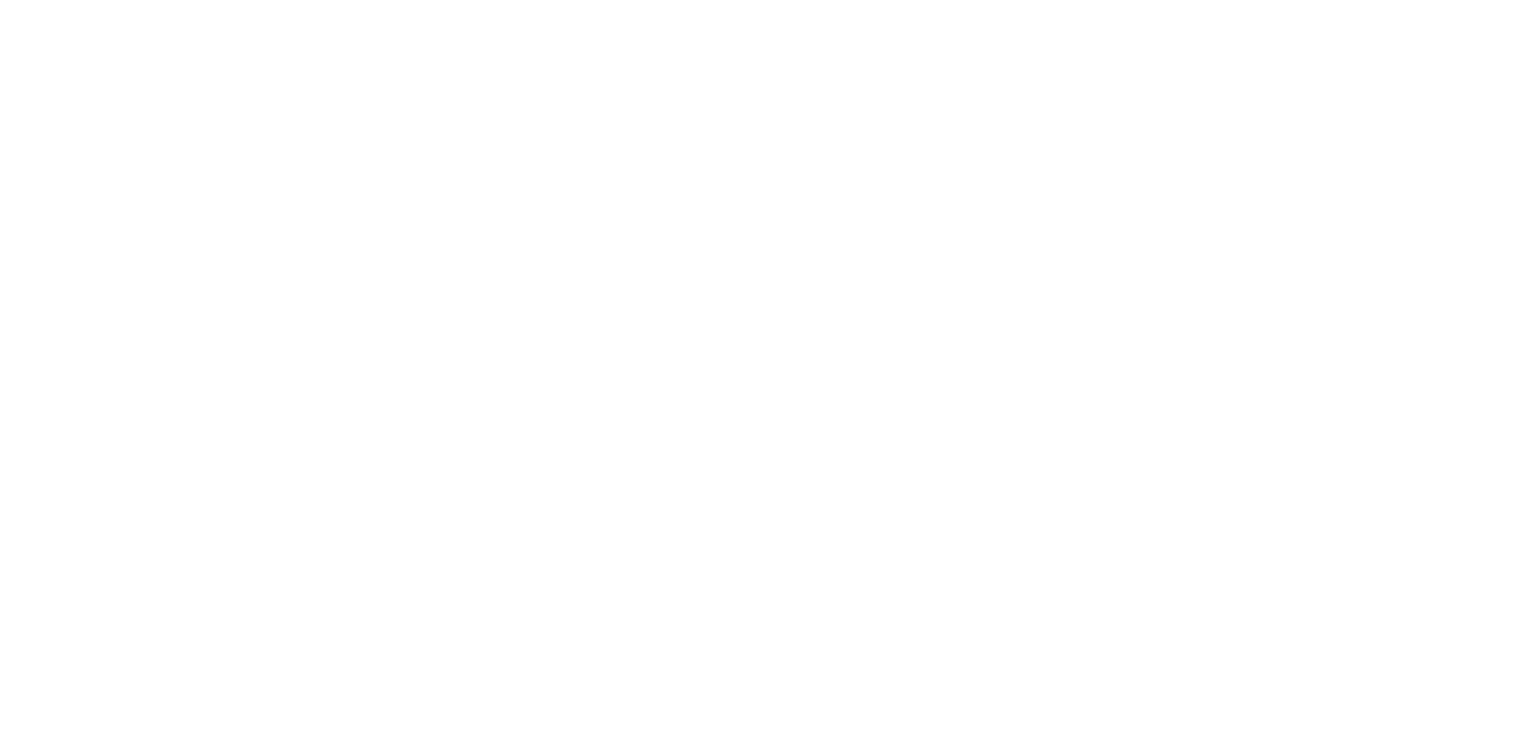 scroll, scrollTop: 0, scrollLeft: 0, axis: both 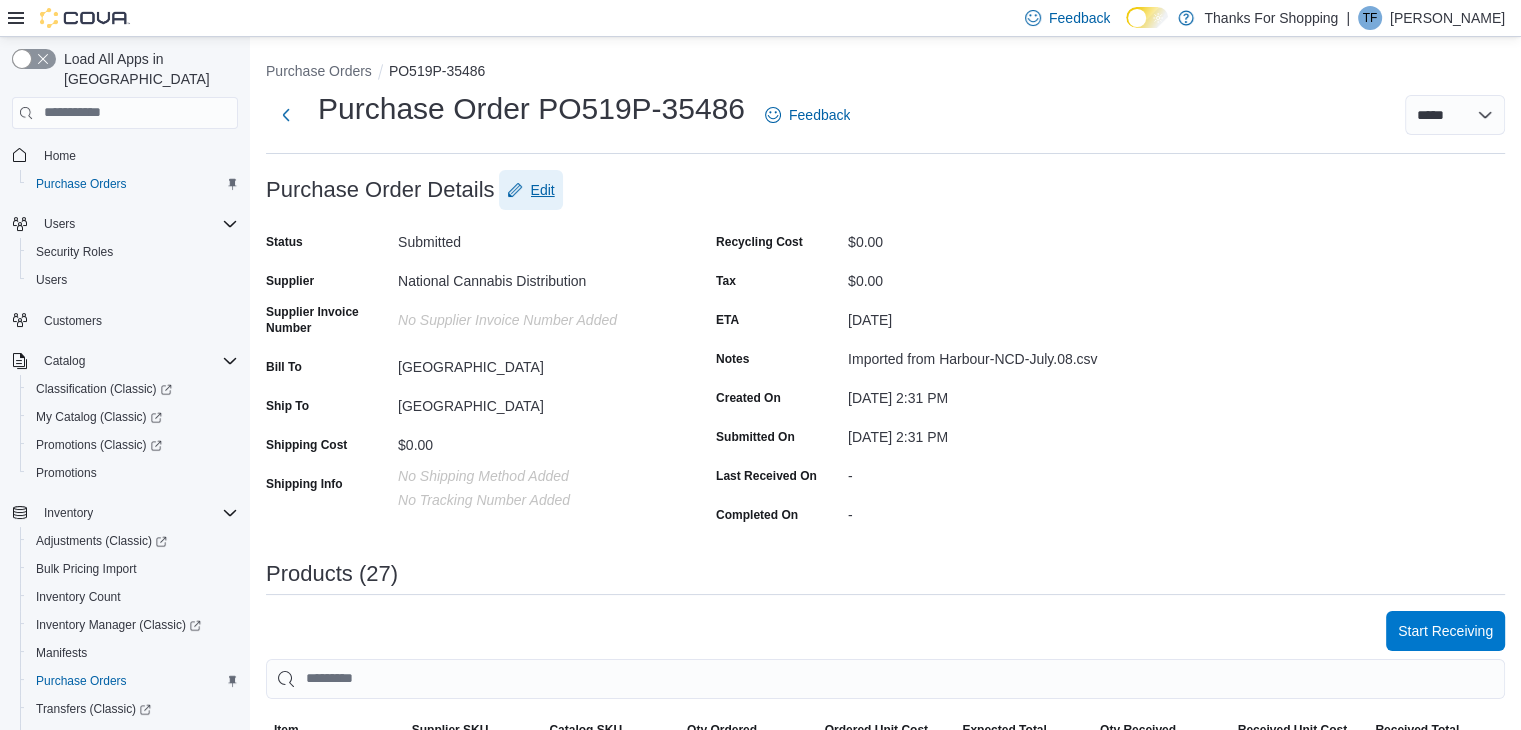 drag, startPoint x: 558, startPoint y: 188, endPoint x: 548, endPoint y: 287, distance: 99.50377 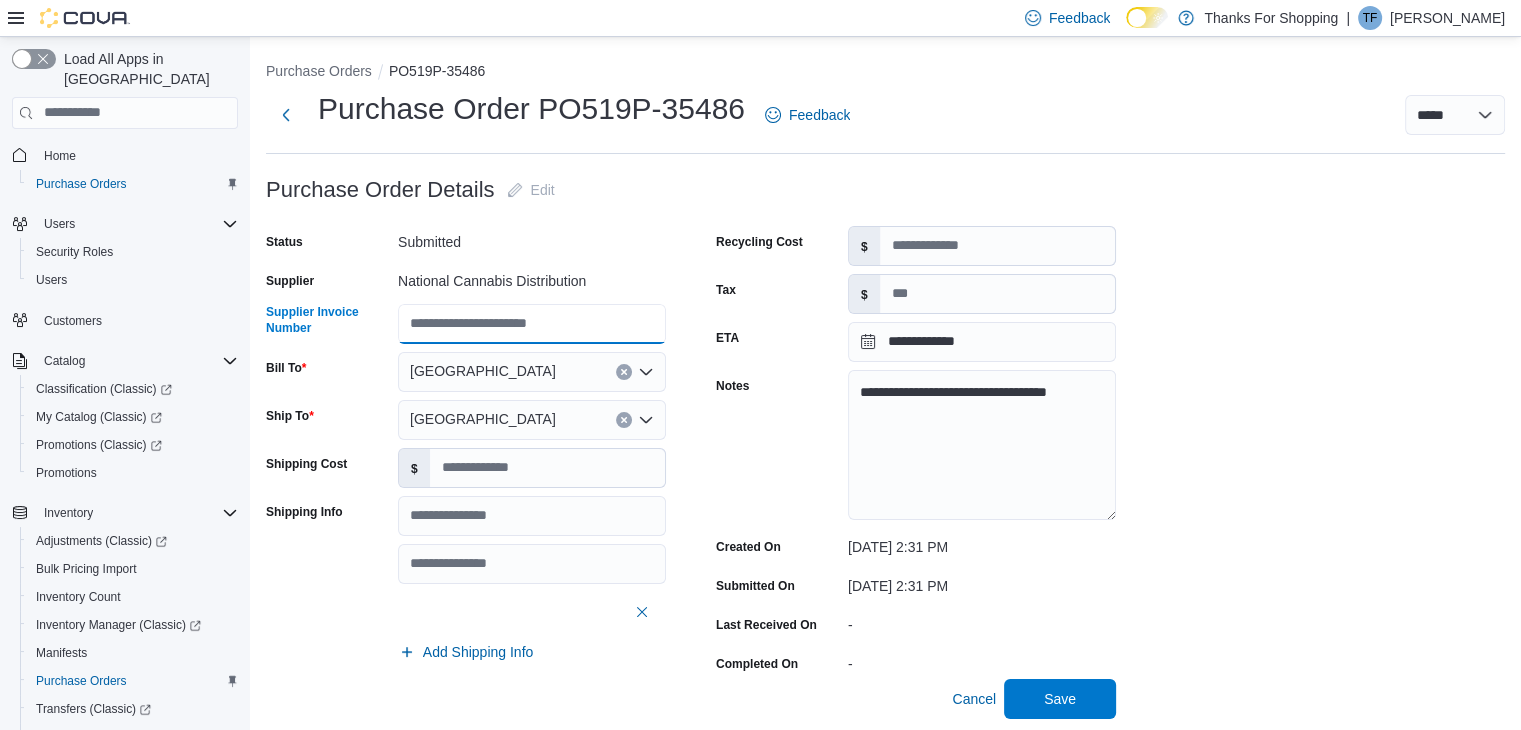 click on "Supplier Invoice Number" at bounding box center [532, 324] 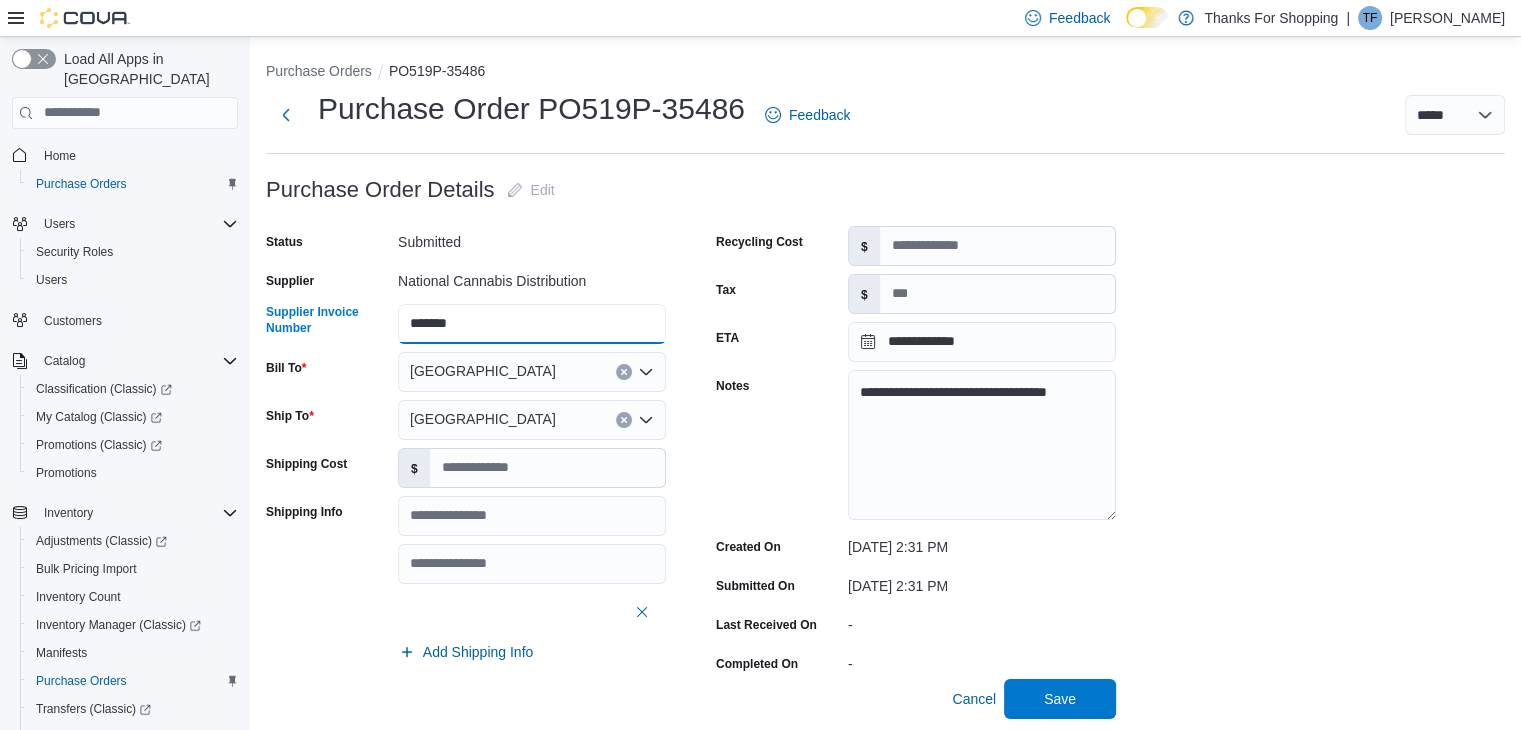 drag, startPoint x: 492, startPoint y: 325, endPoint x: 382, endPoint y: 325, distance: 110 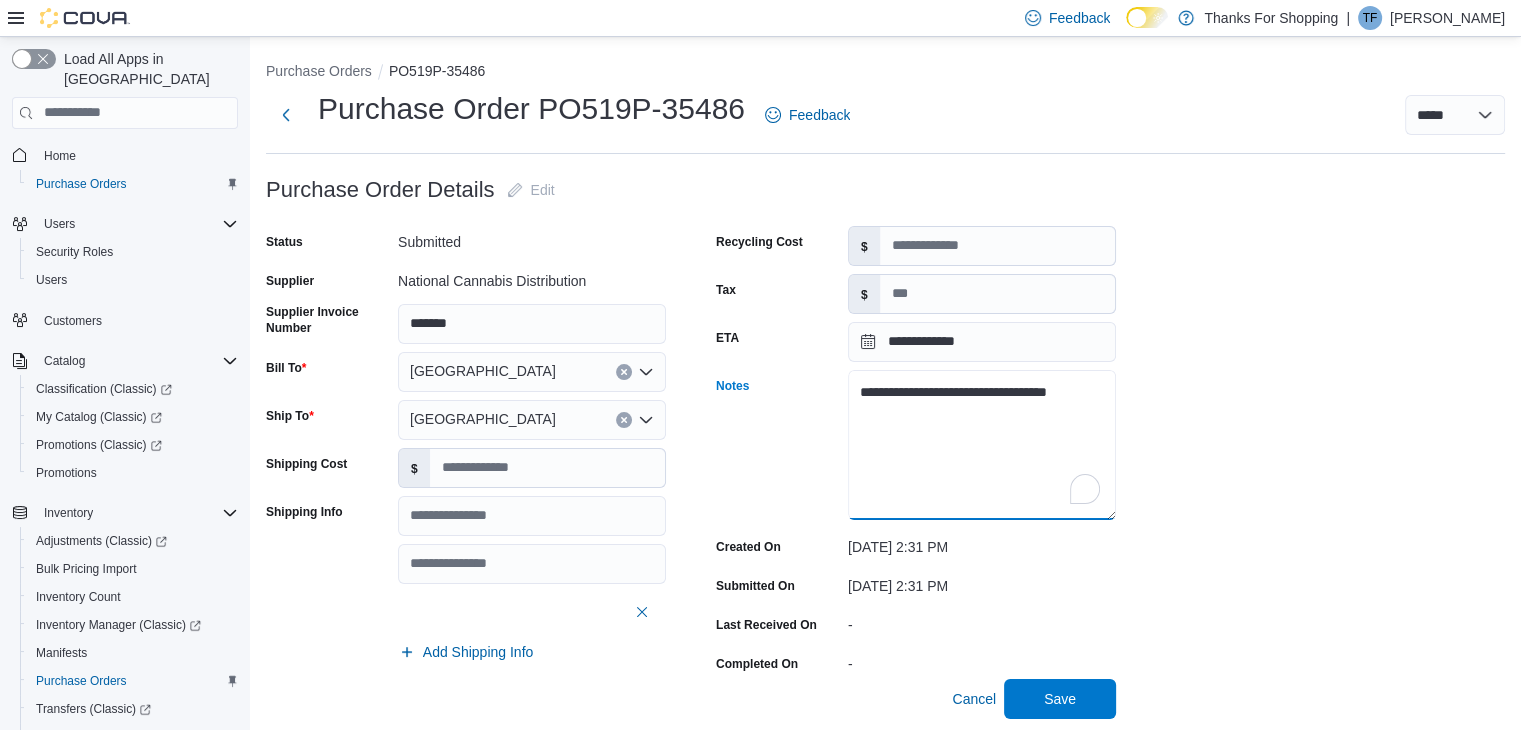 drag, startPoint x: 852, startPoint y: 393, endPoint x: 844, endPoint y: 385, distance: 11.313708 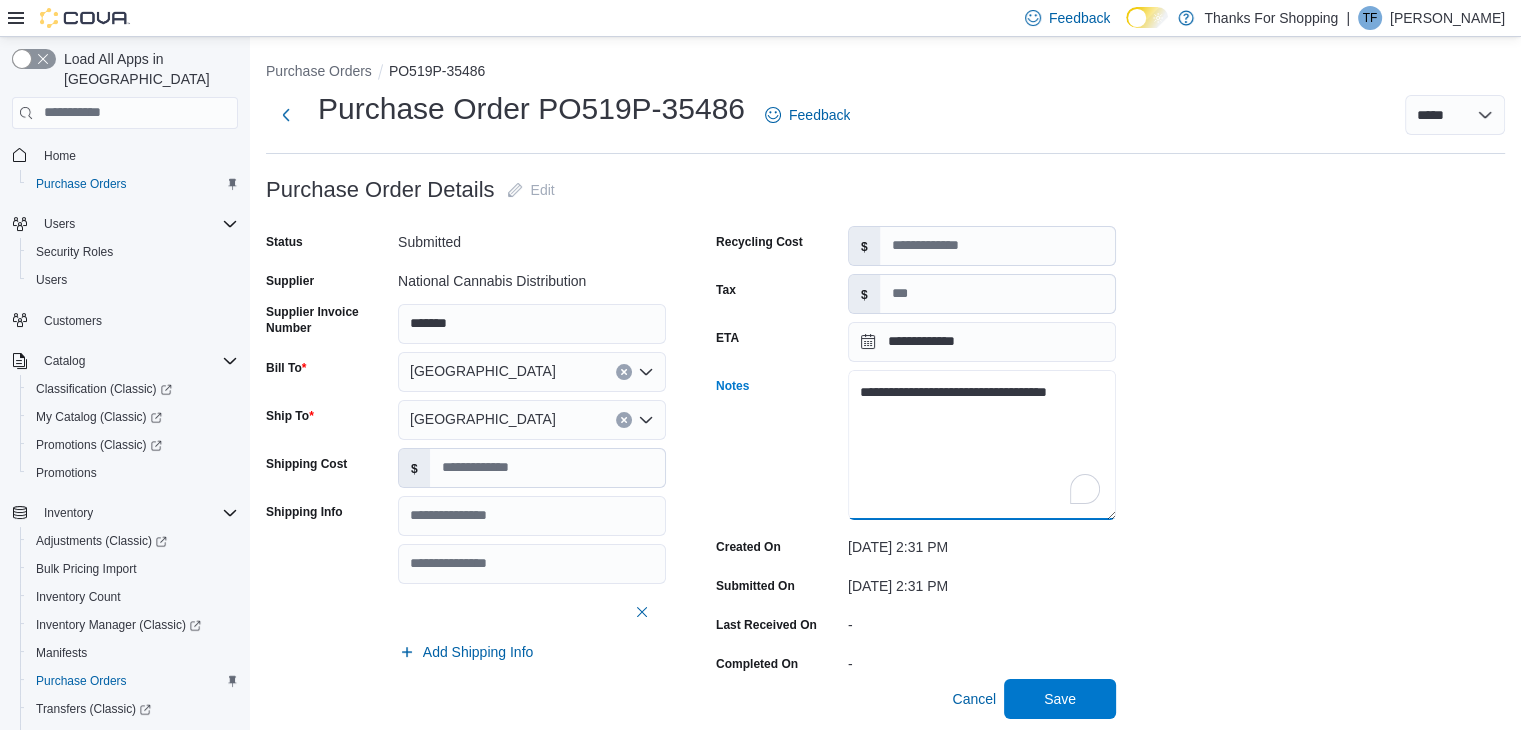 click on "**********" at bounding box center (916, 446) 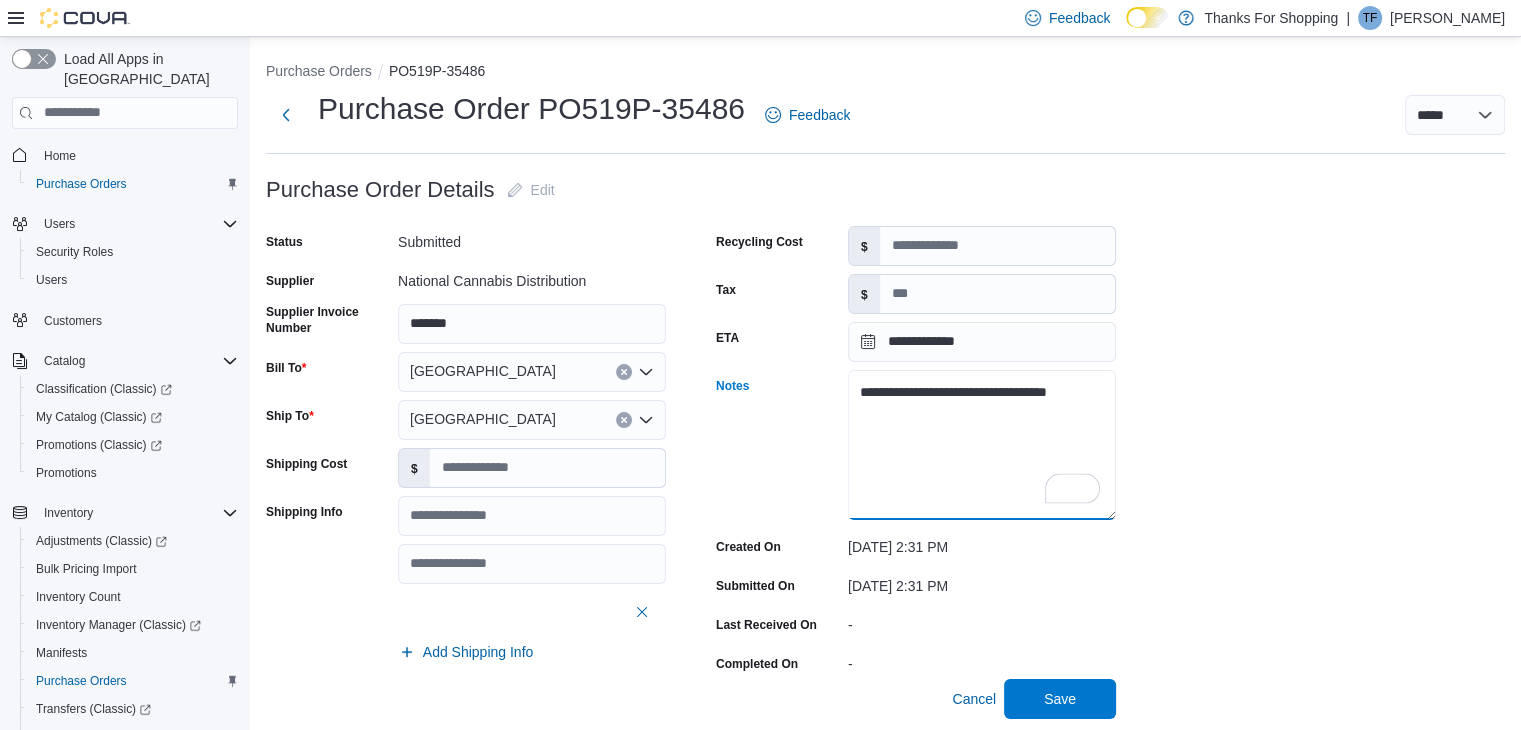 paste 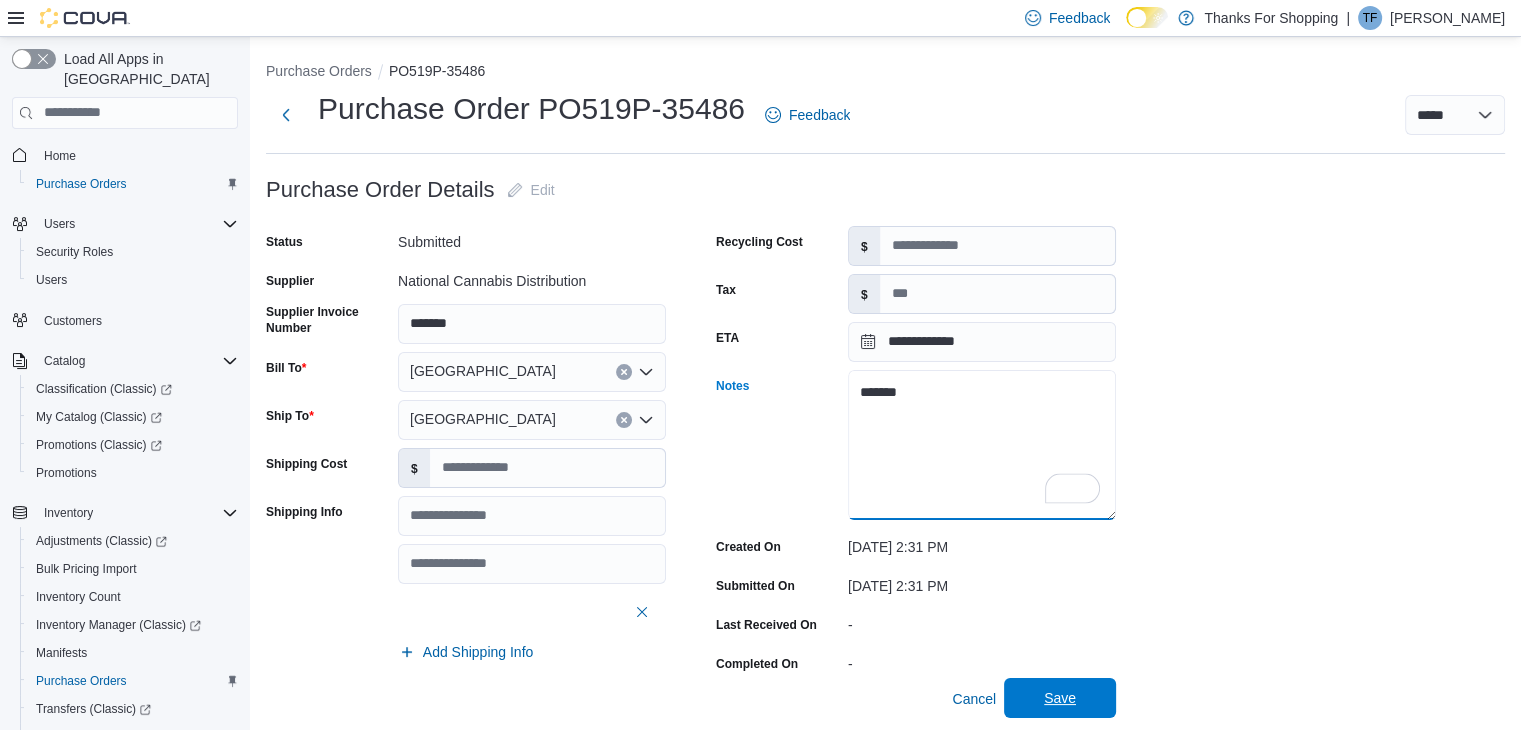 type on "*******" 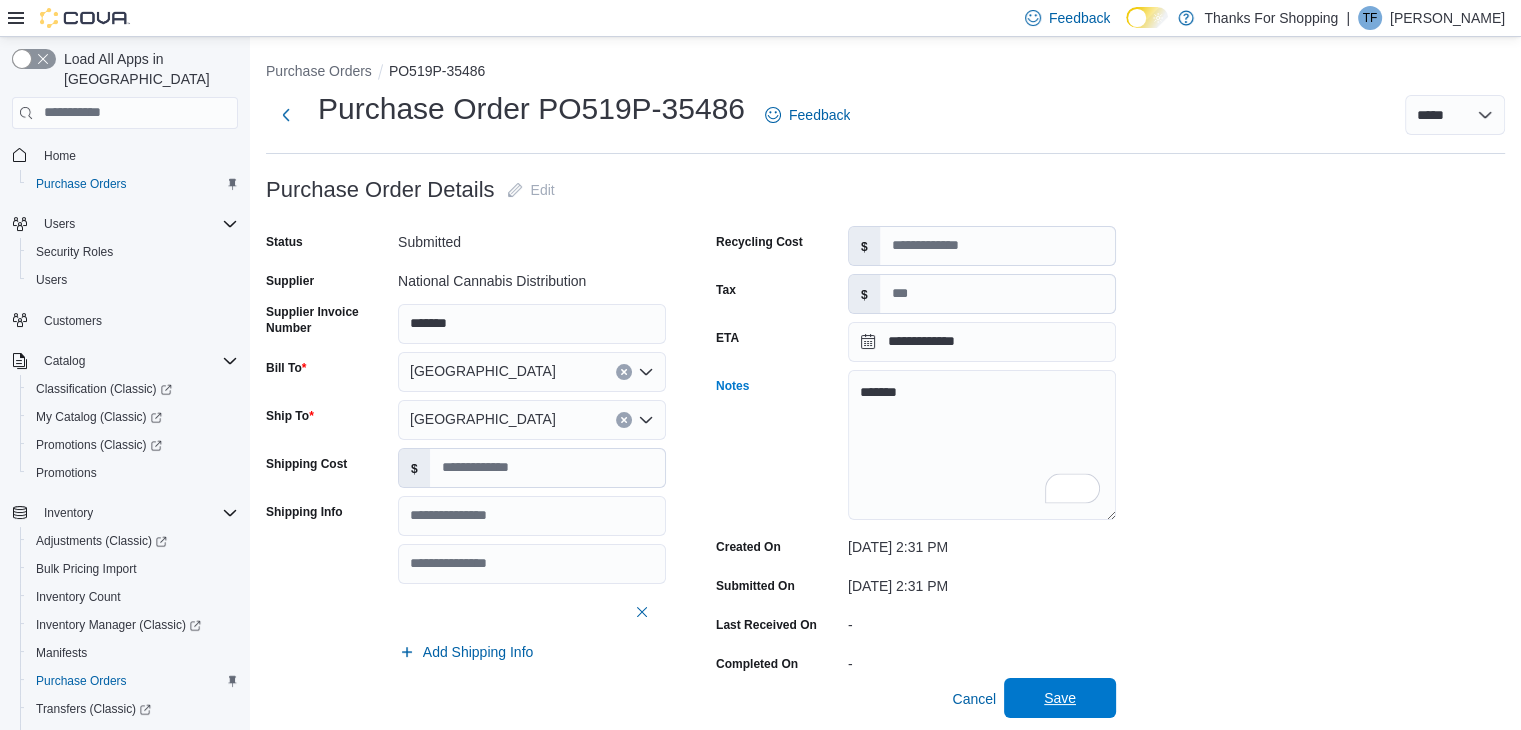 click on "Save" at bounding box center [1060, 698] 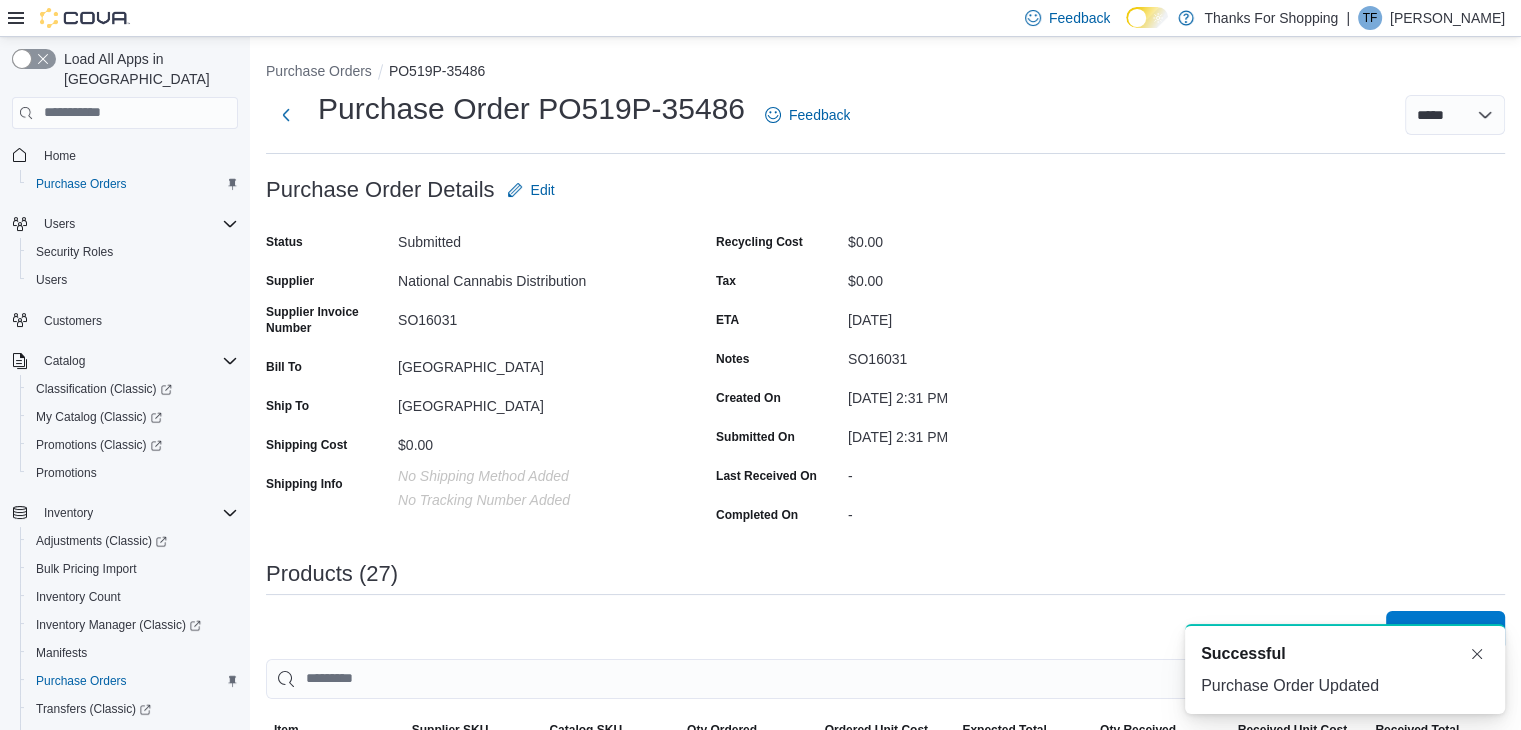 scroll, scrollTop: 0, scrollLeft: 0, axis: both 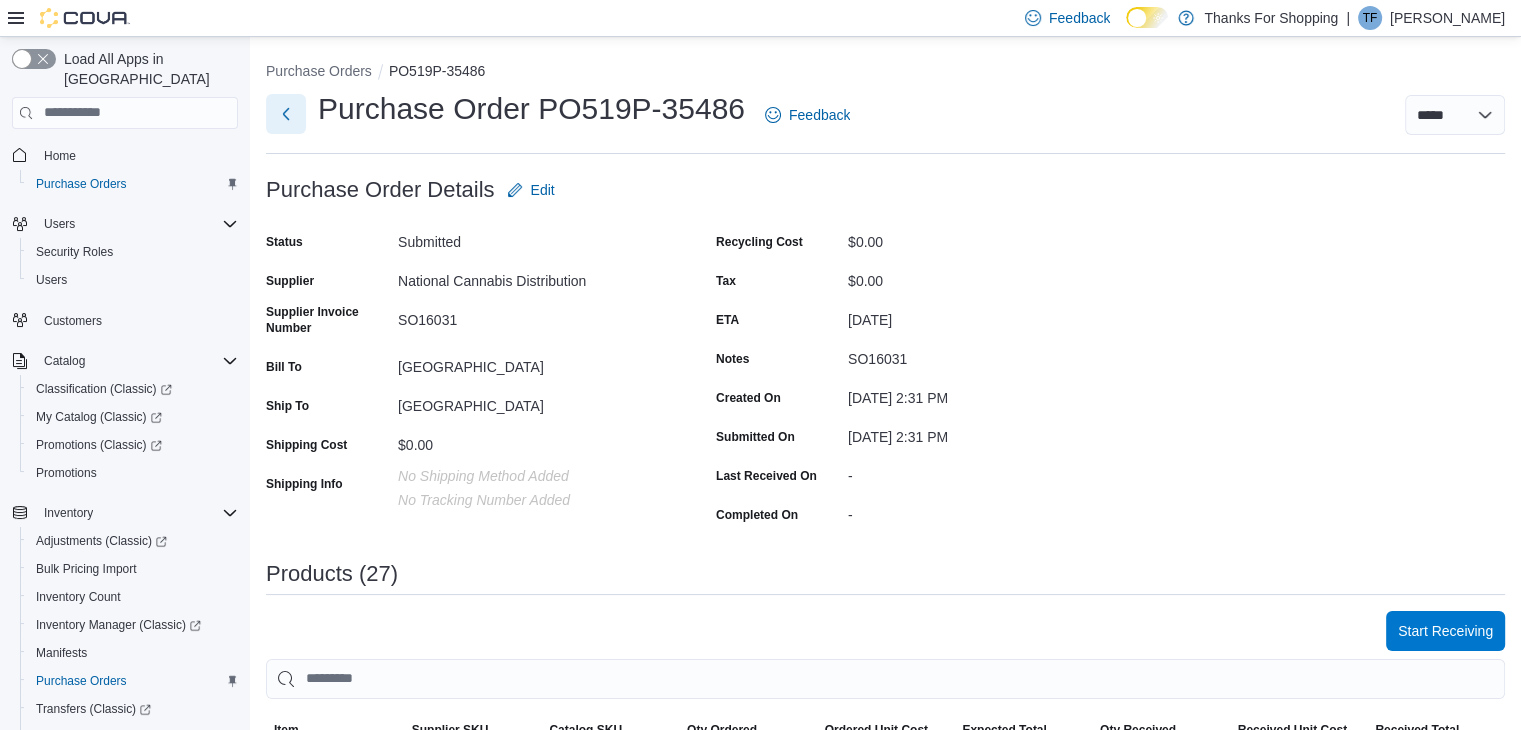 click at bounding box center [286, 114] 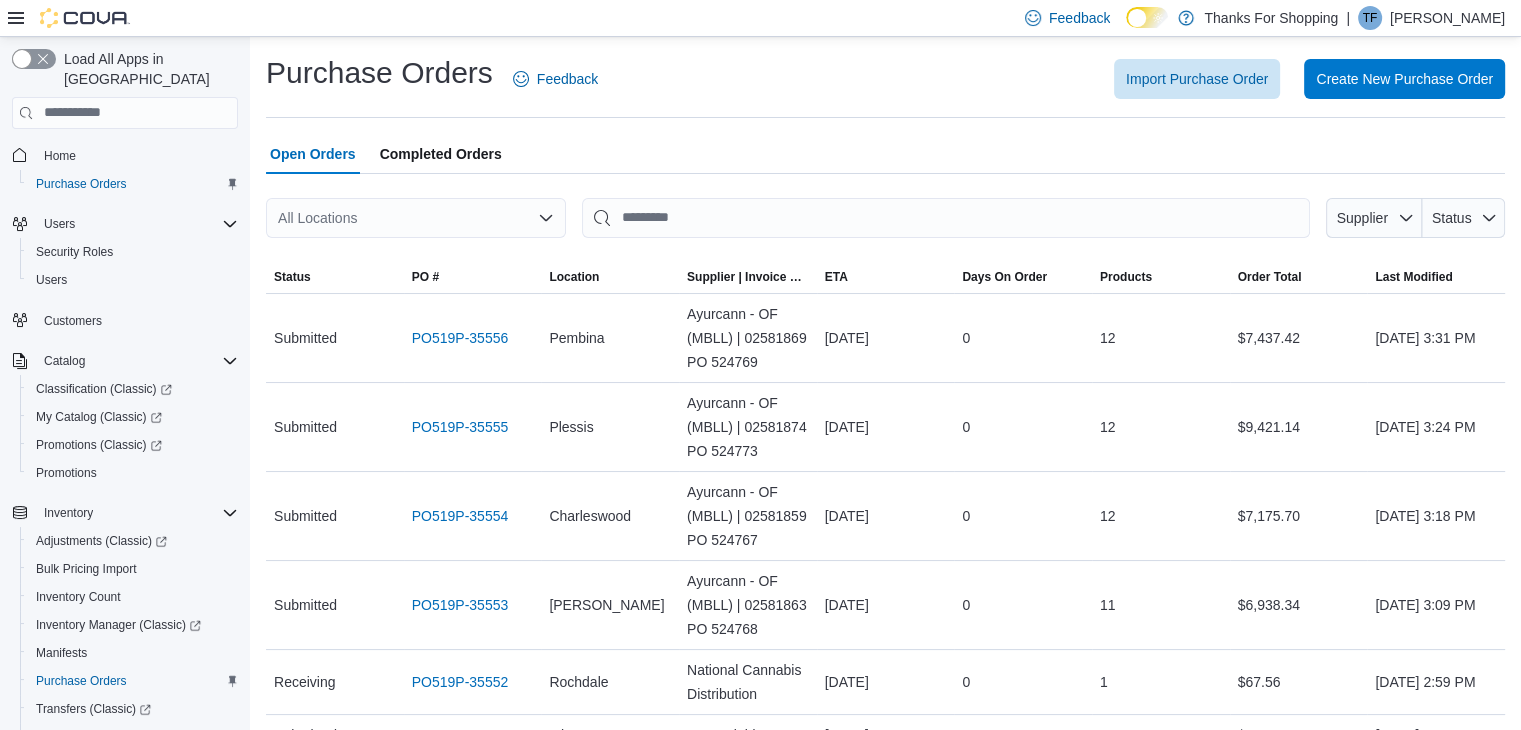 click on "All Locations" at bounding box center [416, 218] 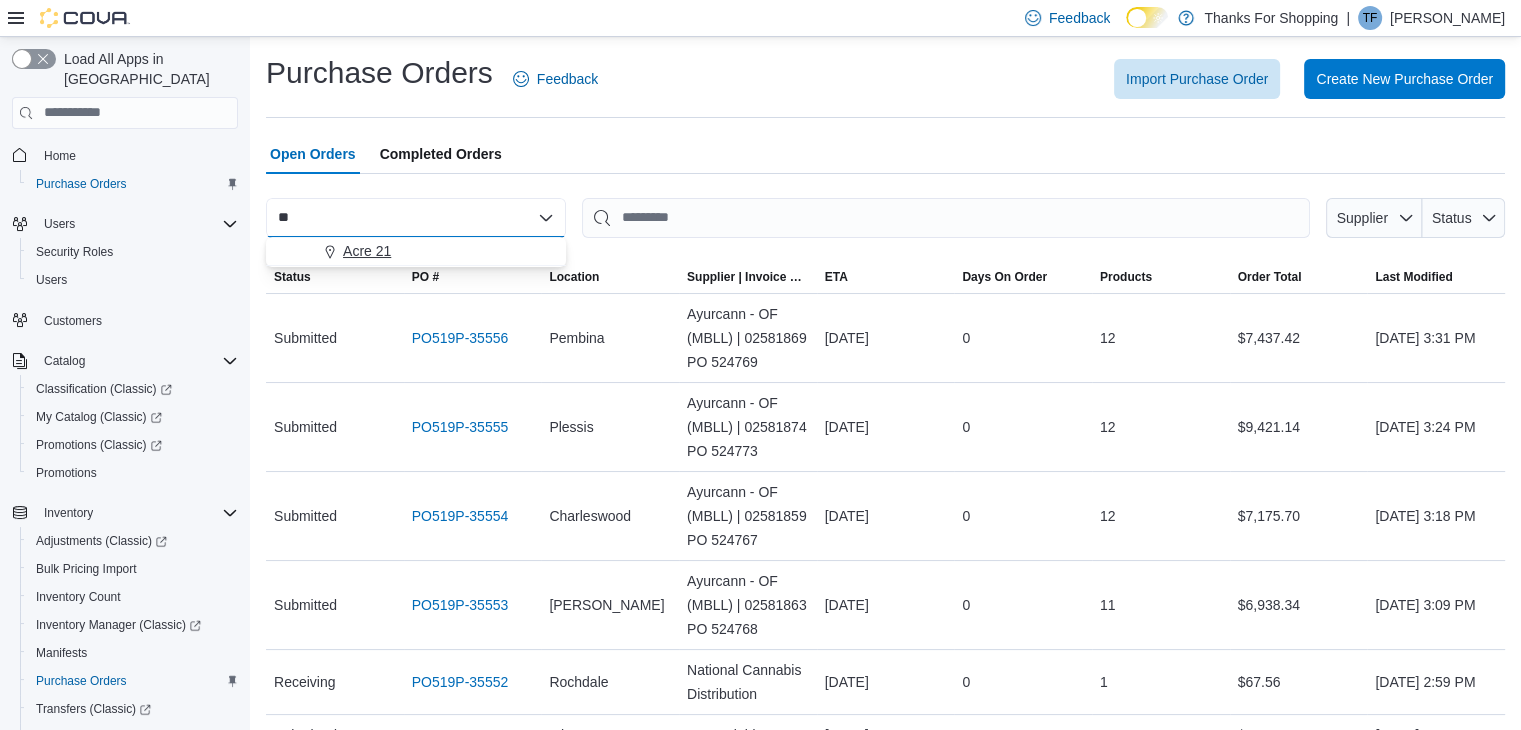 type on "**" 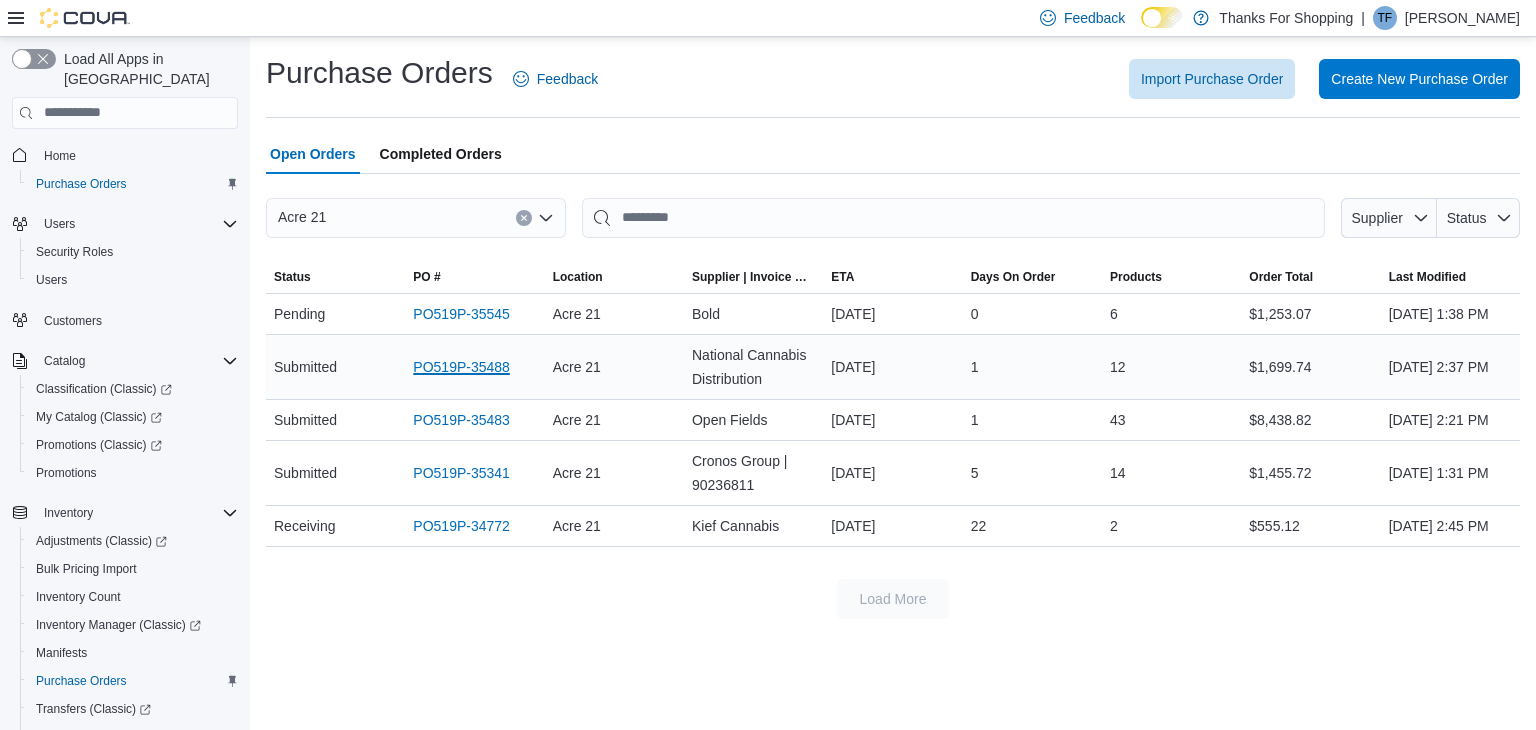 click on "PO519P-35488" at bounding box center (461, 367) 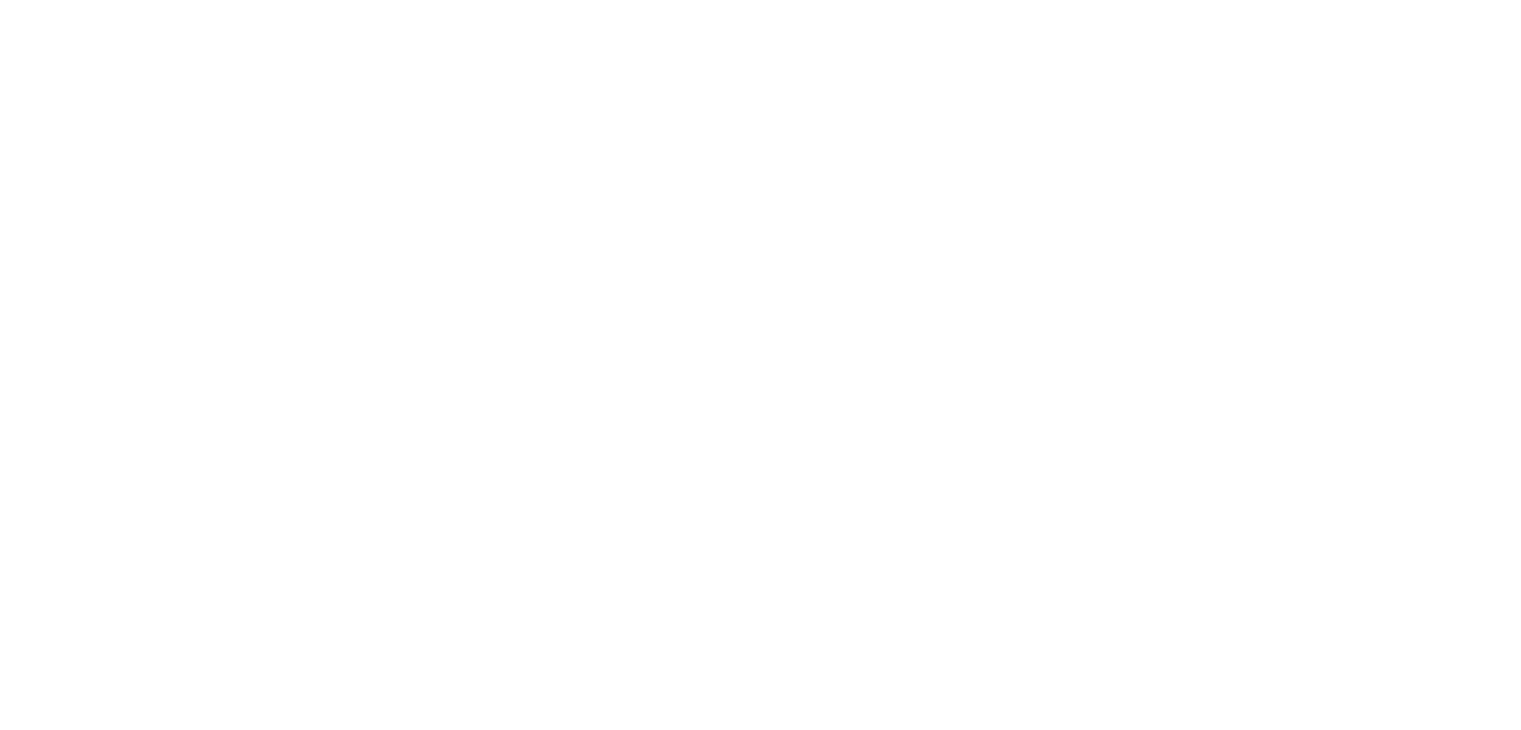 scroll, scrollTop: 0, scrollLeft: 0, axis: both 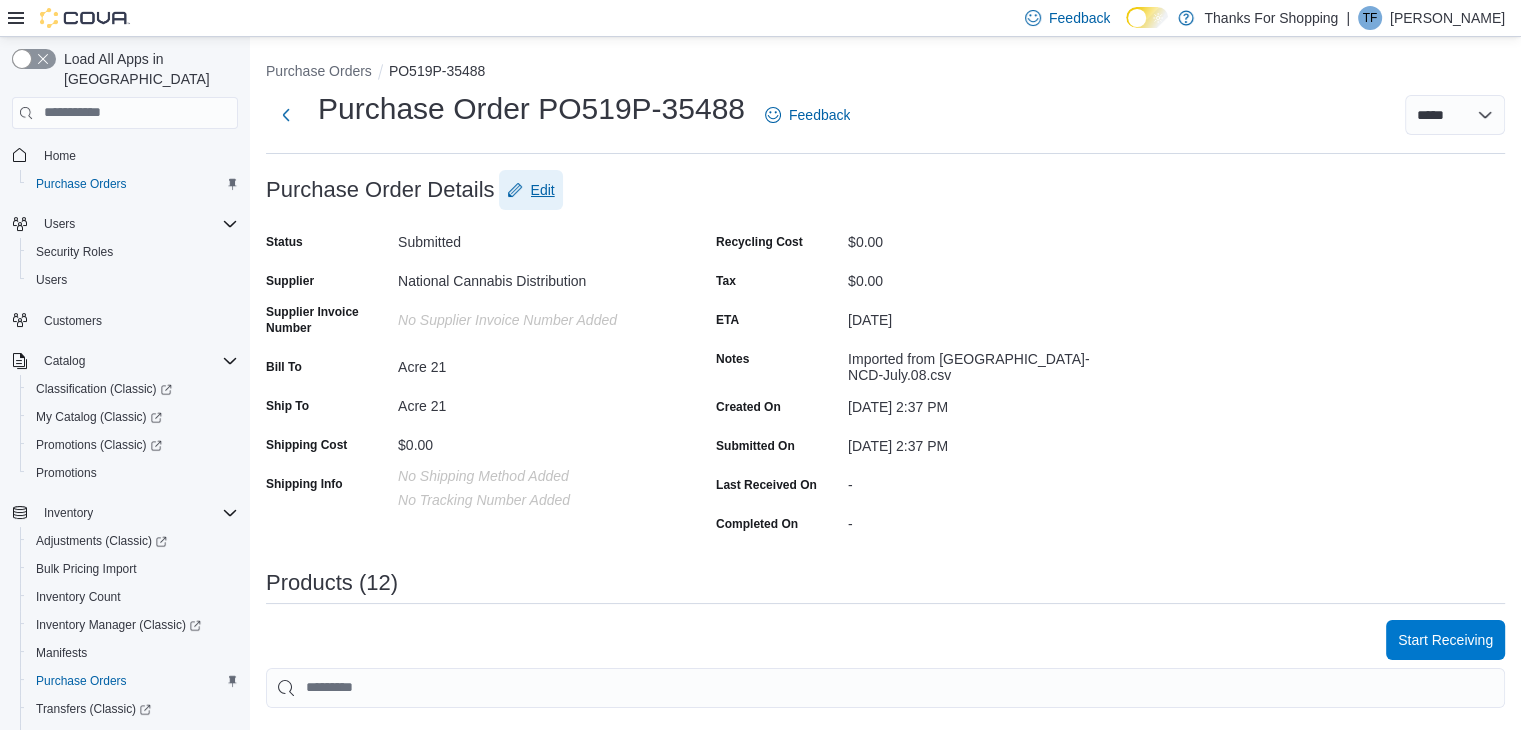 click on "Edit" at bounding box center [543, 190] 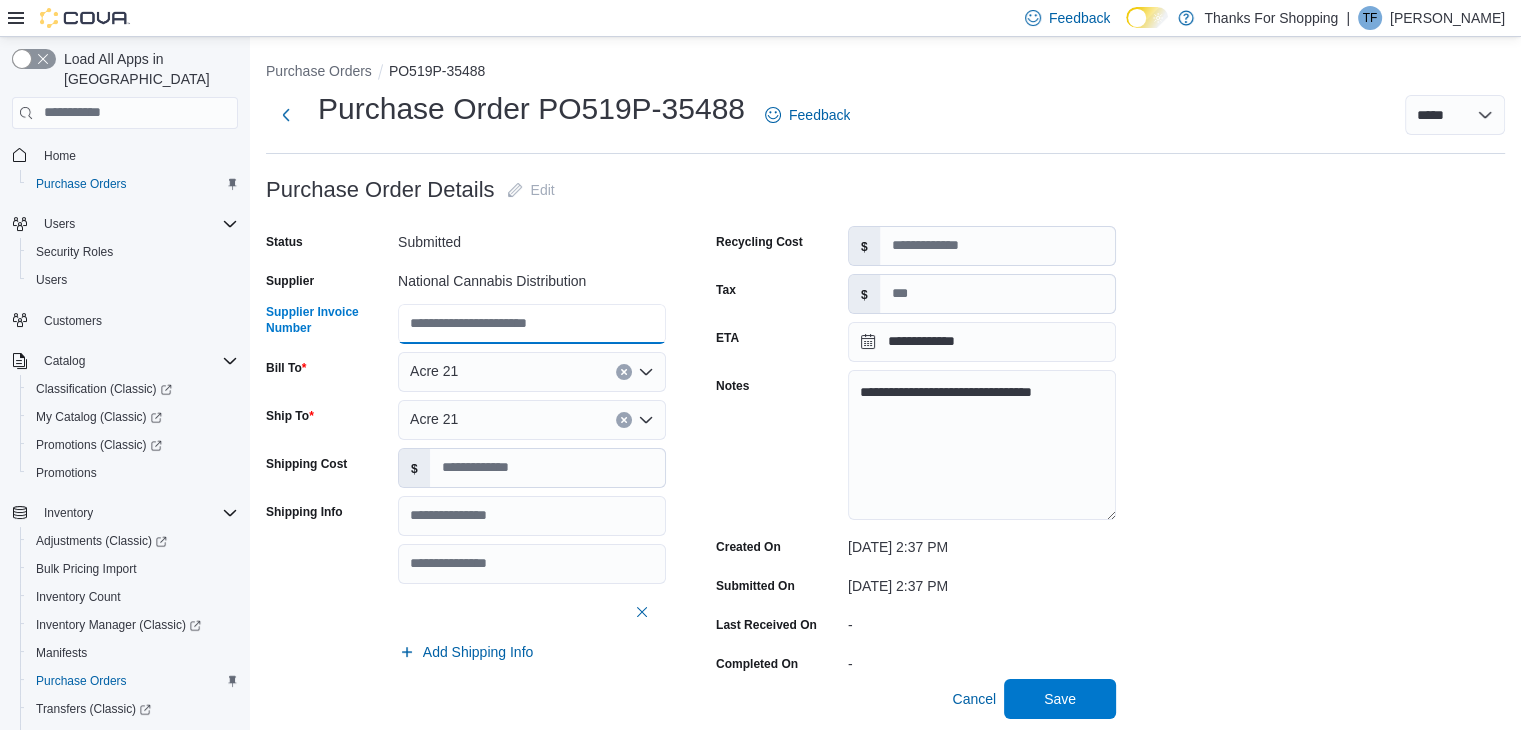 click on "Supplier Invoice Number" at bounding box center (532, 324) 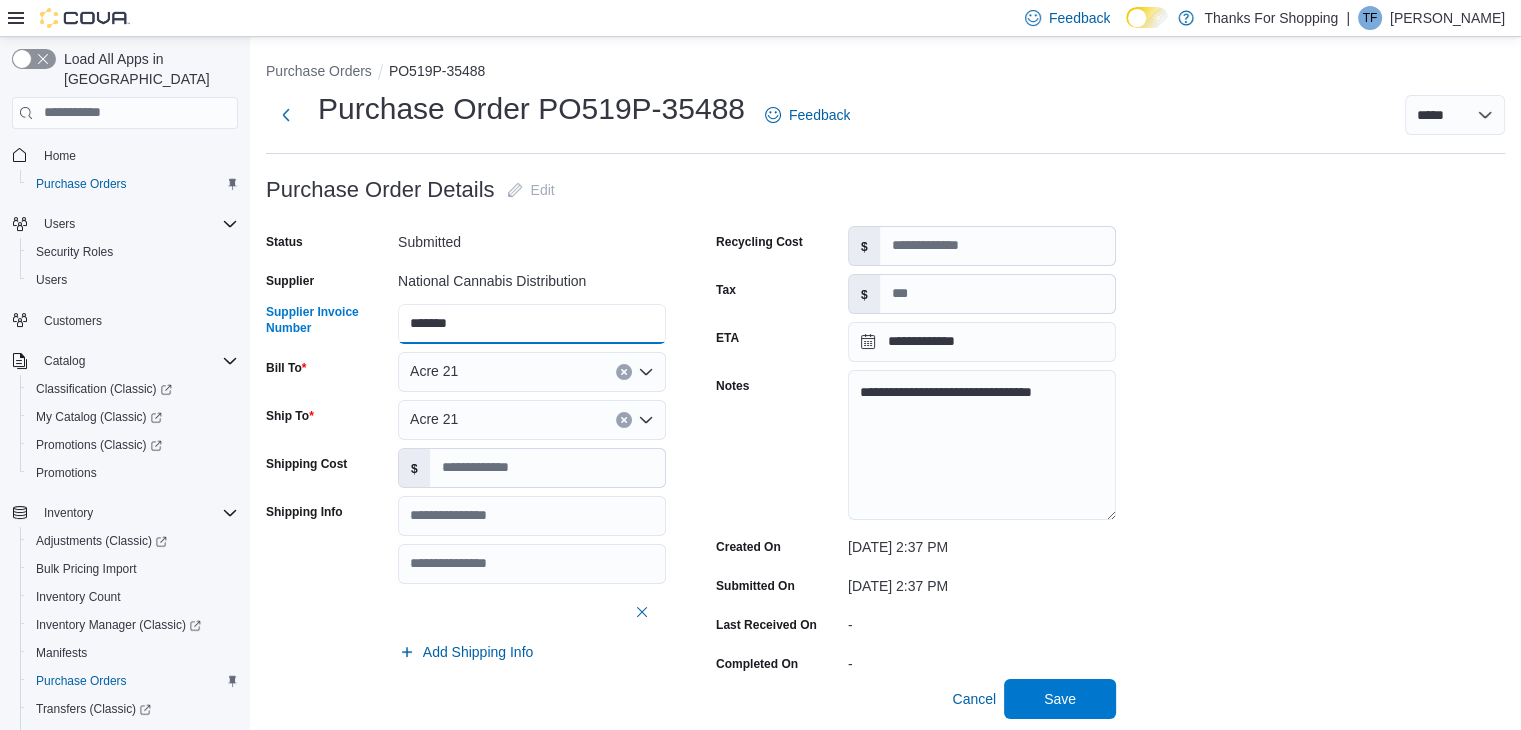 drag, startPoint x: 520, startPoint y: 317, endPoint x: 355, endPoint y: 334, distance: 165.87344 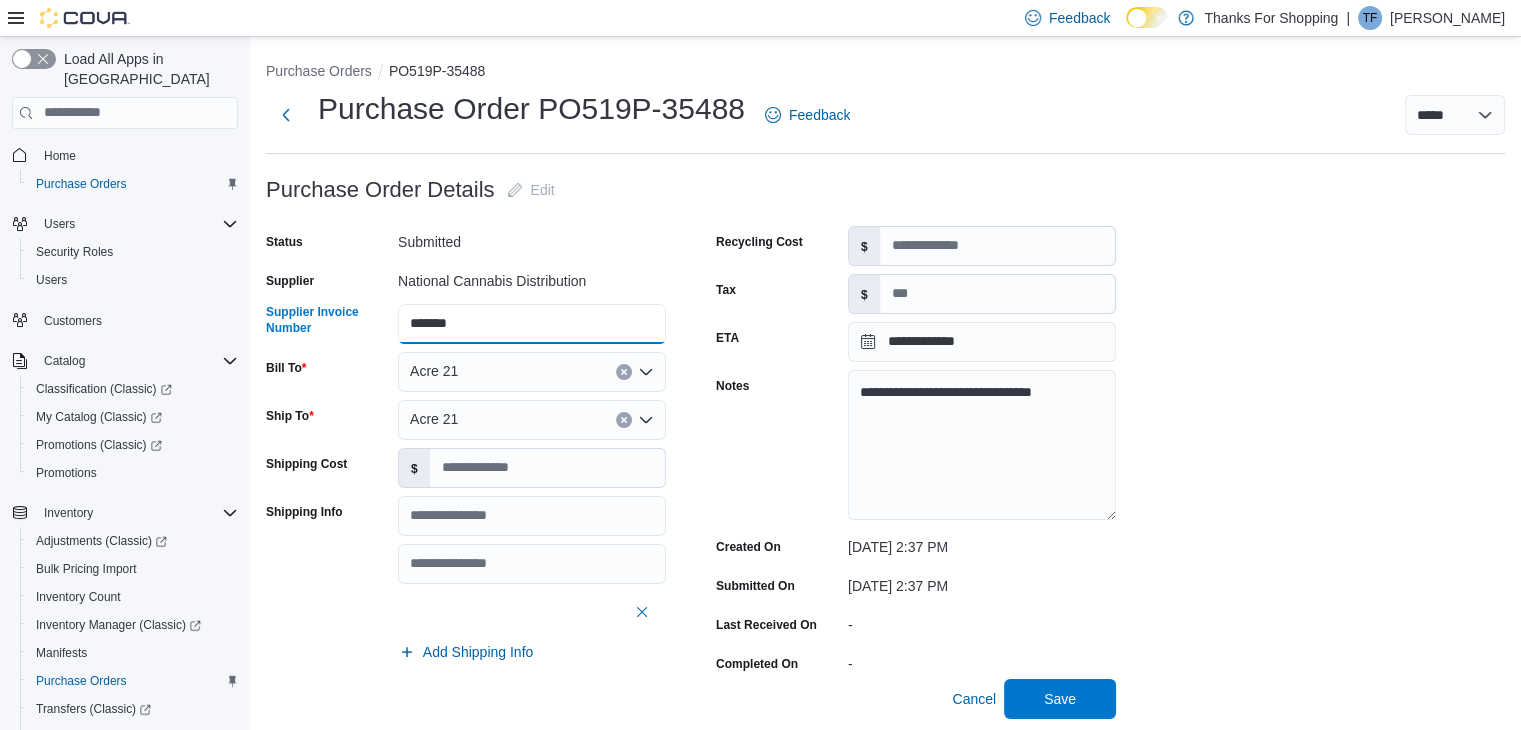 type on "*******" 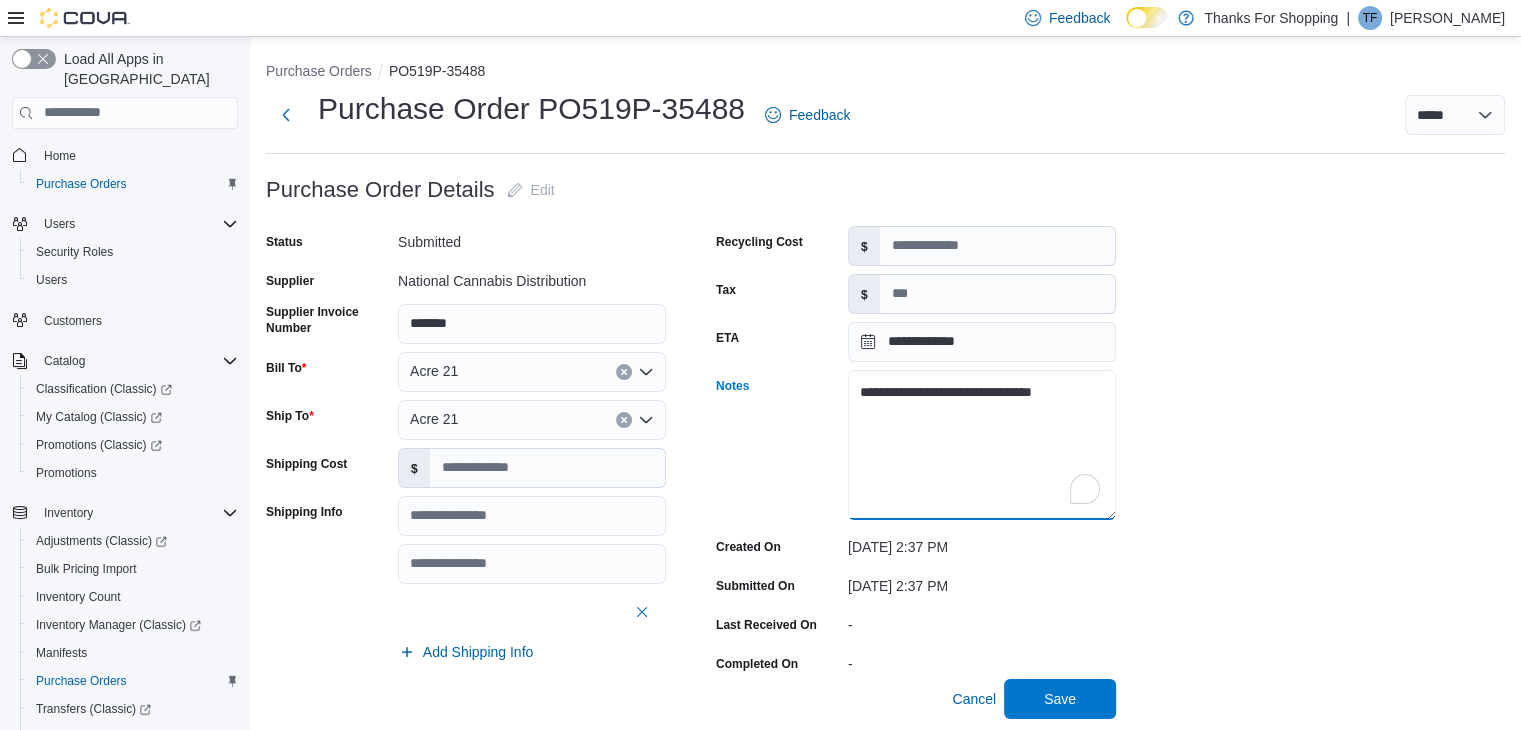 drag, startPoint x: 1099, startPoint y: 389, endPoint x: 803, endPoint y: 400, distance: 296.2043 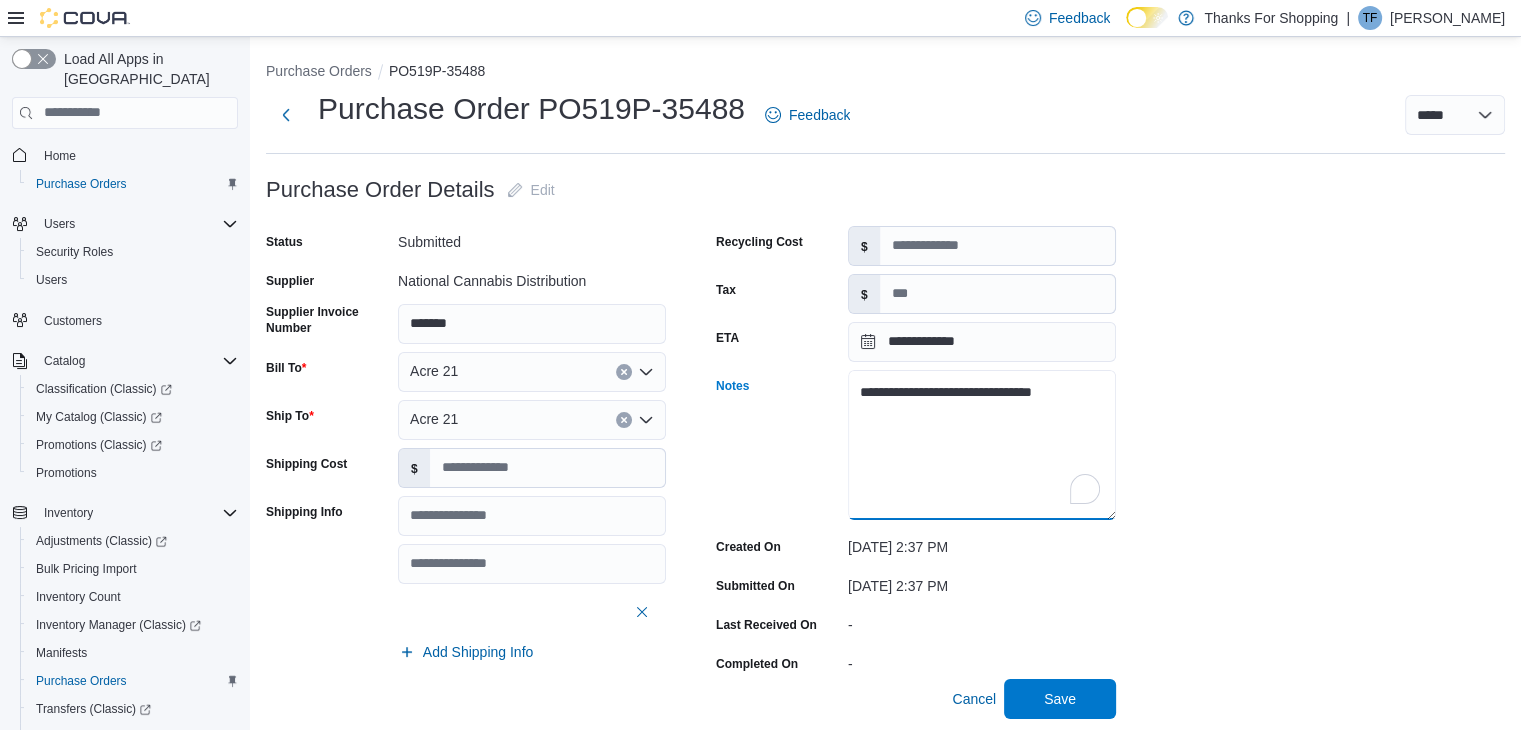 click on "**********" at bounding box center [916, 446] 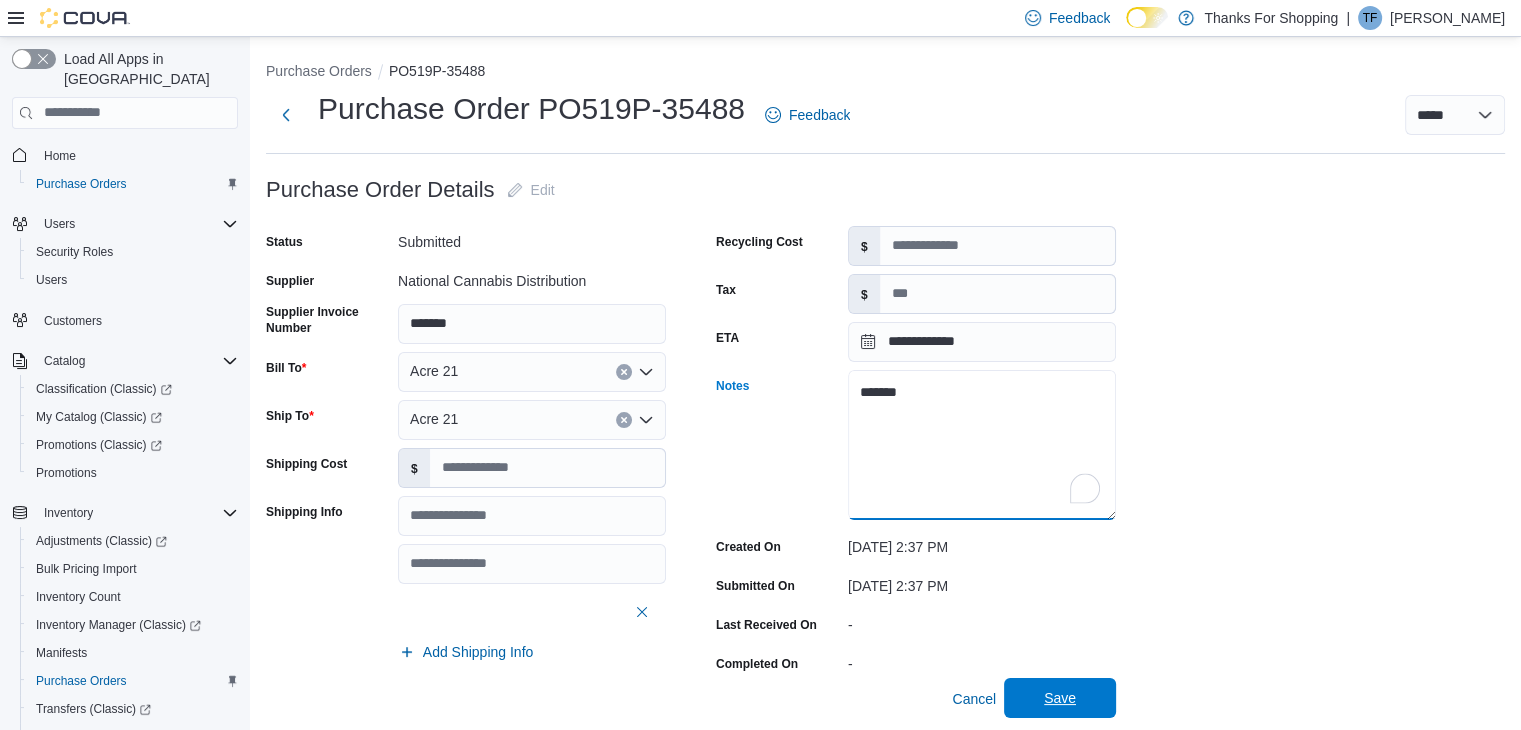 type on "*******" 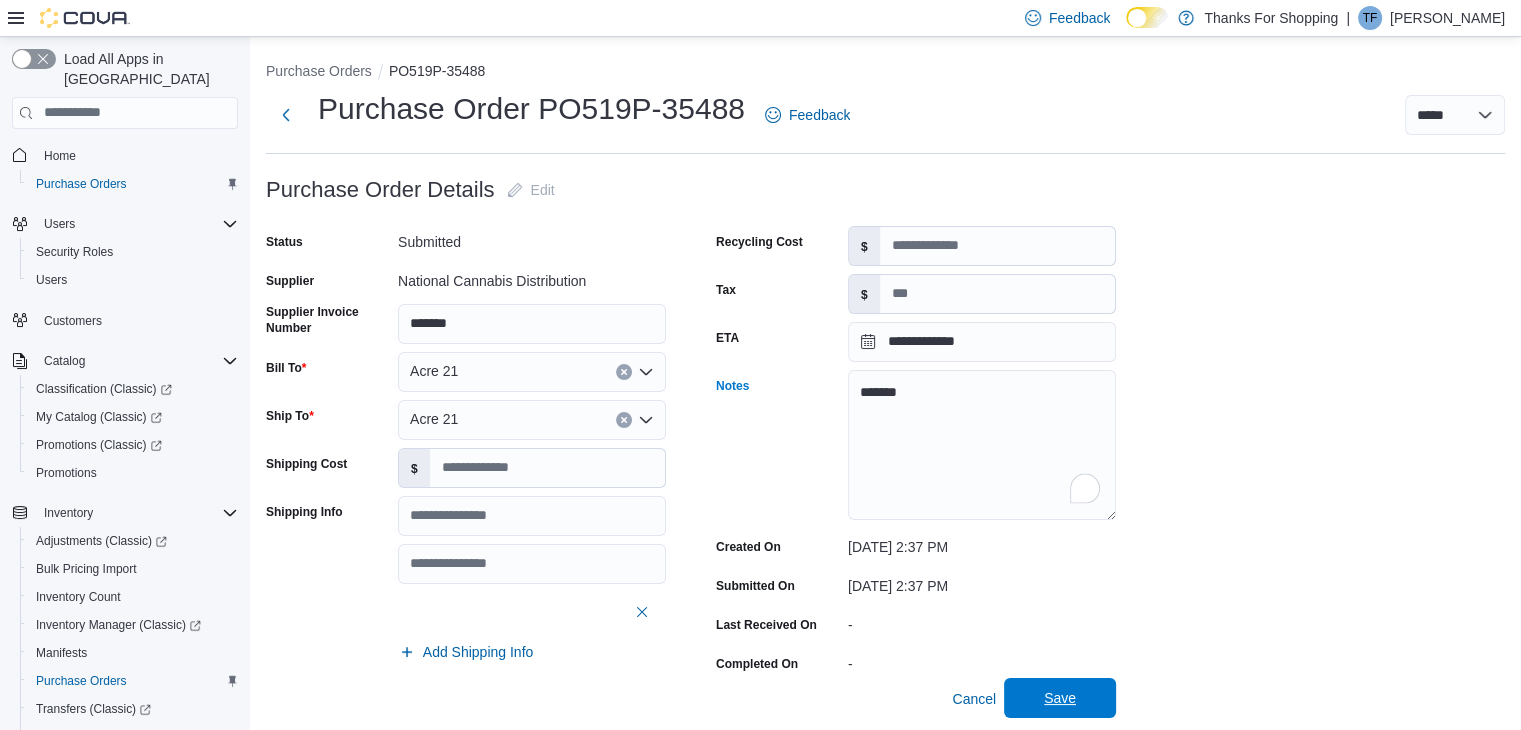 click on "Save" at bounding box center (1060, 698) 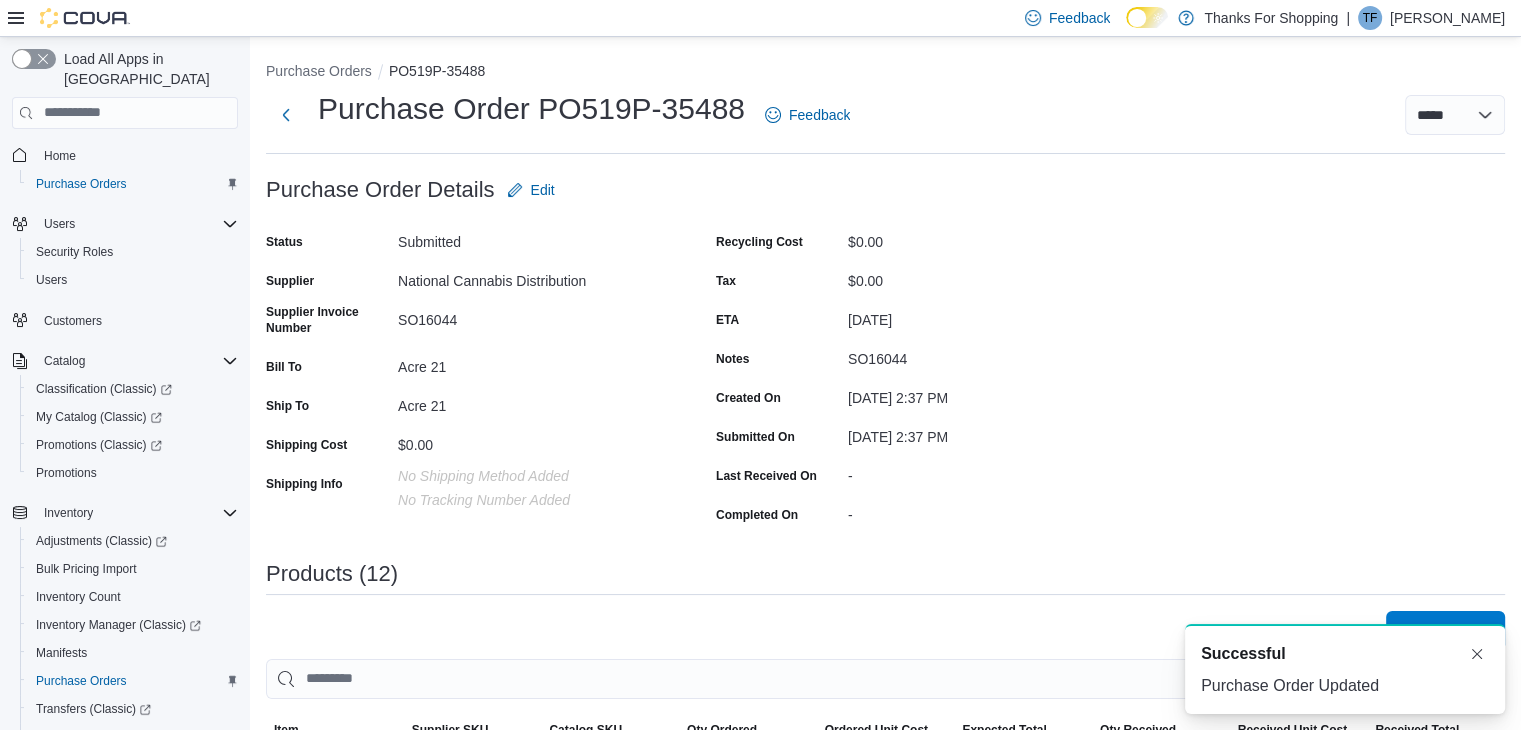 scroll, scrollTop: 0, scrollLeft: 0, axis: both 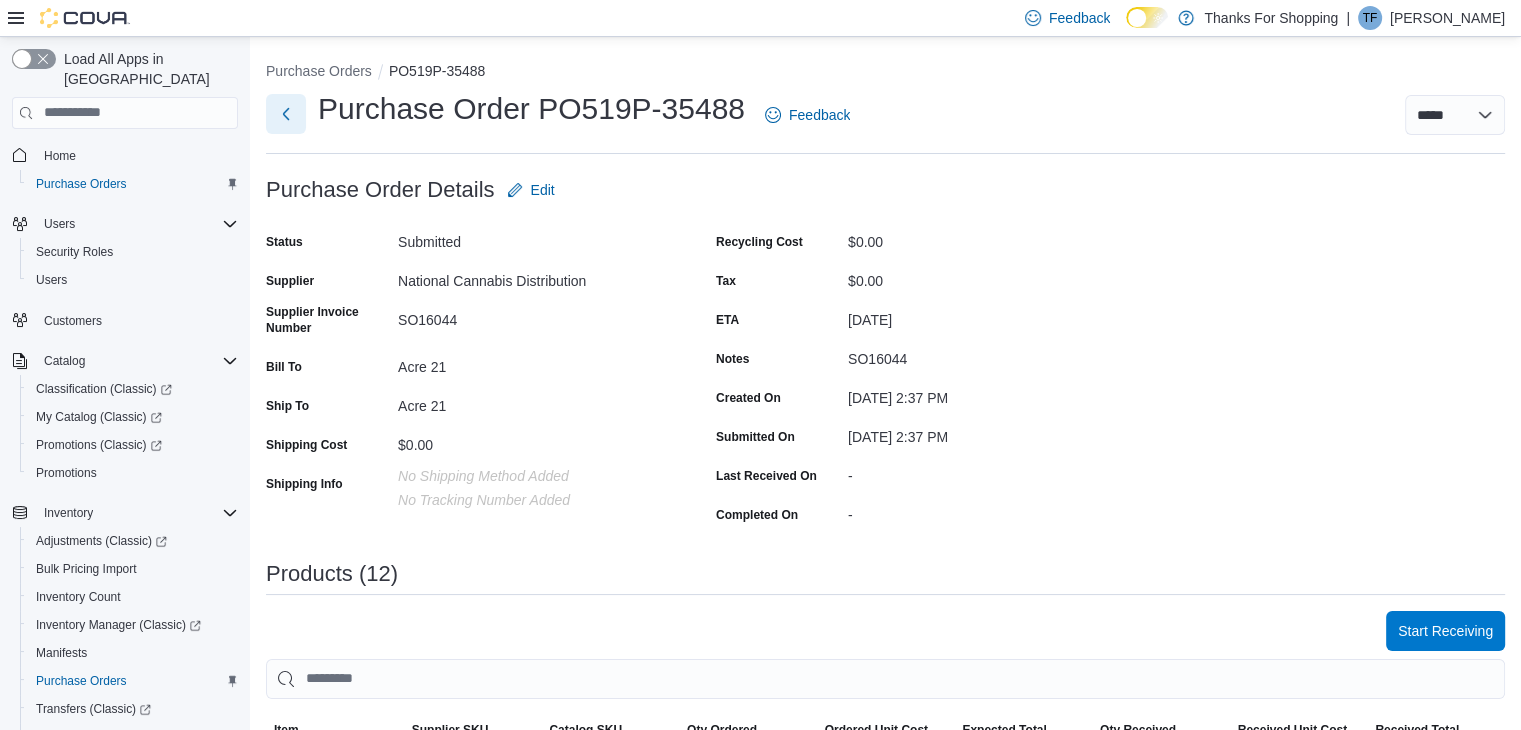 click at bounding box center (286, 114) 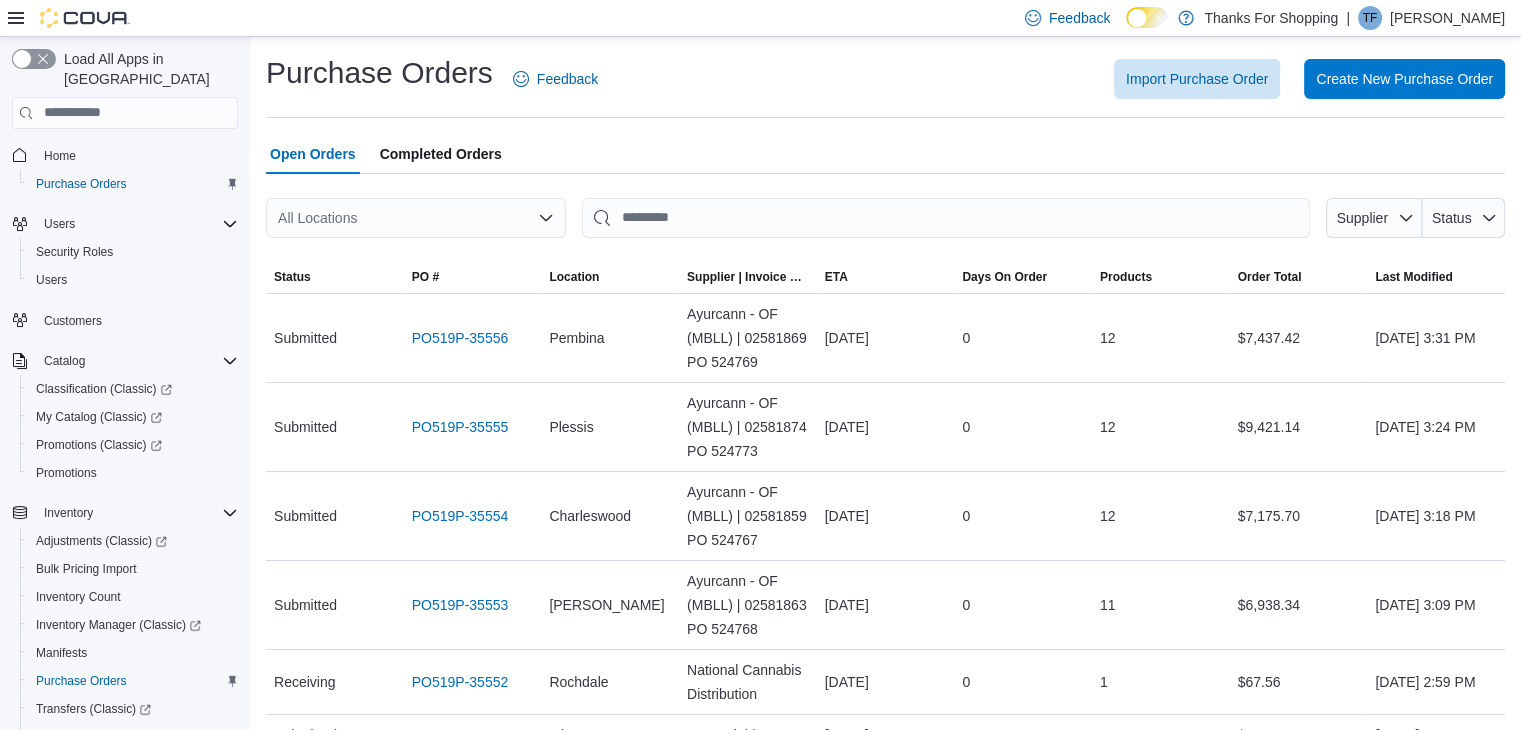 click on "All Locations" at bounding box center [416, 218] 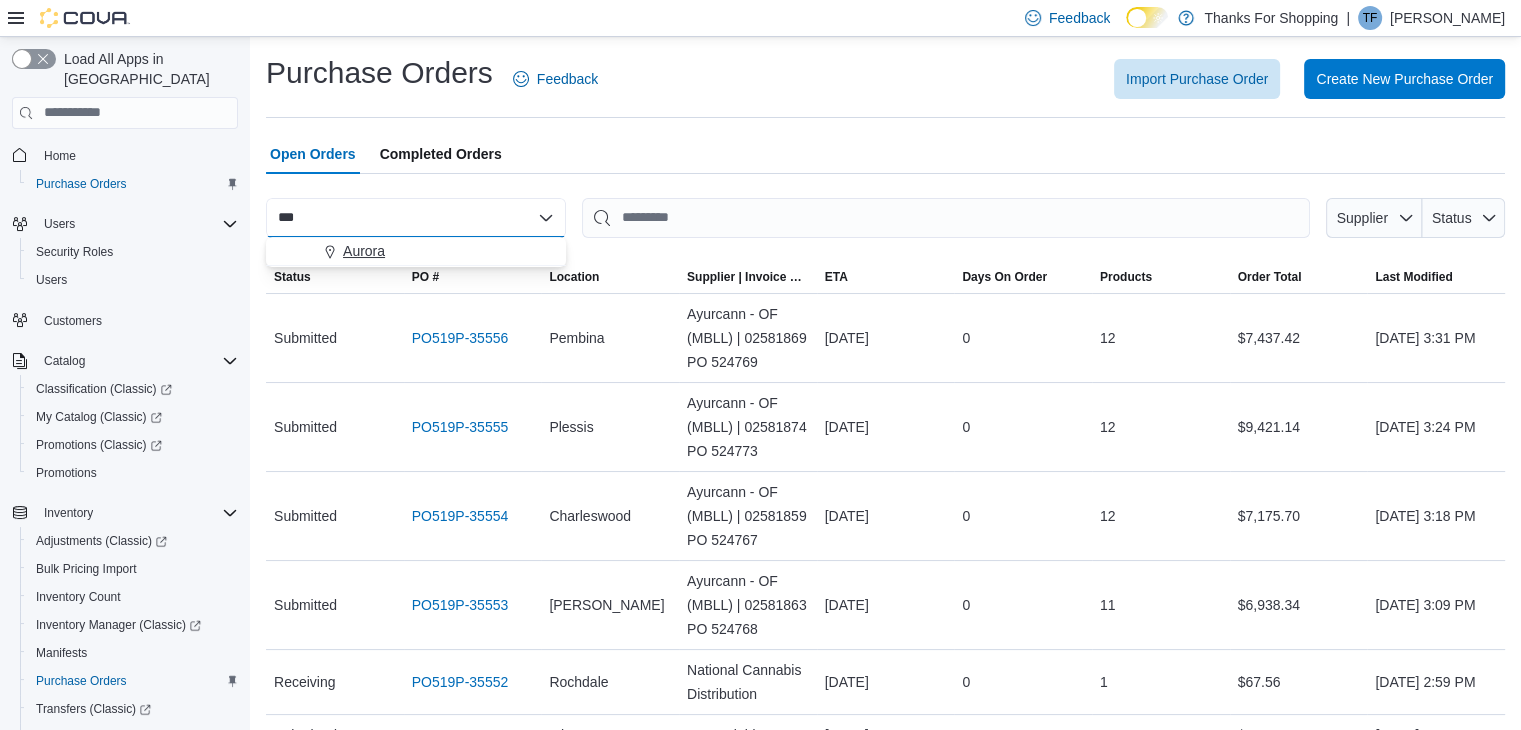 type on "***" 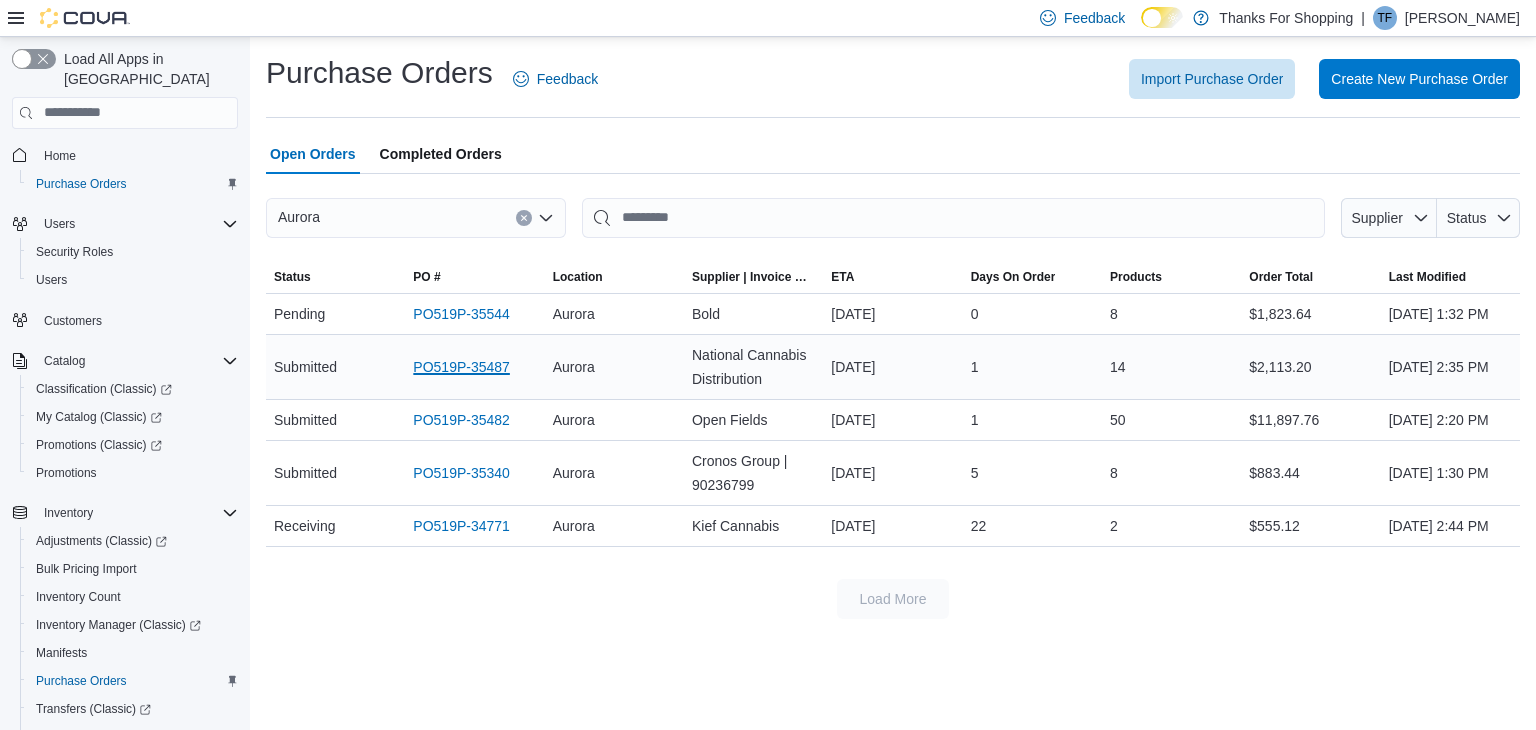 click on "PO519P-35487" at bounding box center (461, 367) 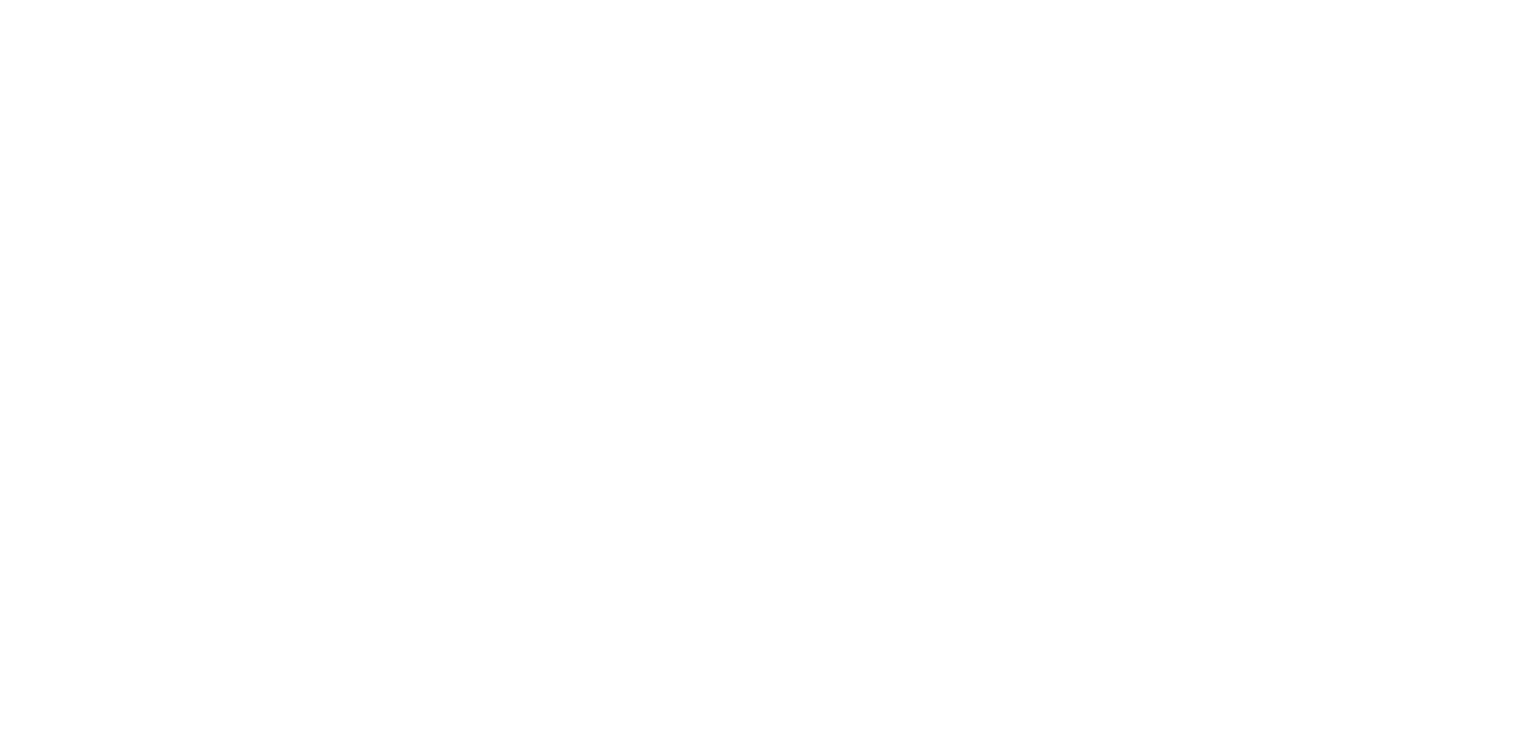 scroll, scrollTop: 0, scrollLeft: 0, axis: both 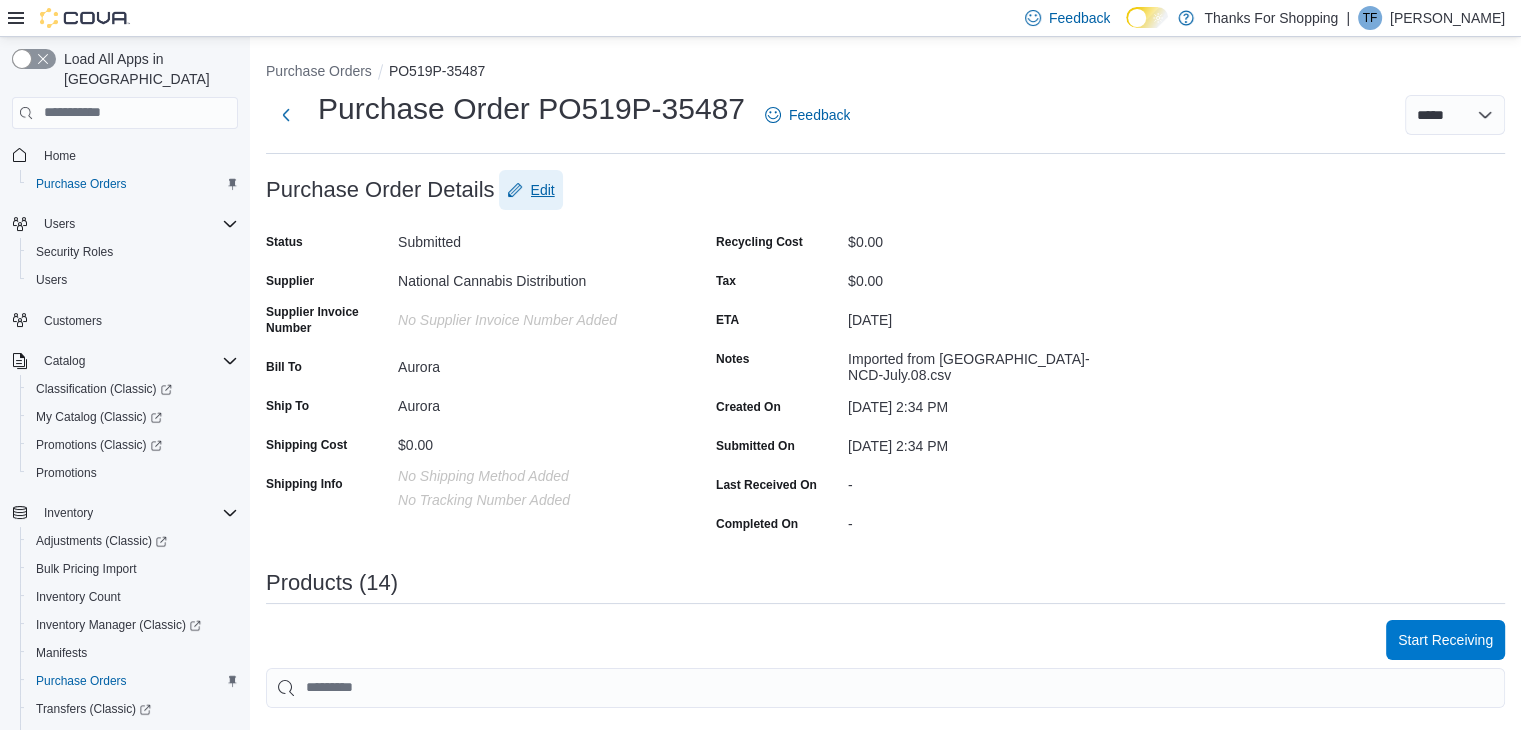 click on "Edit" at bounding box center (543, 190) 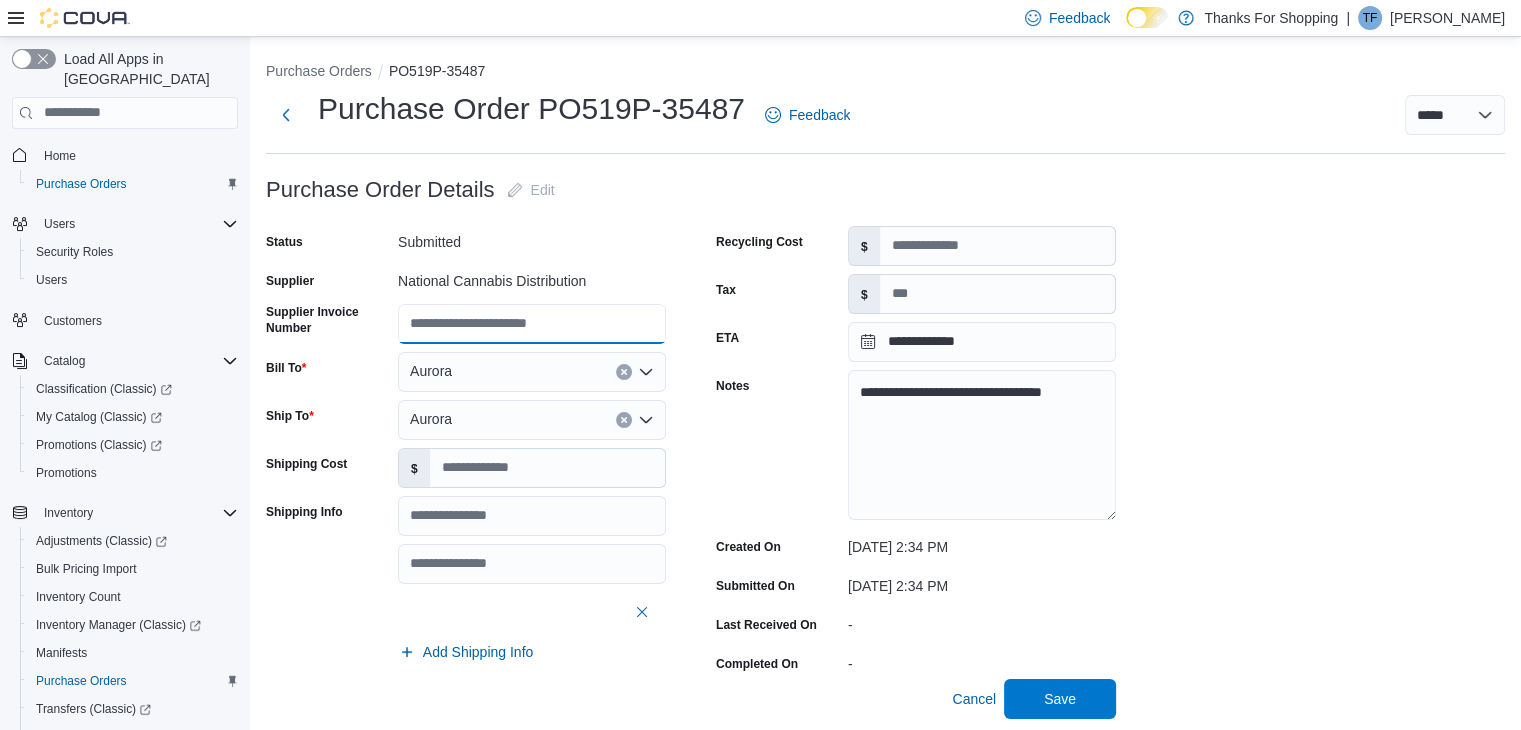 click on "Supplier Invoice Number" at bounding box center [532, 324] 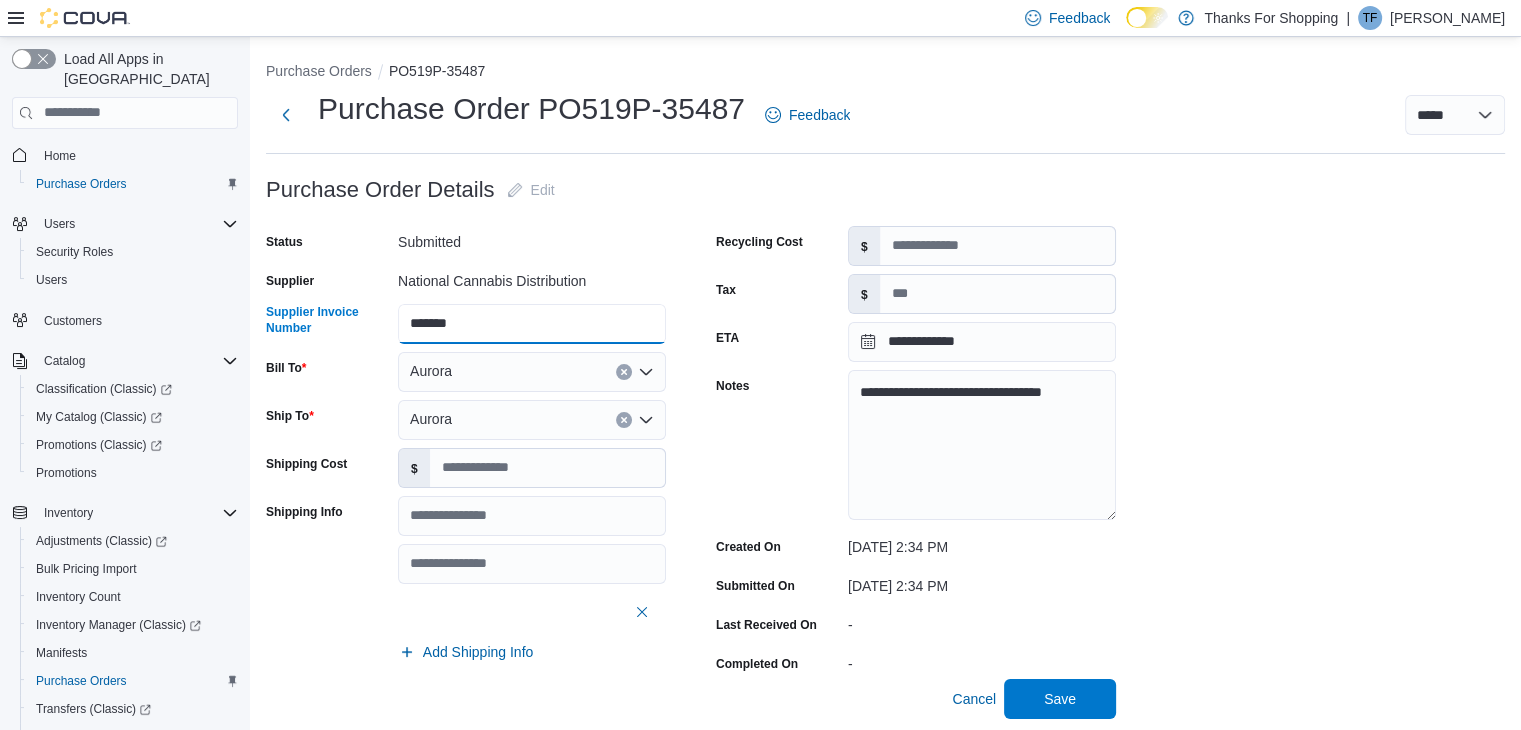 drag, startPoint x: 506, startPoint y: 320, endPoint x: 352, endPoint y: 336, distance: 154.82893 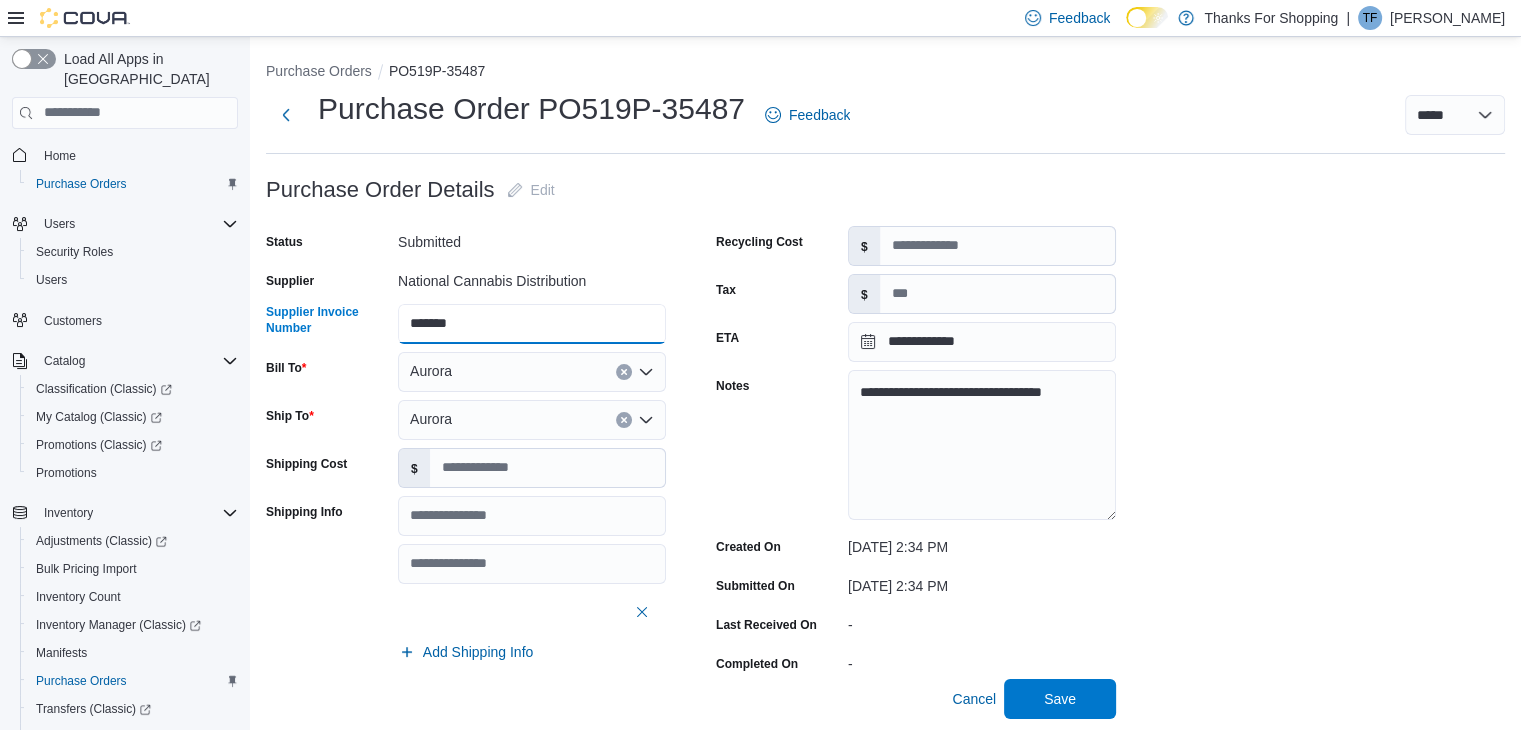type on "*******" 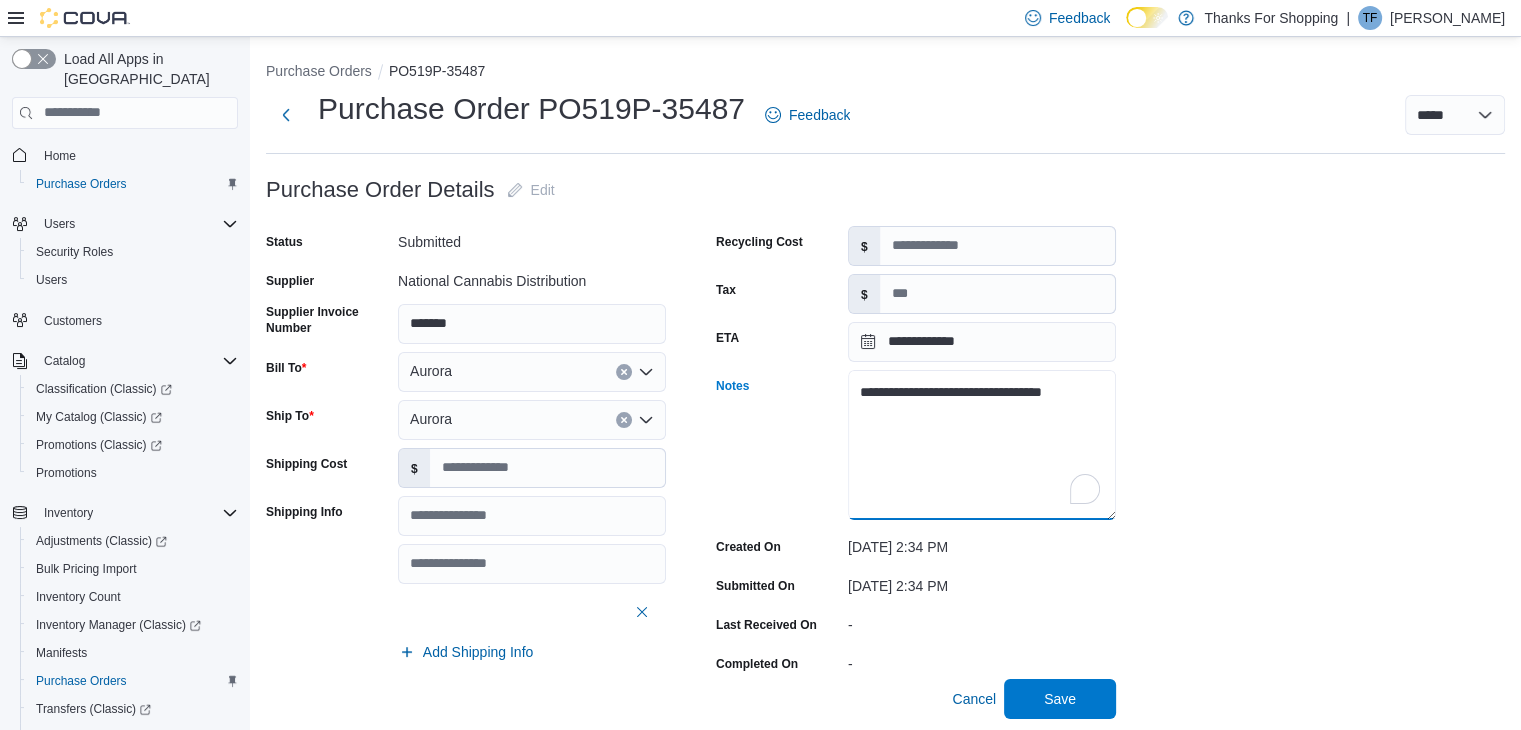 drag, startPoint x: 918, startPoint y: 405, endPoint x: 816, endPoint y: 406, distance: 102.0049 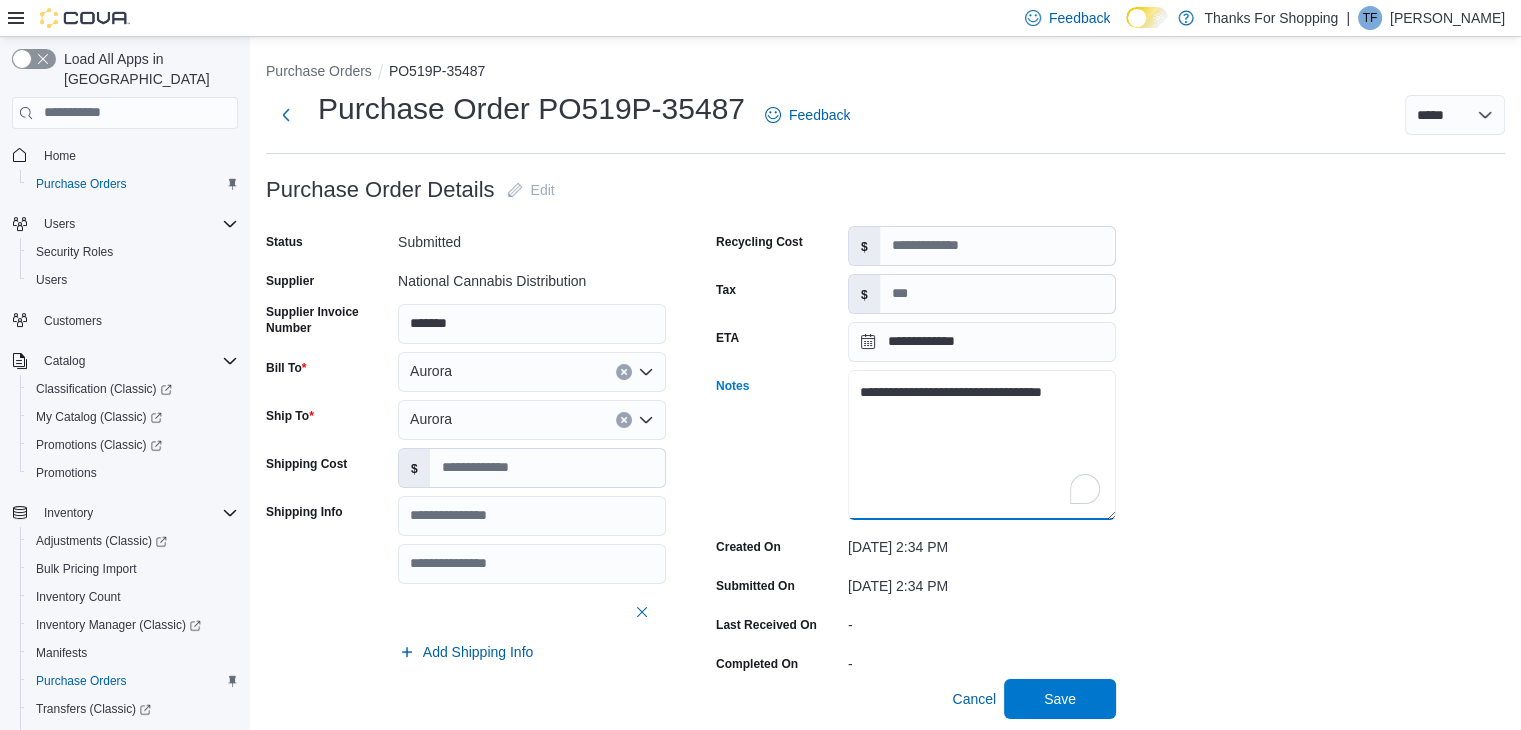 click on "**********" at bounding box center [916, 446] 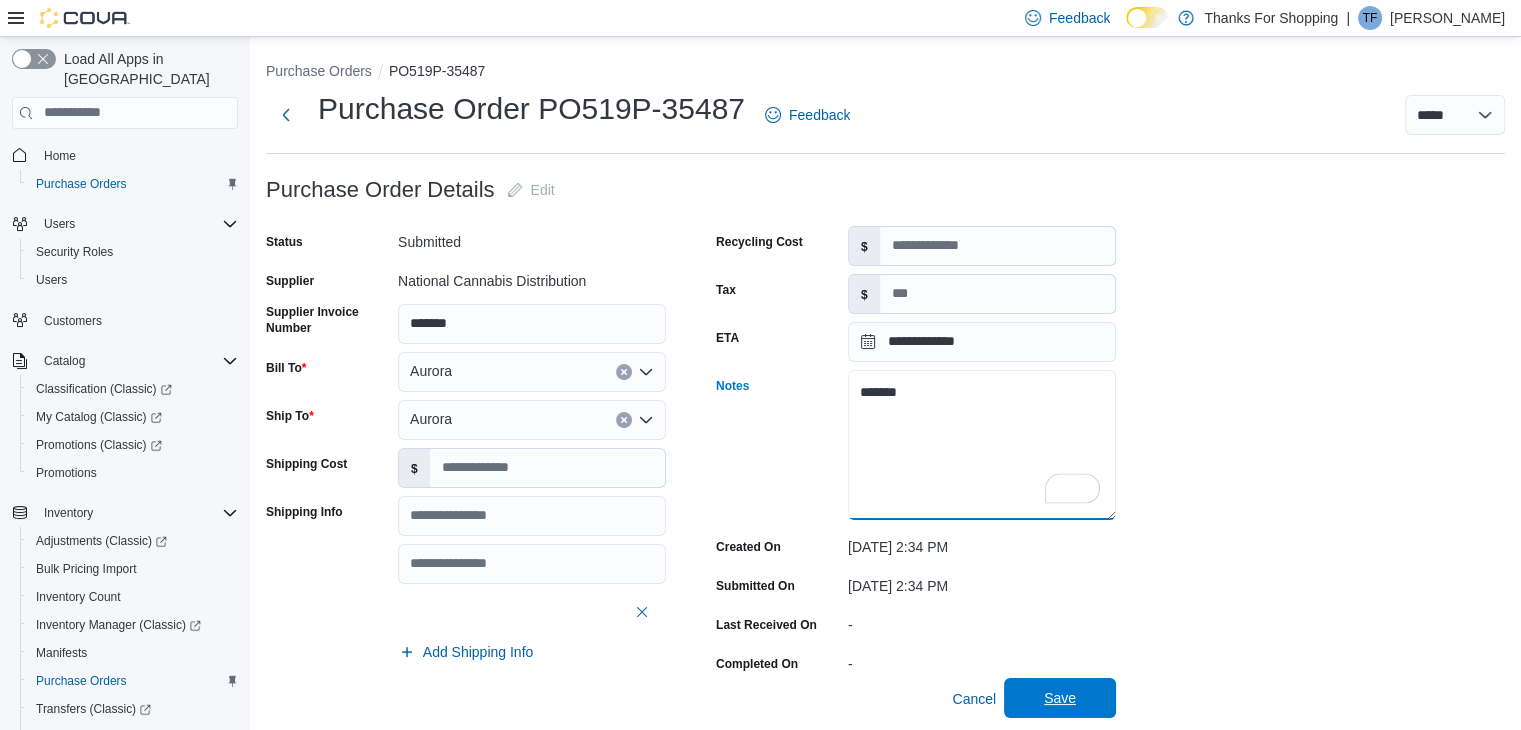 type on "*******" 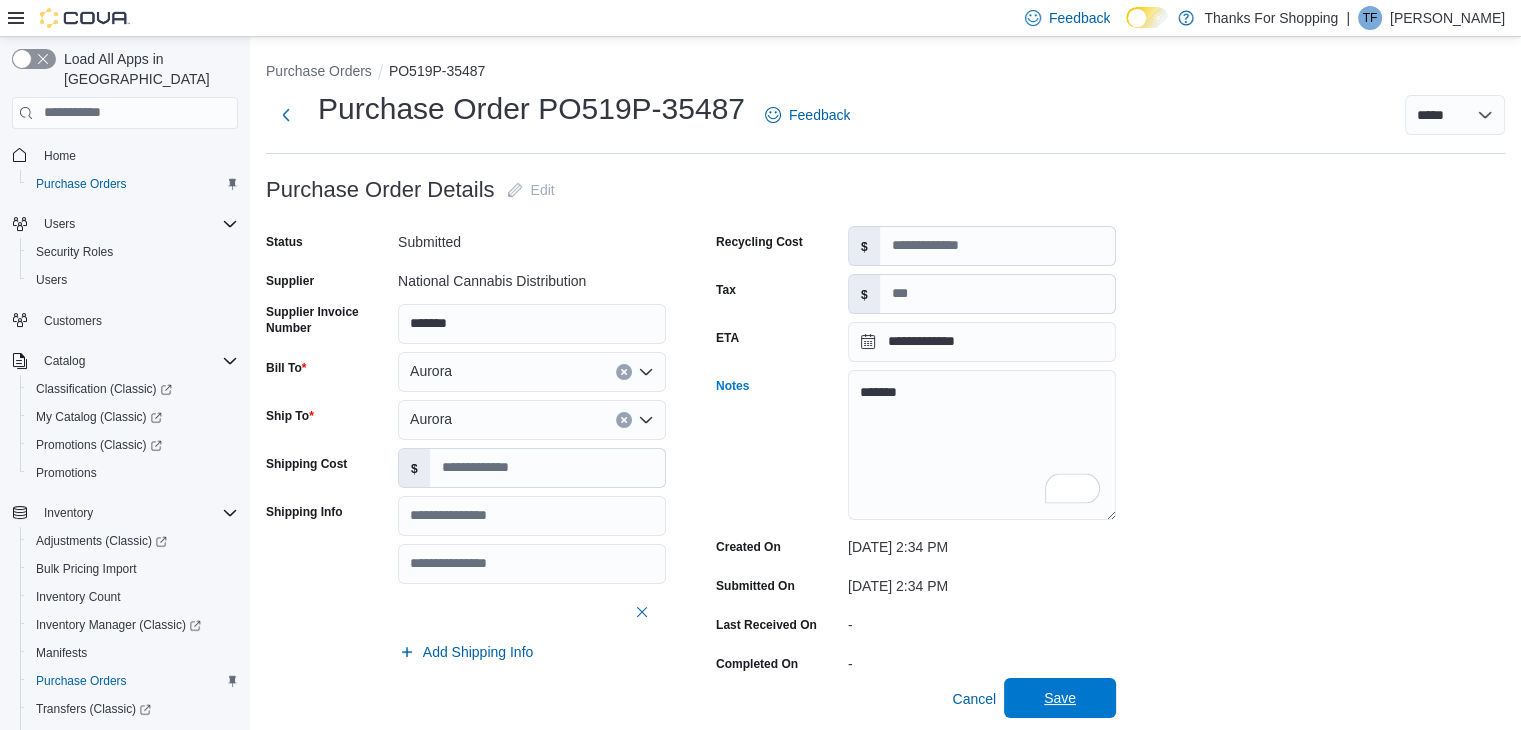 click on "Save" at bounding box center (1060, 698) 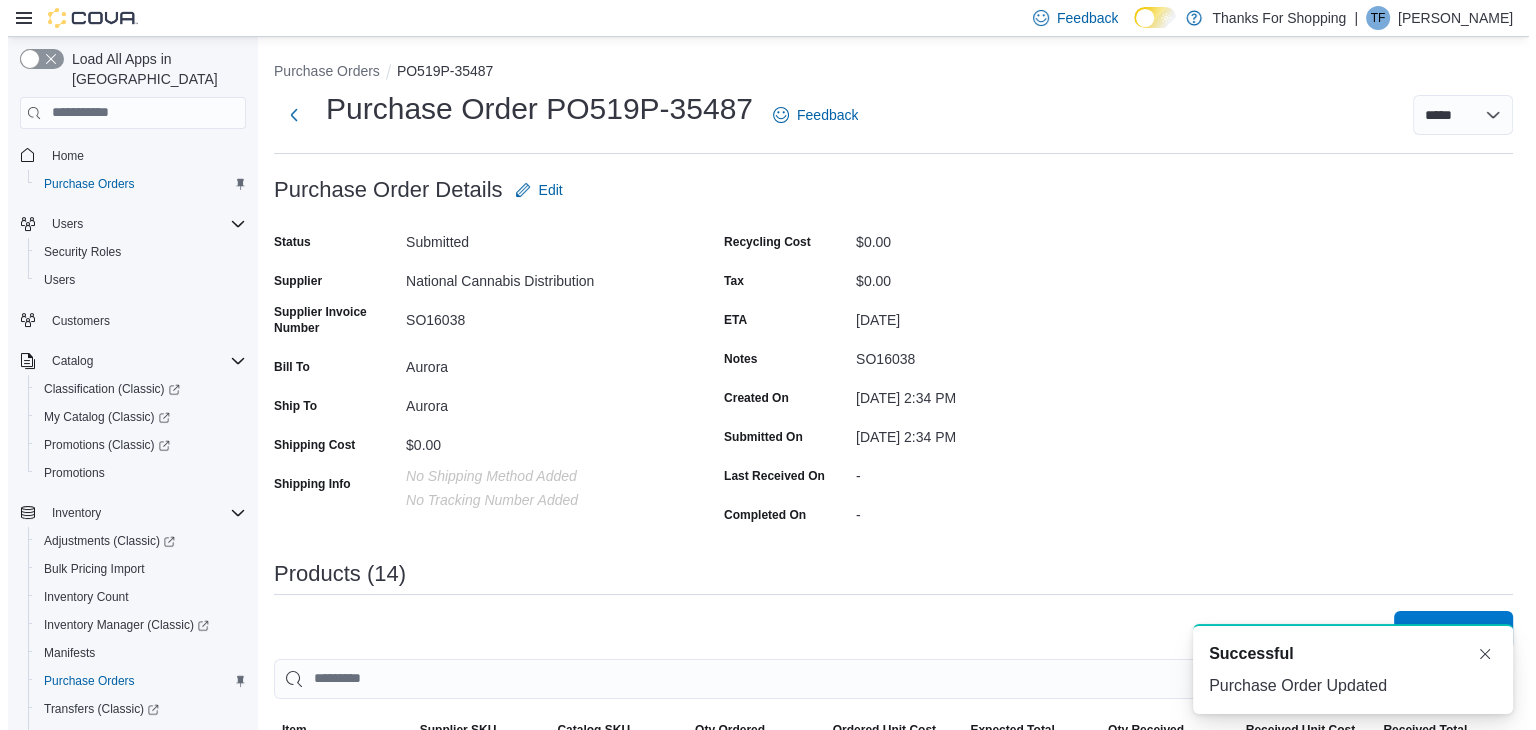 scroll, scrollTop: 0, scrollLeft: 0, axis: both 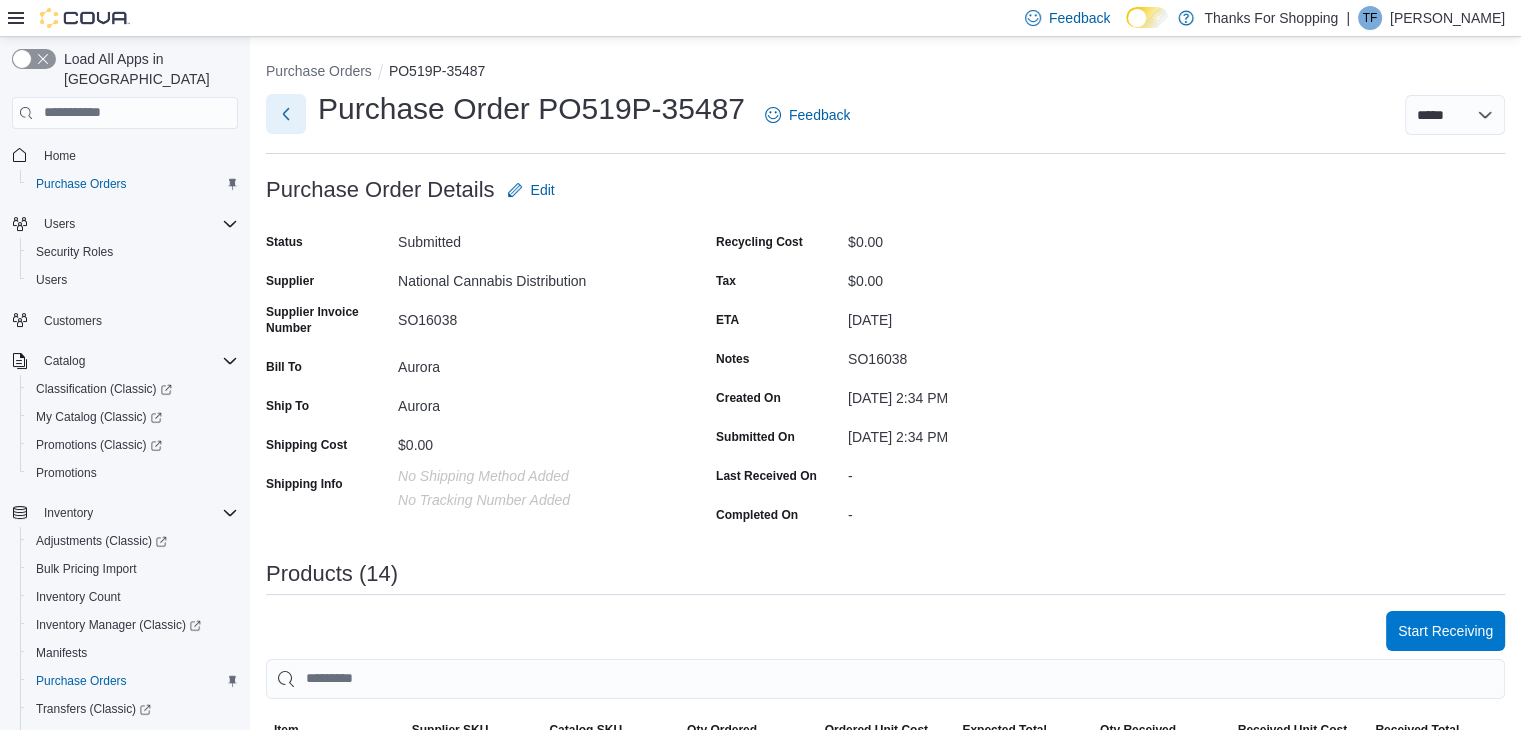 click at bounding box center (286, 114) 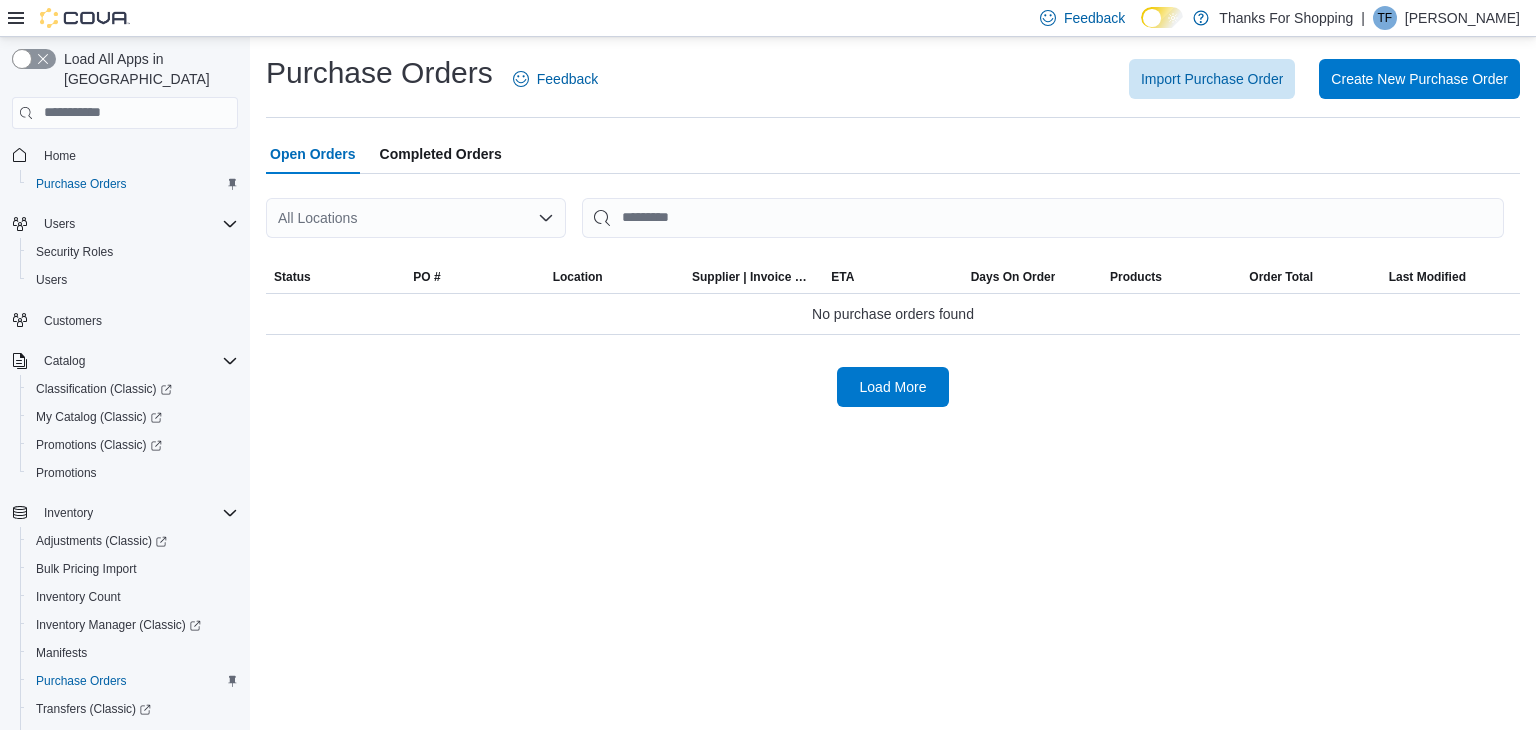 click on "All Locations" at bounding box center [416, 218] 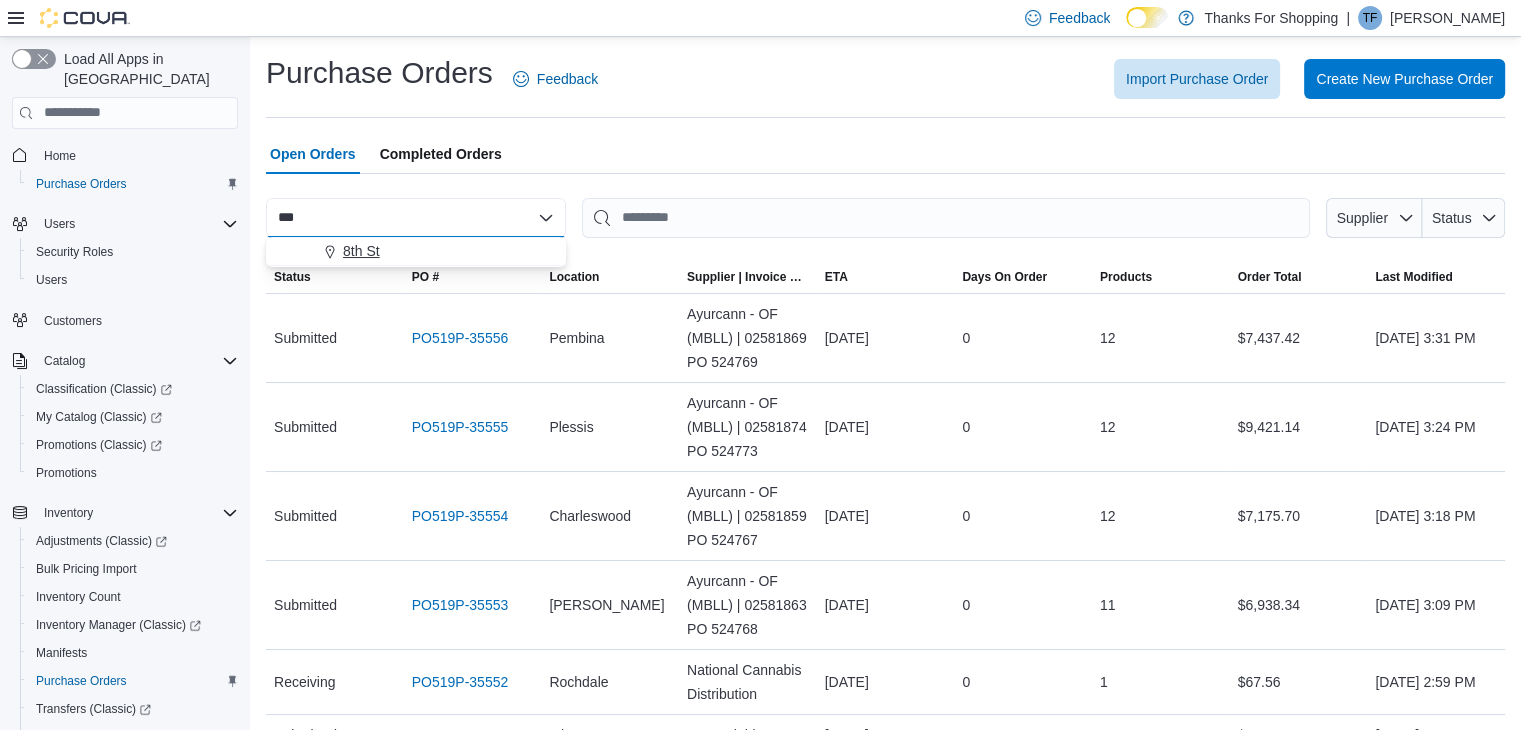type on "***" 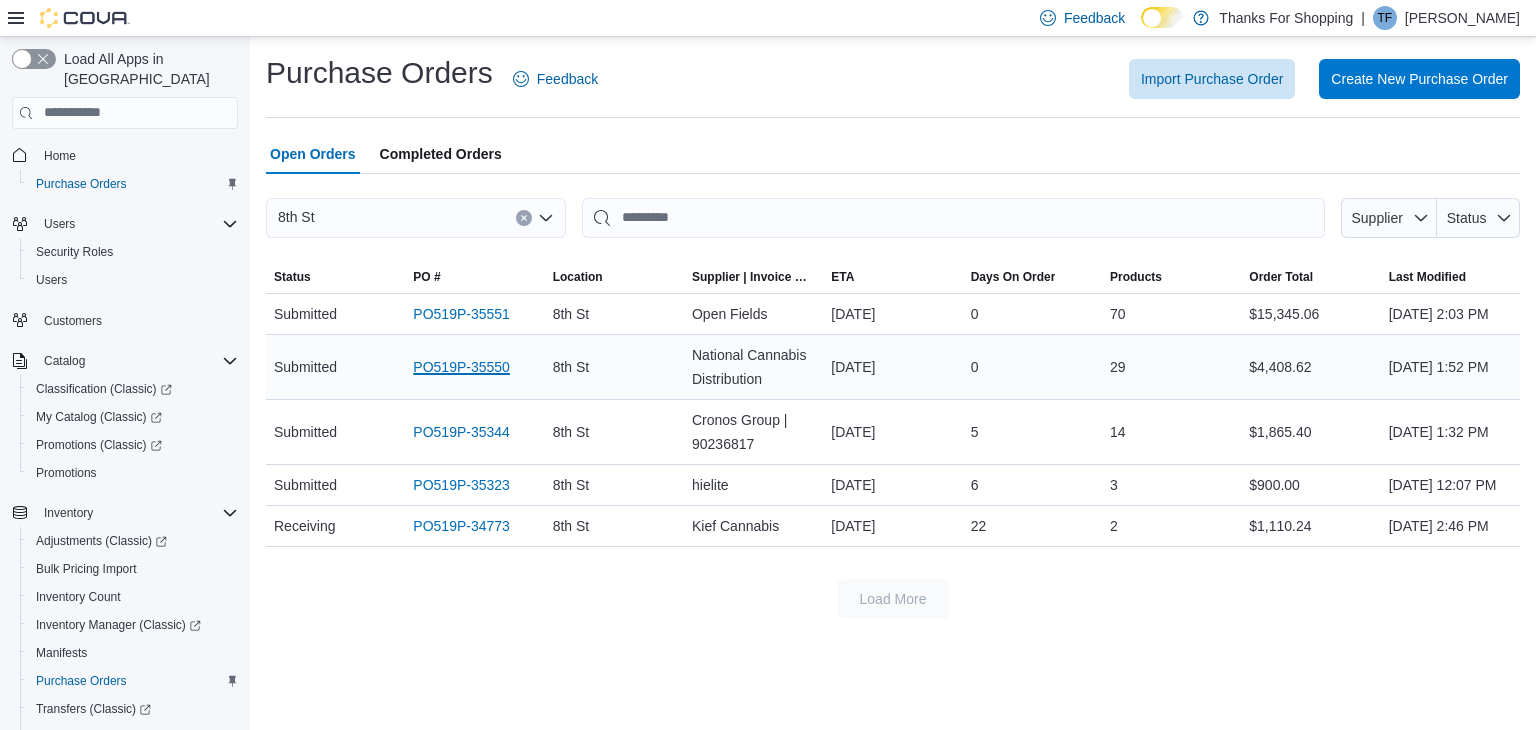 click on "PO519P-35550" at bounding box center [461, 367] 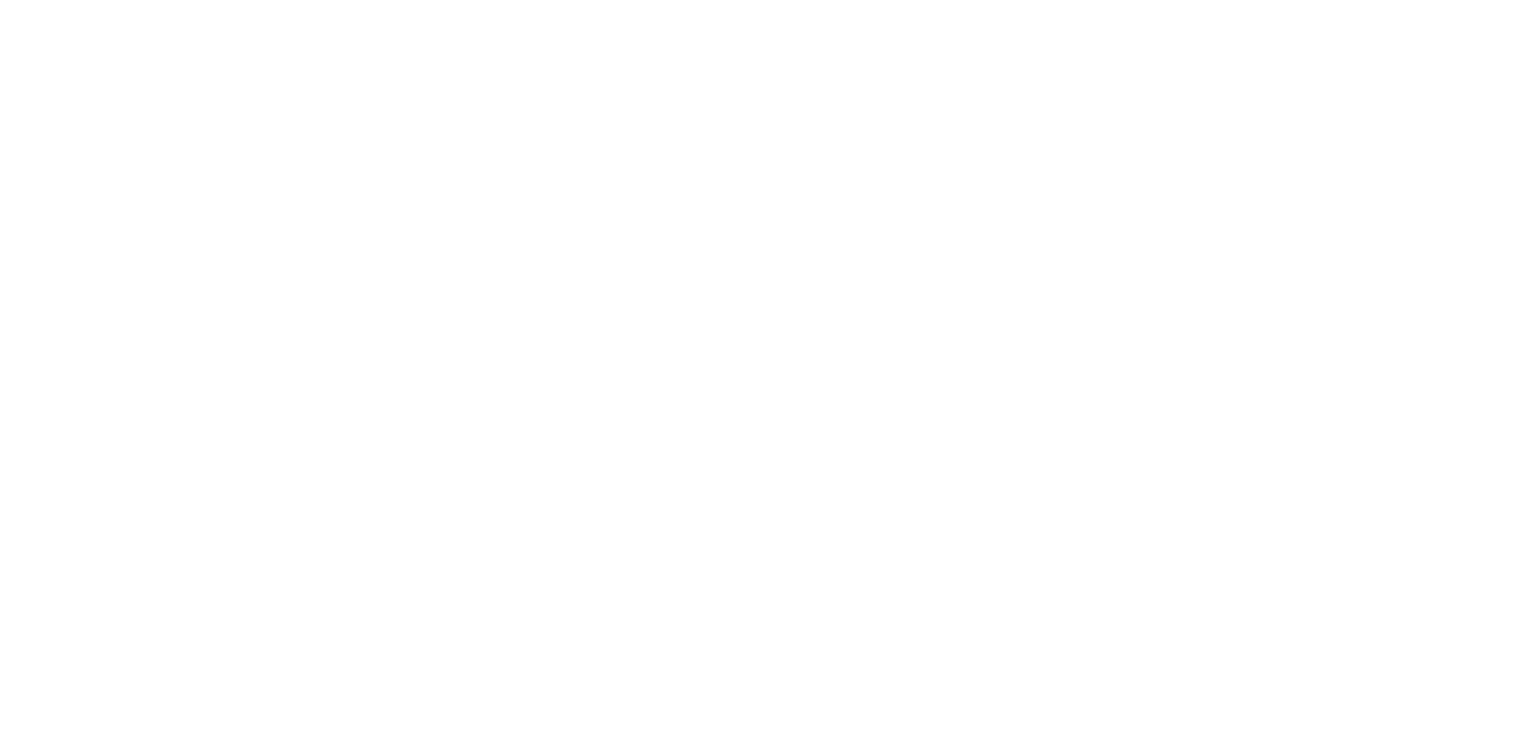 scroll, scrollTop: 0, scrollLeft: 0, axis: both 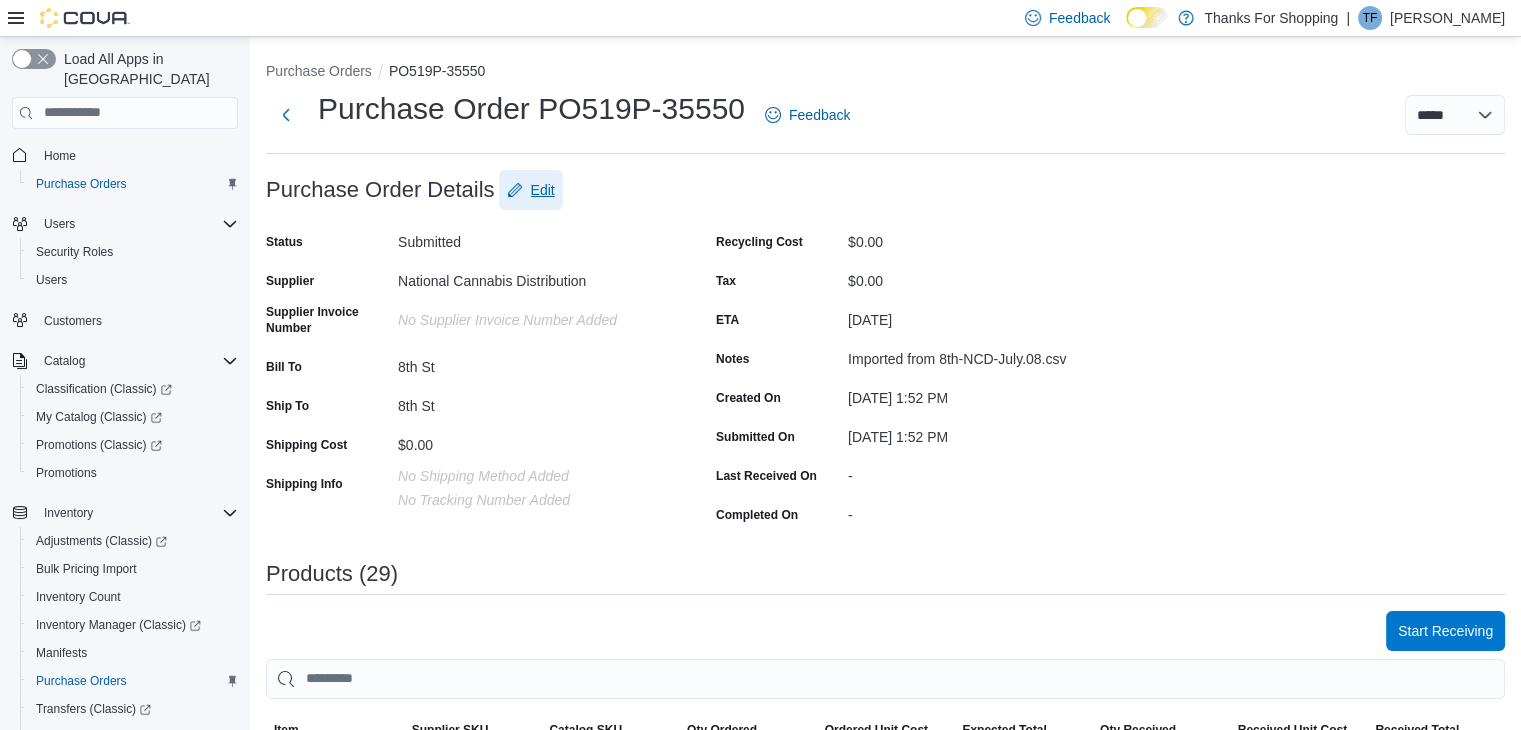 click on "Edit" at bounding box center [543, 190] 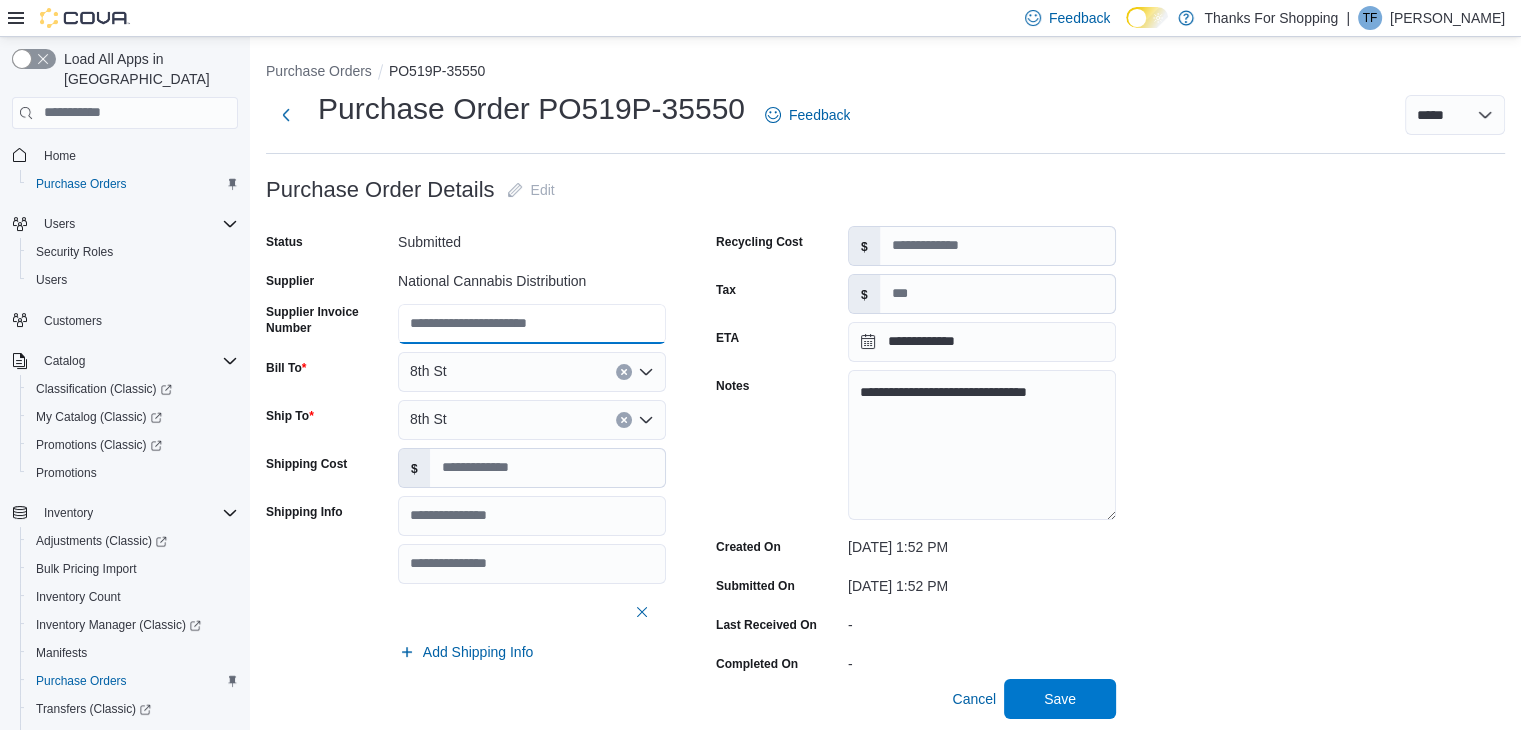 click on "Supplier Invoice Number" at bounding box center (532, 324) 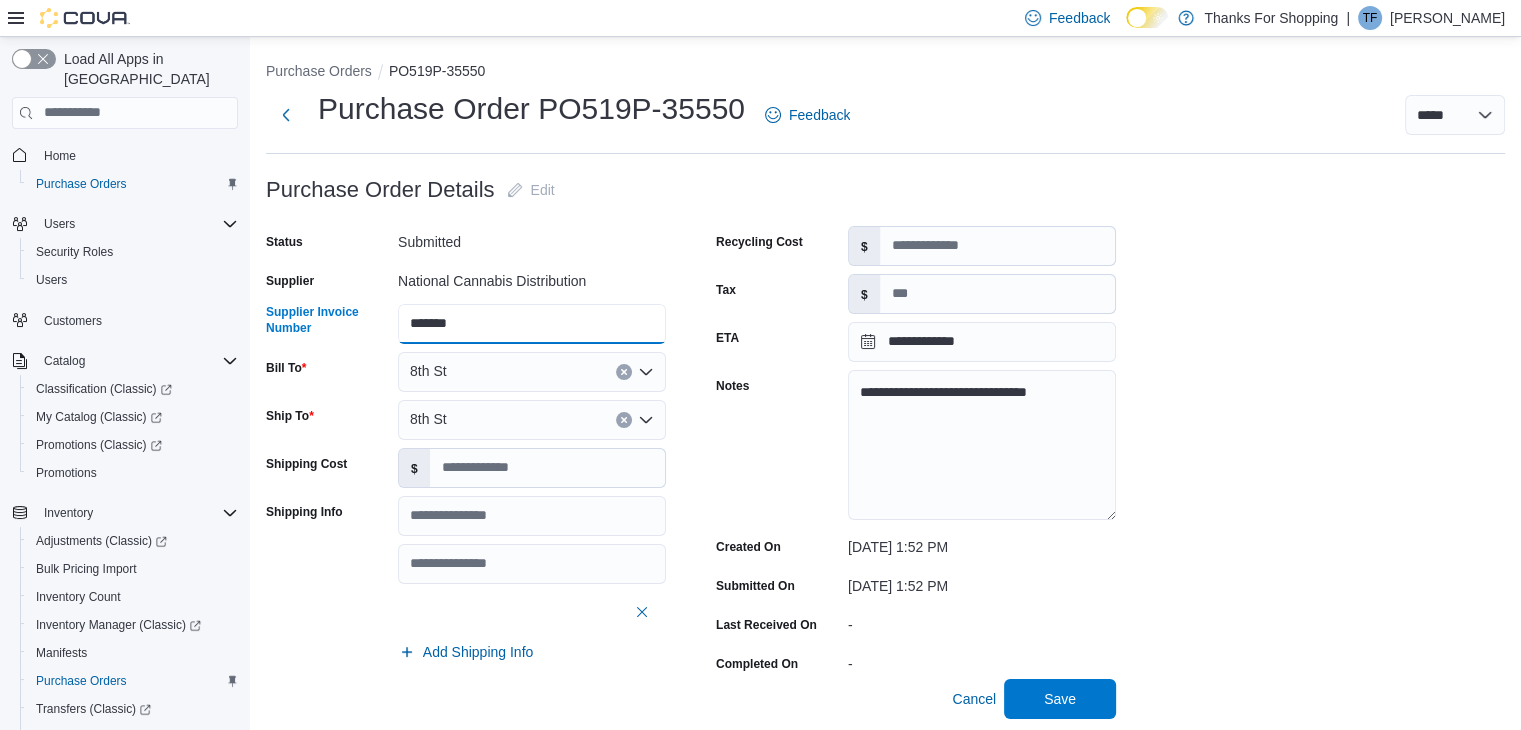 drag, startPoint x: 522, startPoint y: 333, endPoint x: 378, endPoint y: 341, distance: 144.22205 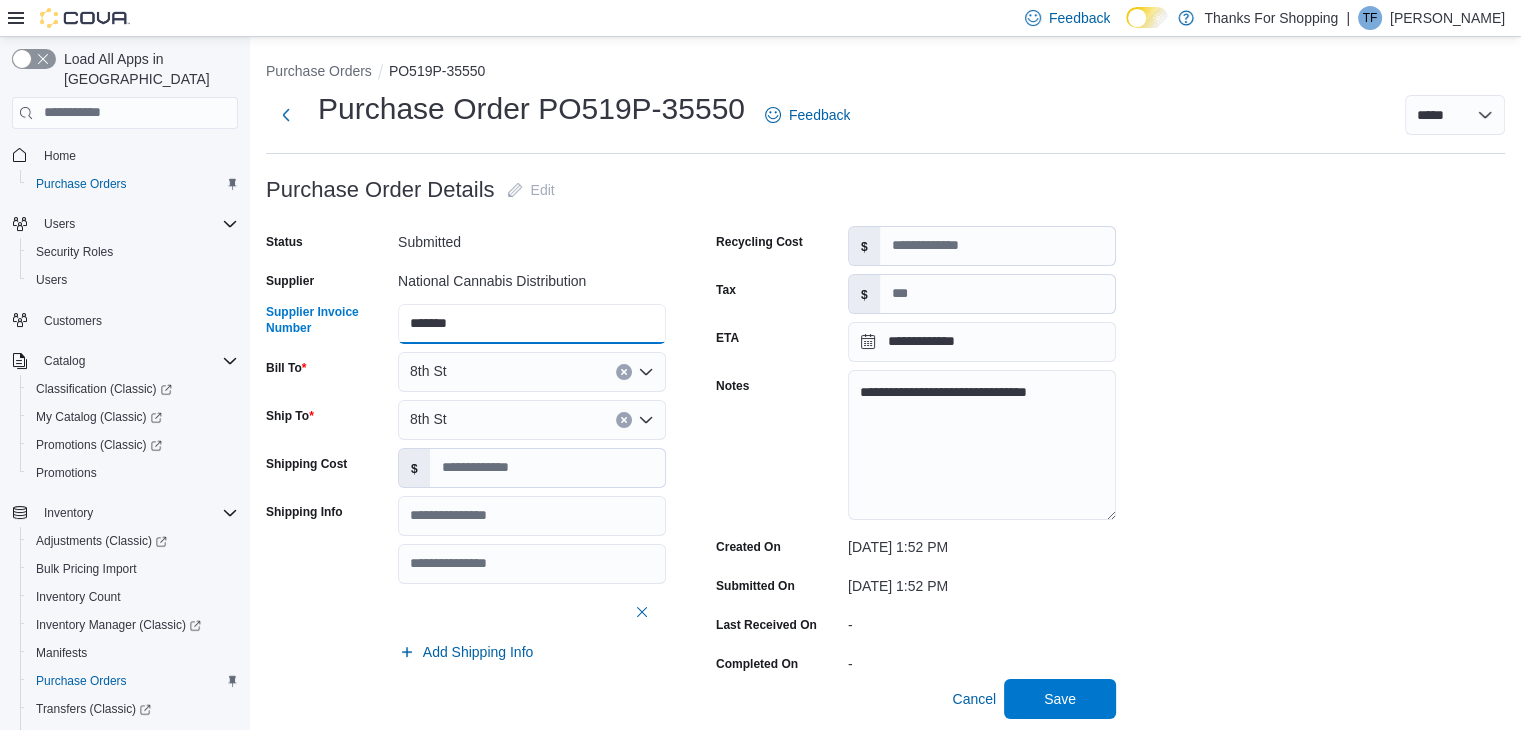 type on "*******" 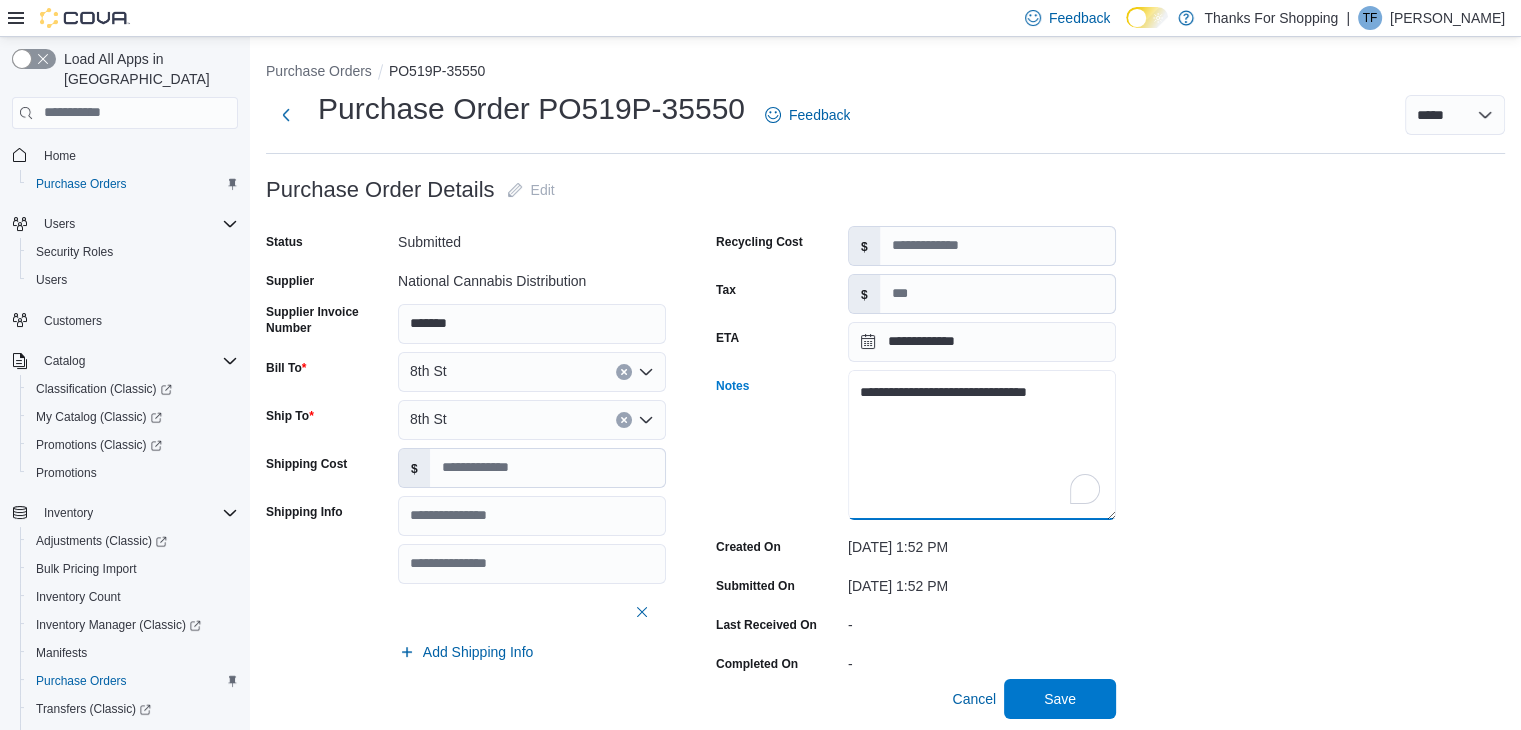 drag, startPoint x: 1089, startPoint y: 400, endPoint x: 827, endPoint y: 400, distance: 262 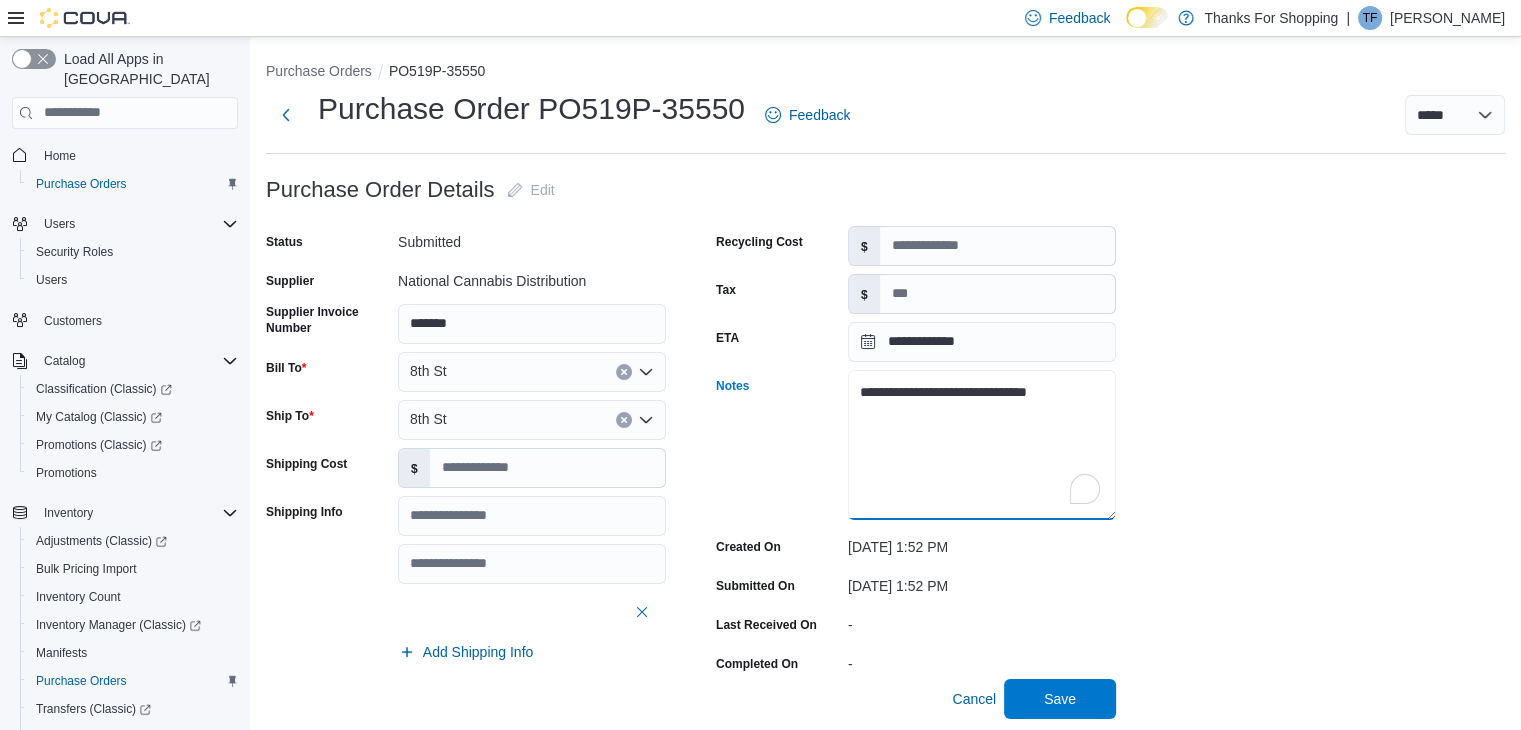 click on "**********" at bounding box center [916, 446] 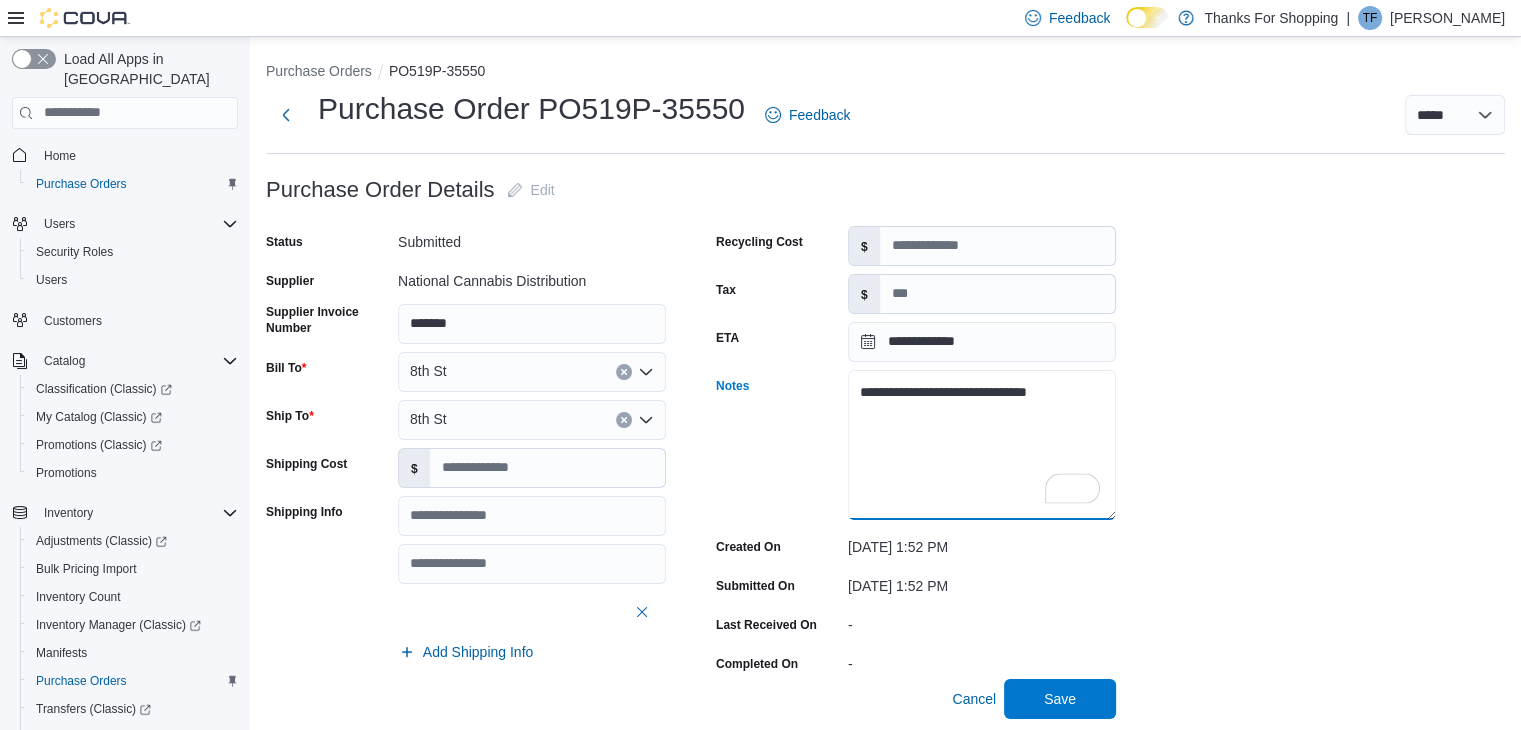 paste 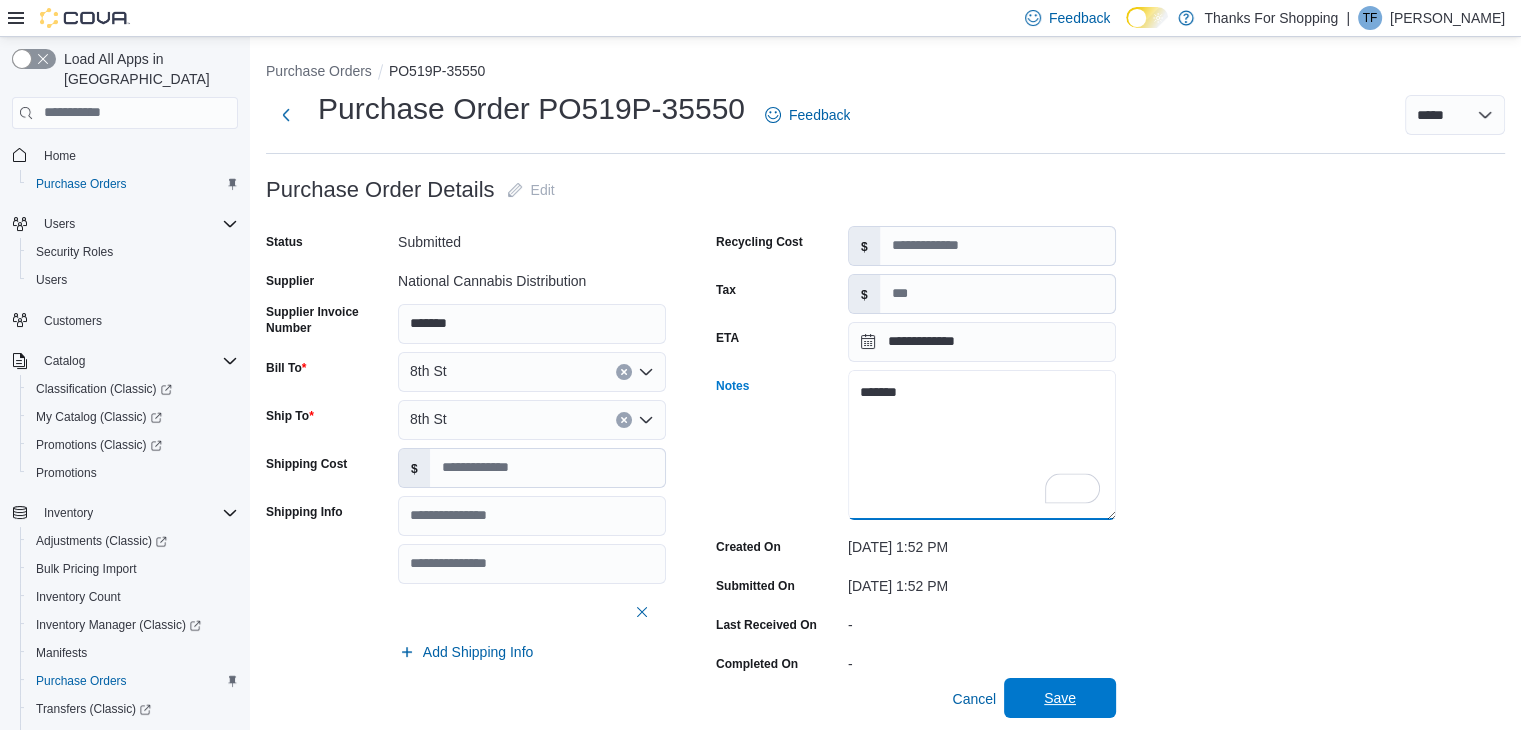 type on "*******" 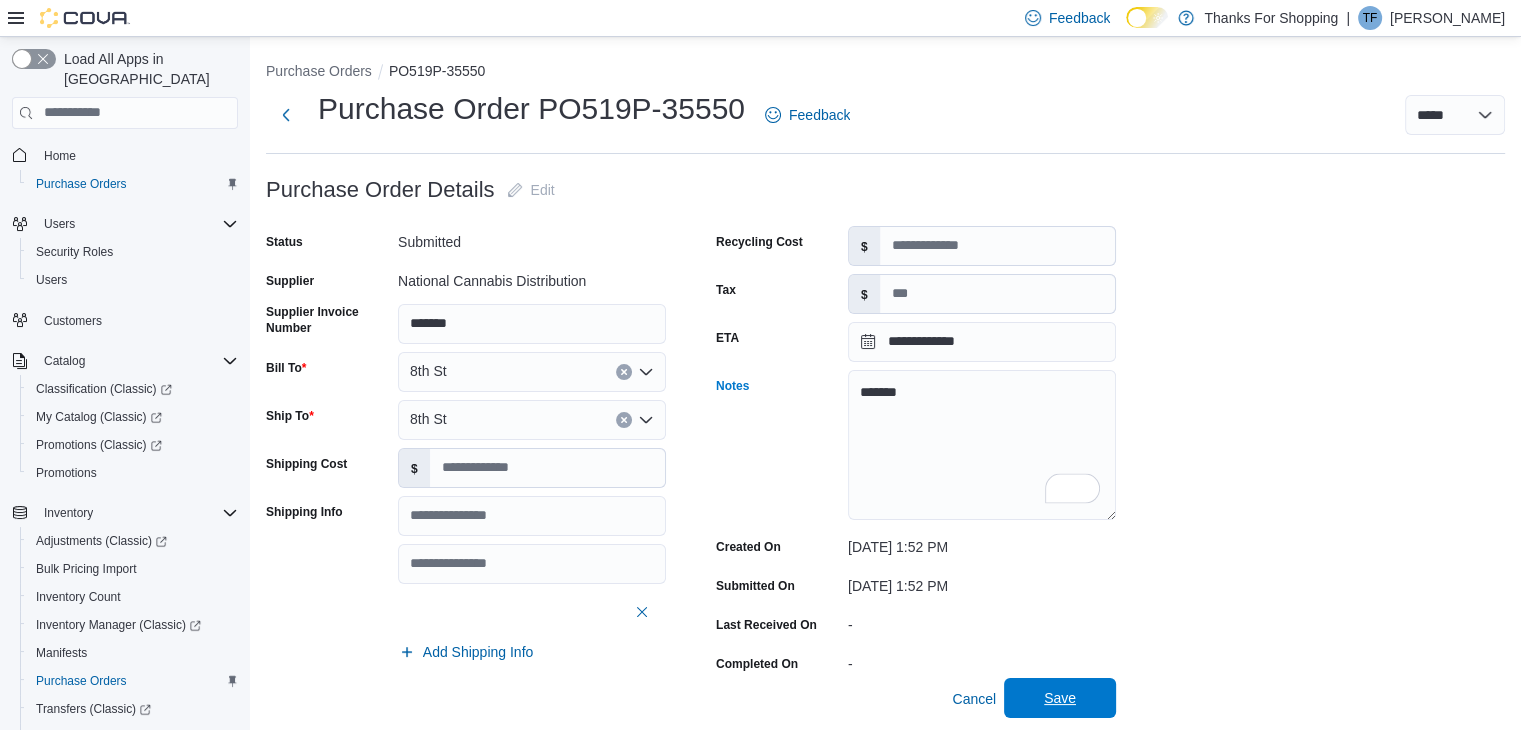 click on "Save" at bounding box center (1060, 698) 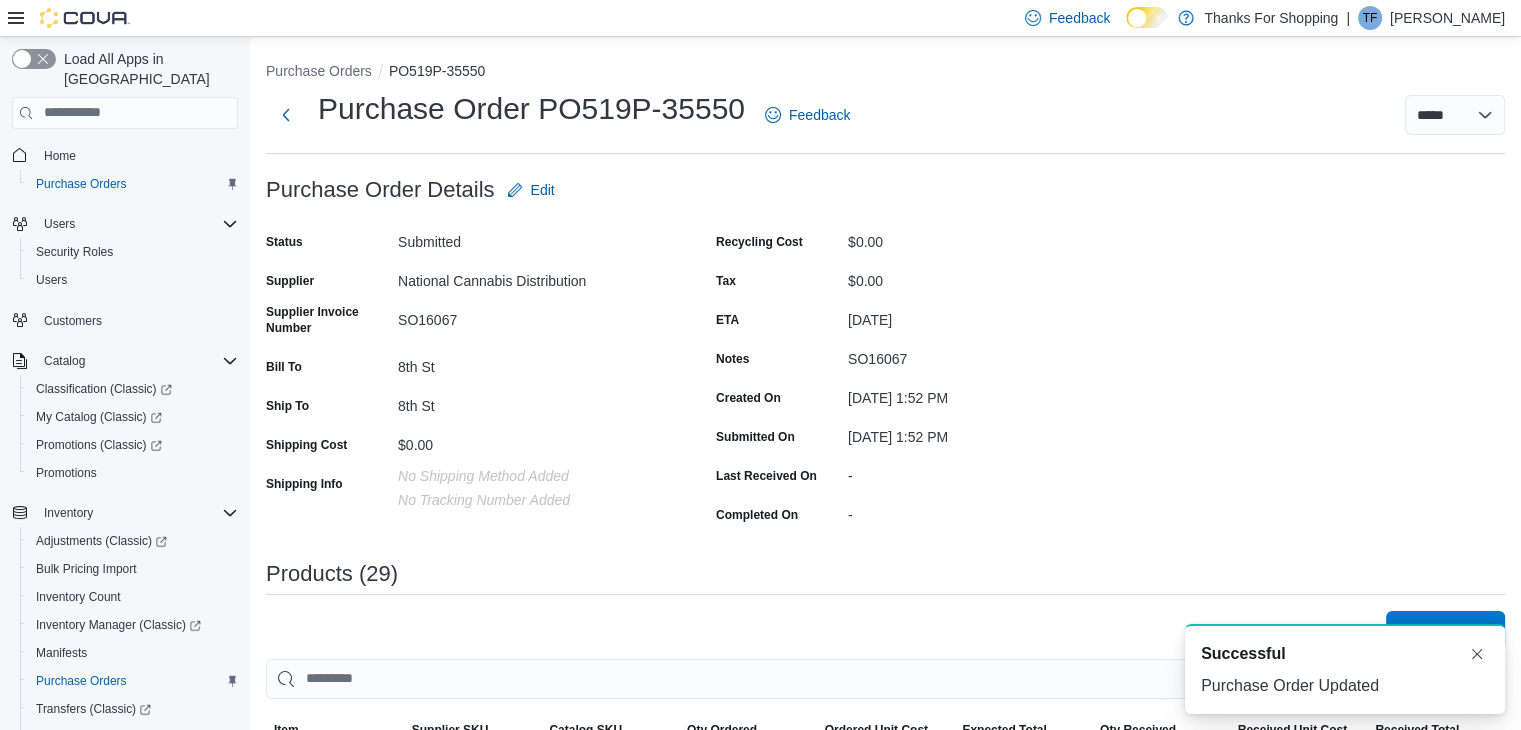 scroll, scrollTop: 0, scrollLeft: 0, axis: both 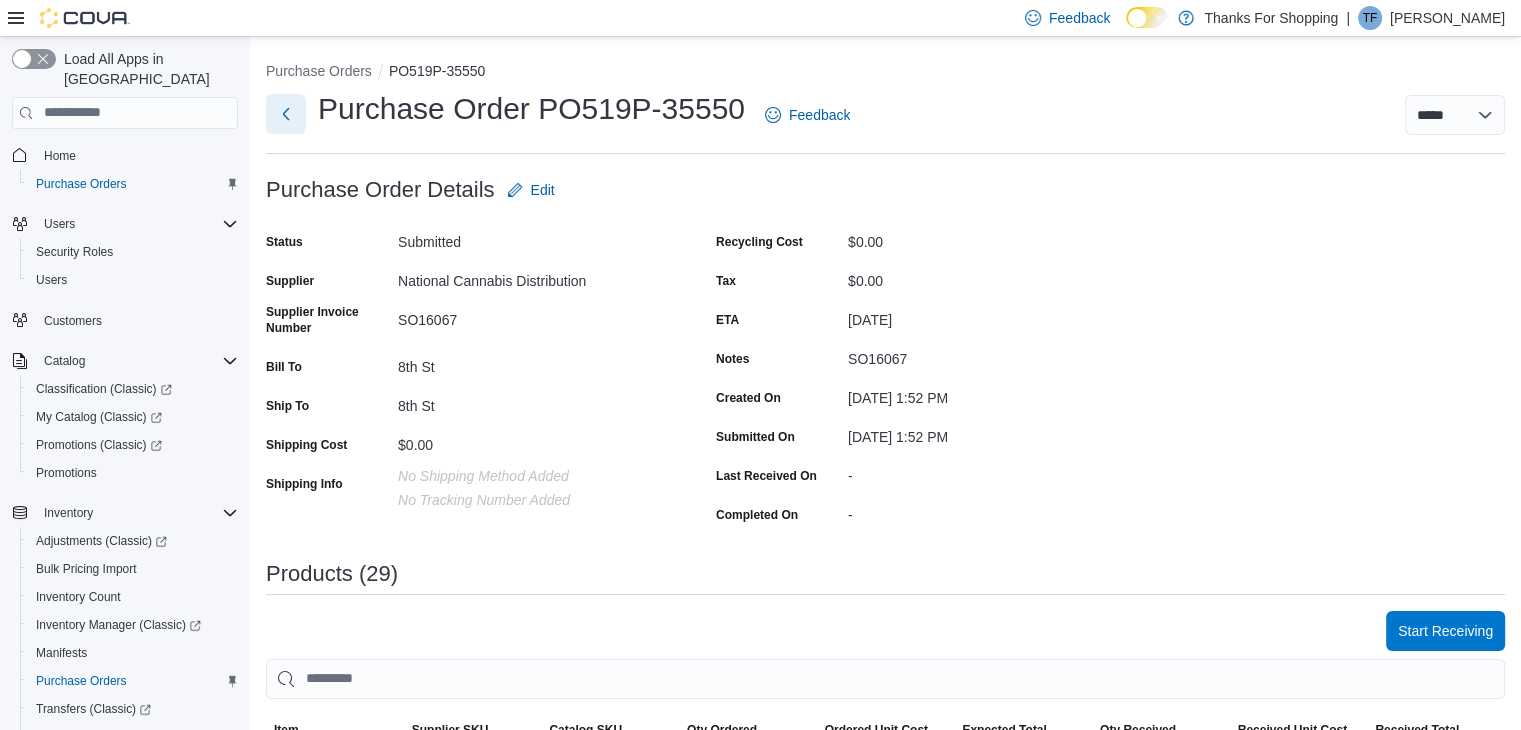click at bounding box center [286, 114] 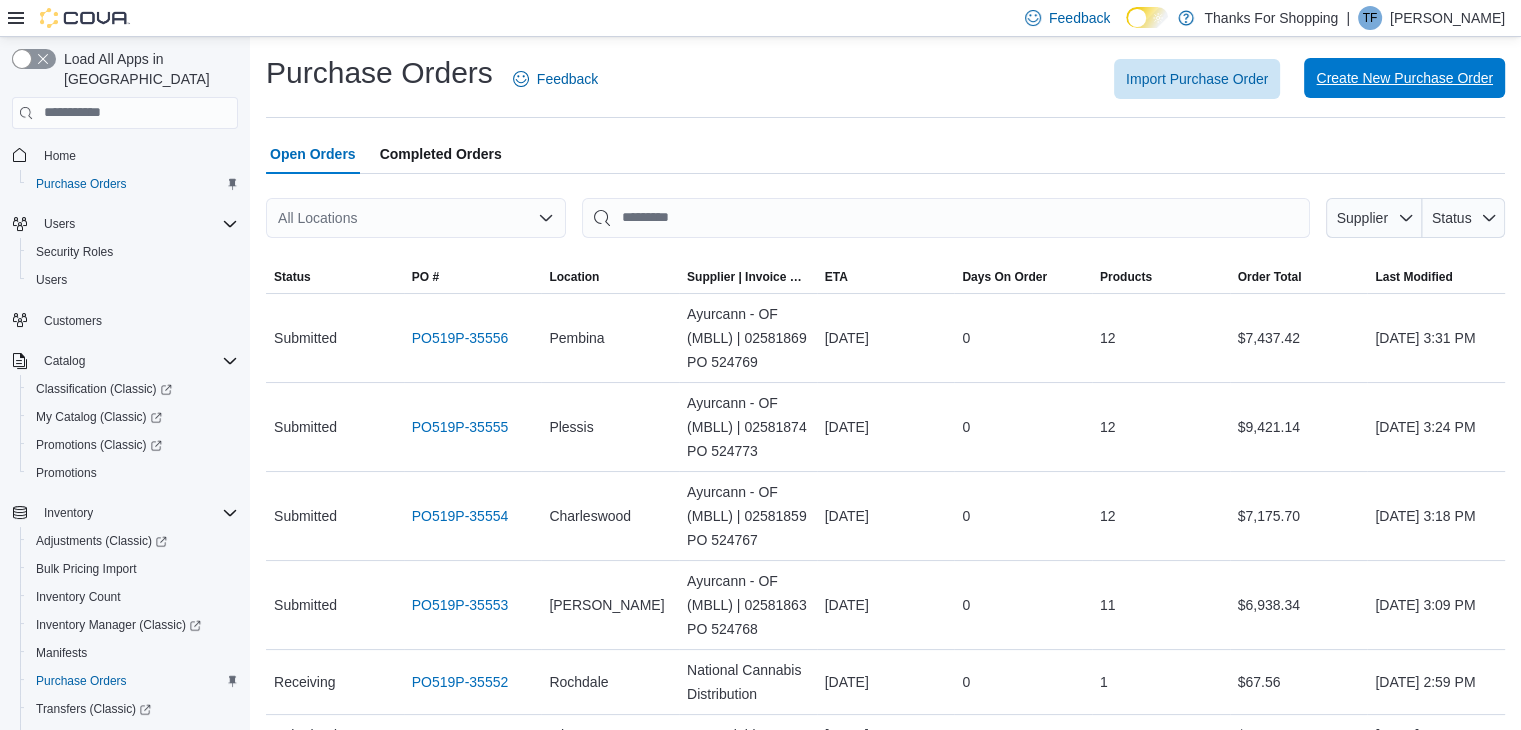 click on "Create New Purchase Order" at bounding box center (1404, 78) 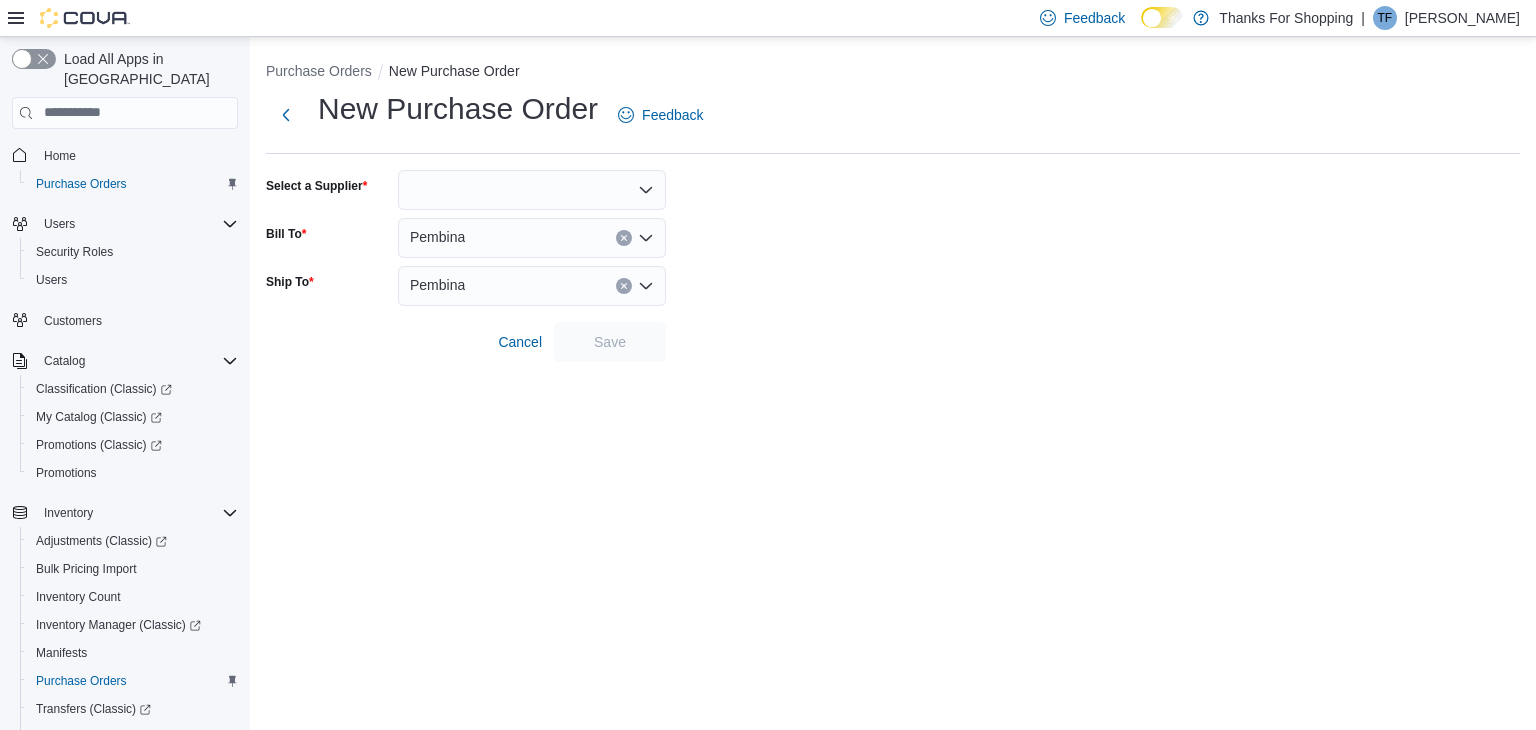 click on "Pembina" at bounding box center [532, 238] 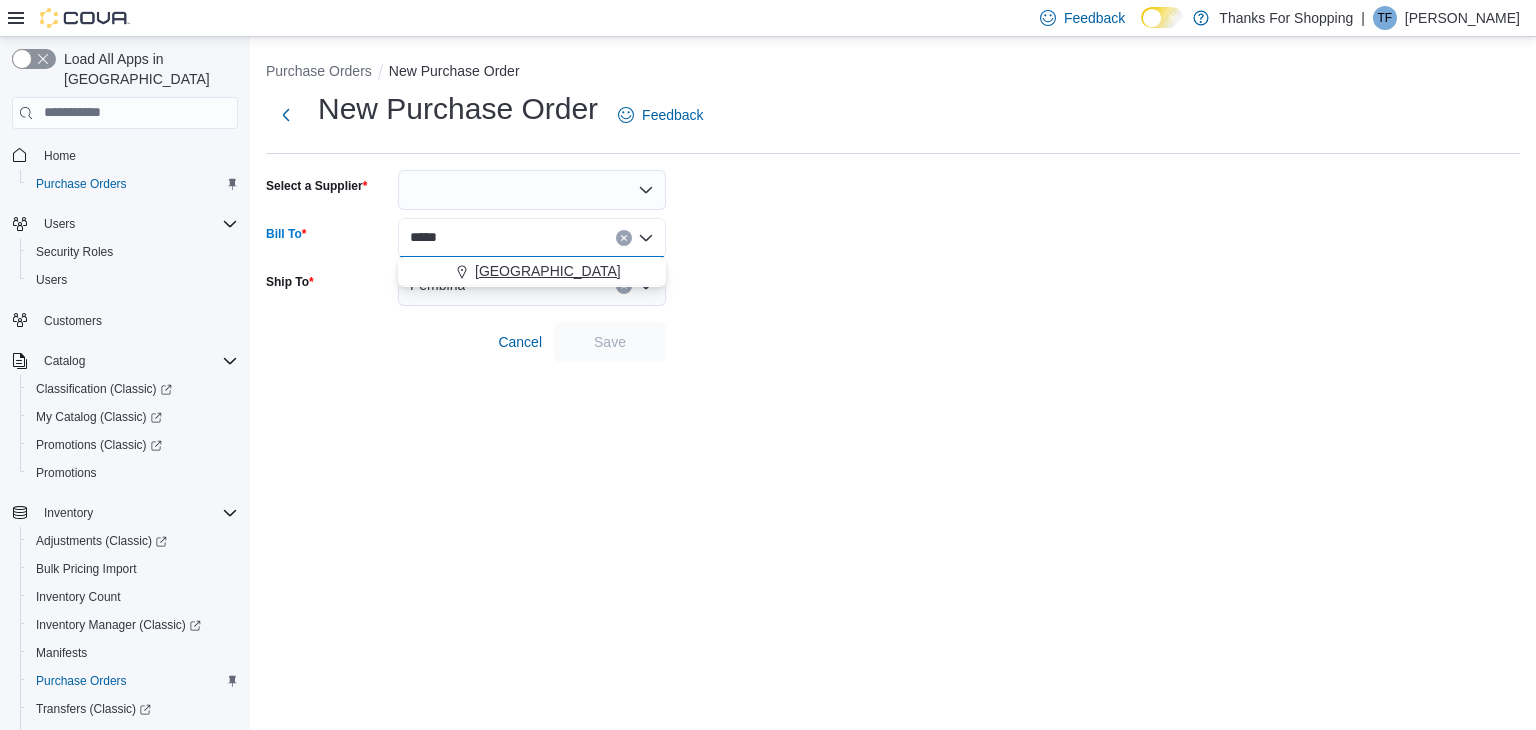 type on "*****" 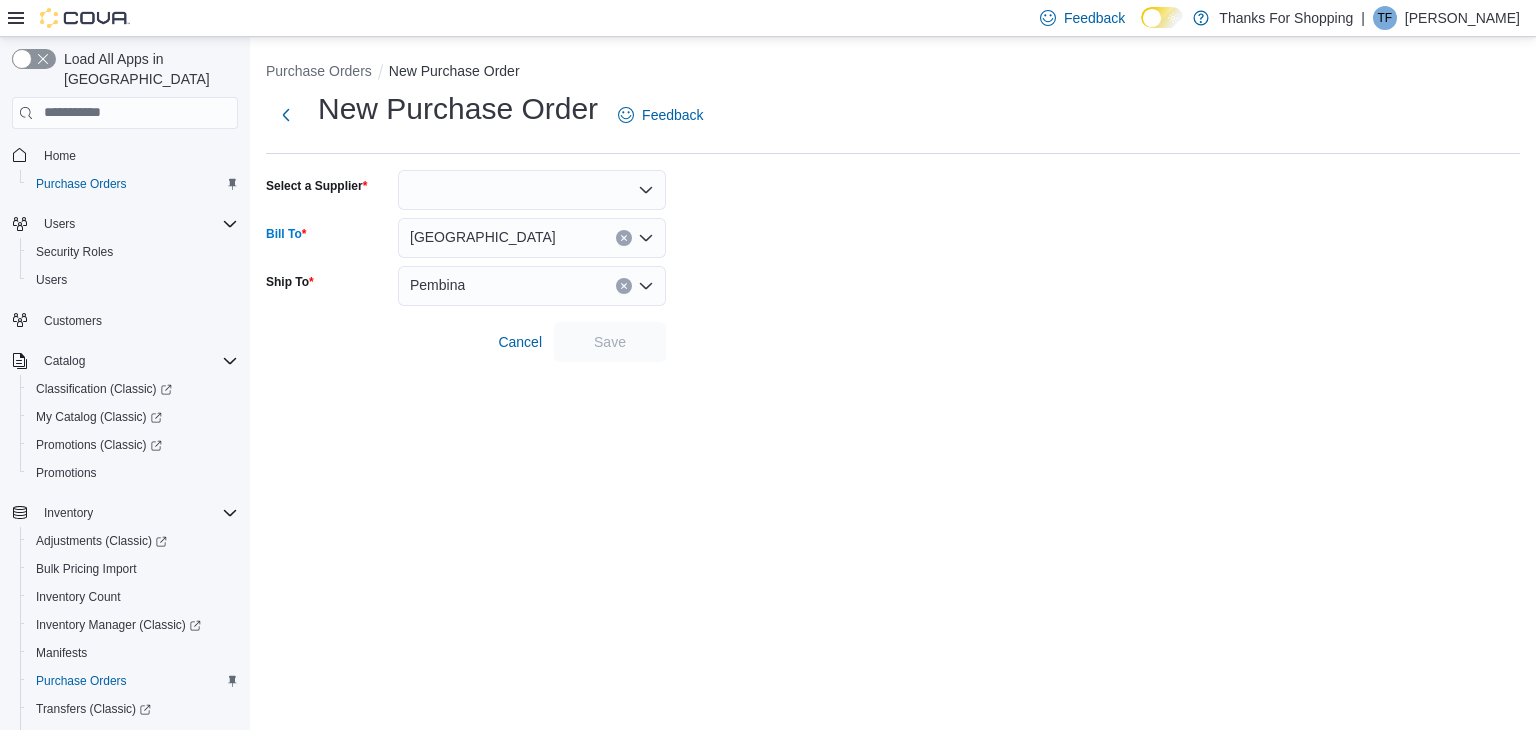 click on "Pembina" at bounding box center [532, 286] 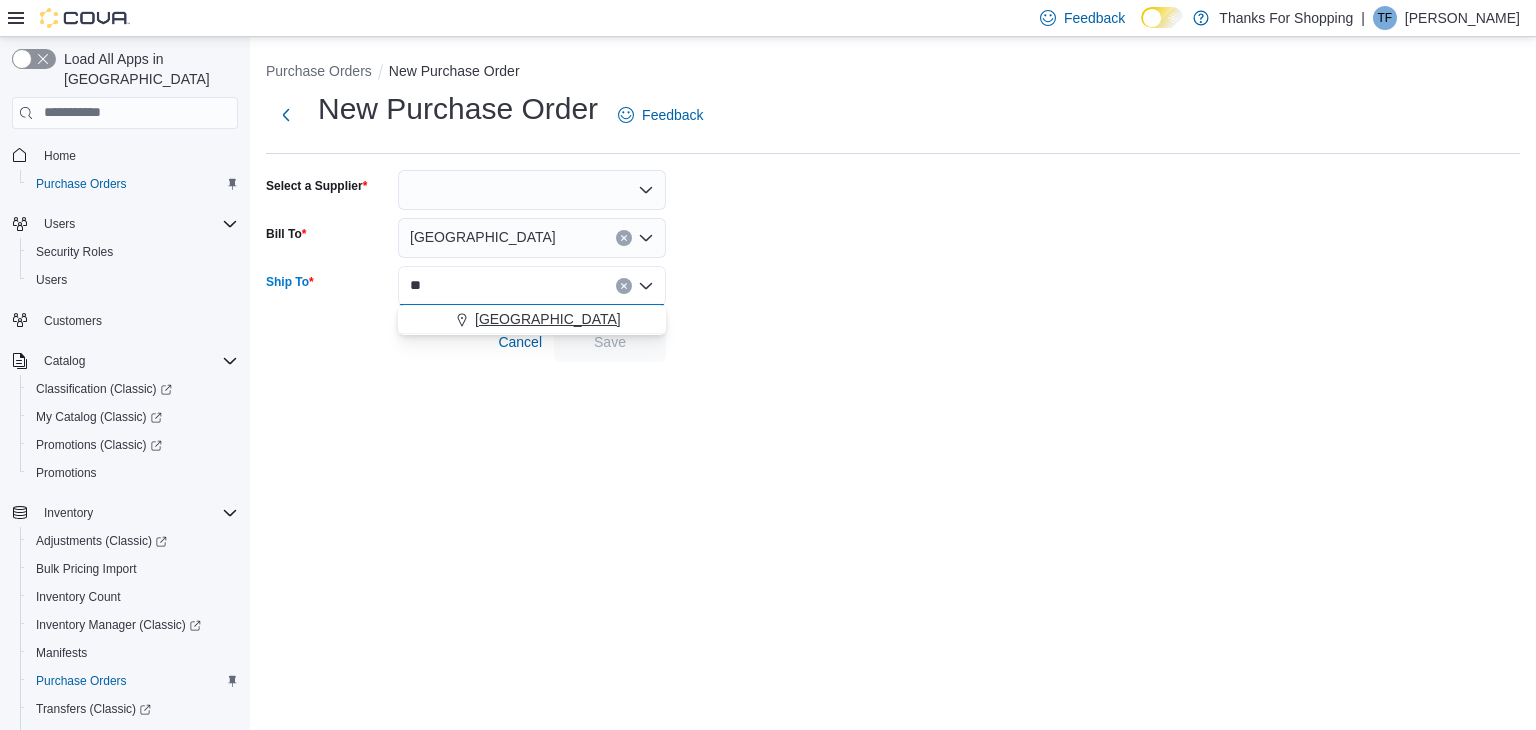 type on "**" 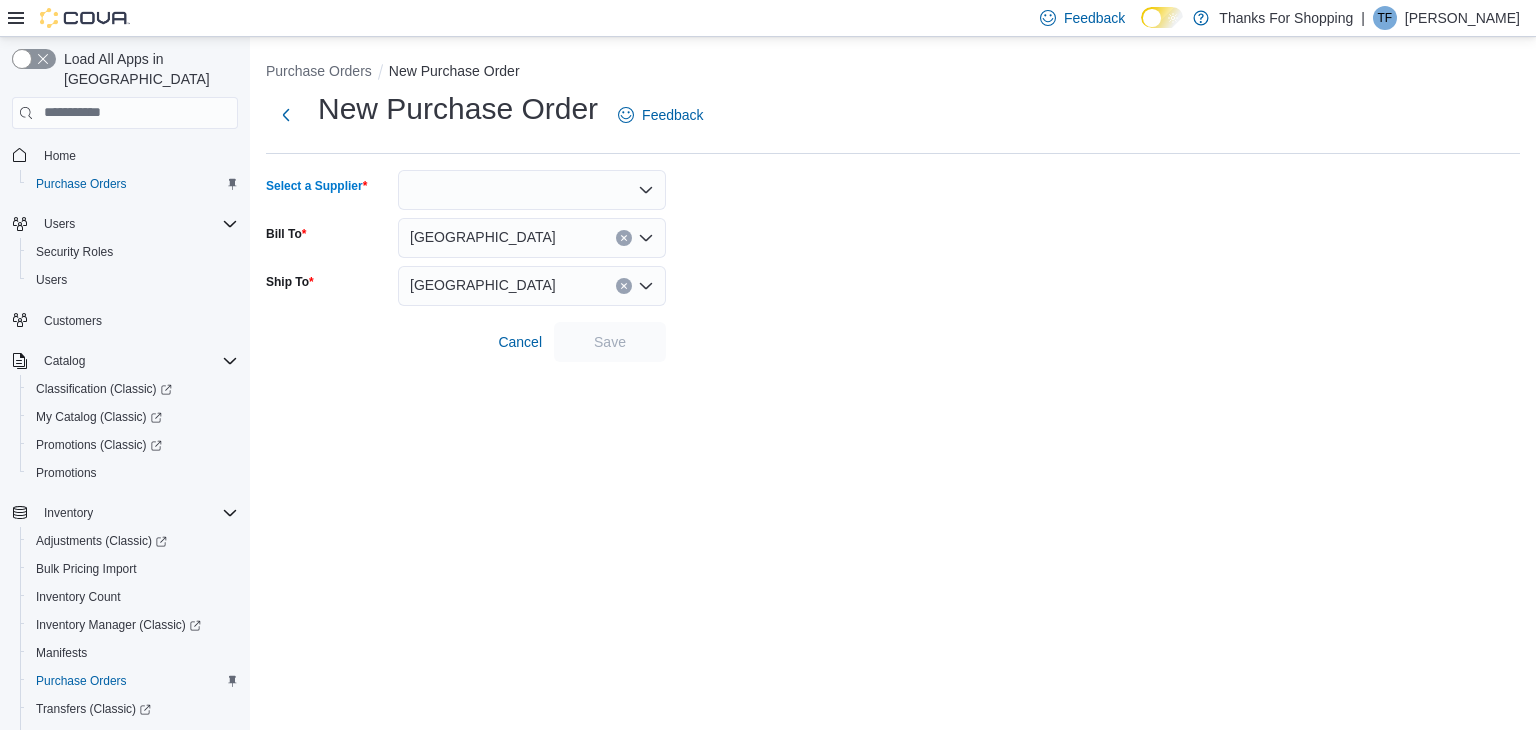 click at bounding box center [532, 190] 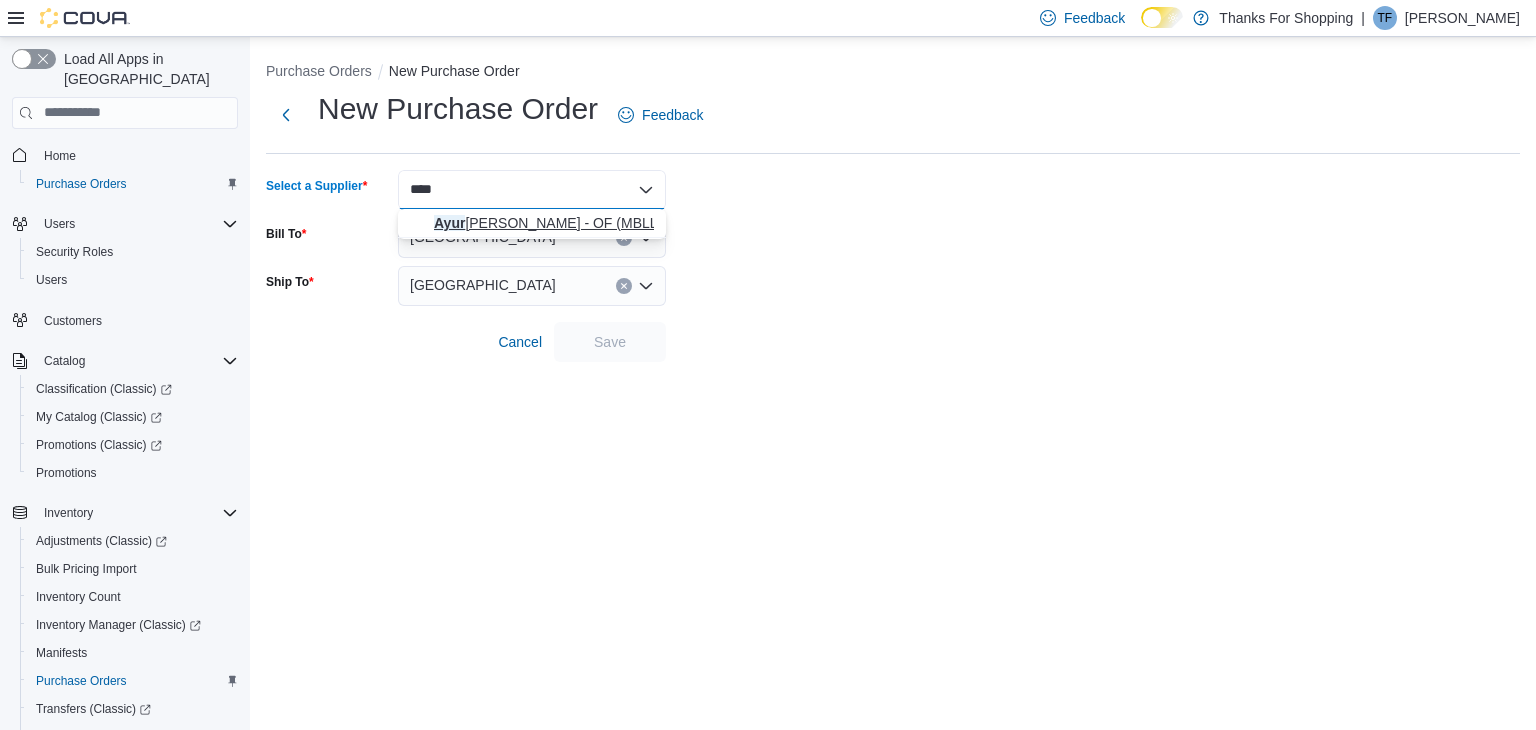 type on "****" 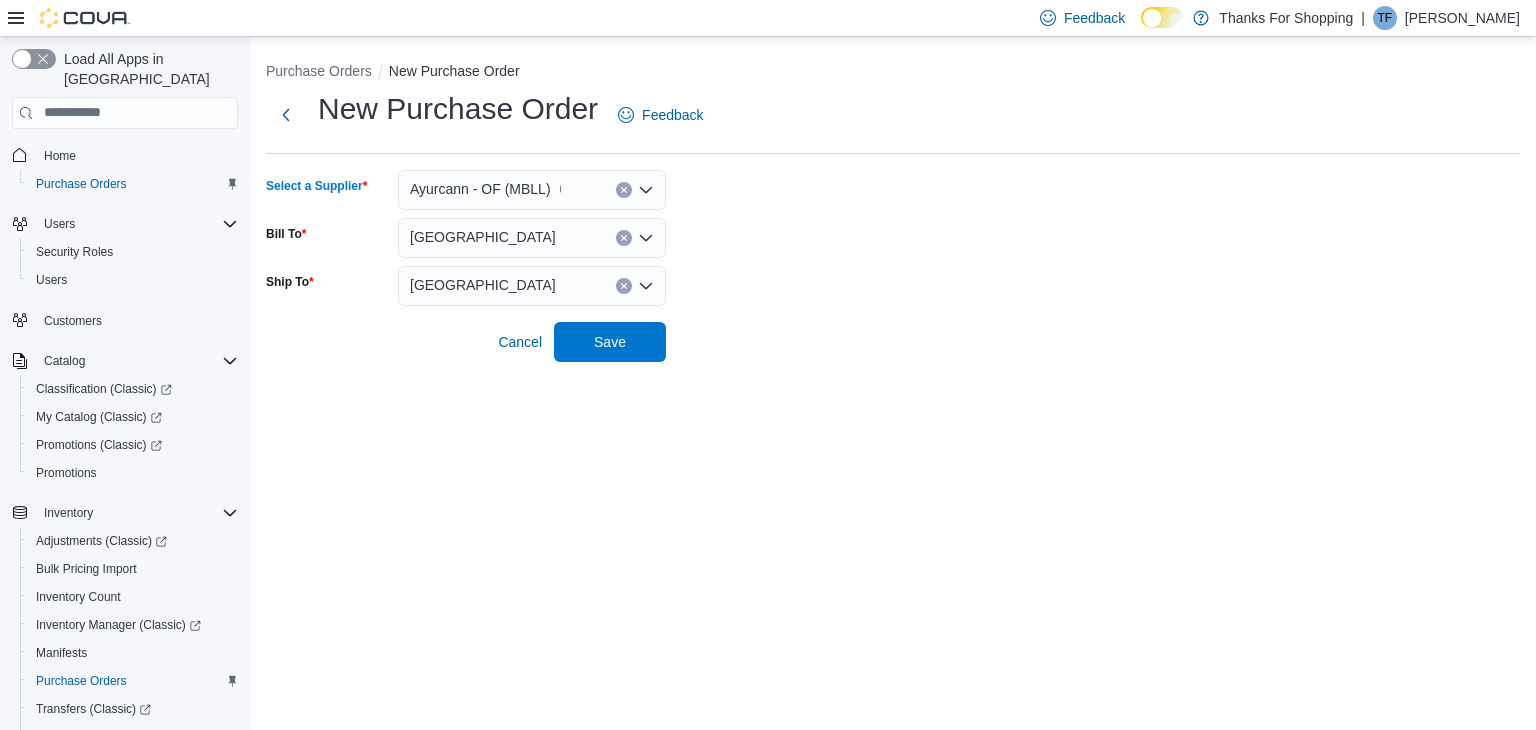 type 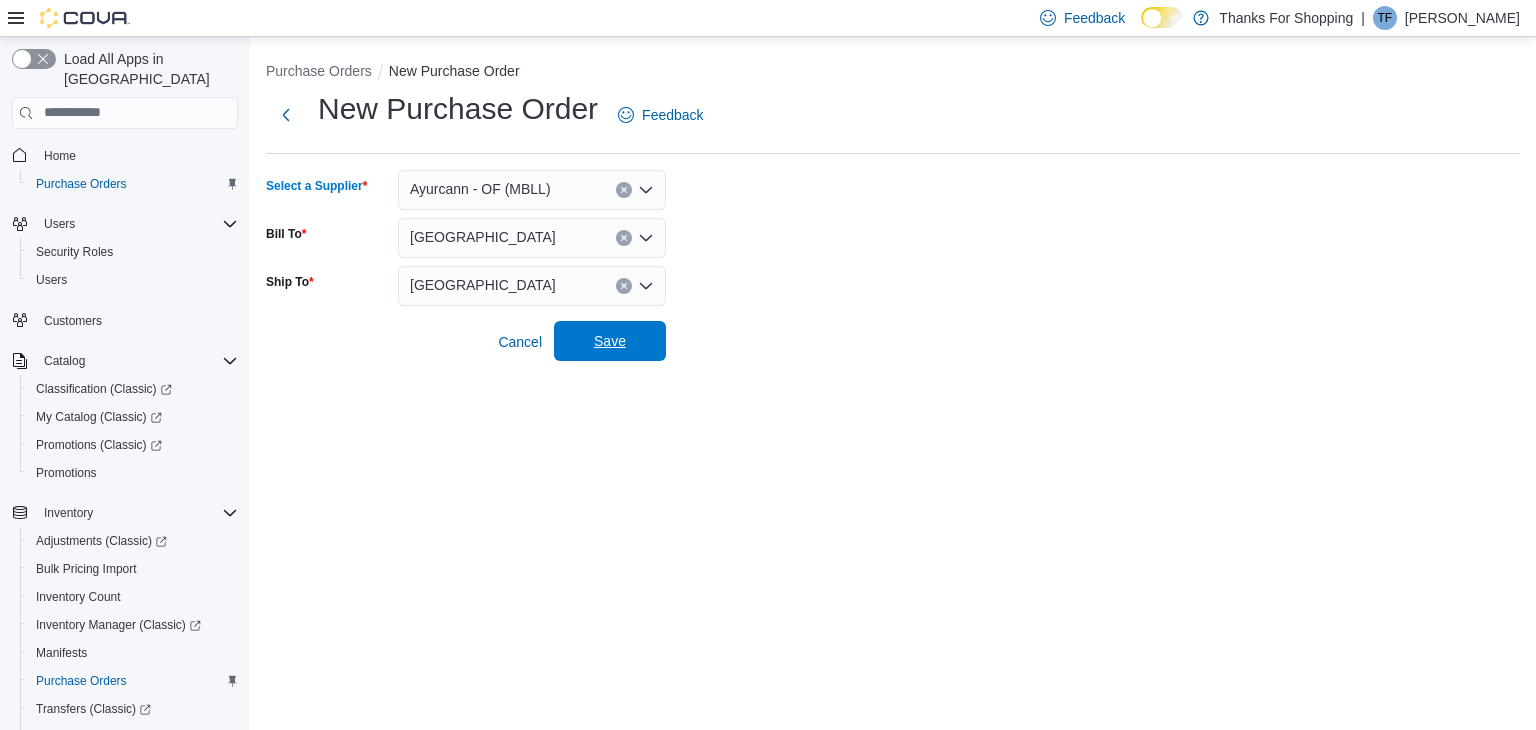 click on "Save" at bounding box center [610, 341] 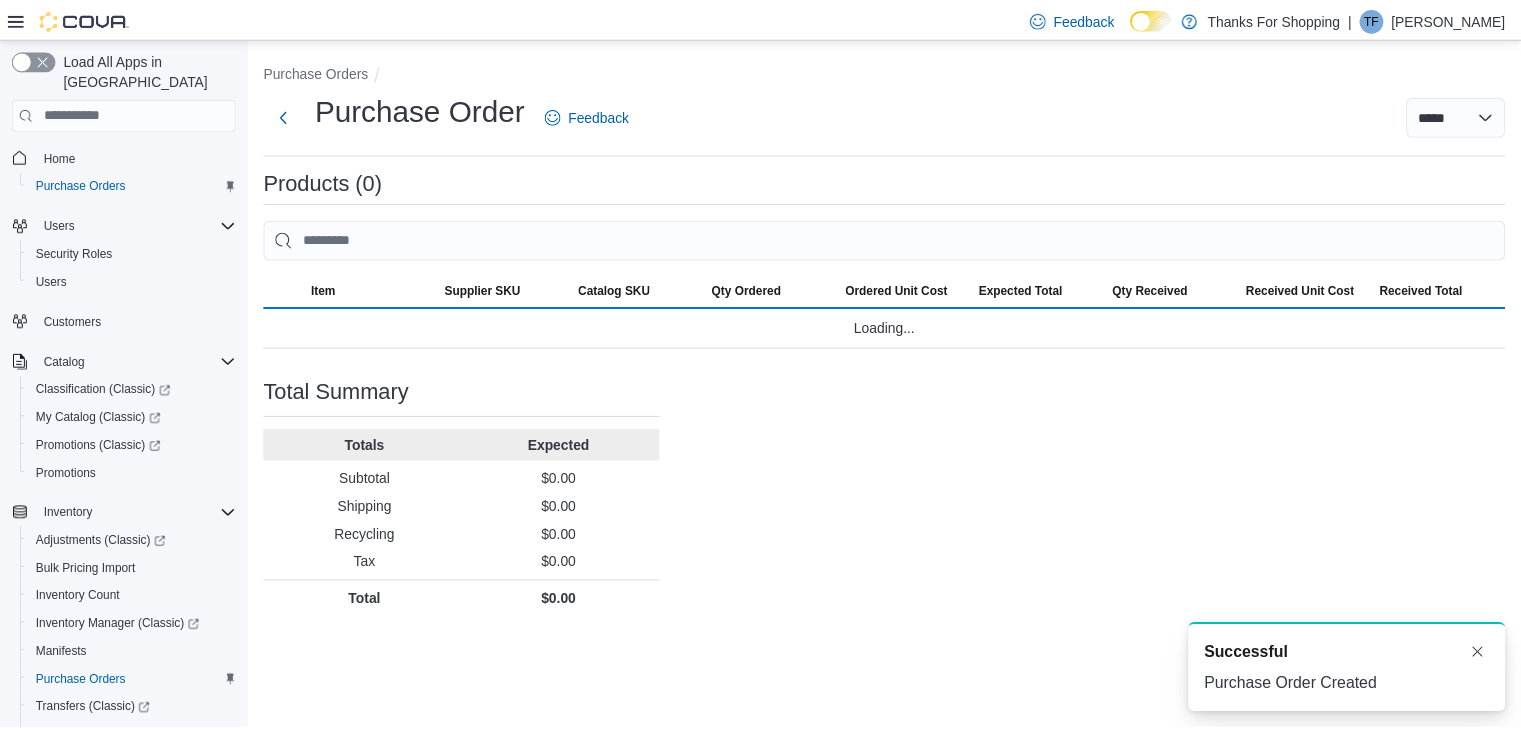 scroll, scrollTop: 0, scrollLeft: 0, axis: both 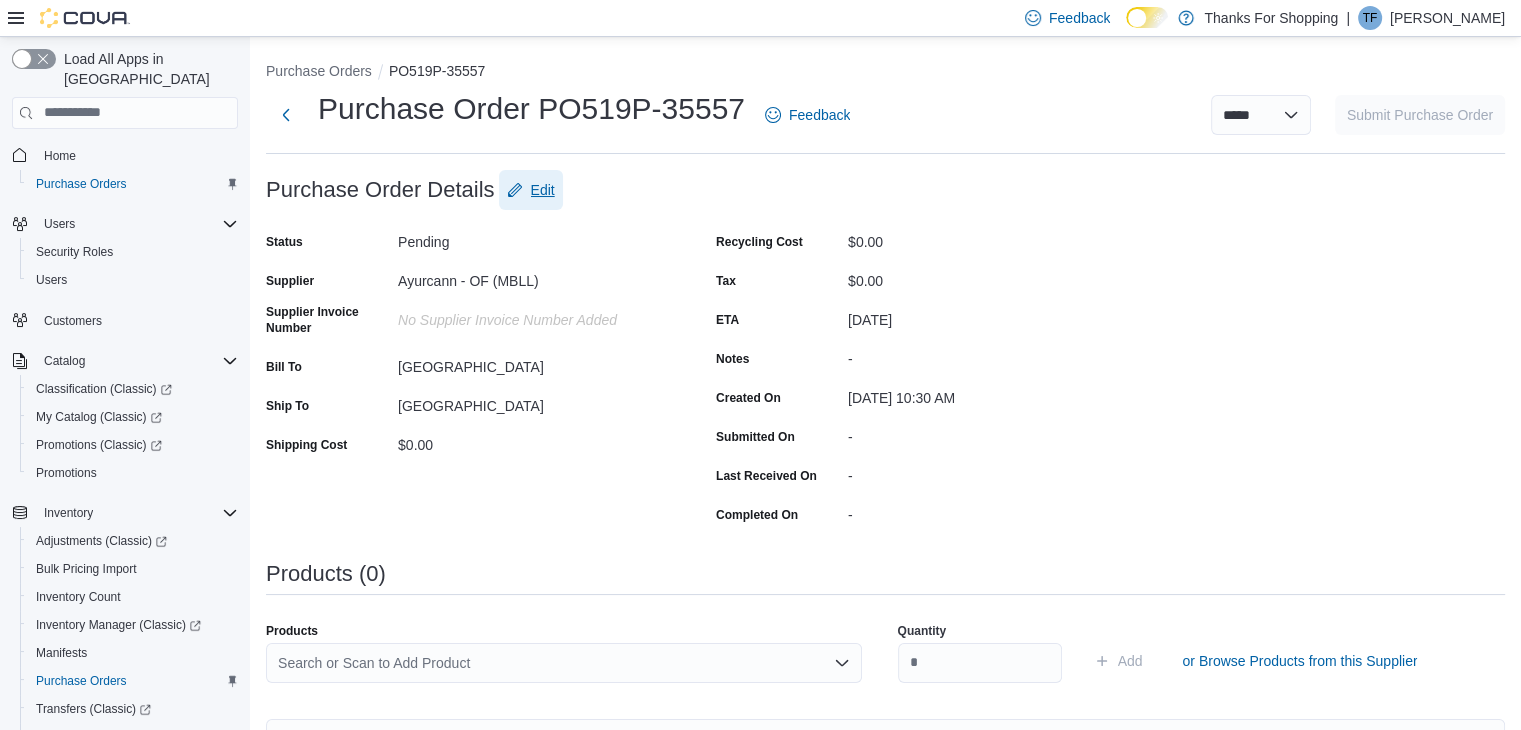 click on "Edit" at bounding box center [543, 190] 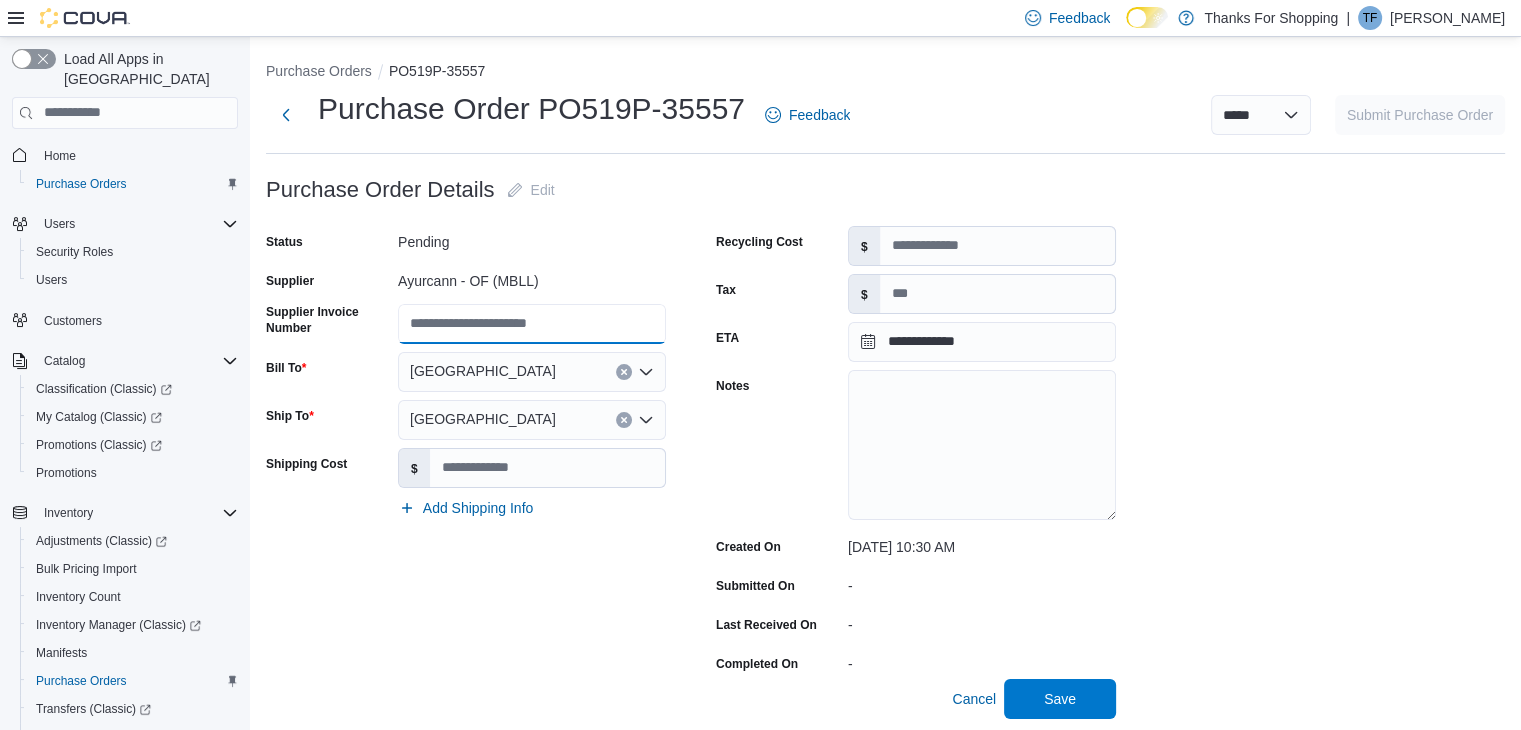 click on "Supplier Invoice Number" at bounding box center [532, 324] 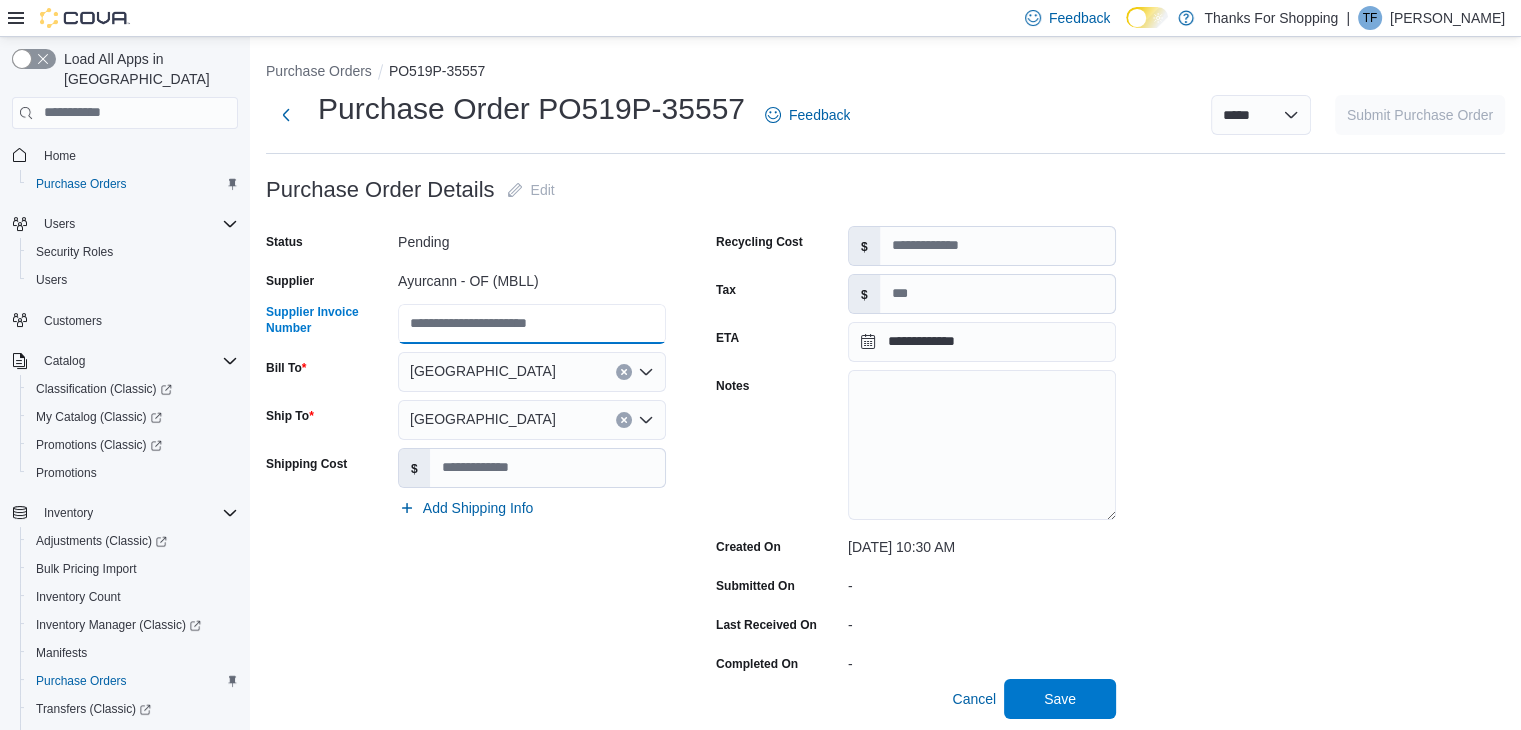 paste on "********" 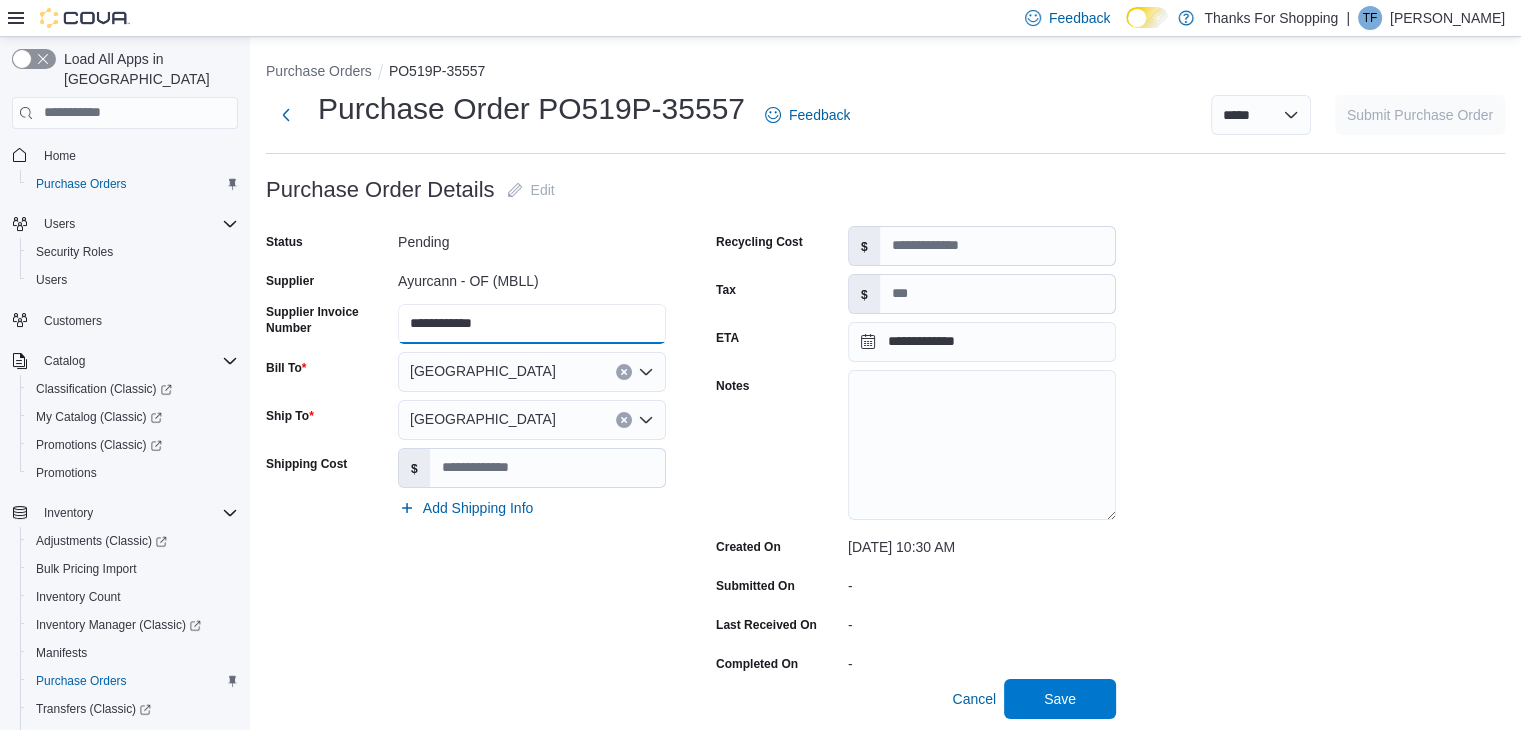 click on "**********" at bounding box center (532, 324) 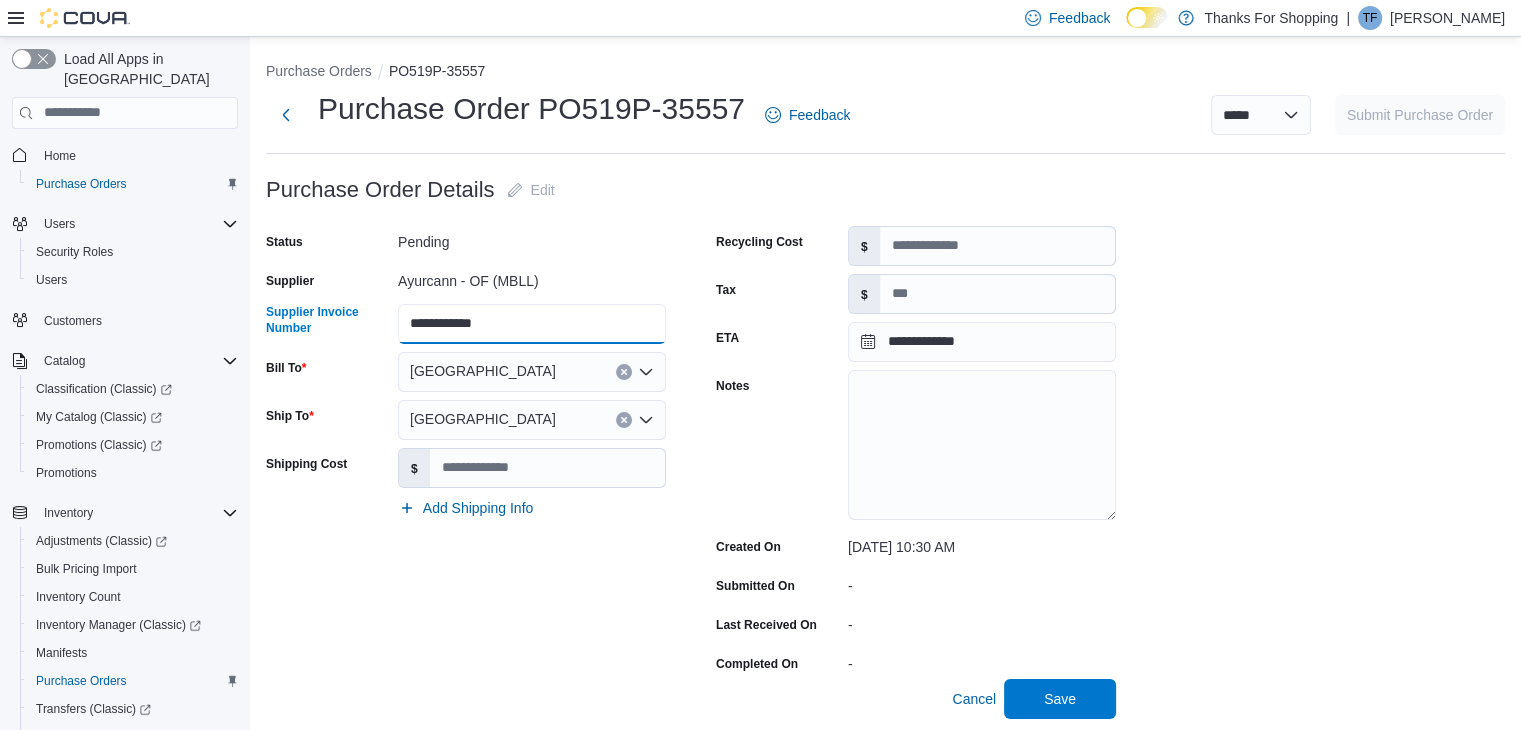 paste on "*******" 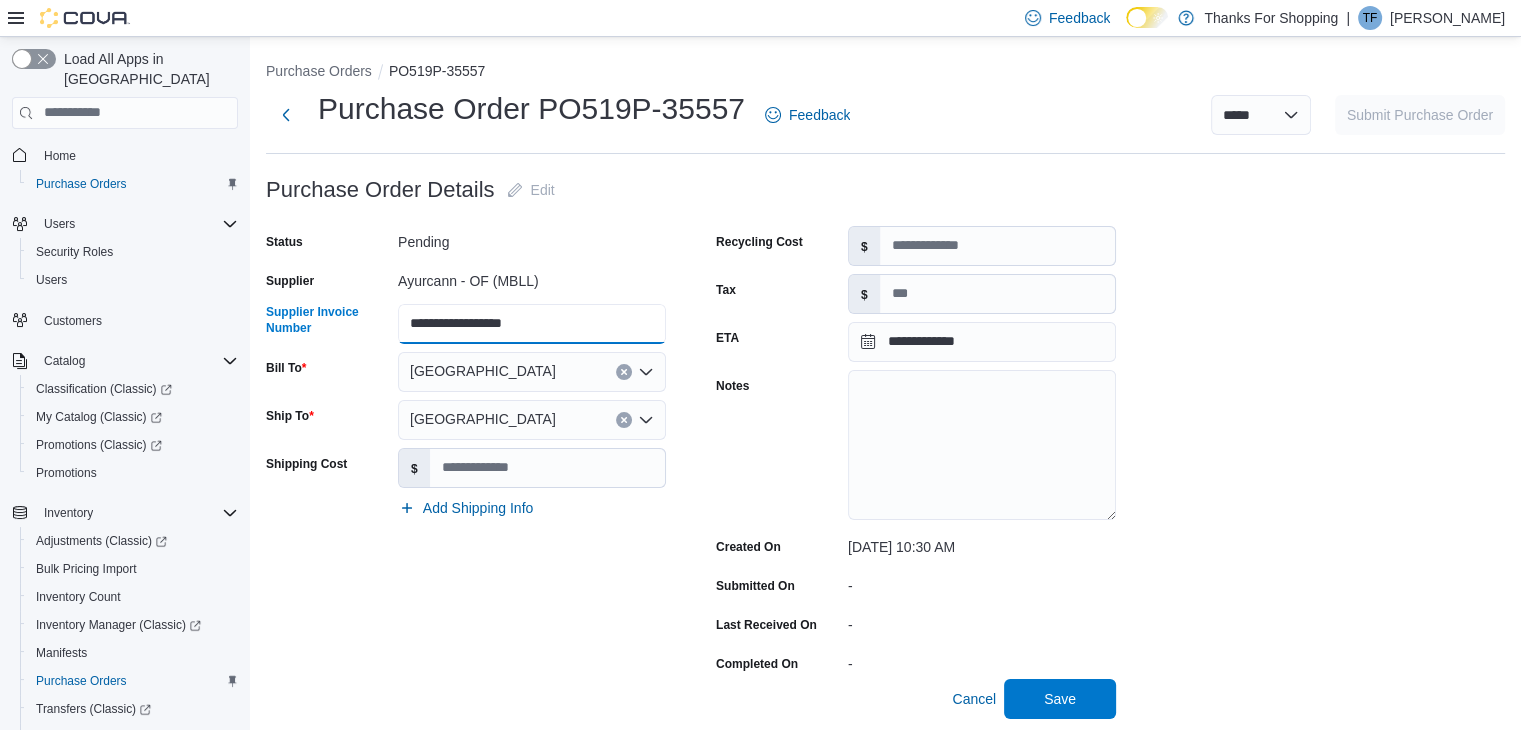 drag, startPoint x: 562, startPoint y: 323, endPoint x: 381, endPoint y: 326, distance: 181.02486 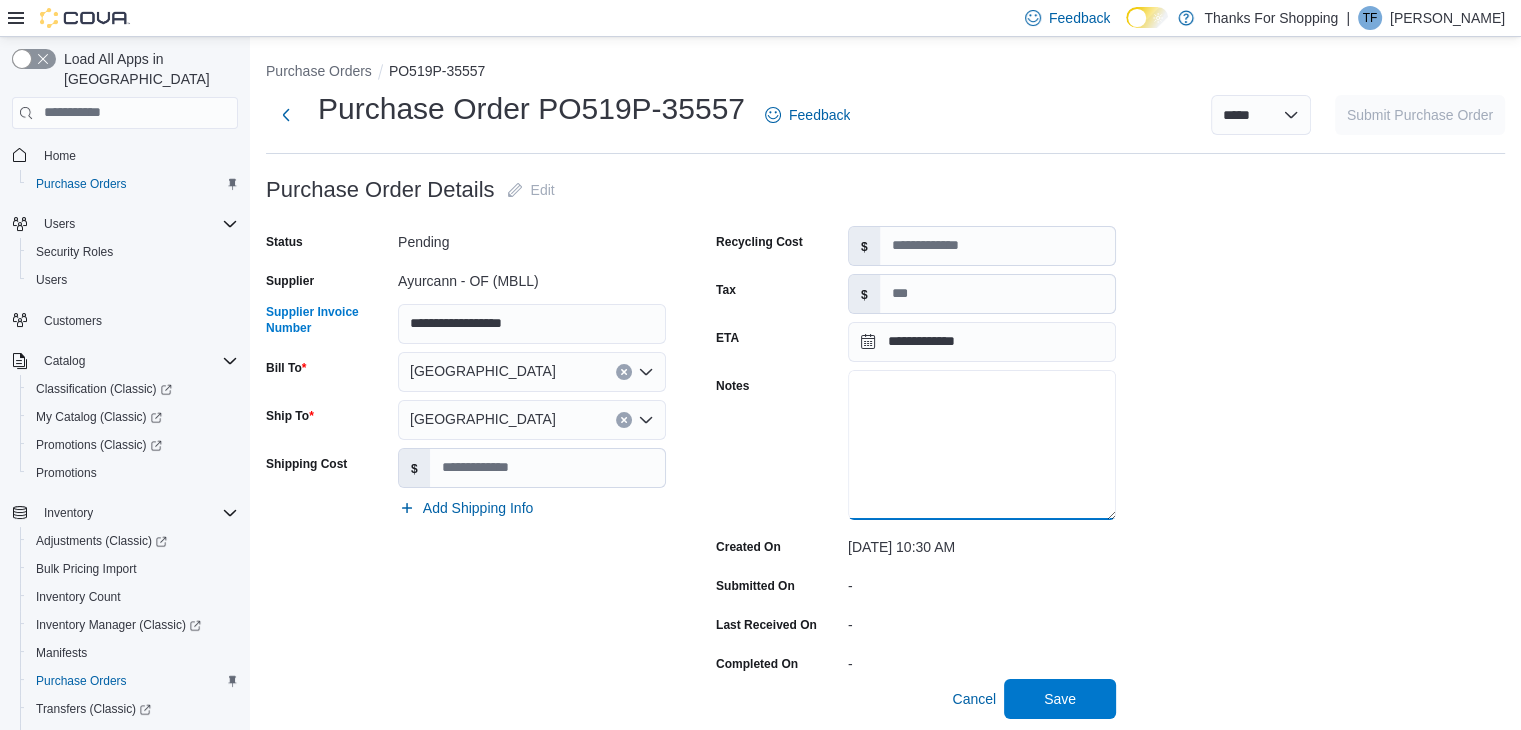 click on "Notes" at bounding box center [982, 445] 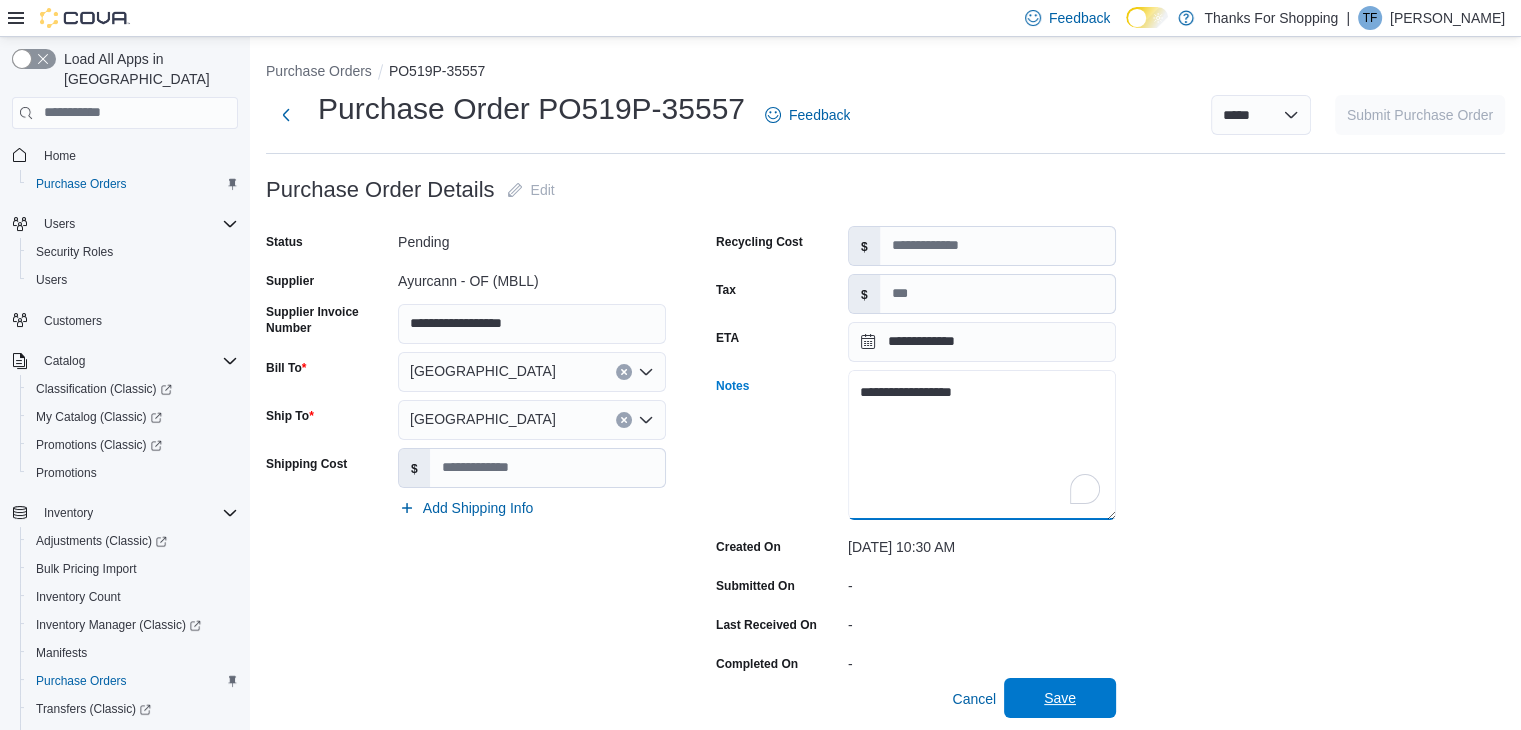 type on "**********" 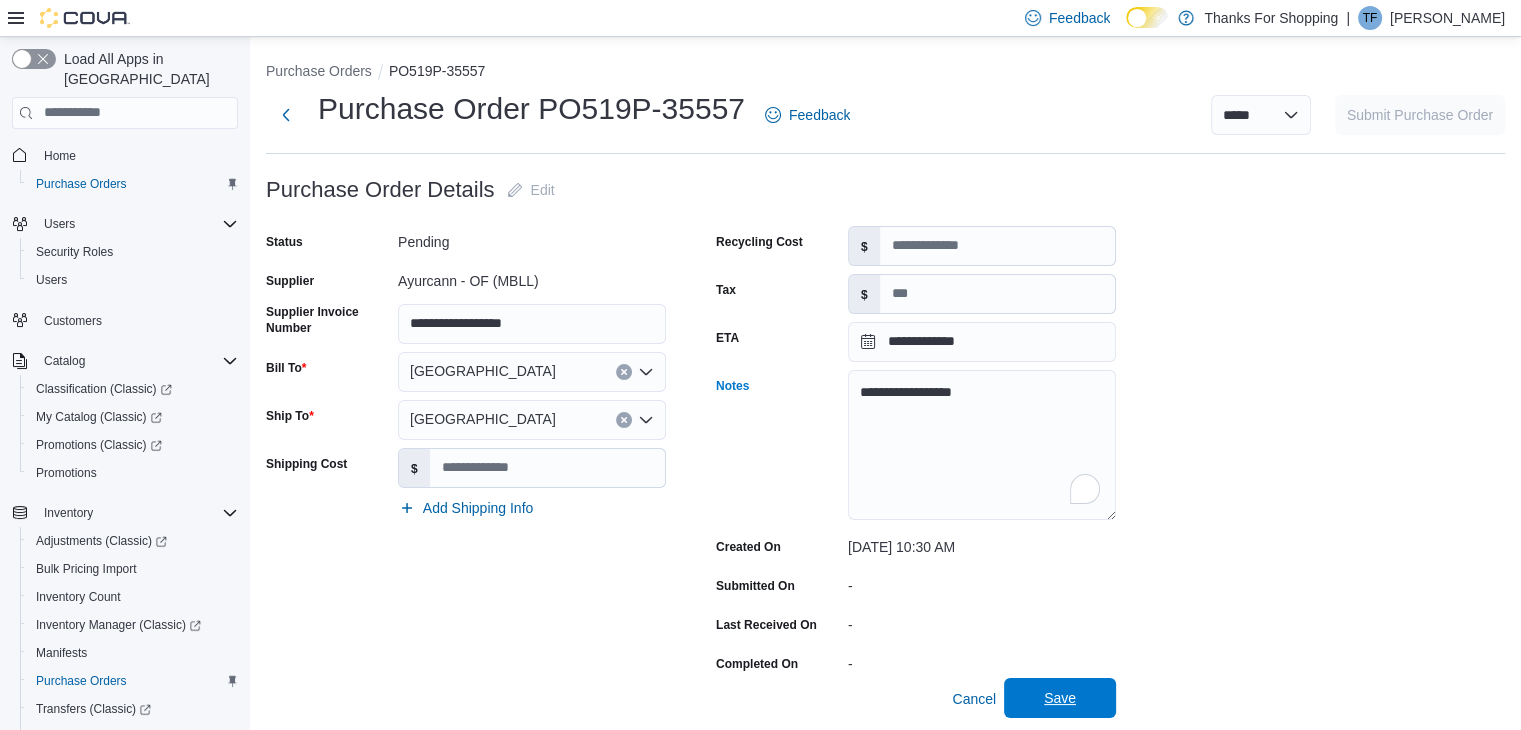 click on "Save" at bounding box center (1060, 698) 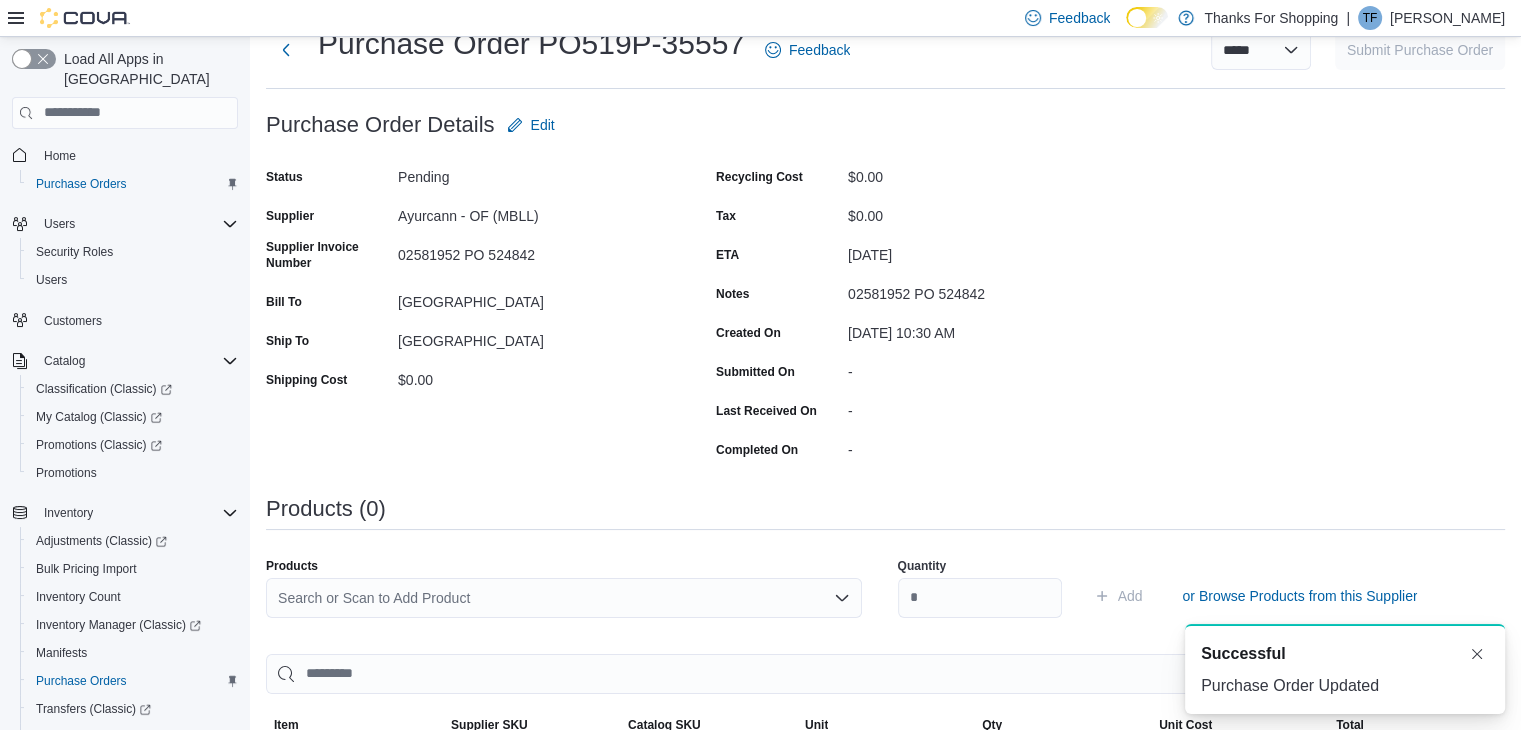scroll, scrollTop: 200, scrollLeft: 0, axis: vertical 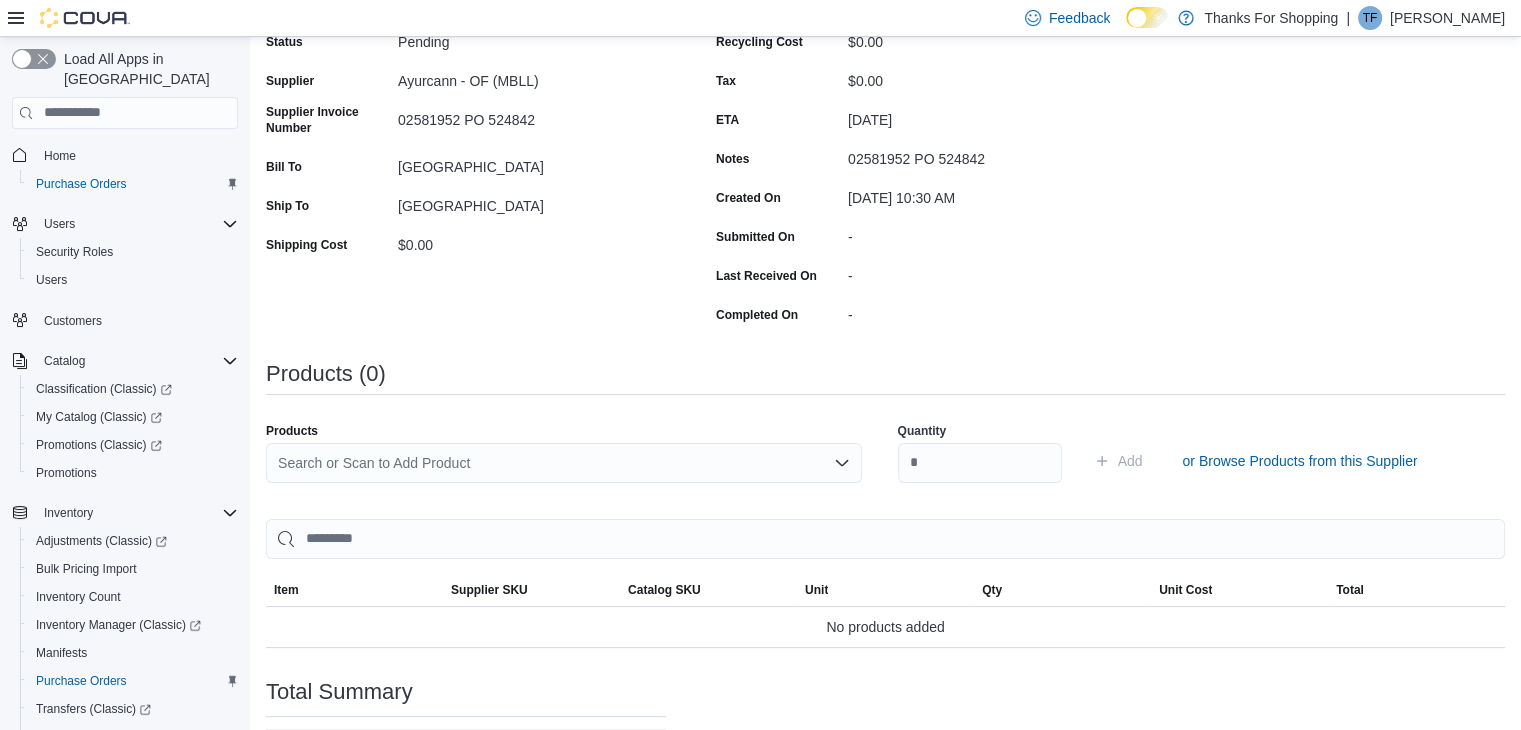 click on "Search or Scan to Add Product" at bounding box center (564, 463) 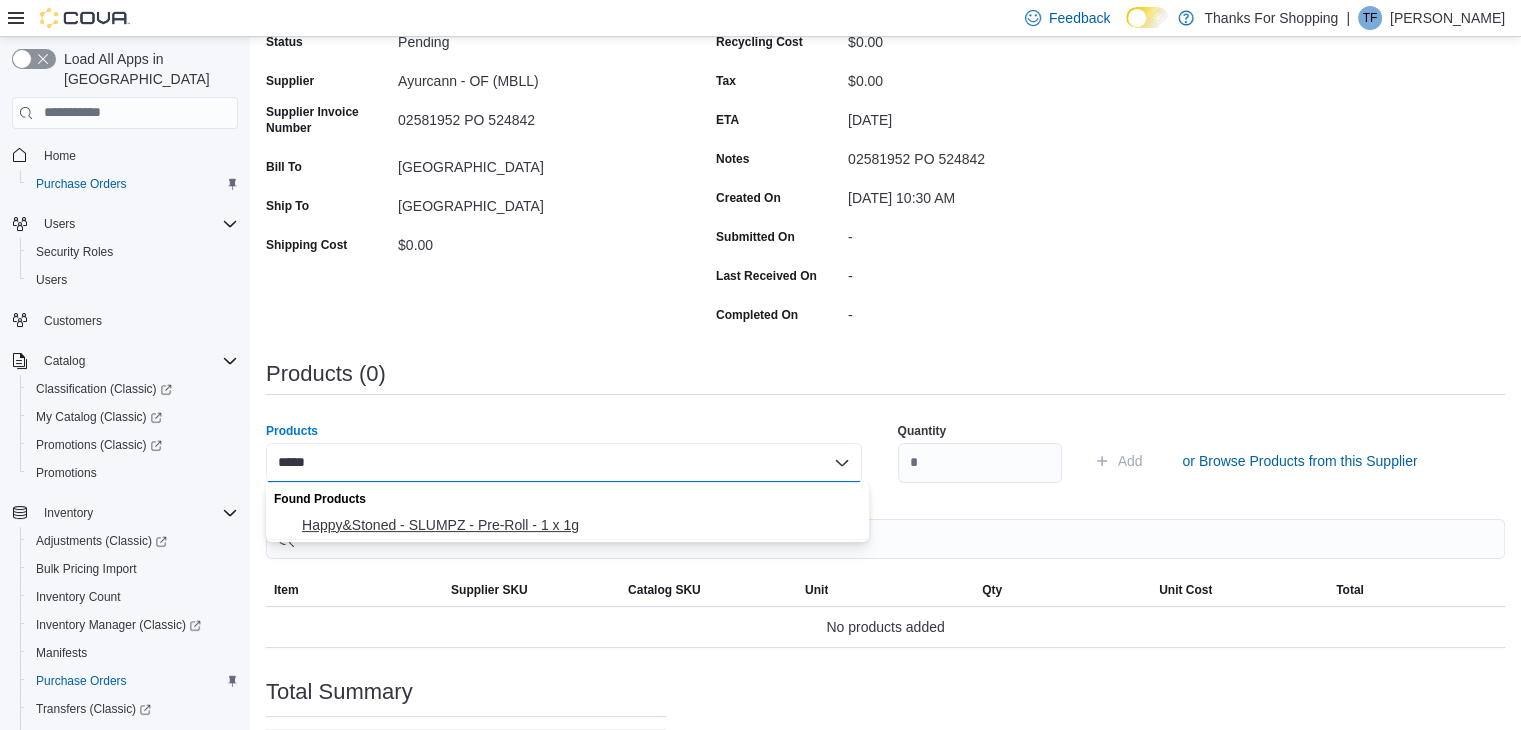 type on "*****" 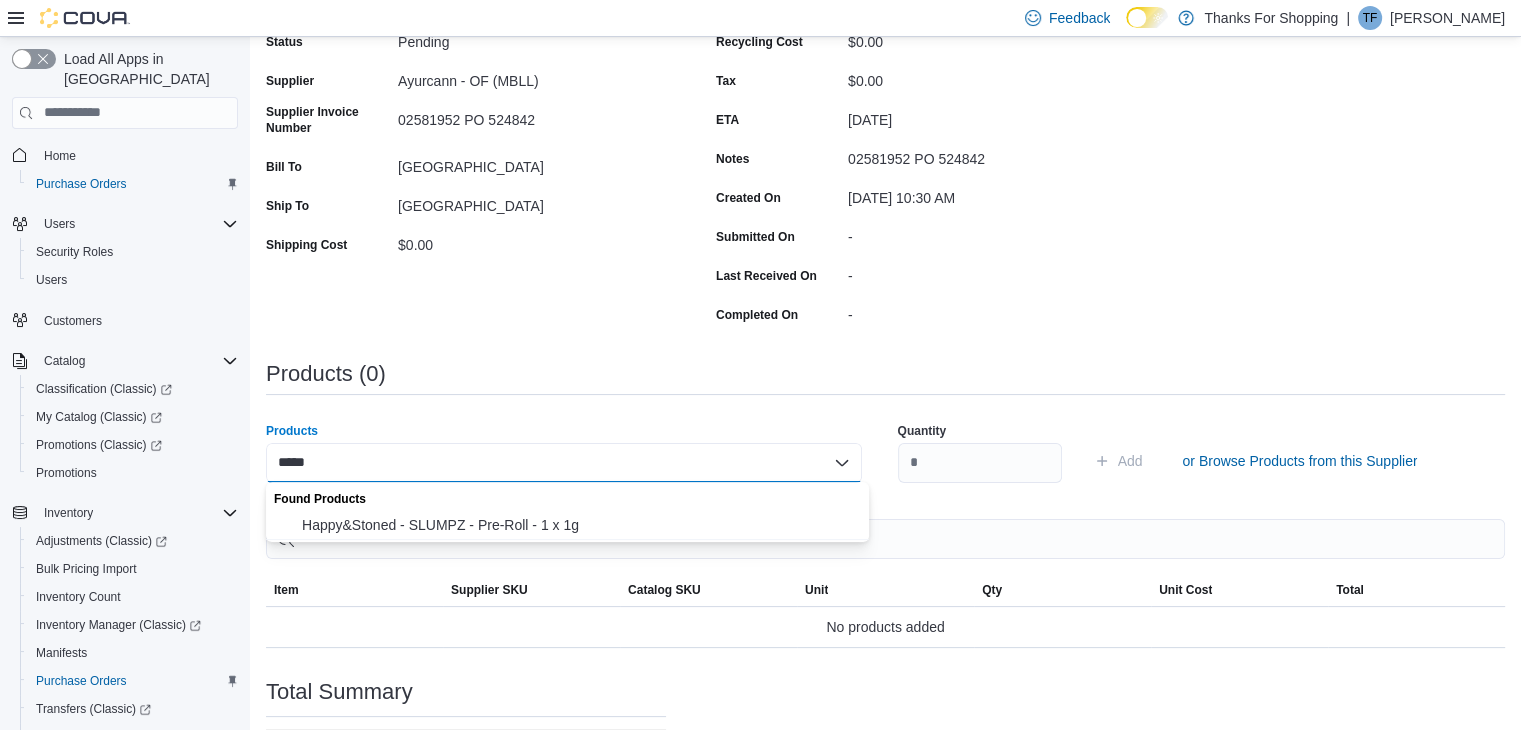 type 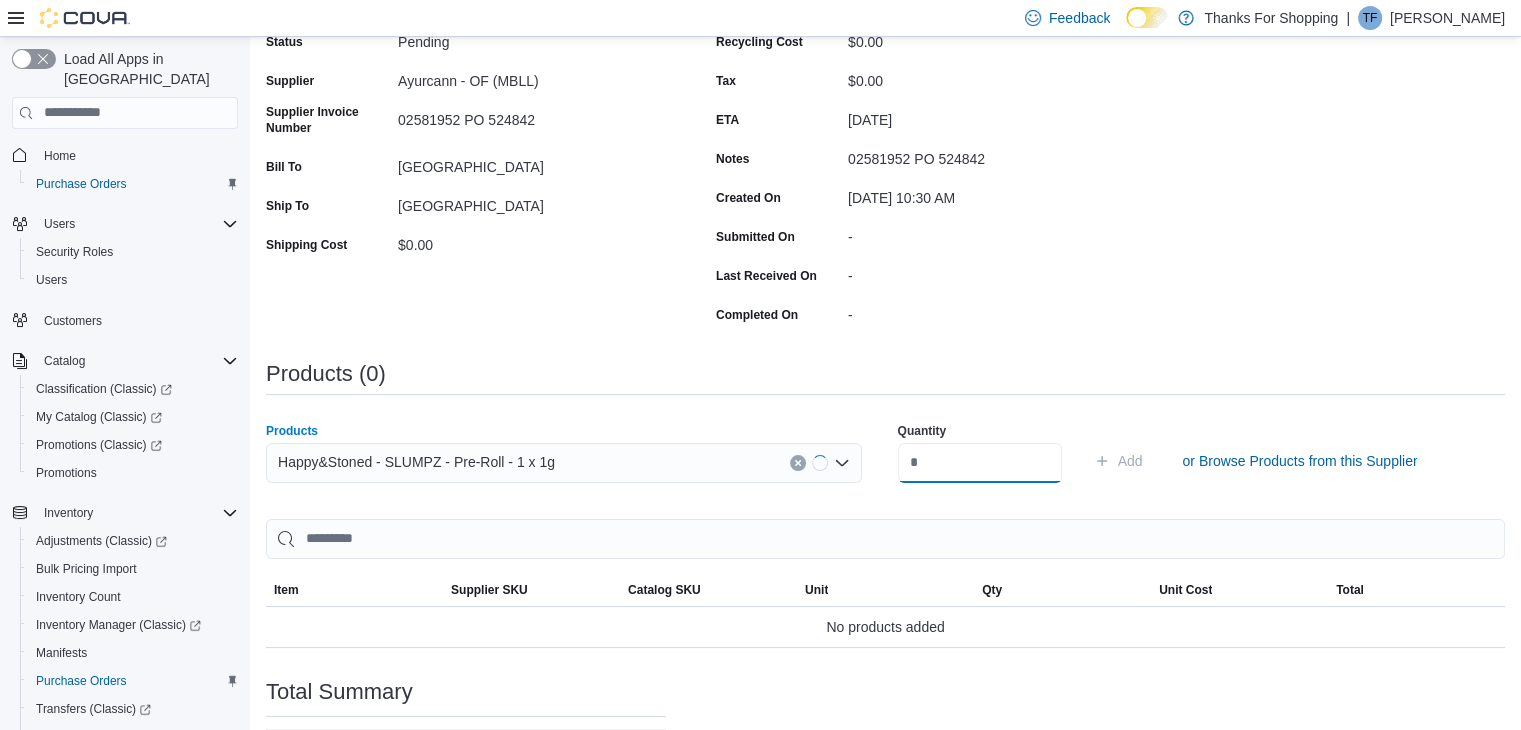 click at bounding box center [980, 463] 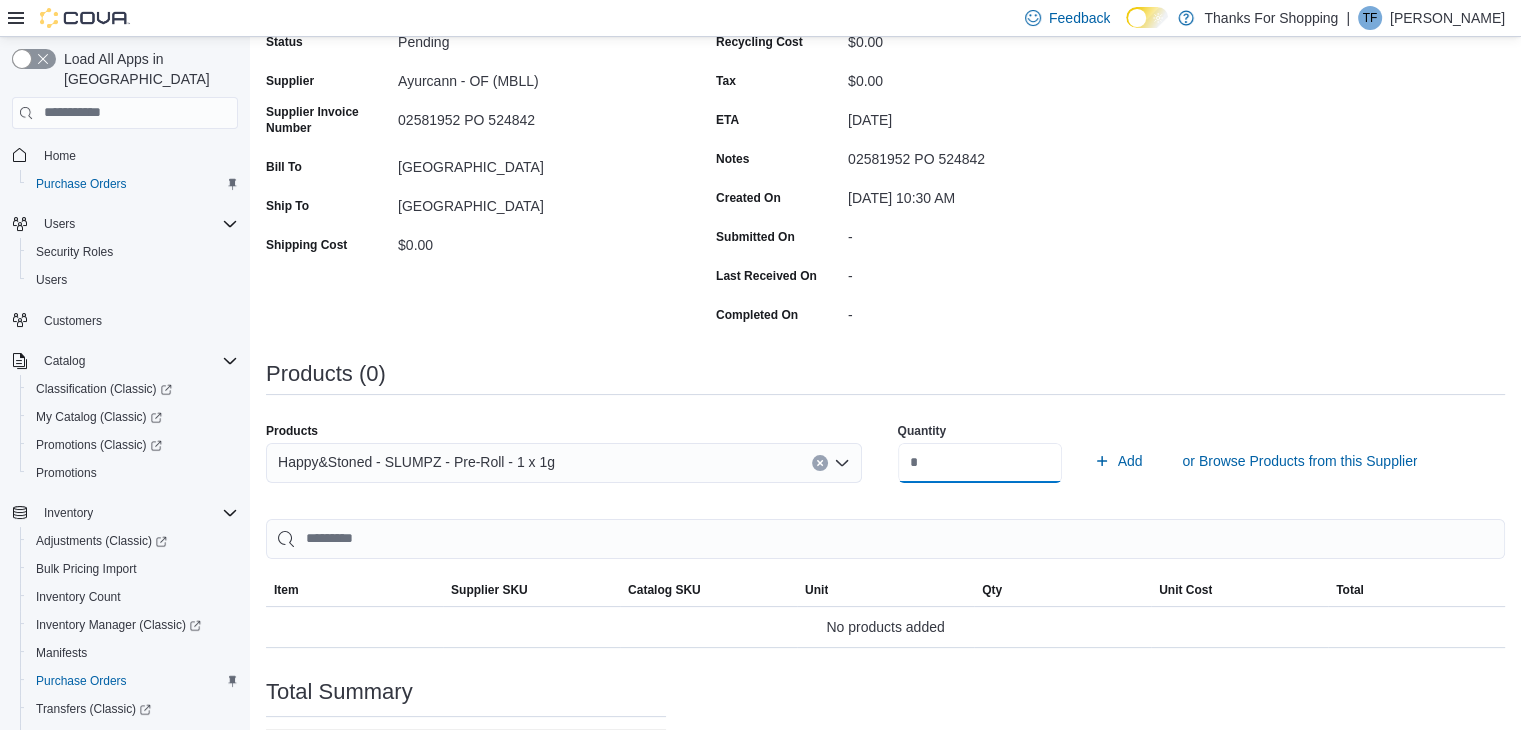type on "**" 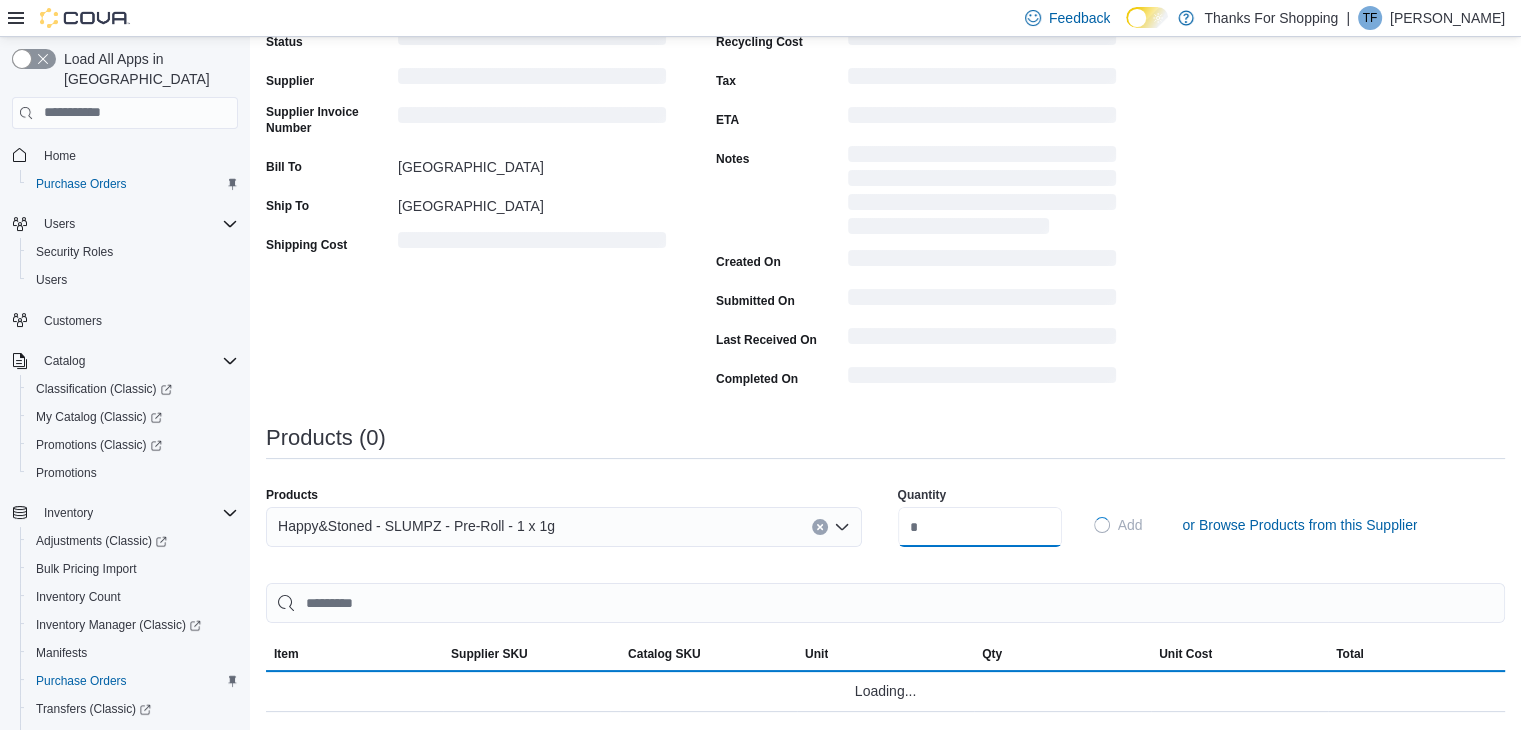 type 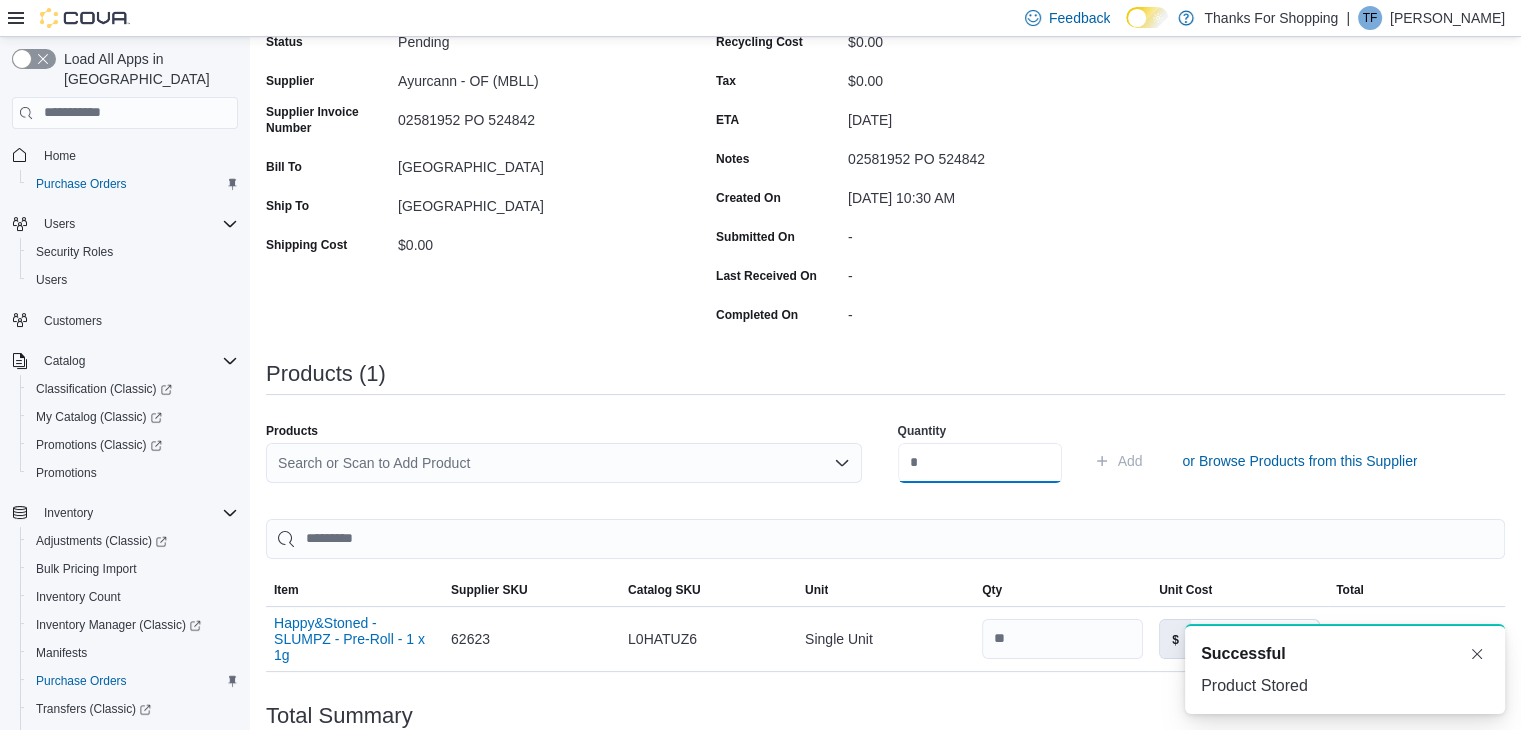 scroll, scrollTop: 0, scrollLeft: 0, axis: both 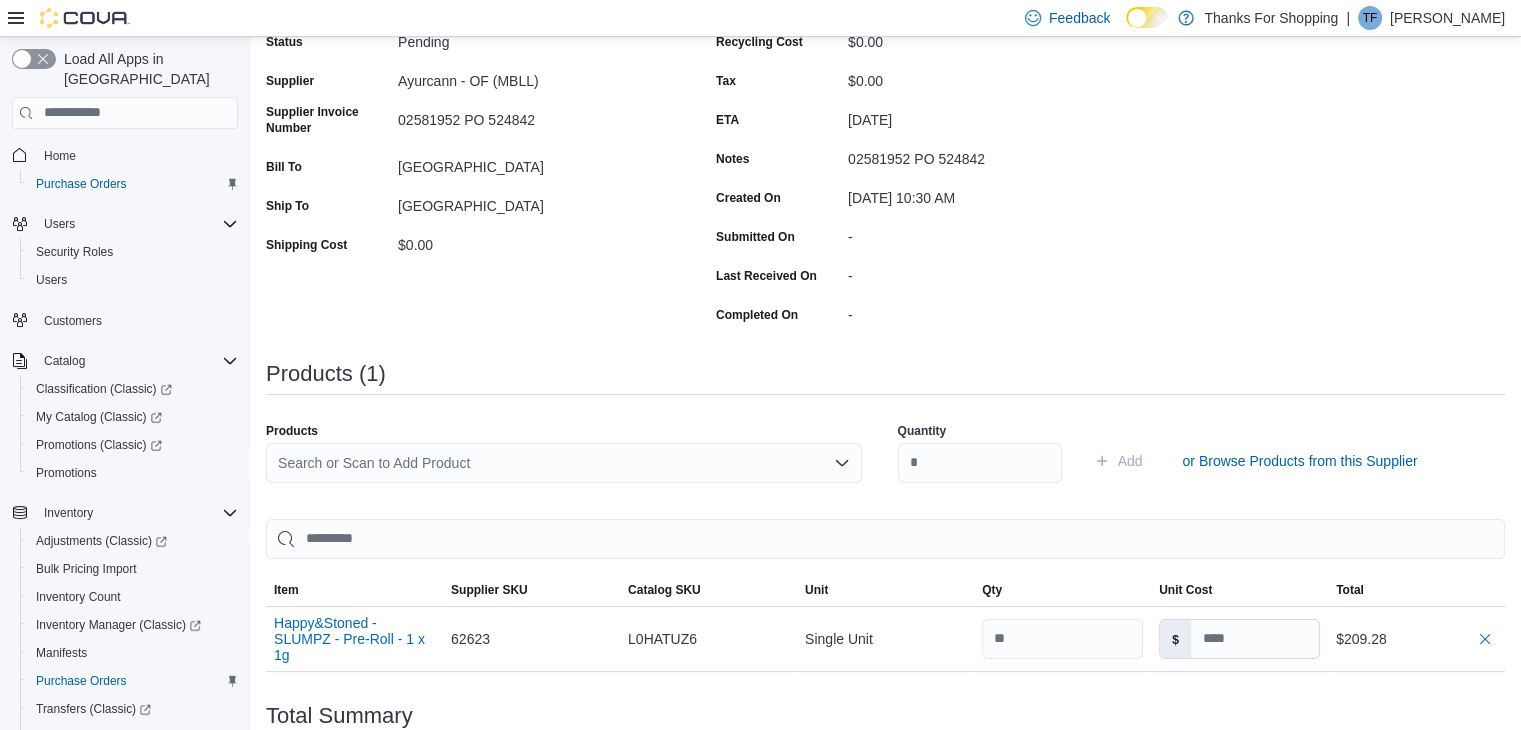 click on "Search or Scan to Add Product" at bounding box center [564, 463] 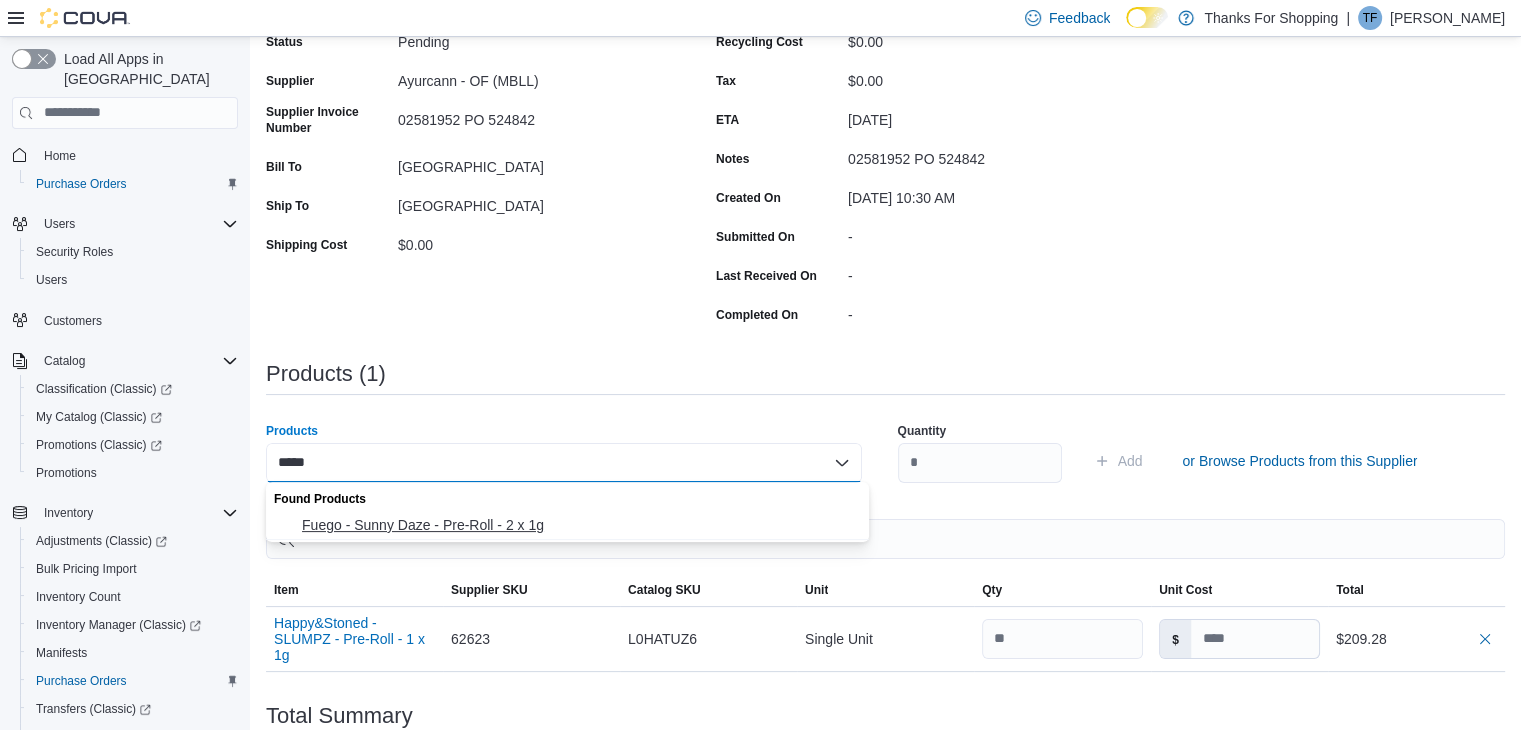 type on "*****" 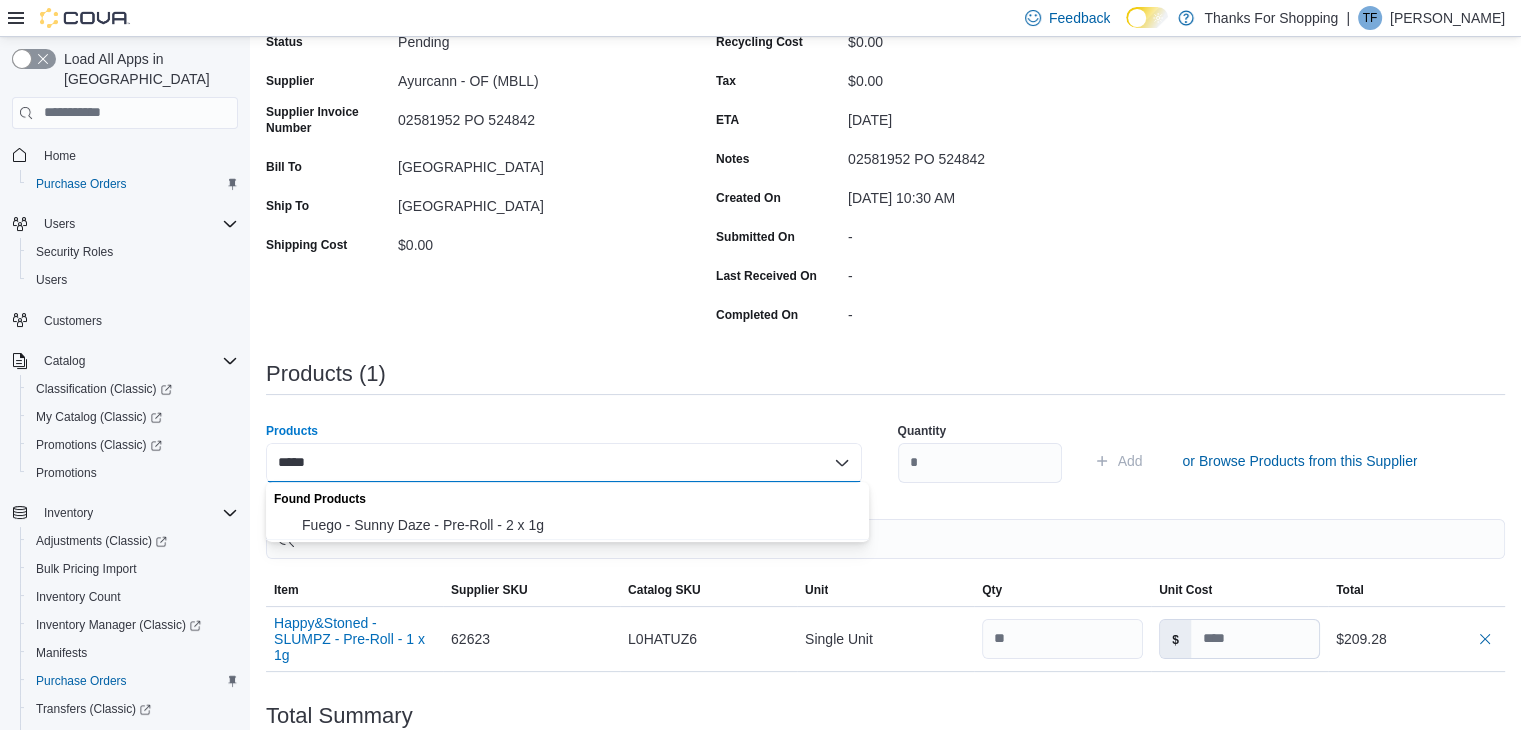 type 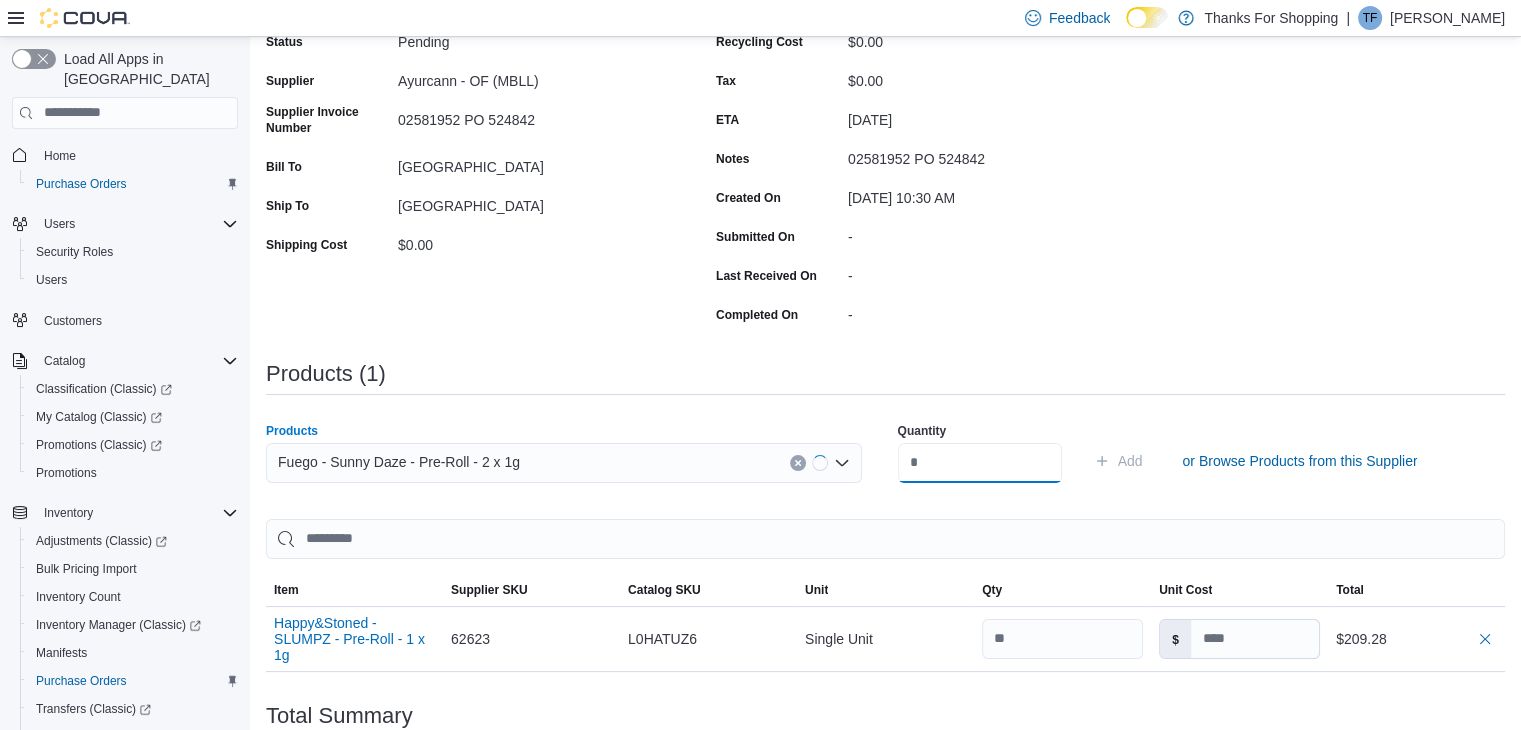 click at bounding box center (980, 463) 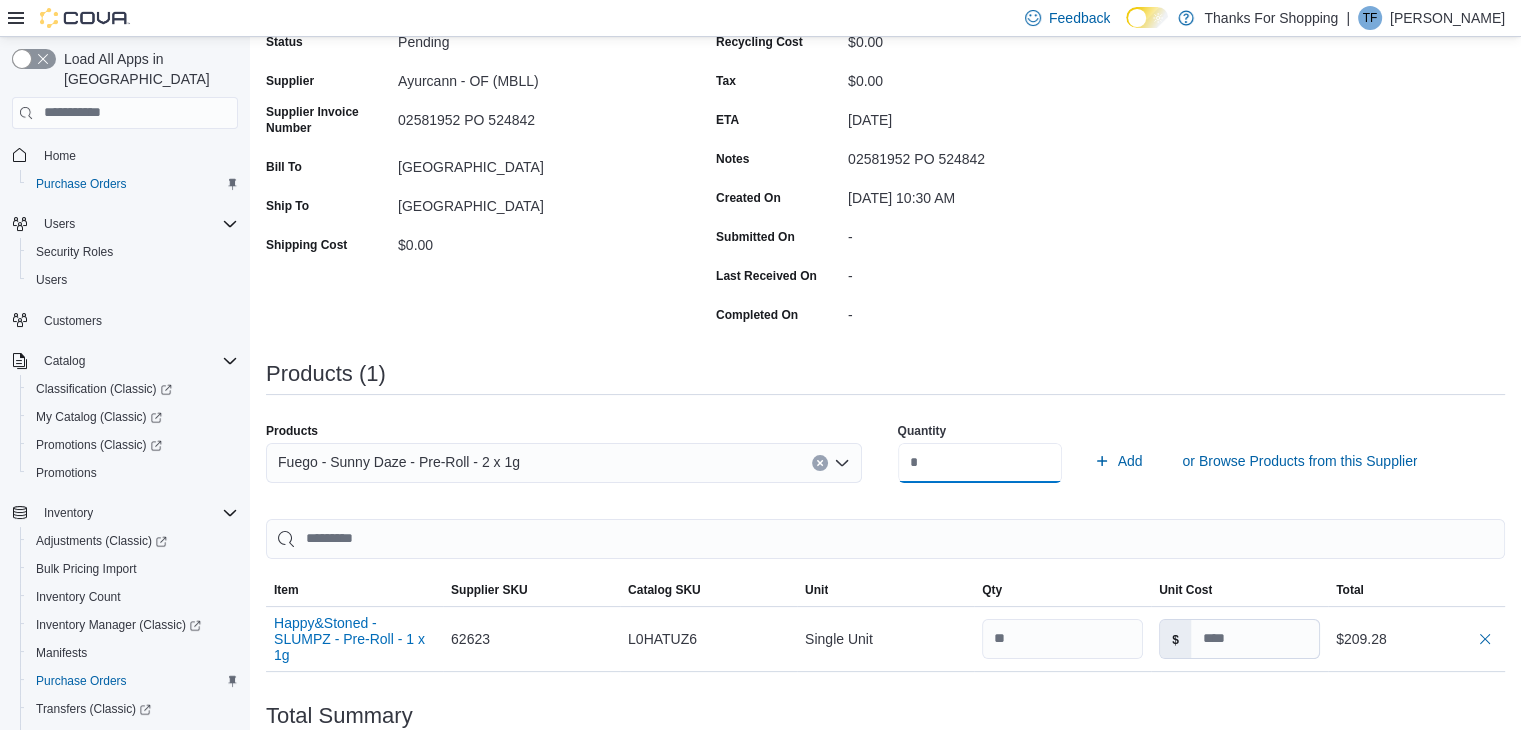 type on "***" 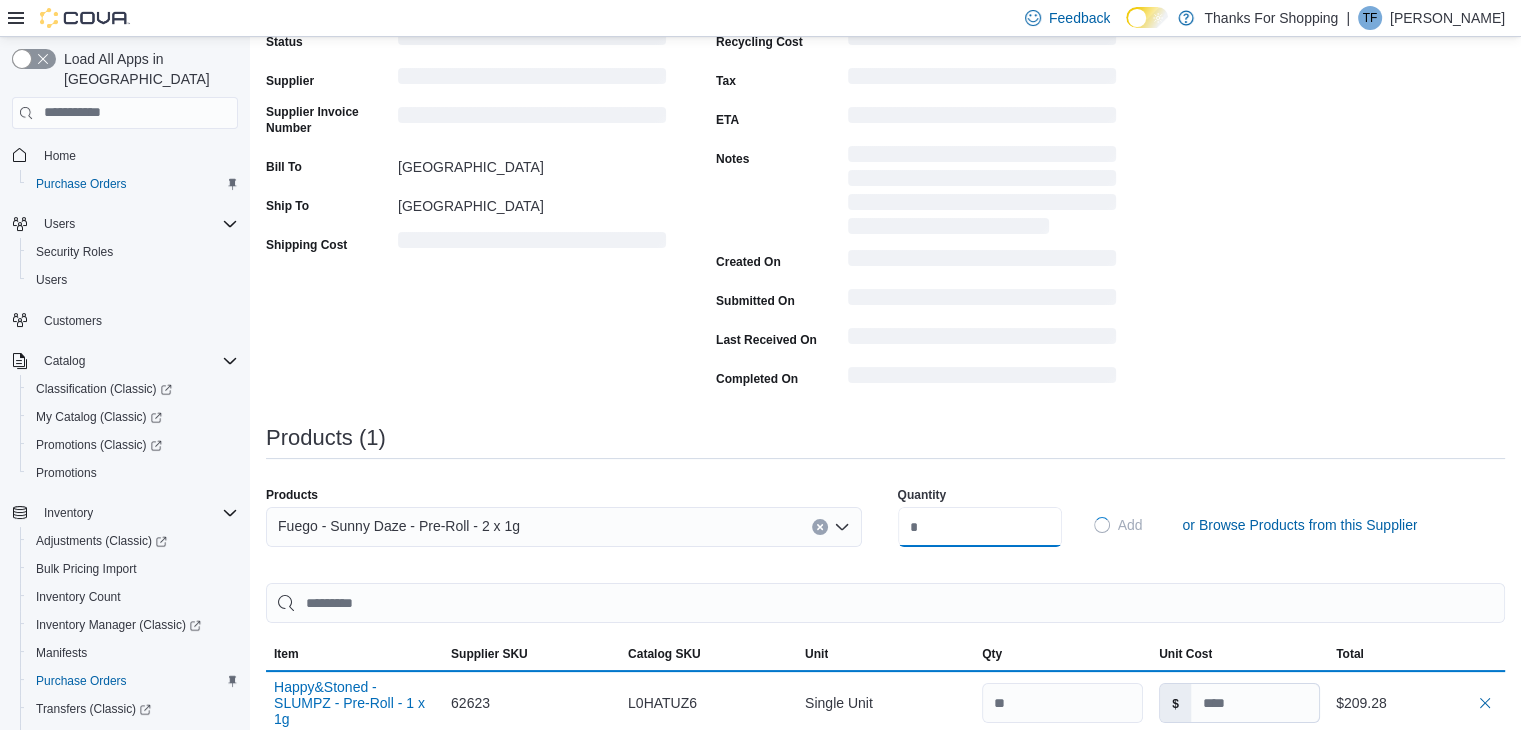 type 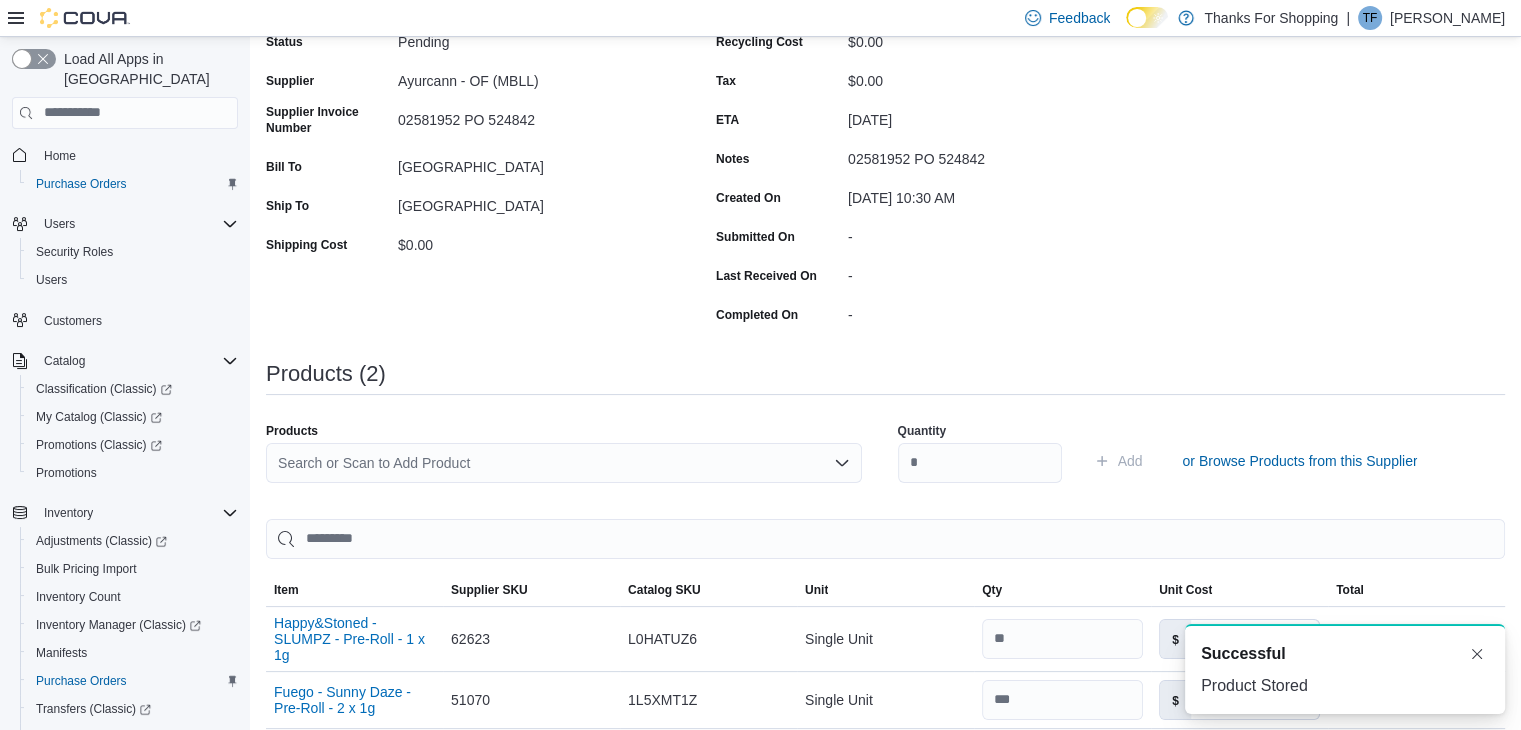 scroll, scrollTop: 0, scrollLeft: 0, axis: both 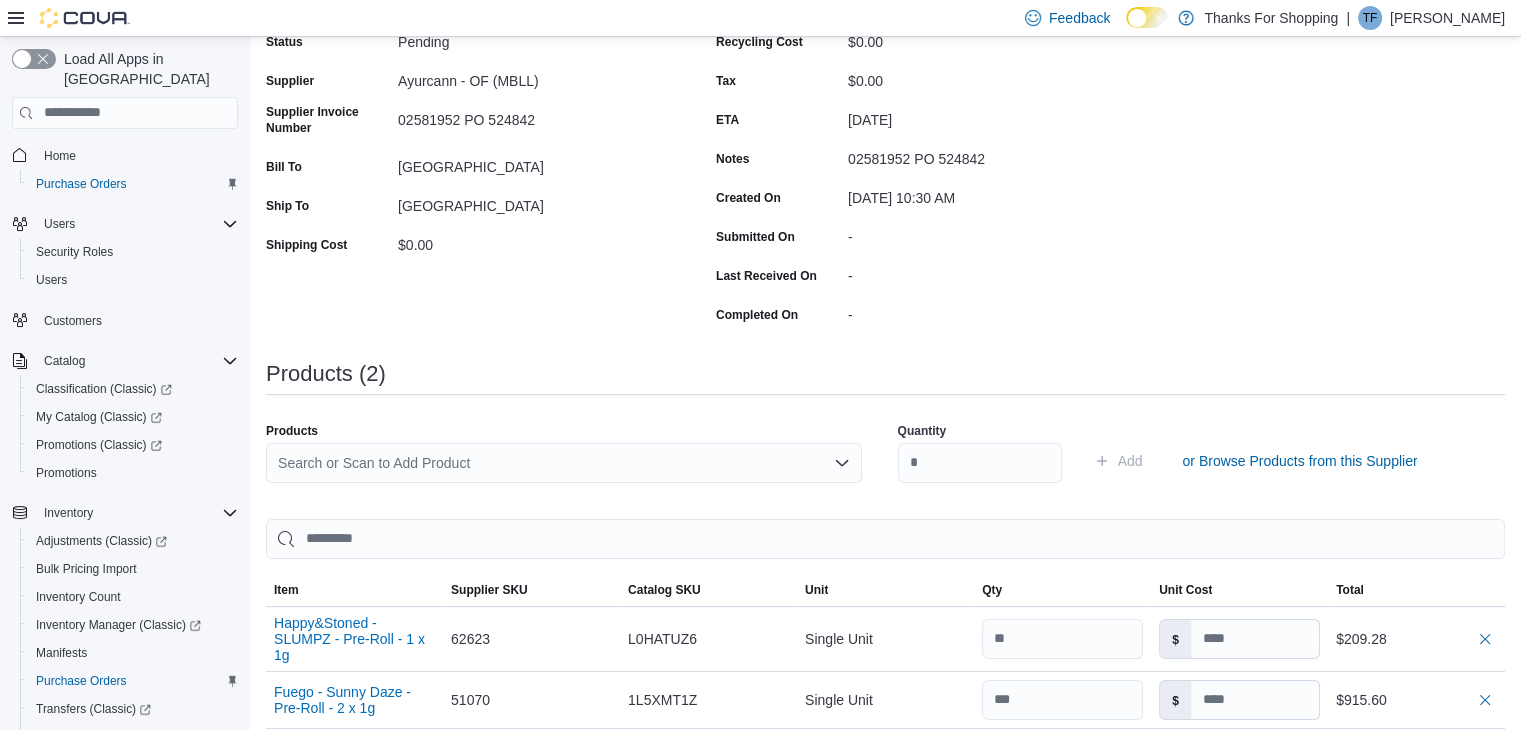 click on "Search or Scan to Add Product" at bounding box center [564, 463] 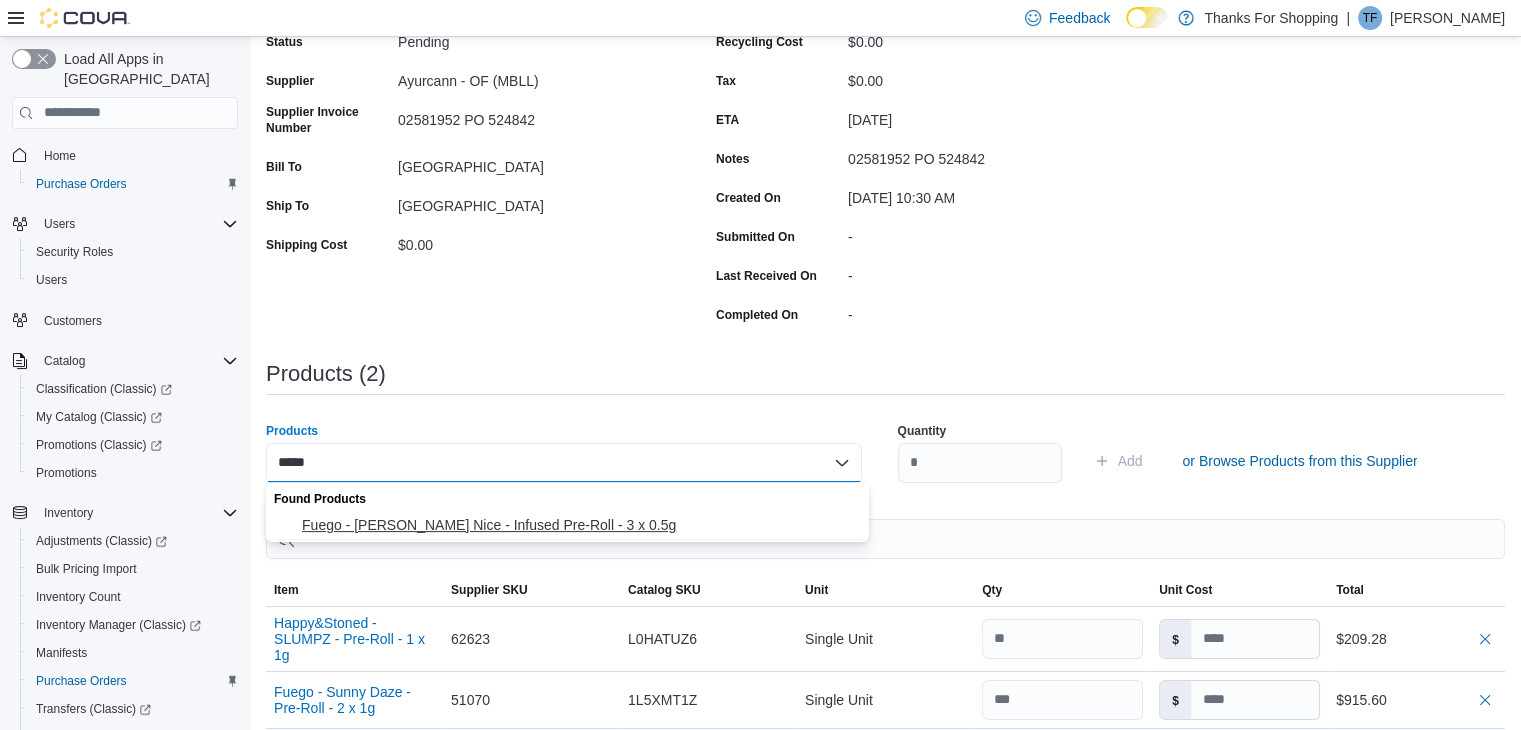 type on "*****" 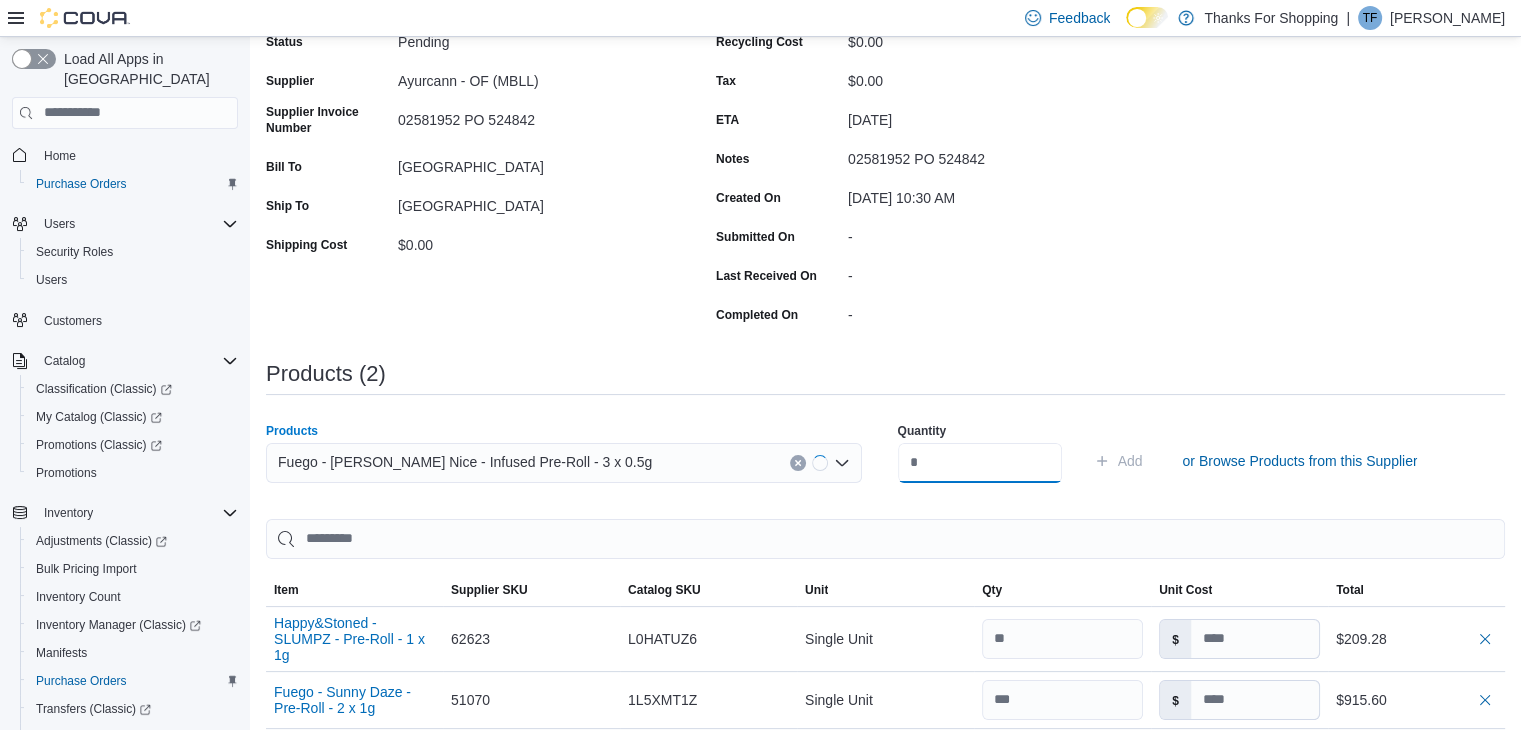 click at bounding box center (980, 463) 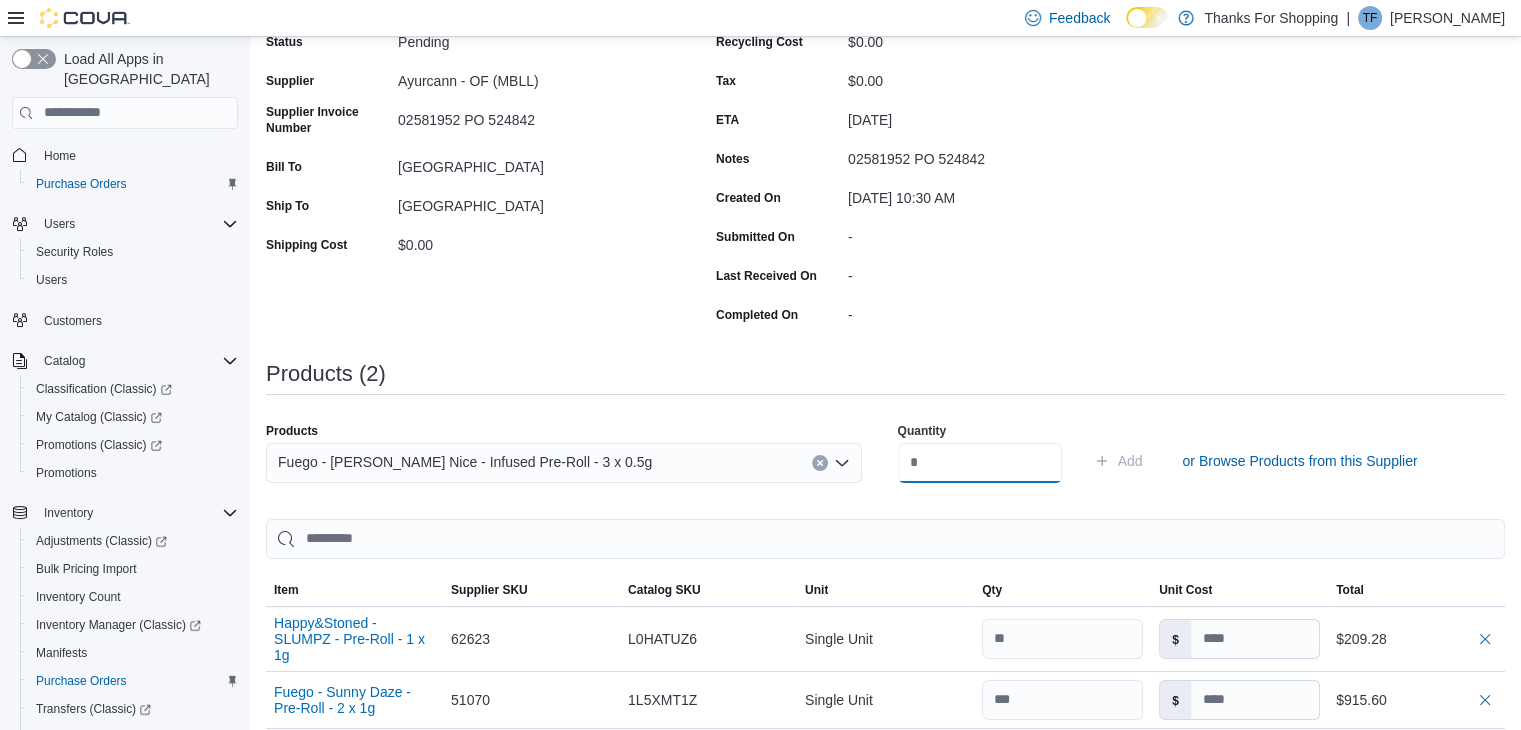 click at bounding box center [980, 463] 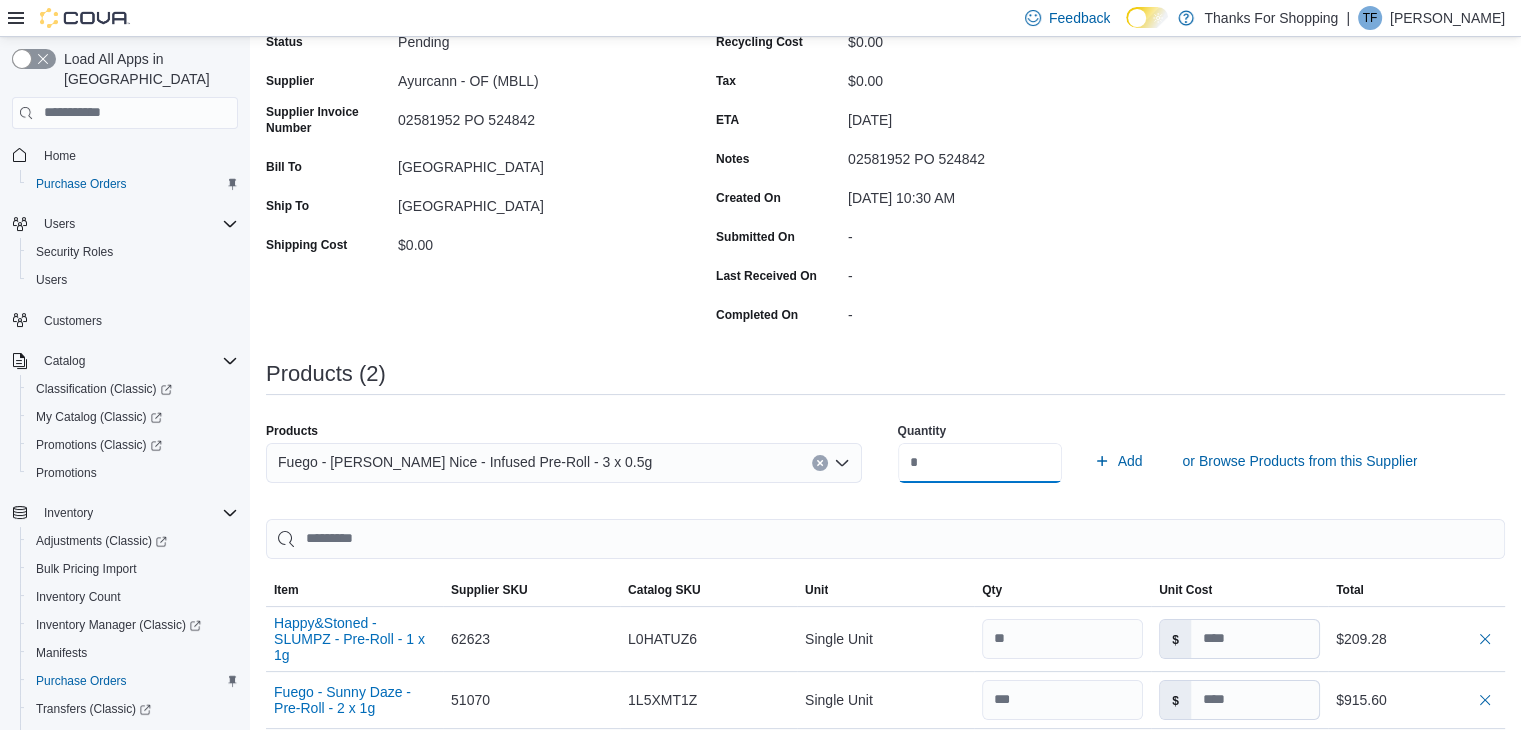 type on "**" 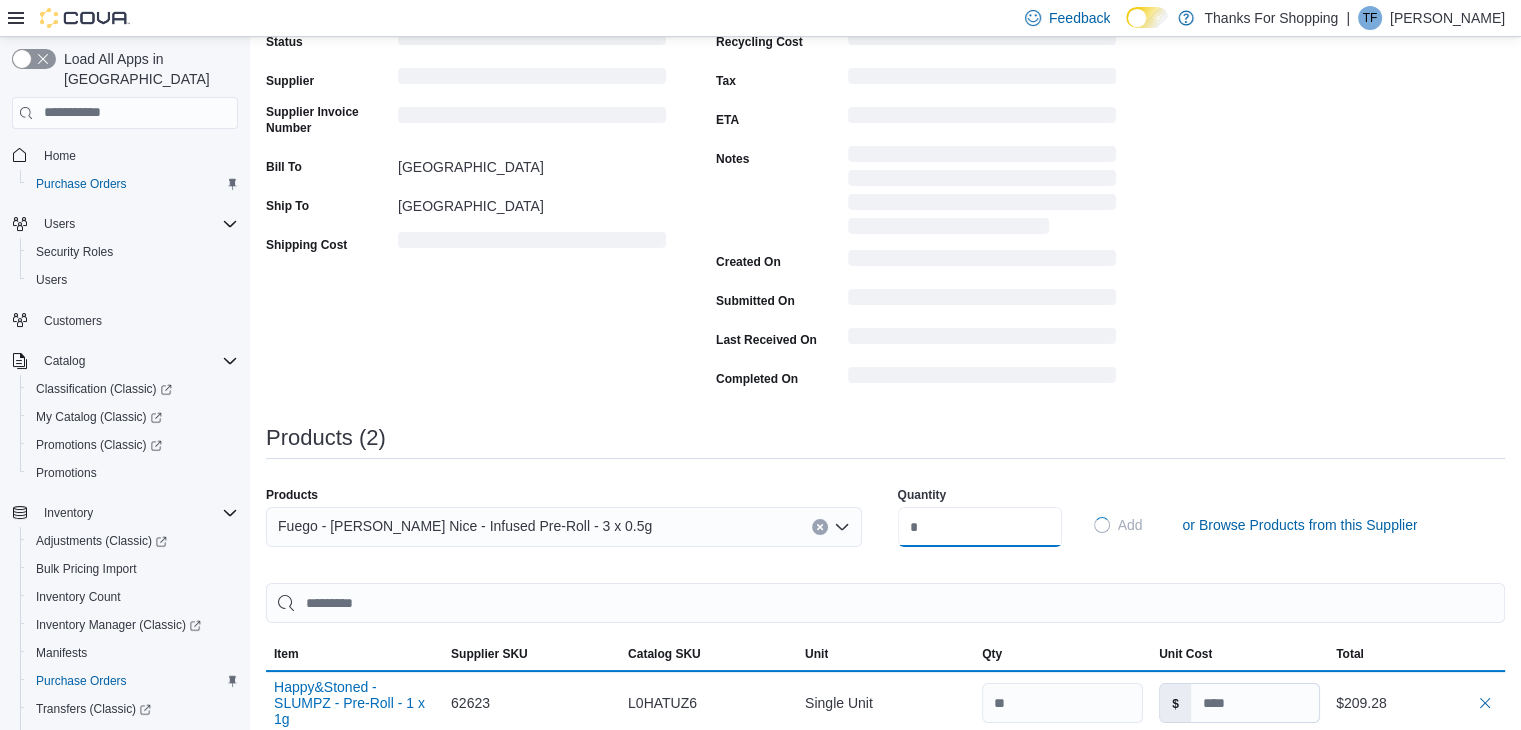 type 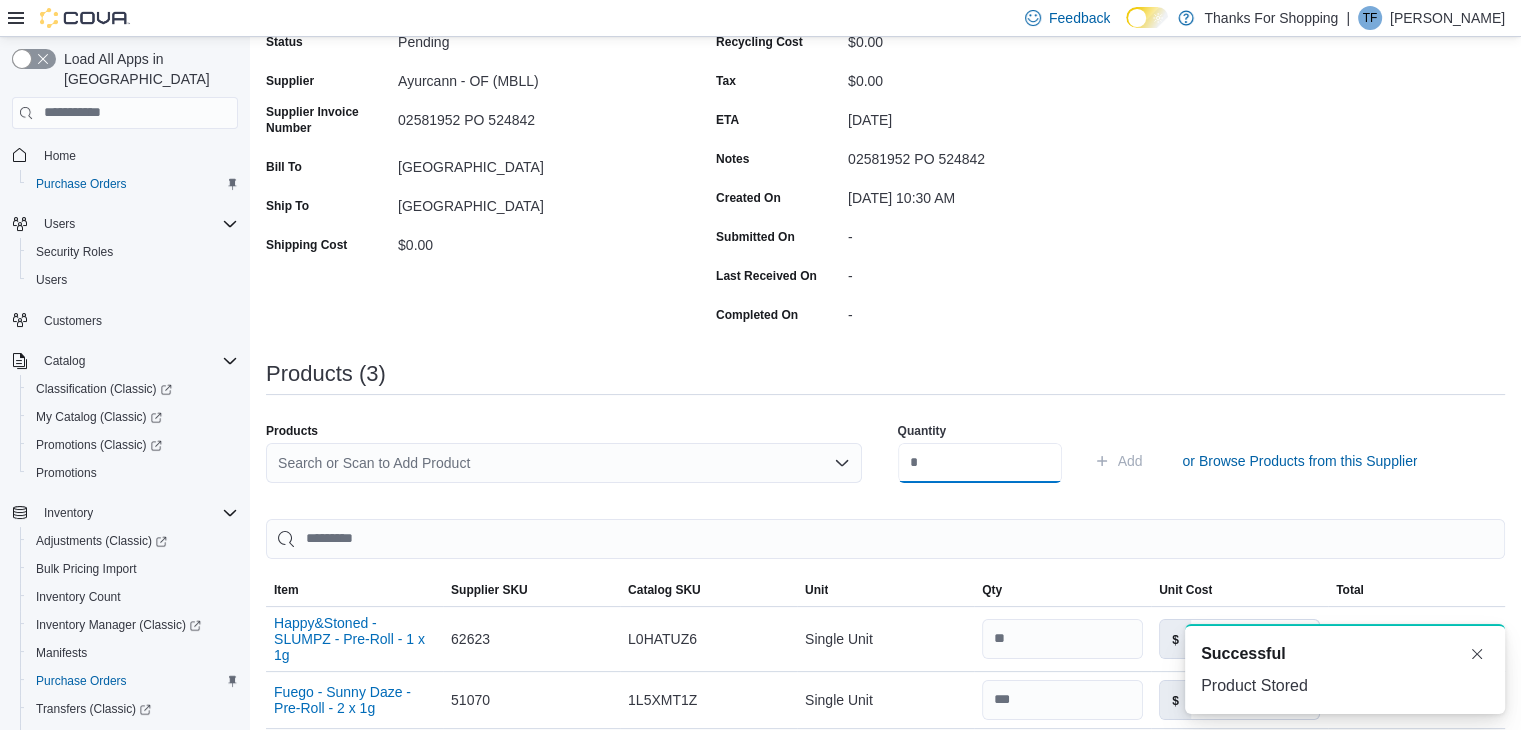 scroll, scrollTop: 0, scrollLeft: 0, axis: both 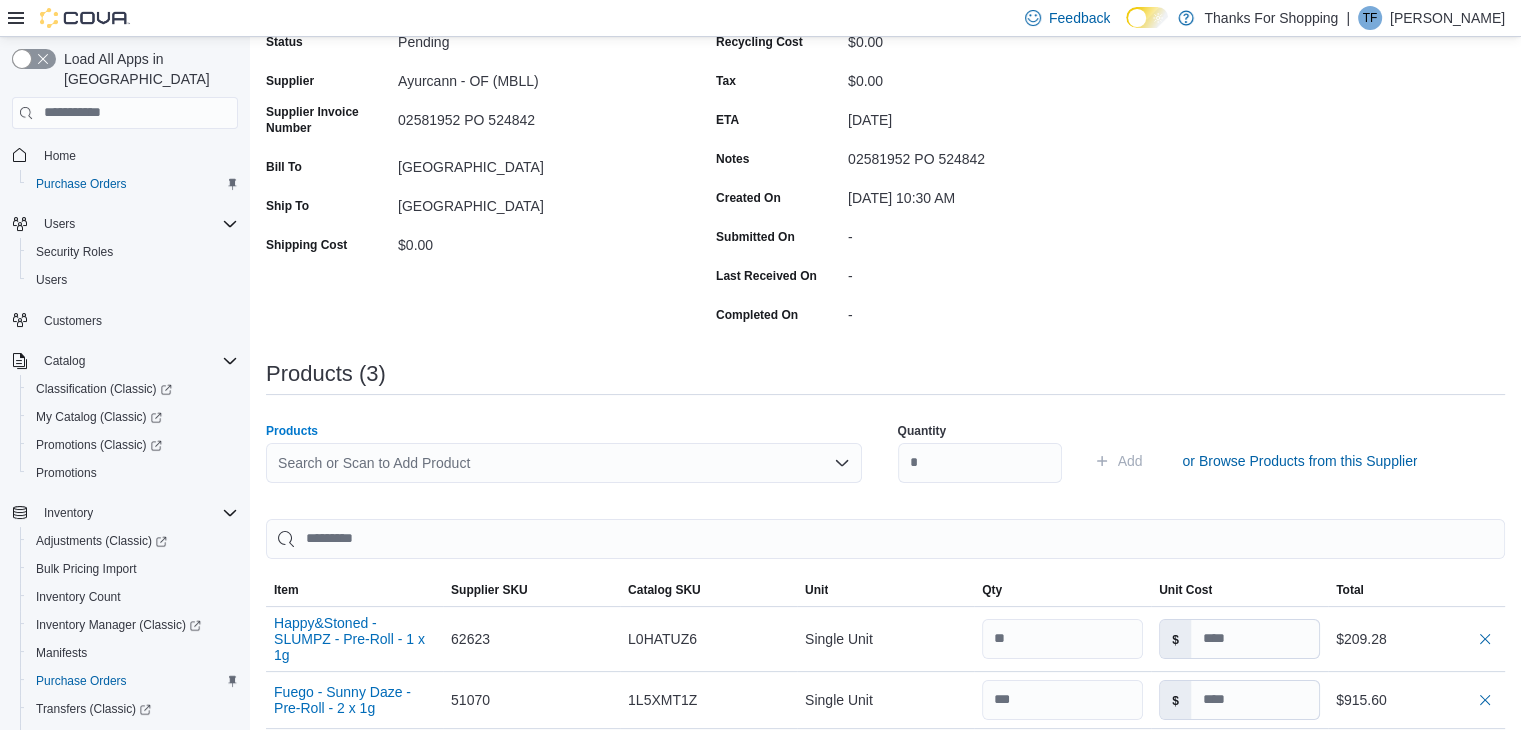 click on "Search or Scan to Add Product" at bounding box center [564, 463] 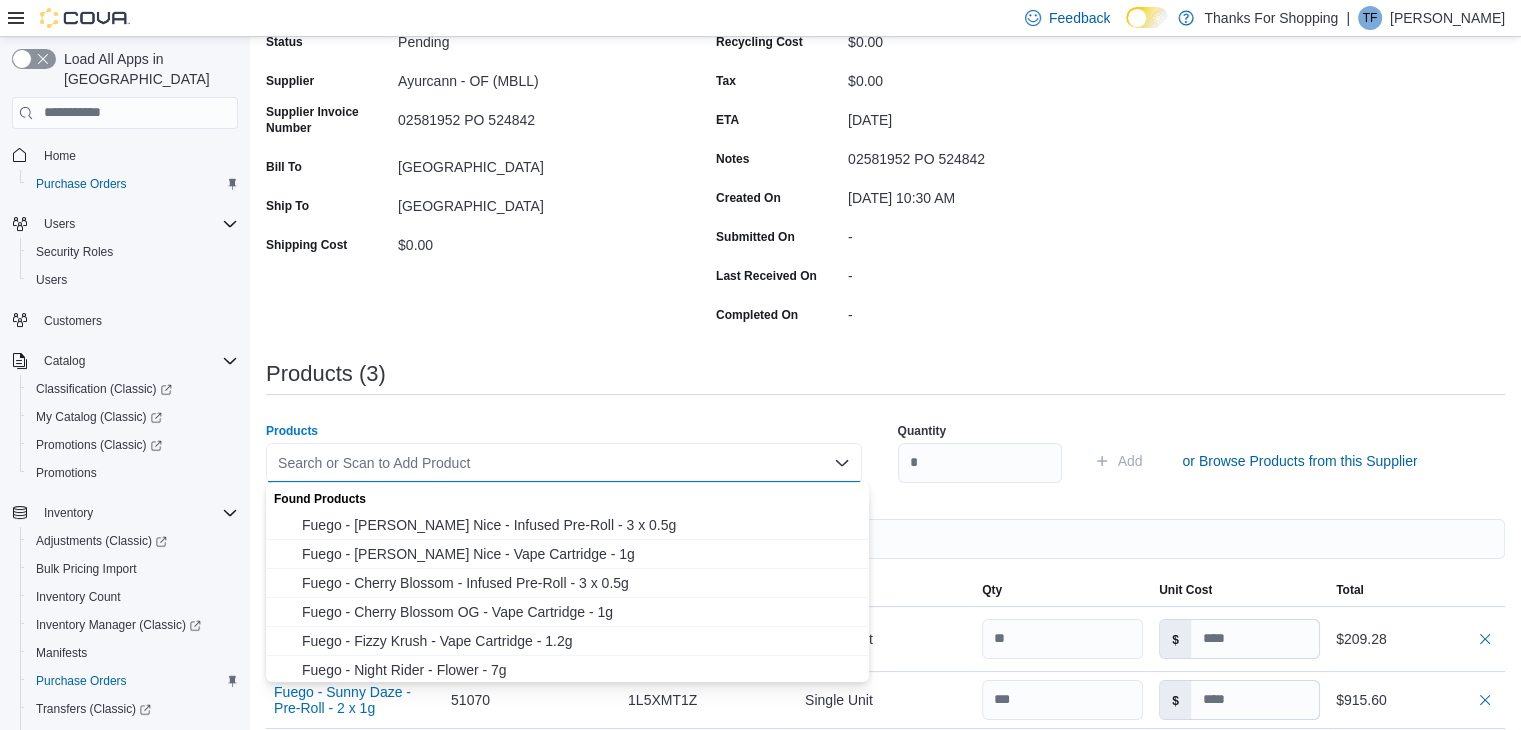 paste on "*****" 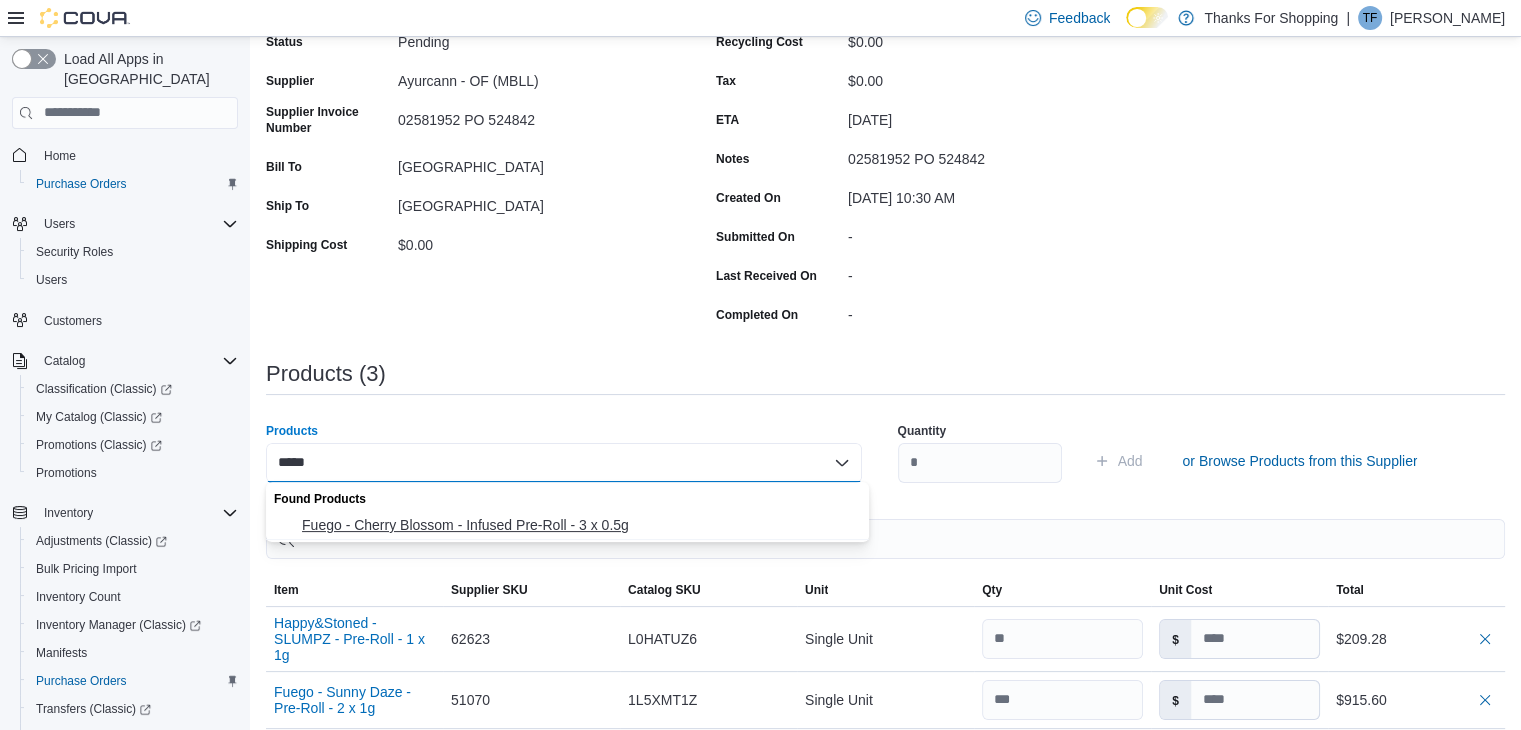 type on "*****" 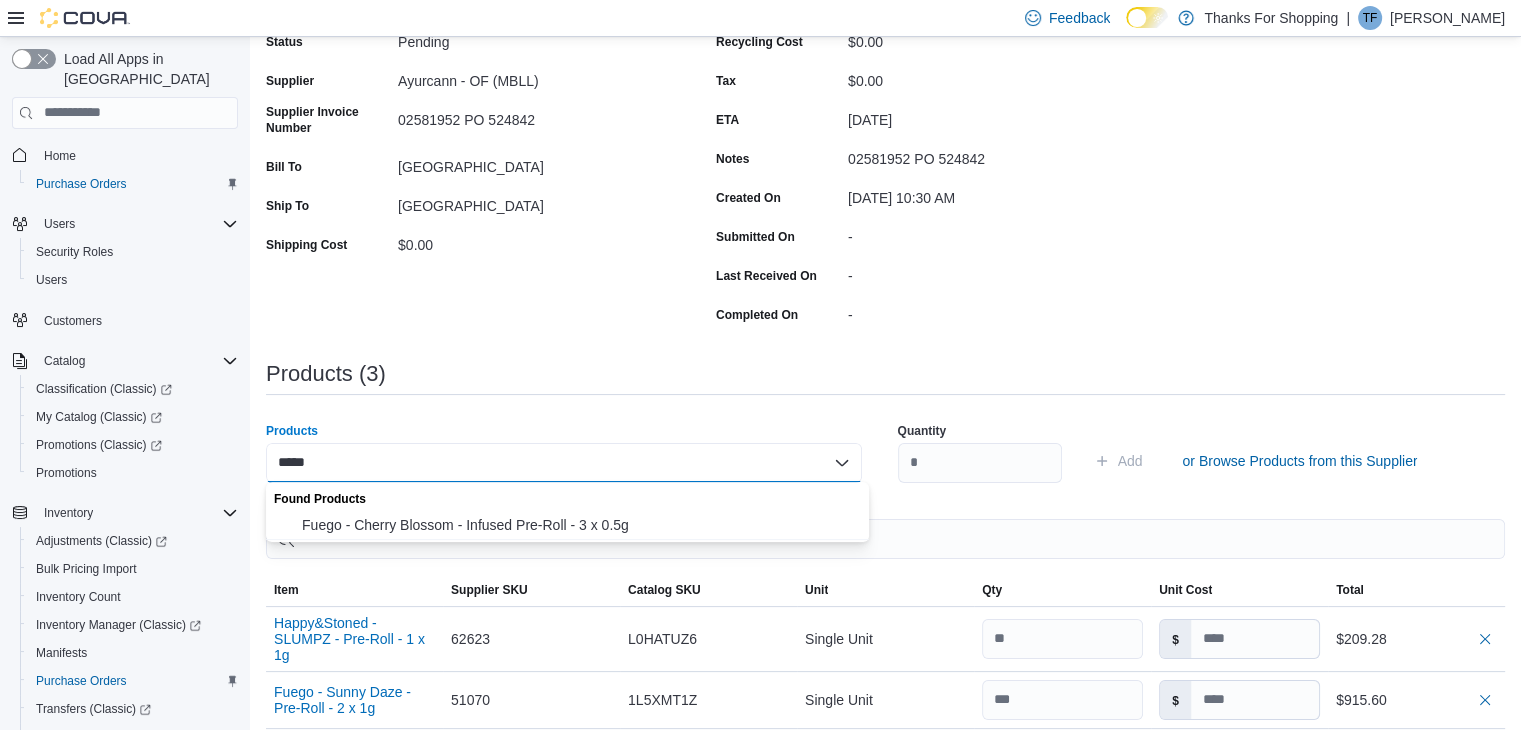type 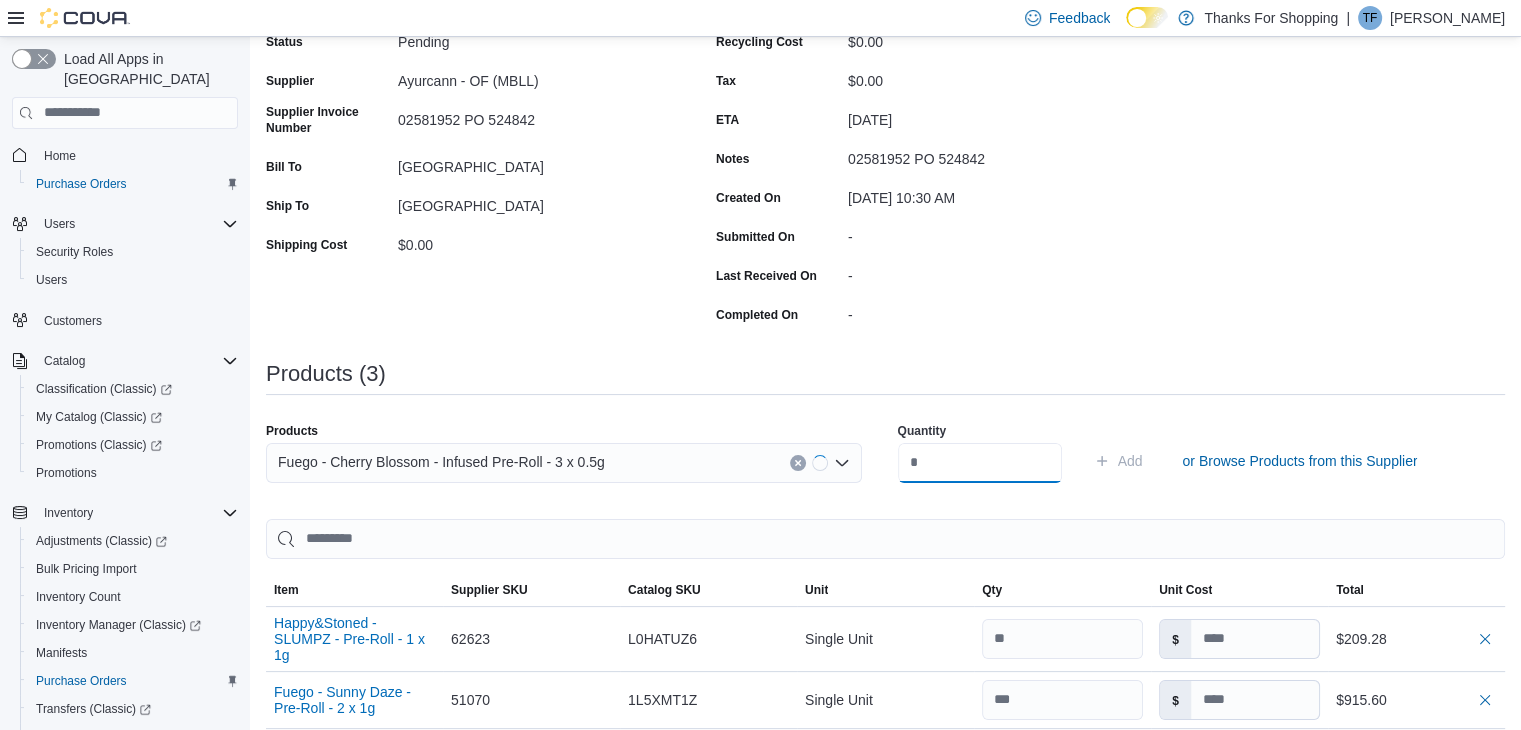 drag, startPoint x: 1012, startPoint y: 454, endPoint x: 1002, endPoint y: 449, distance: 11.18034 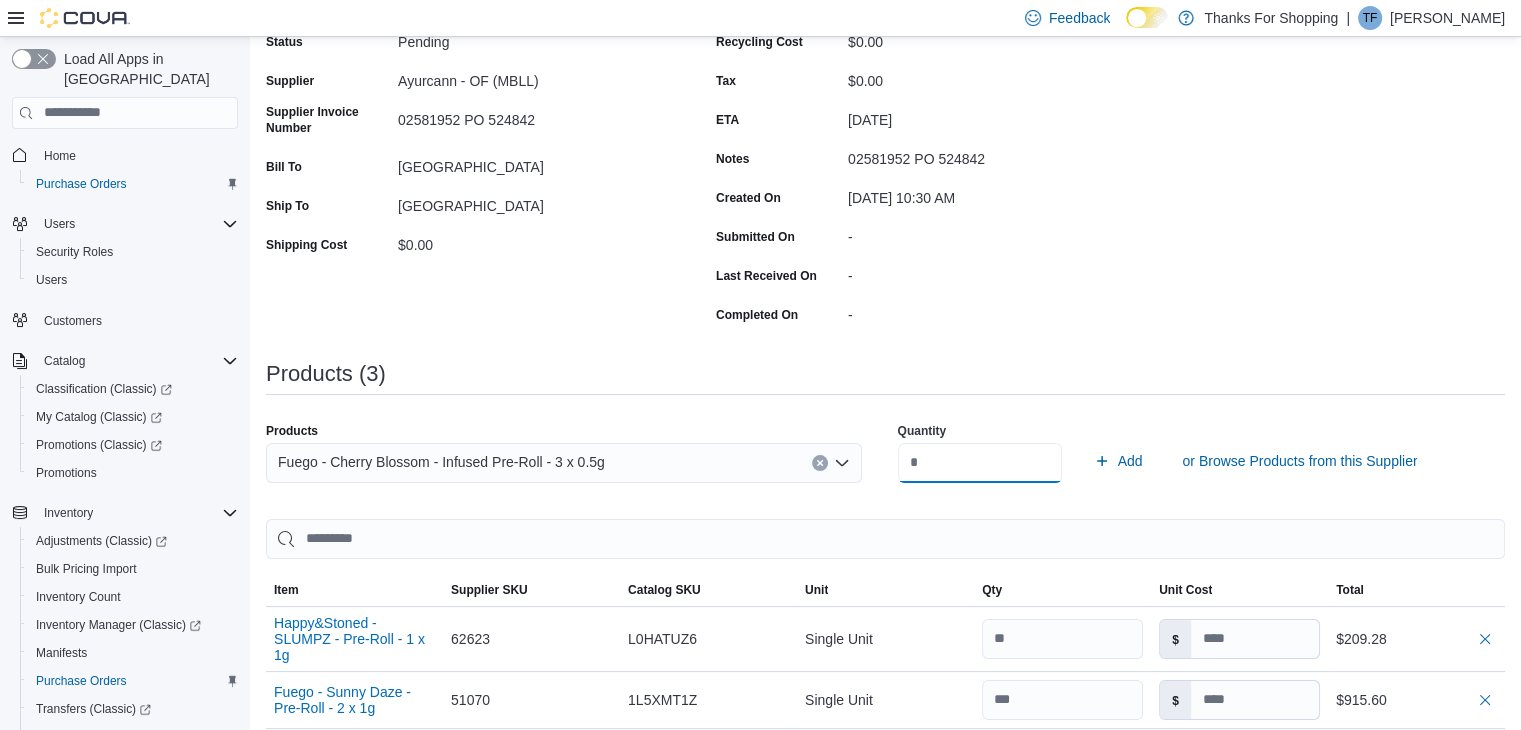 type on "**" 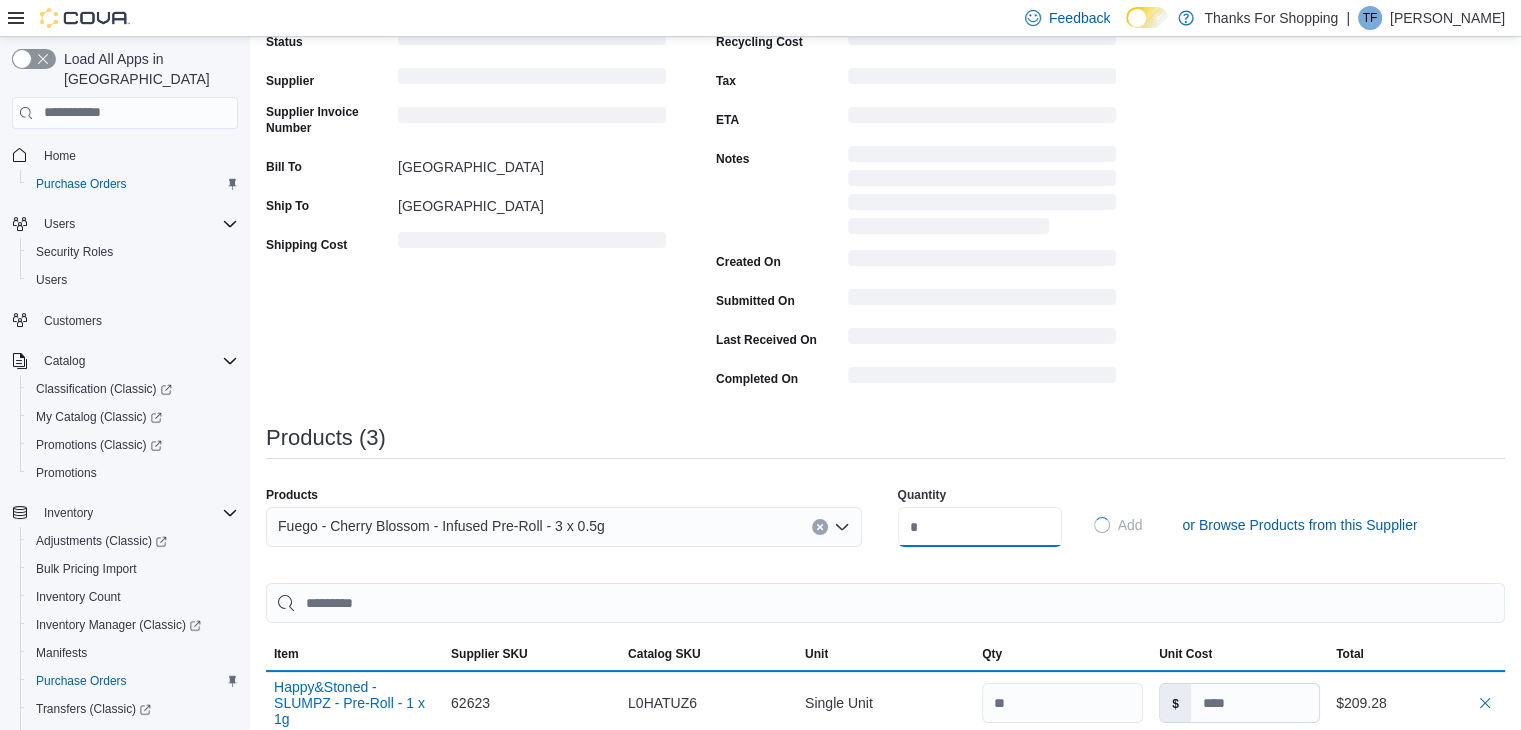 type 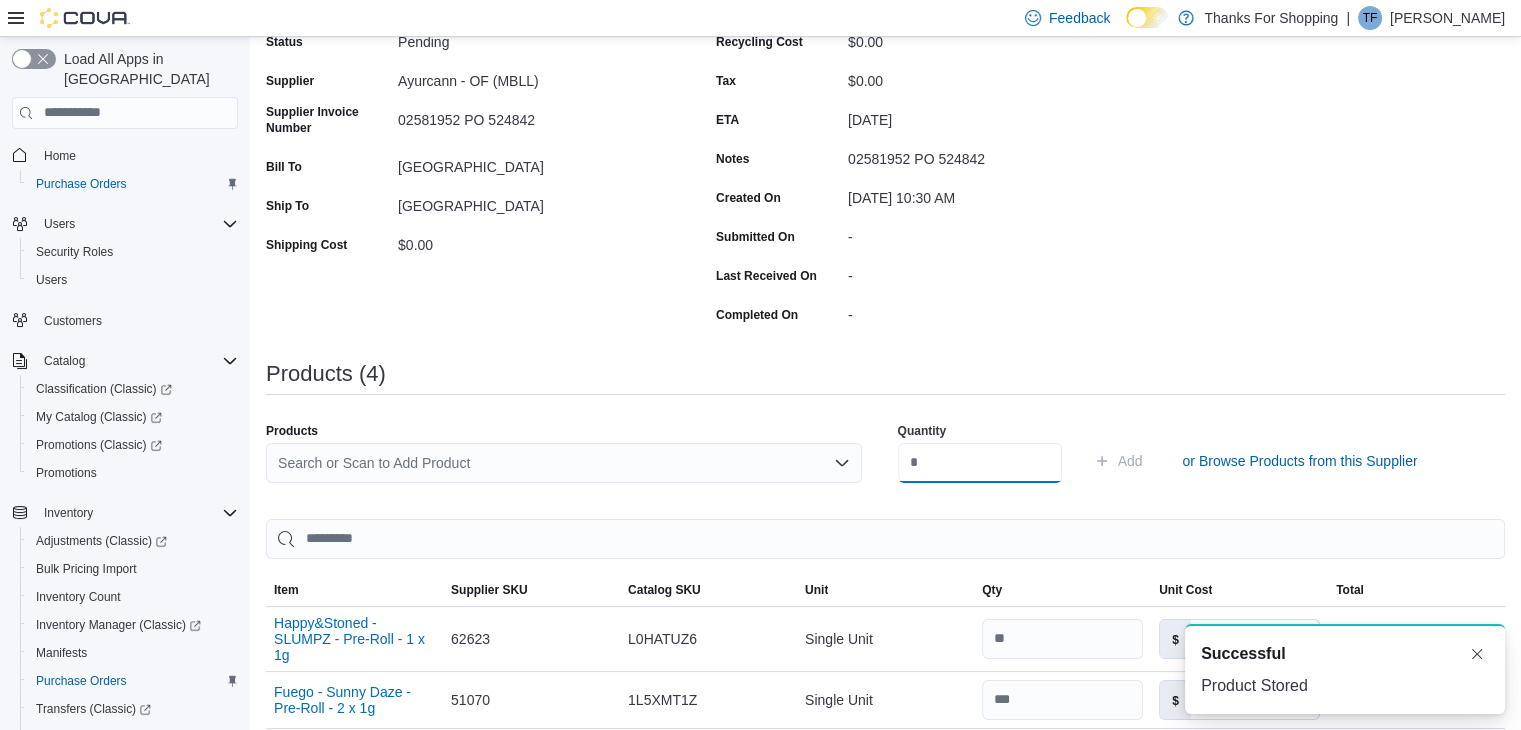 scroll, scrollTop: 0, scrollLeft: 0, axis: both 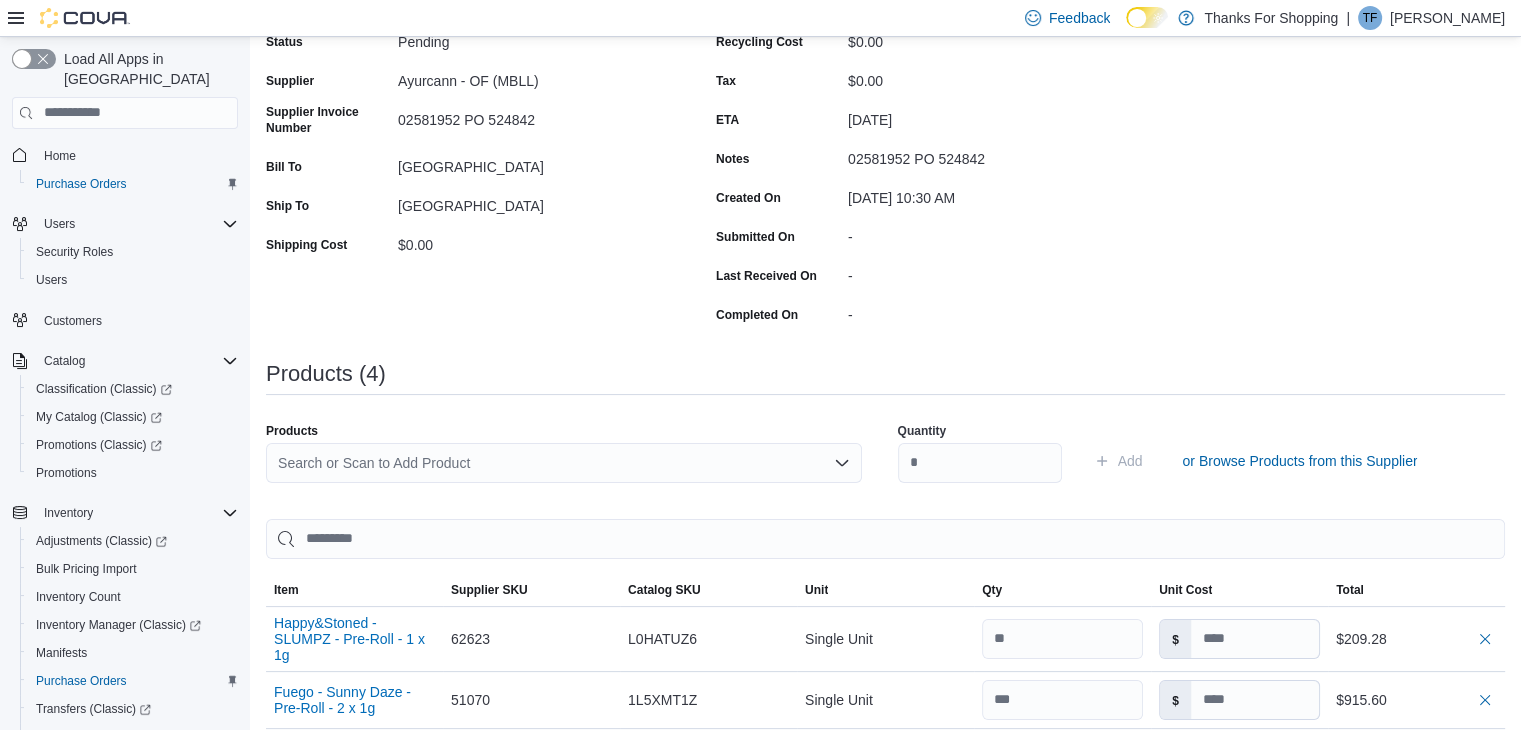 click on "Search or Scan to Add Product" at bounding box center (564, 463) 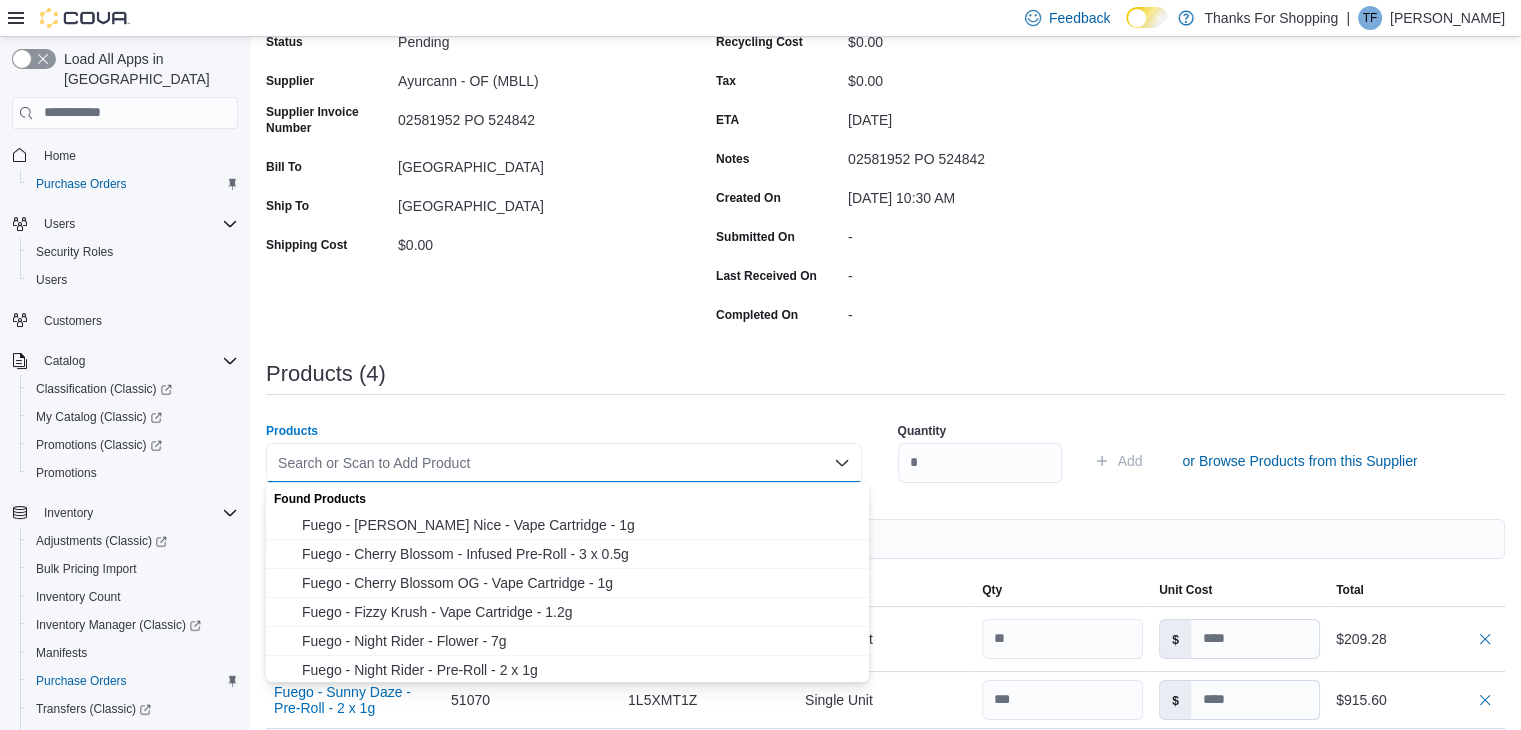 paste on "*****" 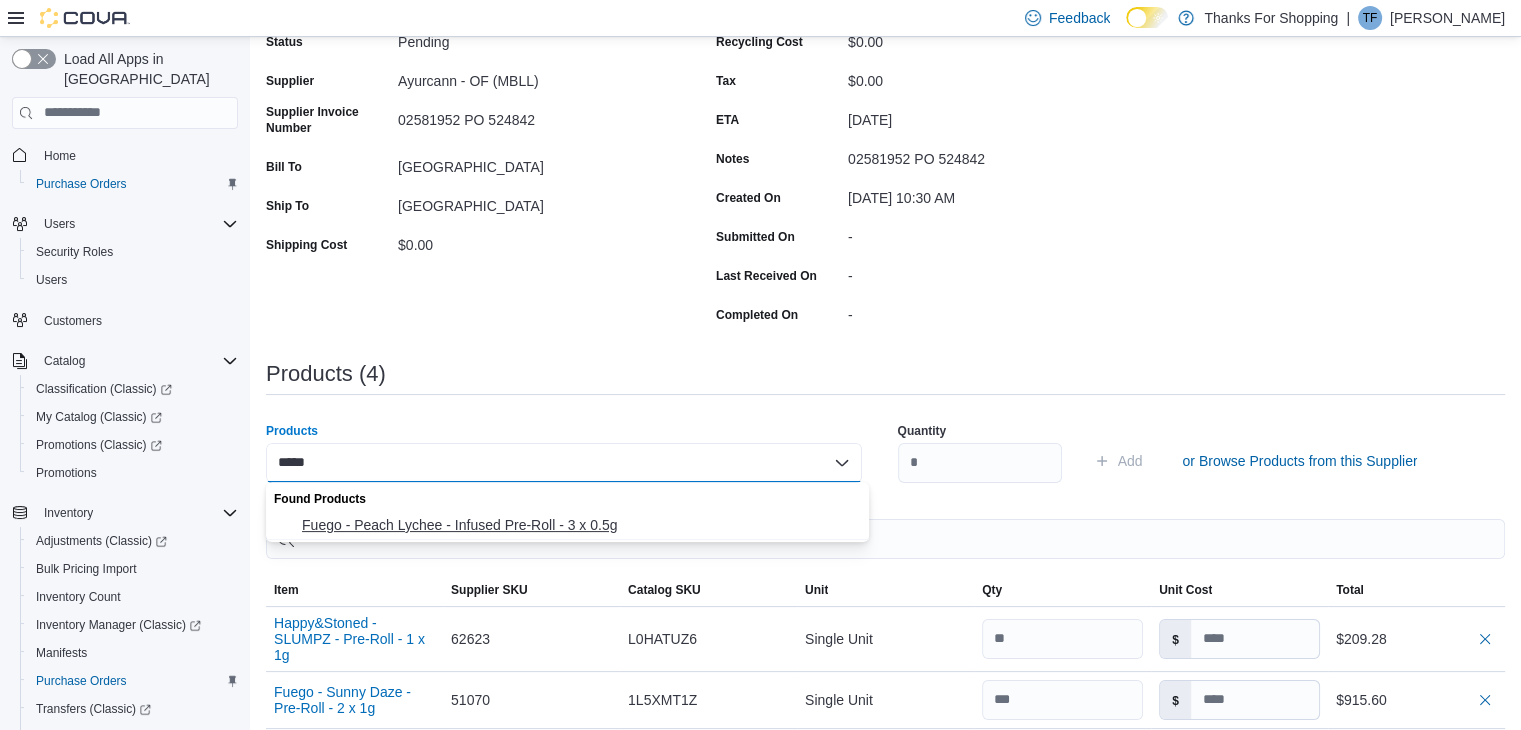 type on "*****" 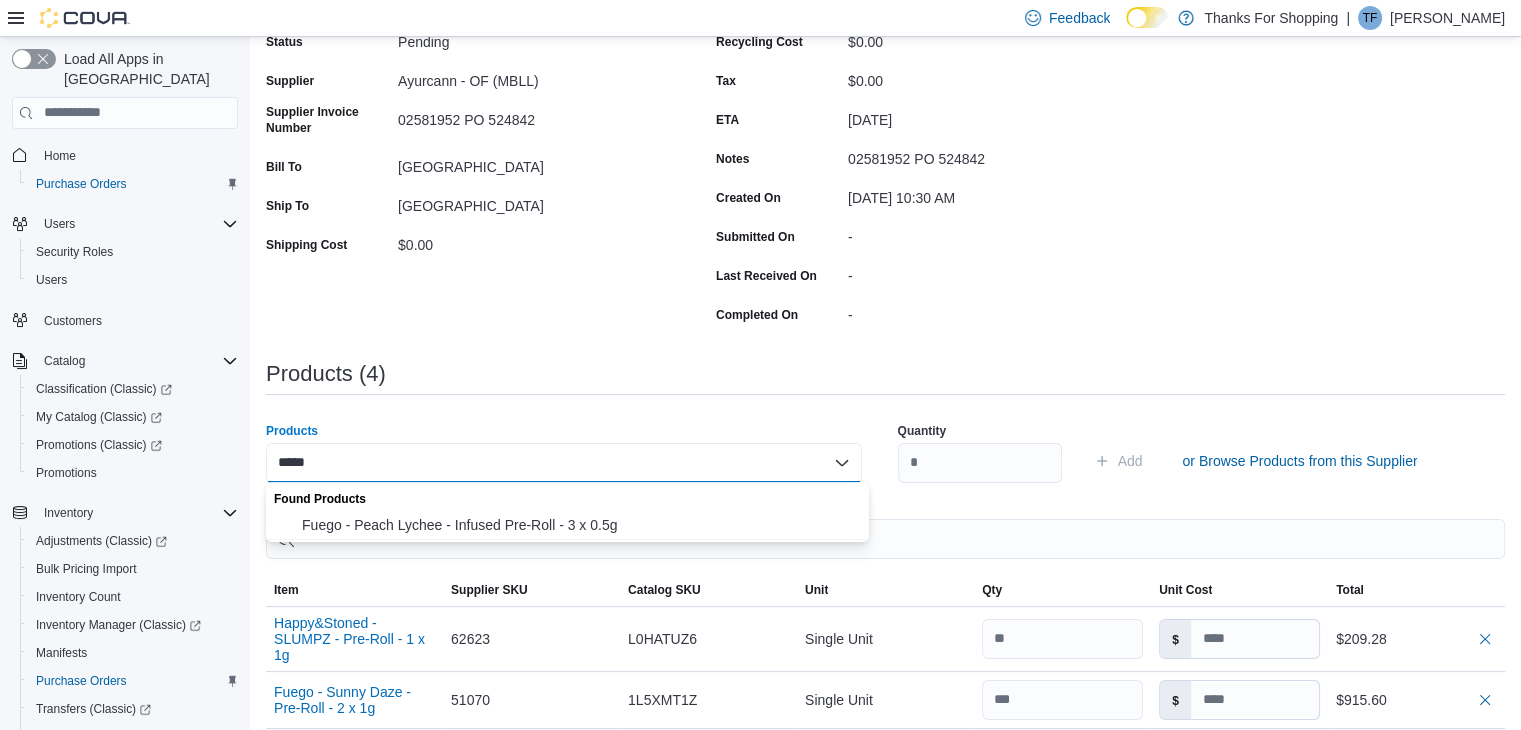 type 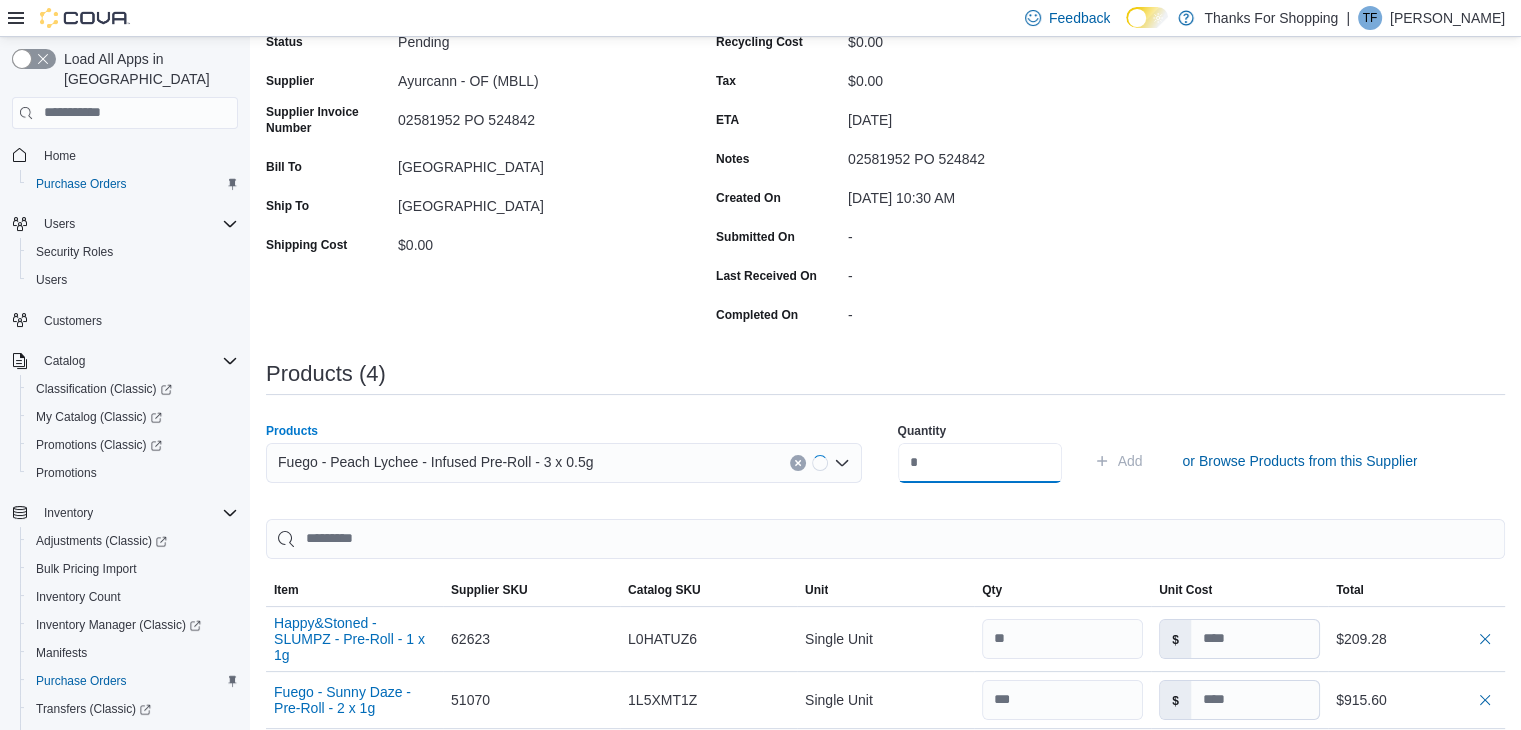 click at bounding box center (980, 463) 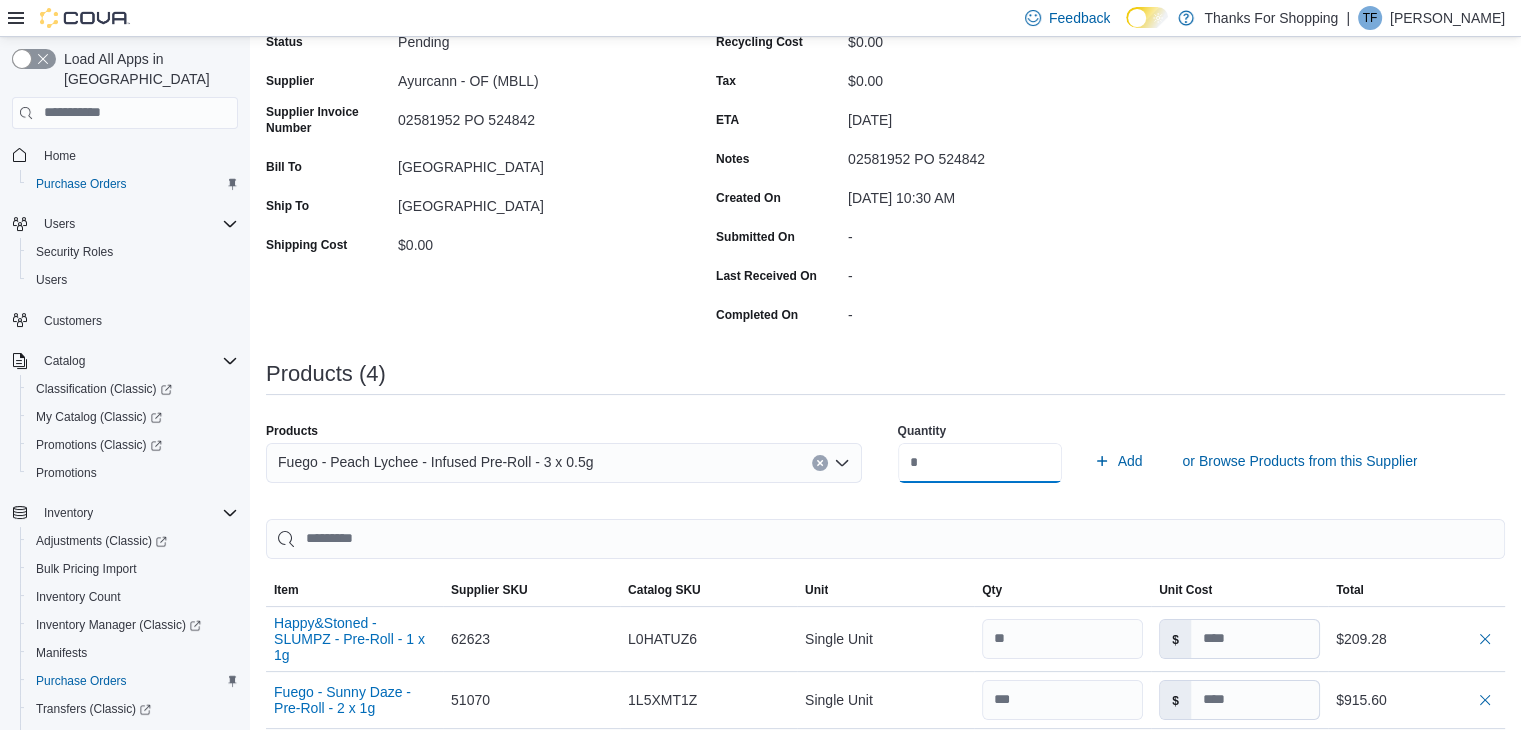 type on "**" 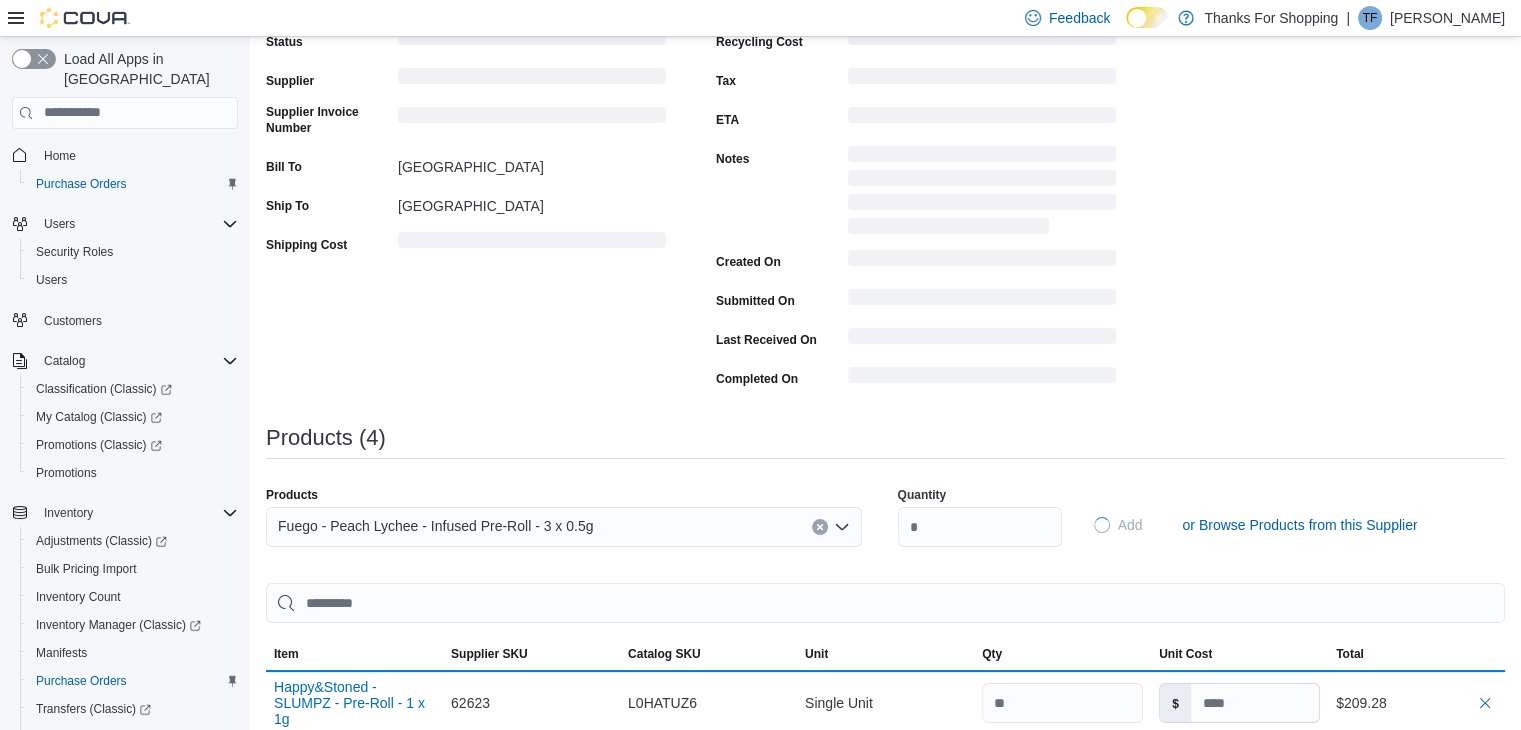 type 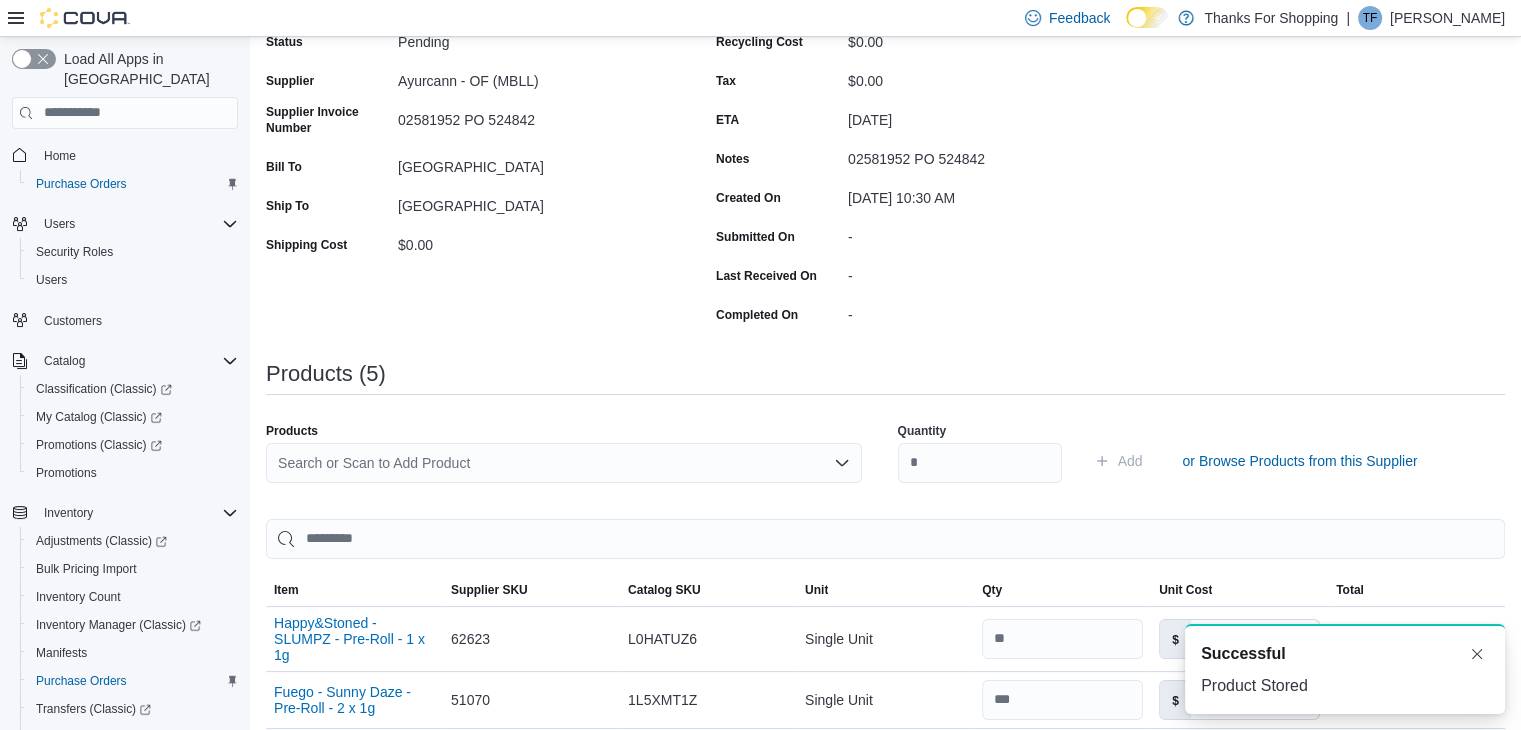 scroll, scrollTop: 0, scrollLeft: 0, axis: both 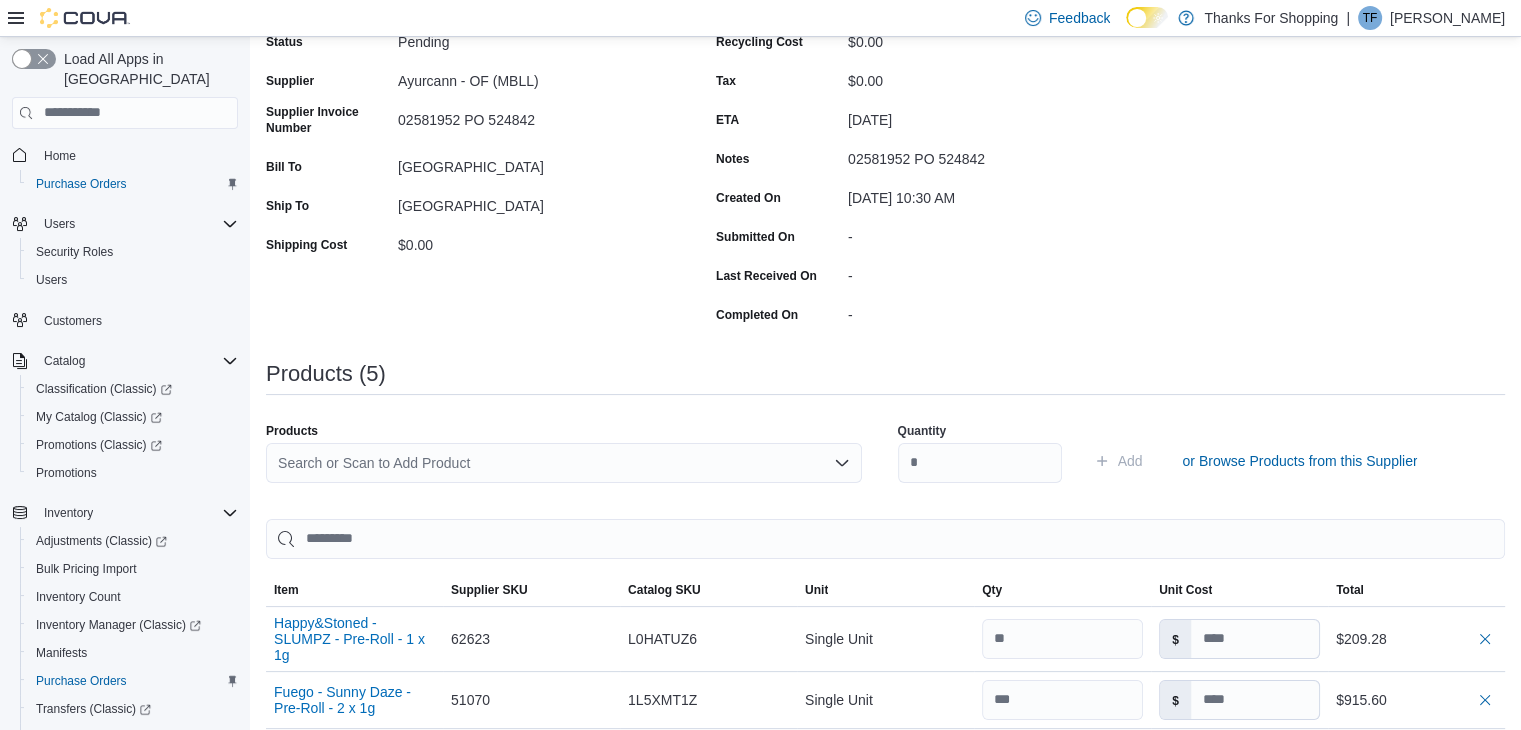 click on "Search or Scan to Add Product" at bounding box center [564, 463] 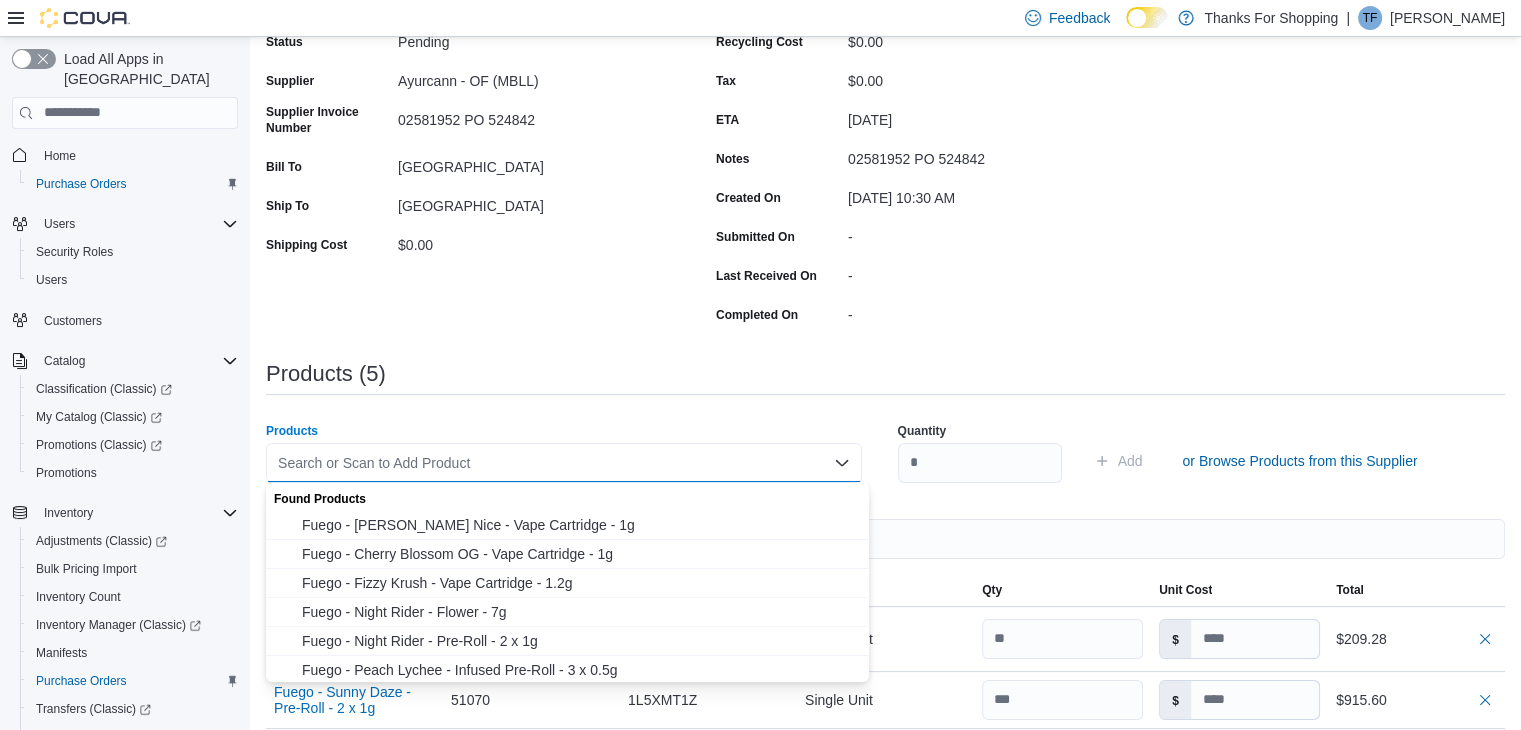 paste on "*****" 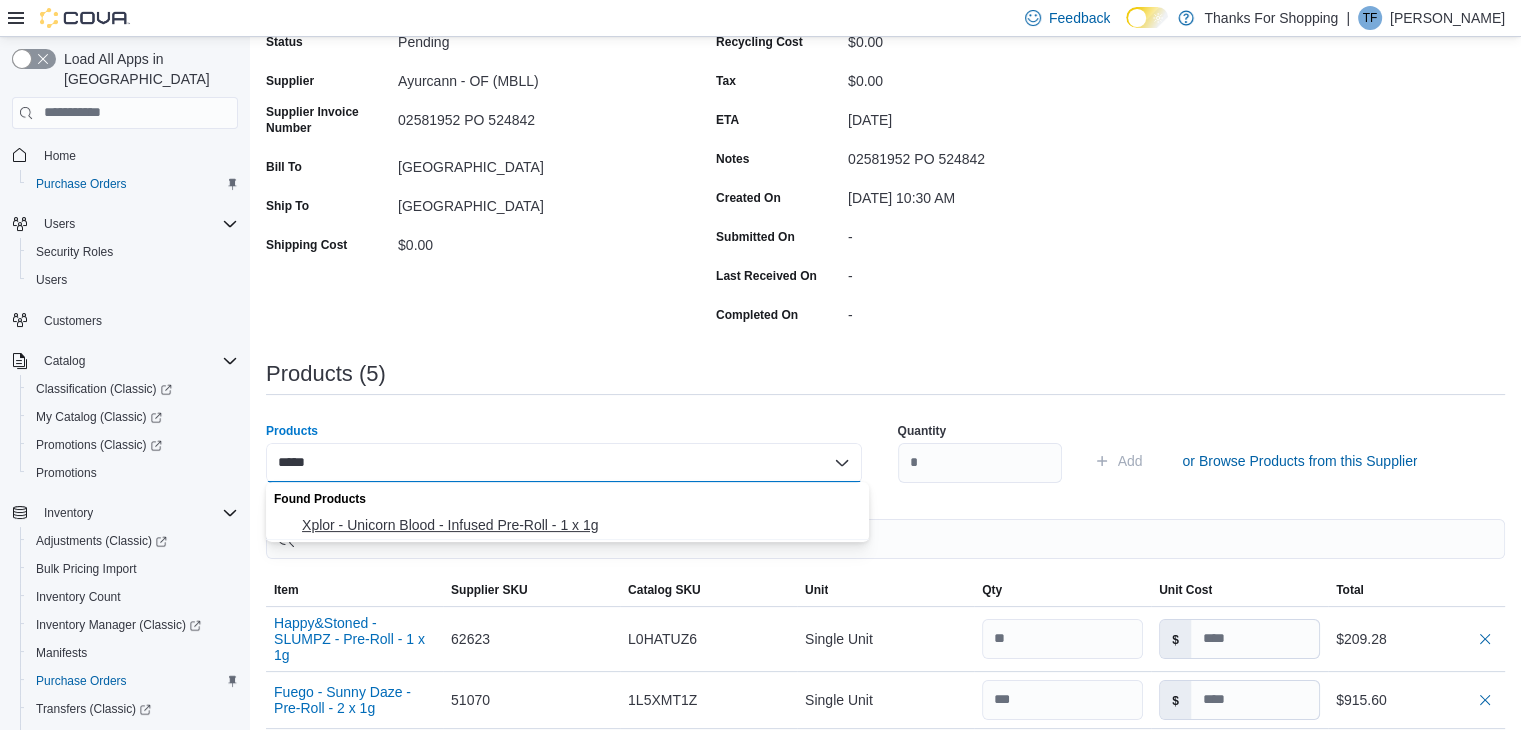 type on "*****" 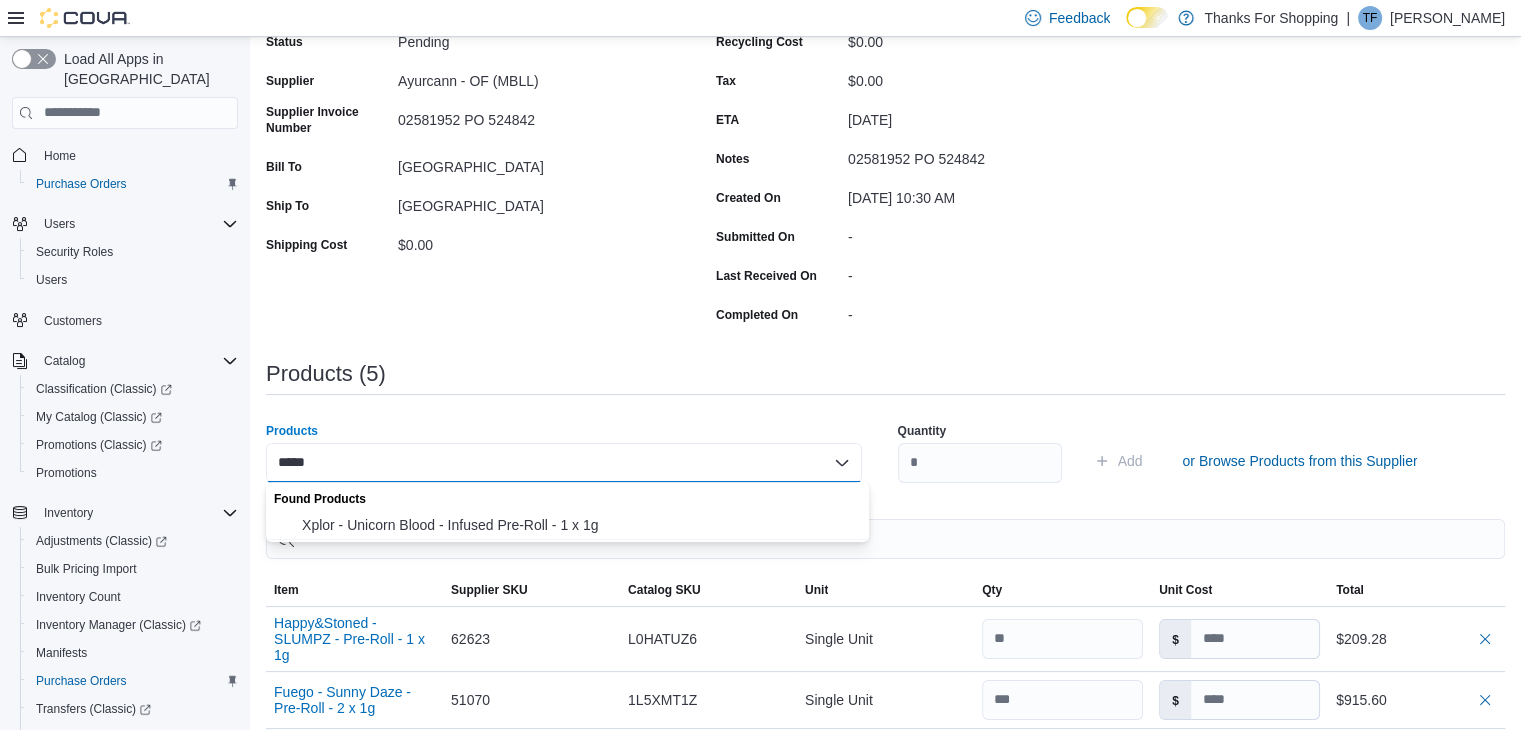 type 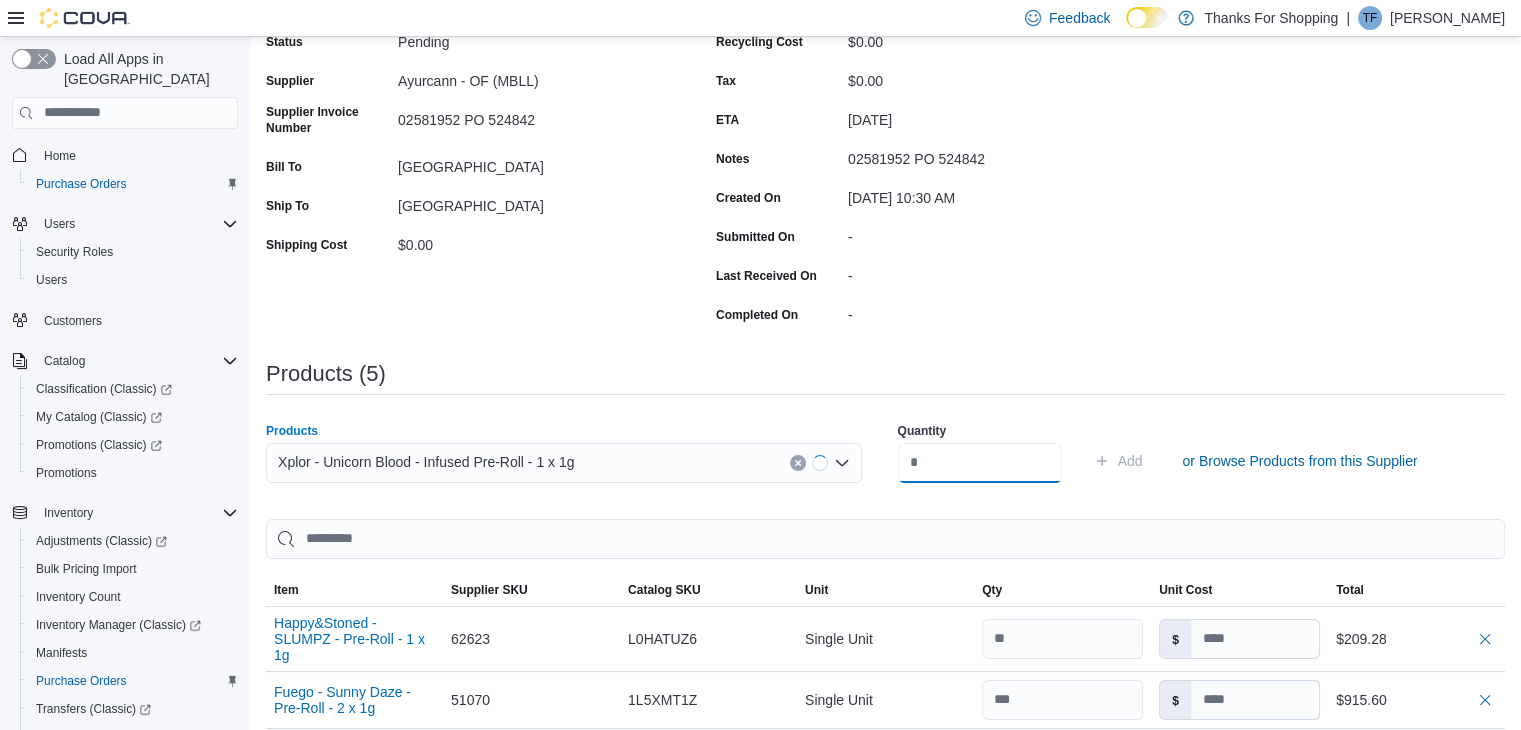 click at bounding box center (980, 463) 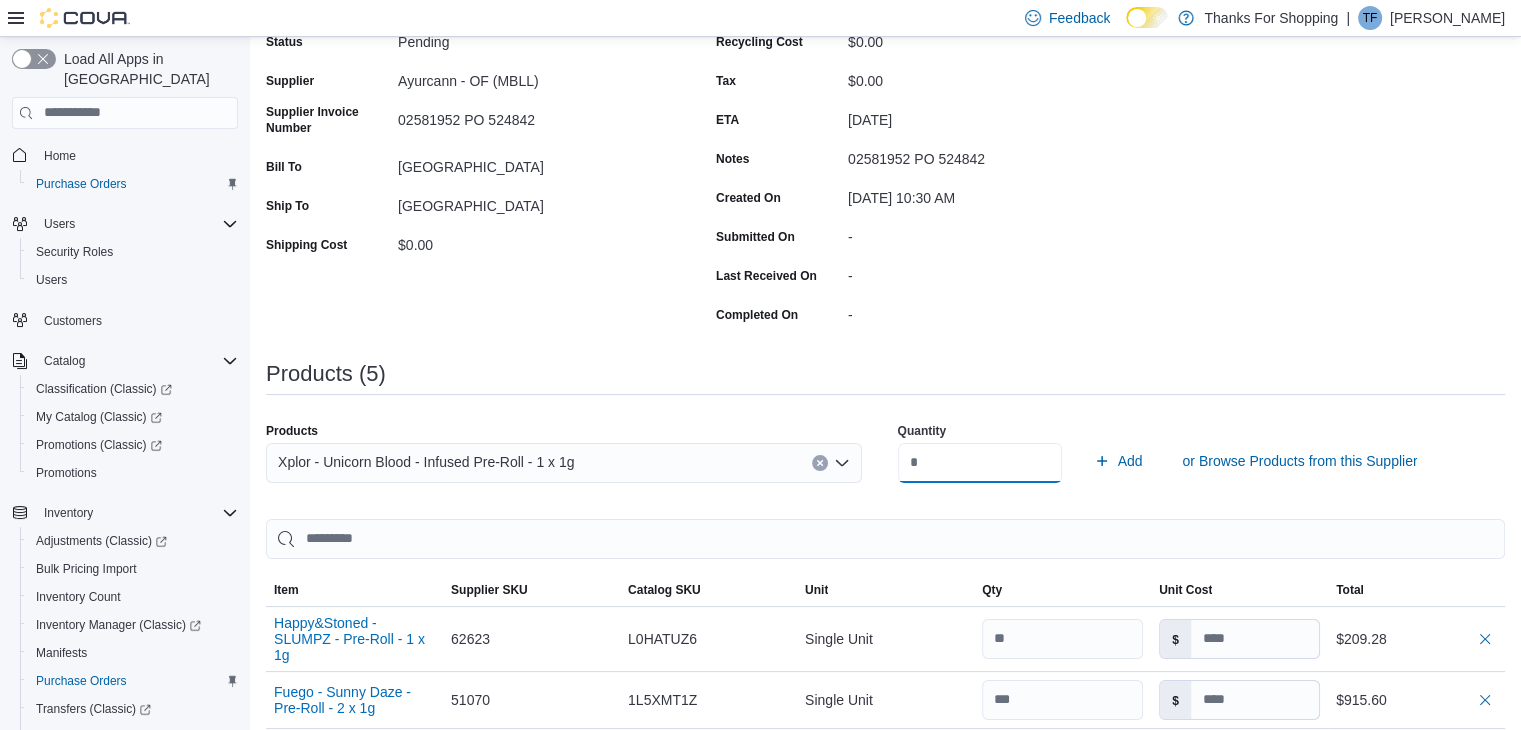 type on "**" 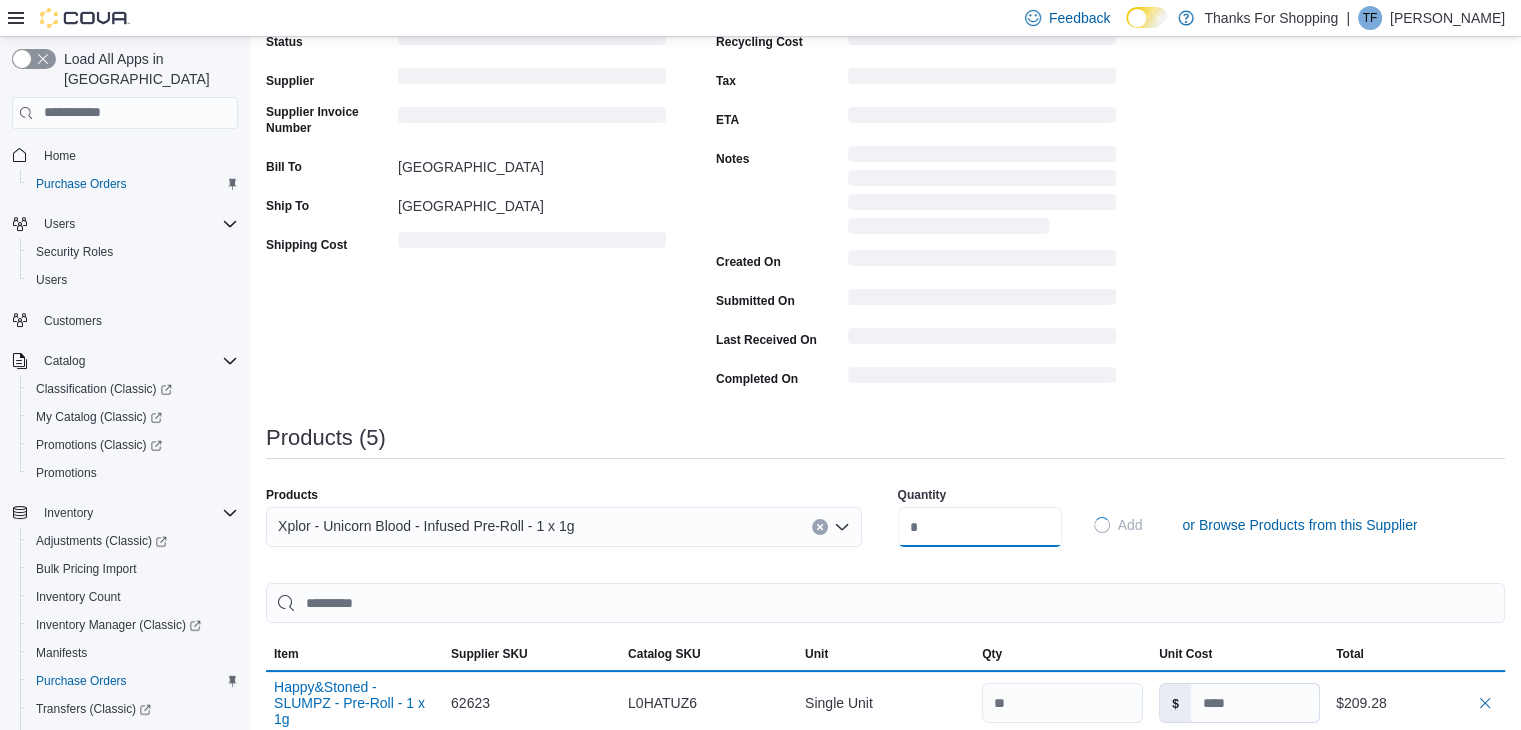 type 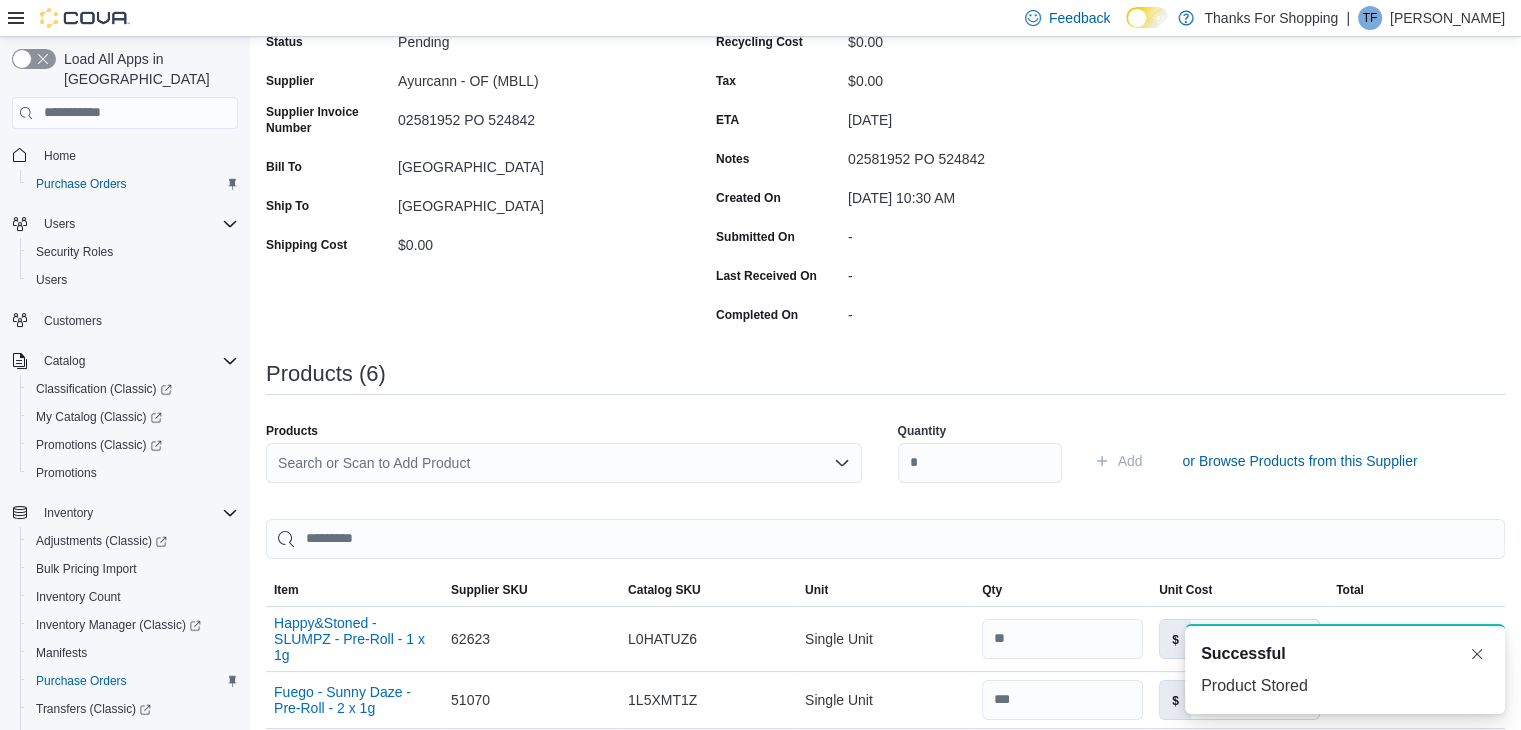 scroll, scrollTop: 0, scrollLeft: 0, axis: both 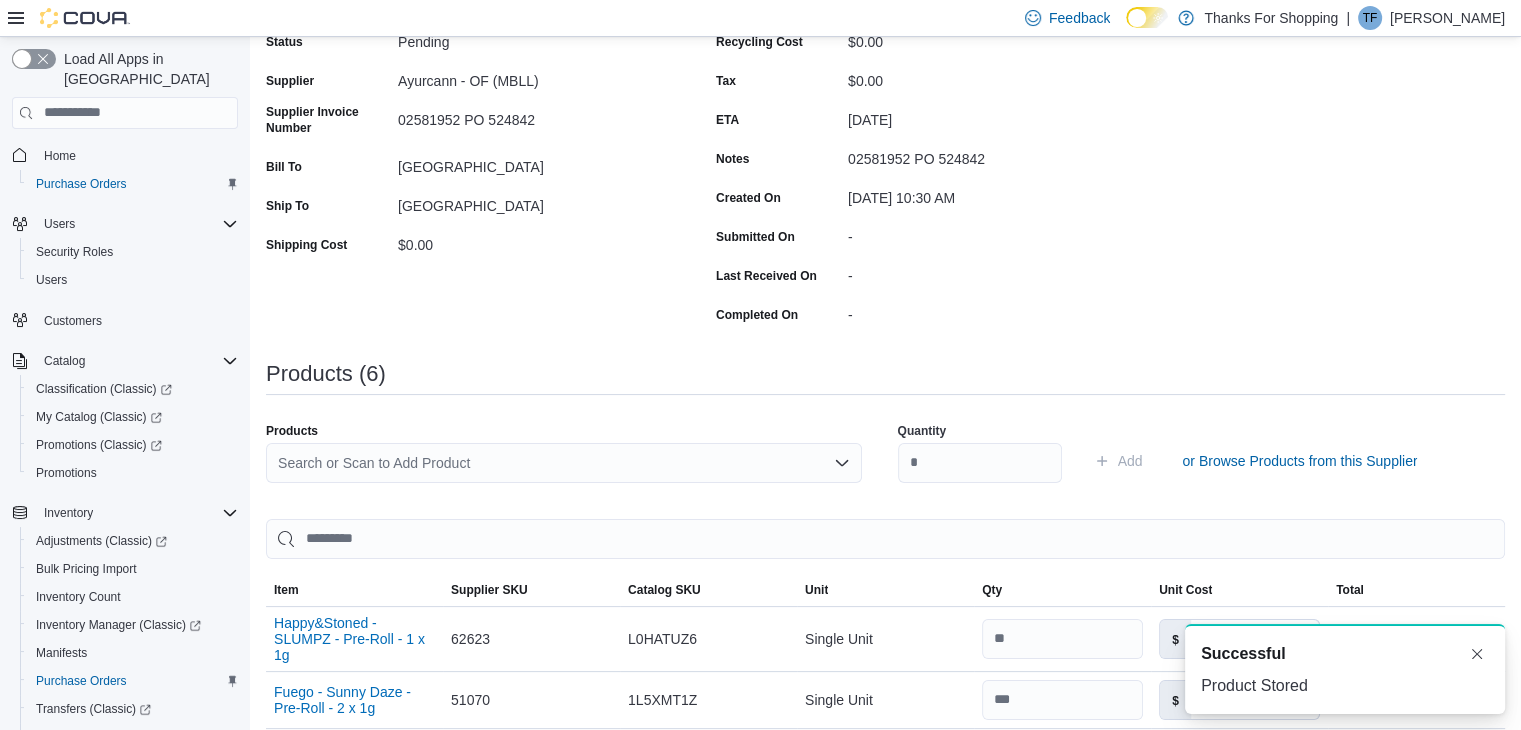 click on "Search or Scan to Add Product" at bounding box center [564, 463] 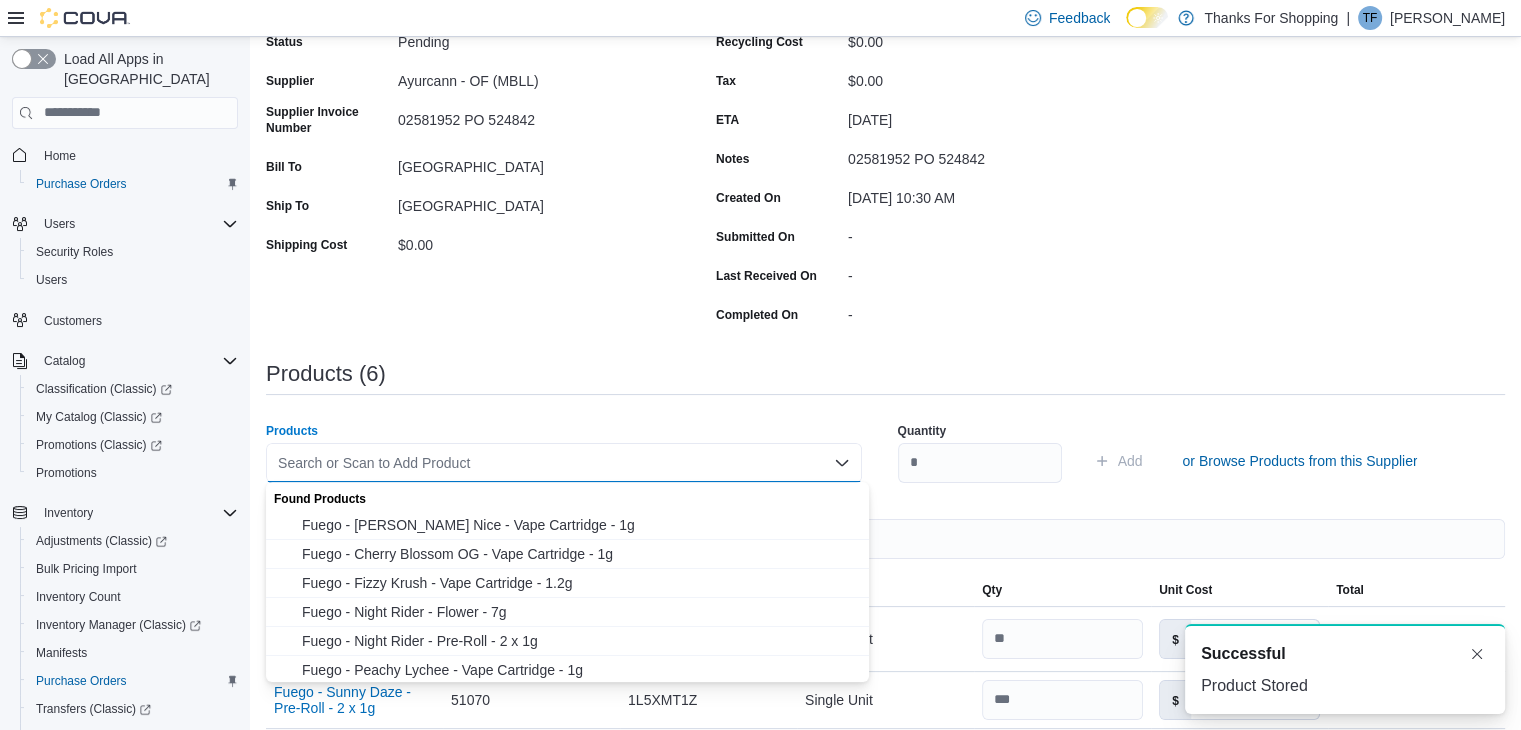 paste on "*****" 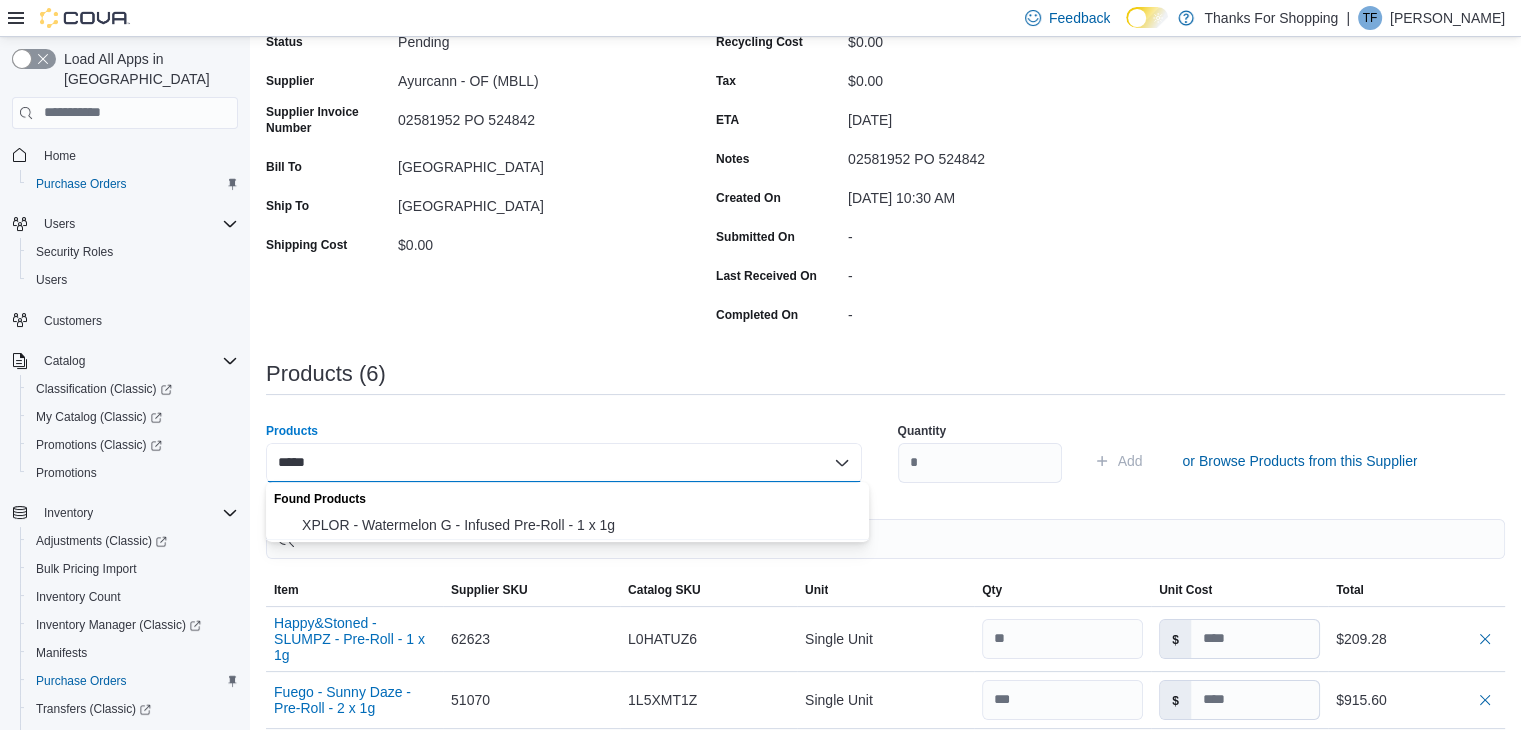 type on "*****" 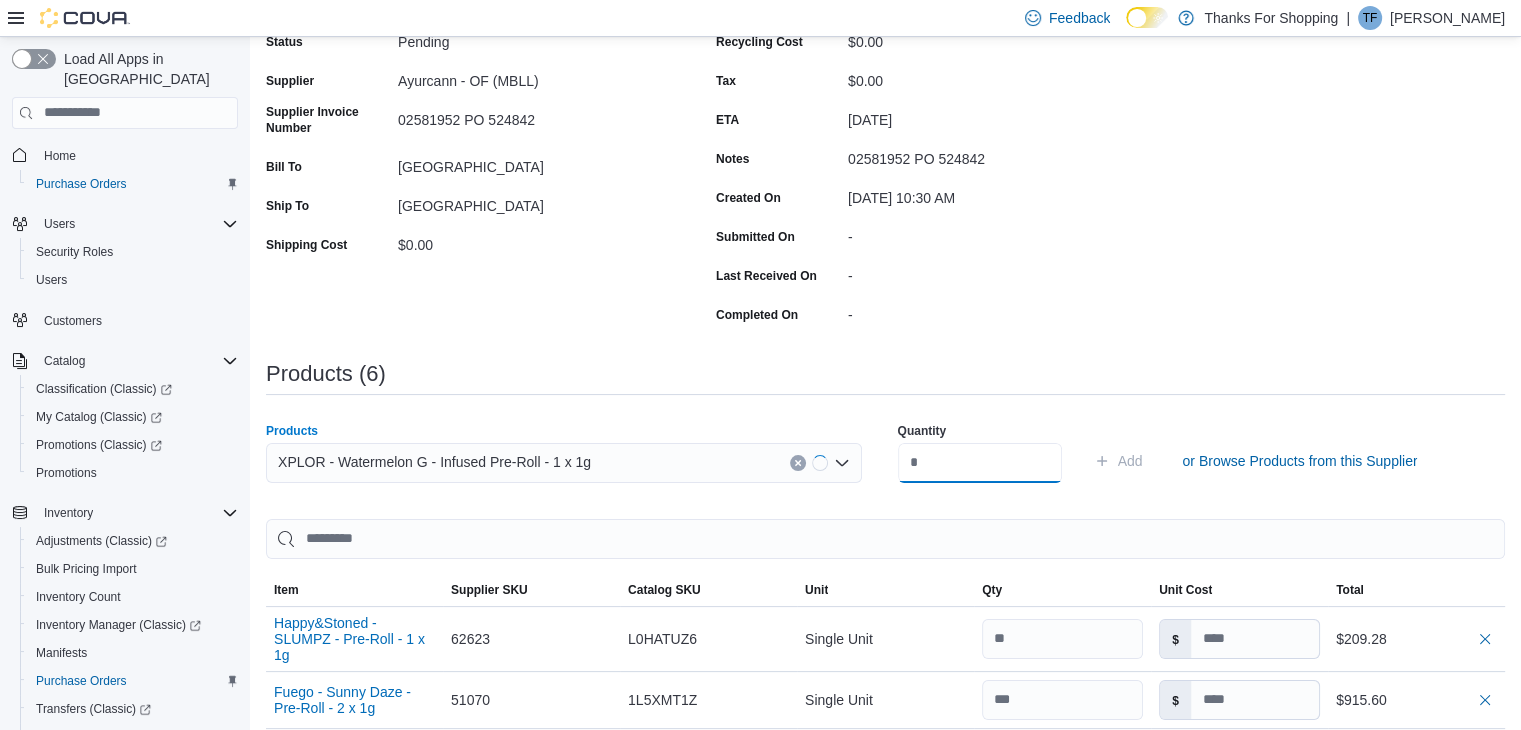 click at bounding box center (980, 463) 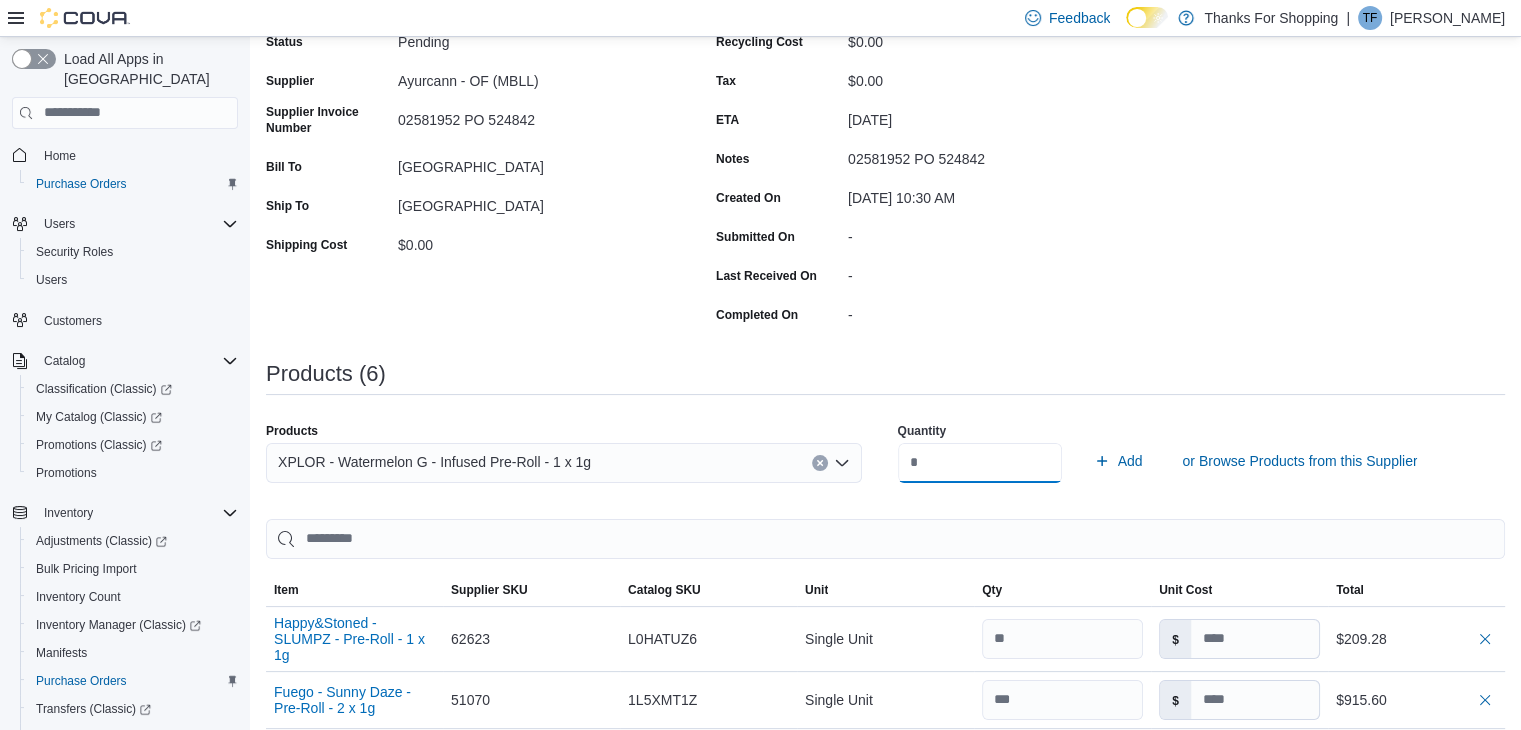 type on "**" 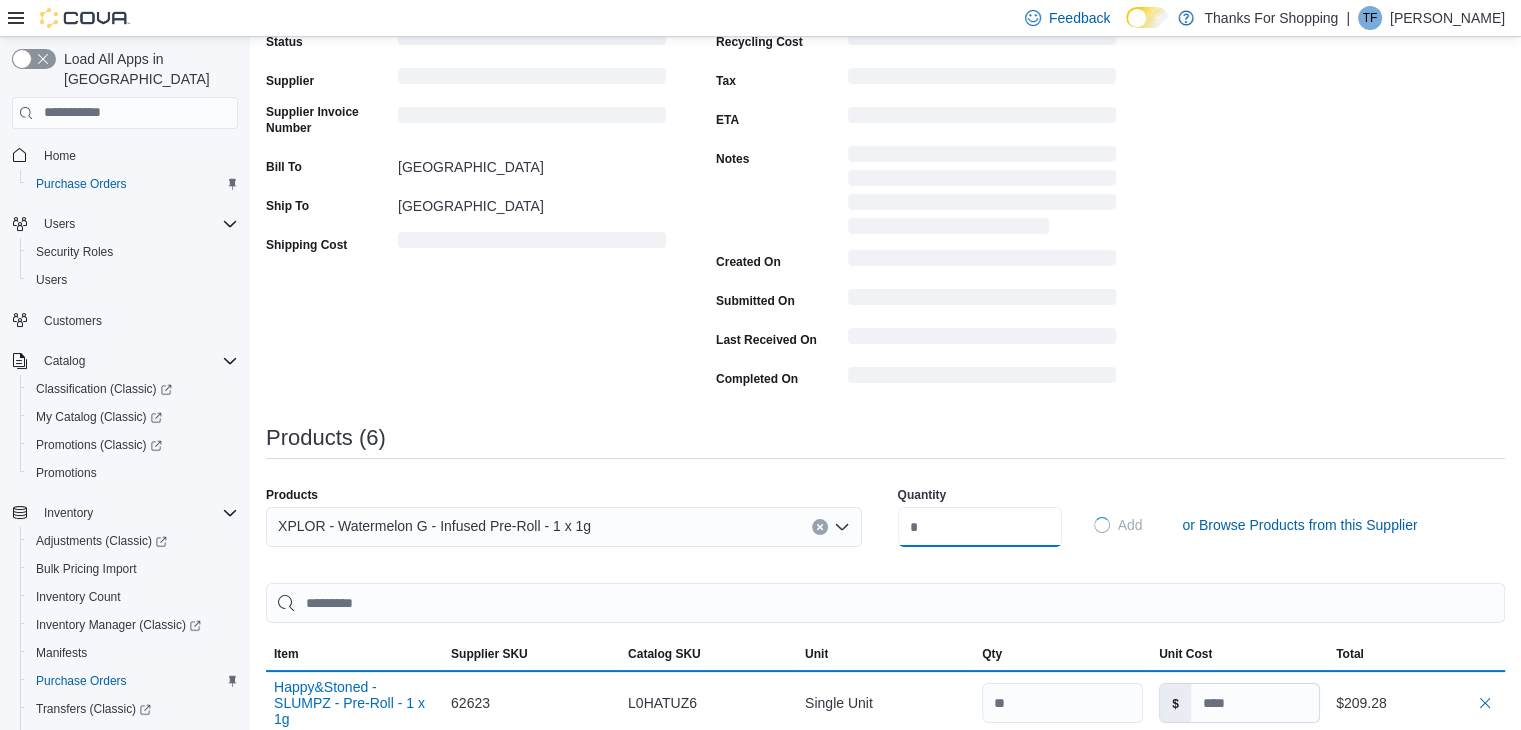 type 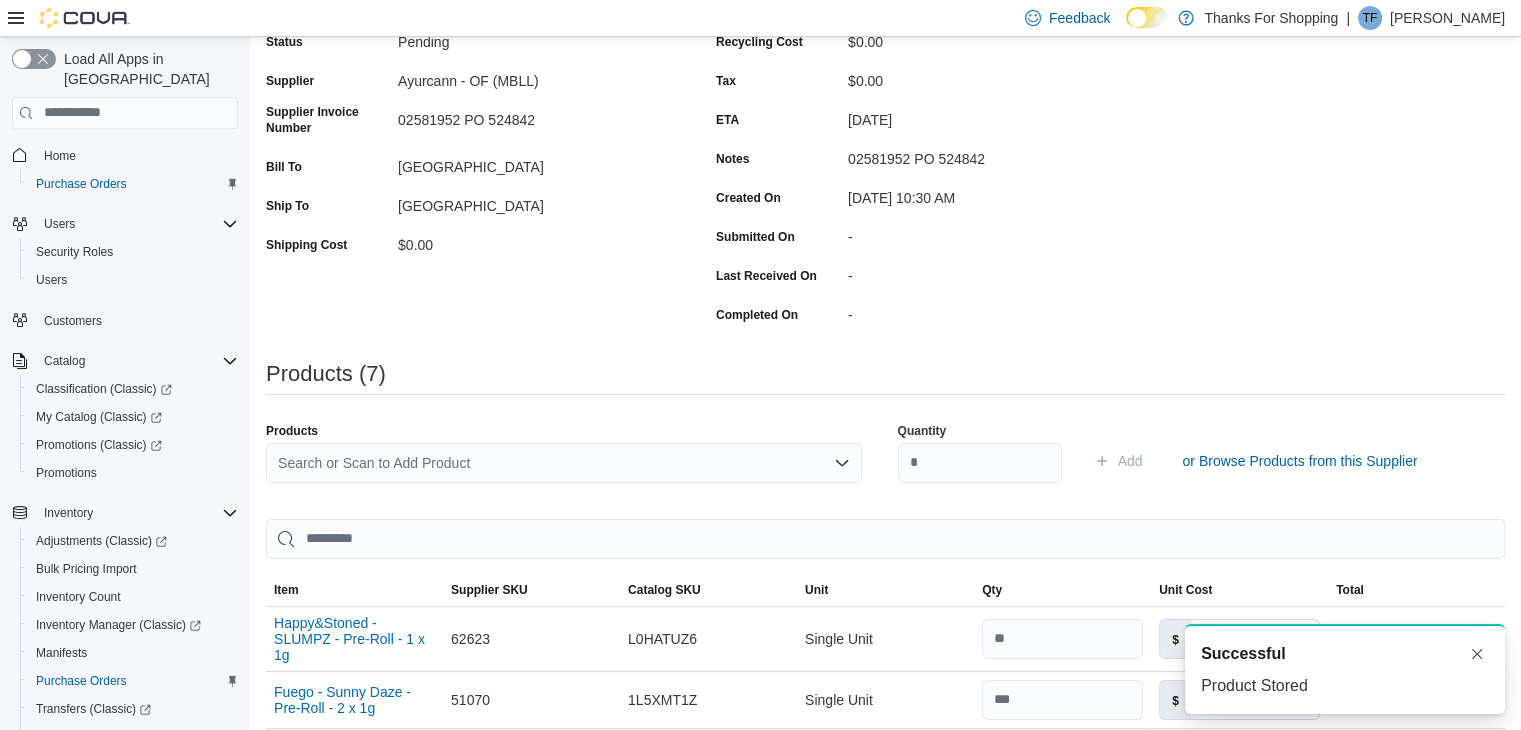 scroll, scrollTop: 0, scrollLeft: 0, axis: both 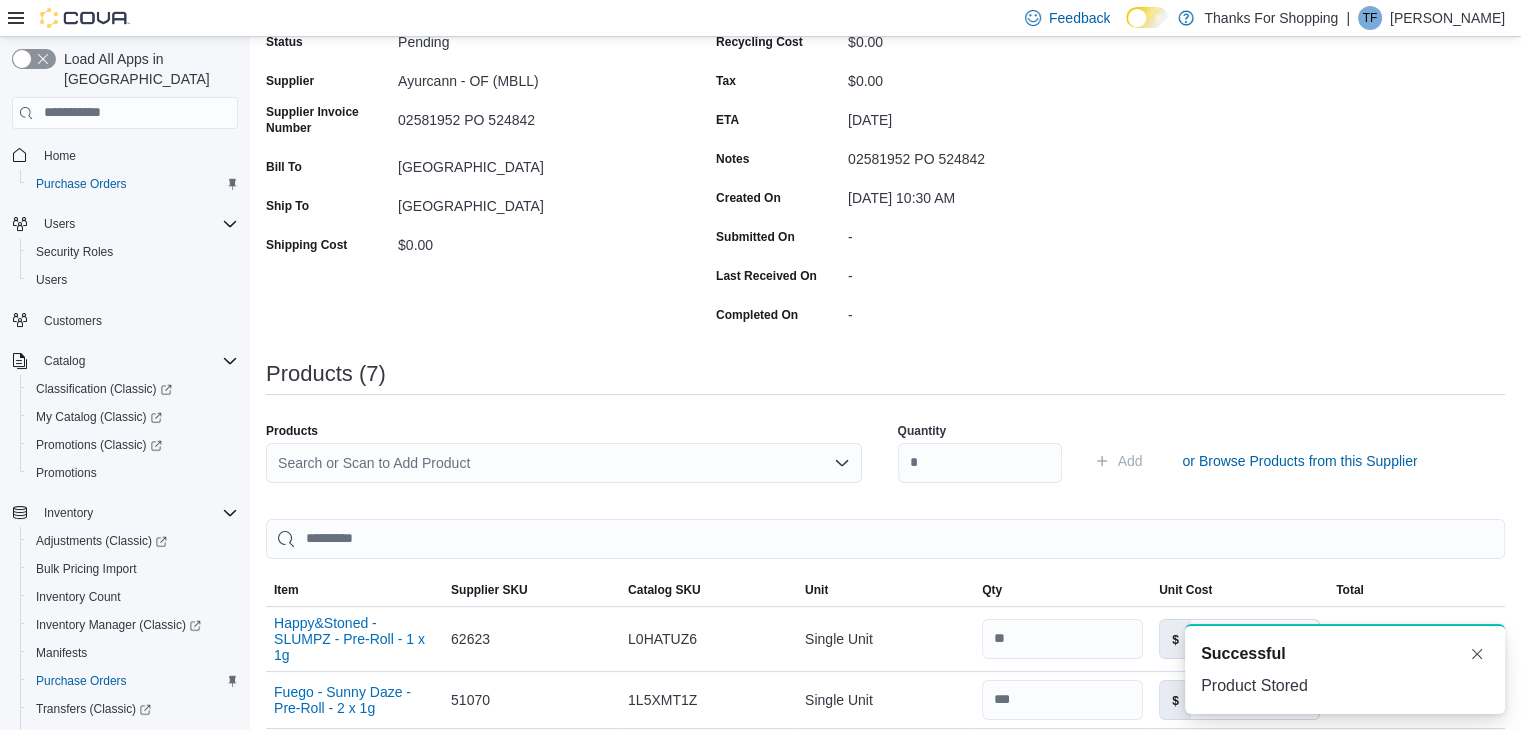 click on "Search or Scan to Add Product" at bounding box center [564, 463] 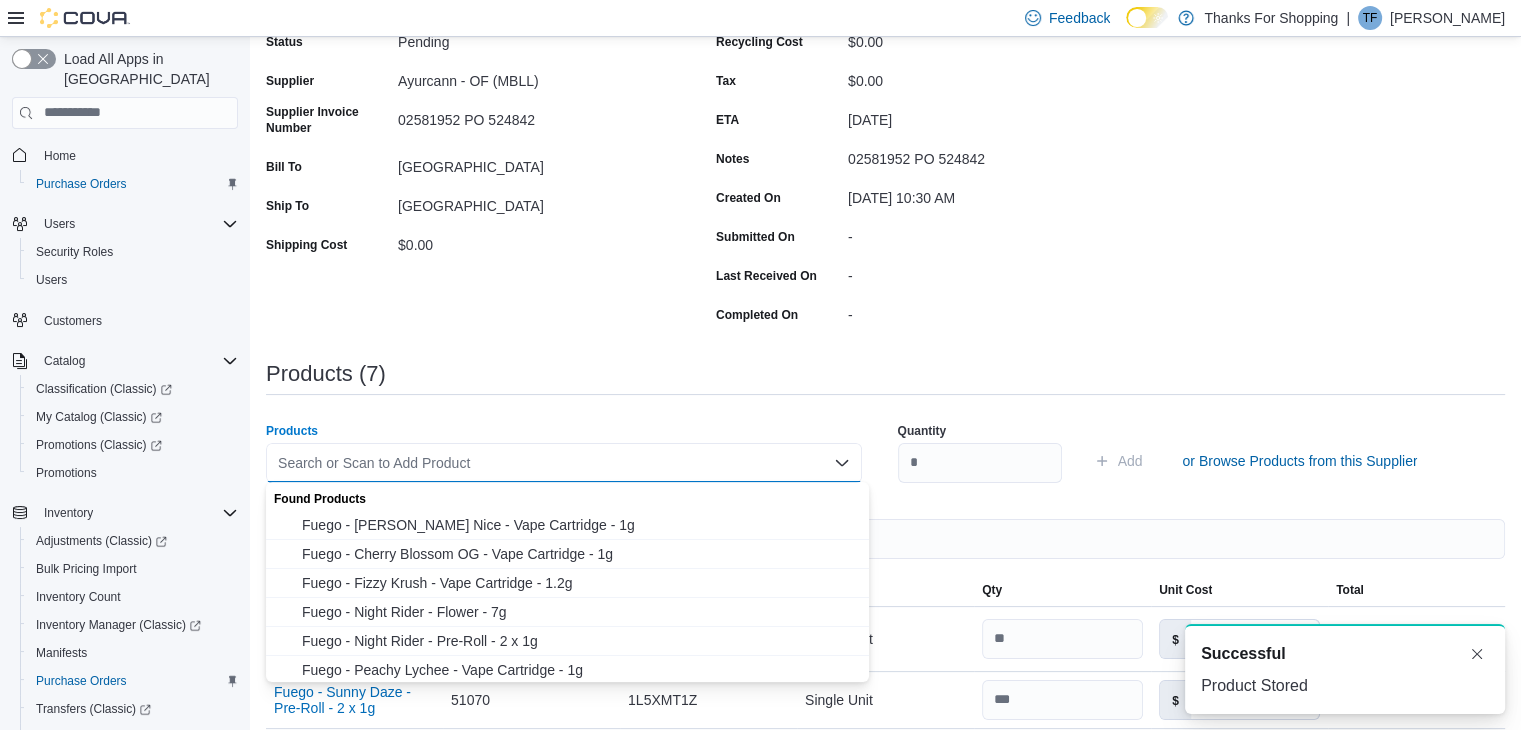 paste on "*****" 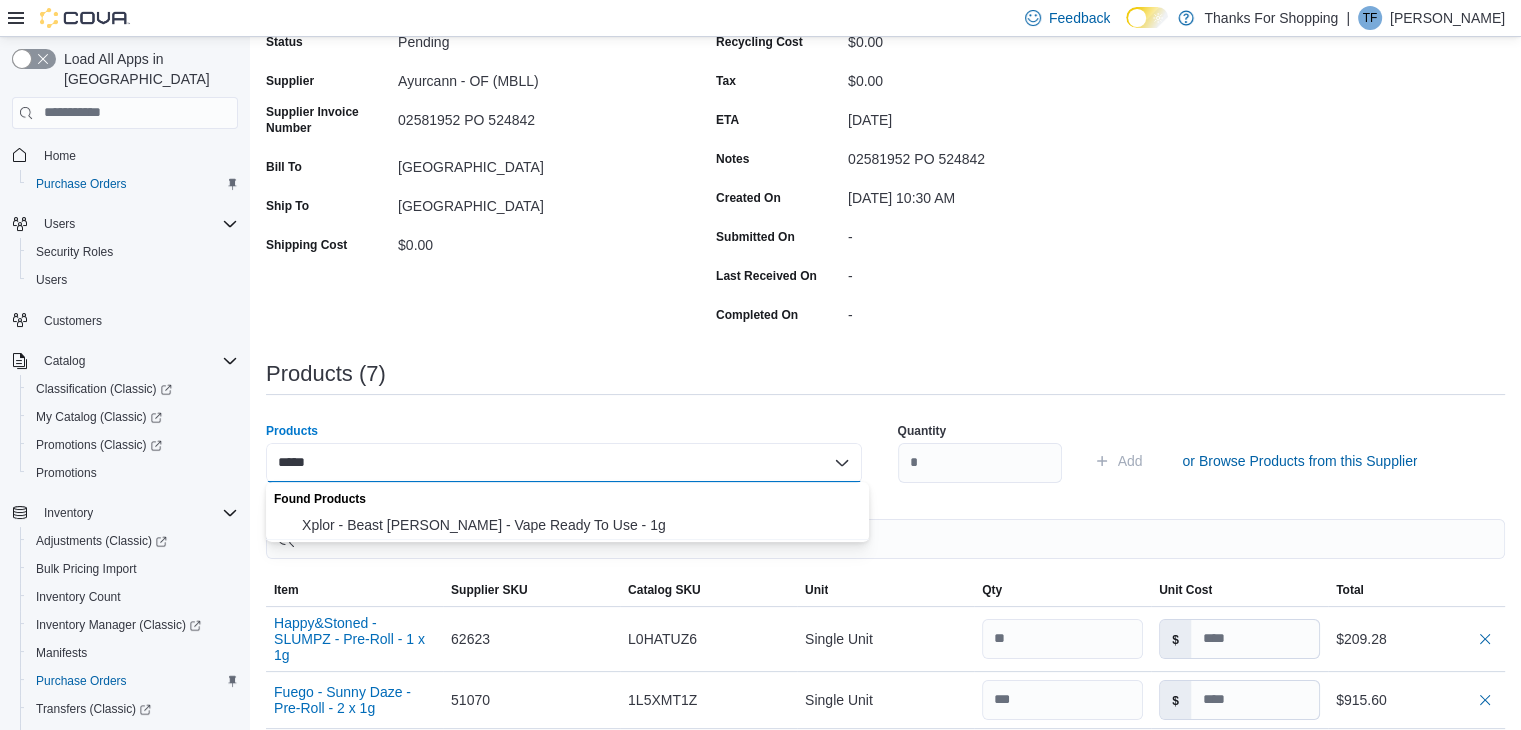 type on "*****" 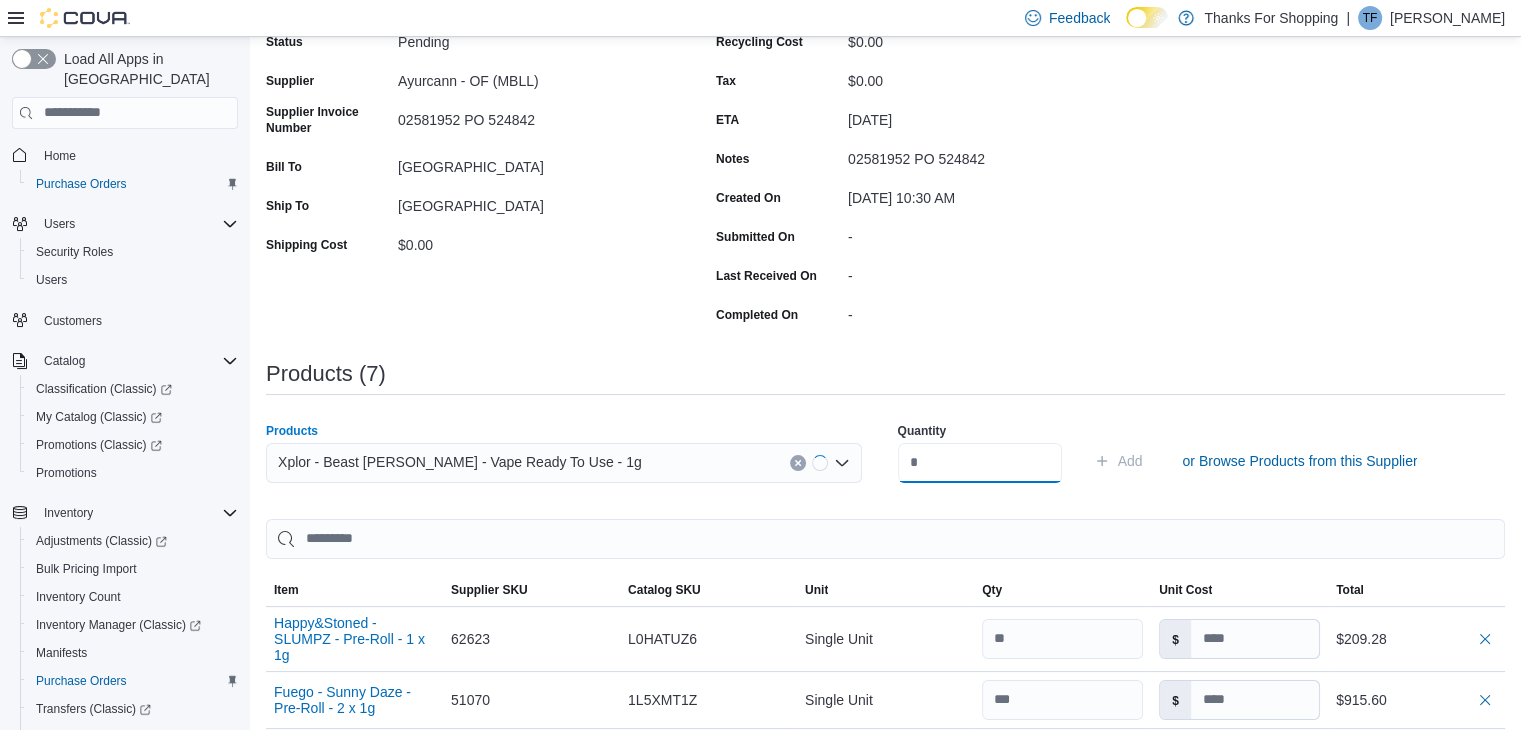 click at bounding box center (980, 463) 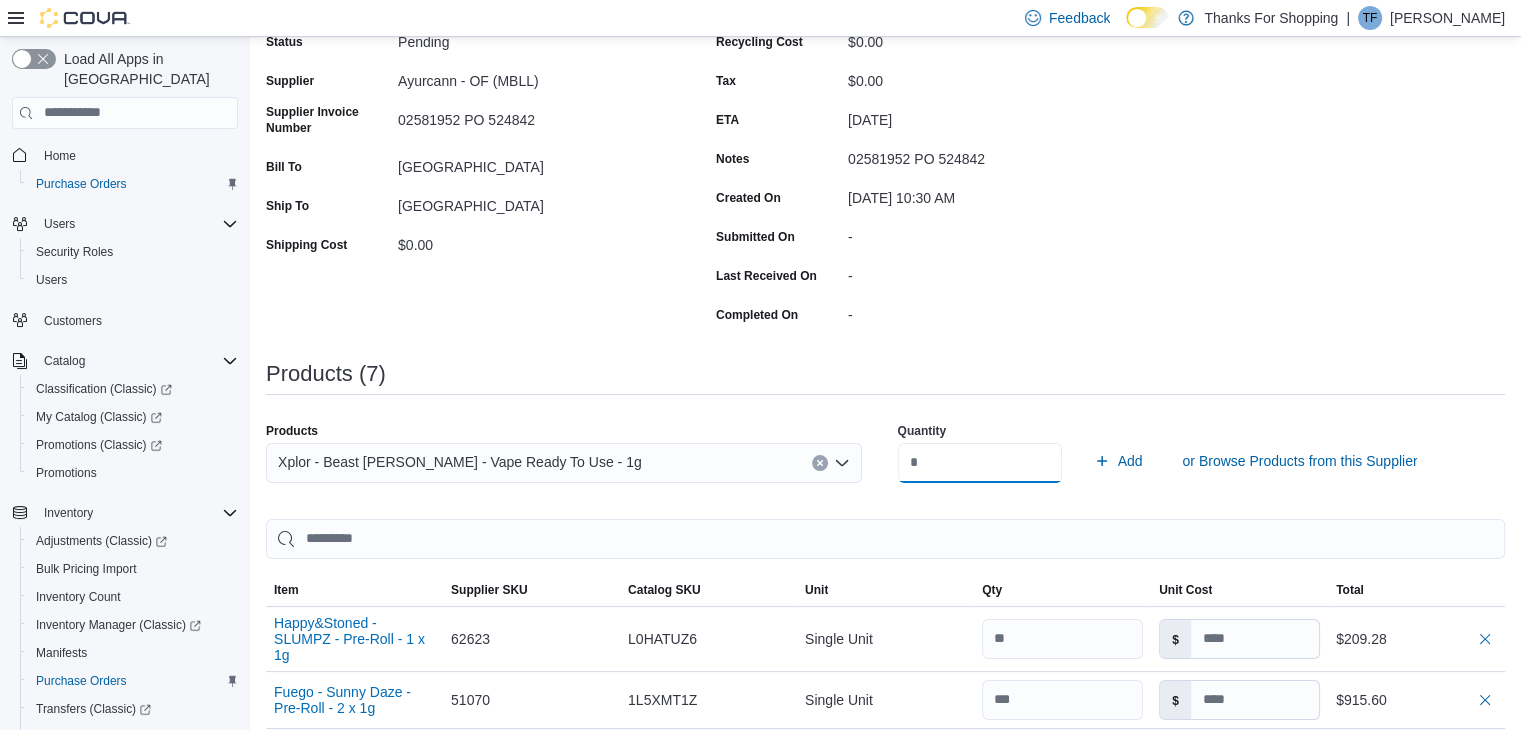 type on "**" 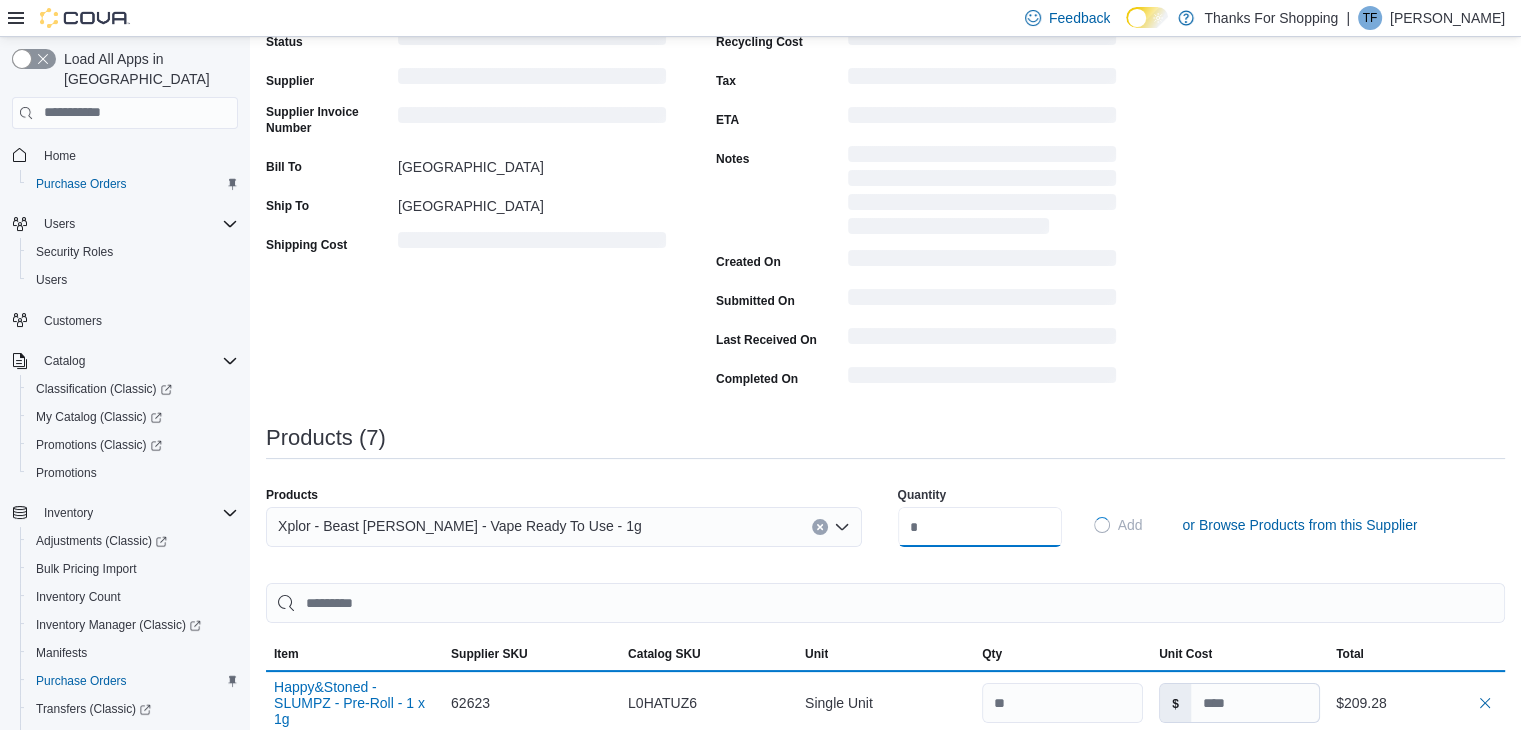 type 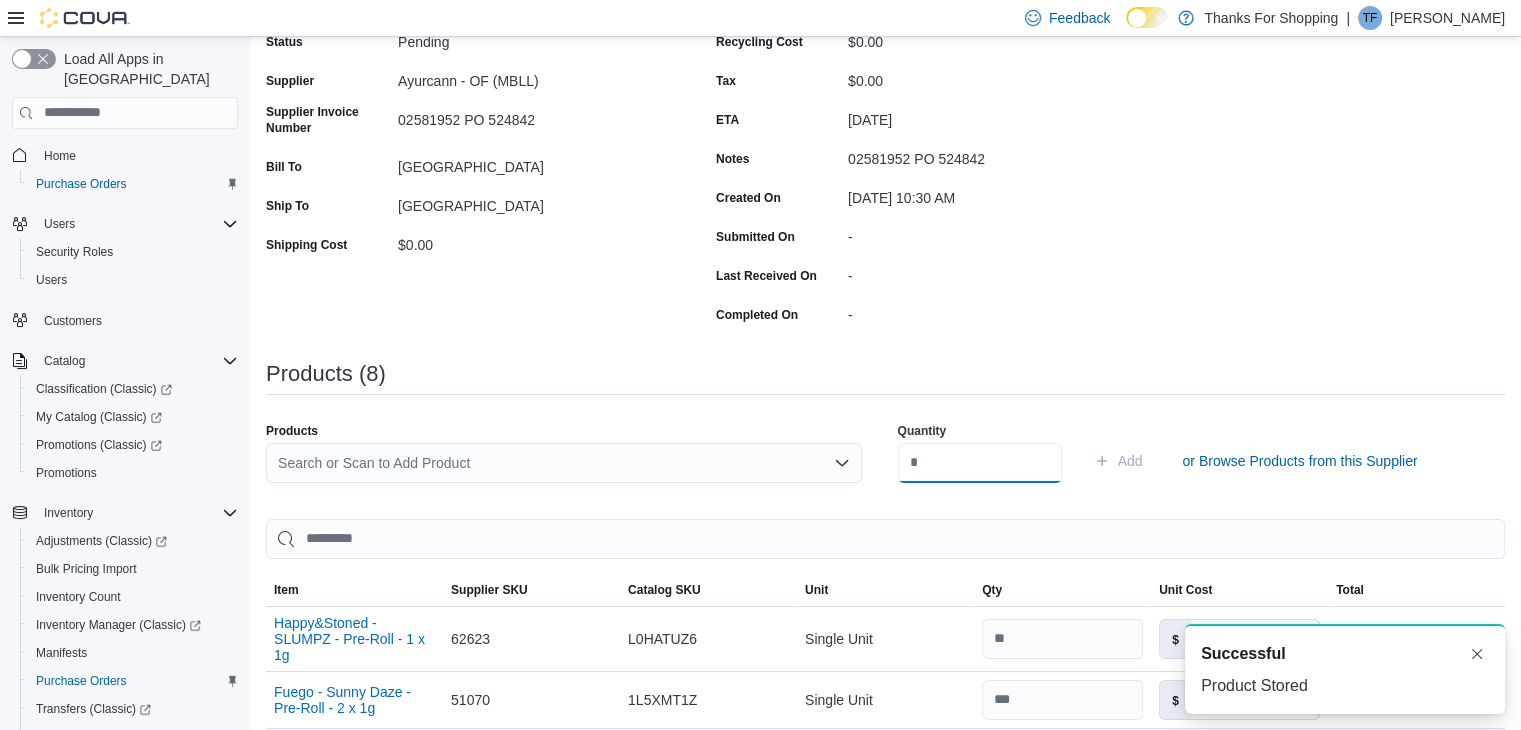 scroll, scrollTop: 0, scrollLeft: 0, axis: both 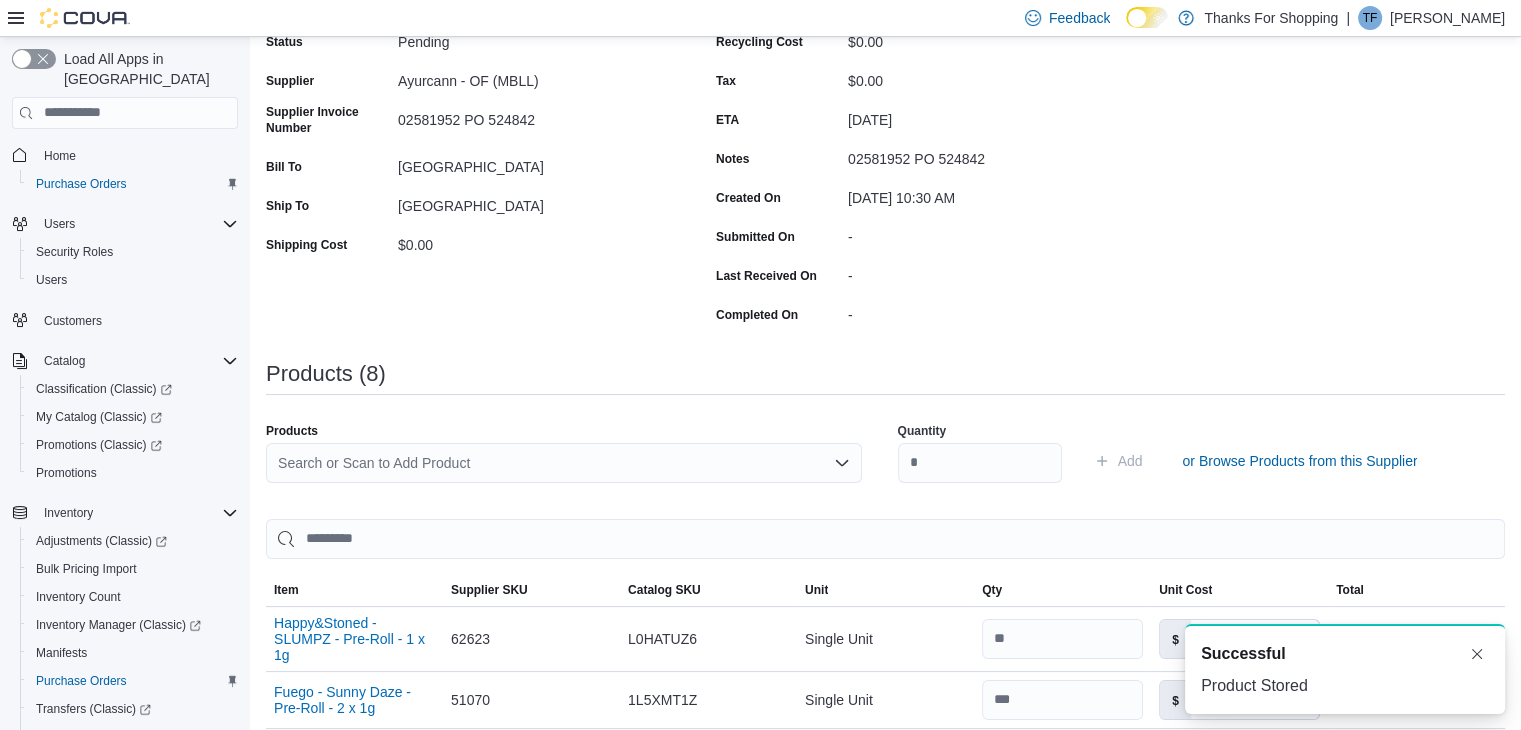 click on "Search or Scan to Add Product" at bounding box center [564, 463] 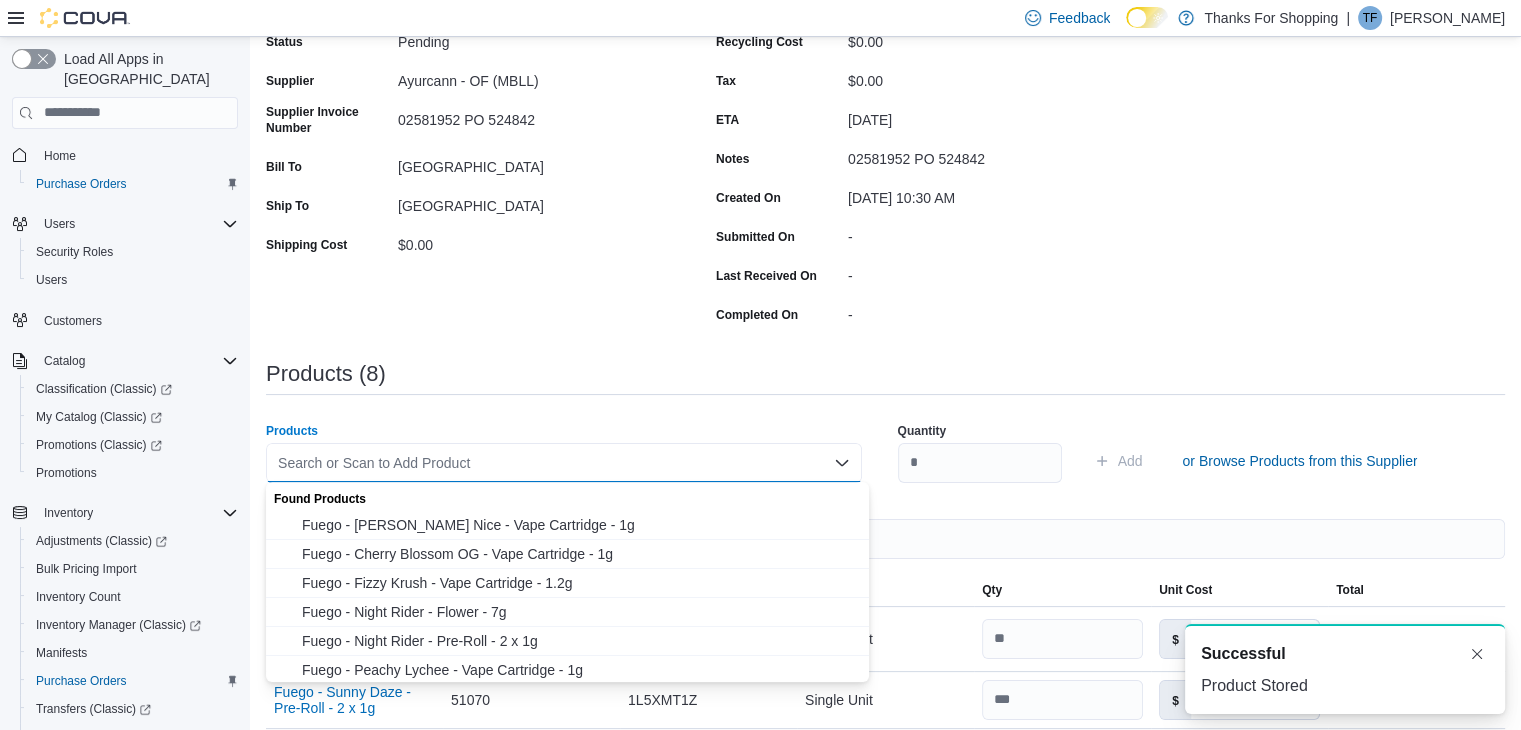 paste on "*****" 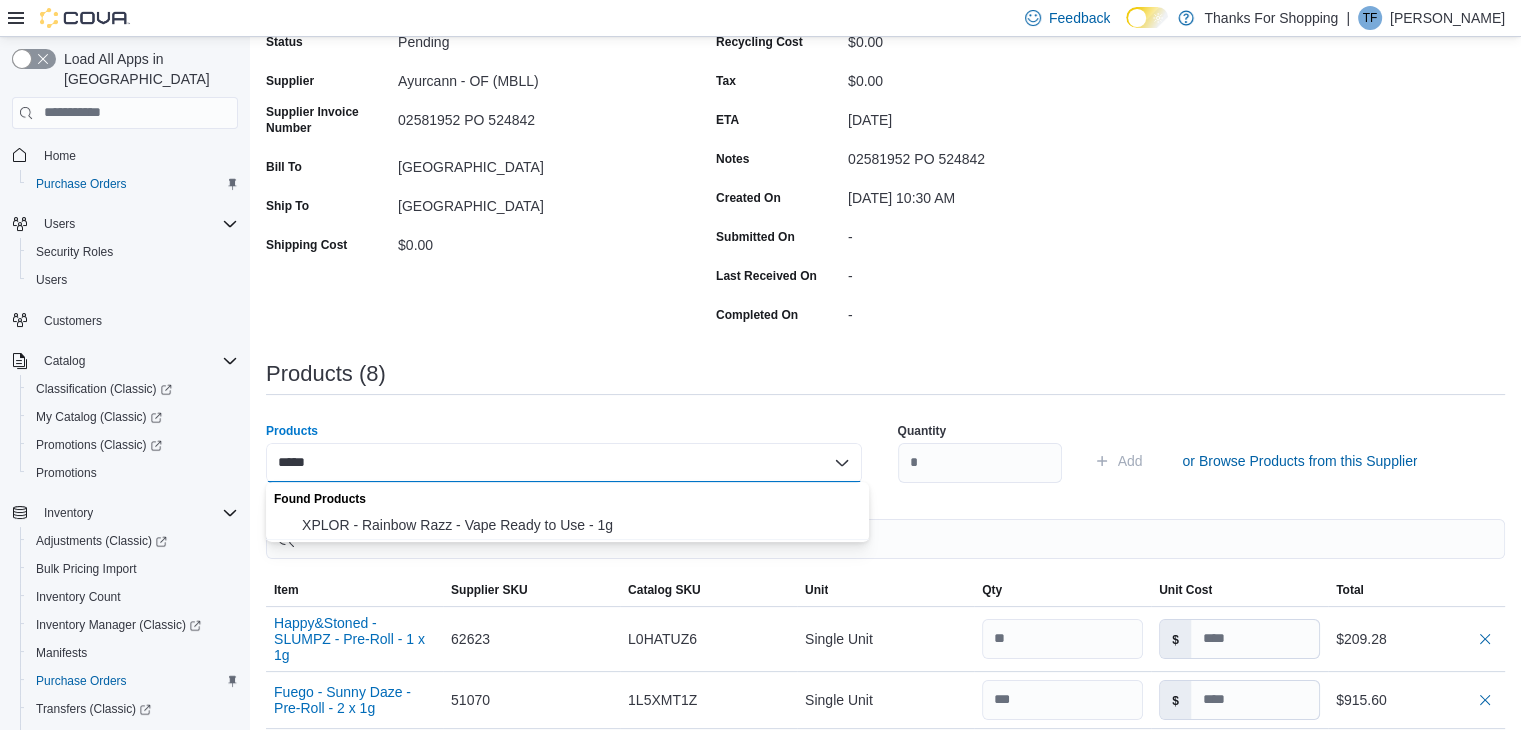 type on "*****" 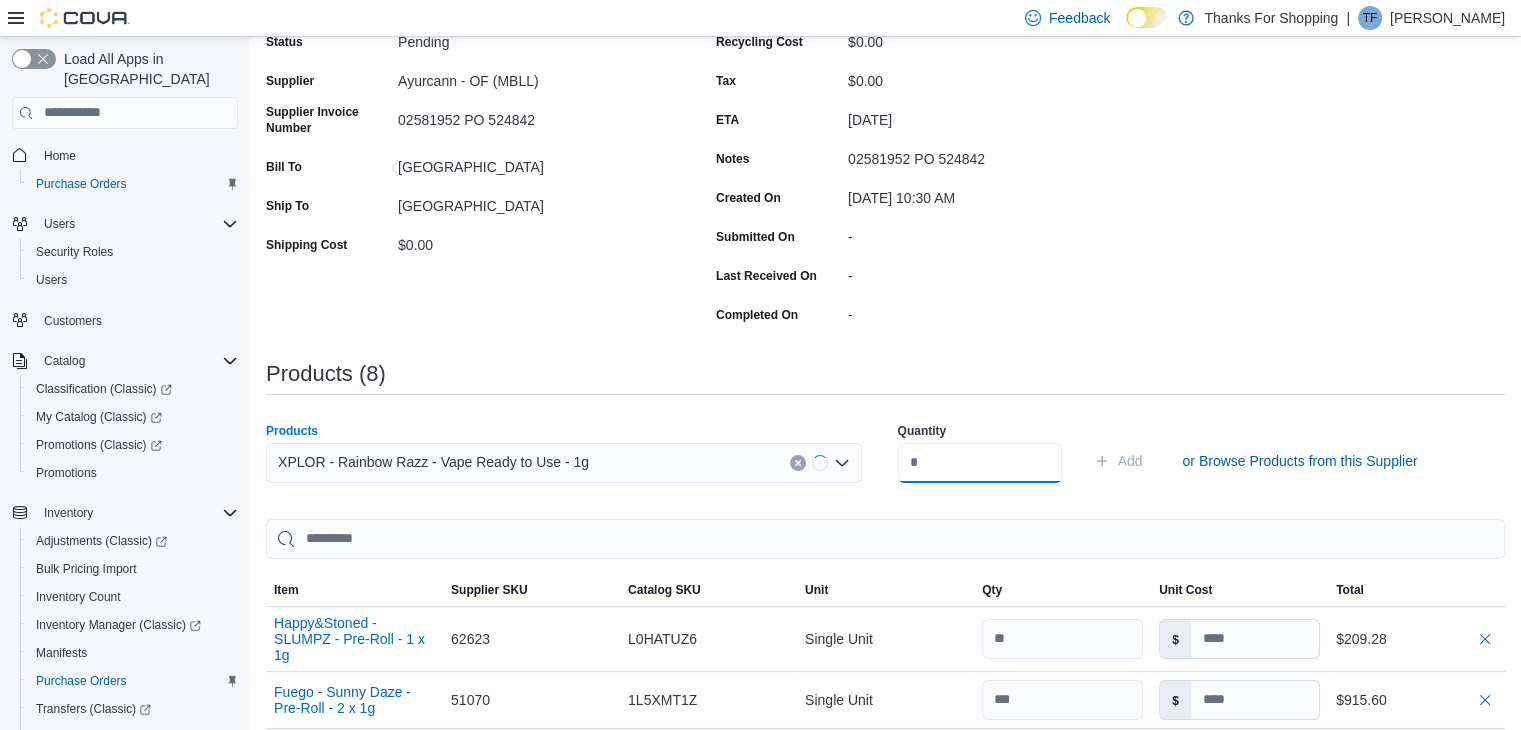 click at bounding box center (980, 463) 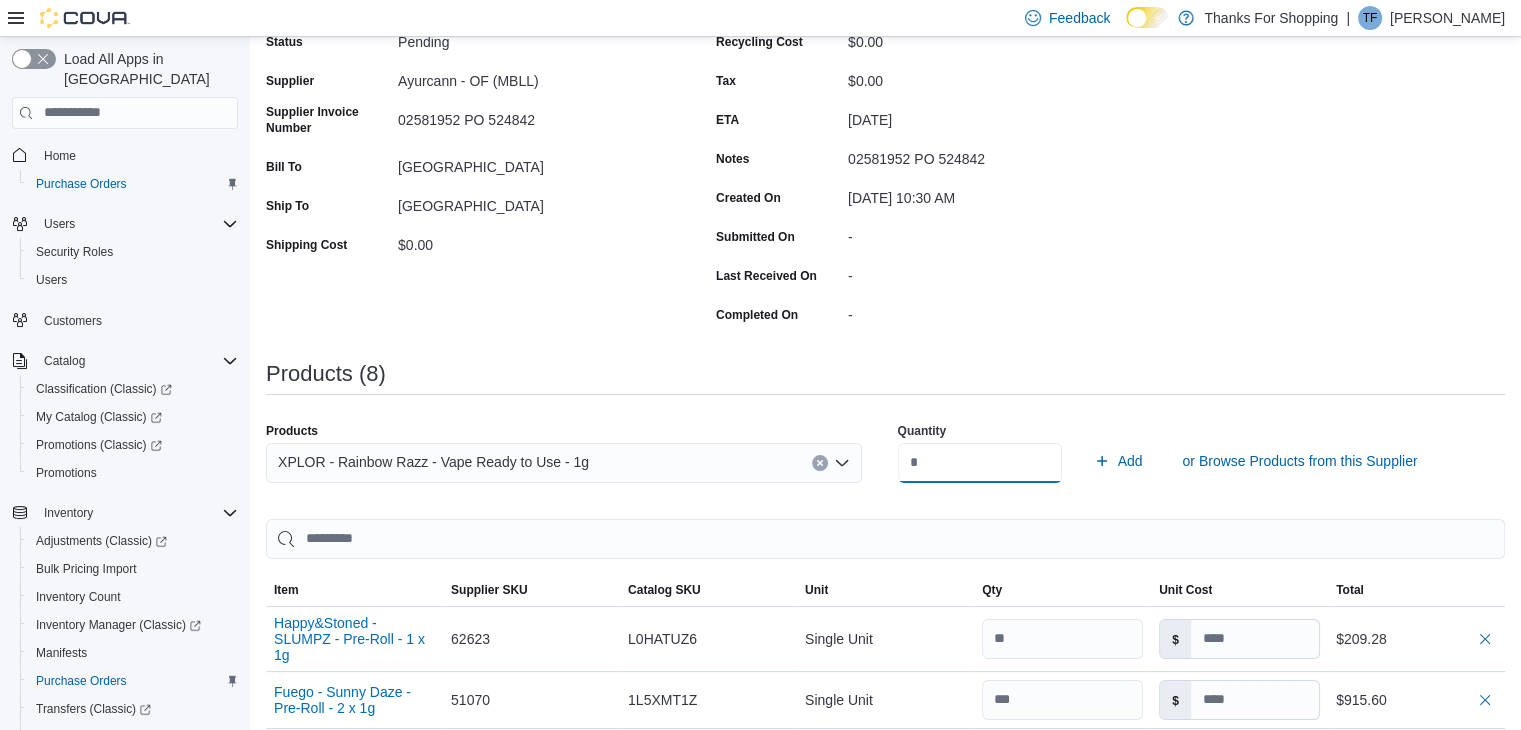 type on "**" 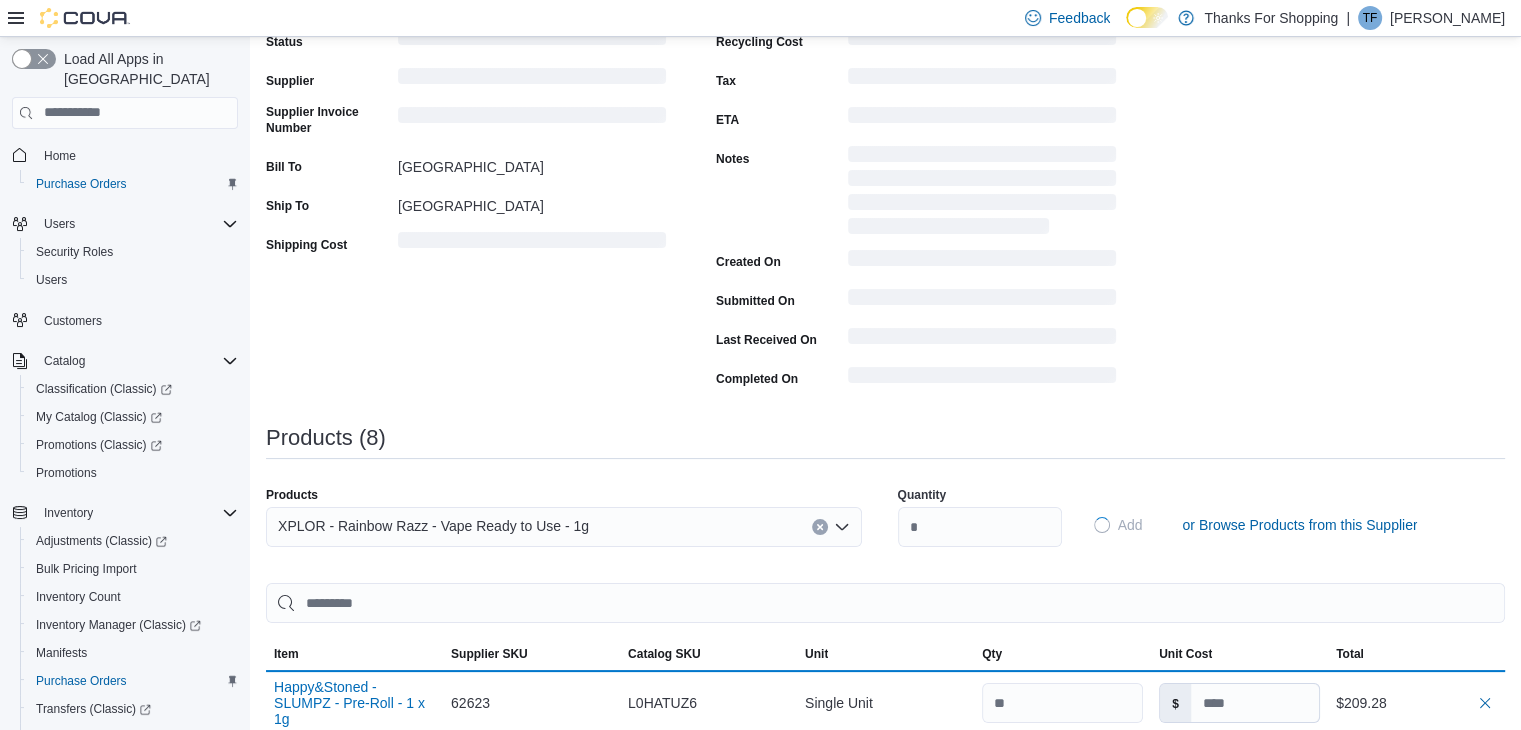 type 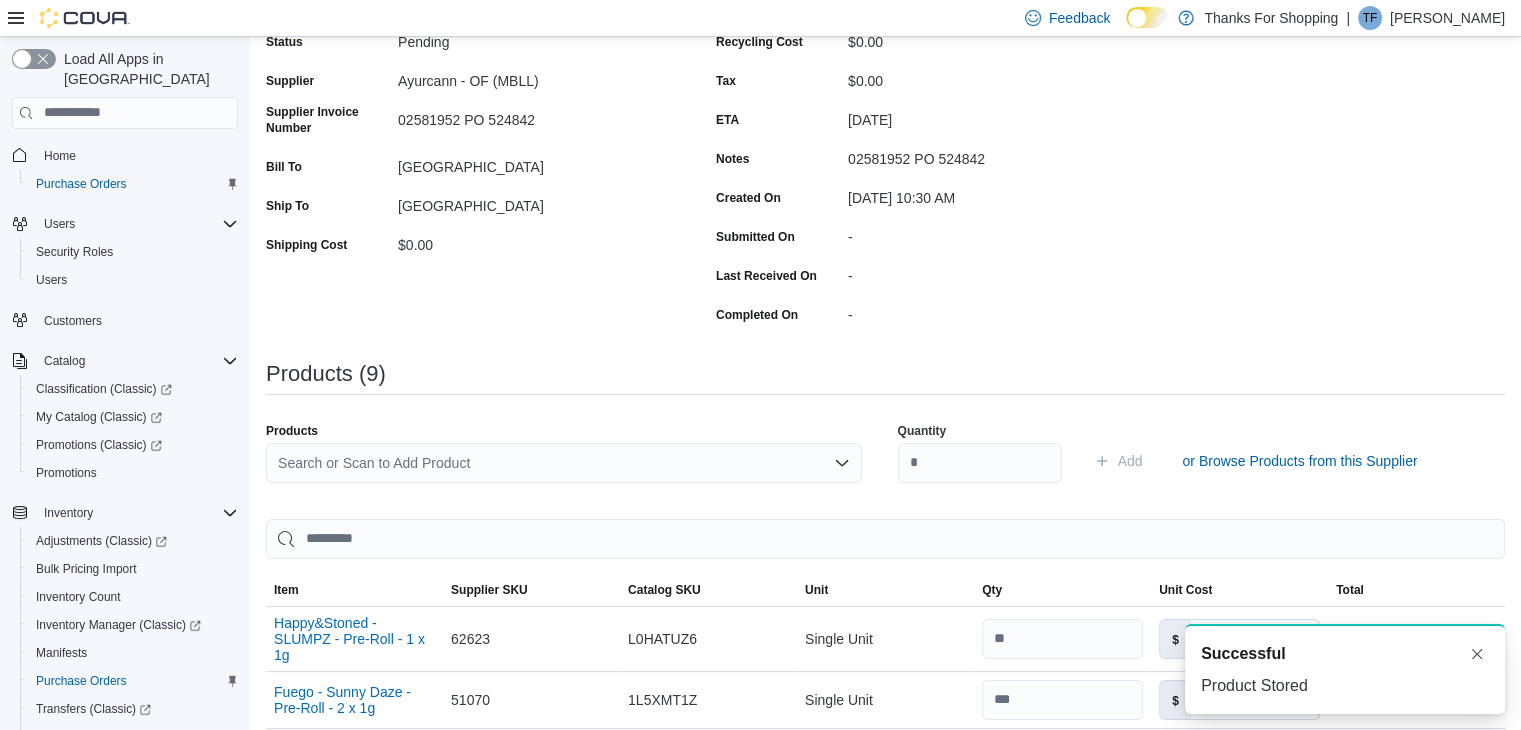 scroll, scrollTop: 0, scrollLeft: 0, axis: both 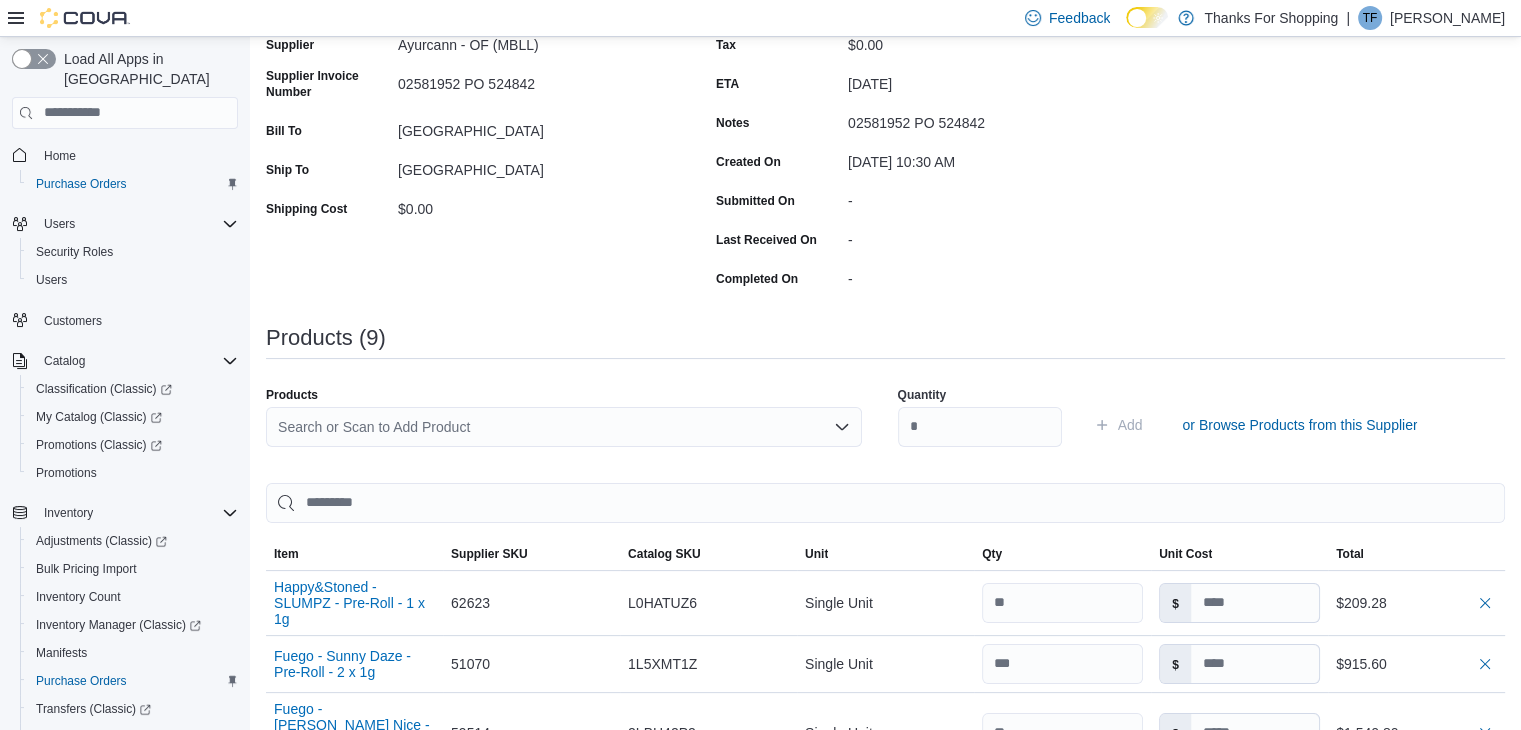 click on "Search or Scan to Add Product" at bounding box center [564, 427] 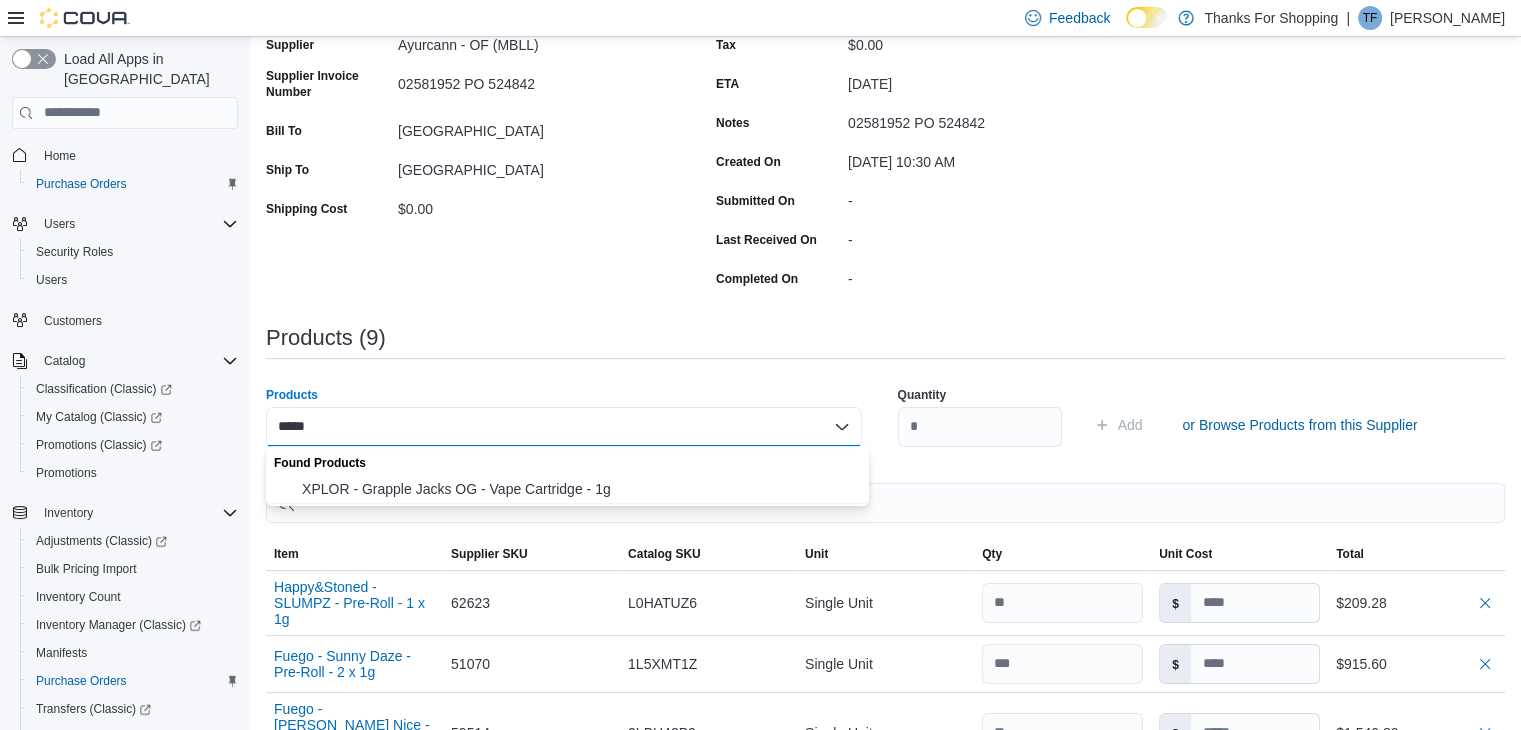 type on "*****" 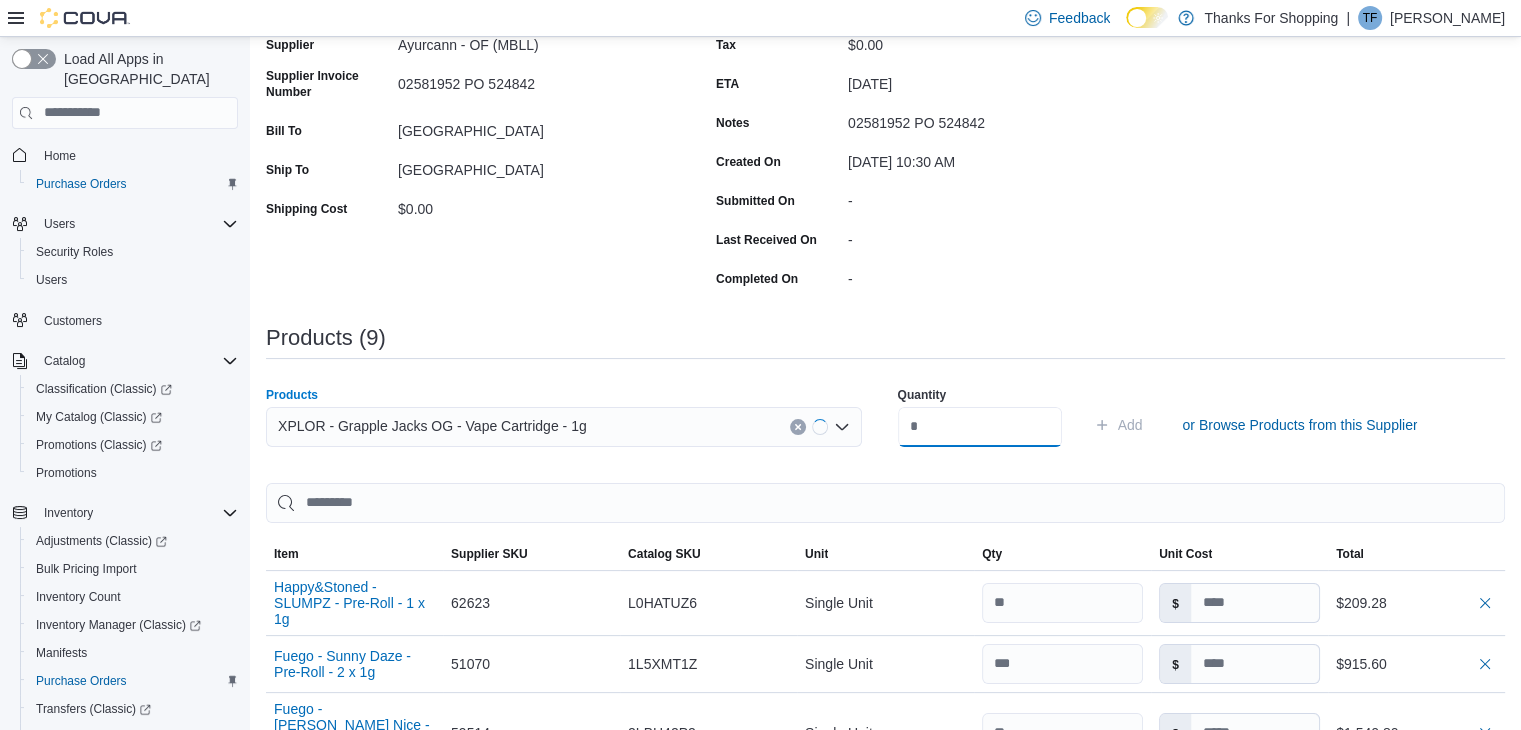 click at bounding box center (980, 427) 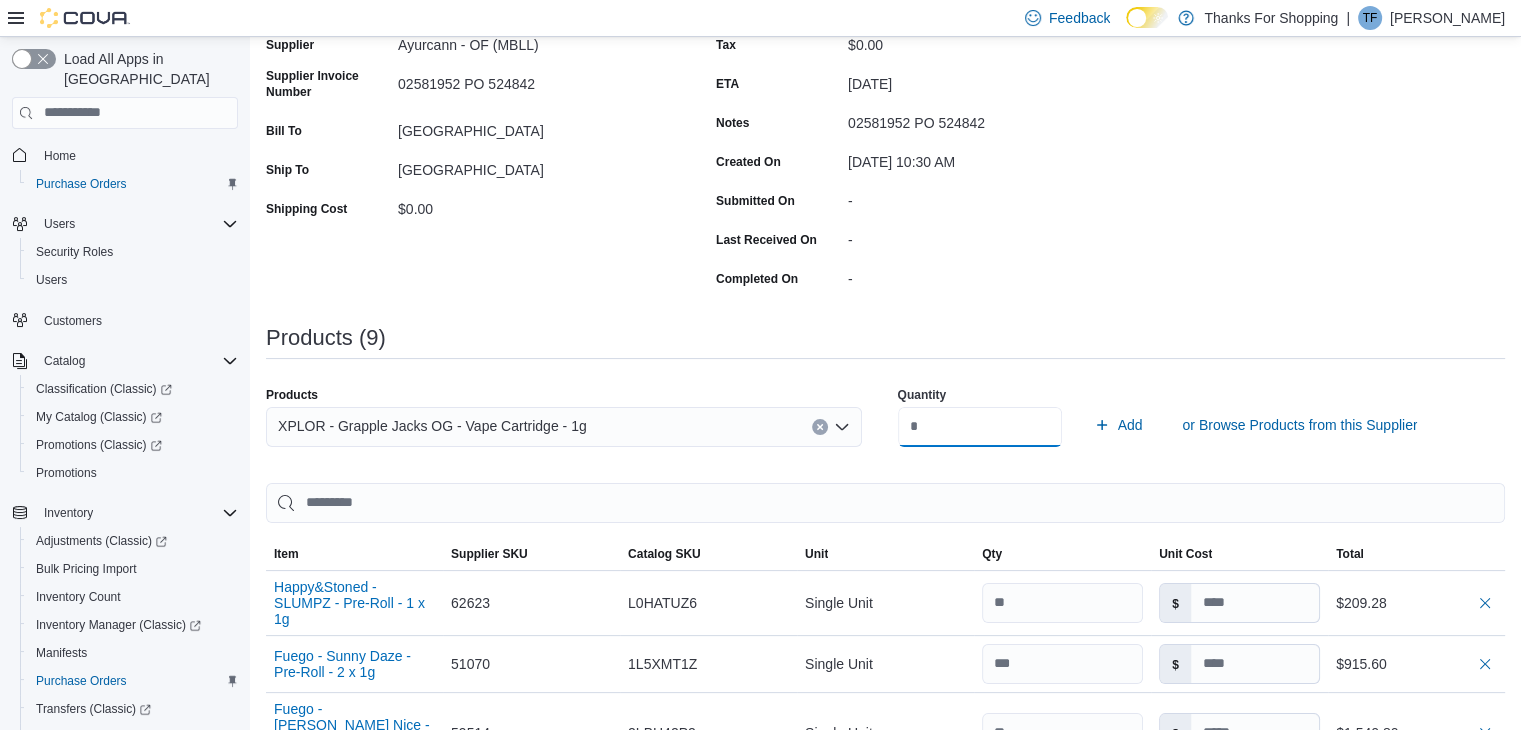 type on "**" 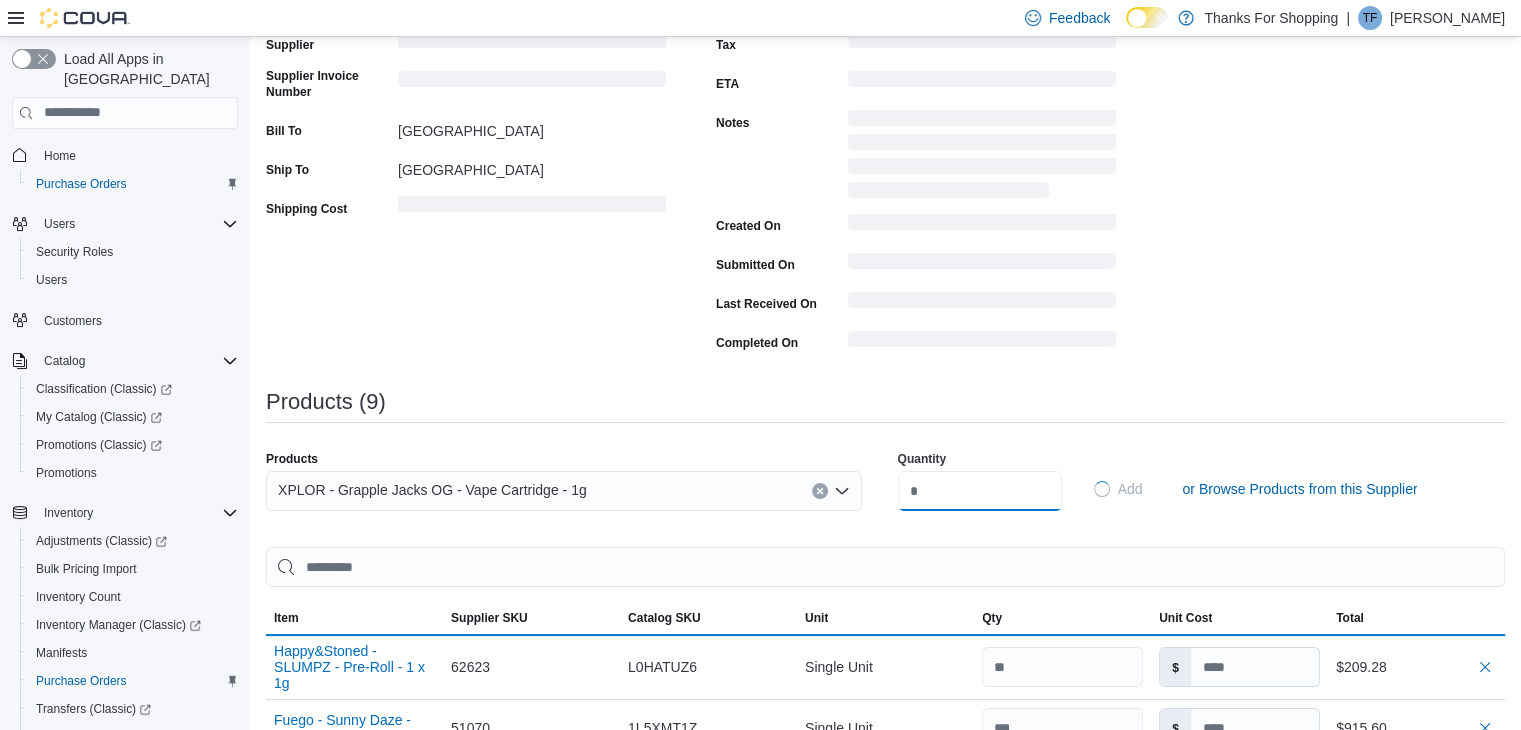 type 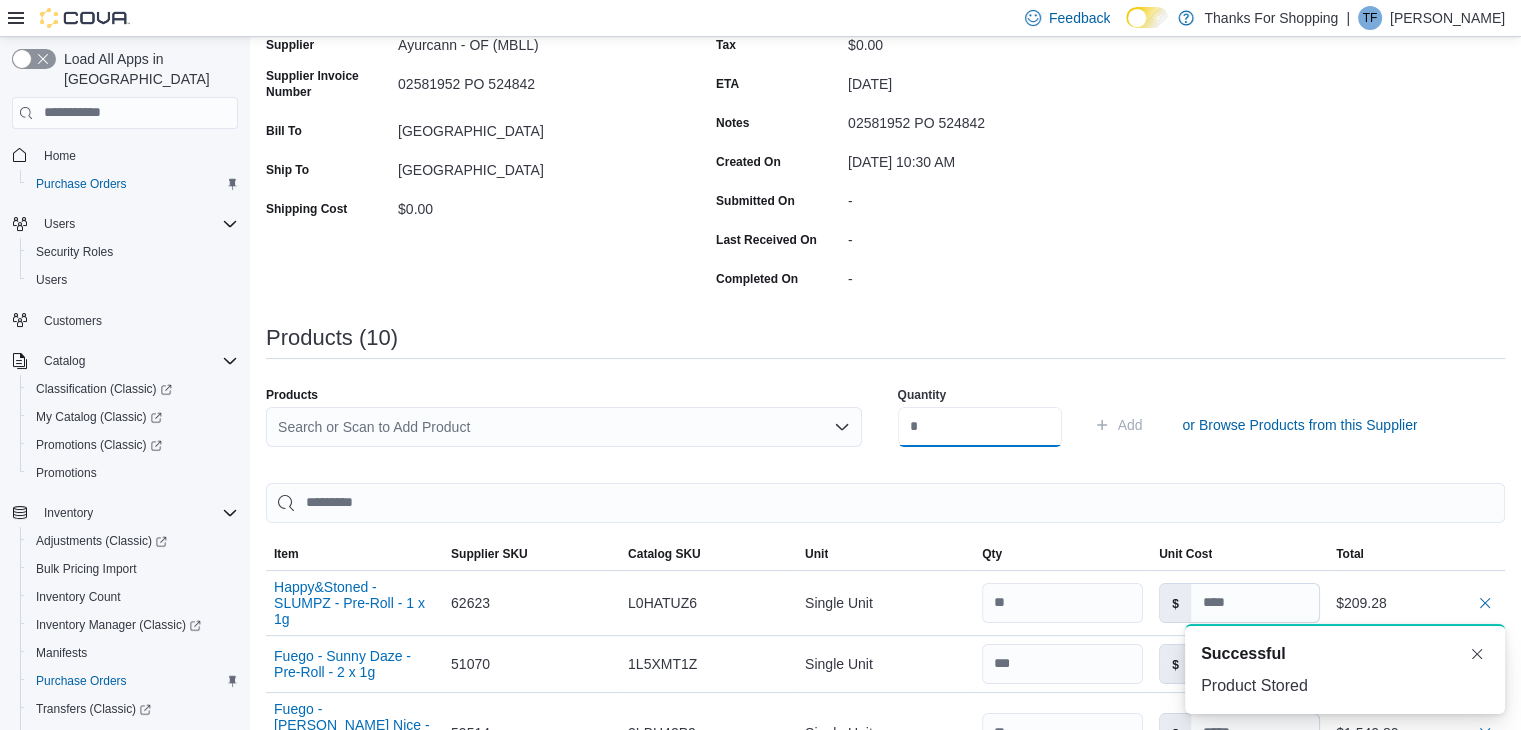 scroll, scrollTop: 0, scrollLeft: 0, axis: both 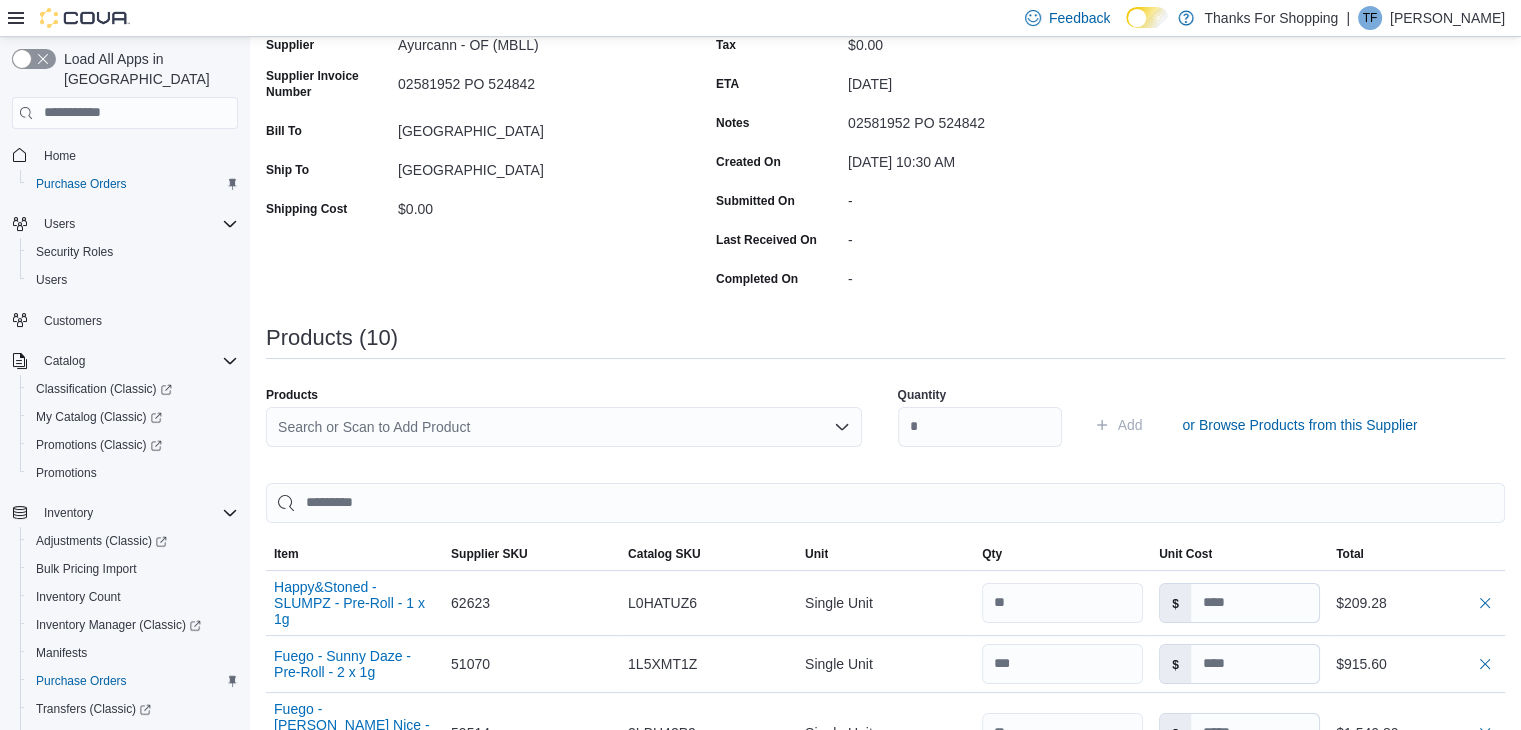 click on "Search or Scan to Add Product" at bounding box center (564, 427) 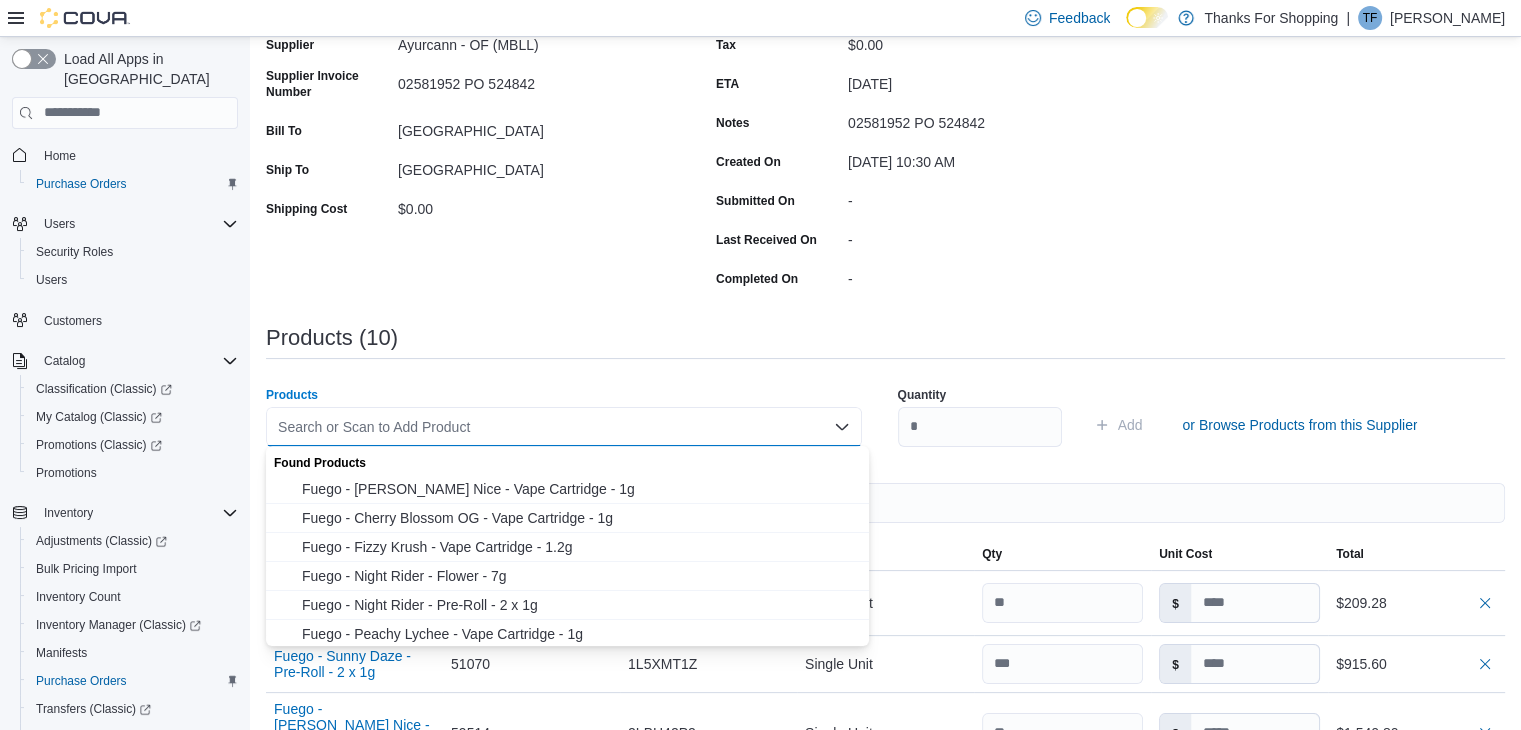 paste on "*****" 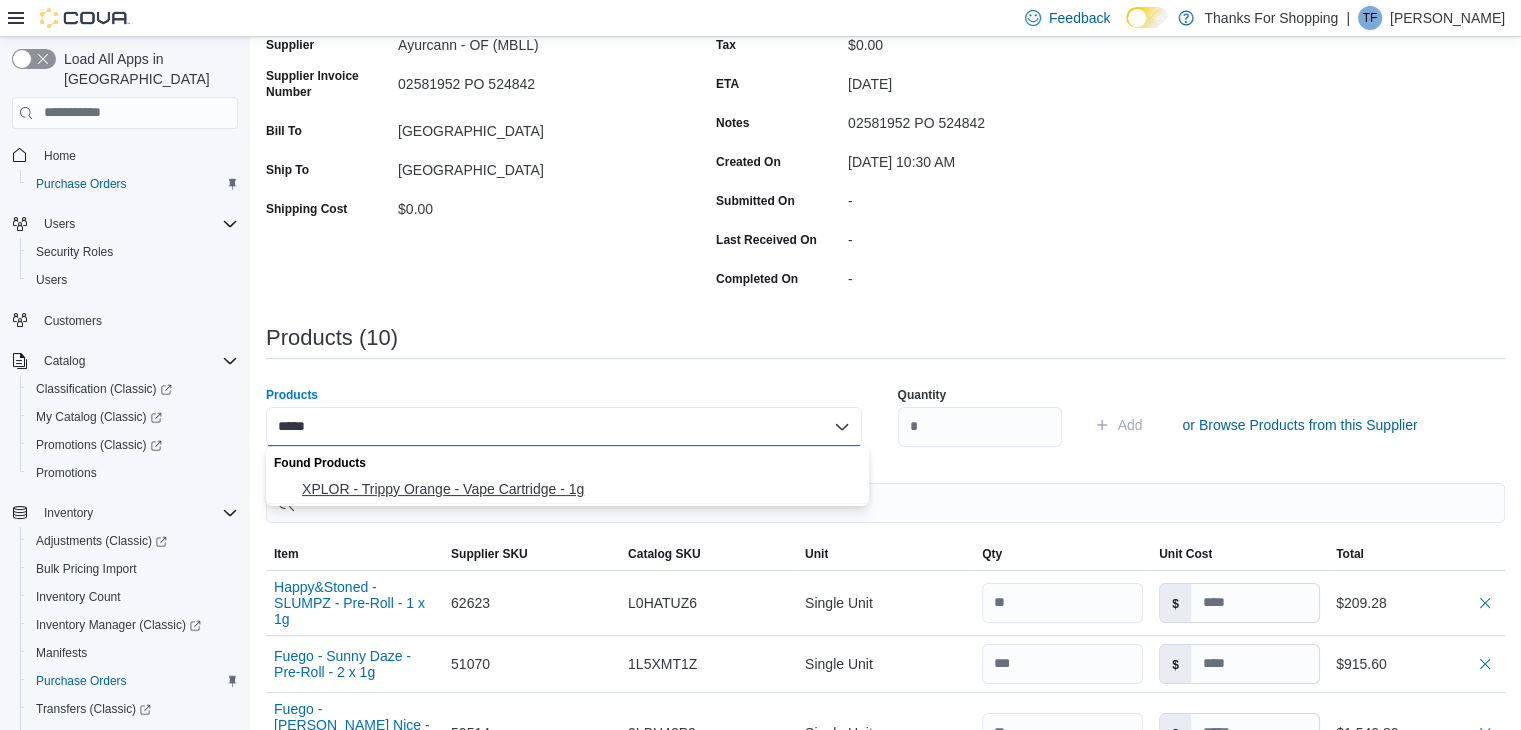 type on "*****" 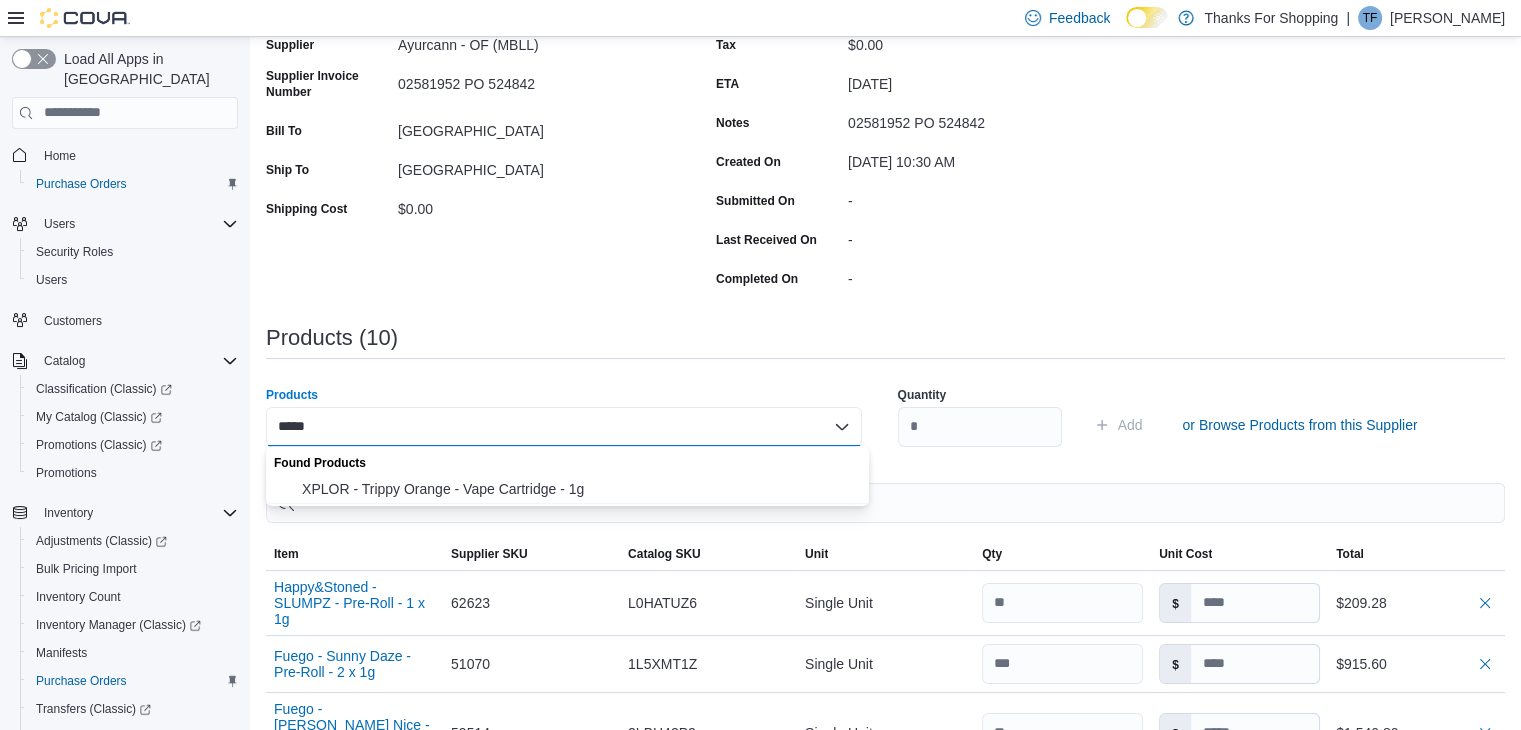 drag, startPoint x: 490, startPoint y: 493, endPoint x: 610, endPoint y: 472, distance: 121.82365 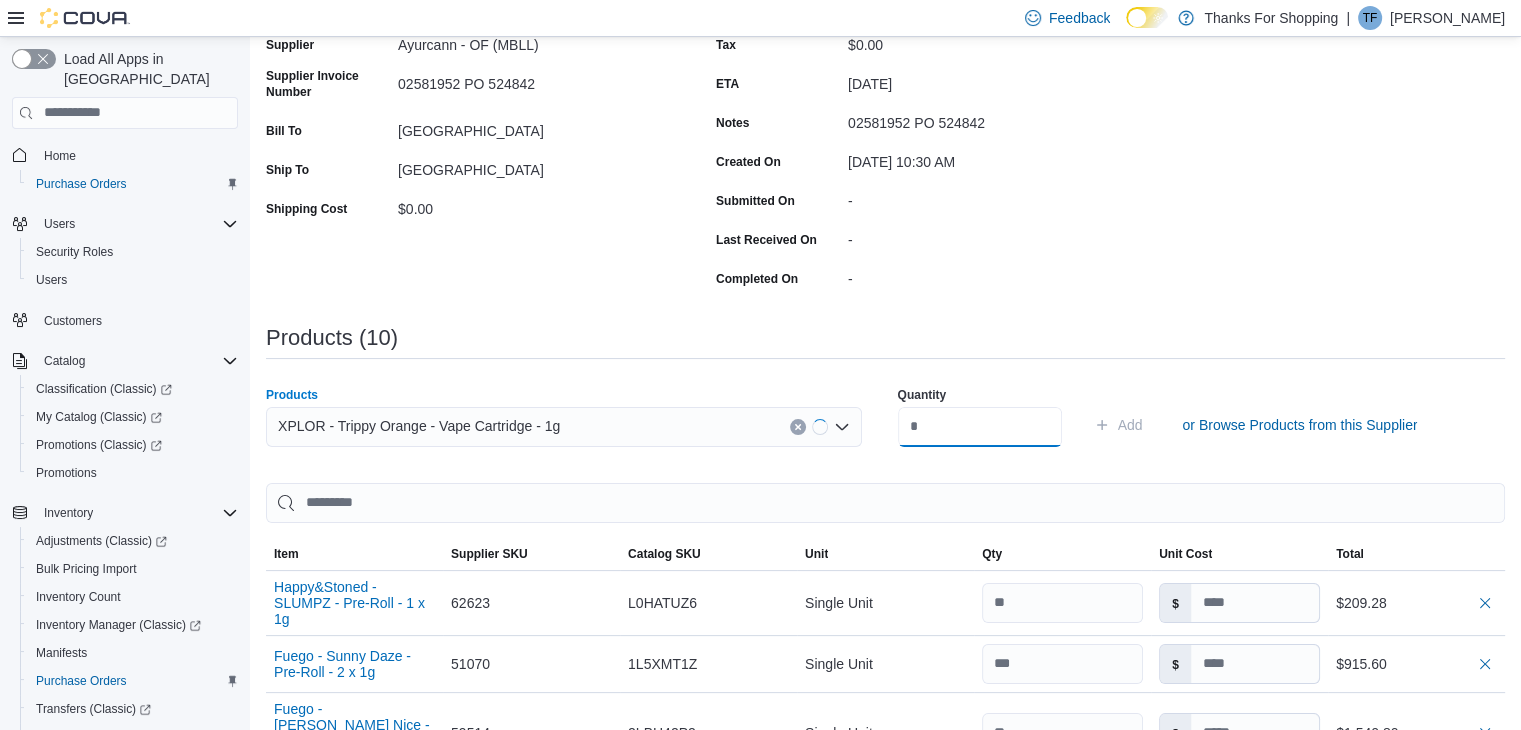 click at bounding box center (980, 427) 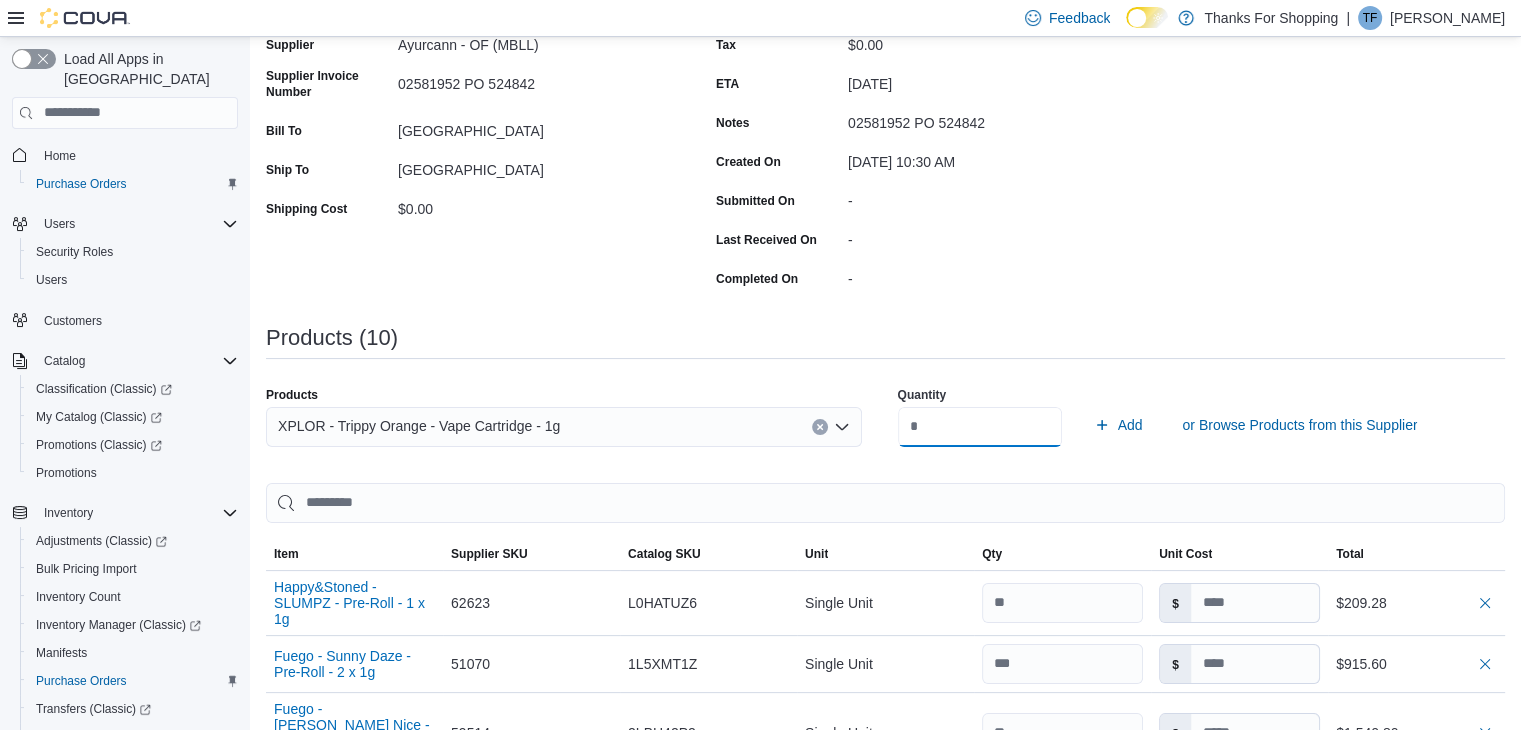type on "**" 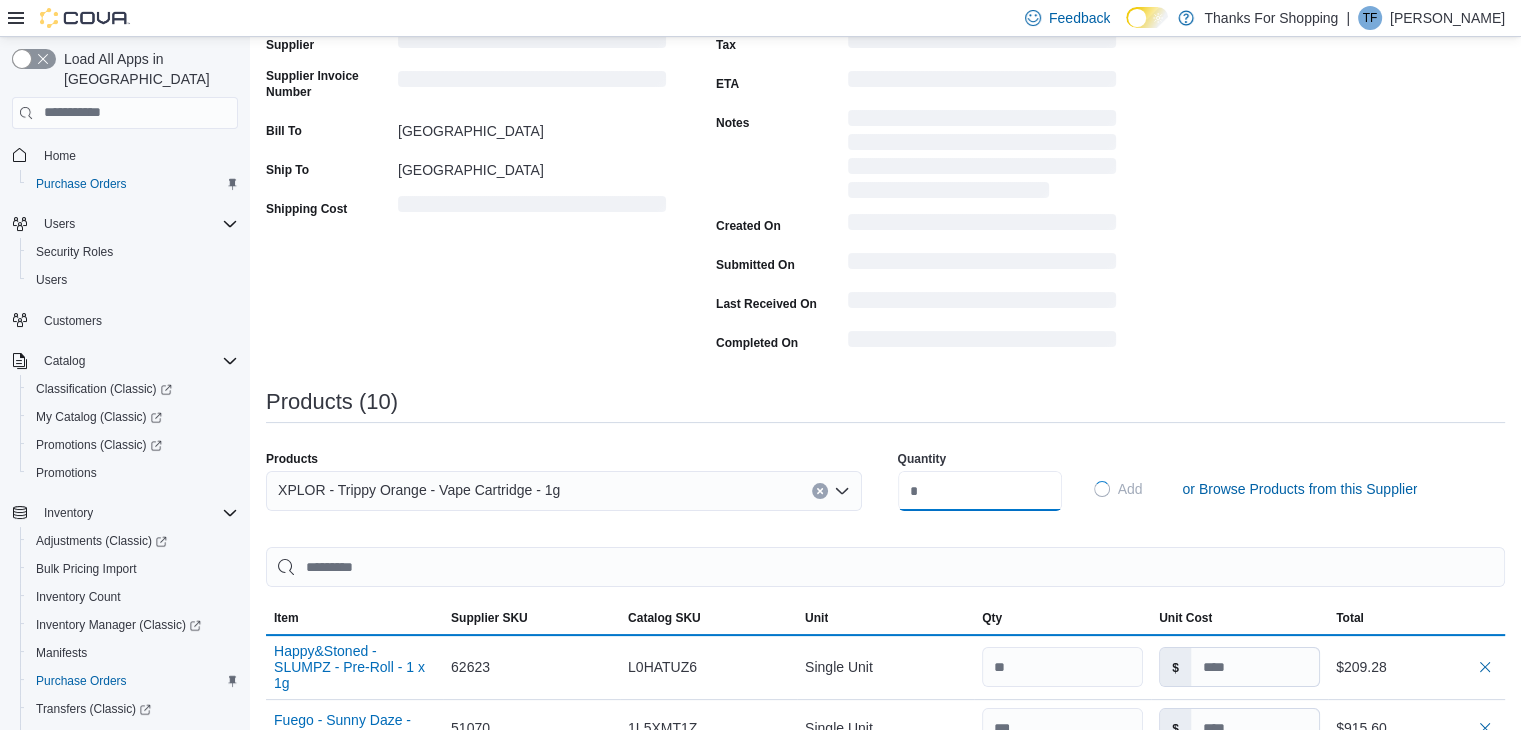 type 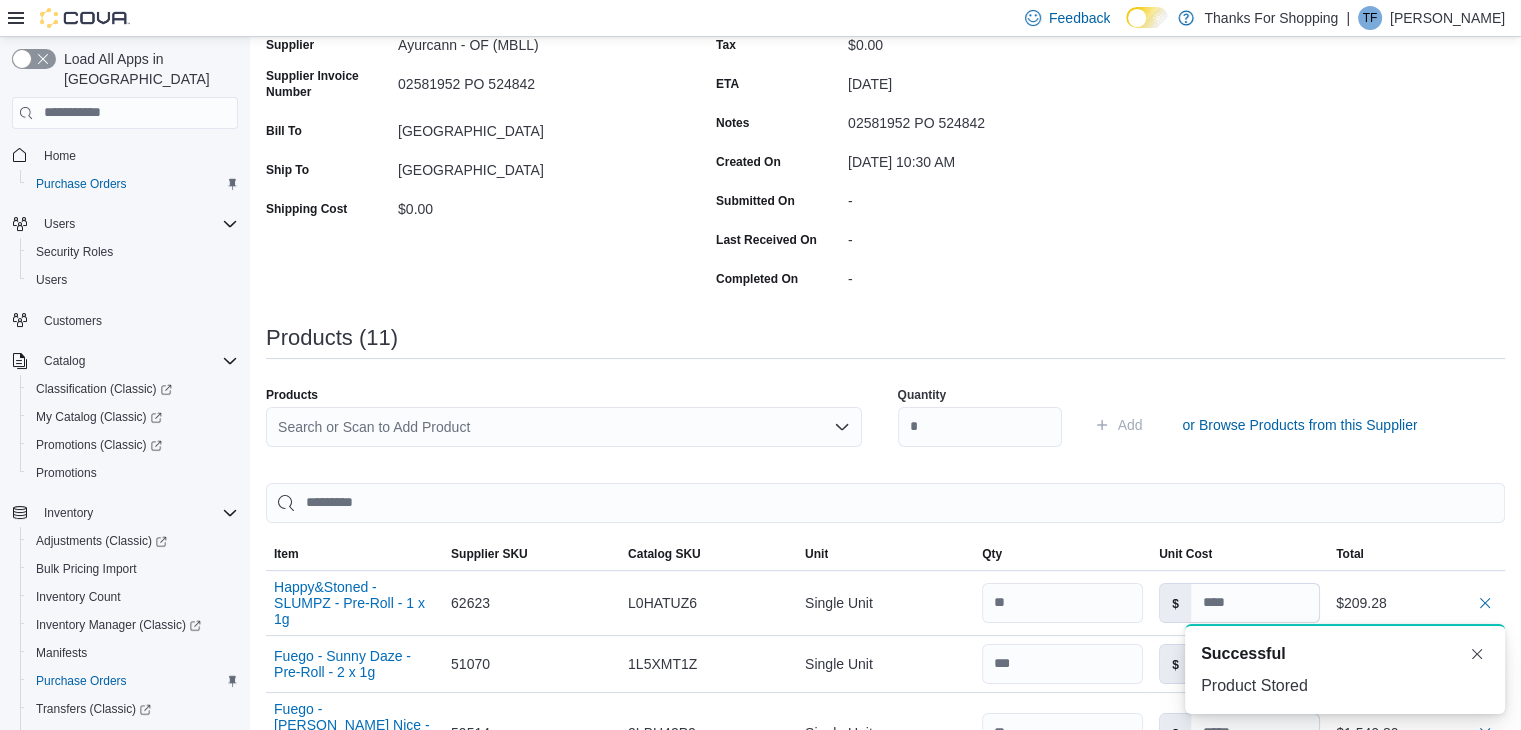 scroll, scrollTop: 0, scrollLeft: 0, axis: both 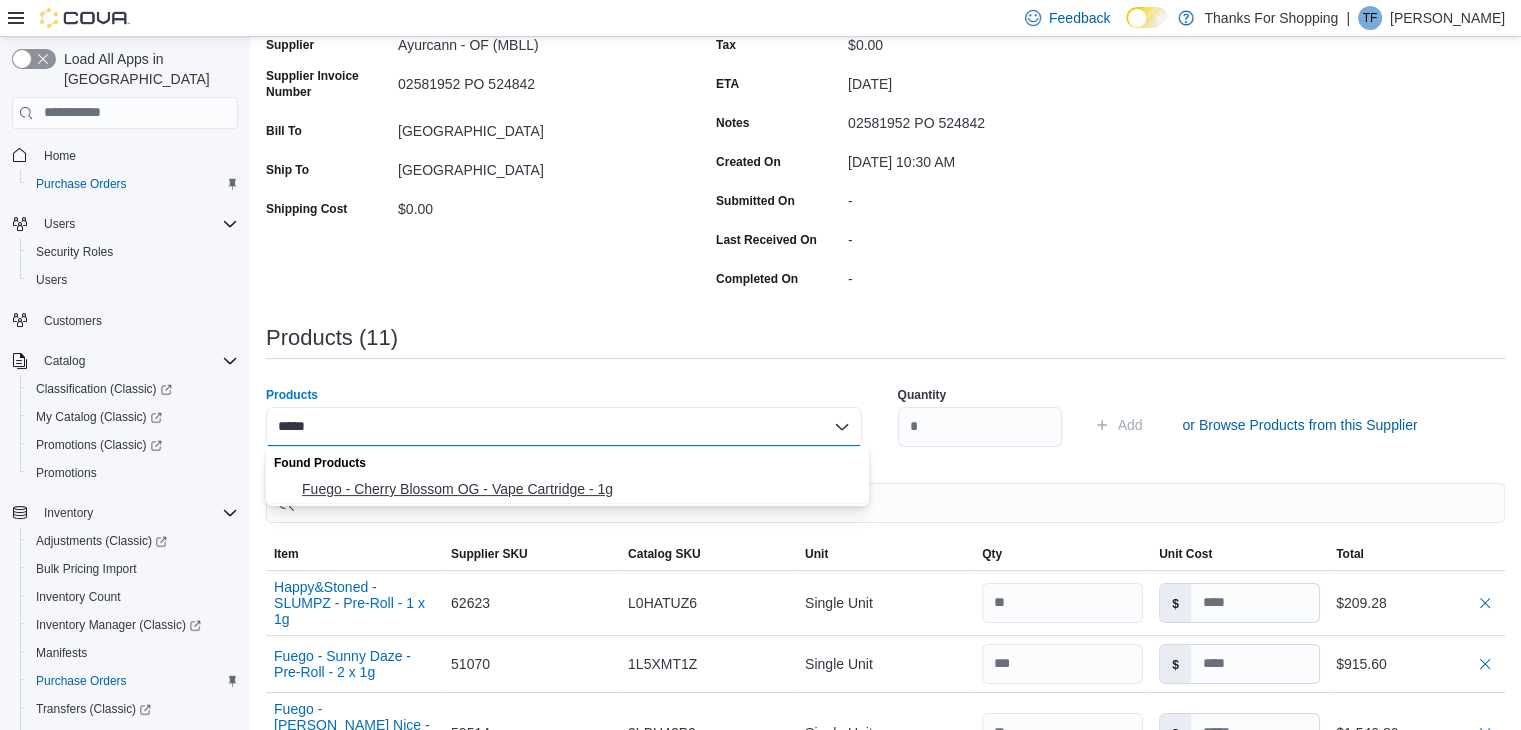 type on "*****" 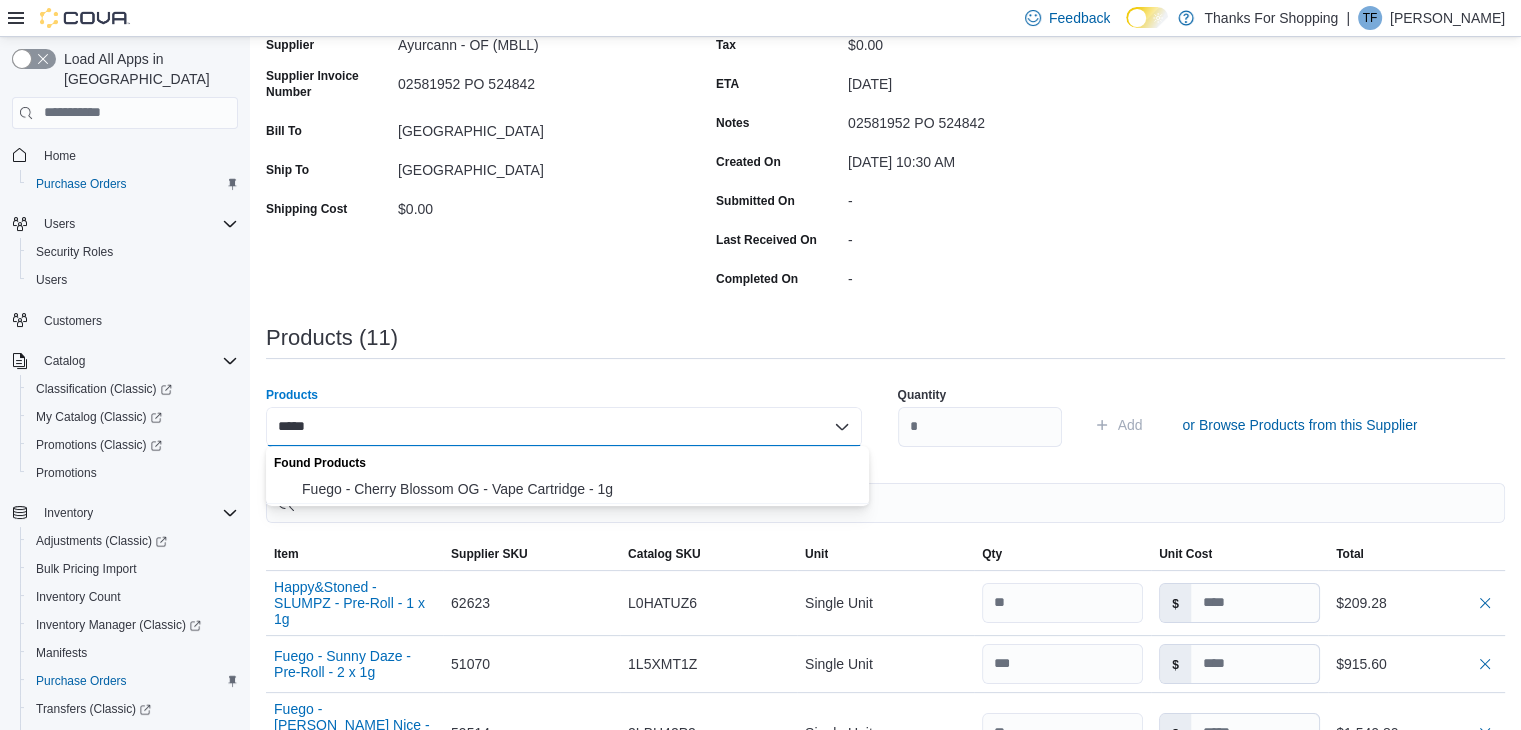 type 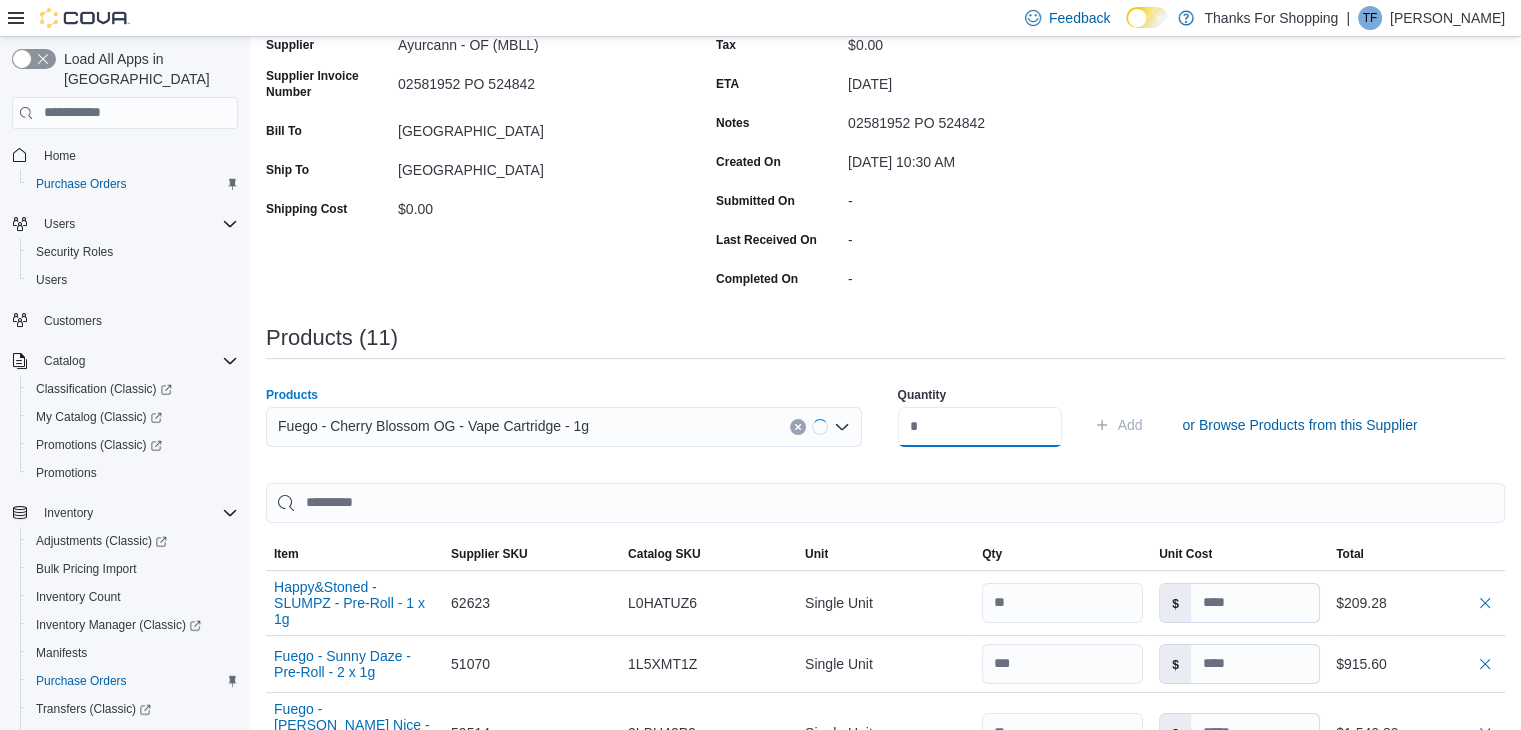 click at bounding box center (980, 427) 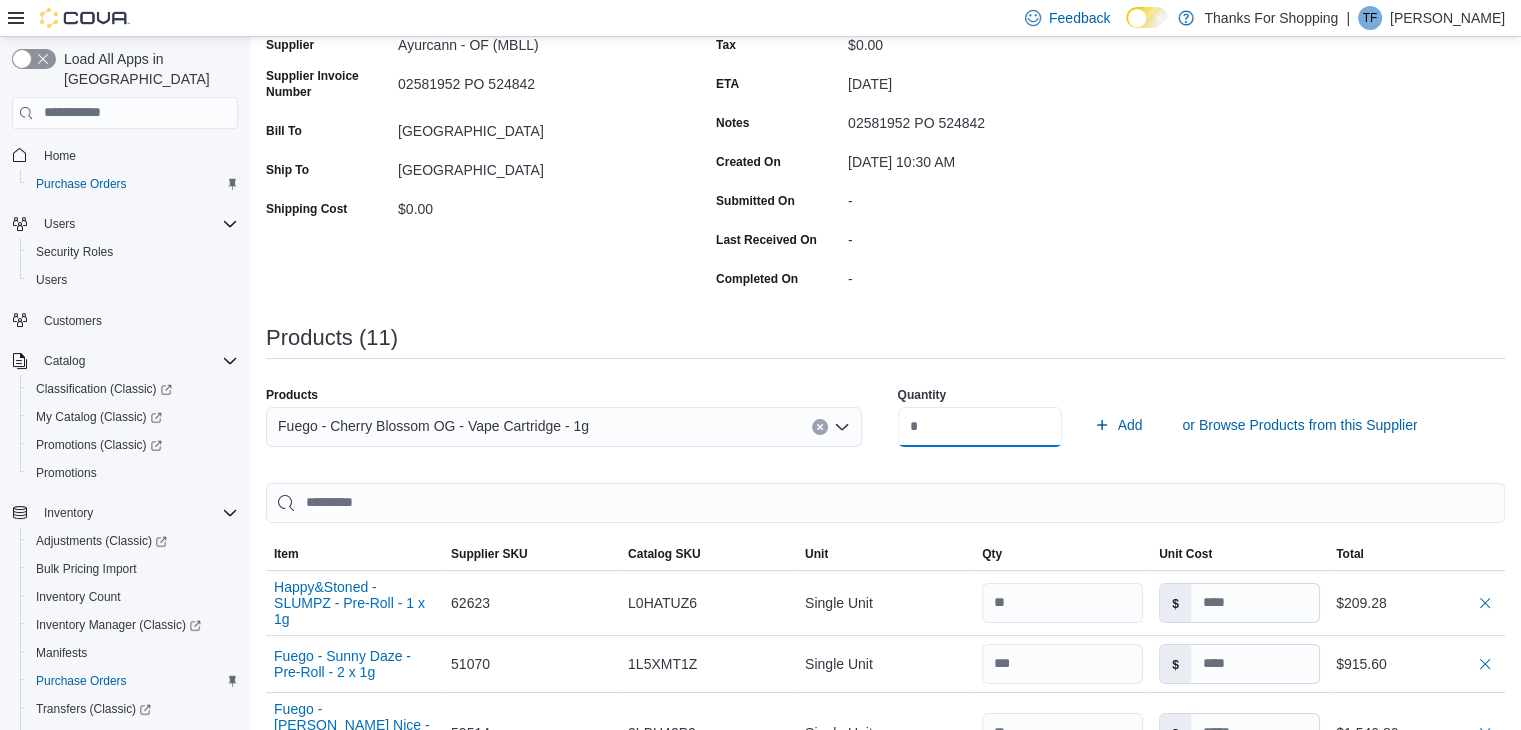 type on "**" 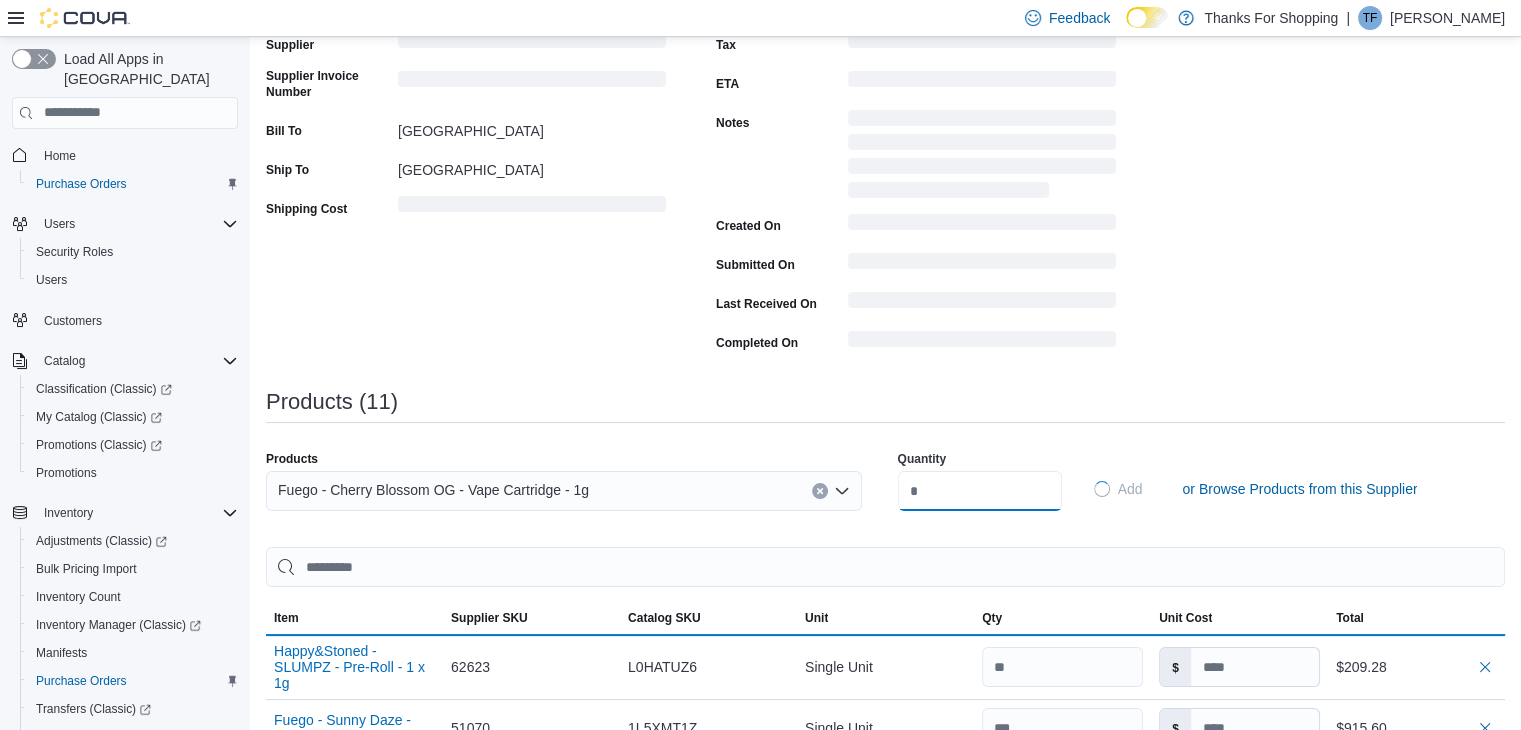 type 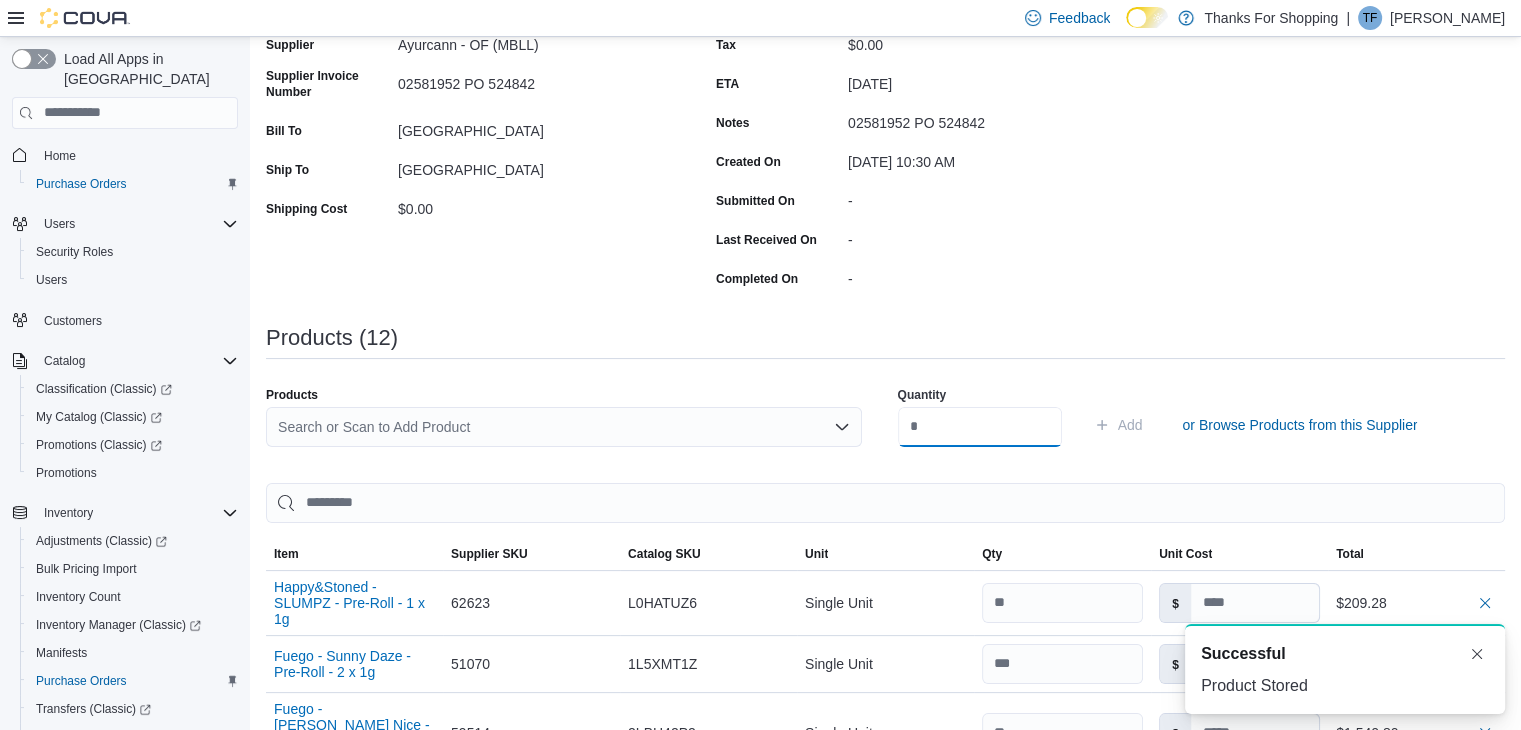 scroll, scrollTop: 0, scrollLeft: 0, axis: both 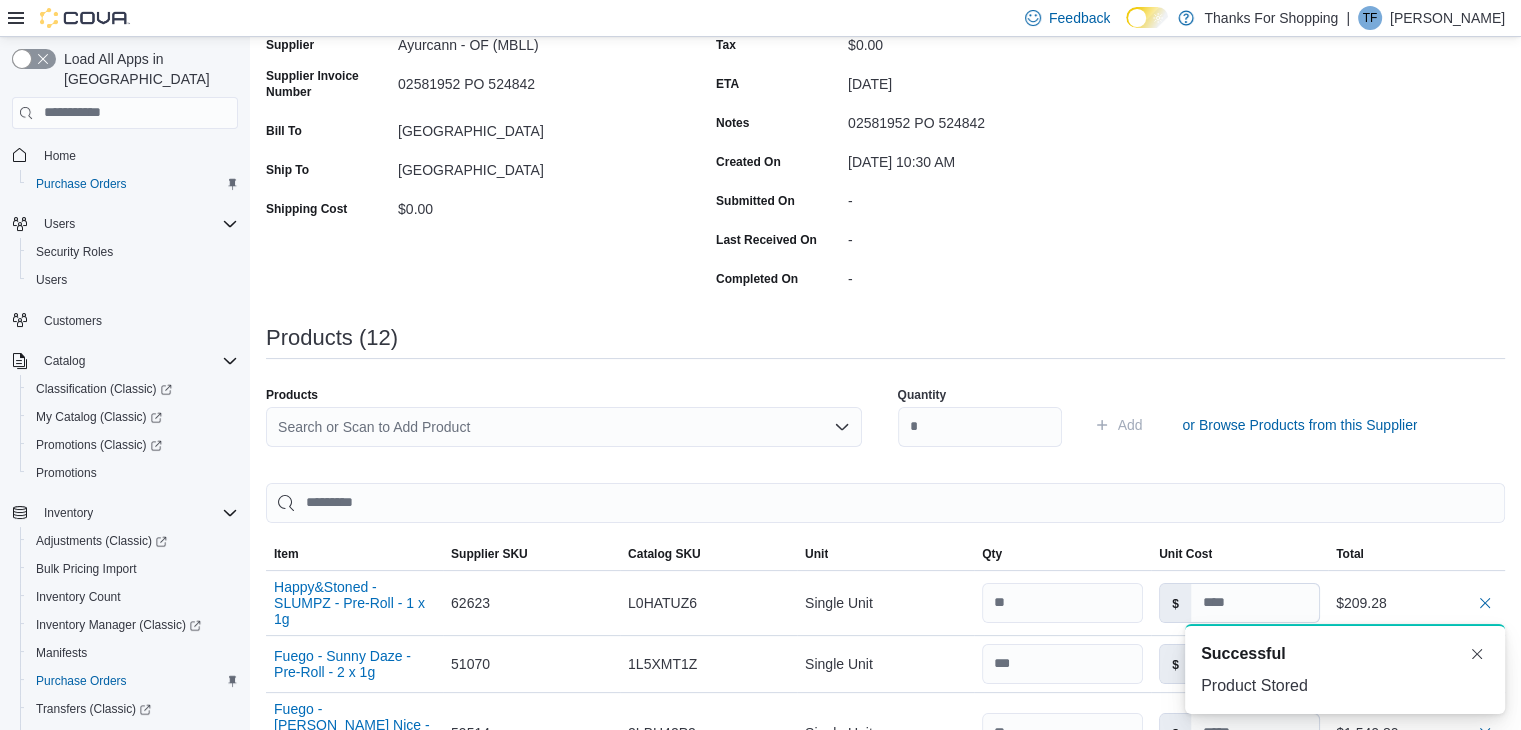 click on "Search or Scan to Add Product" at bounding box center (564, 427) 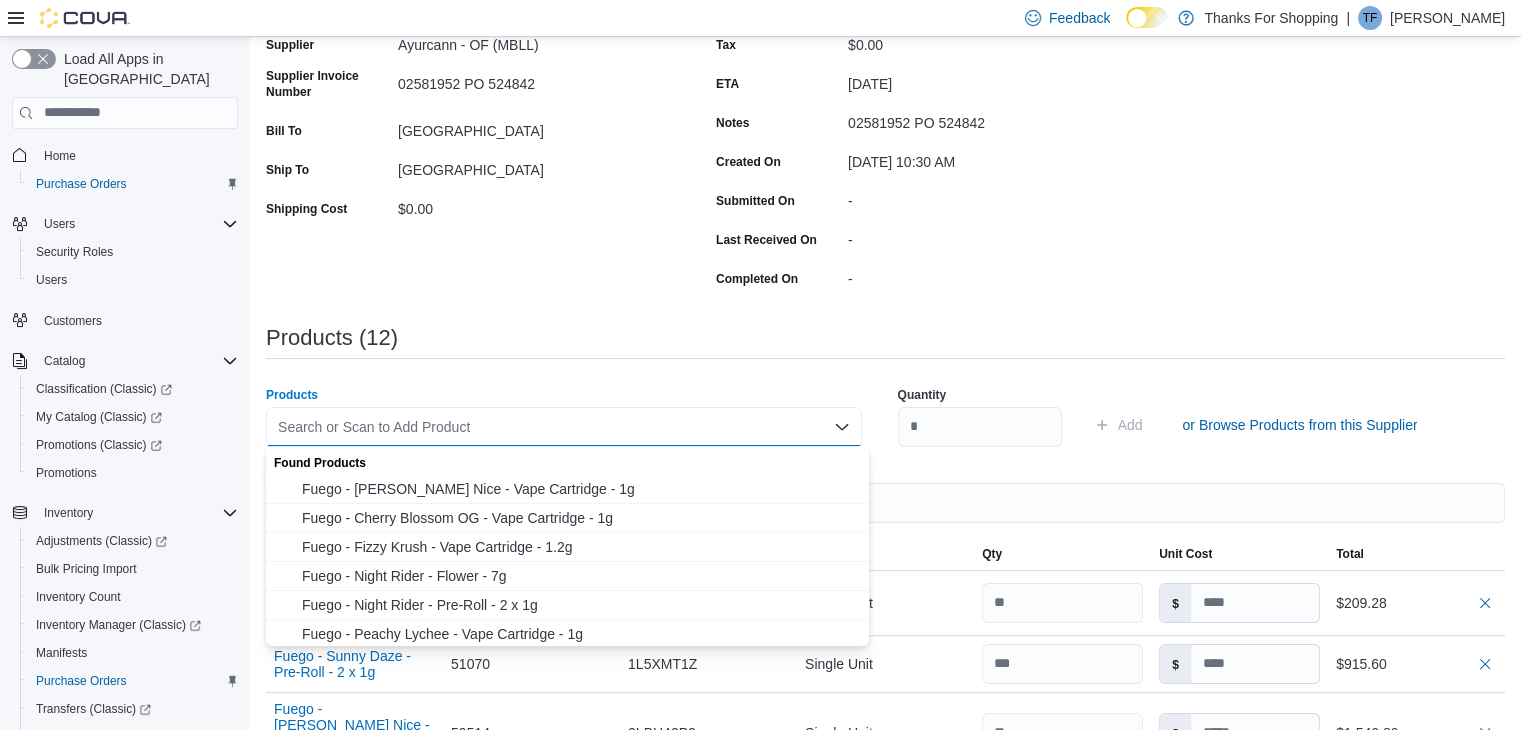 paste on "*****" 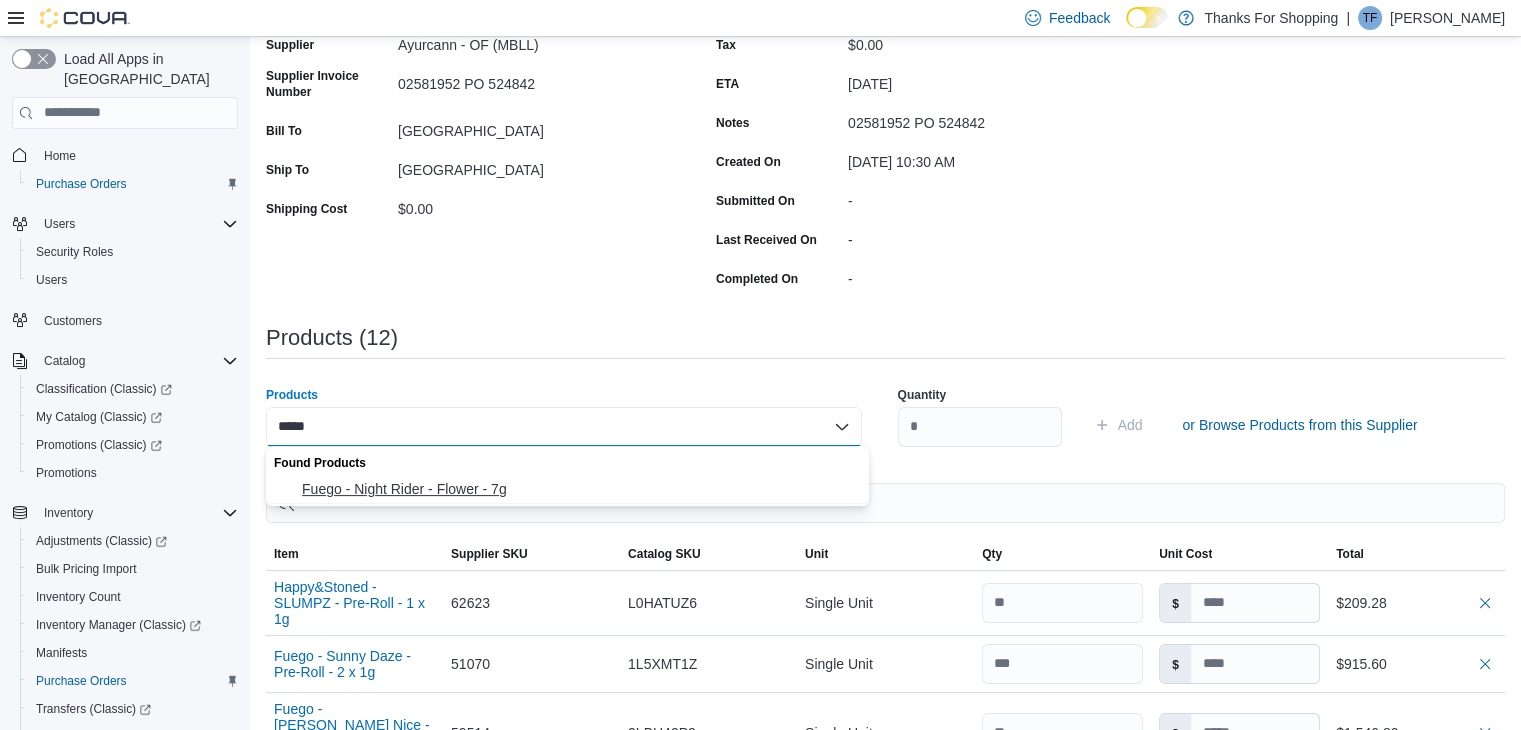 type on "*****" 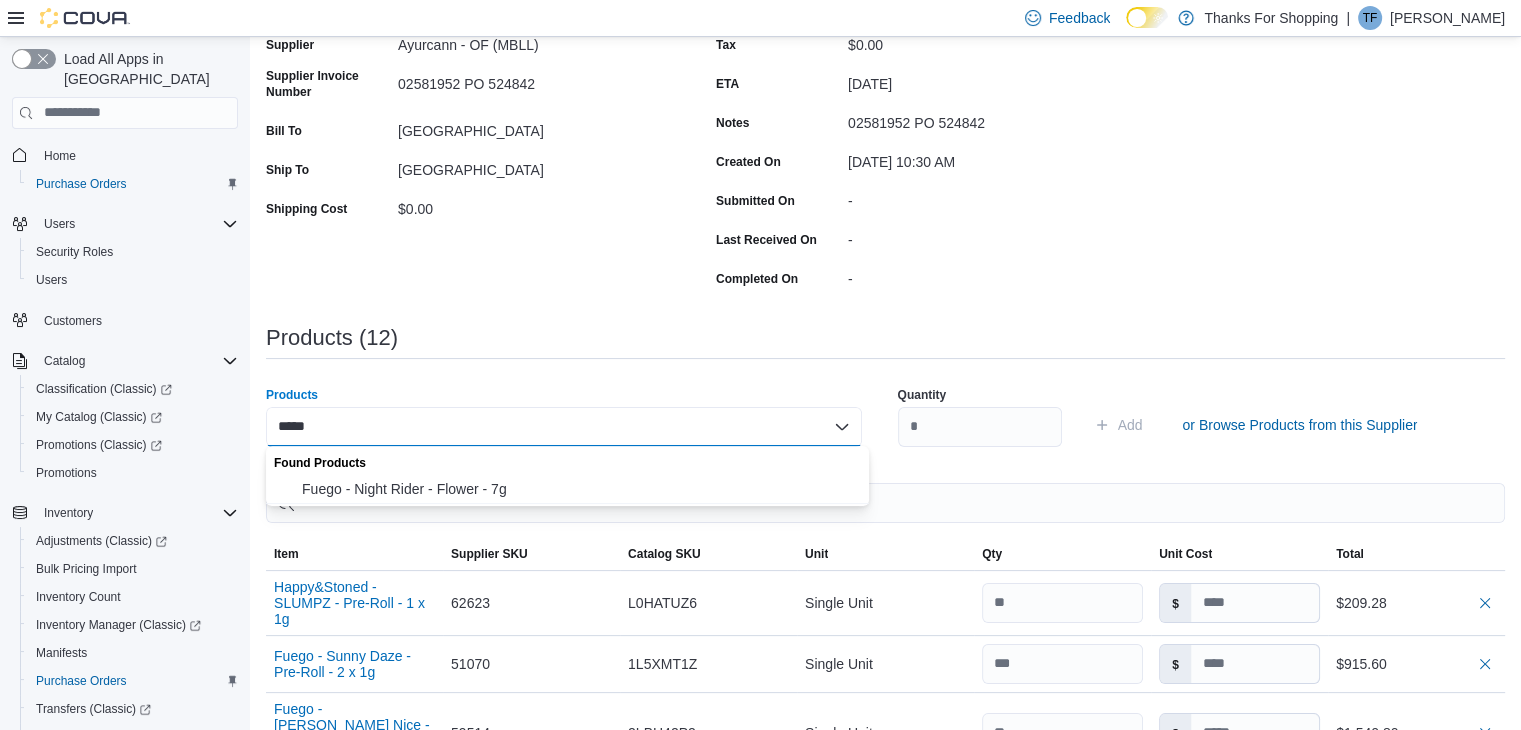 type 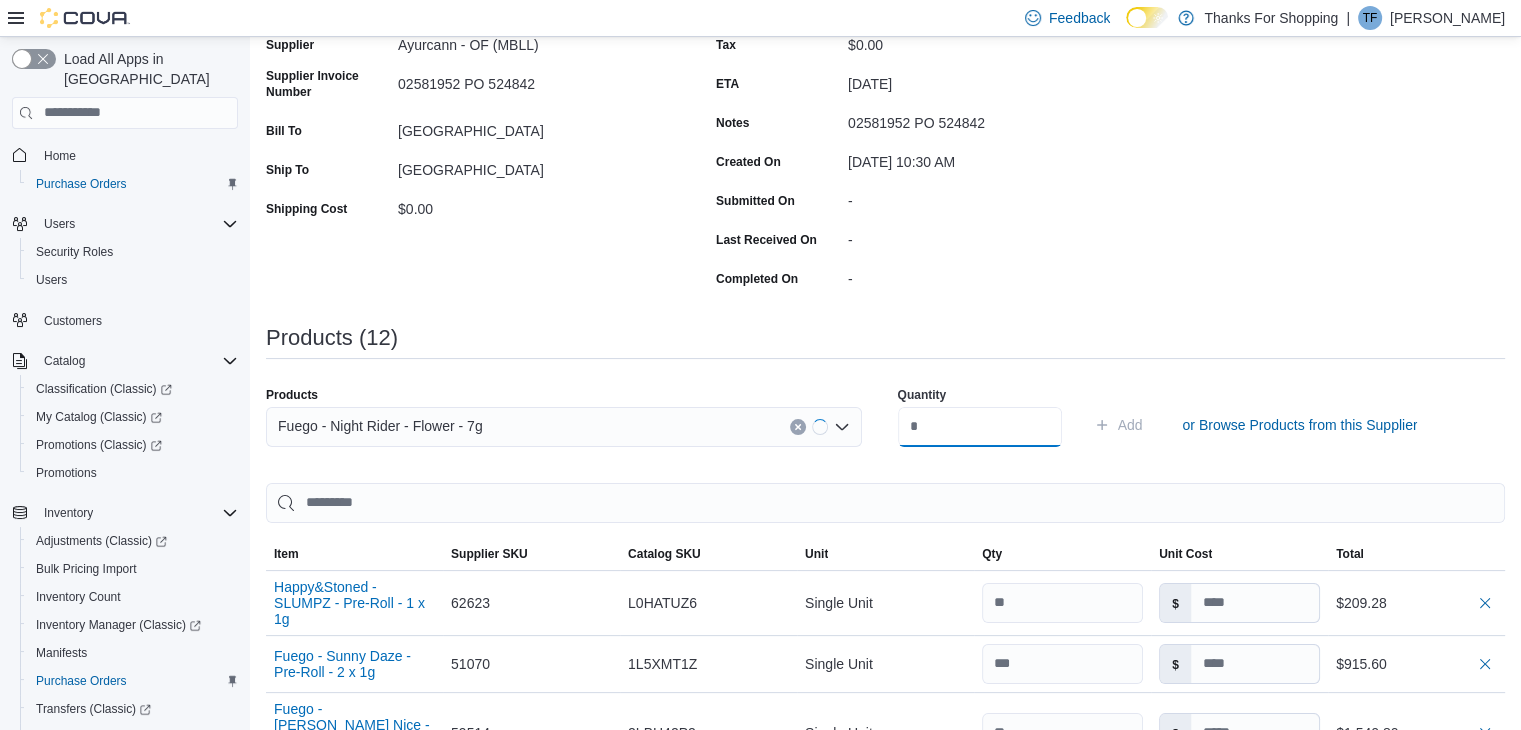 click at bounding box center (980, 427) 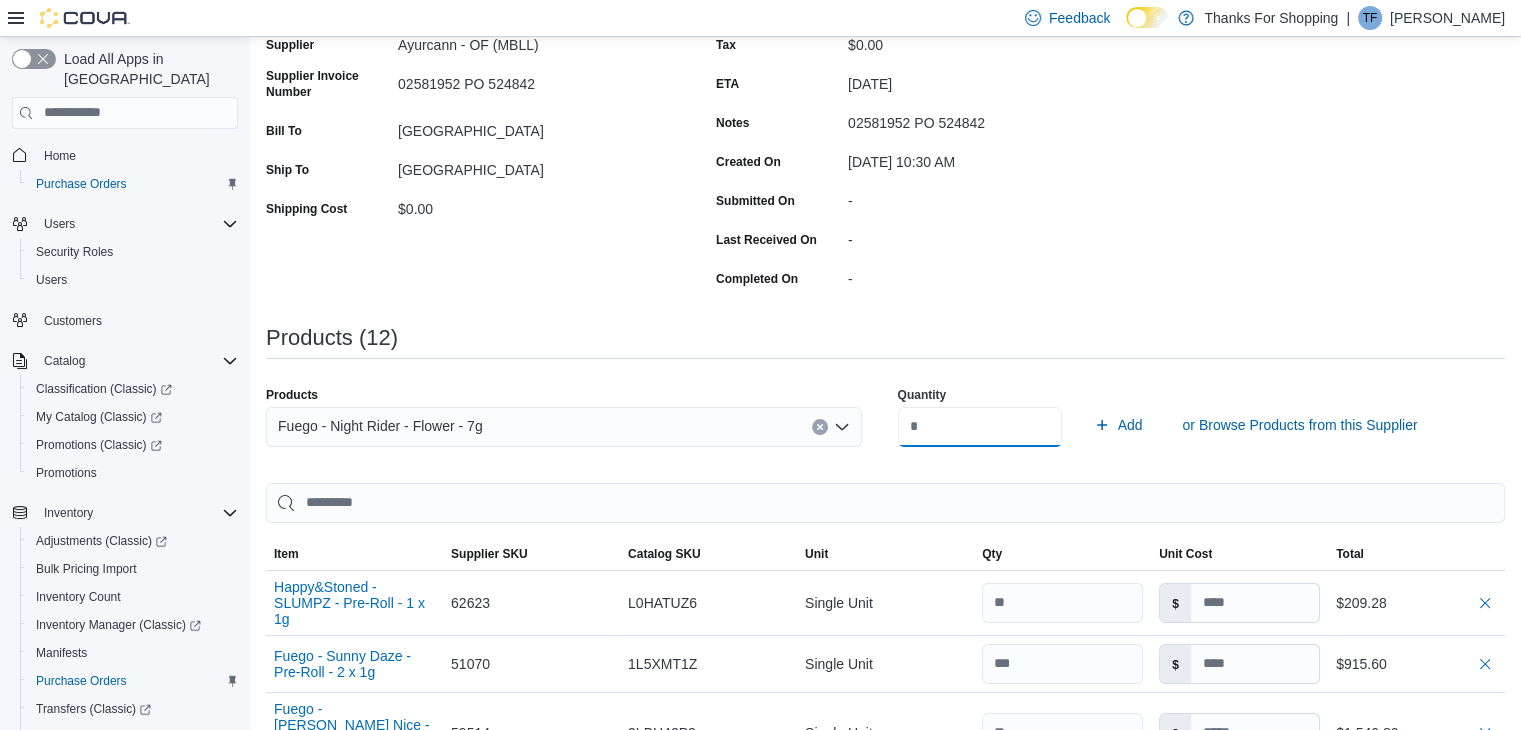 type on "*" 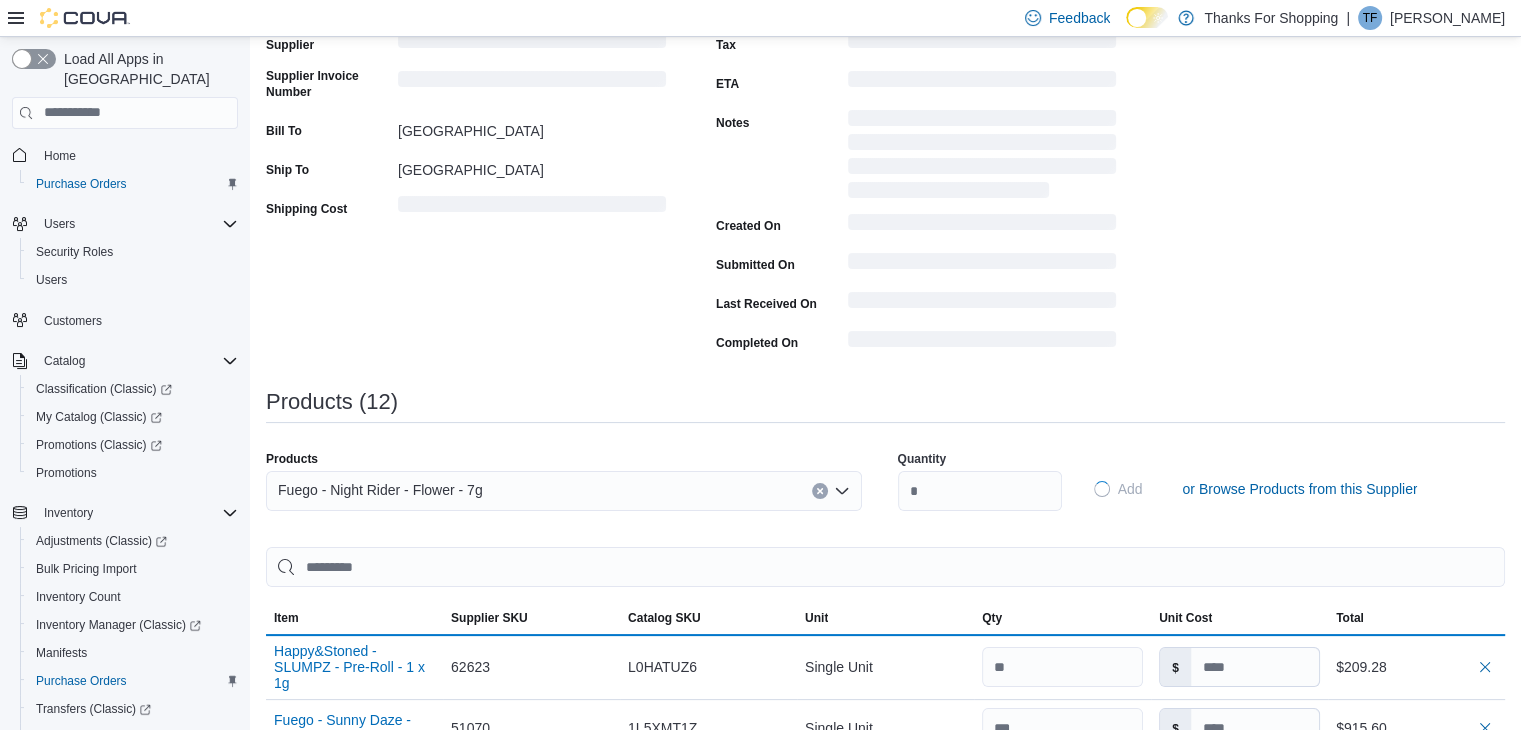 type 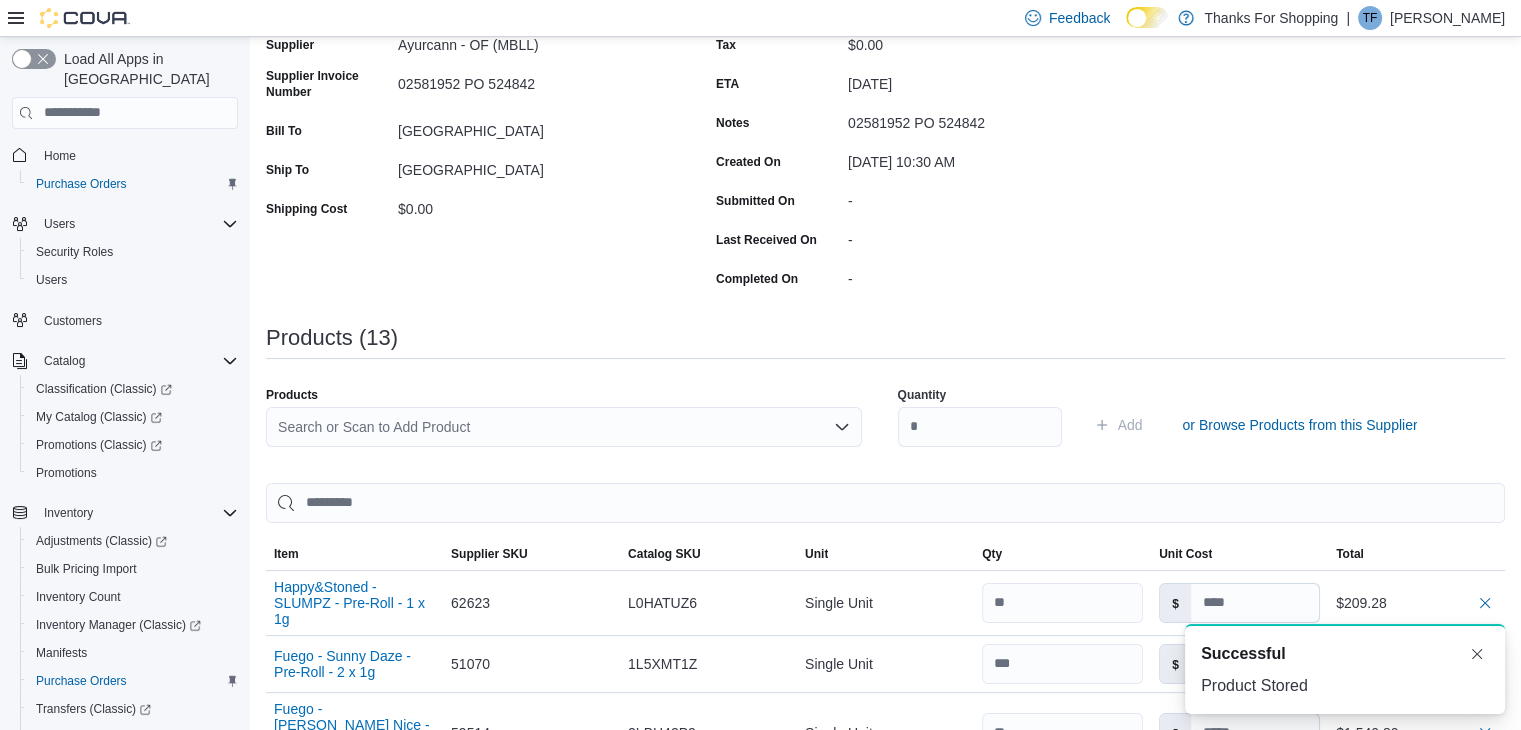 scroll, scrollTop: 0, scrollLeft: 0, axis: both 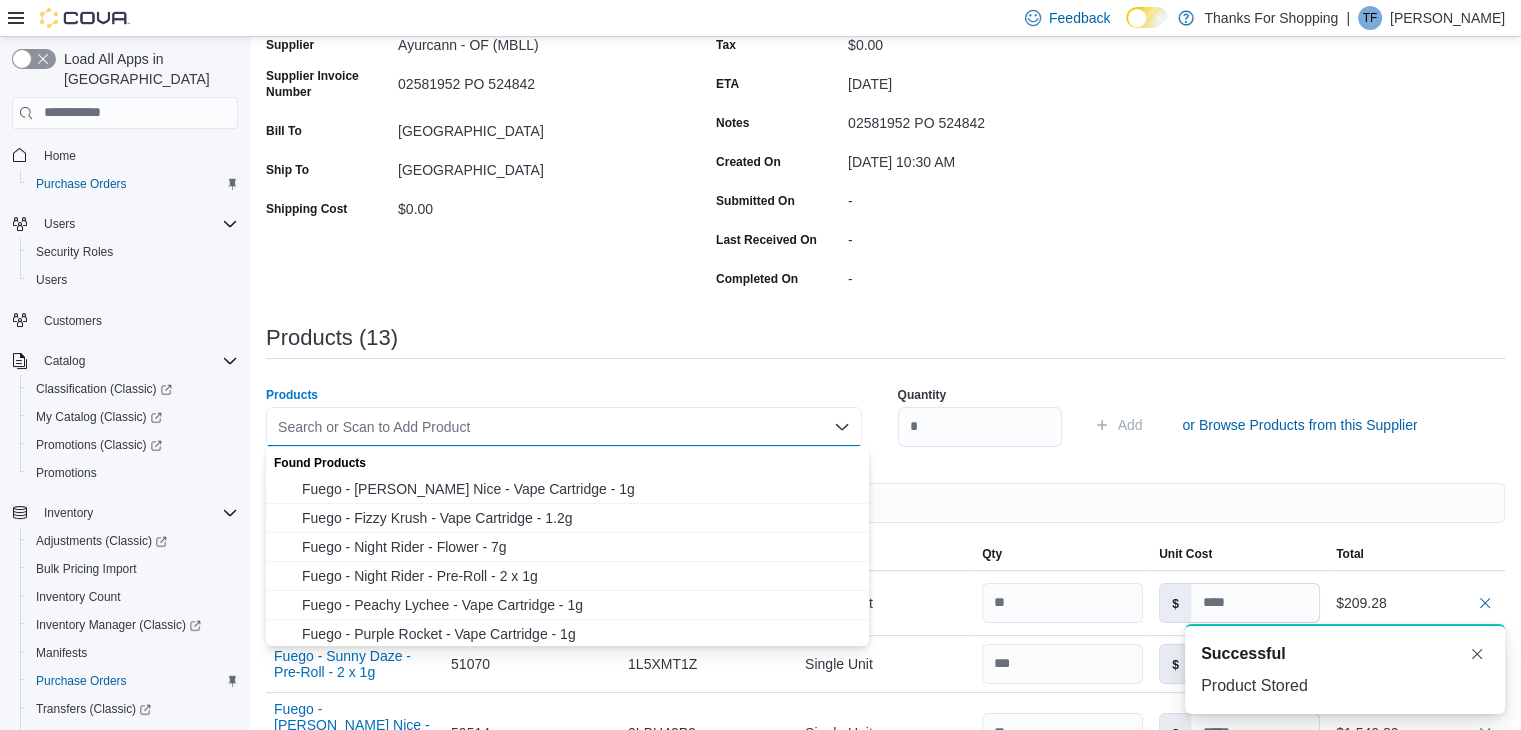 paste on "*****" 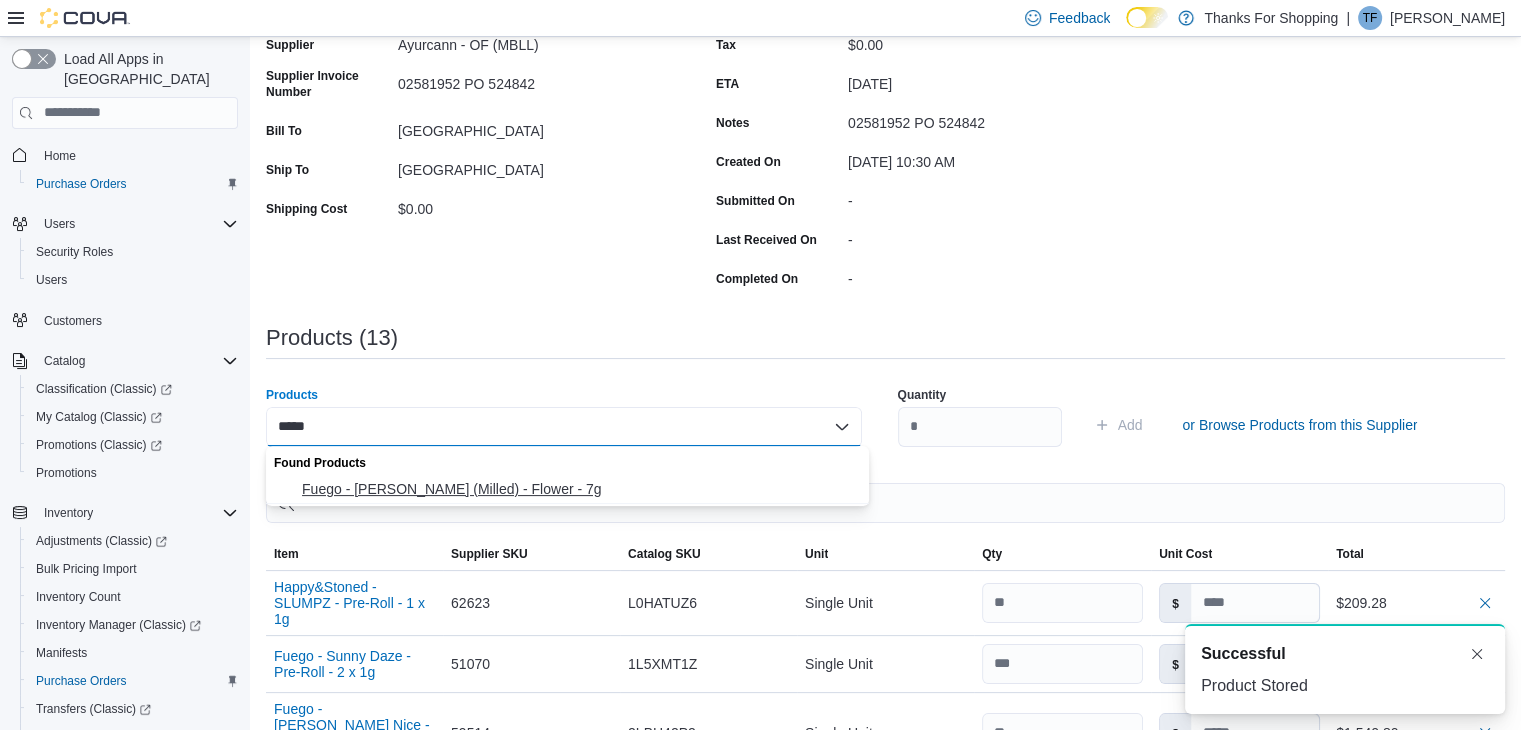 type on "*****" 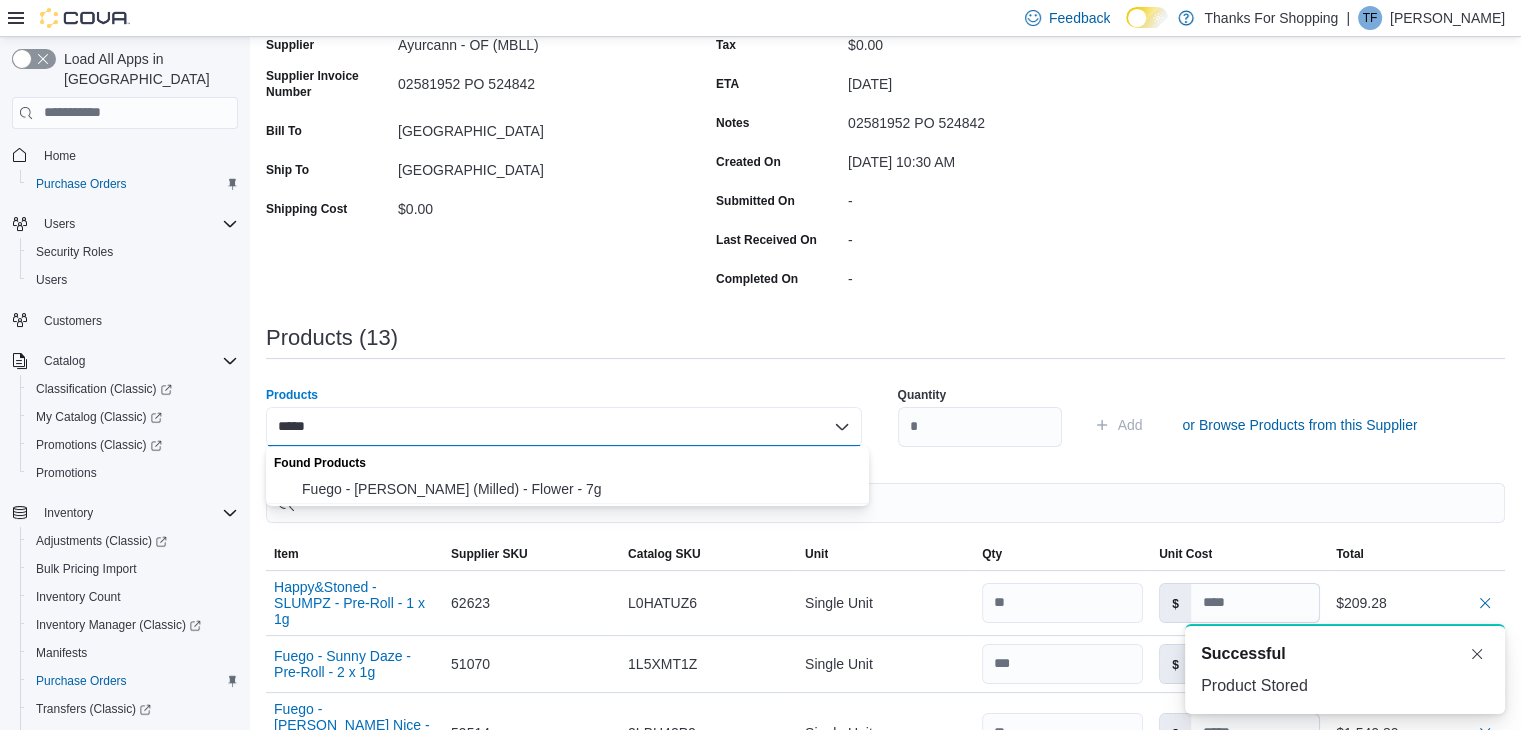 drag, startPoint x: 476, startPoint y: 484, endPoint x: 920, endPoint y: 461, distance: 444.5953 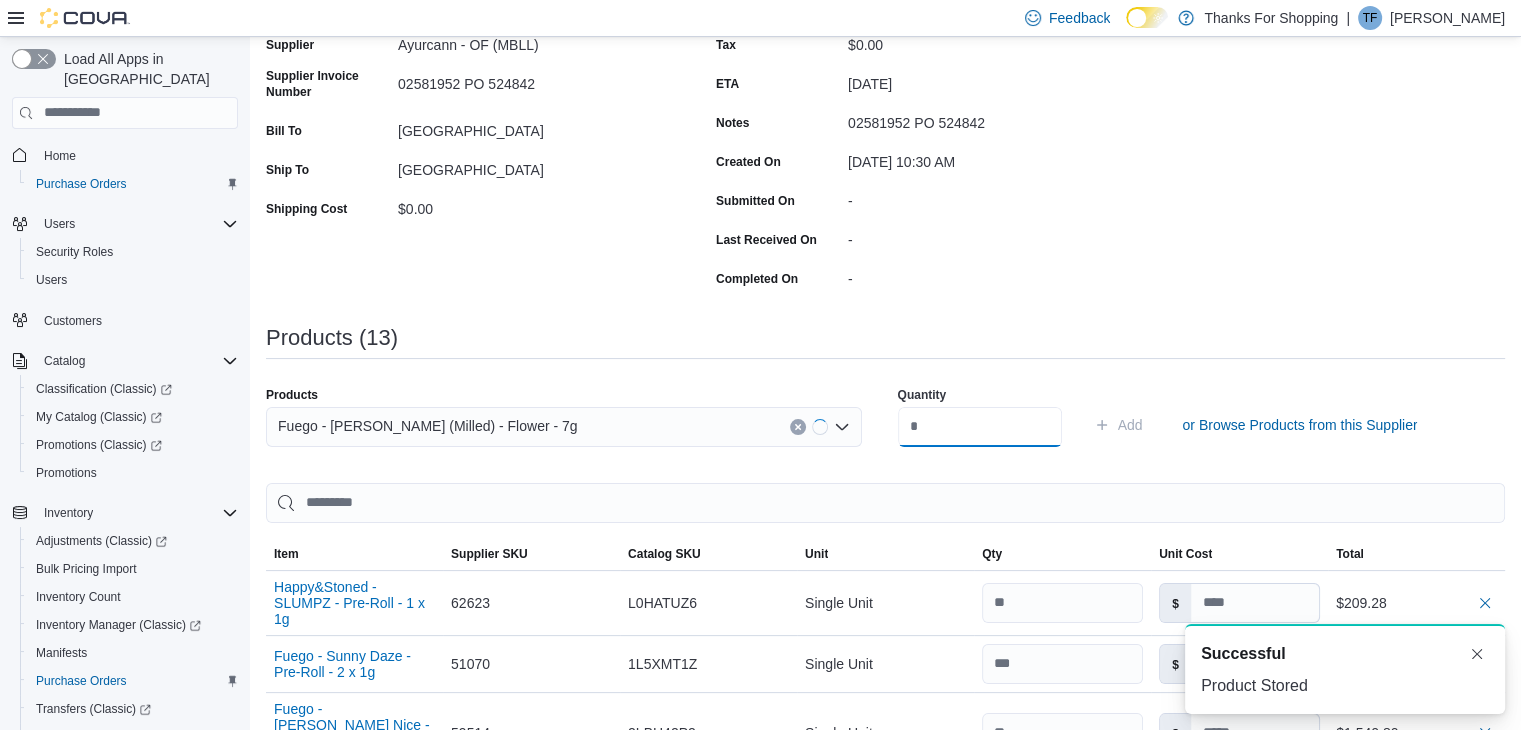 click at bounding box center [980, 427] 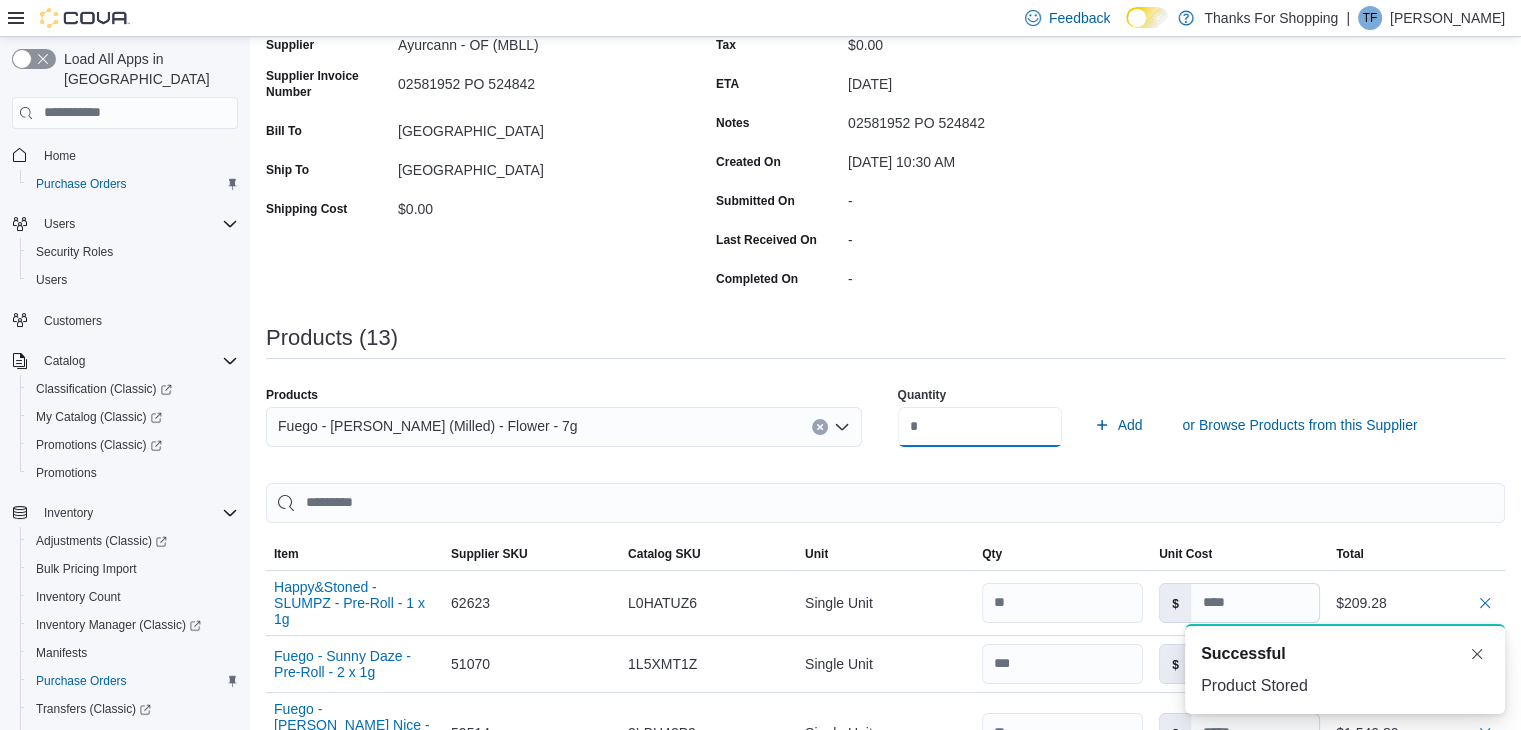 type on "**" 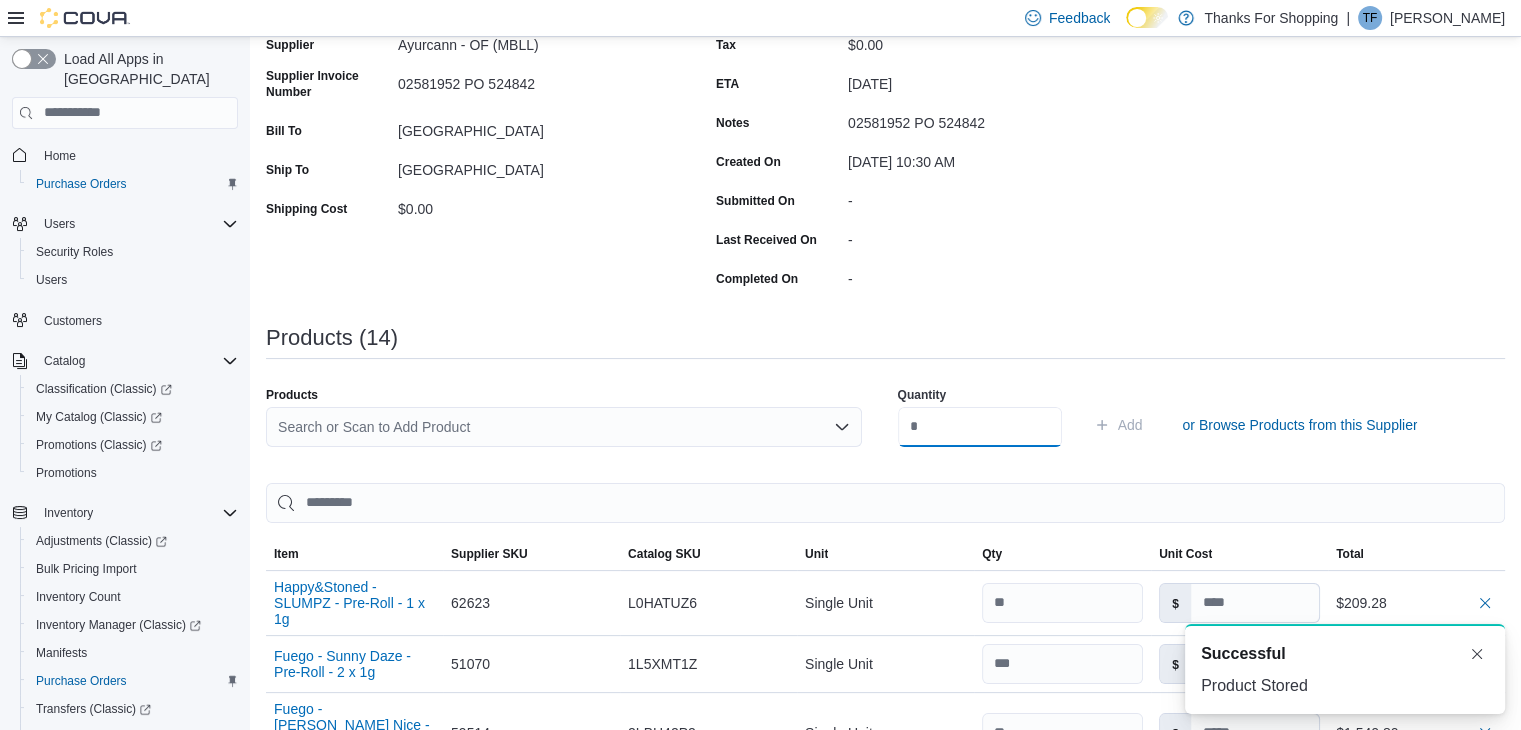 scroll, scrollTop: 0, scrollLeft: 0, axis: both 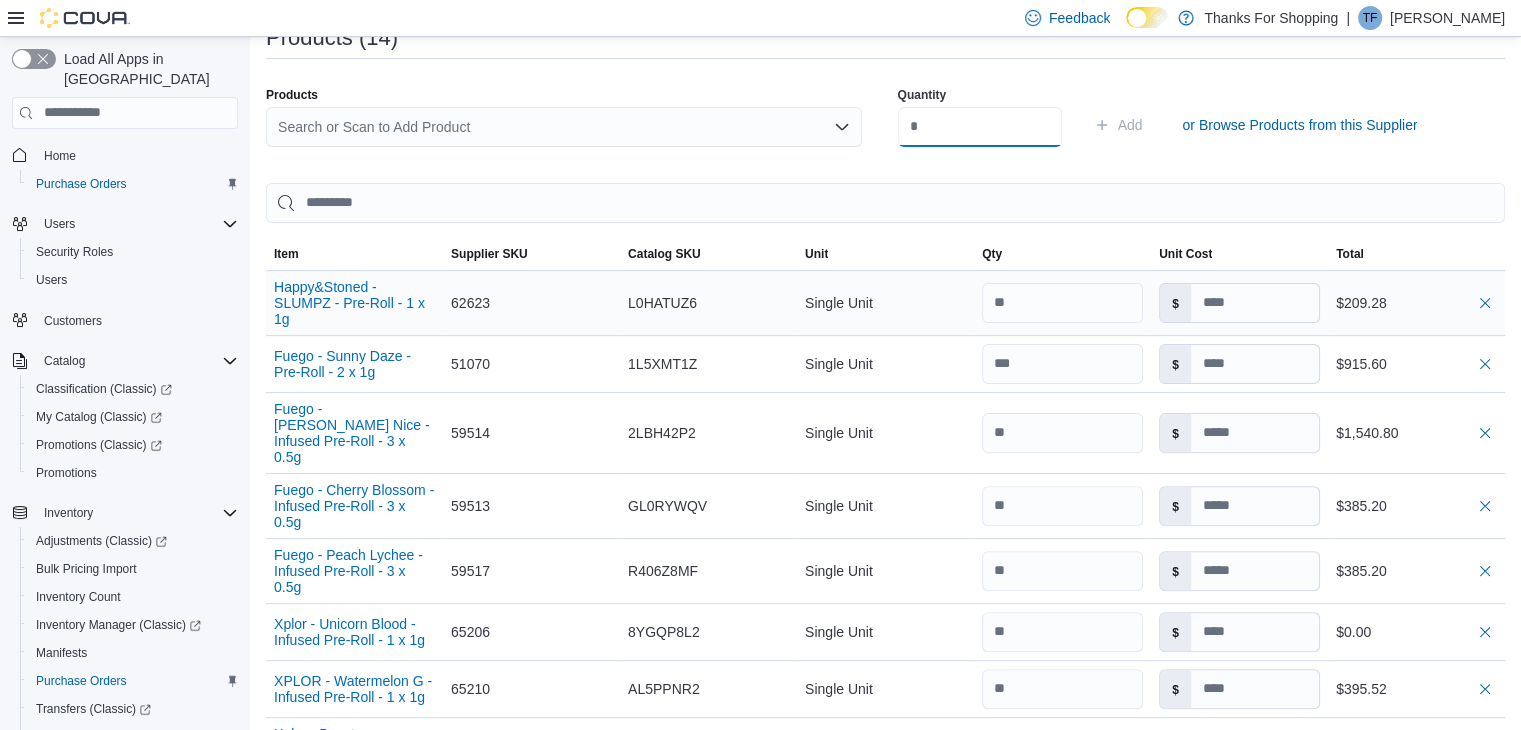 type on "**" 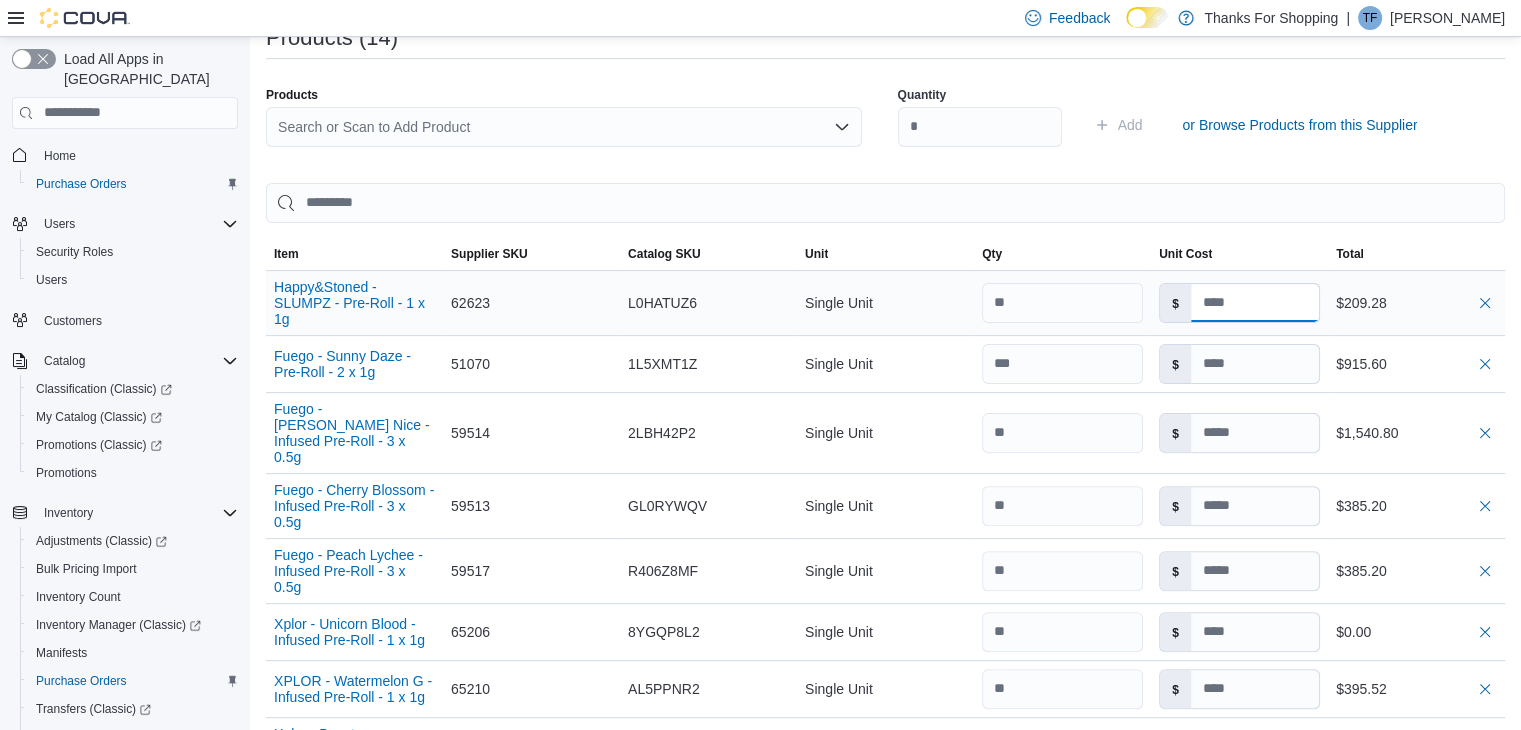 click at bounding box center [1255, 303] 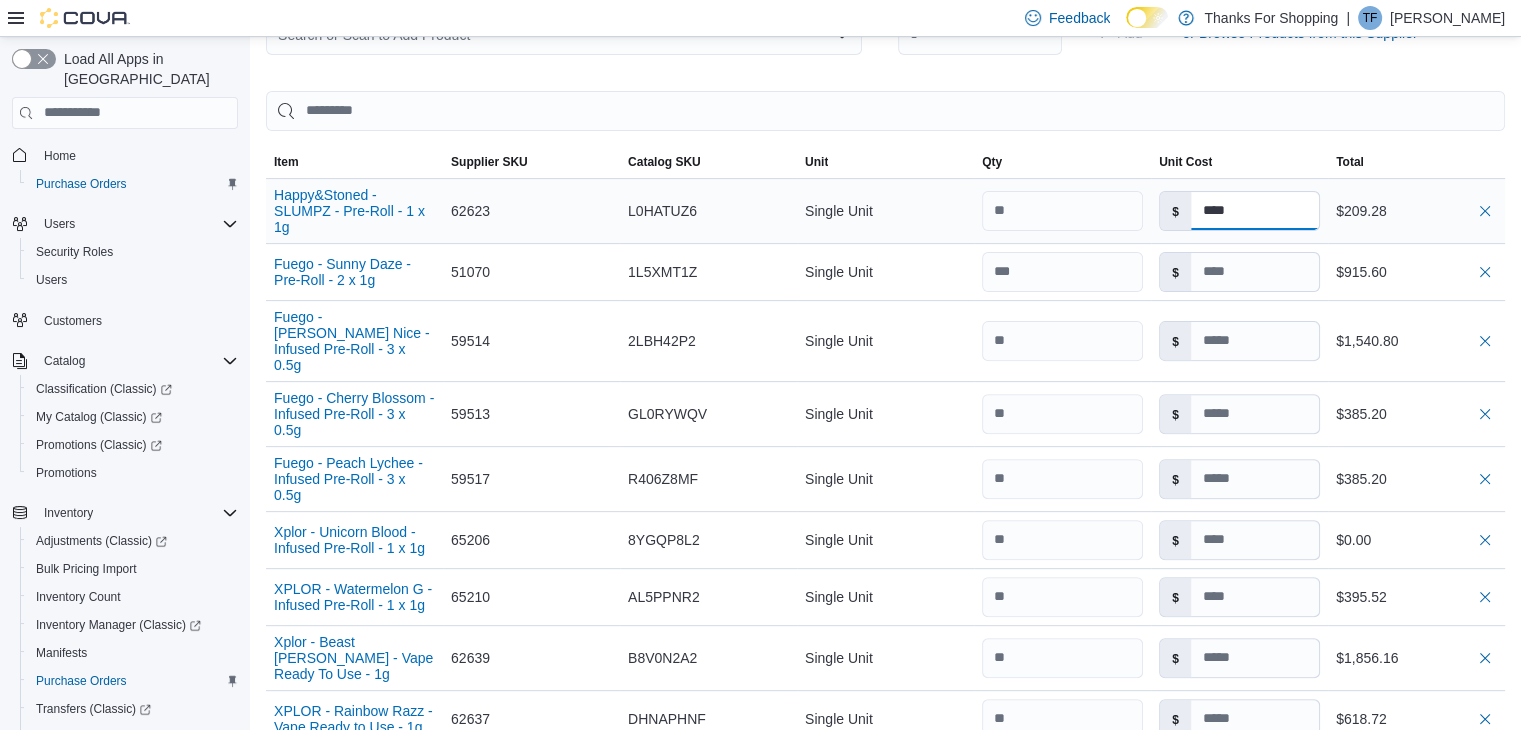 scroll, scrollTop: 736, scrollLeft: 0, axis: vertical 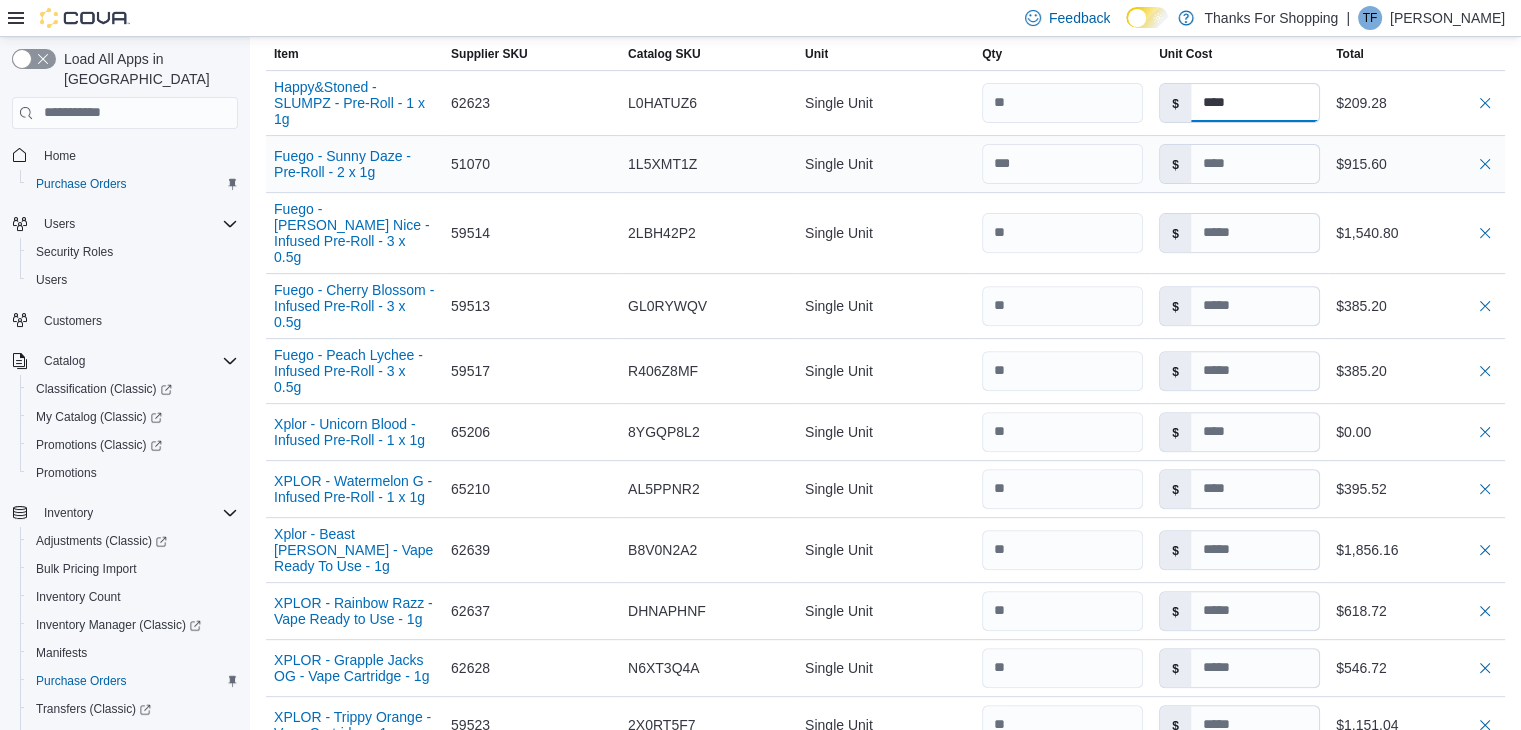 type on "****" 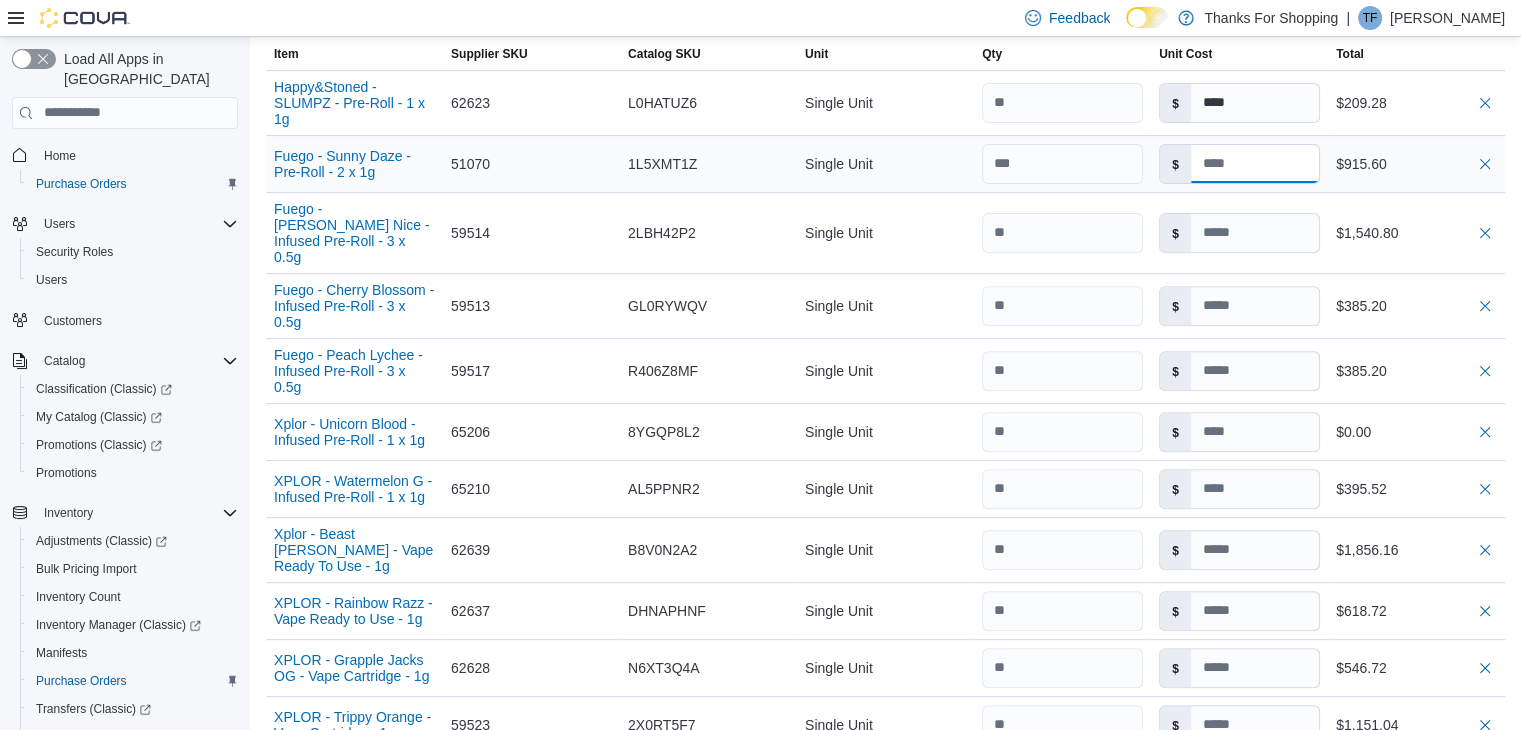 click at bounding box center [1255, 164] 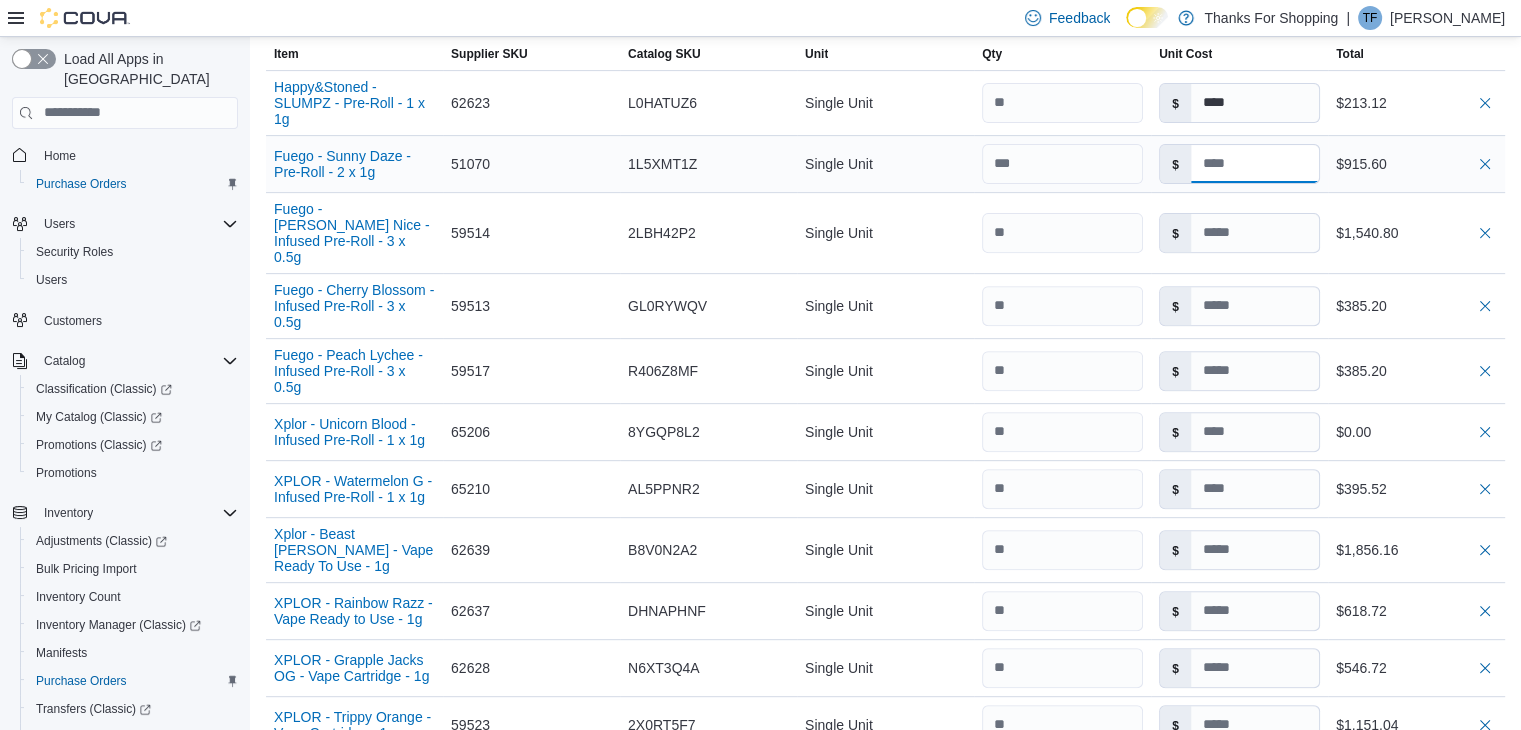 type on "*" 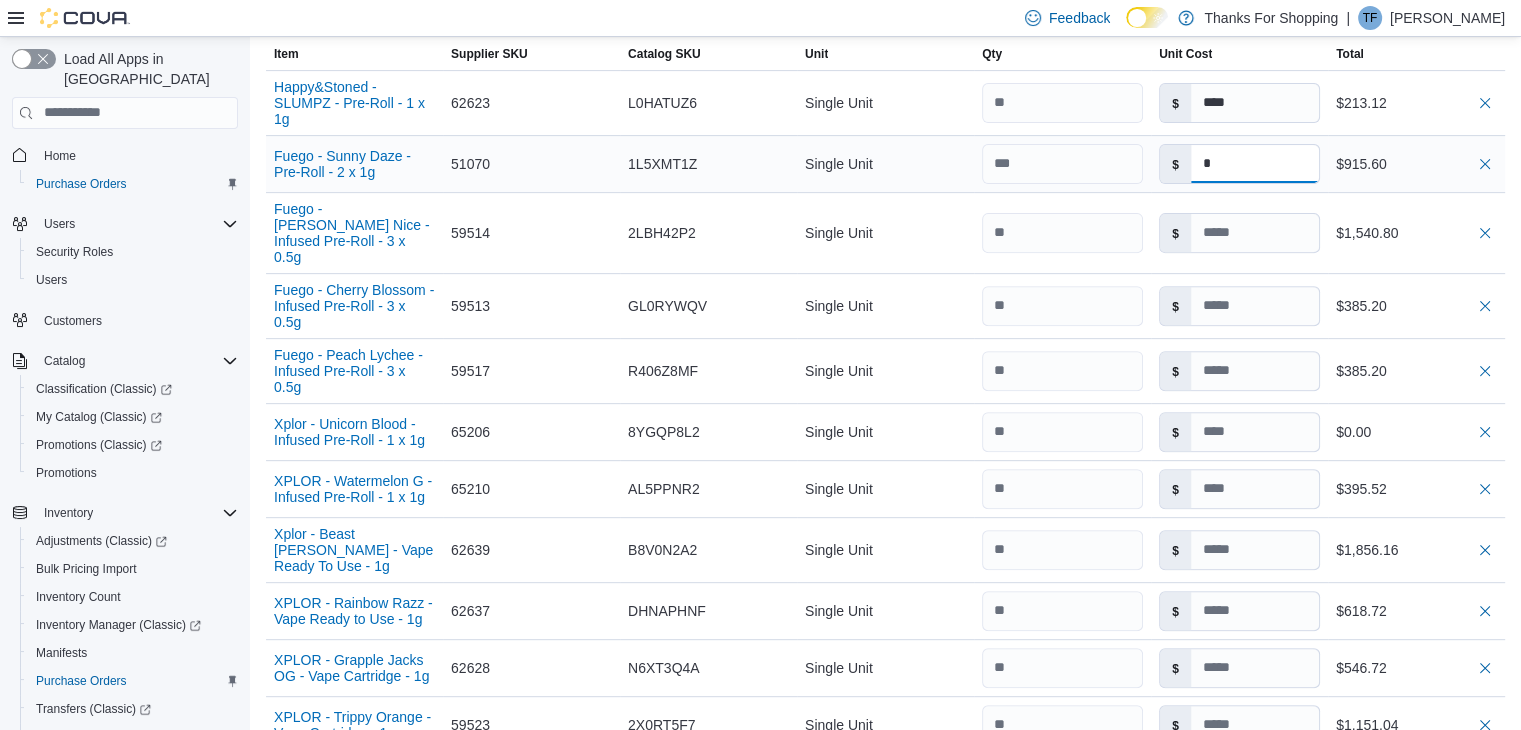 type 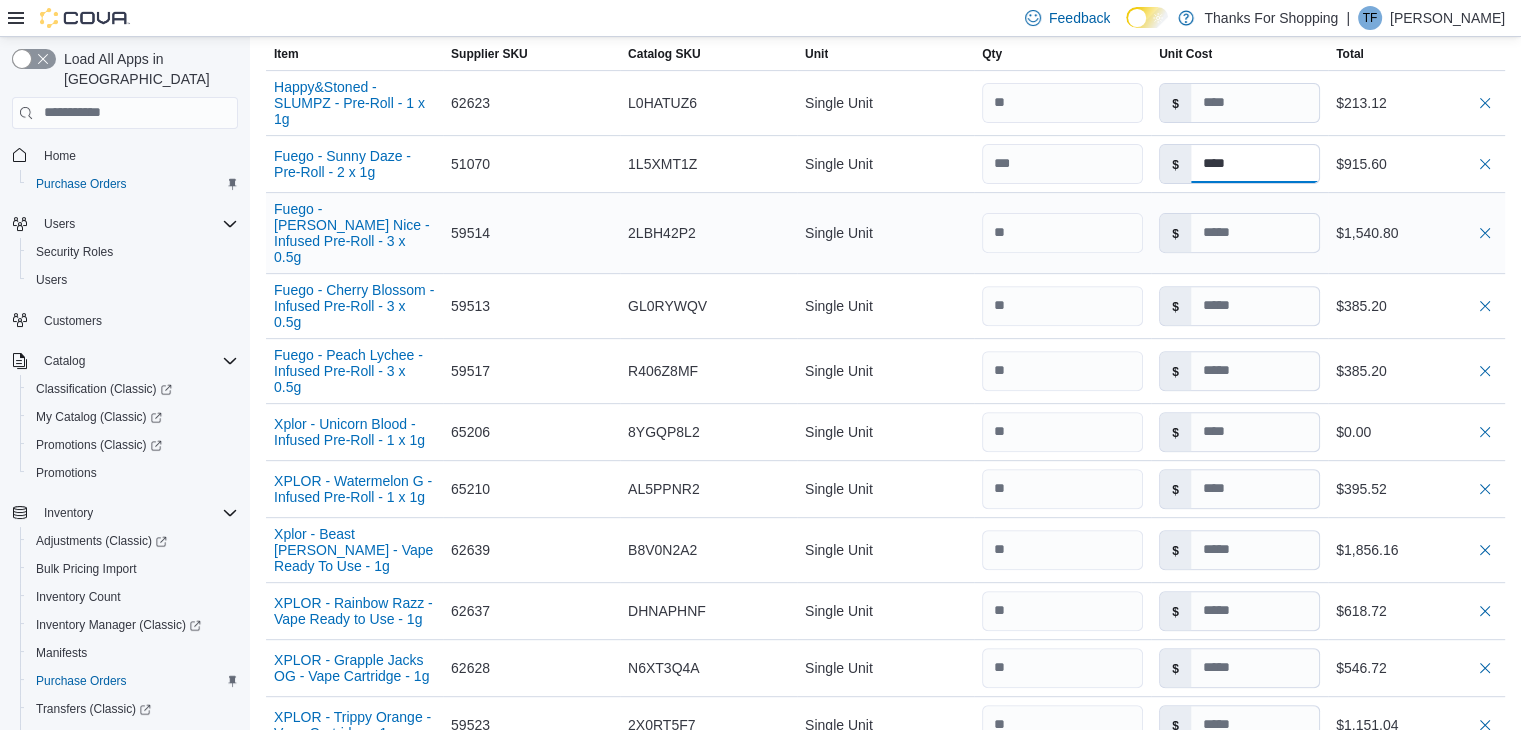 type on "****" 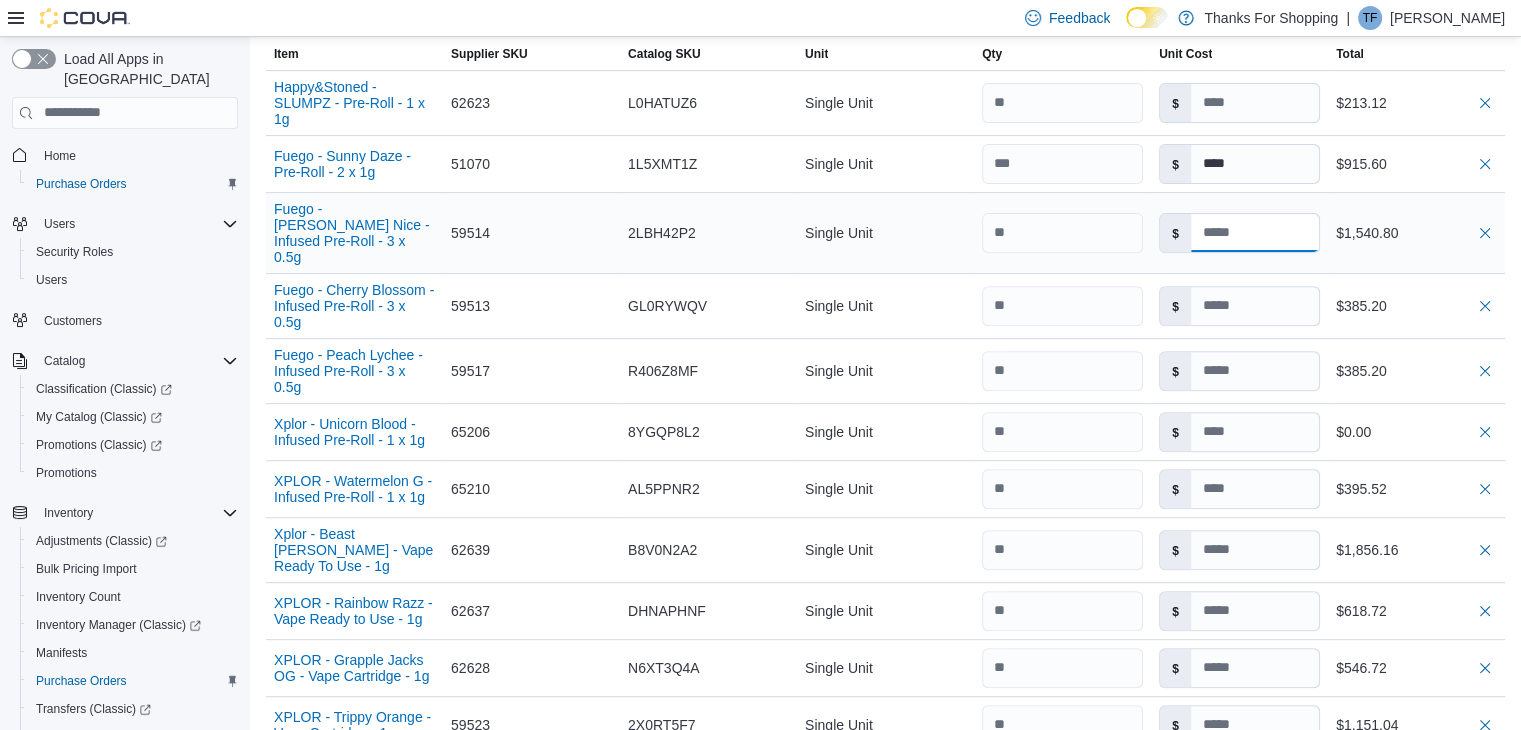 click at bounding box center (1255, 233) 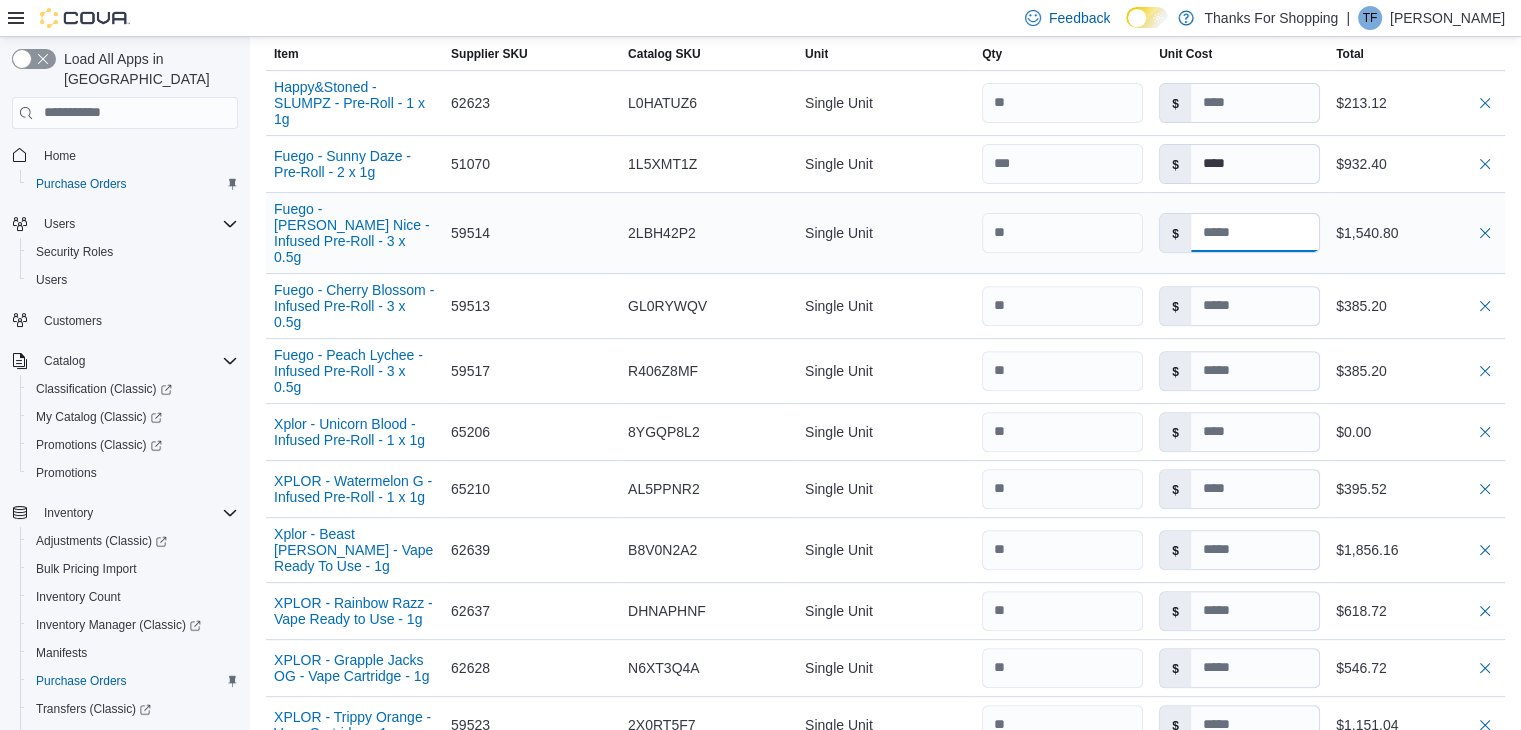 type on "****" 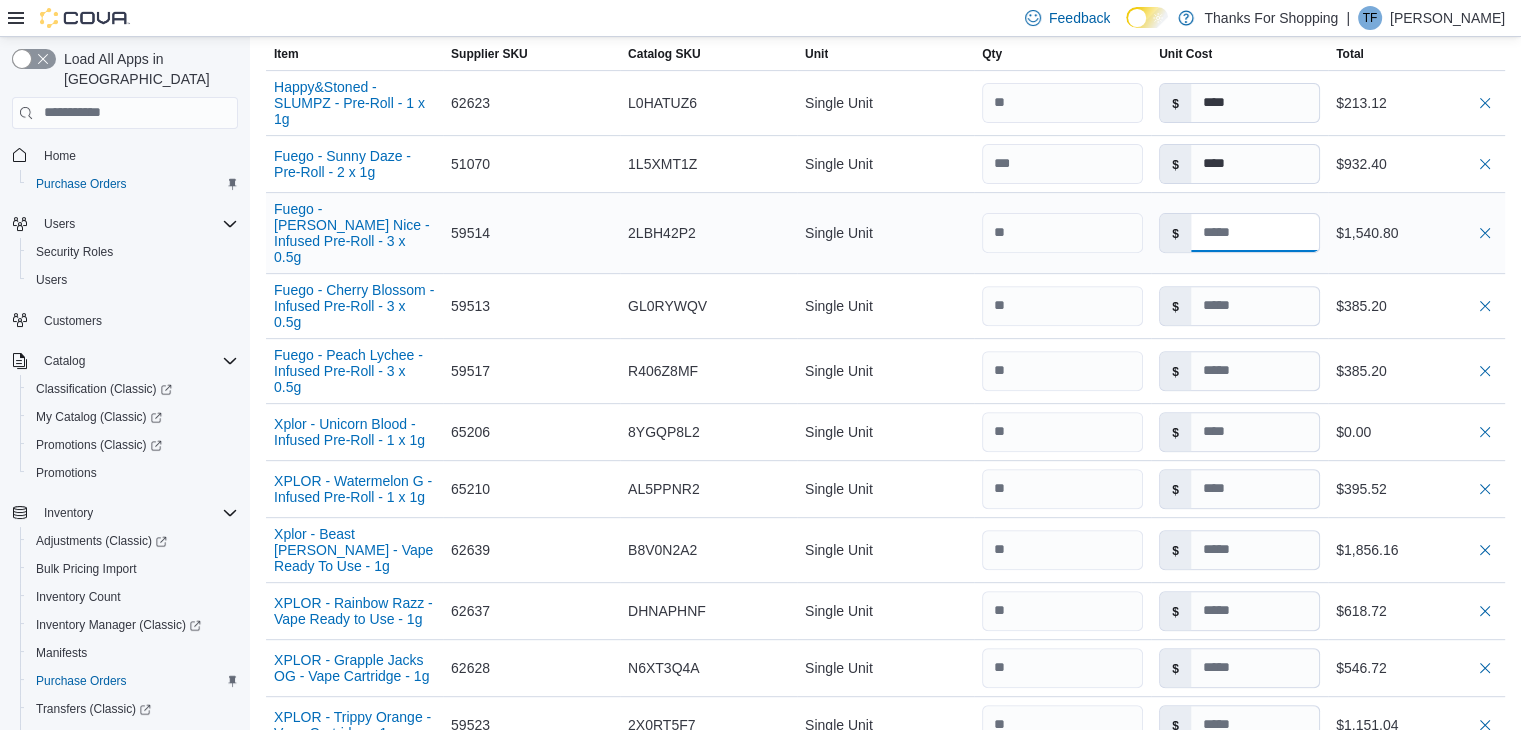 type 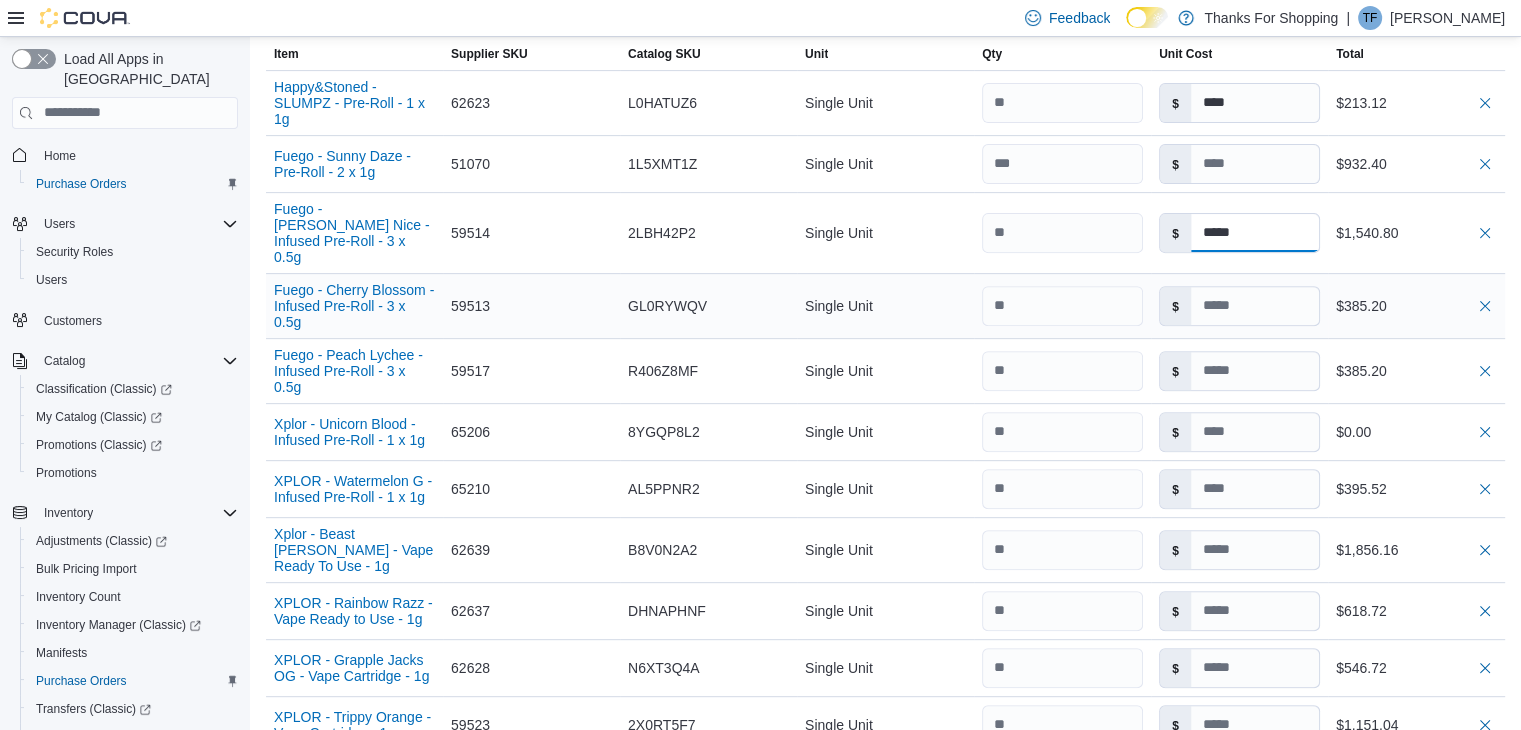 type on "*****" 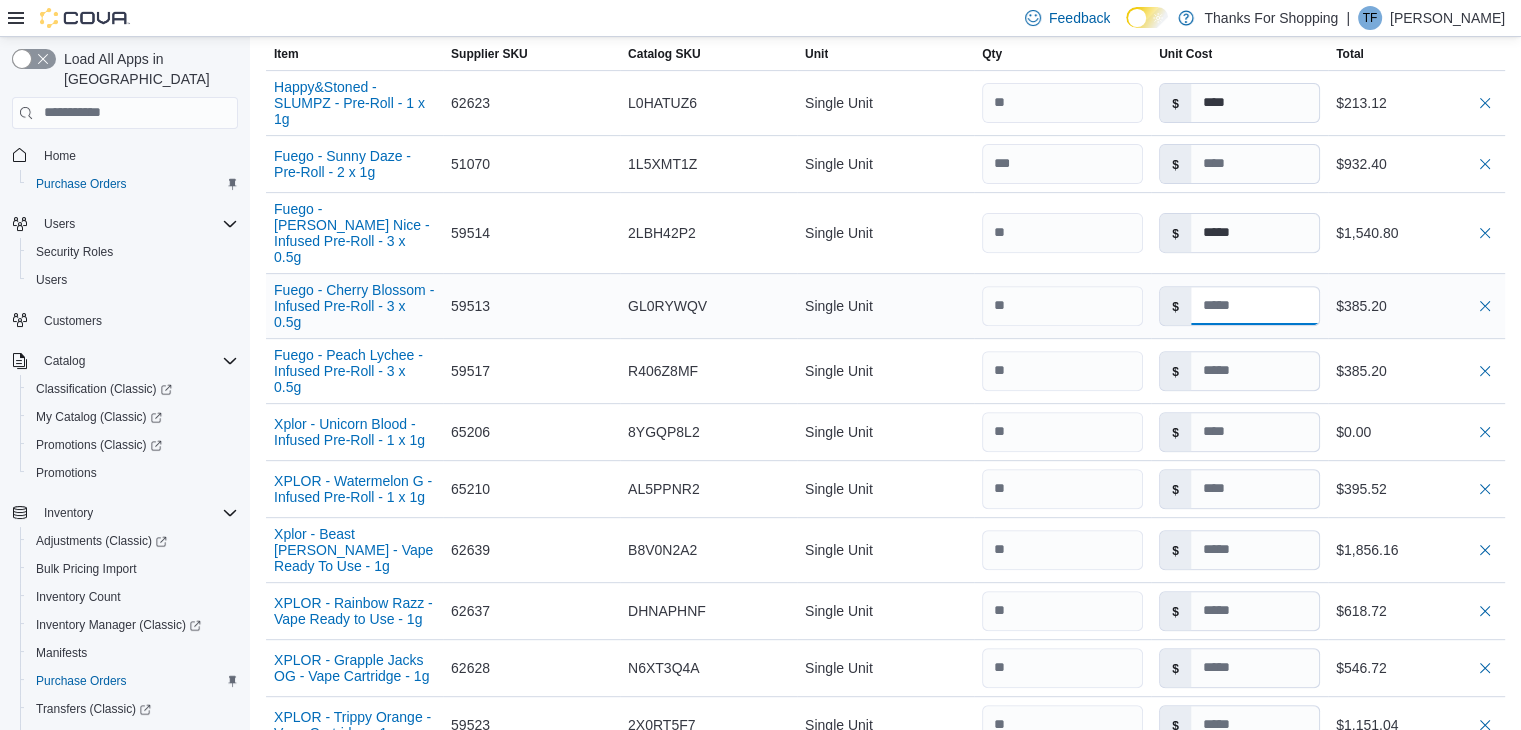 click at bounding box center [1255, 306] 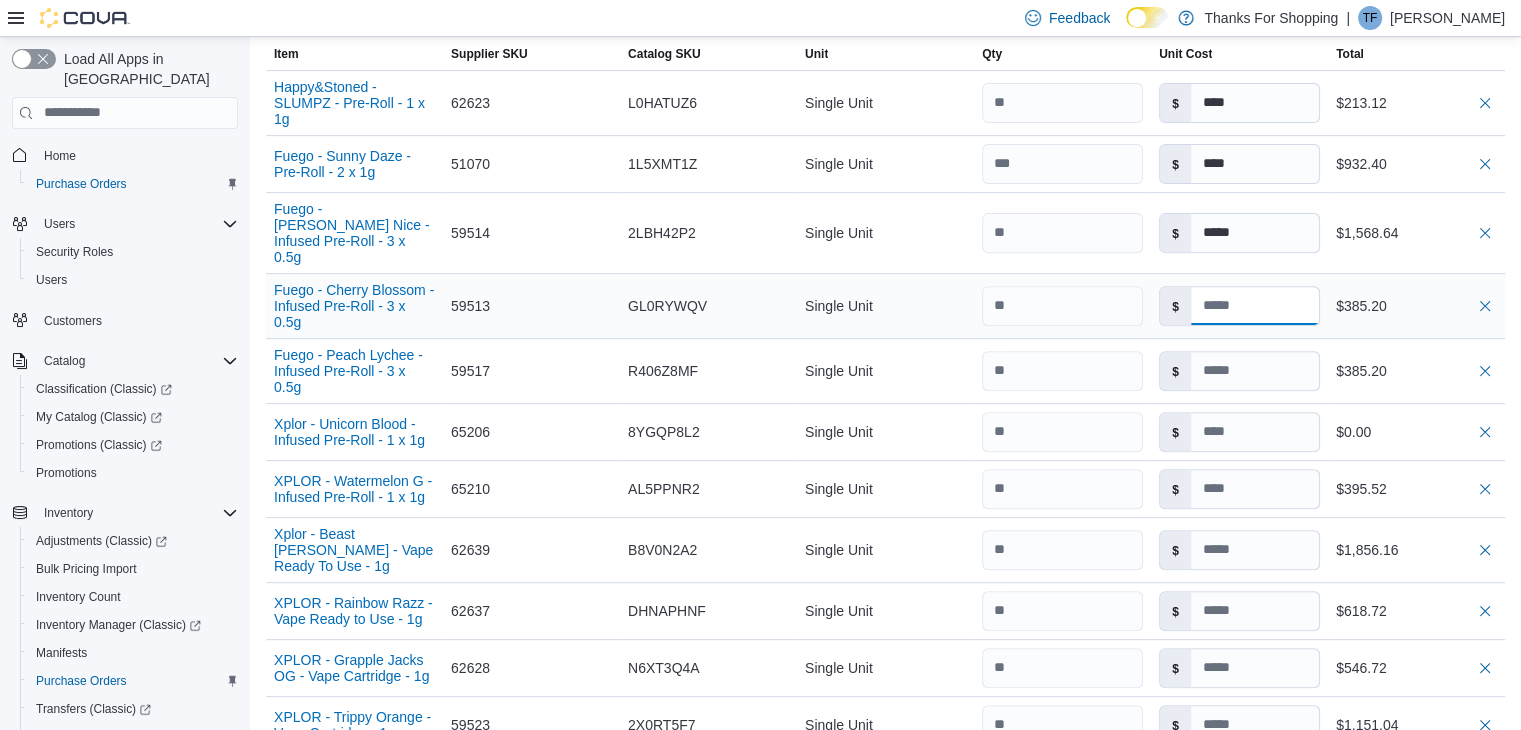 type 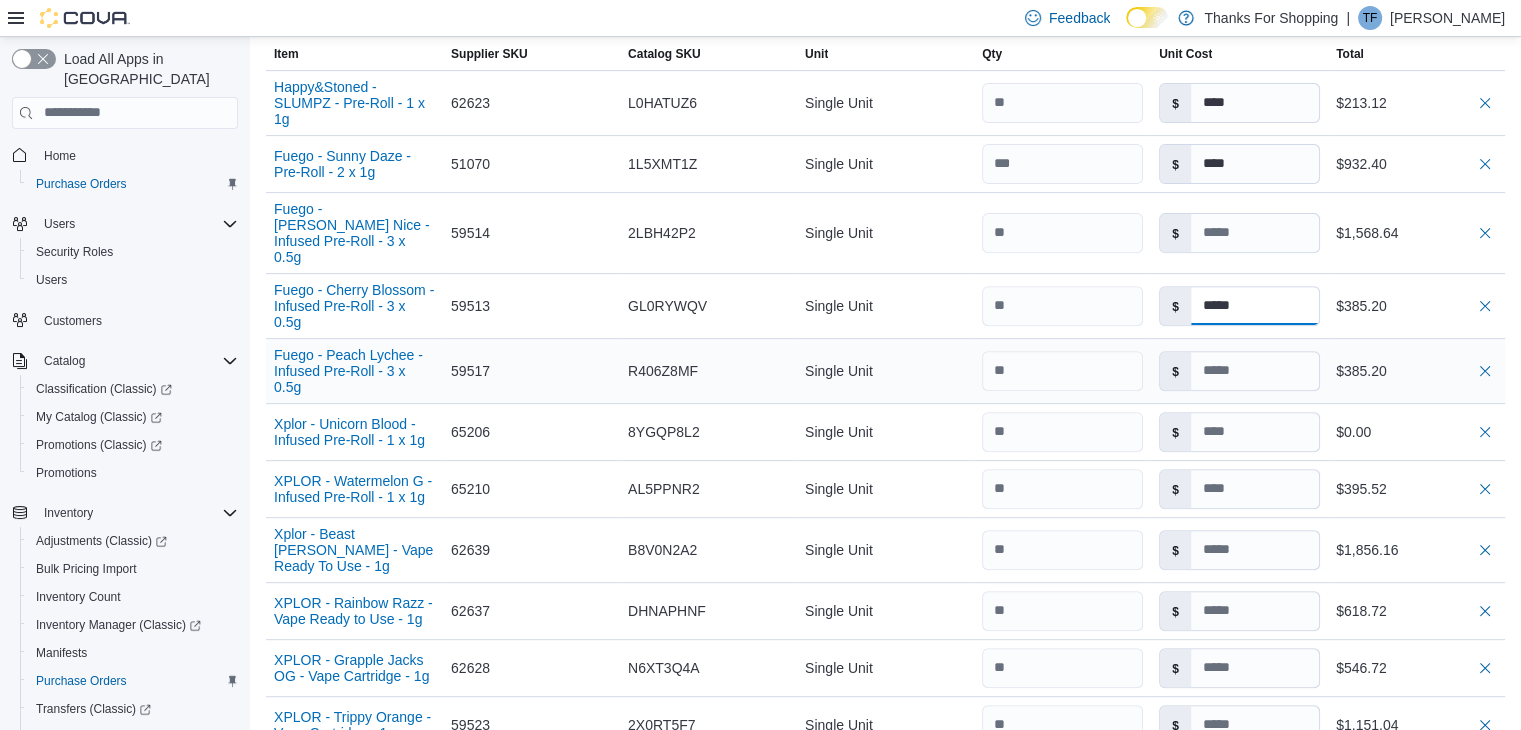 type on "*****" 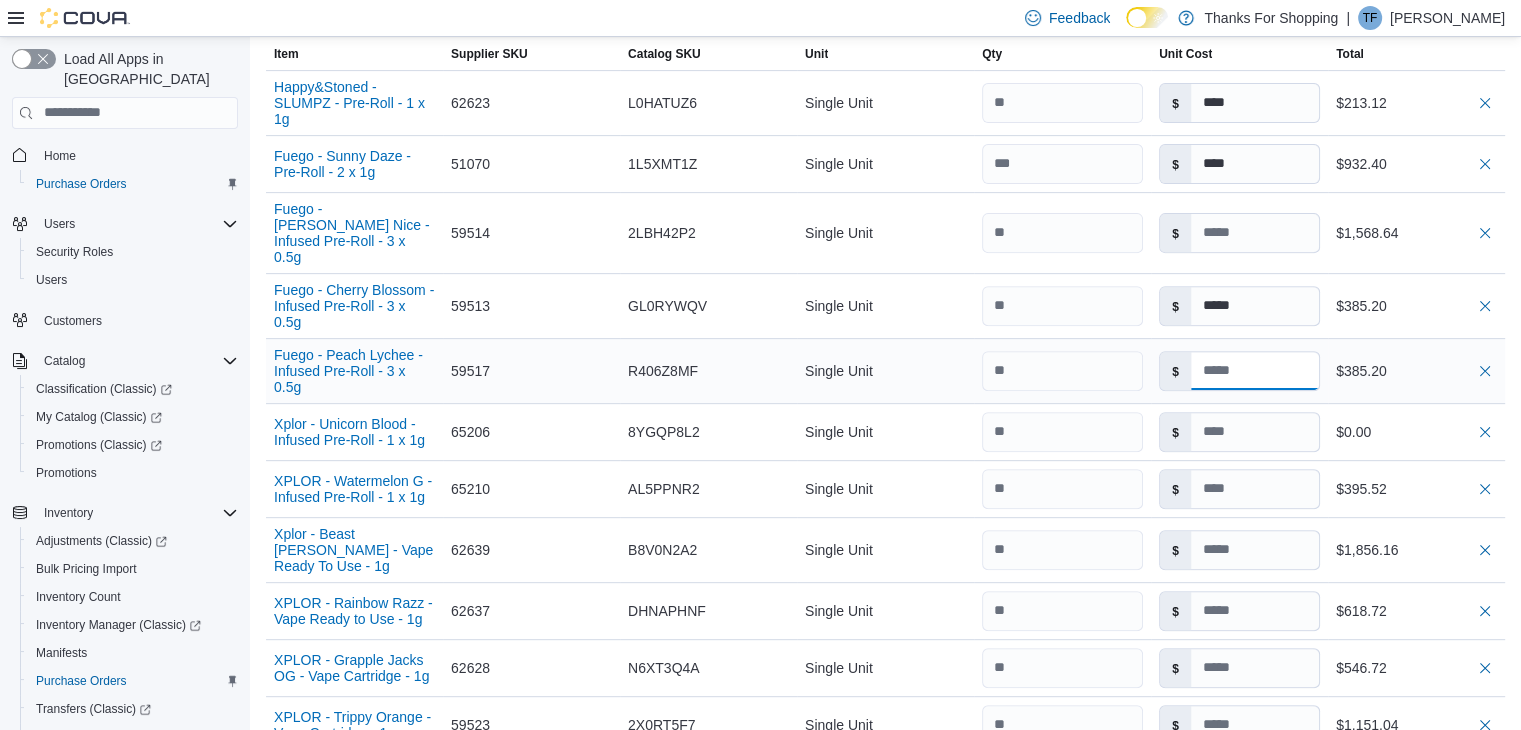 click at bounding box center (1255, 371) 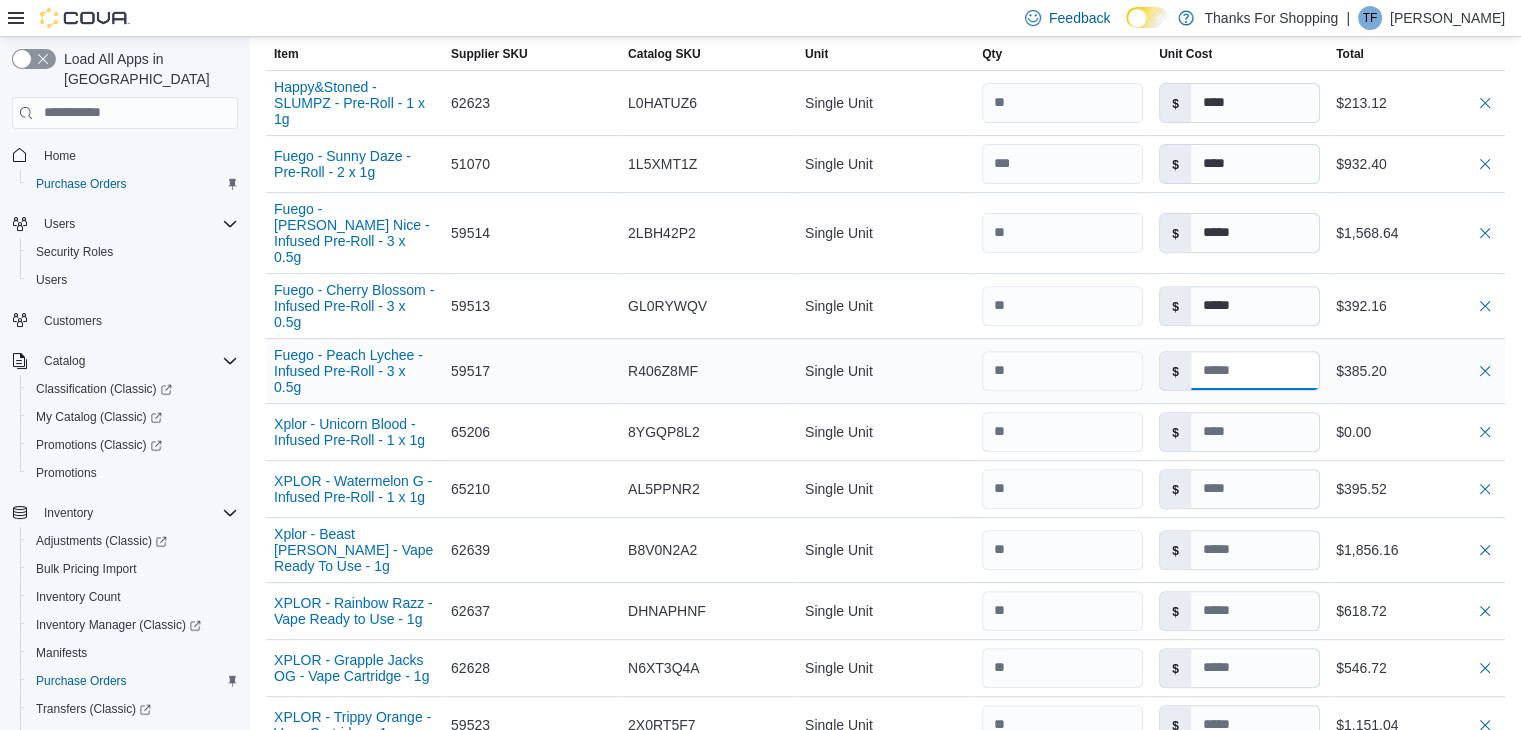 type 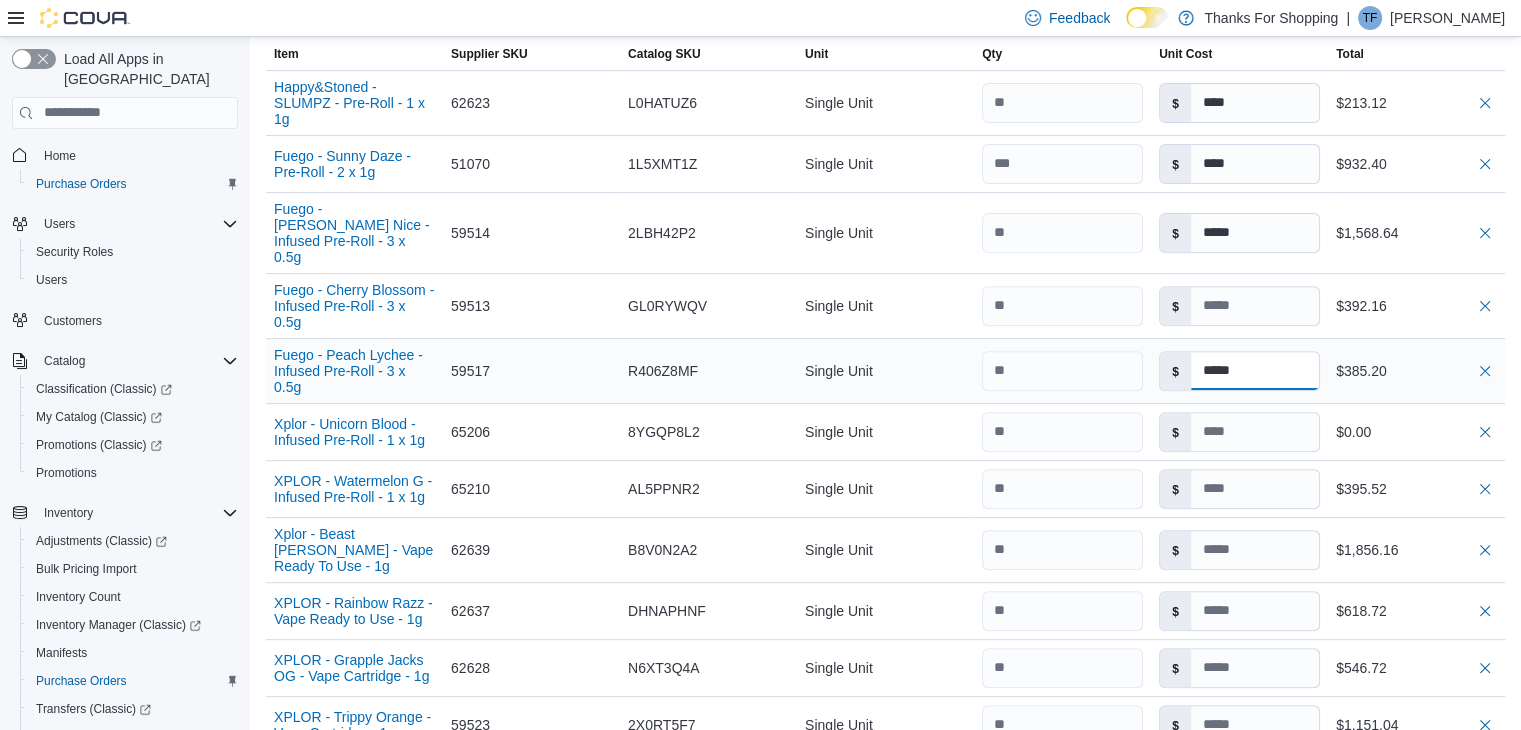 scroll, scrollTop: 836, scrollLeft: 0, axis: vertical 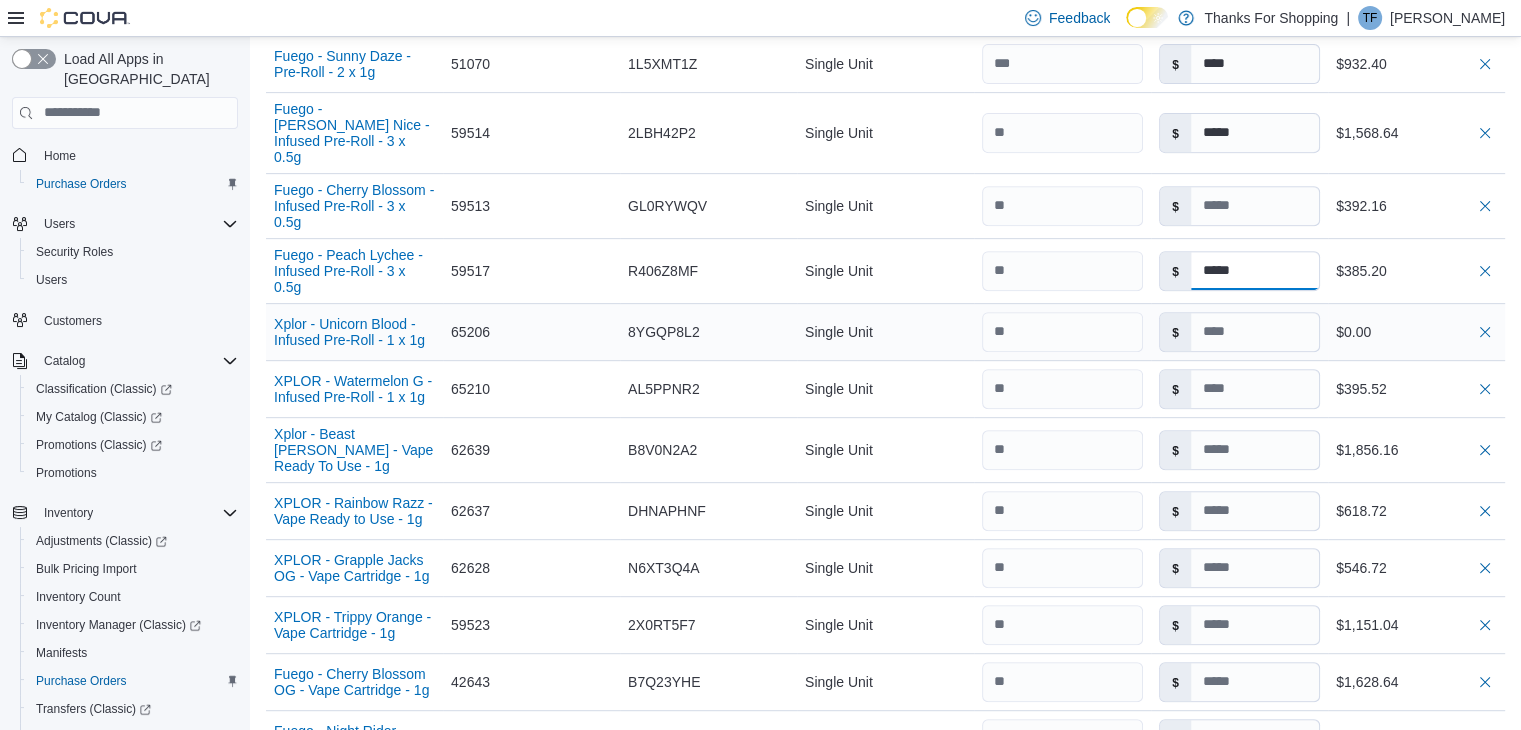 type on "*****" 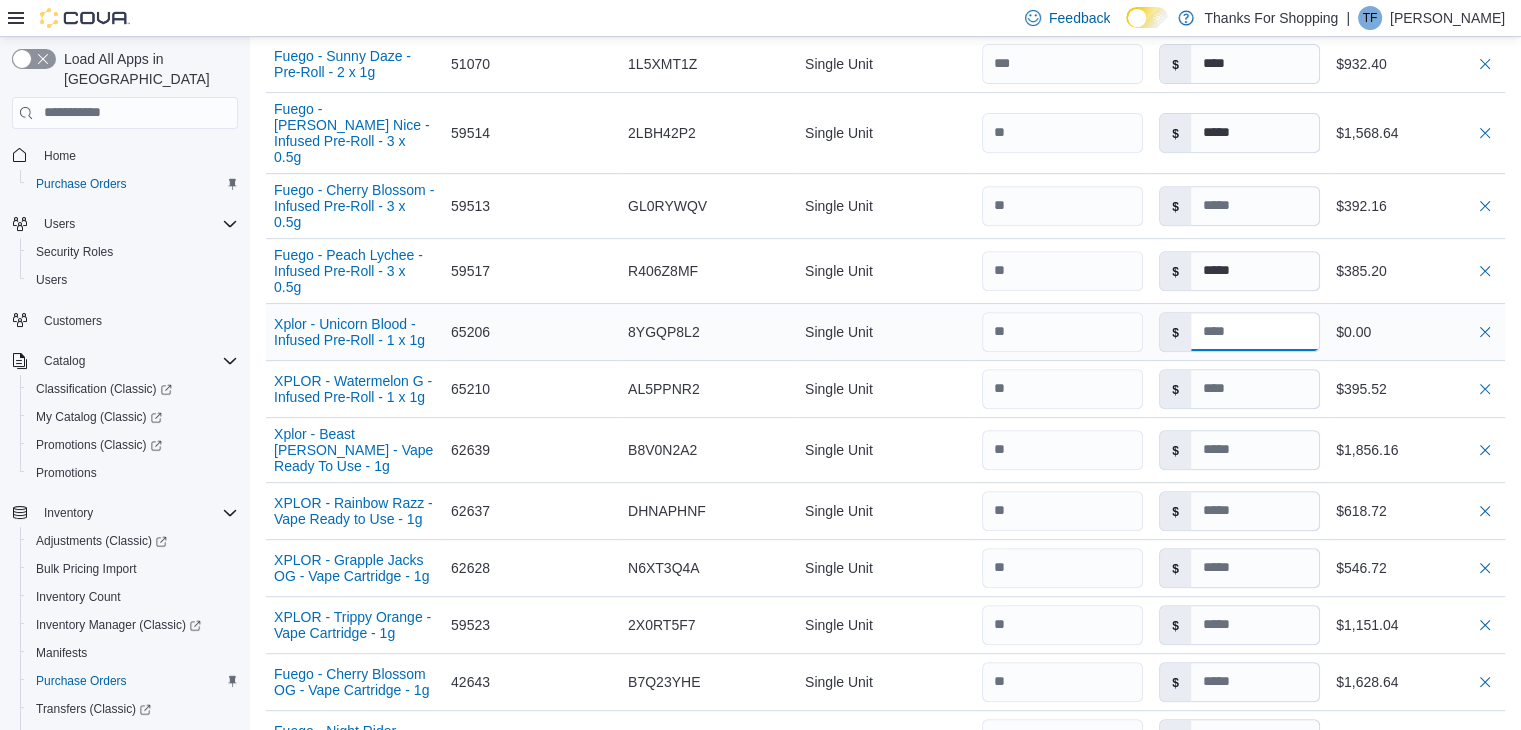 click at bounding box center (1255, 332) 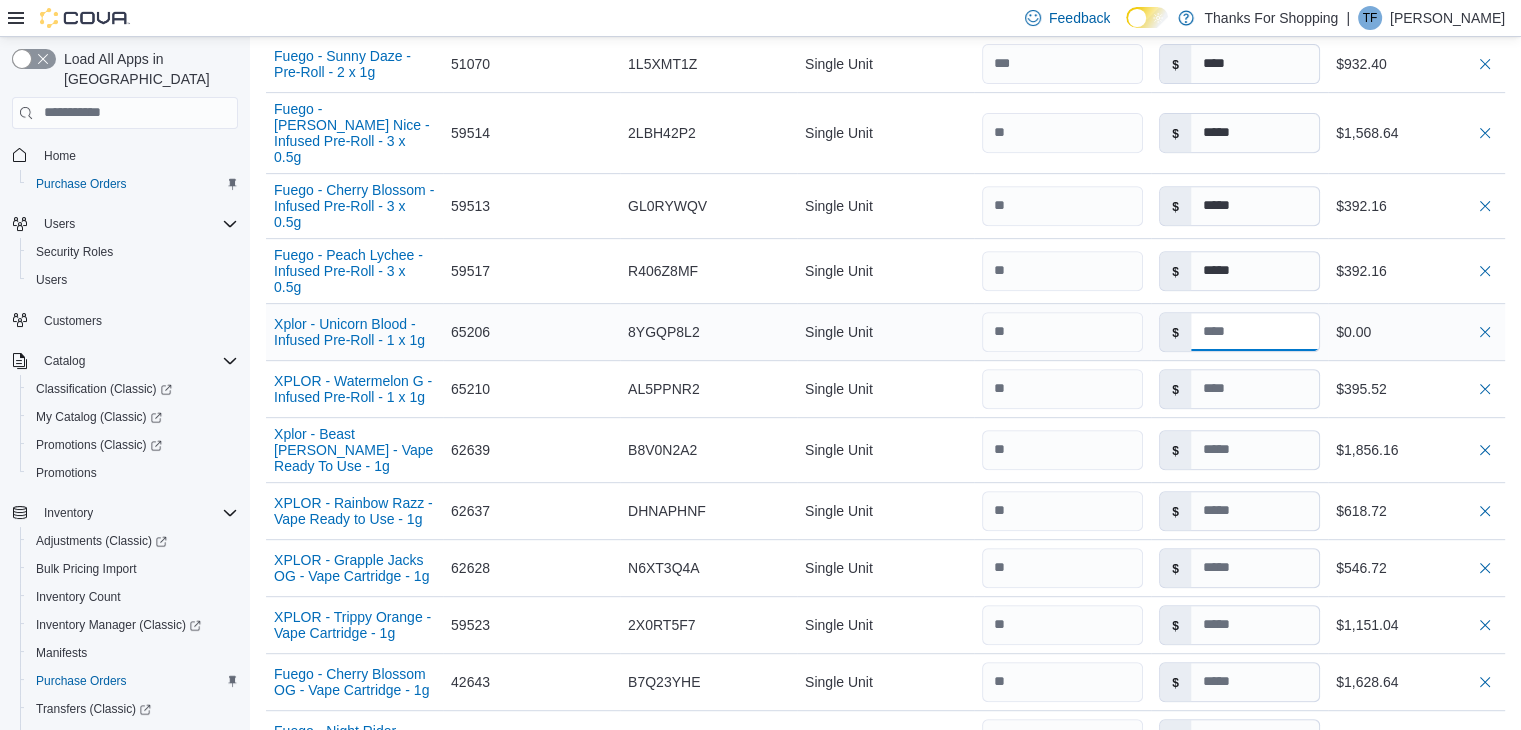 type 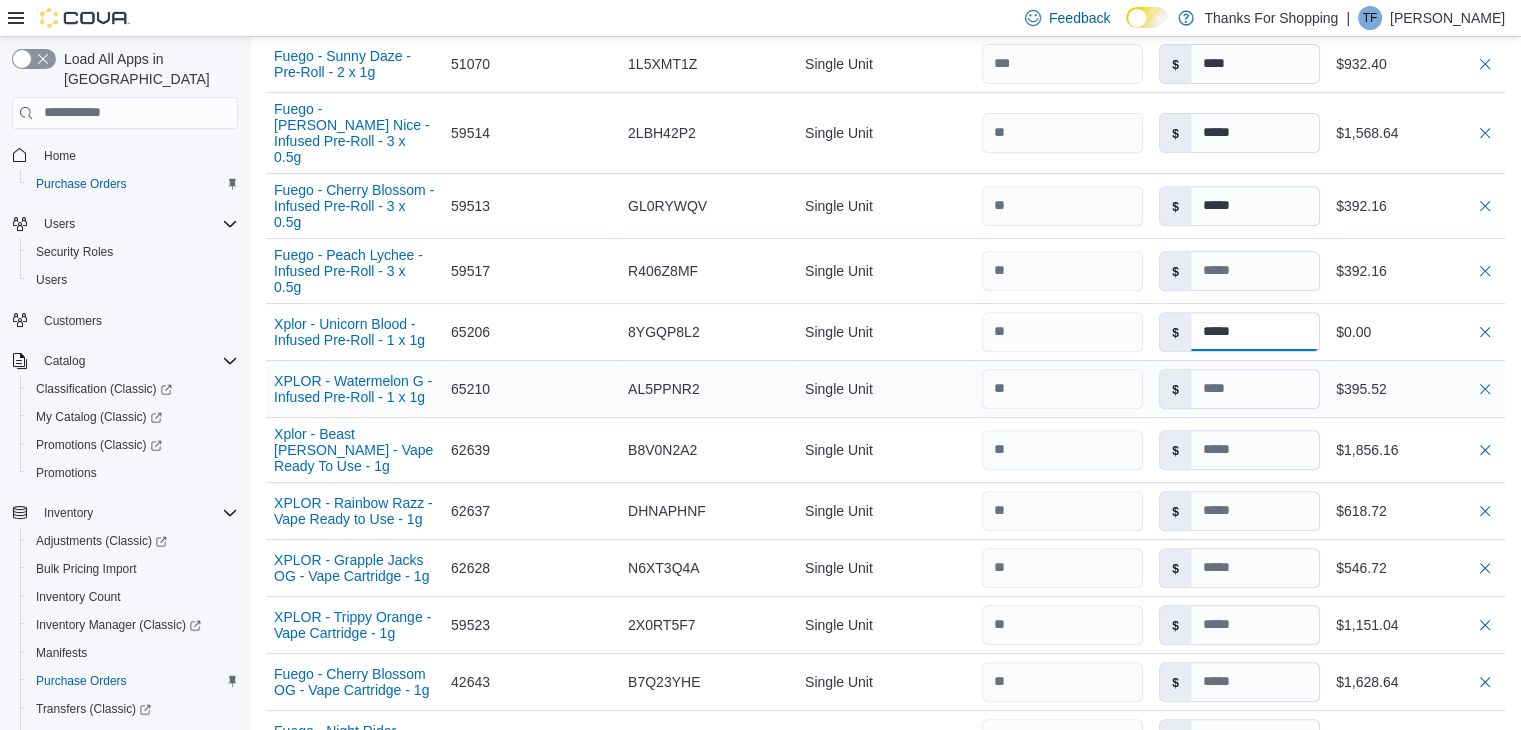 type on "*****" 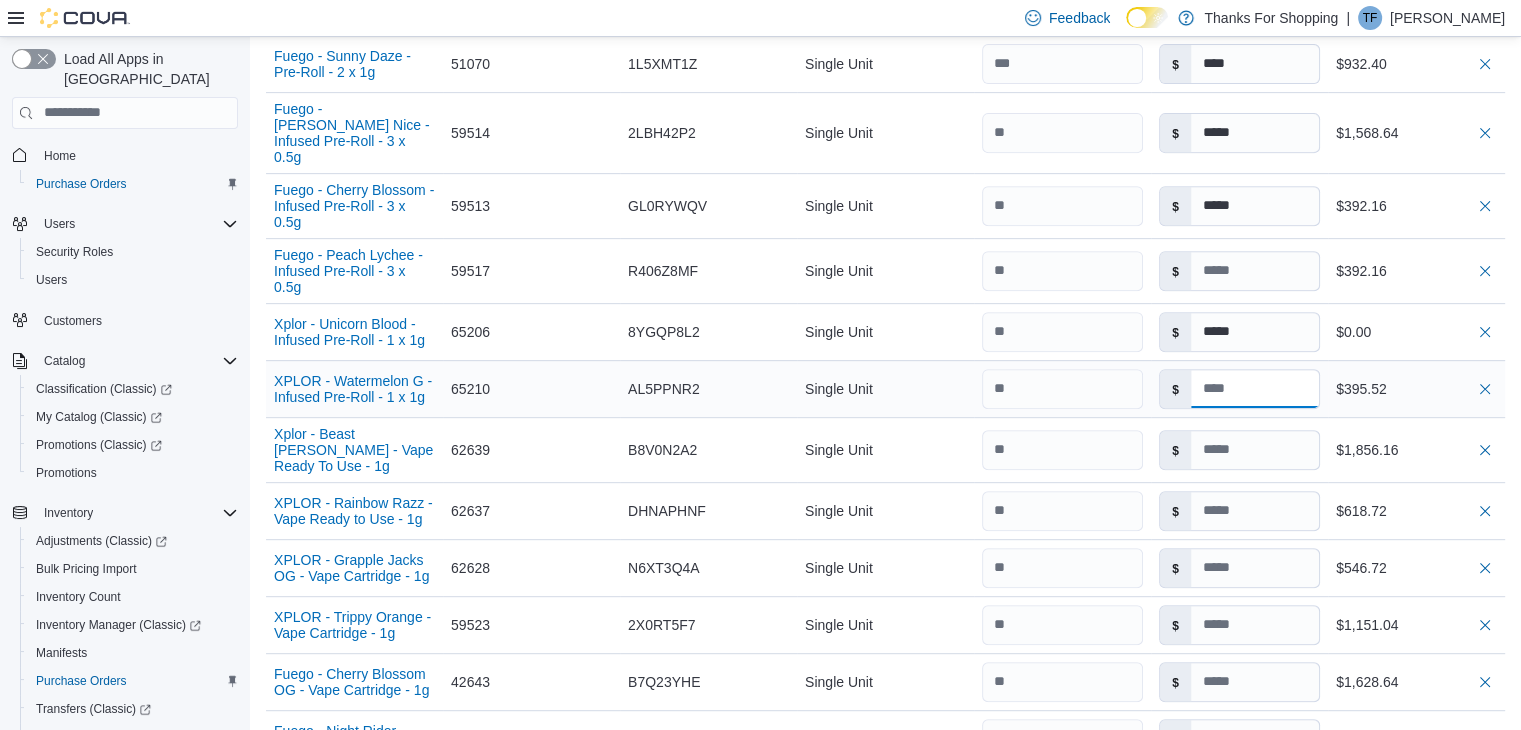 click at bounding box center [1255, 389] 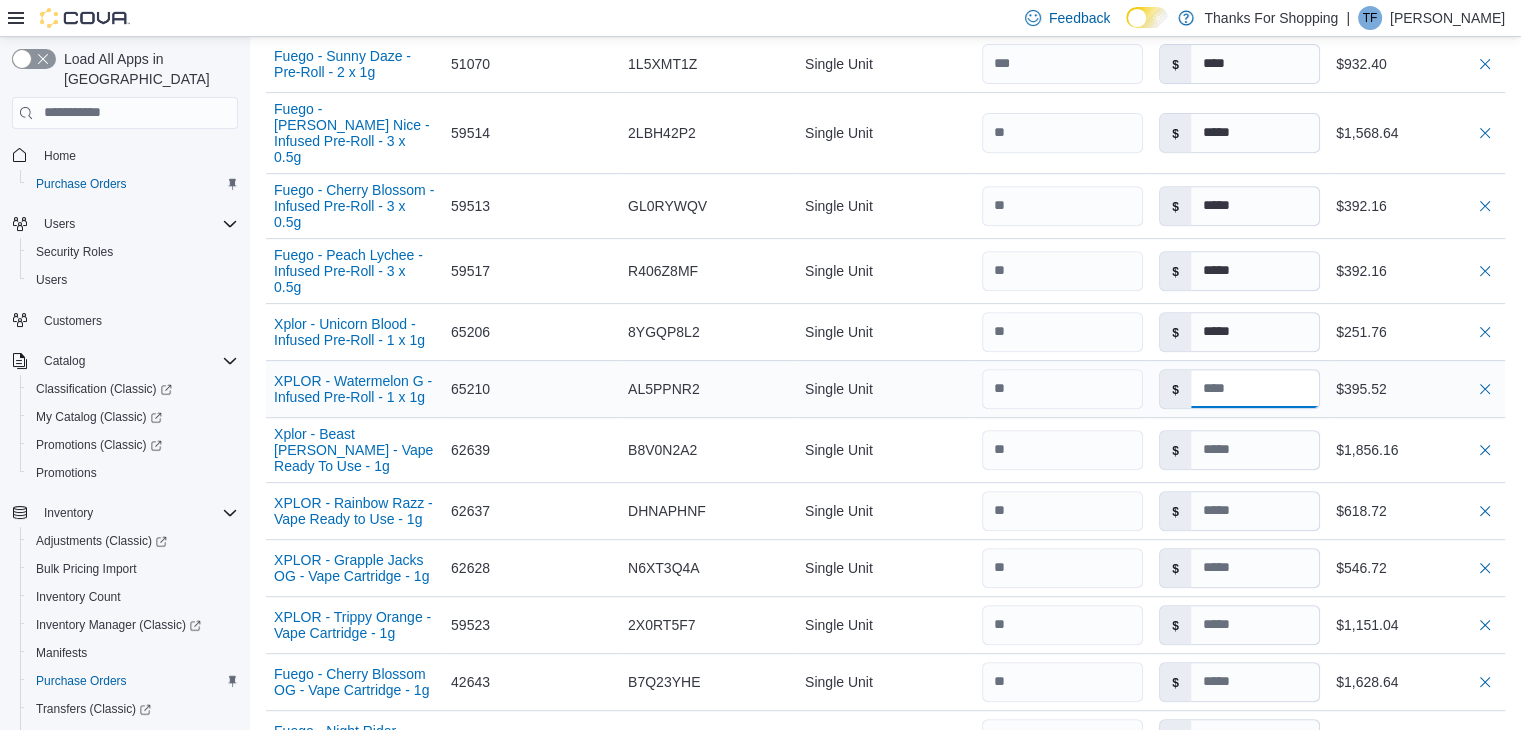 type 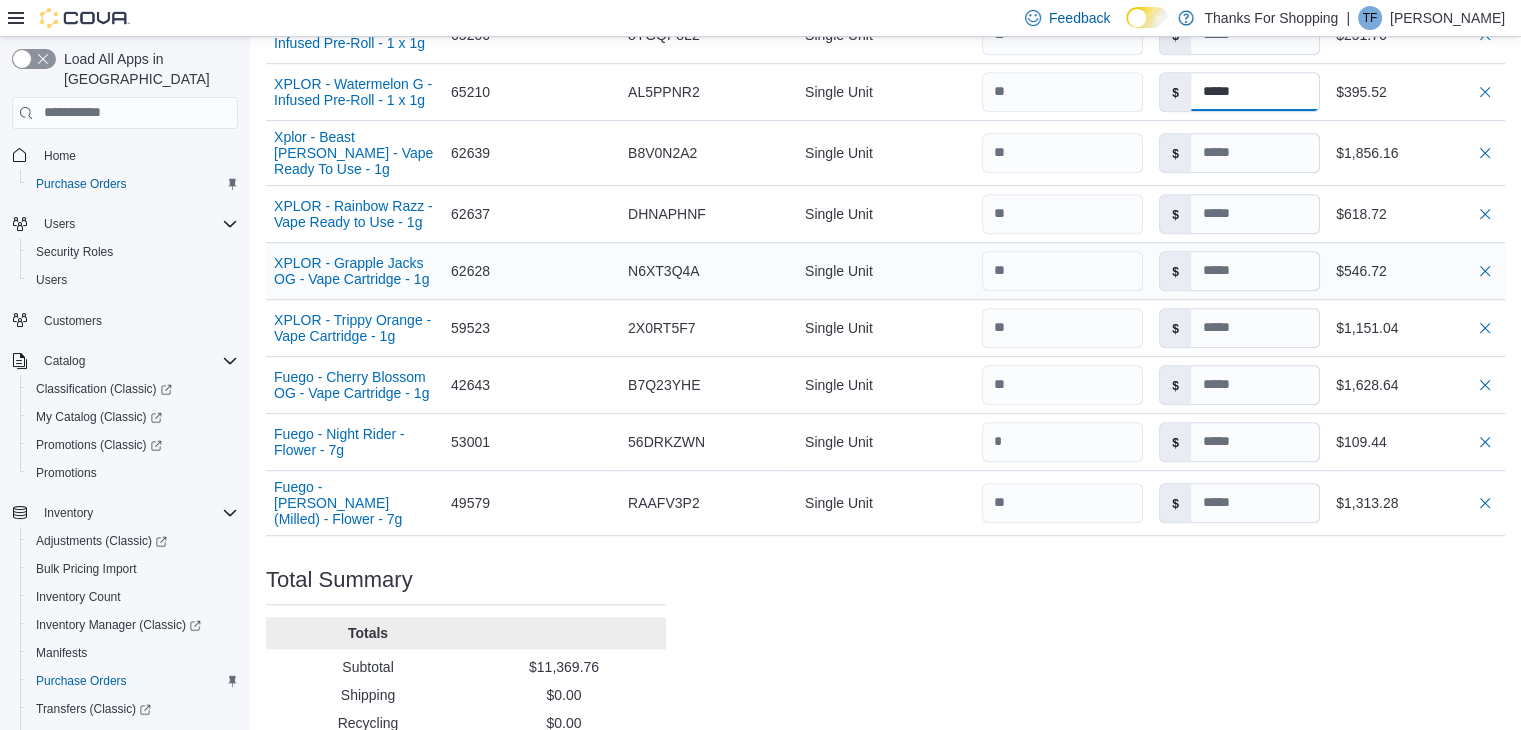 scroll, scrollTop: 1136, scrollLeft: 0, axis: vertical 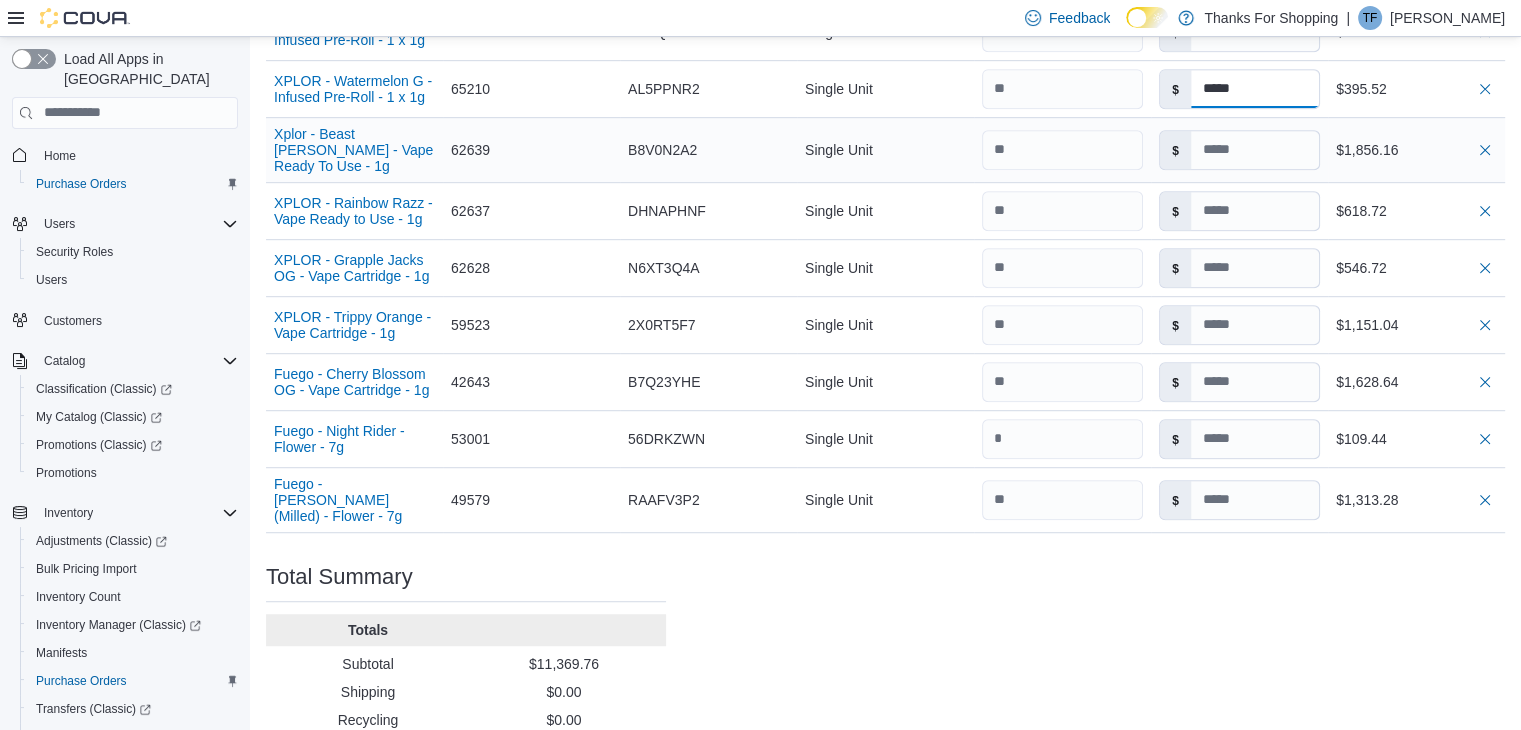 type on "*****" 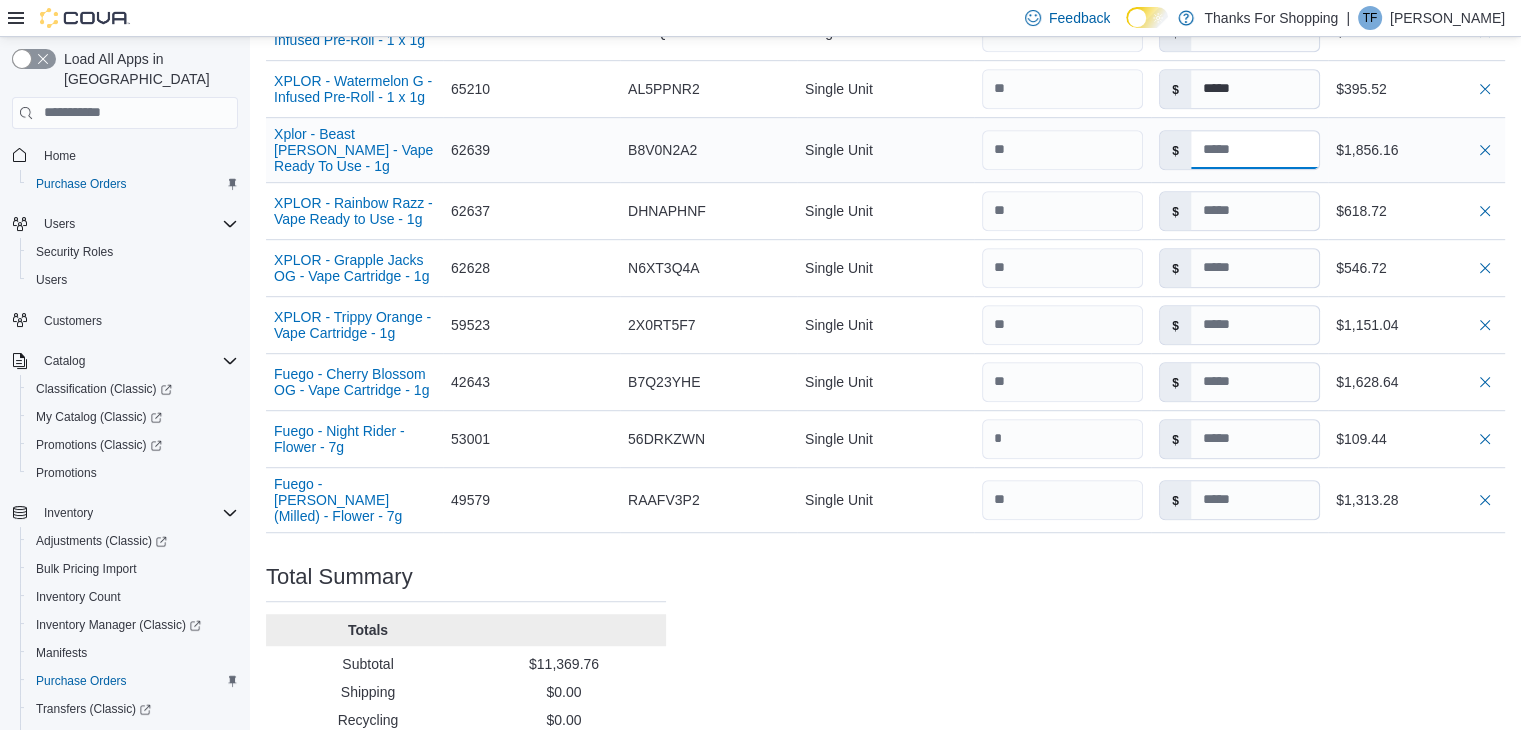 click at bounding box center (1255, 150) 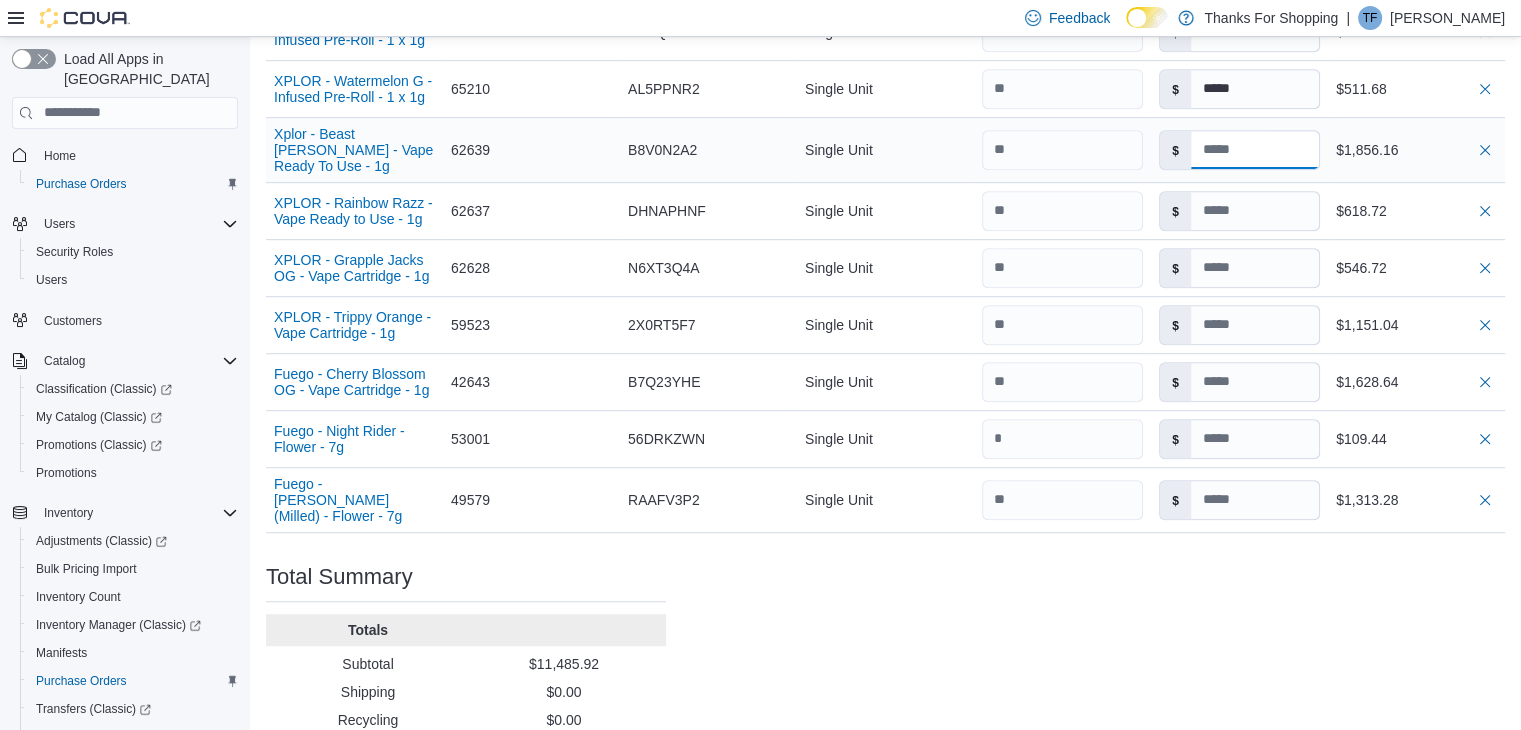 type 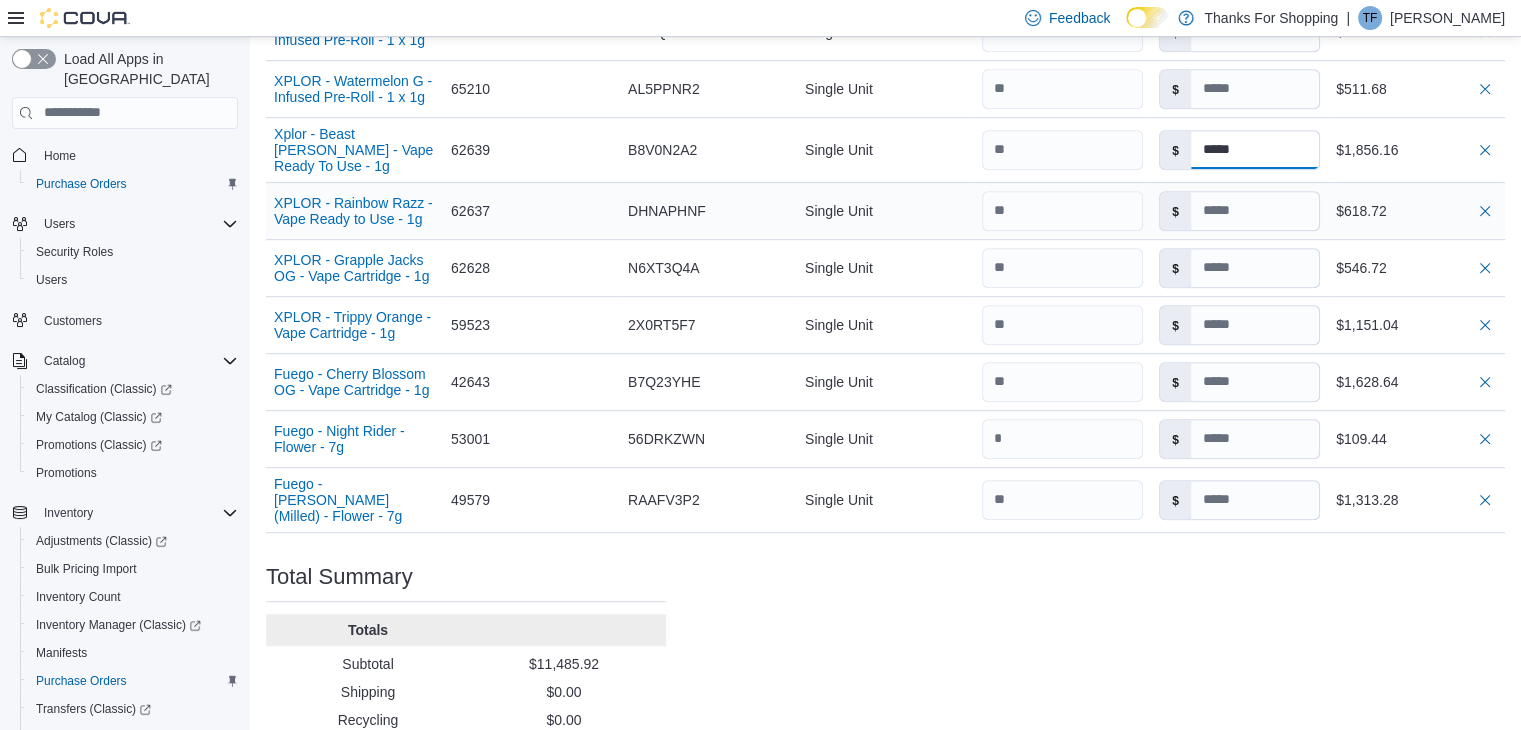 type on "*****" 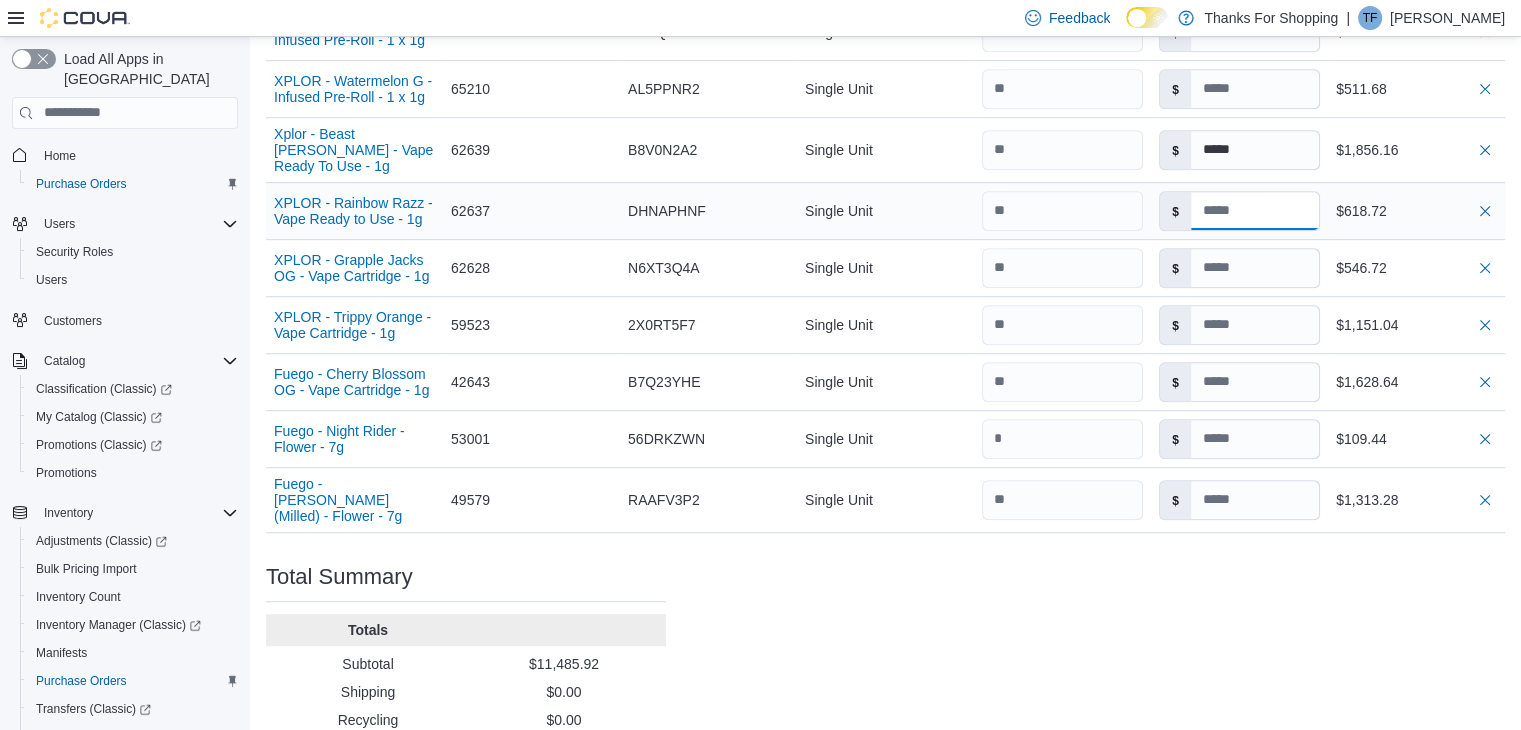 click at bounding box center [1255, 211] 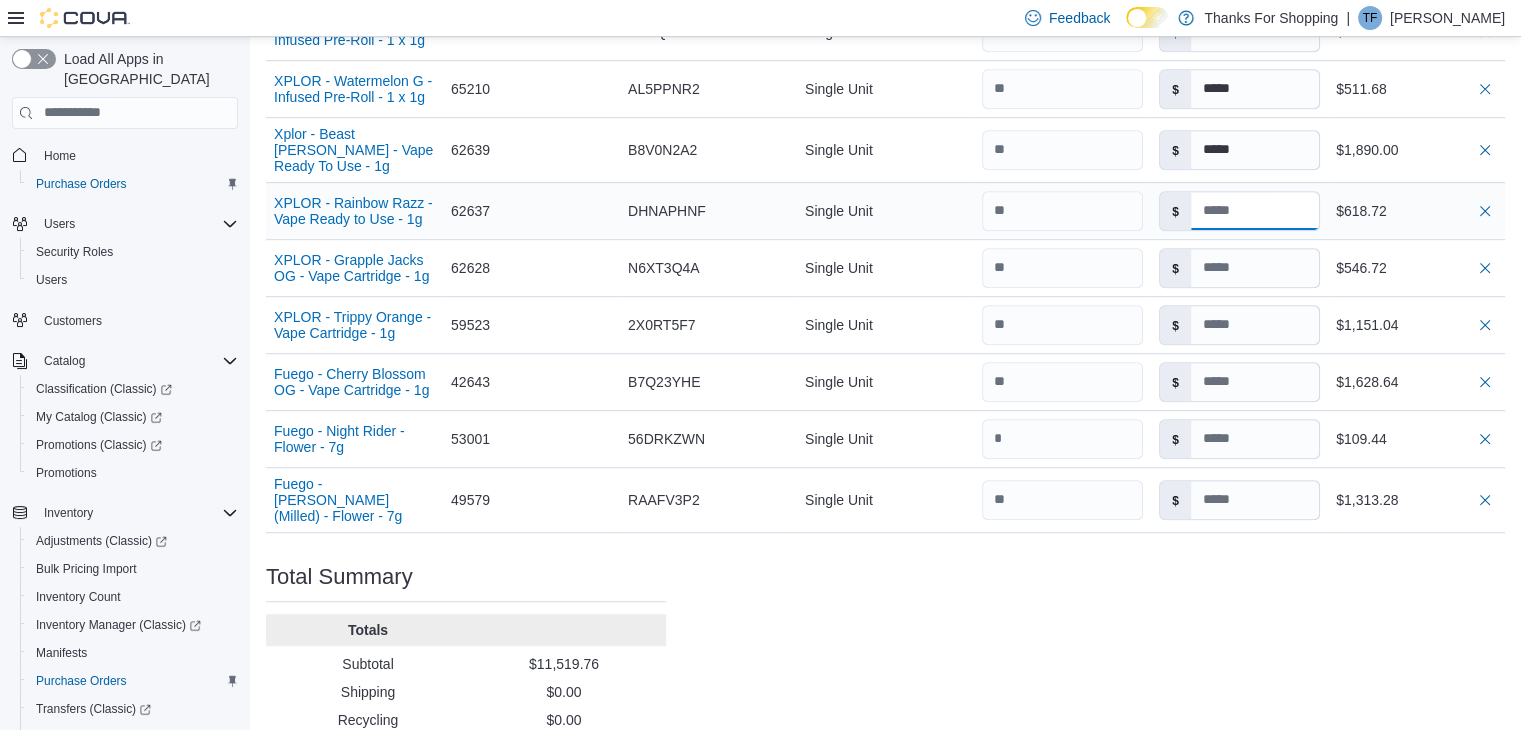 type 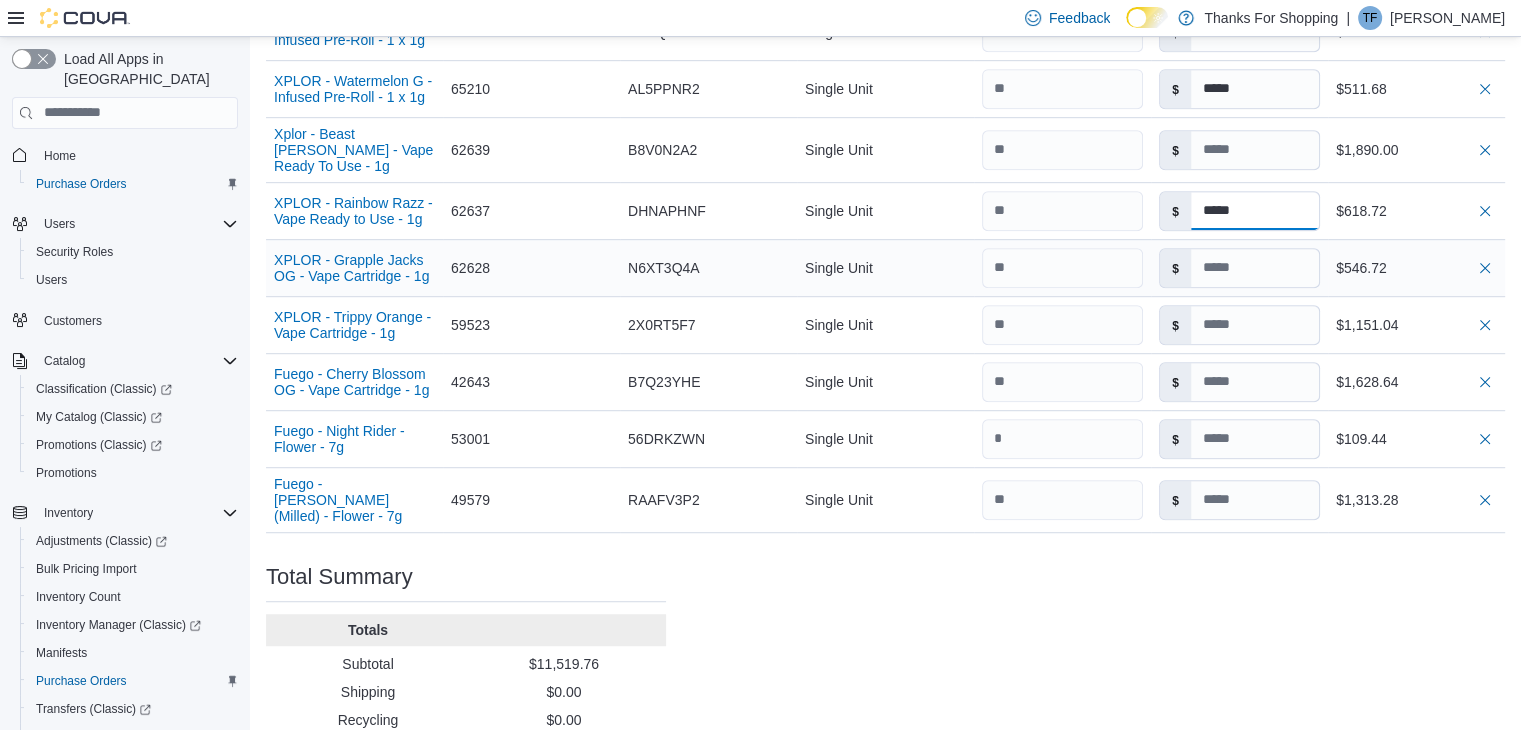 type on "*****" 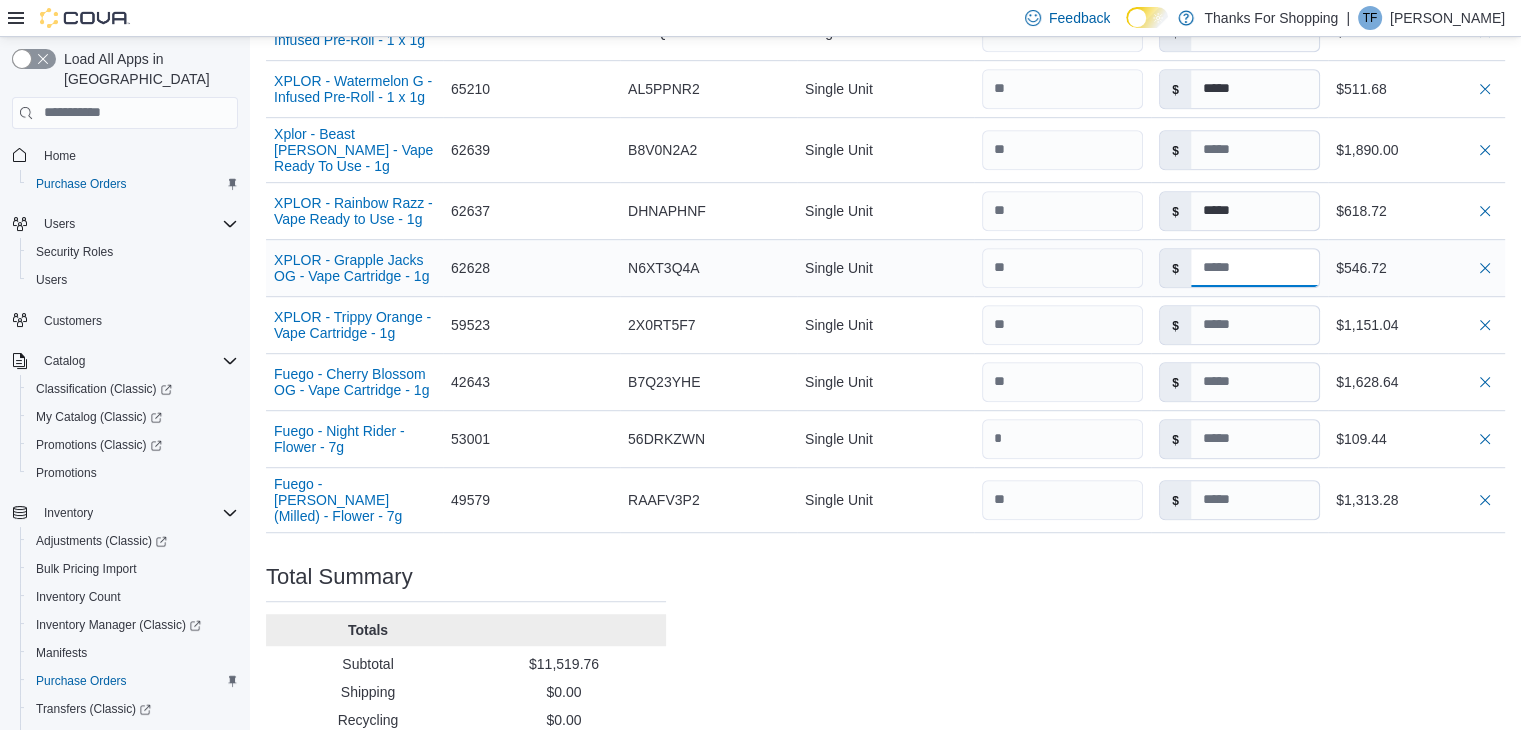 click at bounding box center (1255, 268) 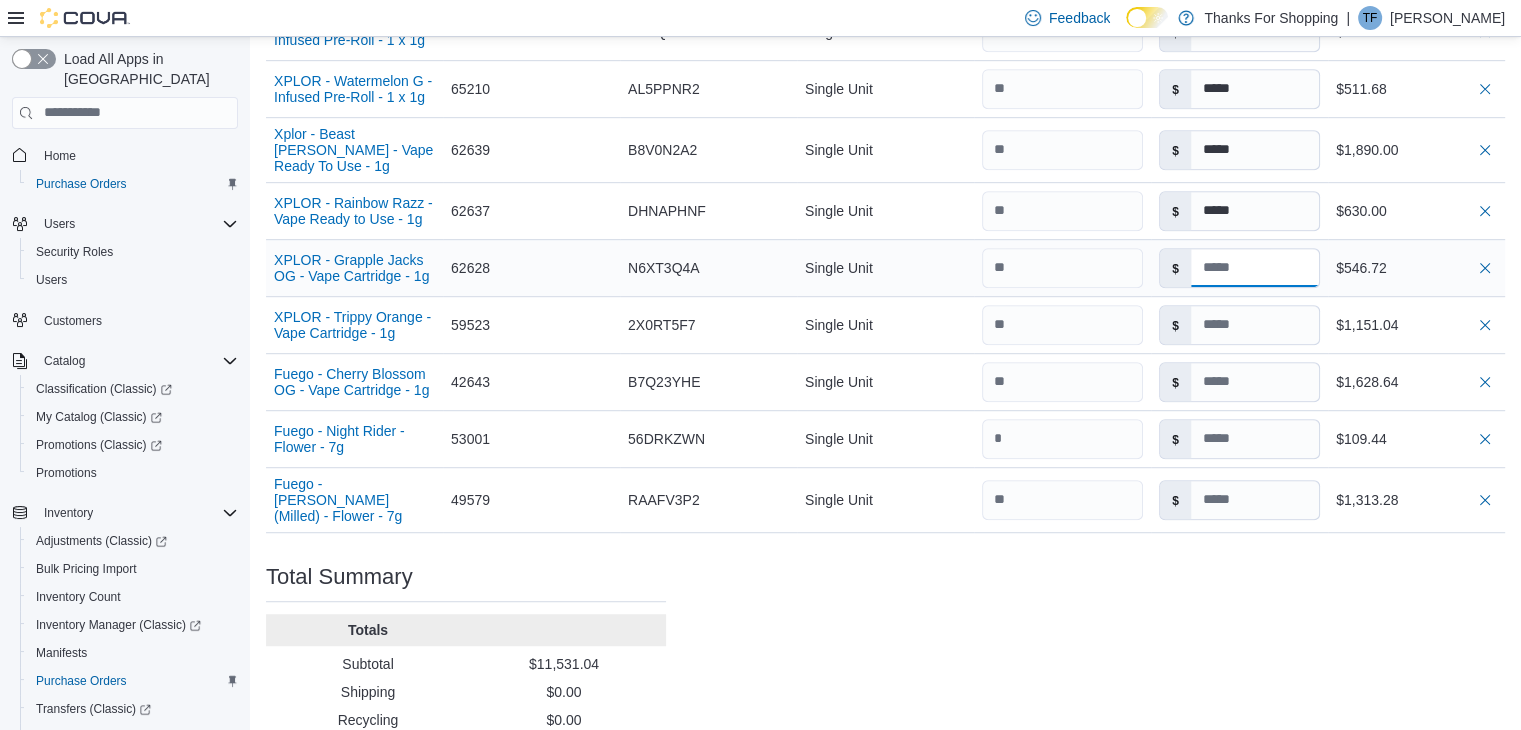 type 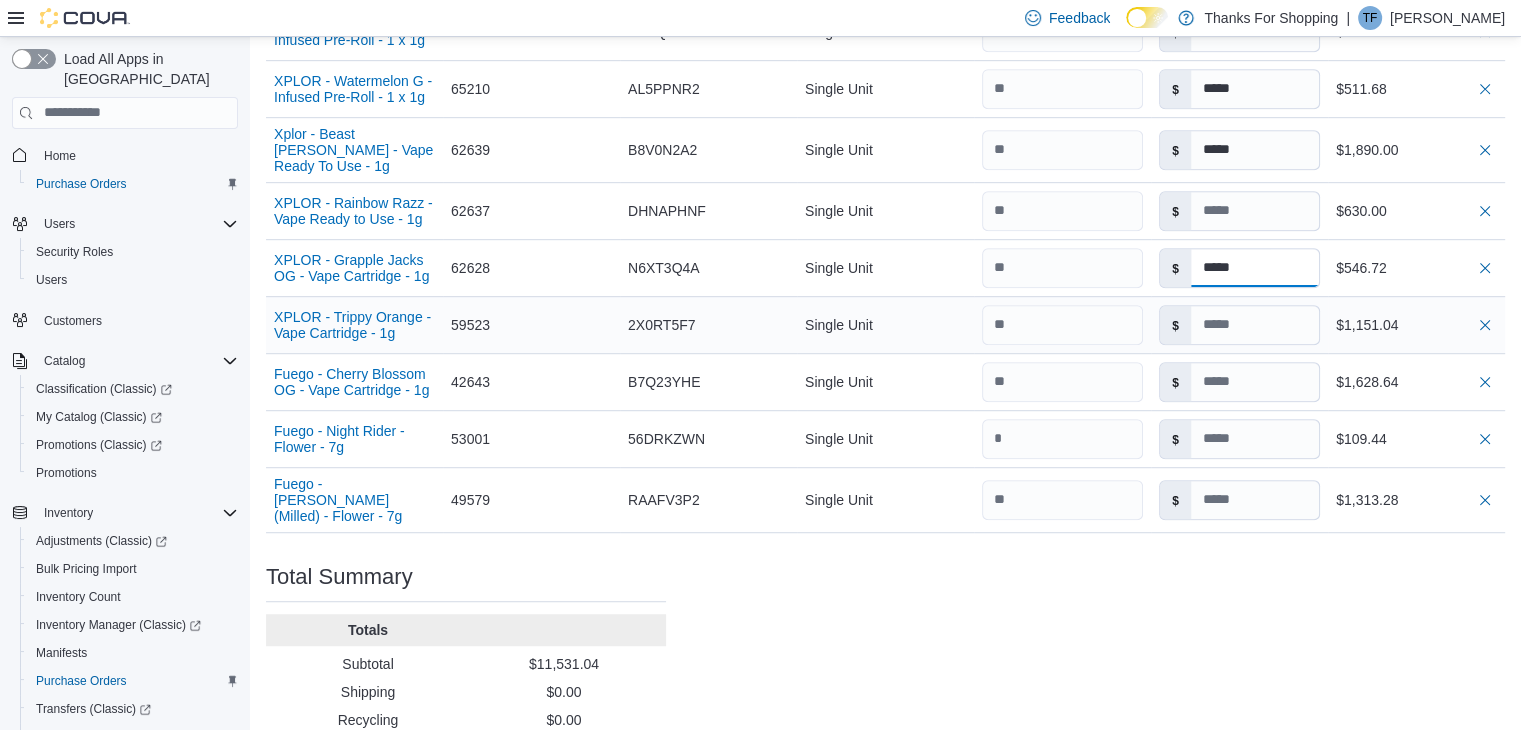 type on "*****" 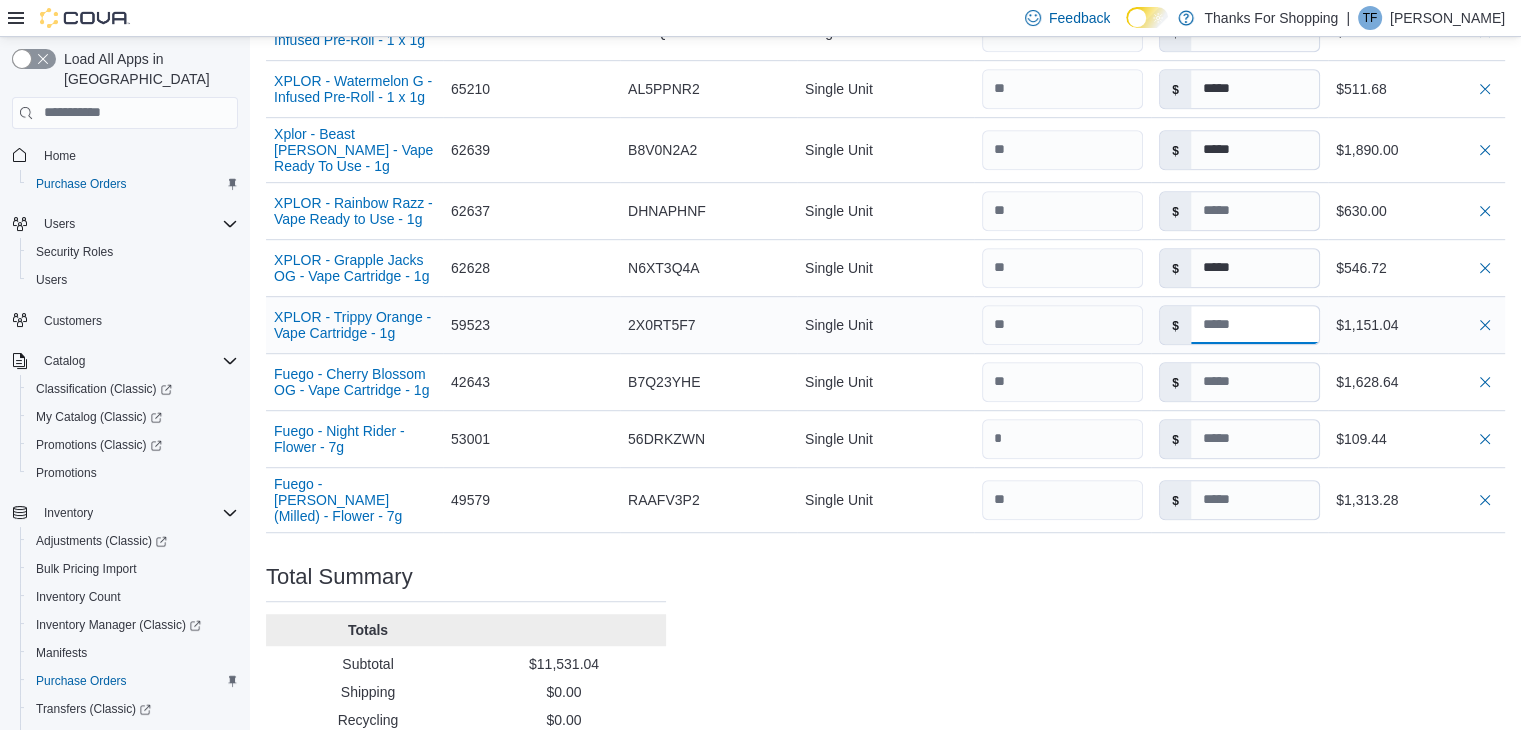 click at bounding box center [1255, 325] 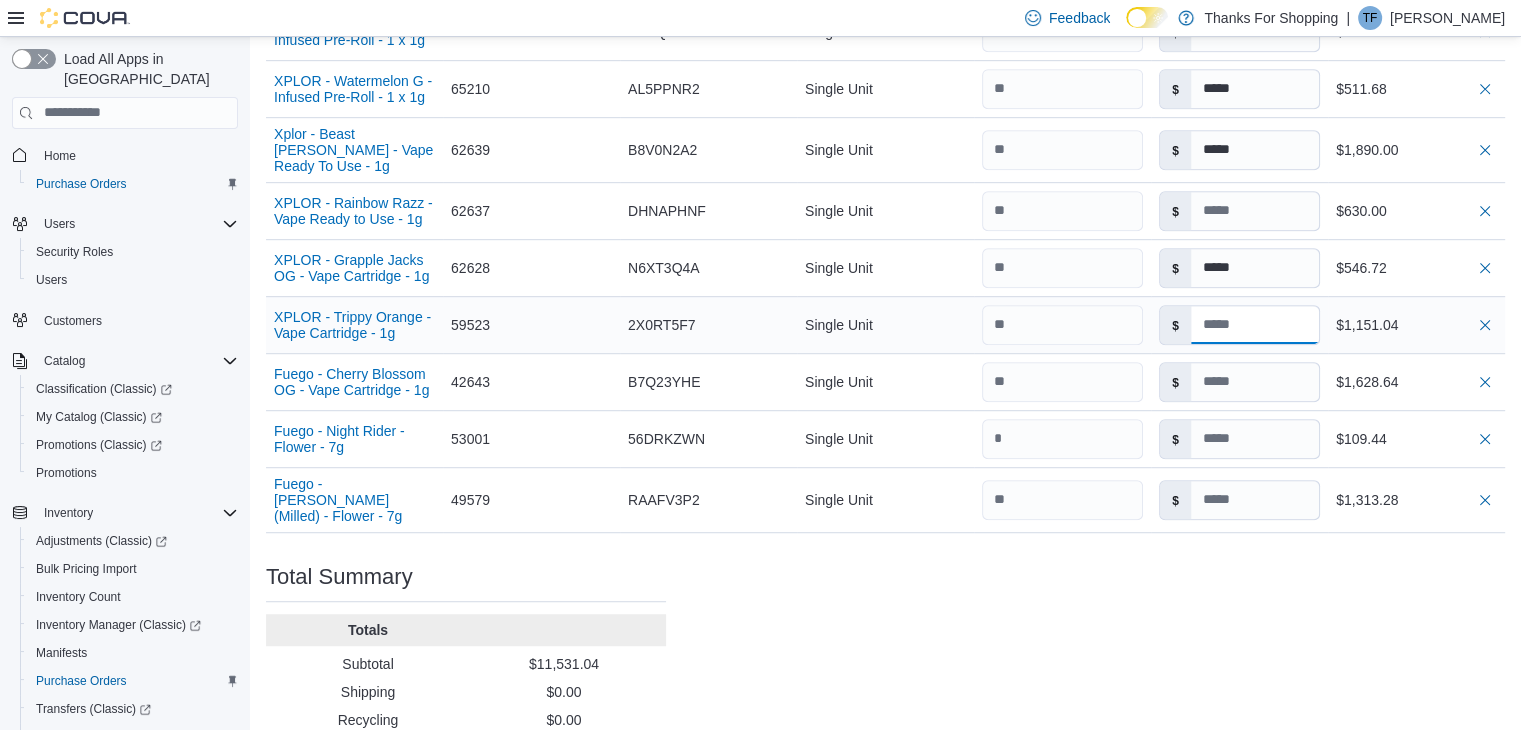 type on "*****" 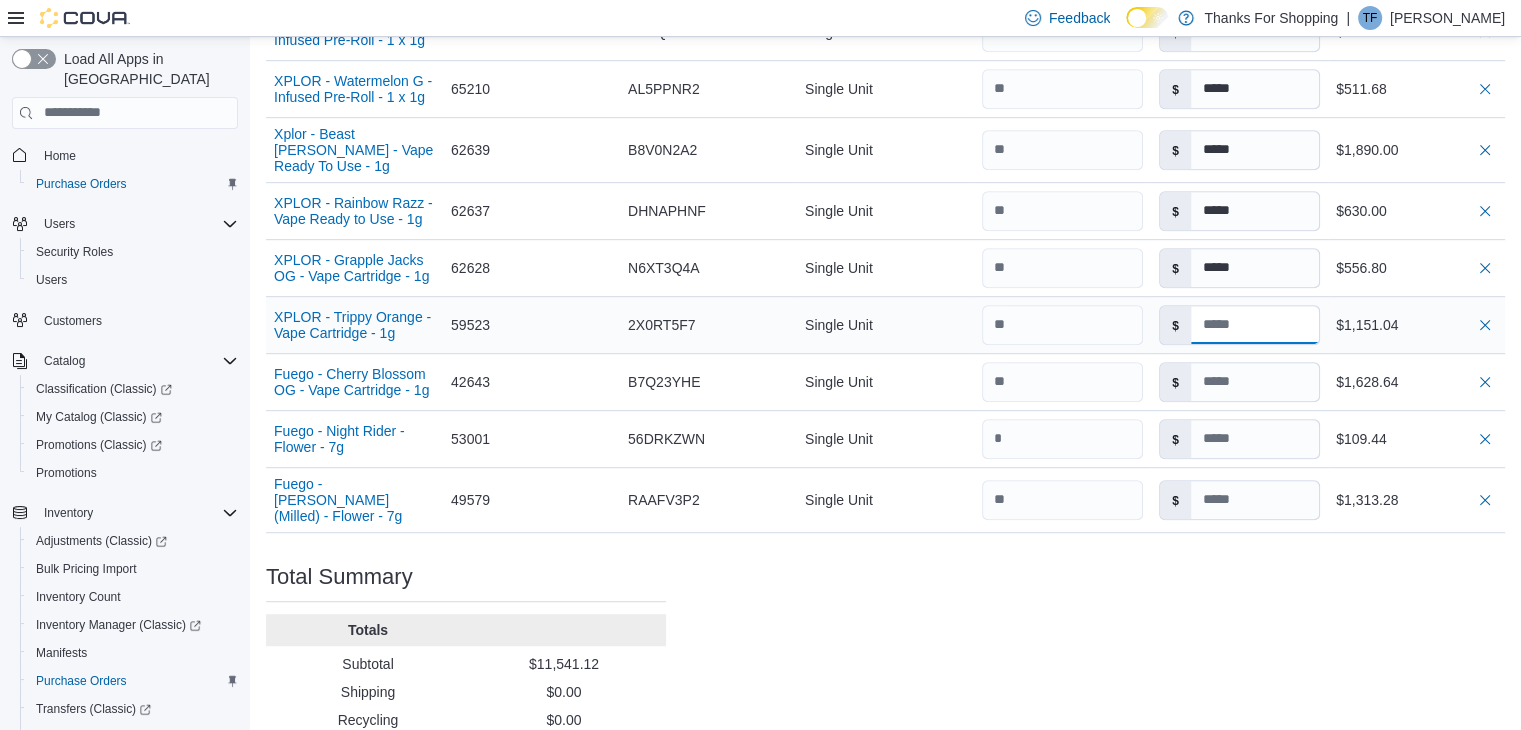 type 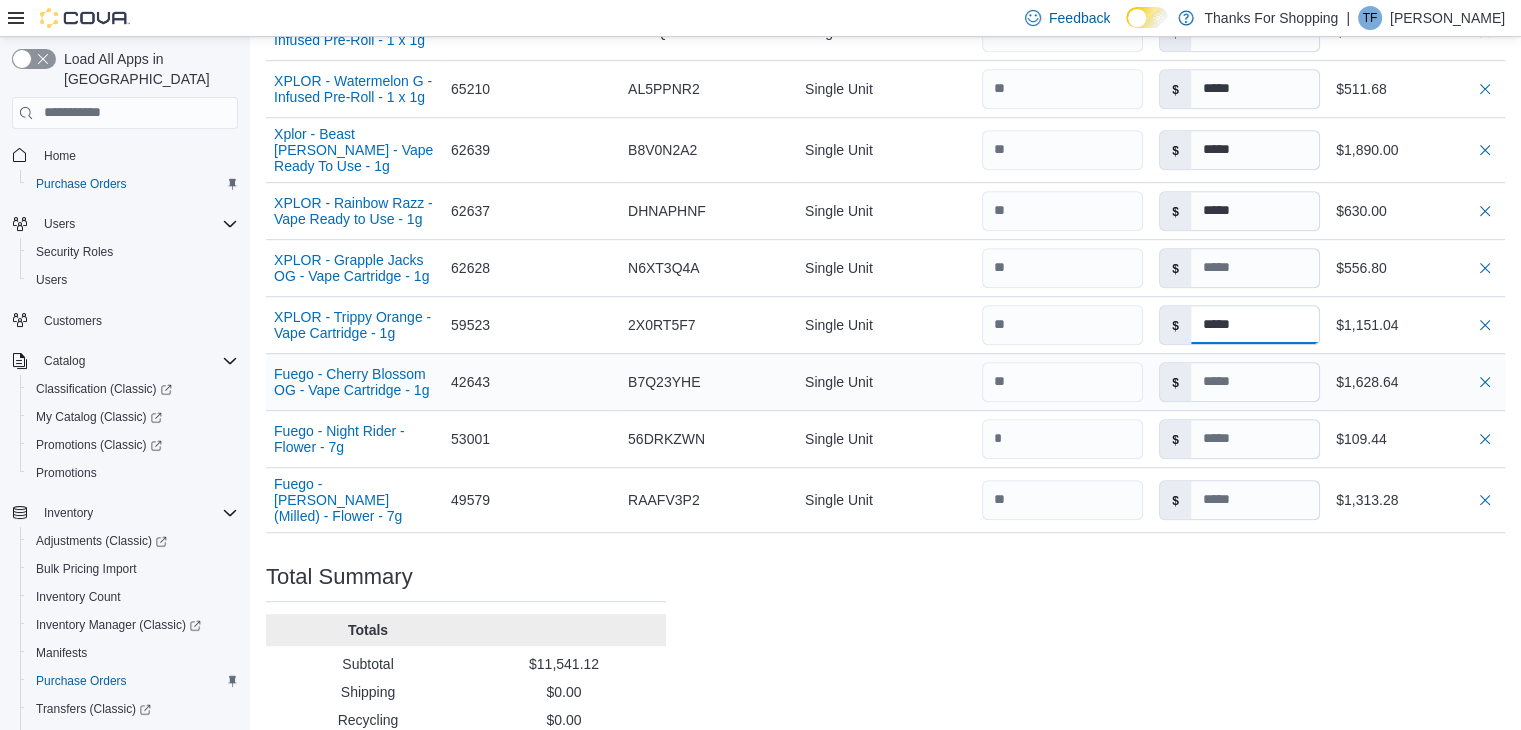 type on "*****" 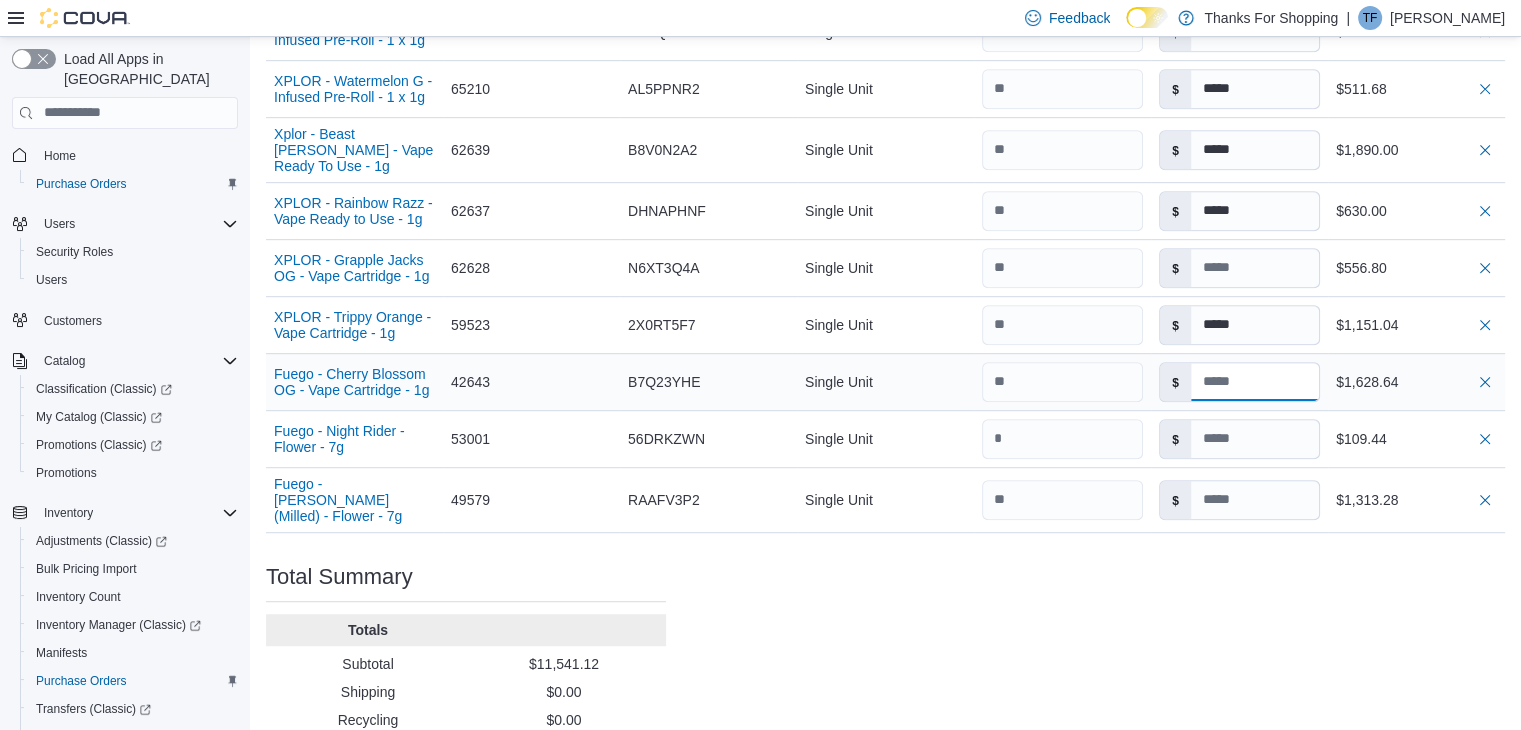 type on "*****" 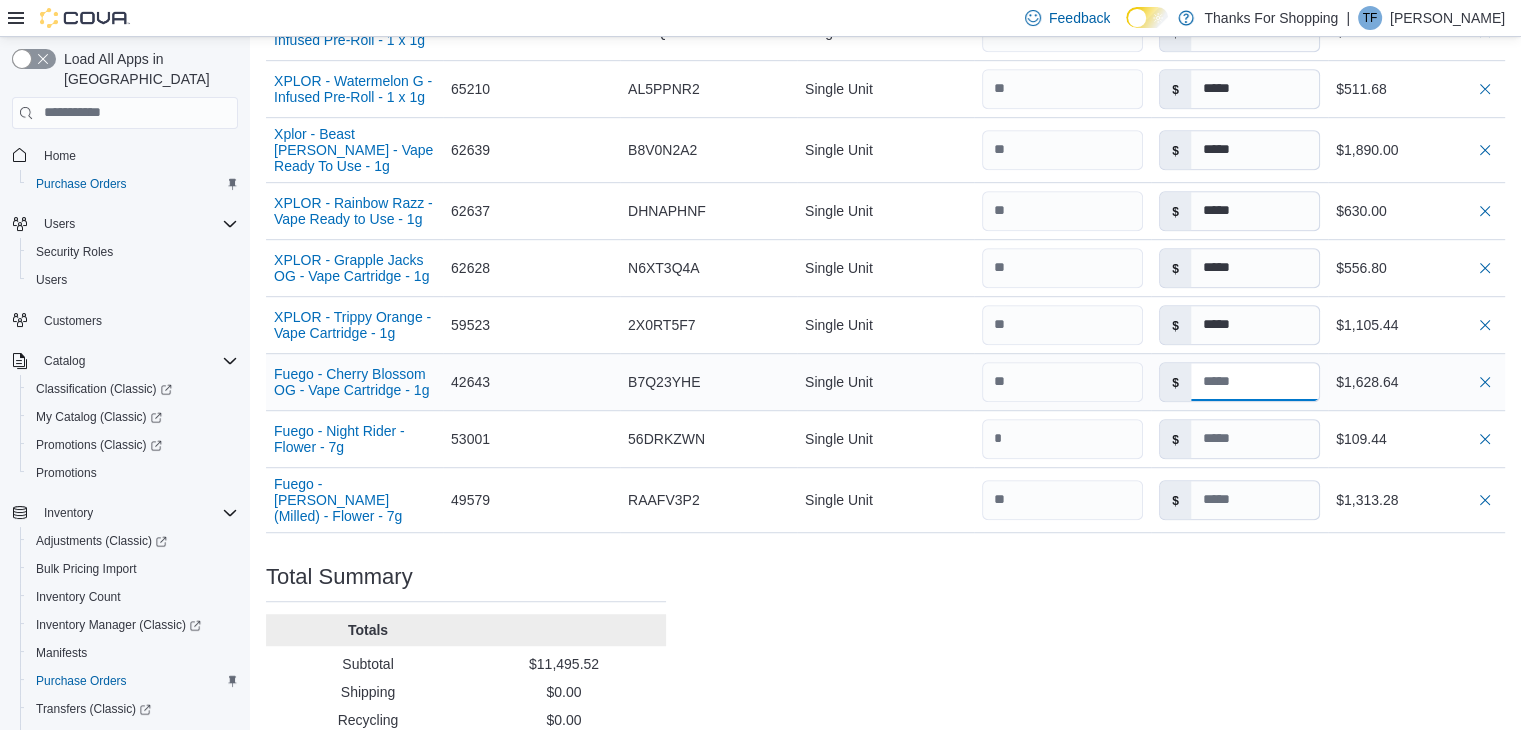 click at bounding box center (1255, 382) 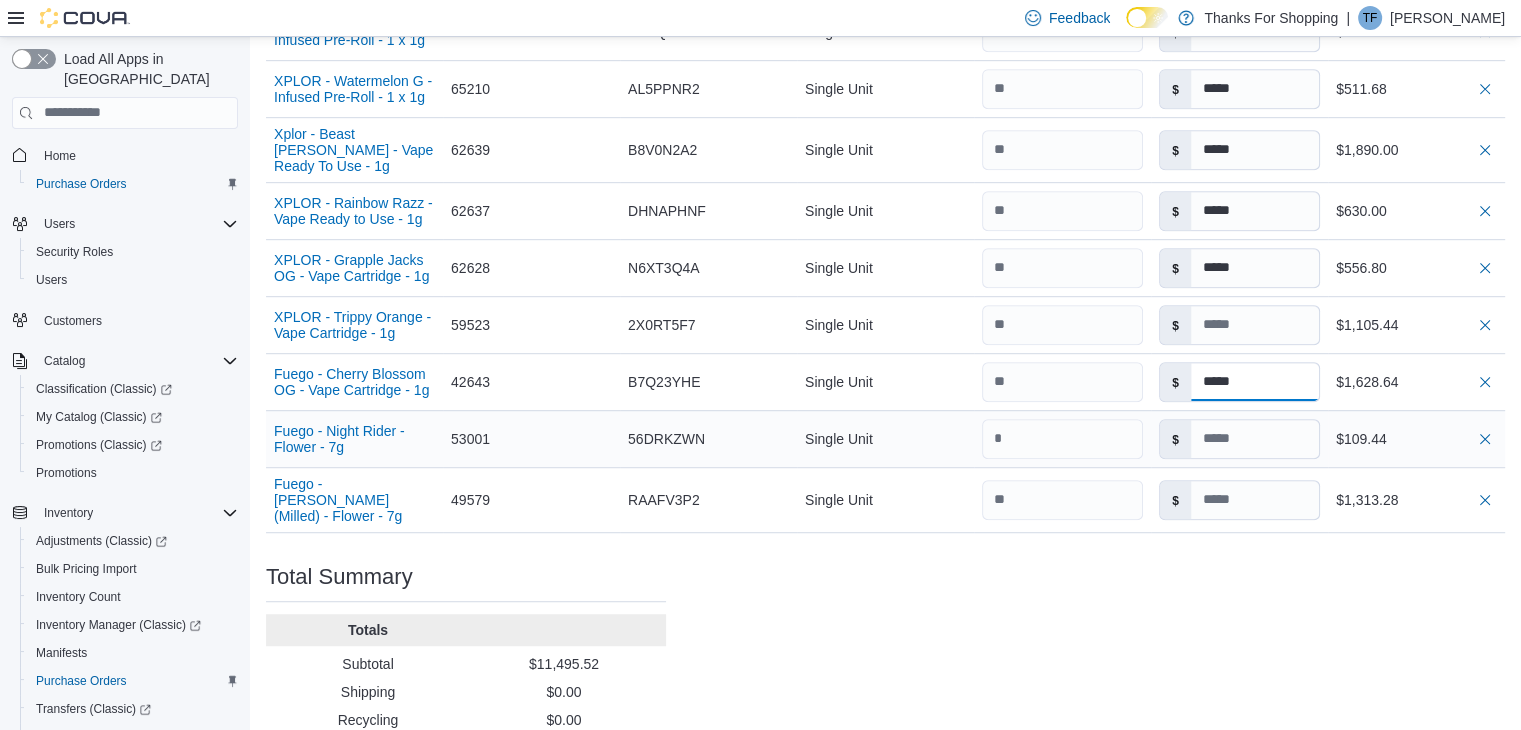 type on "*****" 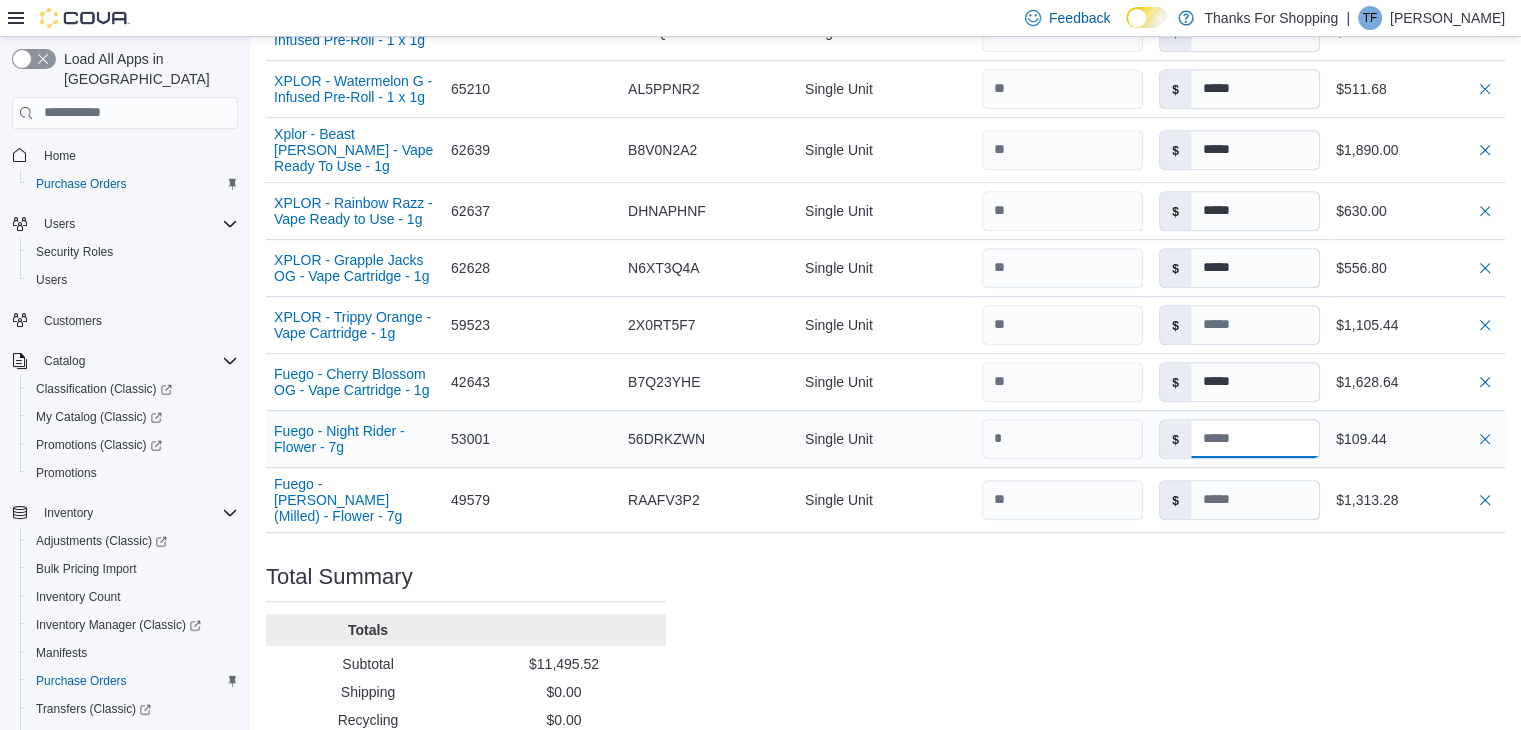 click at bounding box center (1255, 439) 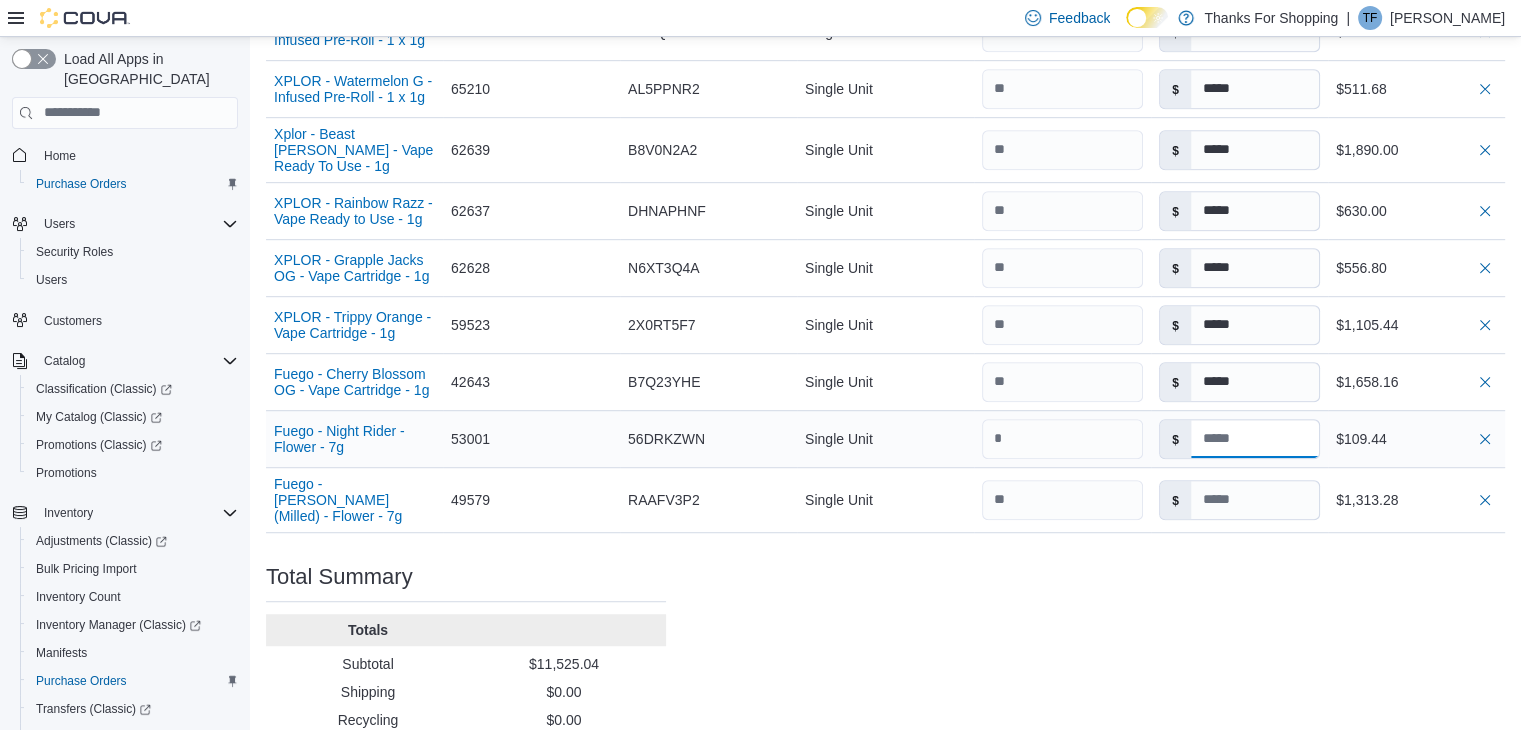 type 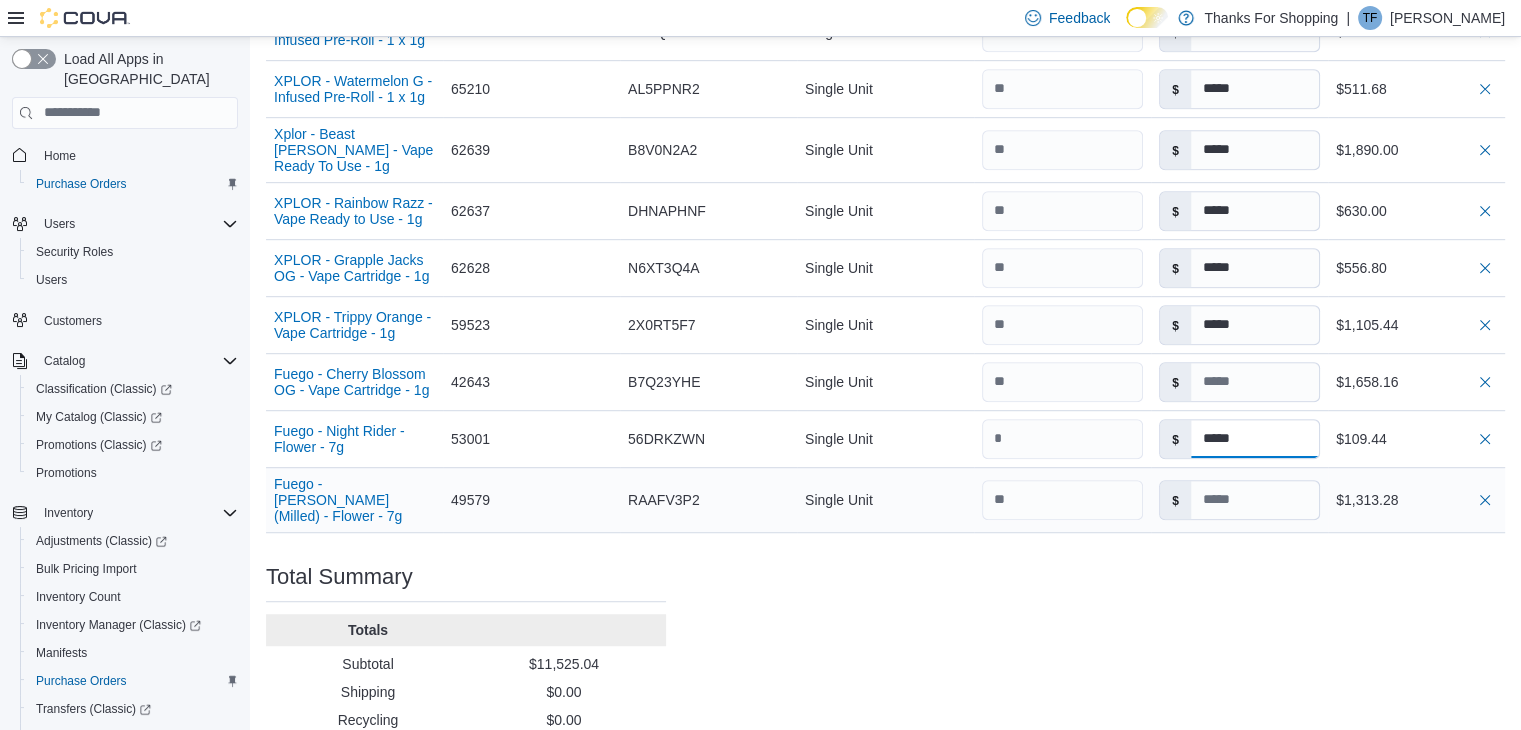 type on "*****" 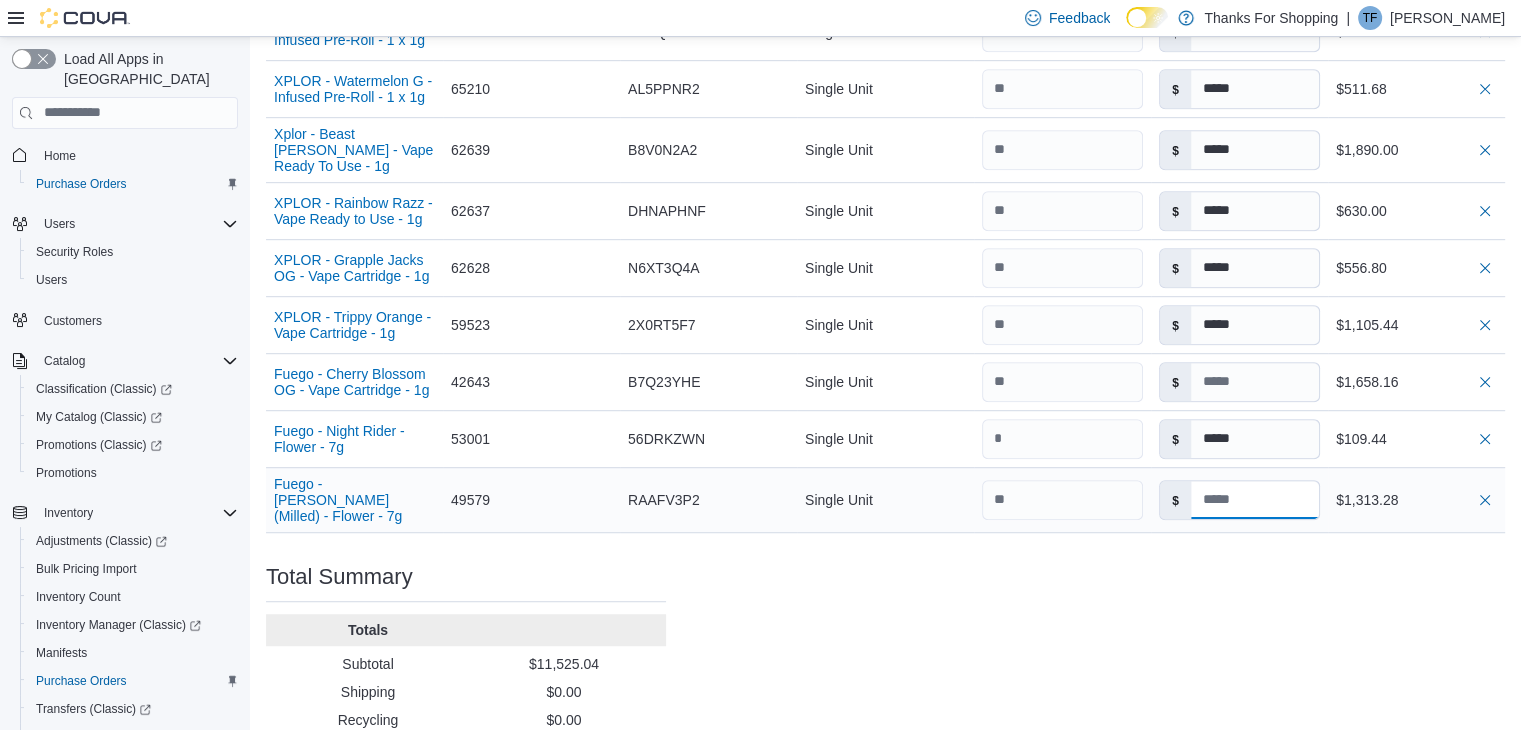 click at bounding box center (1255, 500) 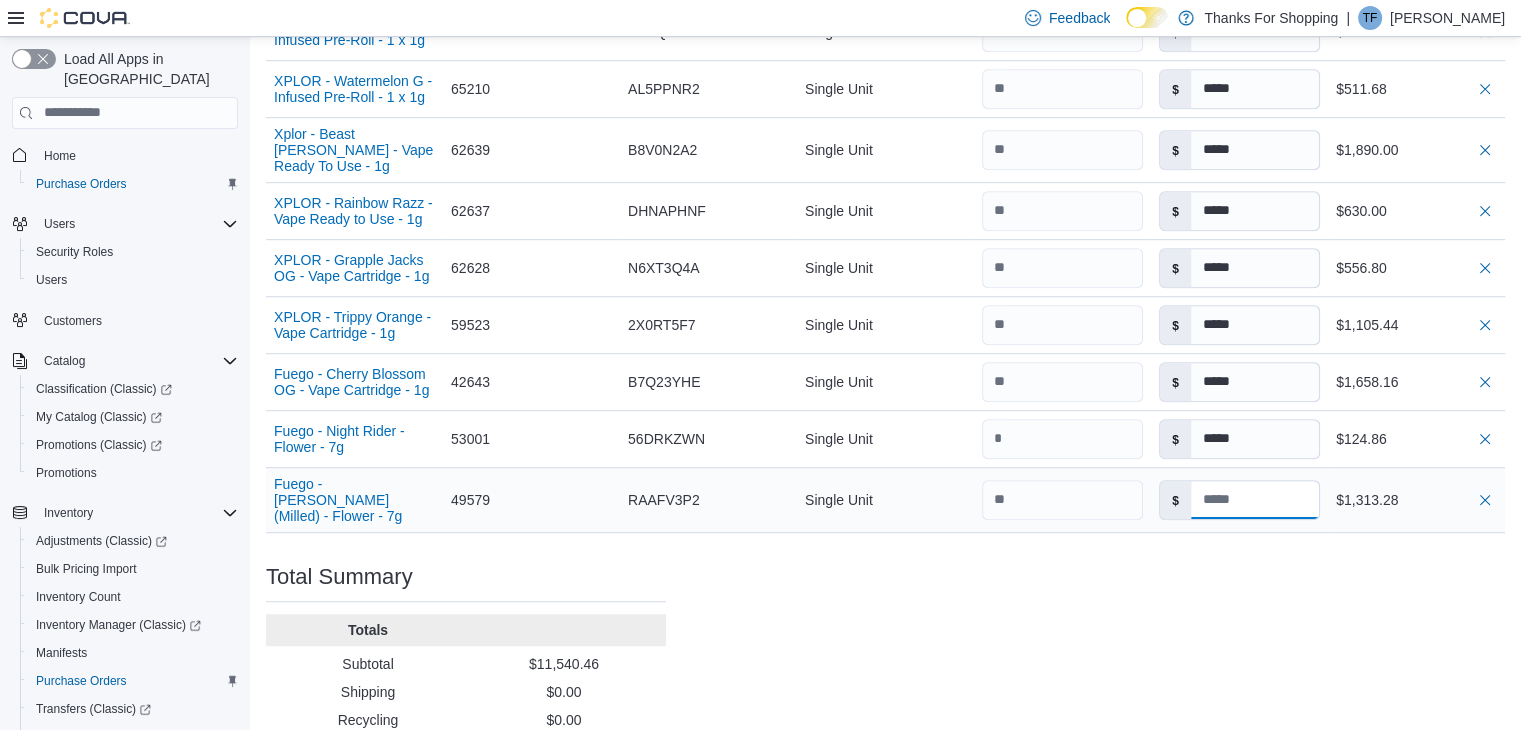type 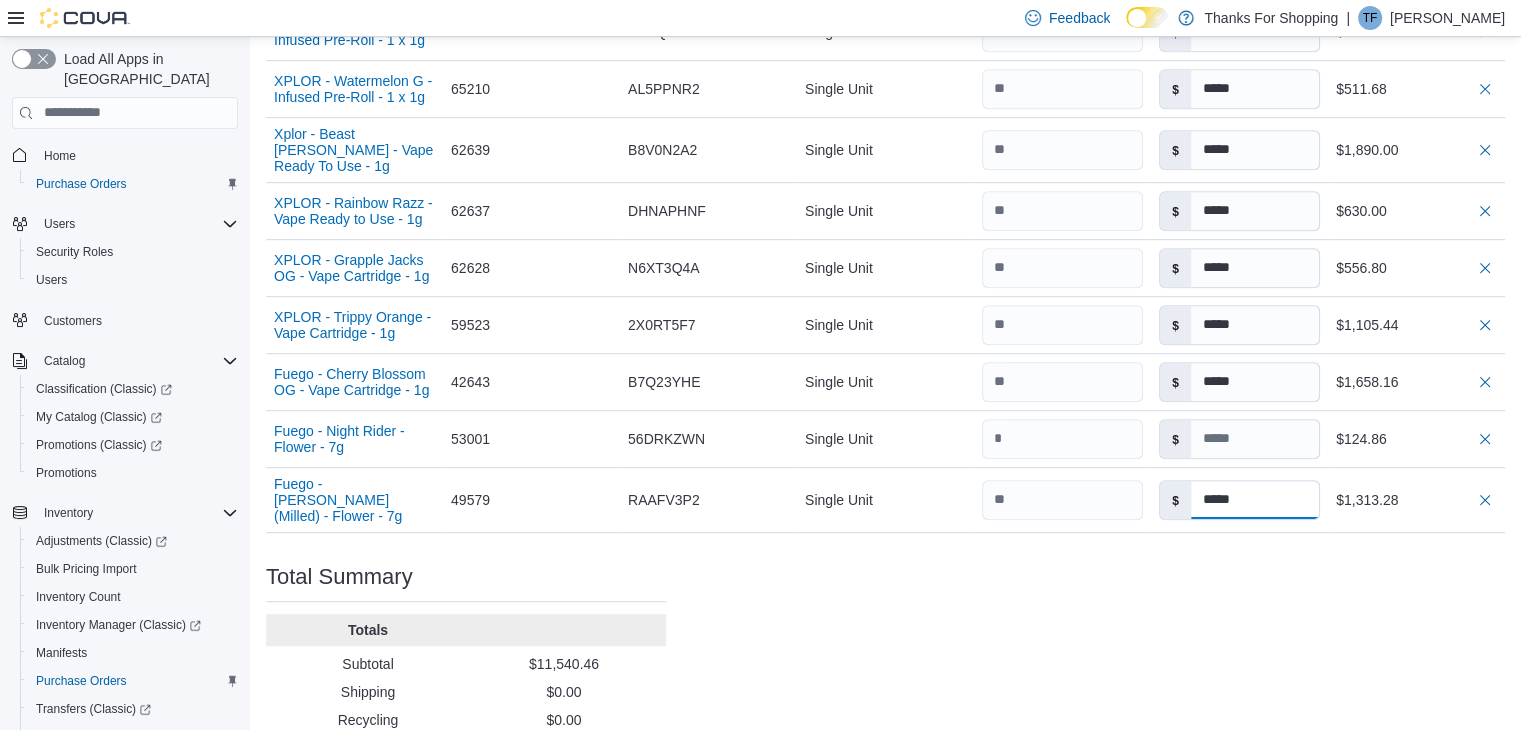 type on "*****" 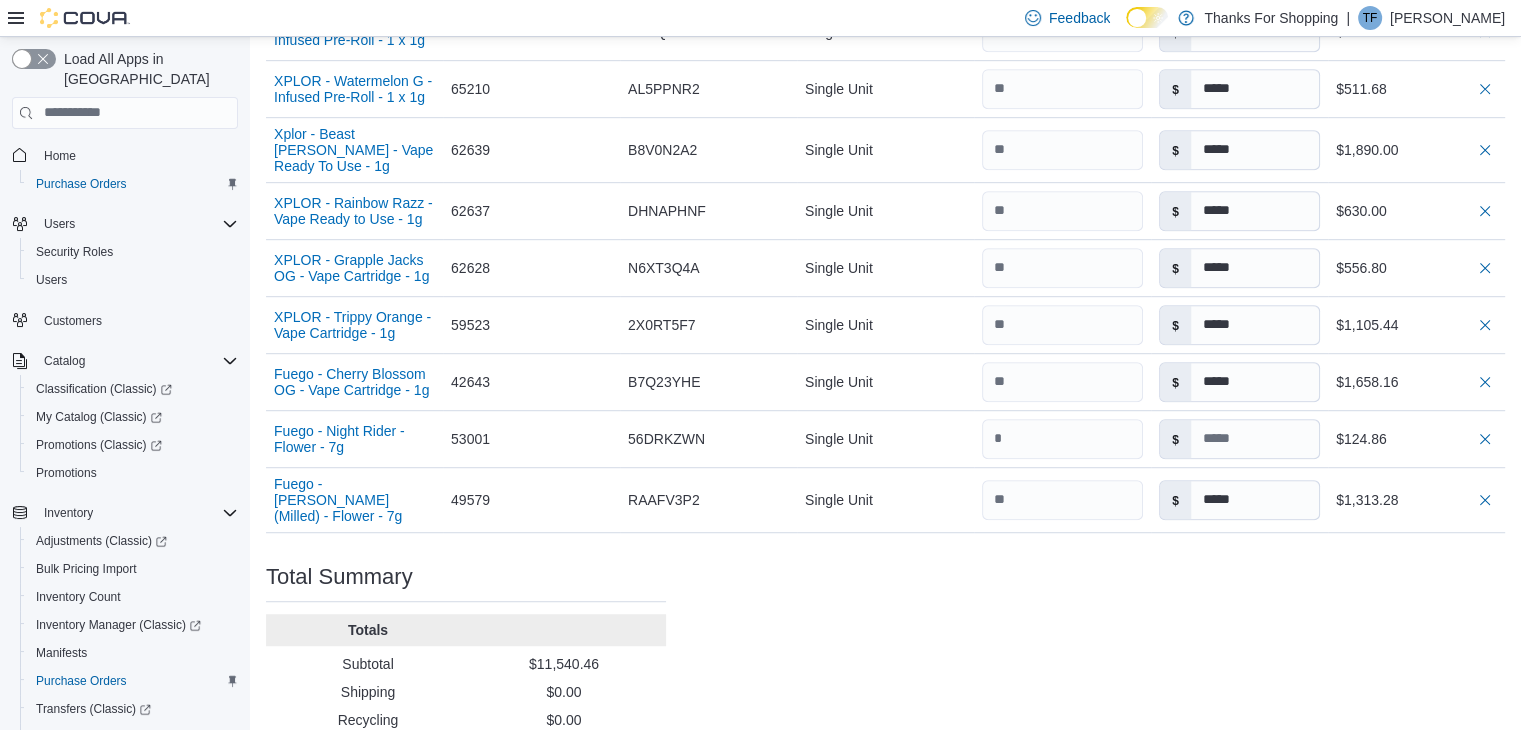click on "Purchase Order: PO519P-35557 Feedback Purchase Order Details   Edit Status Pending Supplier Ayurcann - OF (MBLL) Supplier Invoice Number 02581952 PO 524842 Bill To [GEOGRAPHIC_DATA] Ship To [GEOGRAPHIC_DATA] Shipping Cost $0.00 Recycling Cost $0.00 Tax $0.00 ETA [DATE] Notes 02581952 PO 524842 Created On [DATE] 10:30 AM Submitted On - Last Received On - Completed On - Products (14)     Products Search or Scan to Add Product Quantity  ** Add or Browse Products from this Supplier Sorting EuiBasicTable with search callback Item Supplier SKU Catalog SKU Unit Qty Unit Cost Total Happy&Stoned - SLUMPZ - Pre-Roll - 1 x 1g Supplier SKU 62623 Catalog SKU L0HATUZ6 Unit Single Unit Qty Unit Cost $ **** Total $213.12 Fuego - Sunny Daze - Pre-Roll - 2 x 1g Supplier SKU 51070 Catalog SKU 1L5XMT1Z Unit Single Unit Qty Unit Cost $ **** Total $932.40 Fuego - [PERSON_NAME] Nice - Infused Pre-Roll - 3 x 0.5g Supplier SKU 59514 Catalog SKU 2LBH42P2 Unit Single Unit Qty Unit Cost $ ***** Total $1,568.64 Supplier SKU 59513 Catalog SKU Qty" at bounding box center [885, -82] 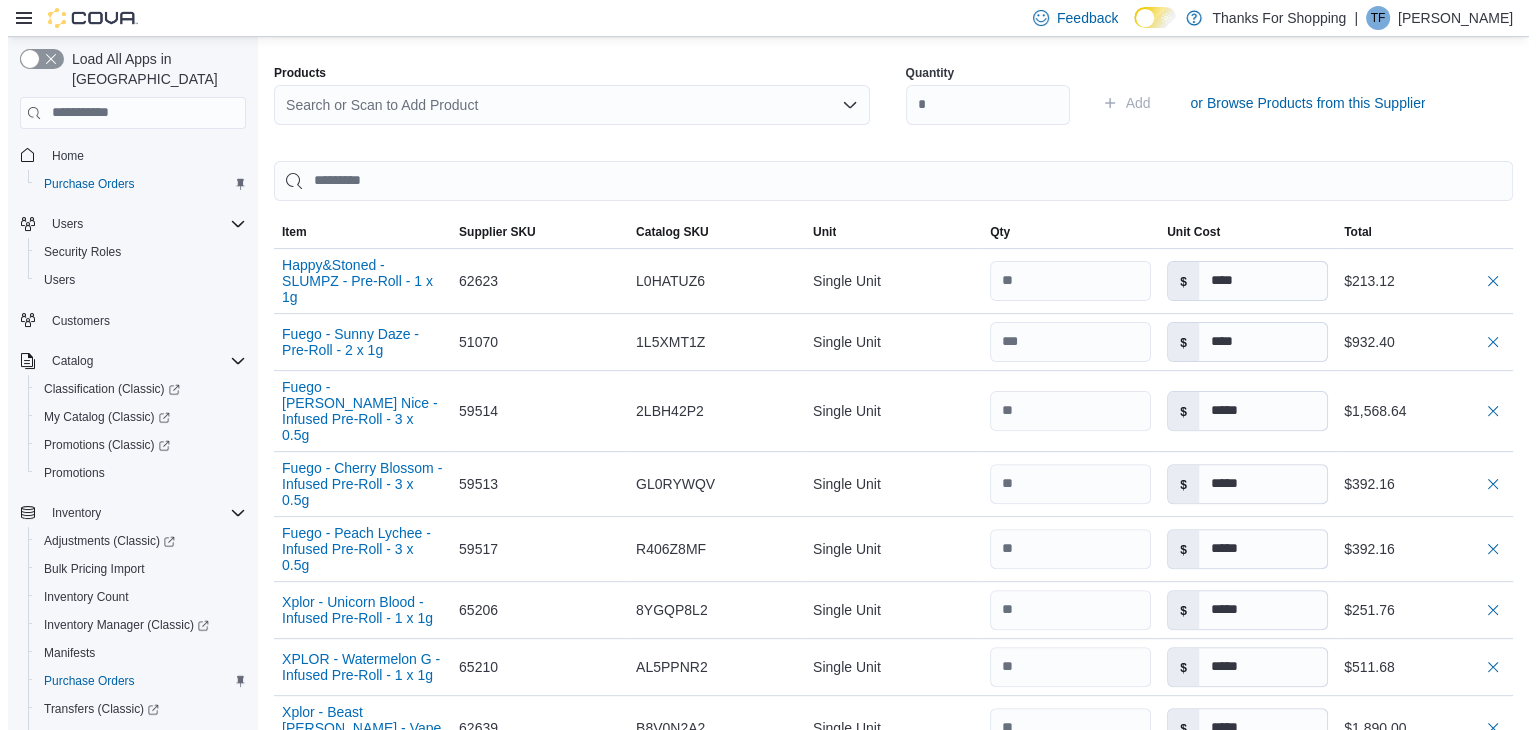 scroll, scrollTop: 0, scrollLeft: 0, axis: both 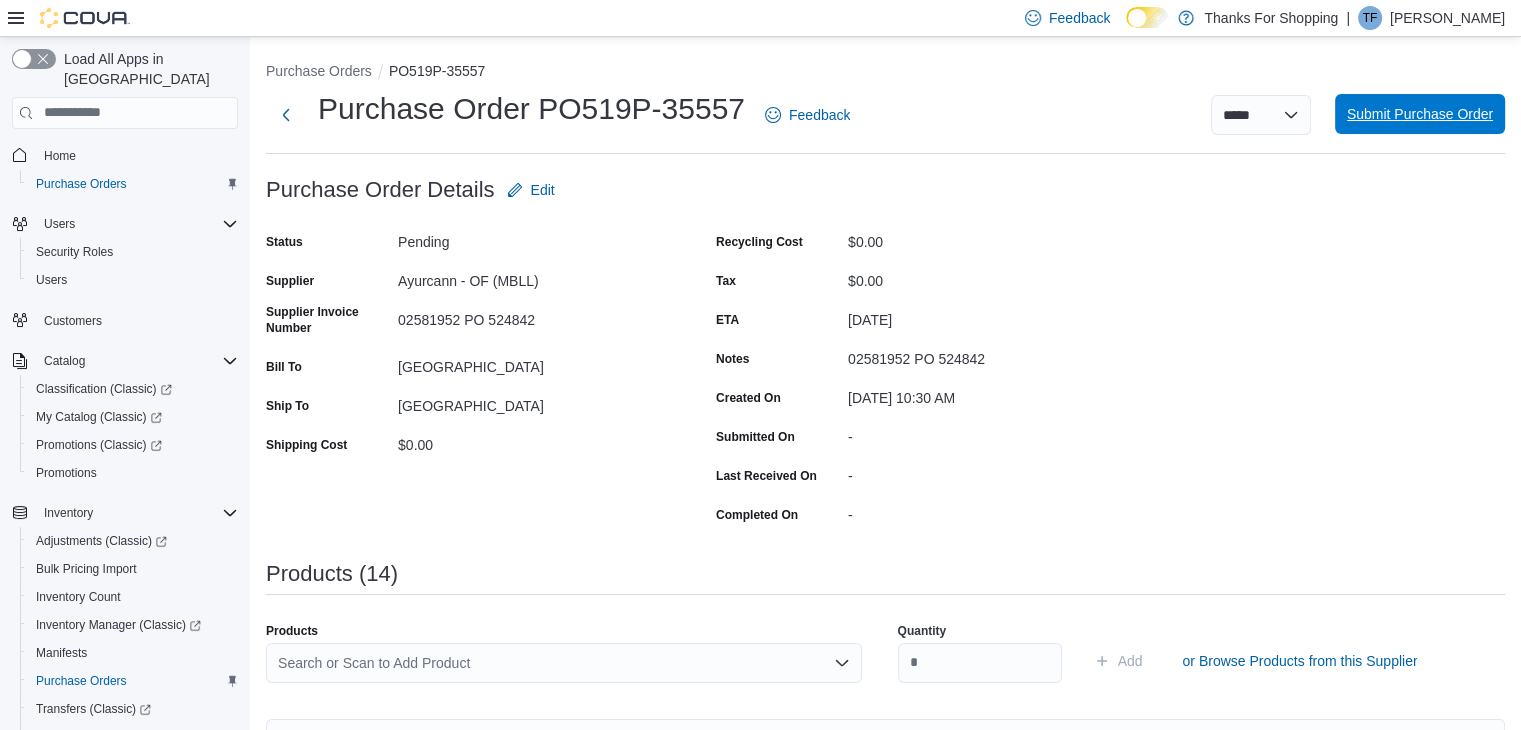 click on "Submit Purchase Order" at bounding box center (1420, 114) 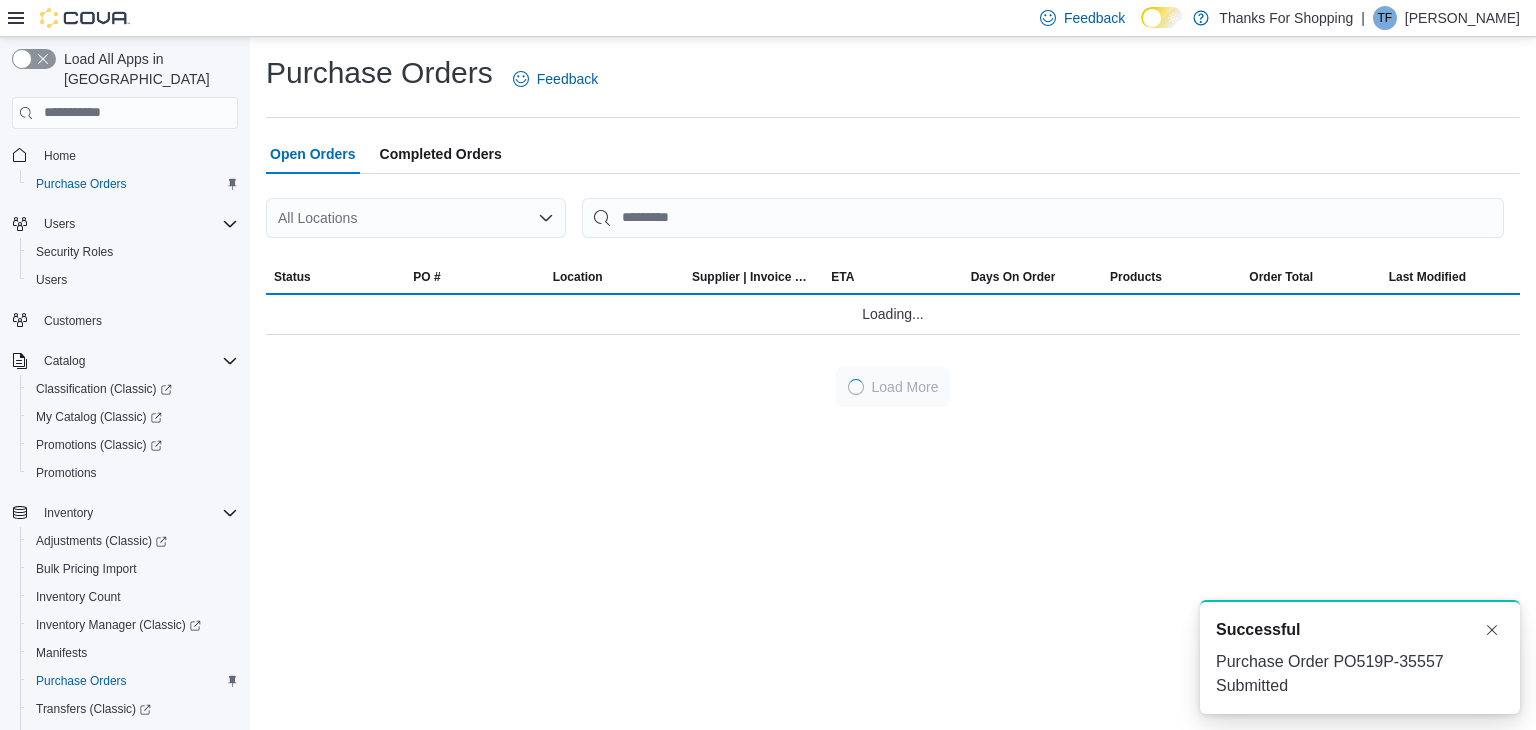 scroll, scrollTop: 0, scrollLeft: 0, axis: both 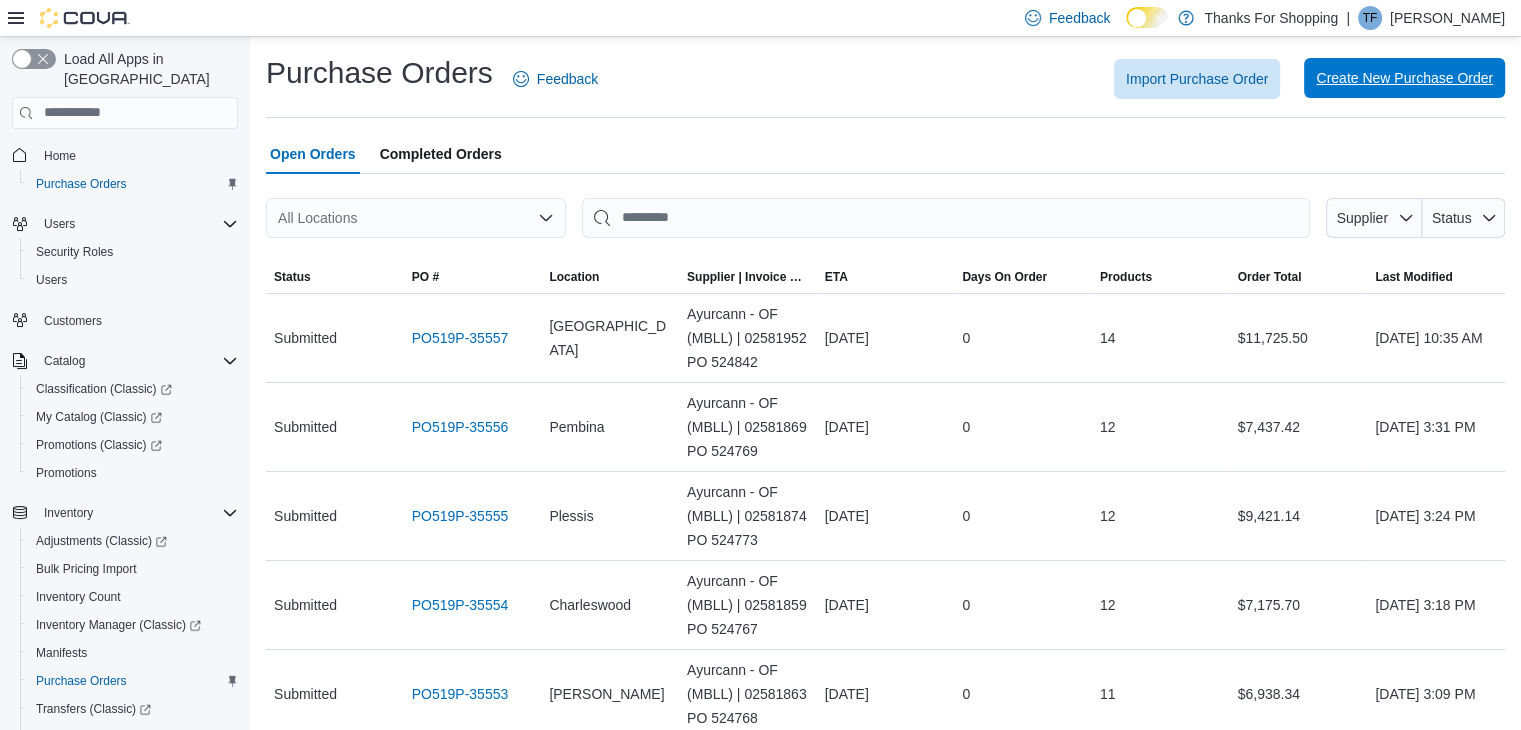 click on "Create New Purchase Order" at bounding box center [1404, 78] 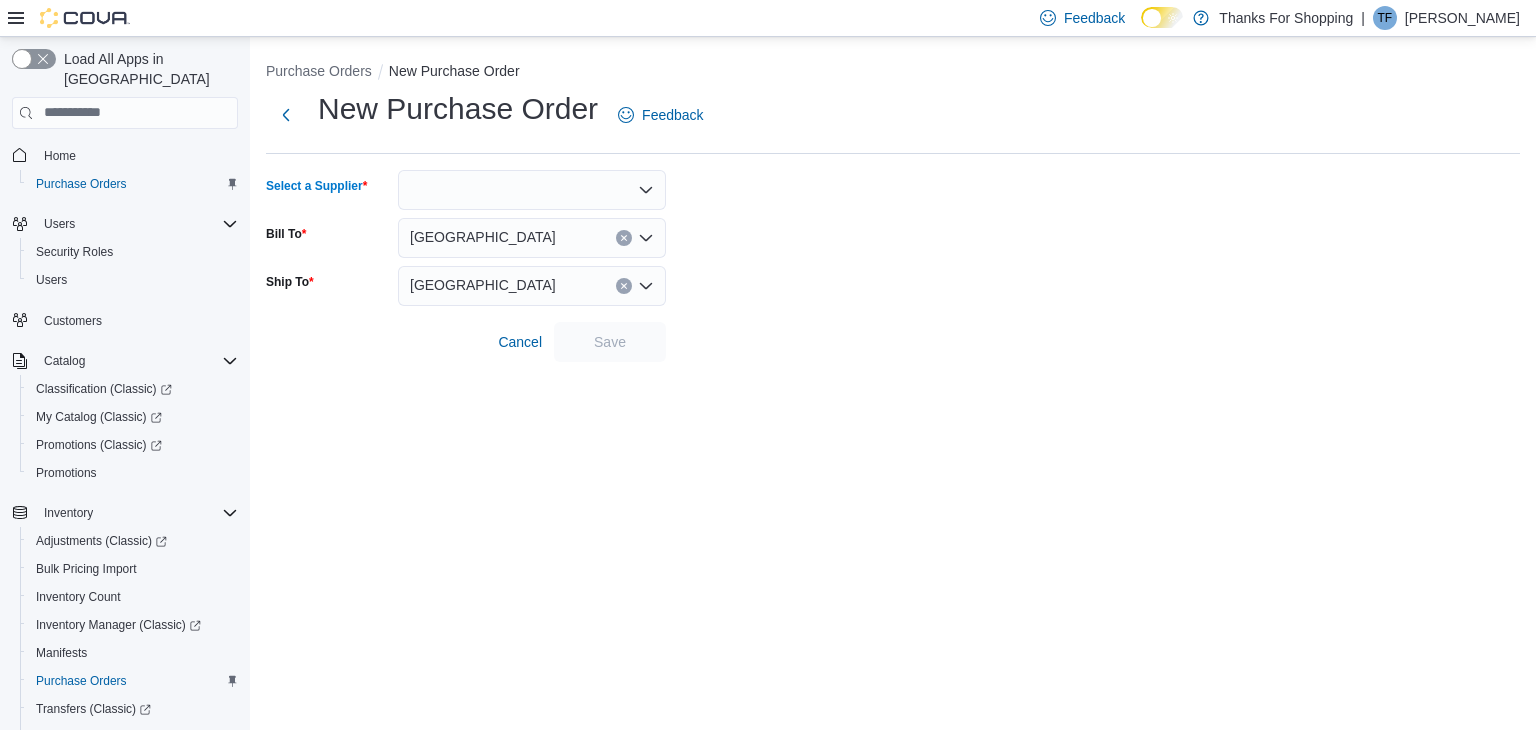 click at bounding box center [532, 190] 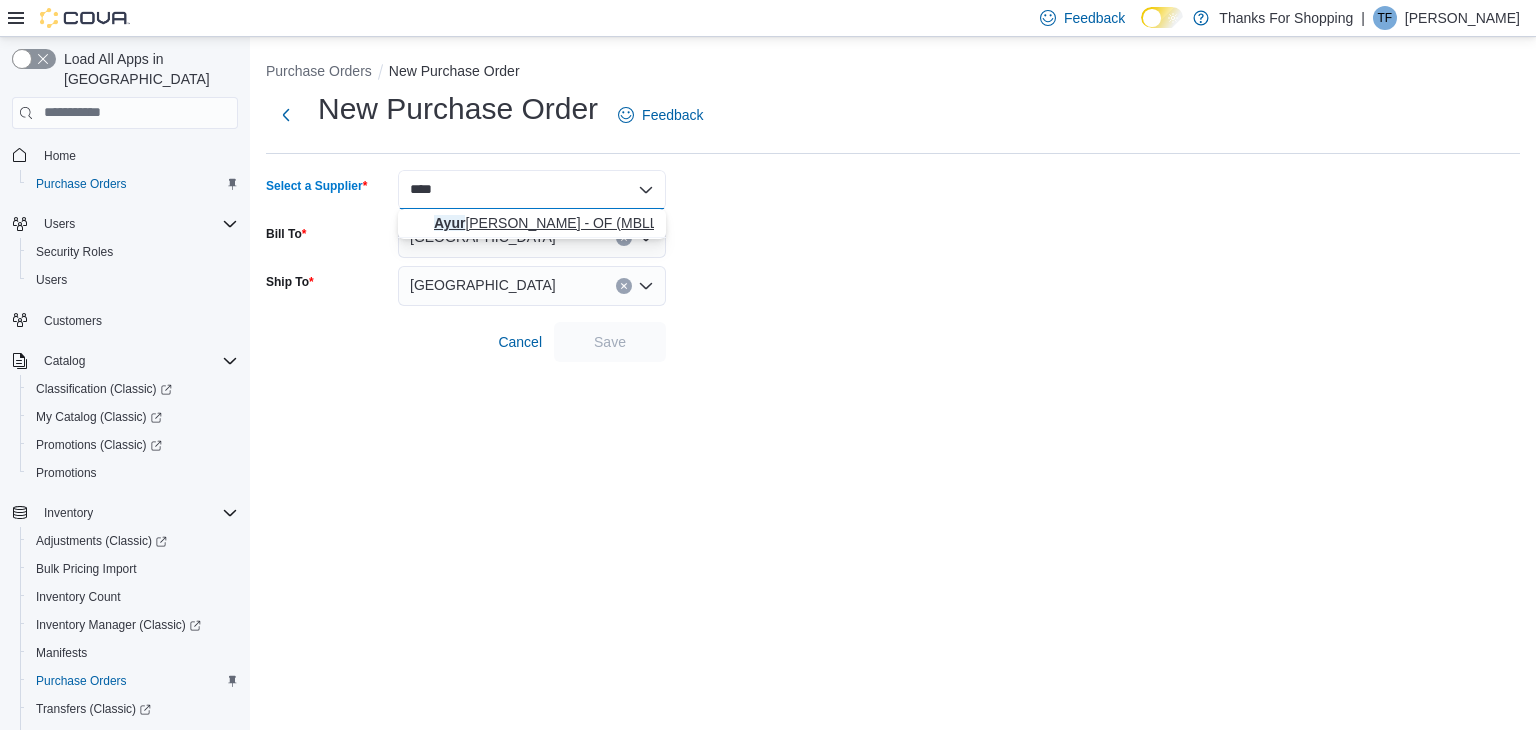 type on "****" 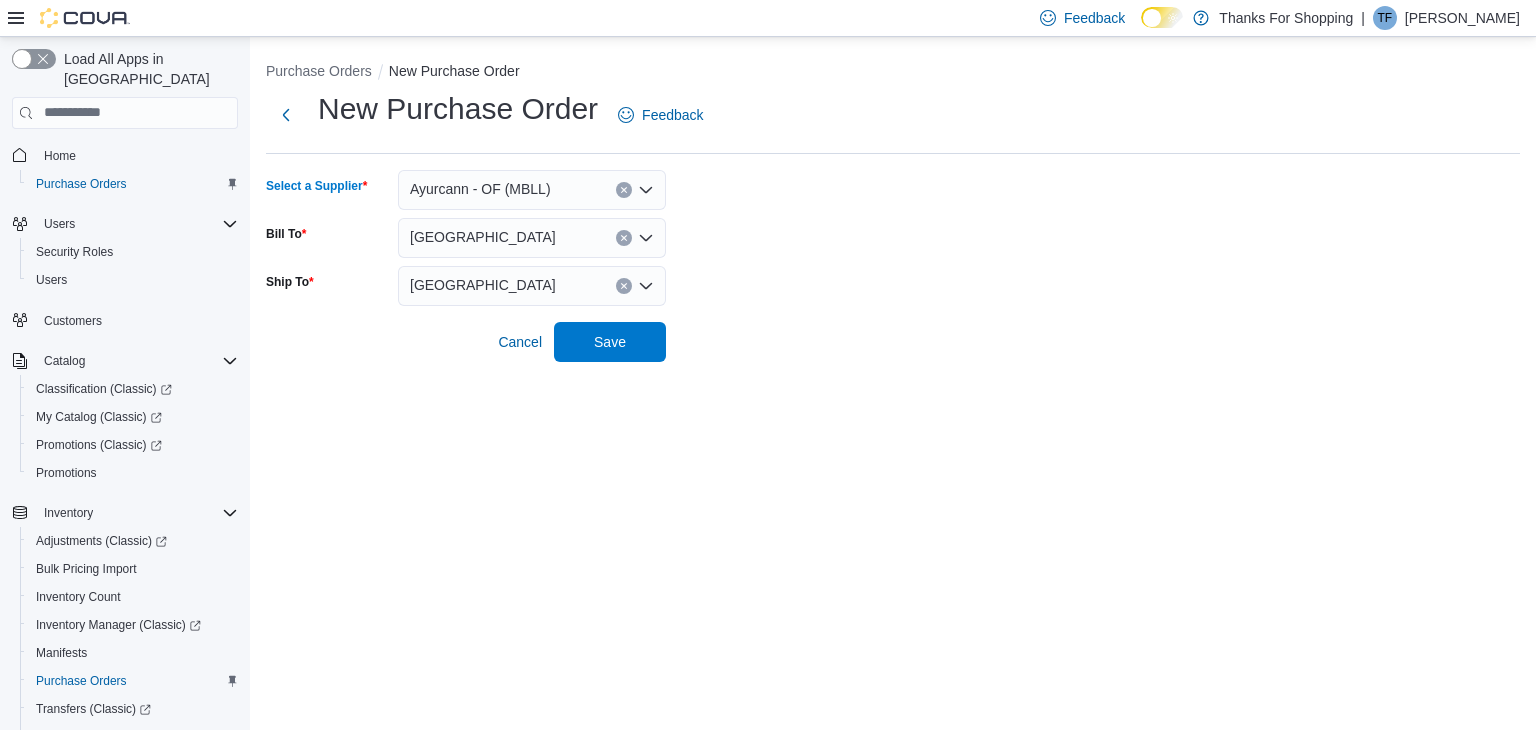 click on "[GEOGRAPHIC_DATA]" at bounding box center [483, 237] 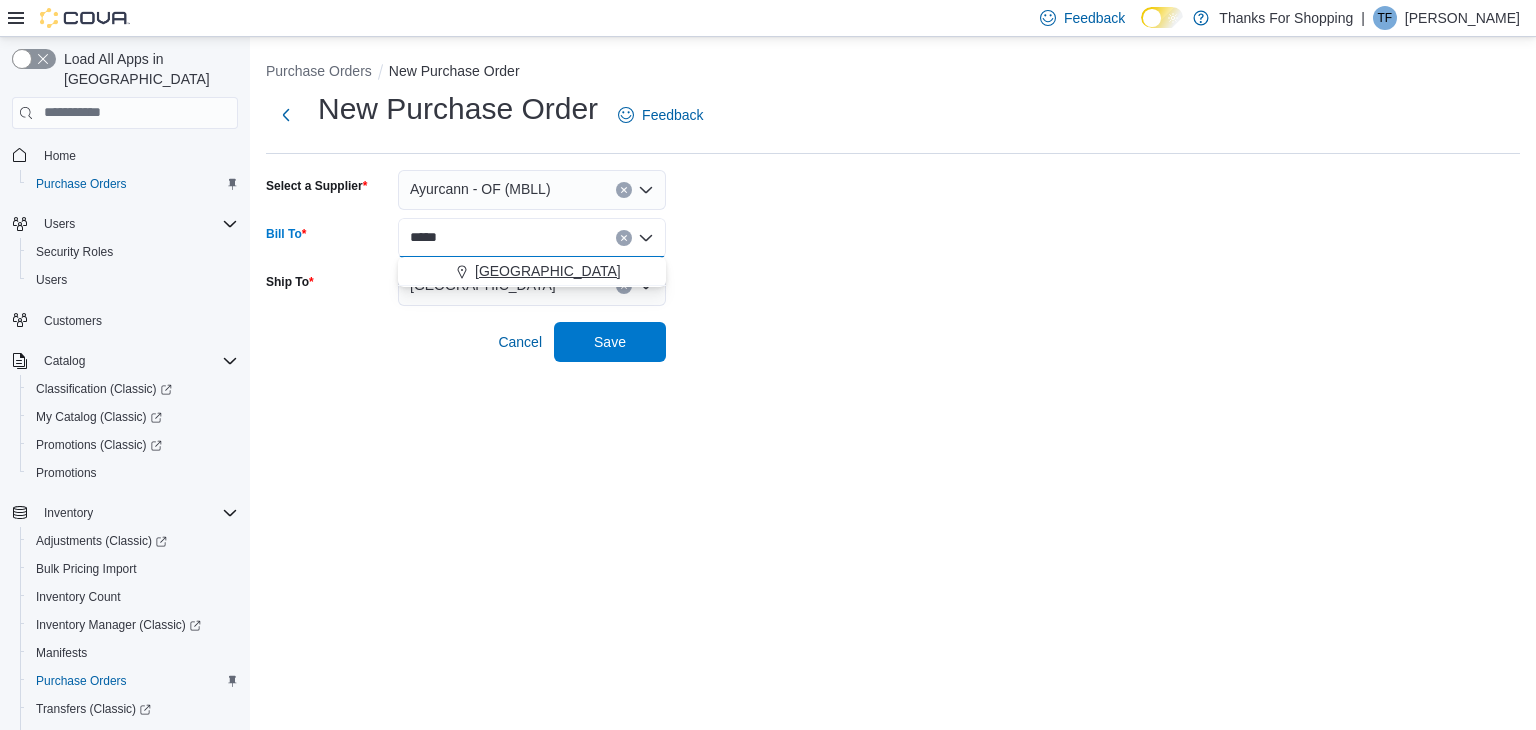 type on "*****" 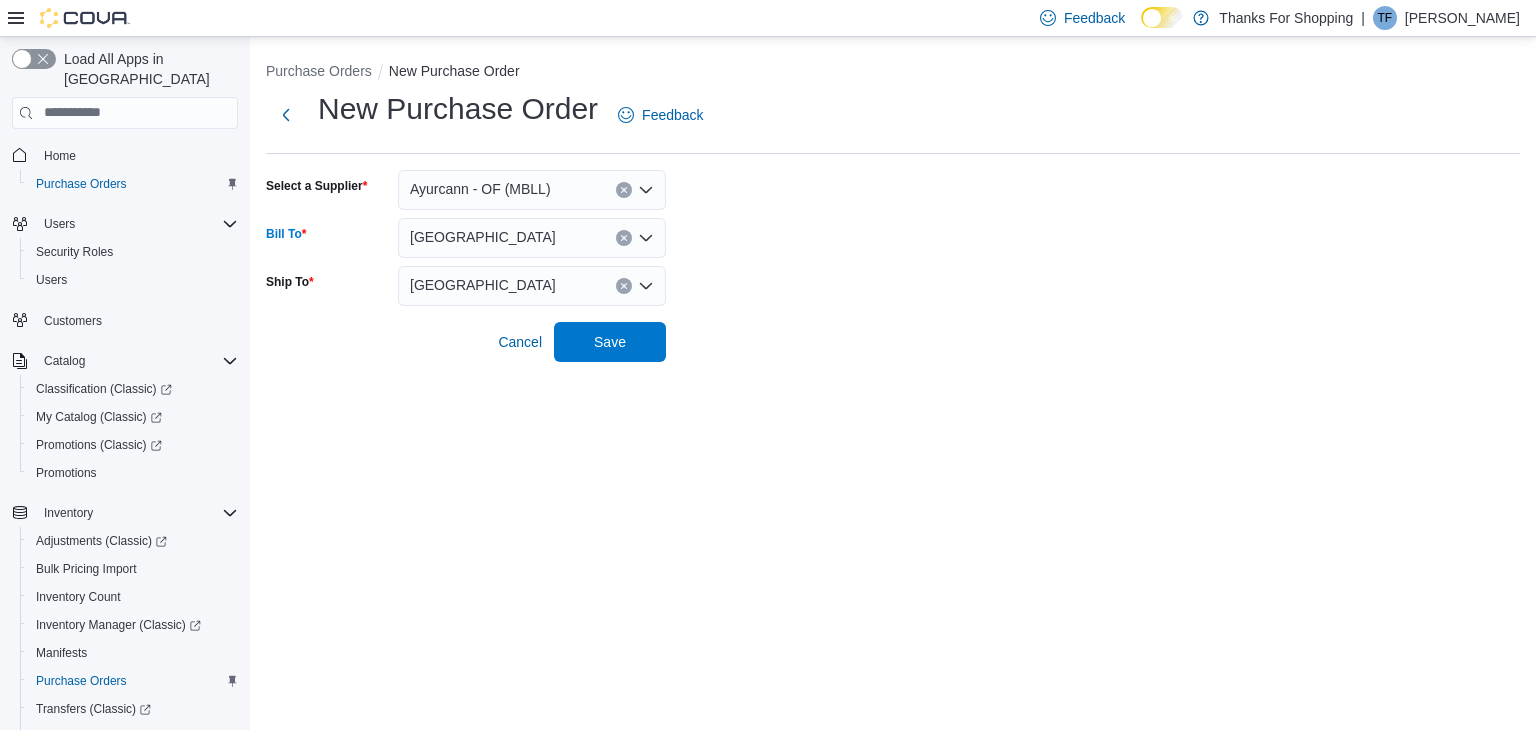 click on "[GEOGRAPHIC_DATA]" at bounding box center [532, 286] 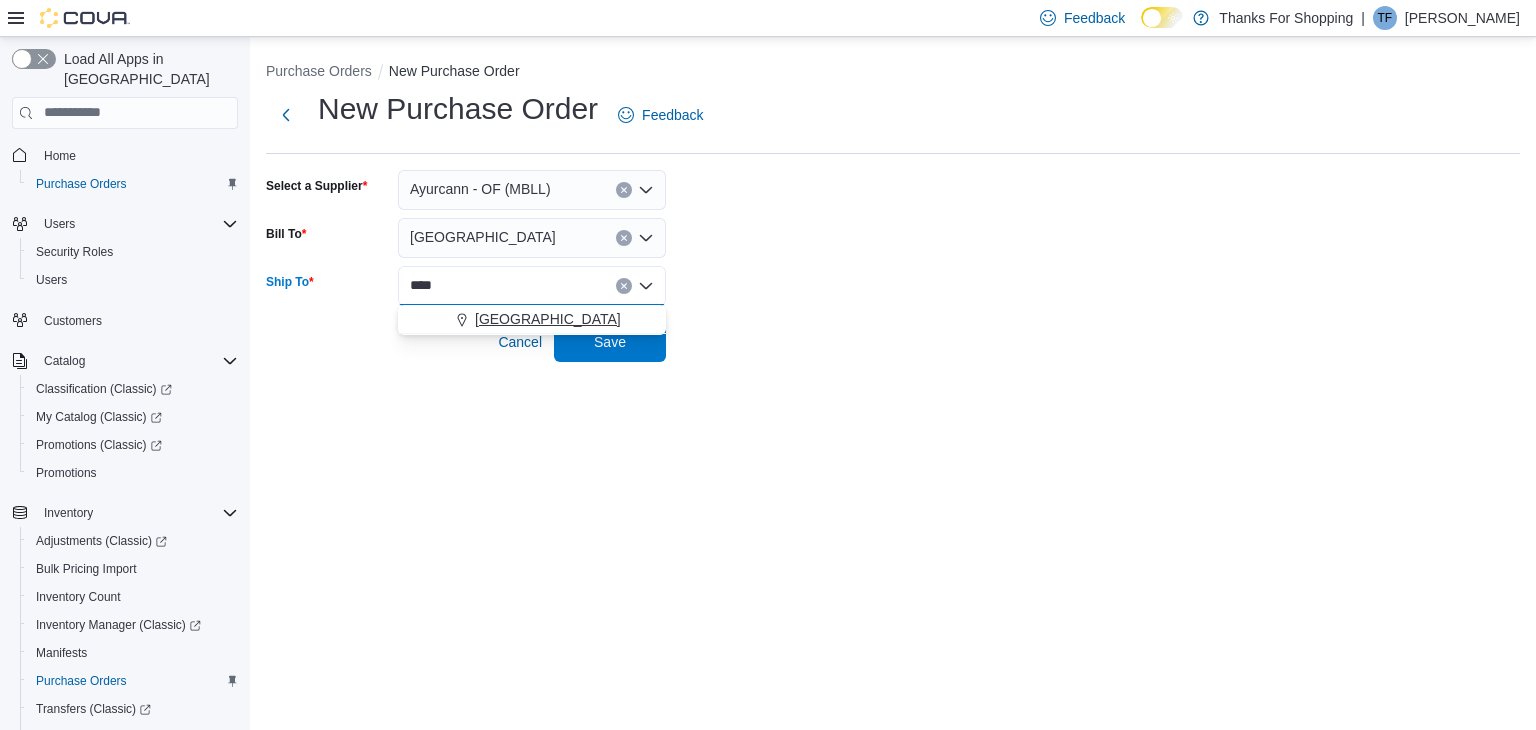 type on "****" 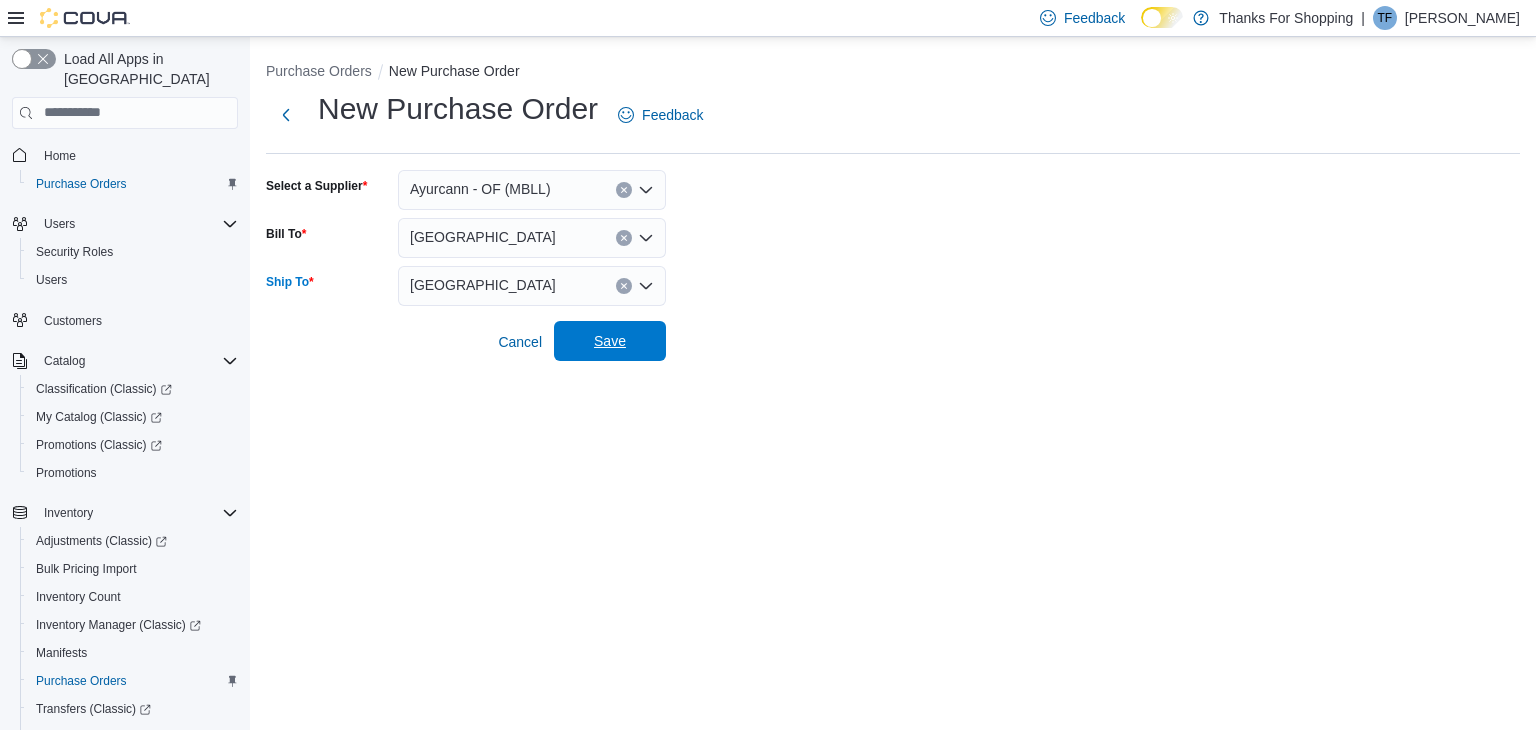 click on "Save" at bounding box center (610, 341) 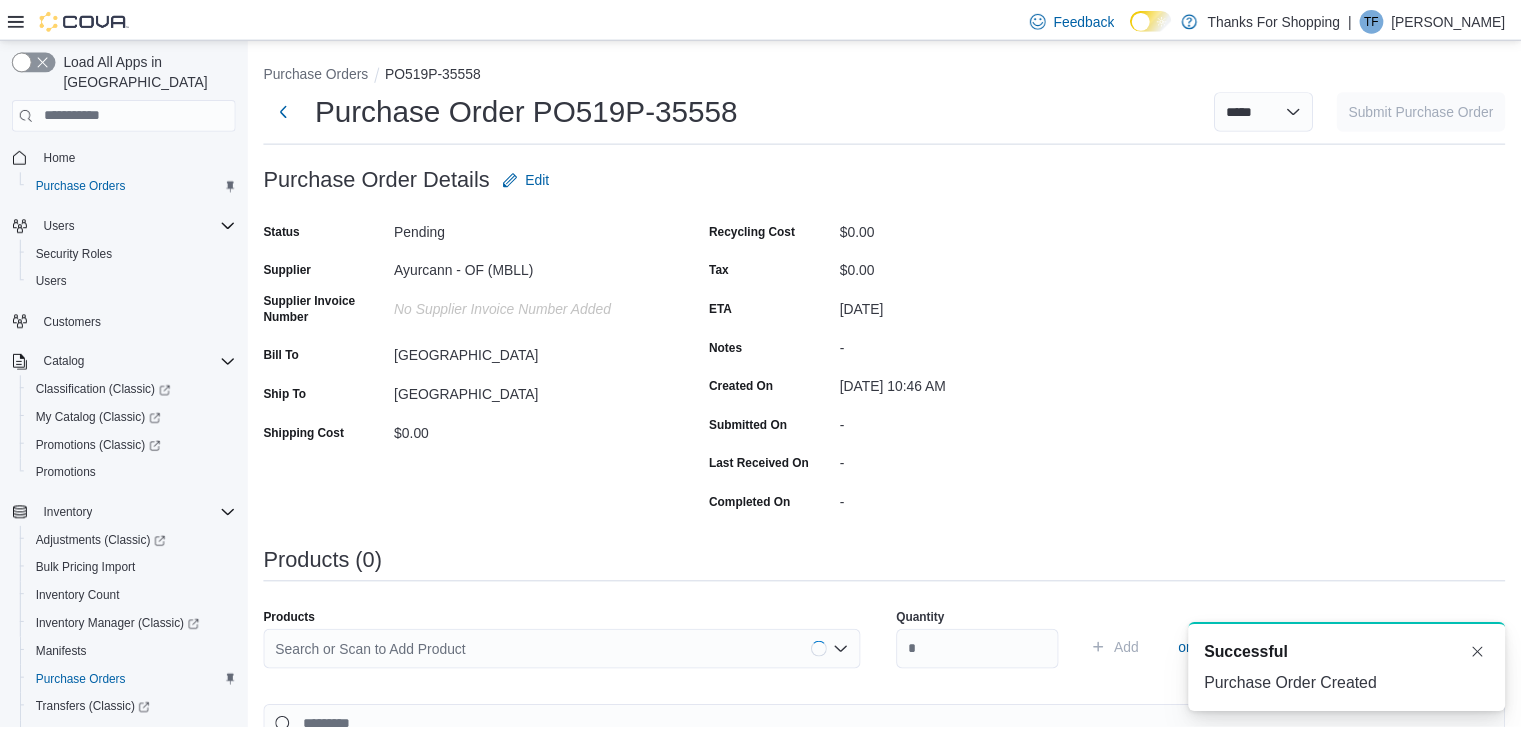 scroll, scrollTop: 0, scrollLeft: 0, axis: both 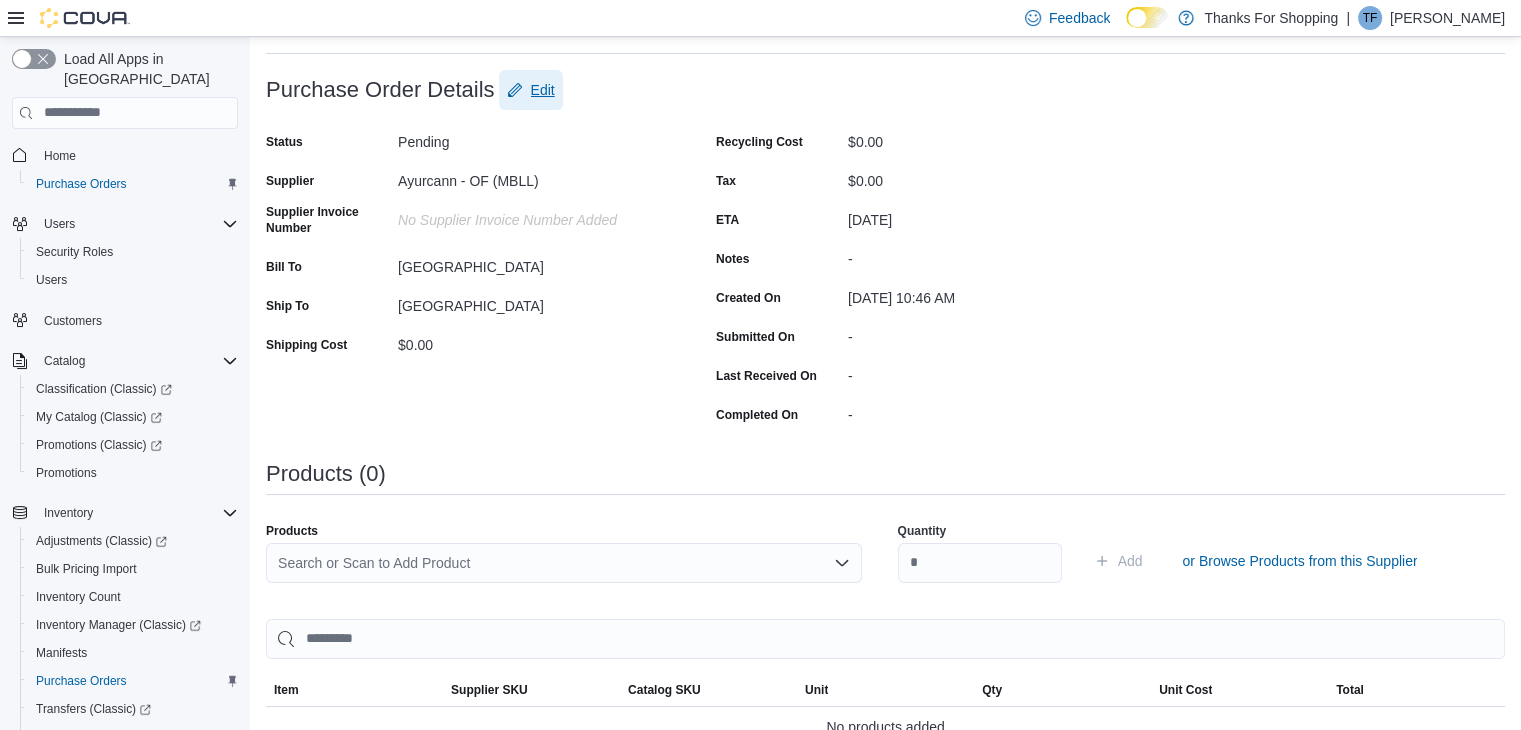 click on "Edit" at bounding box center (543, 90) 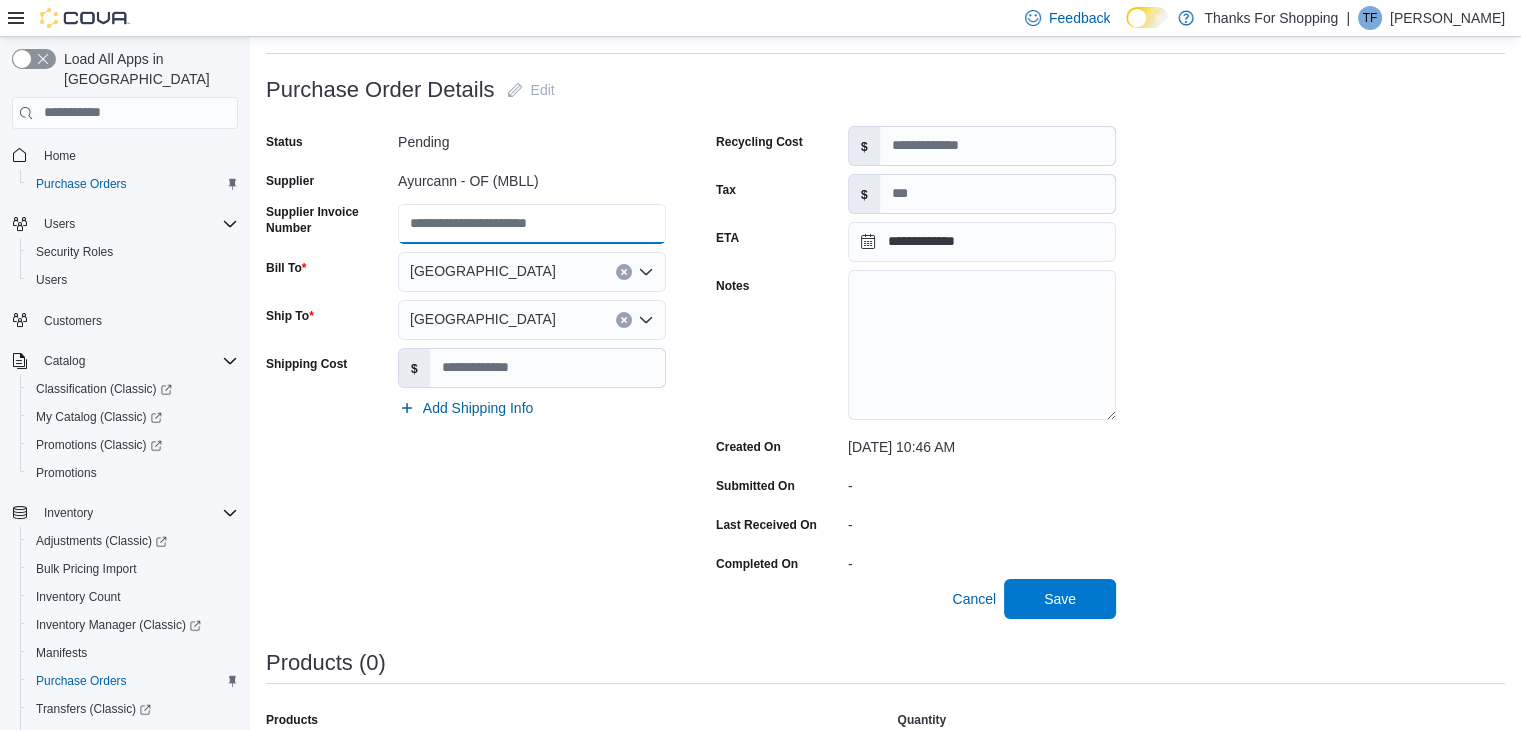 click on "Supplier Invoice Number" at bounding box center [532, 224] 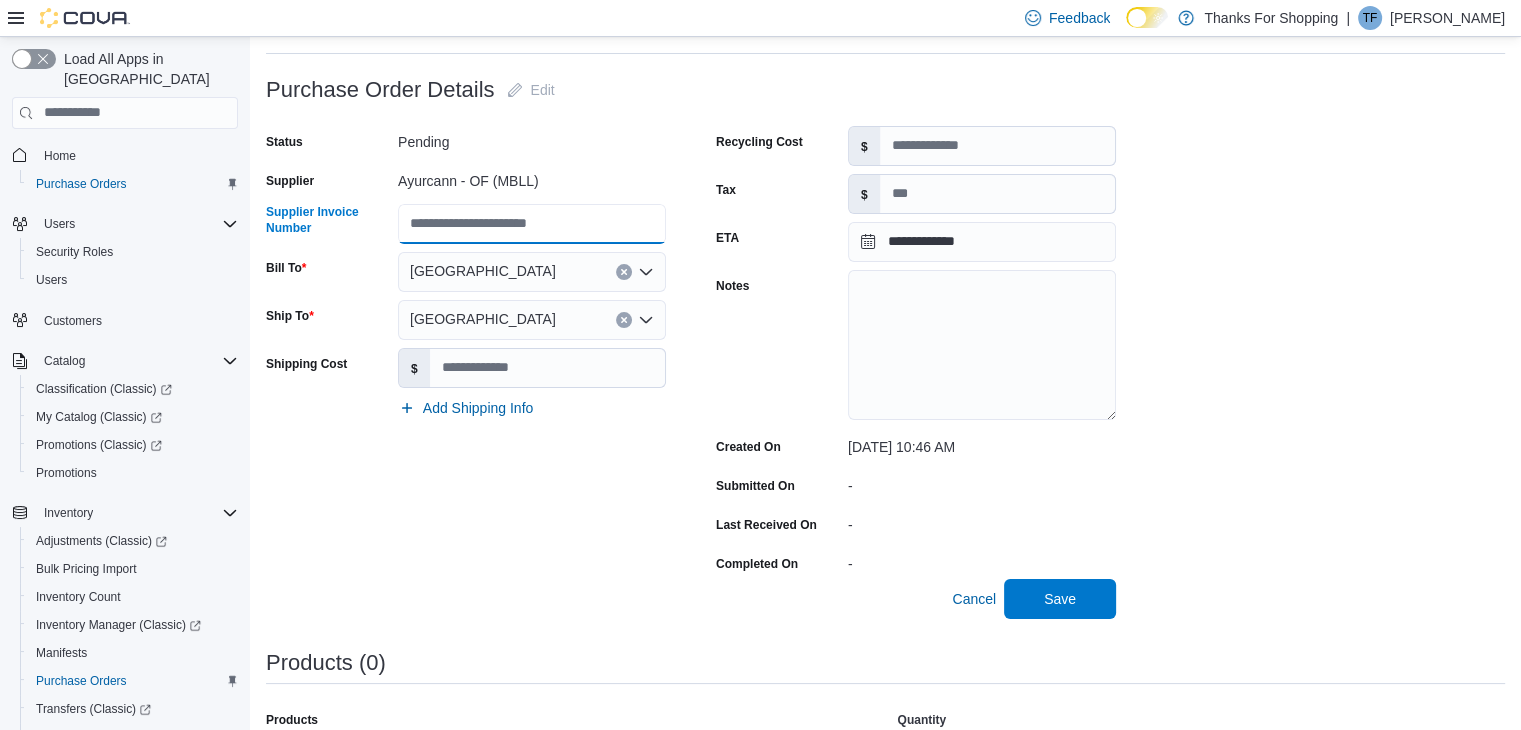 paste on "********" 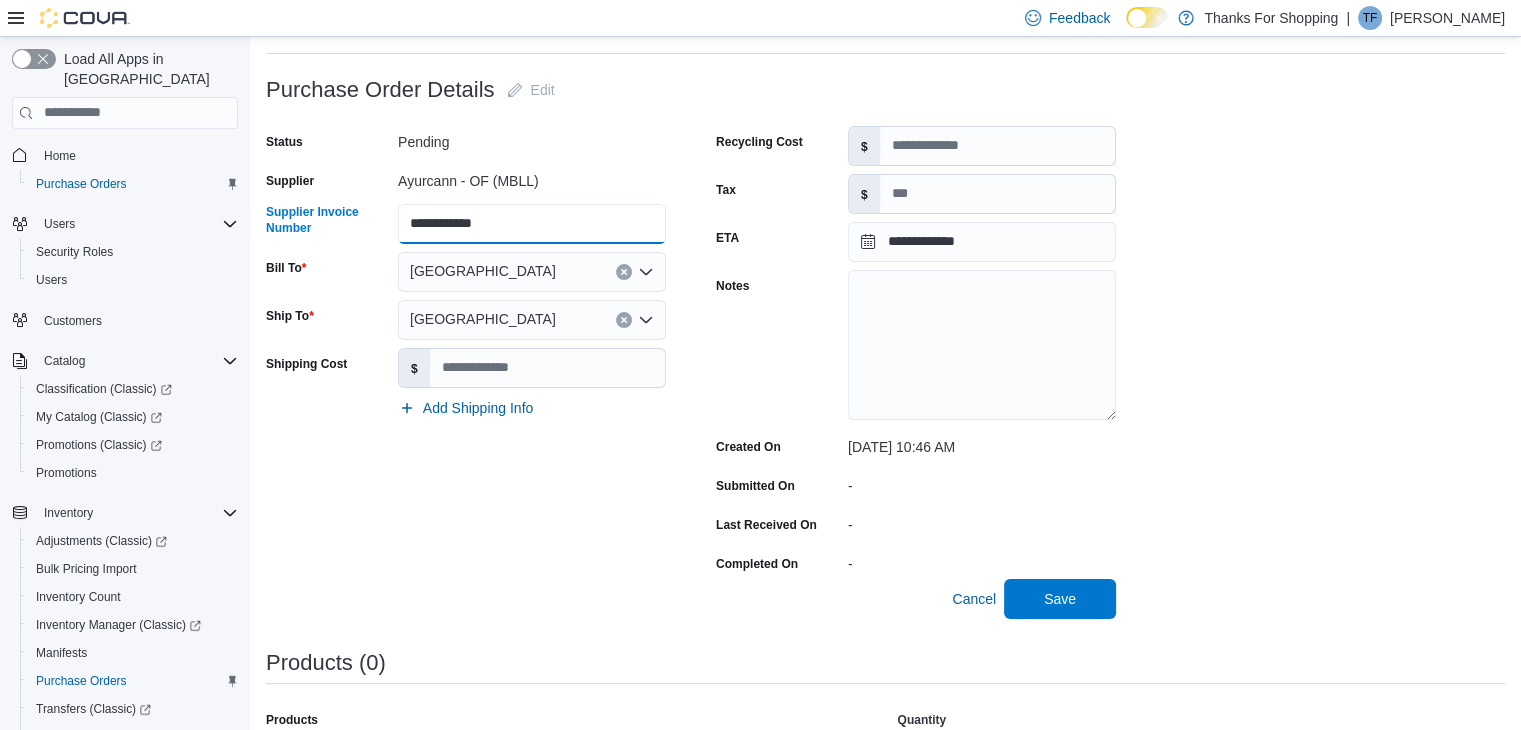 click on "**********" at bounding box center (532, 224) 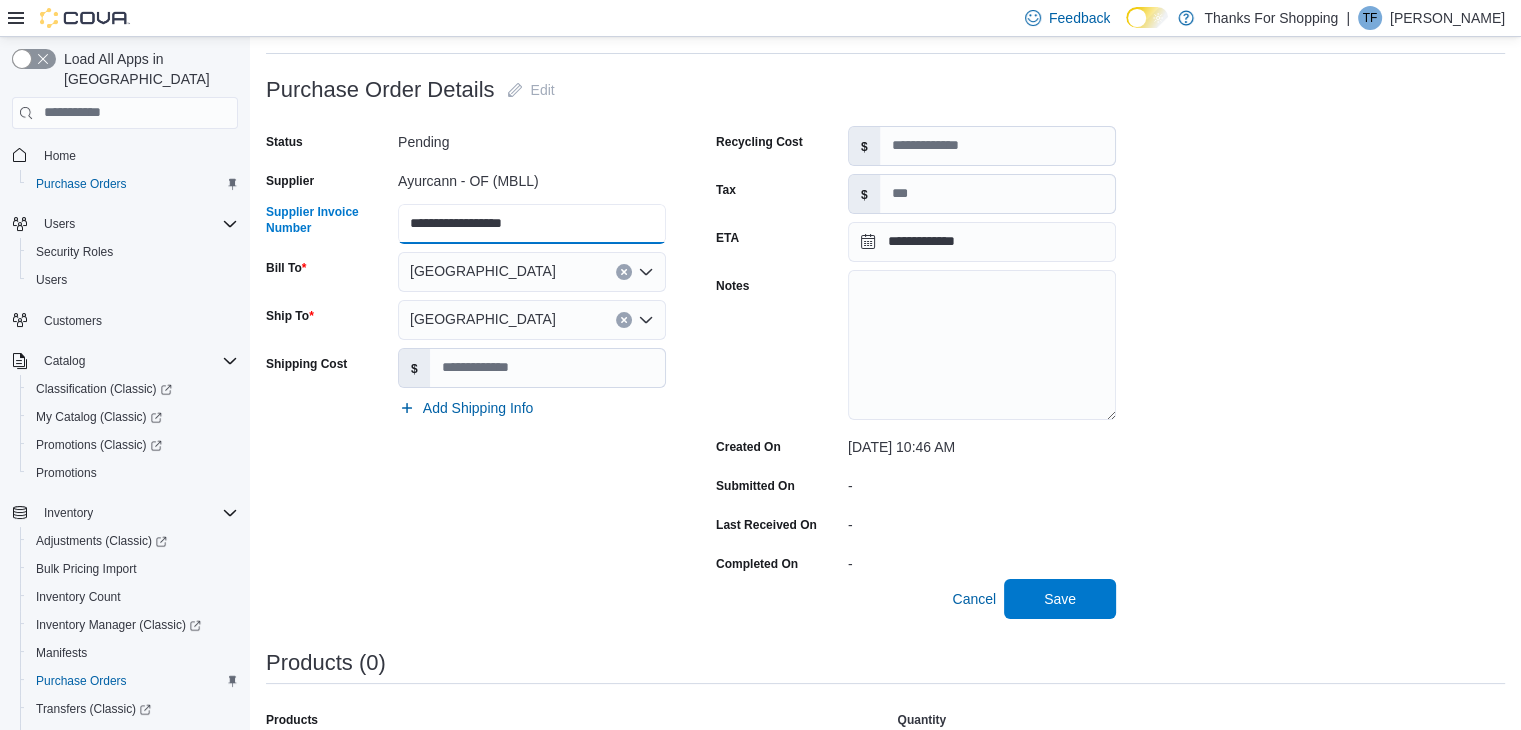 drag, startPoint x: 564, startPoint y: 221, endPoint x: 372, endPoint y: 229, distance: 192.1666 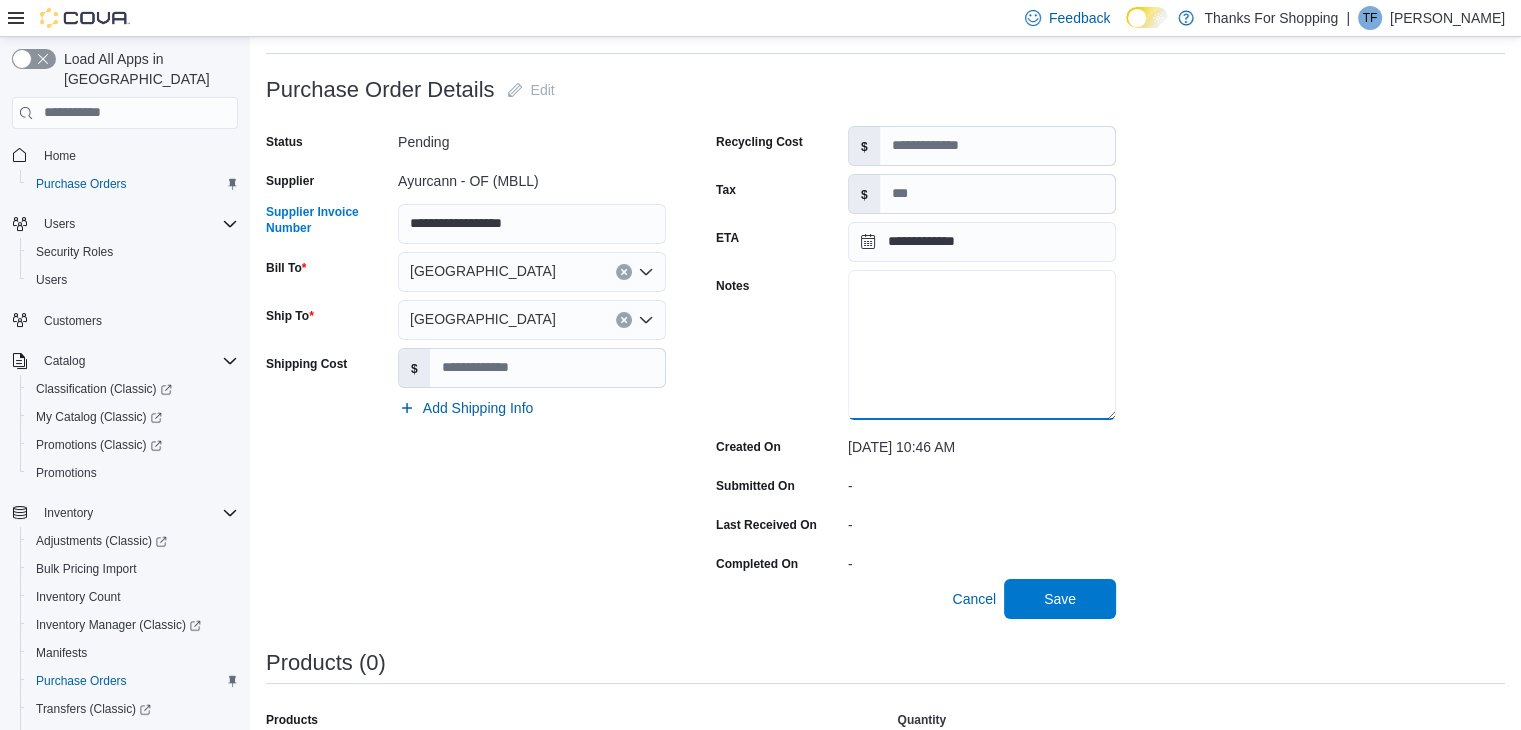 click on "Notes" at bounding box center (982, 345) 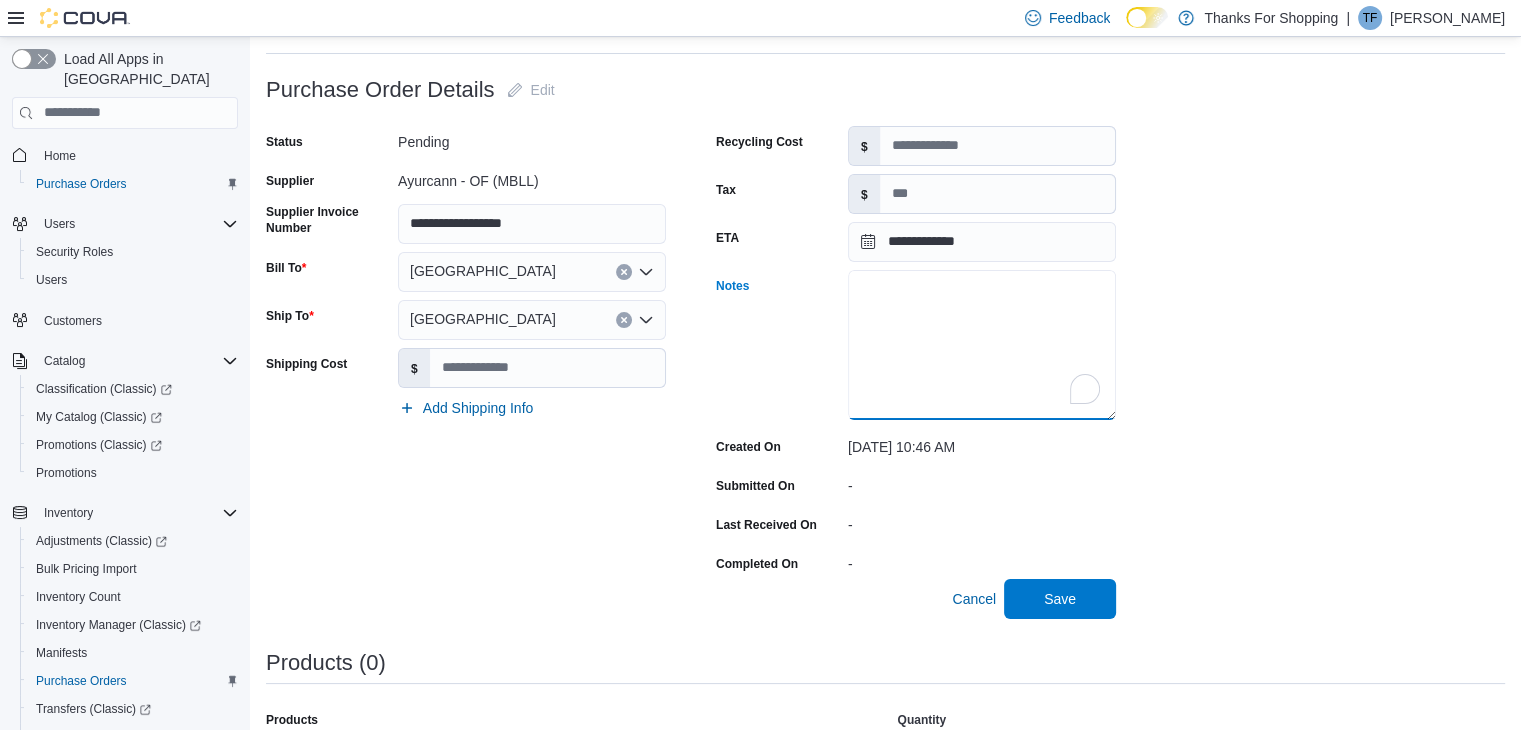 paste on "**********" 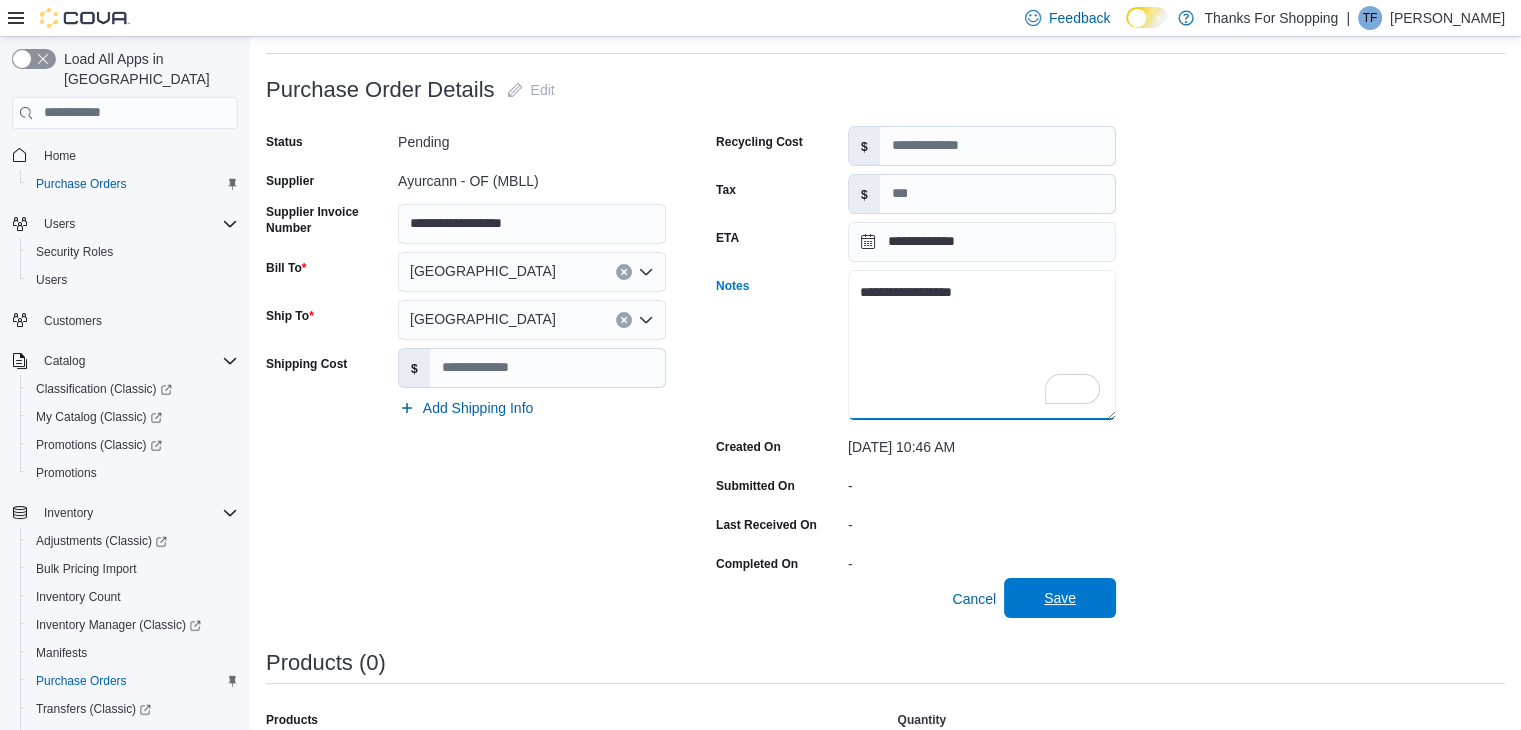 type on "**********" 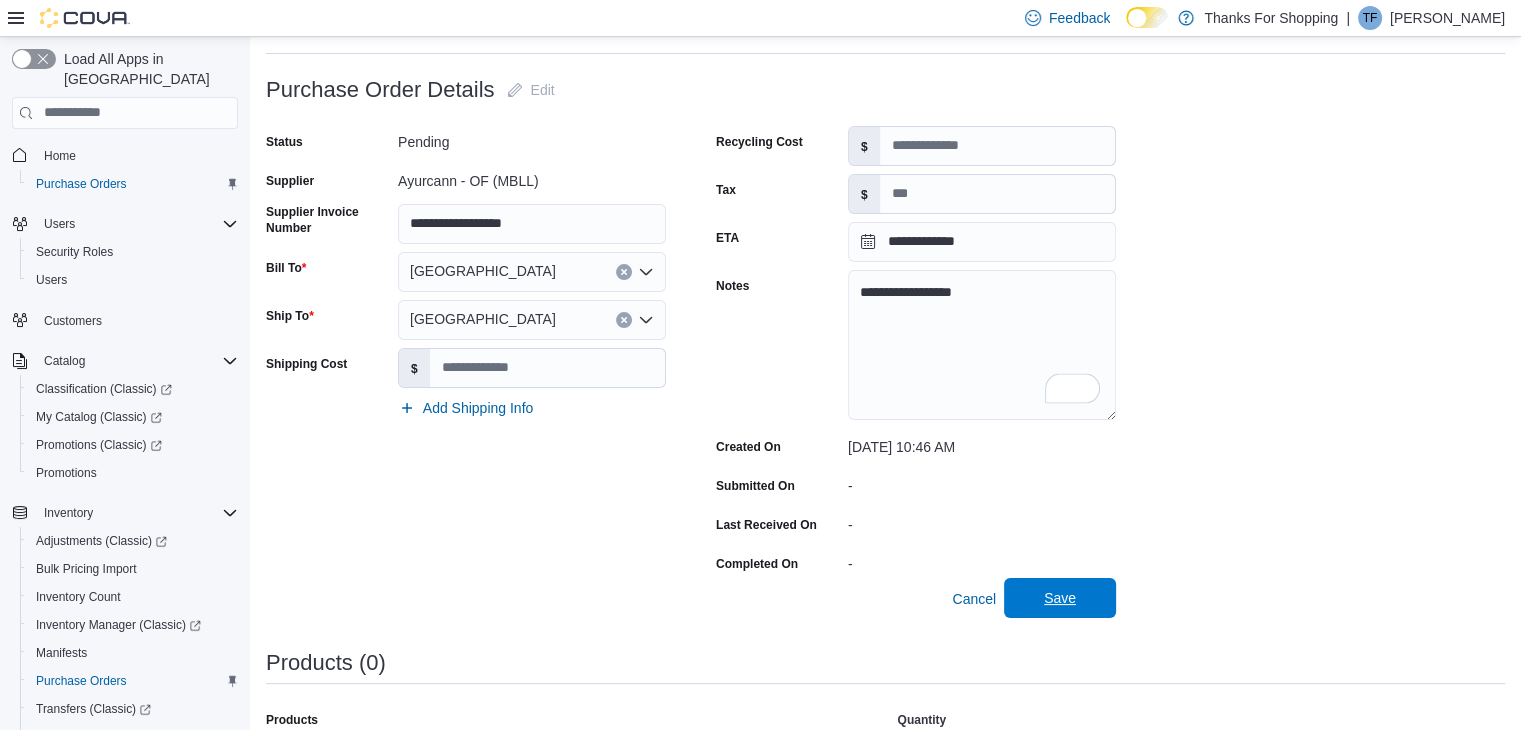click on "Save" at bounding box center (1060, 598) 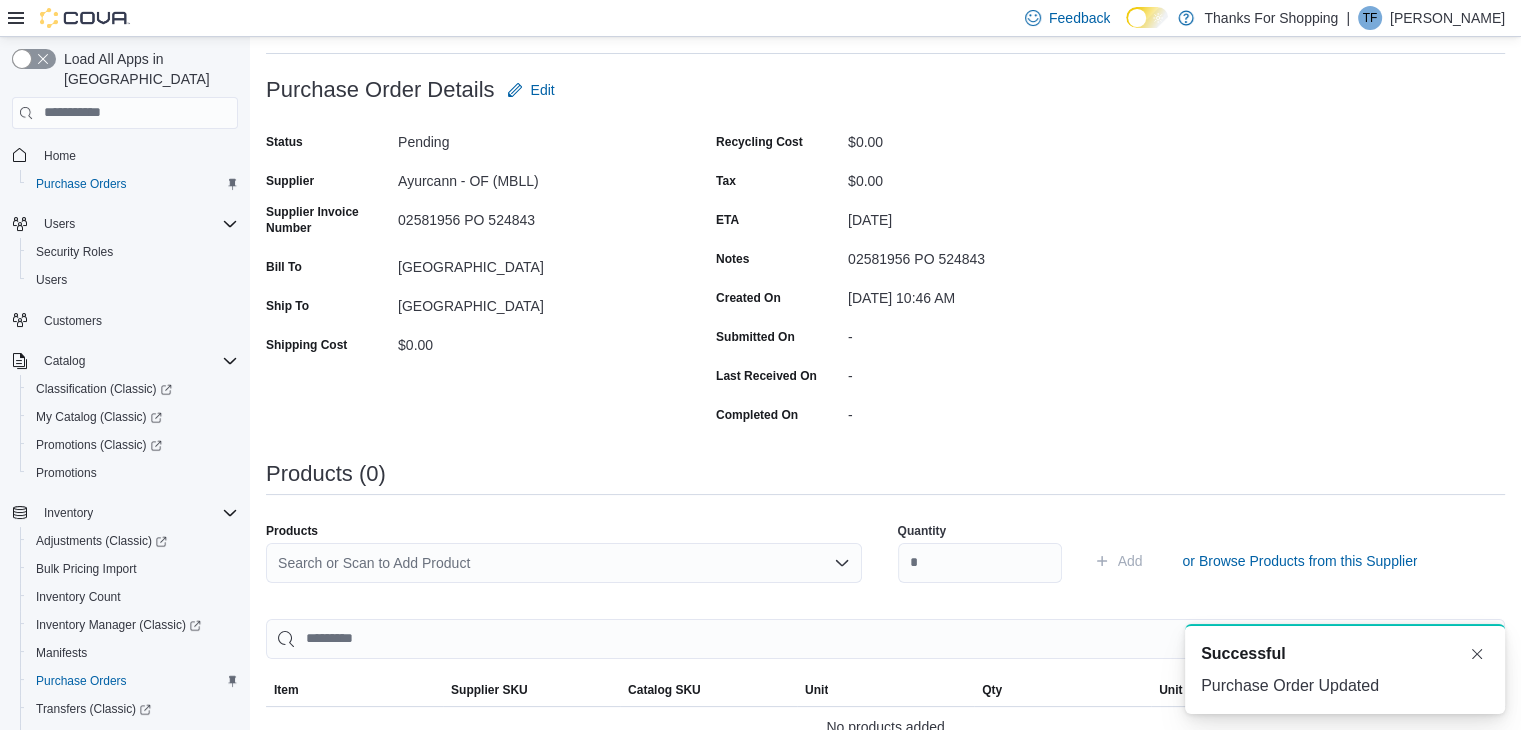scroll, scrollTop: 246, scrollLeft: 0, axis: vertical 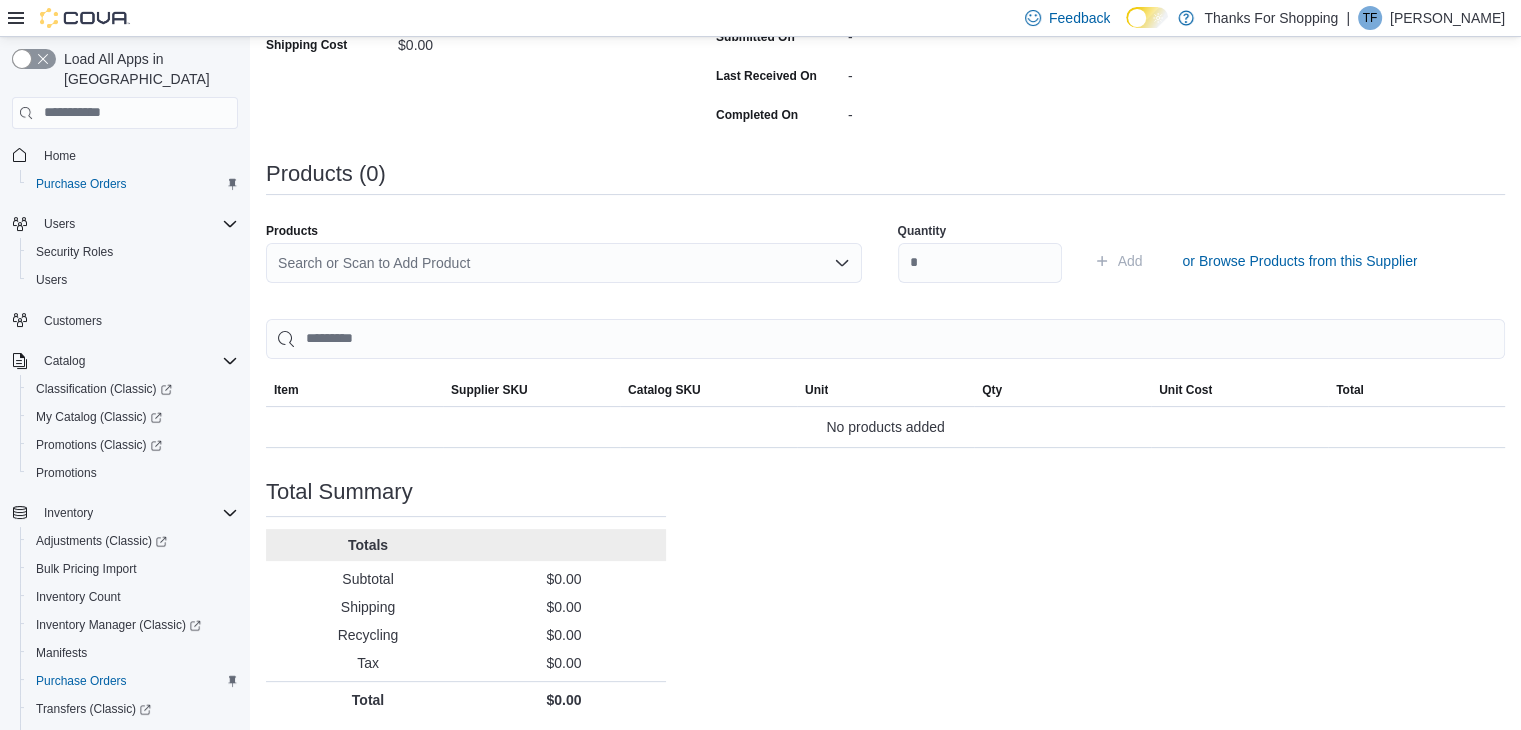 click on "Purchase Order: PO519P-35558 Feedback Purchase Order Details   Edit Status Pending Supplier Ayurcann - OF (MBLL) Supplier Invoice Number 02581956 PO 524843 Bill To [GEOGRAPHIC_DATA] To [GEOGRAPHIC_DATA] Shipping Cost $0.00 Recycling Cost $0.00 Tax $0.00 ETA [DATE] Notes 02581956 PO 524843 Created On [DATE] 10:46 AM Submitted On - Last Received On - Completed On - Products (0)     Products Search or Scan to Add Product Quantity  Add or Browse Products from this Supplier Sorting EuiBasicTable with search callback Item Supplier SKU Catalog SKU Unit Qty Unit Cost Total No products added  Total Summary   Totals Subtotal $0.00 Shipping $0.00 Recycling $0.00 Tax $0.00 Total $0.00" at bounding box center [885, 244] 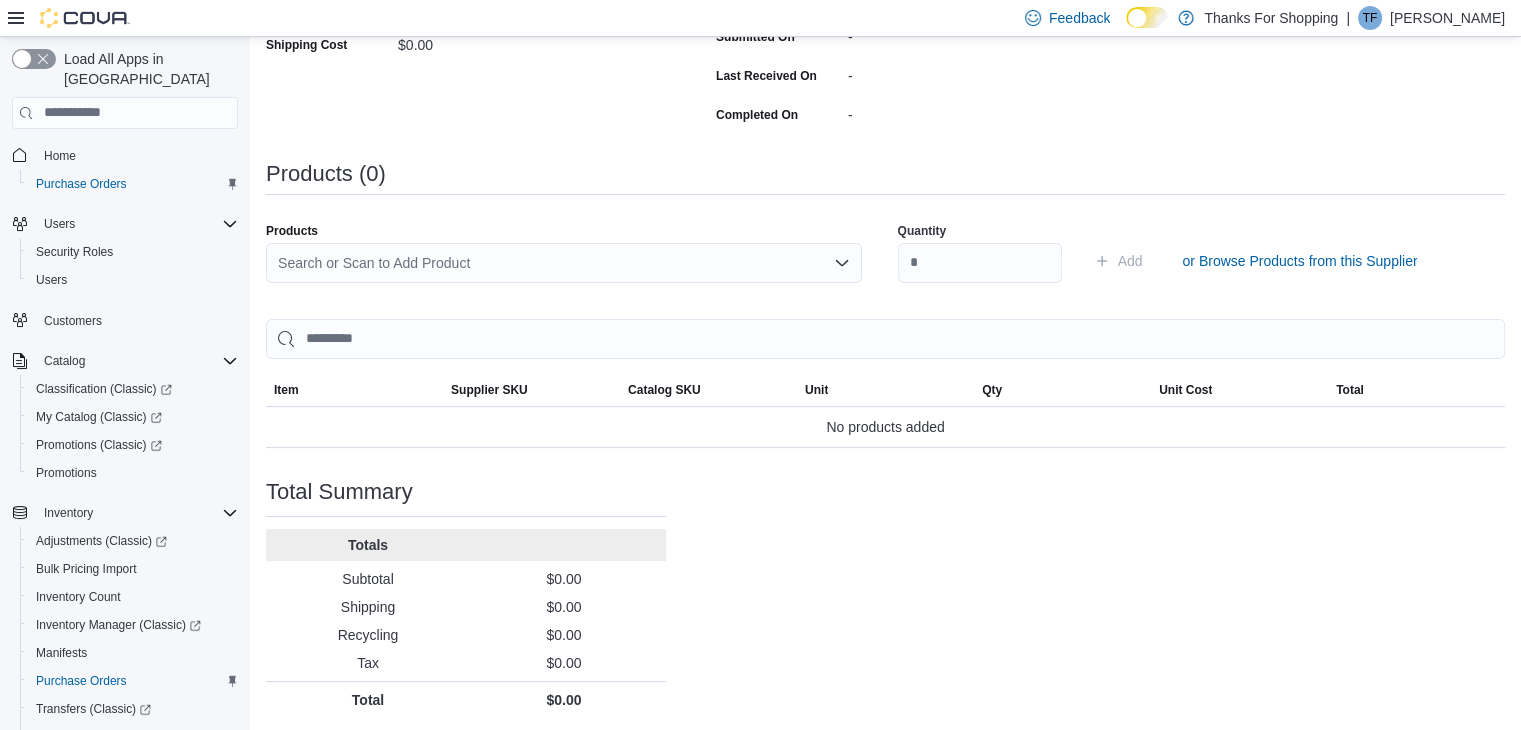 click on "Search or Scan to Add Product" at bounding box center [564, 263] 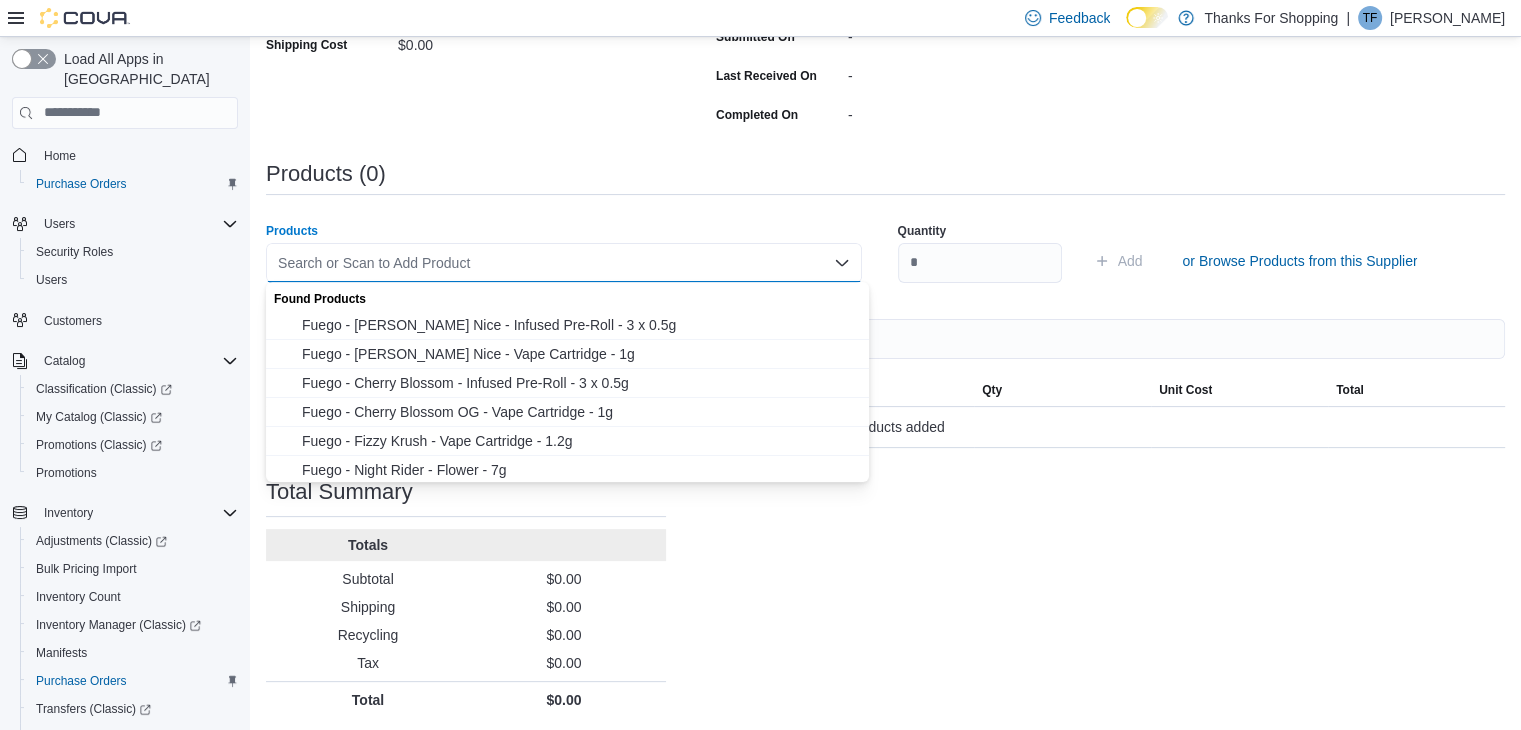paste on "*****" 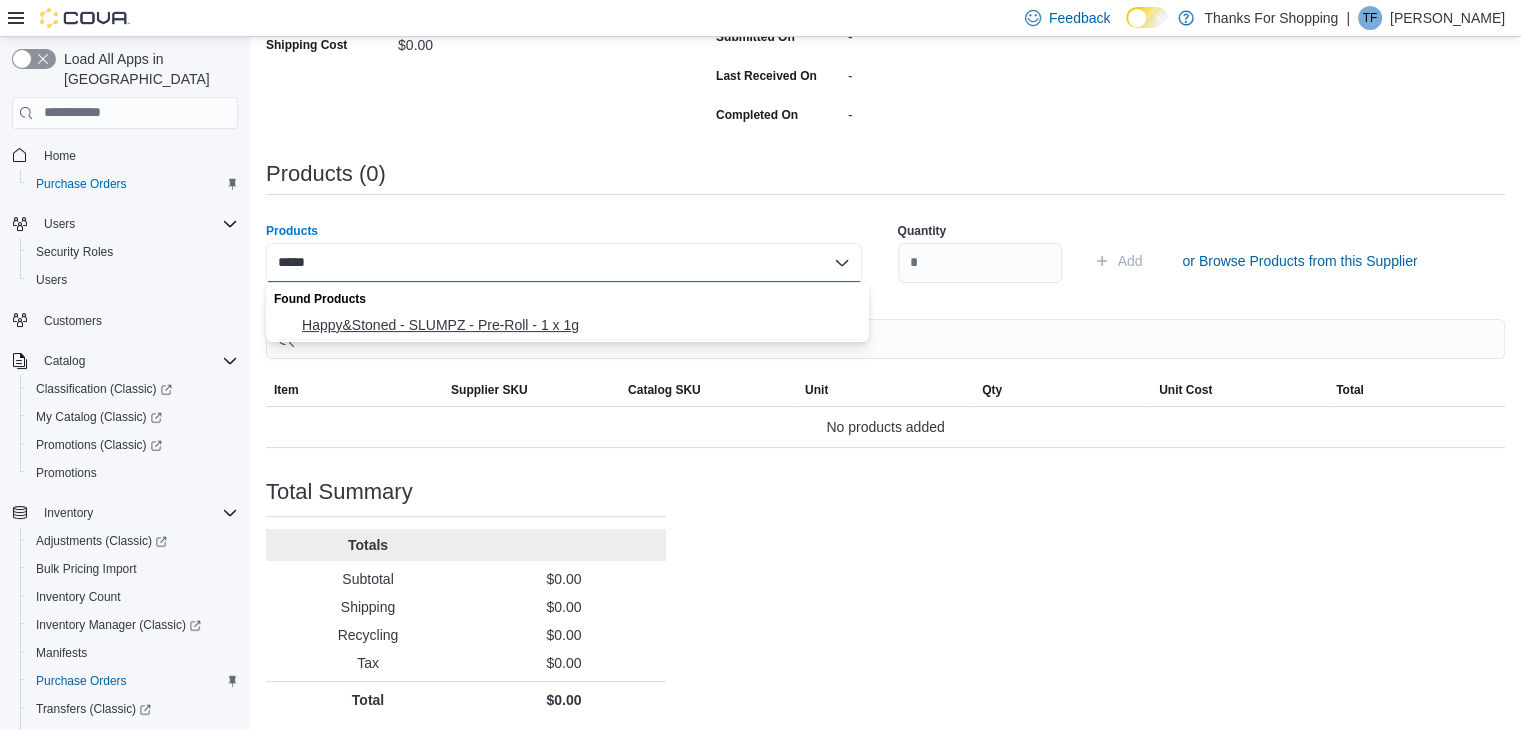 type on "*****" 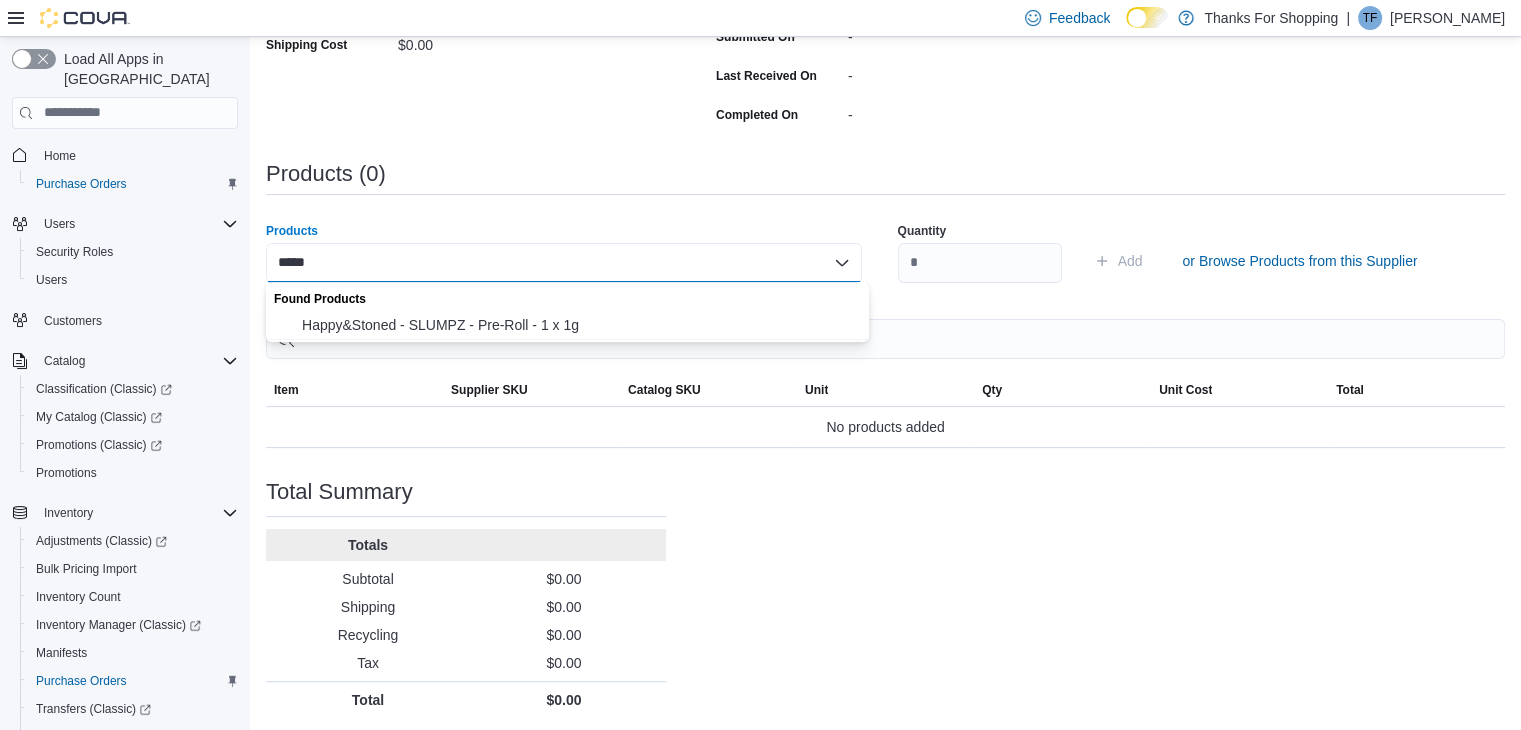 type 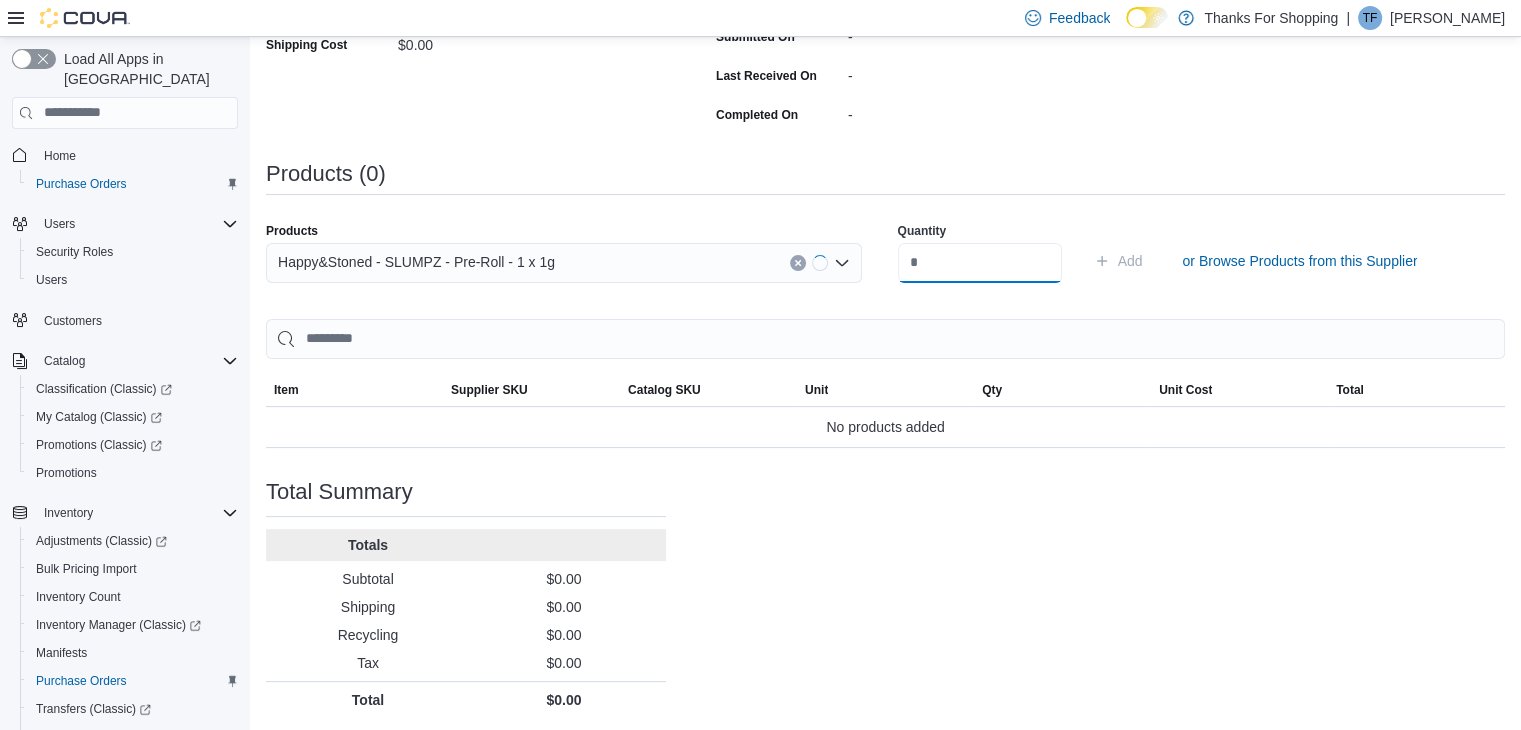 click at bounding box center [980, 263] 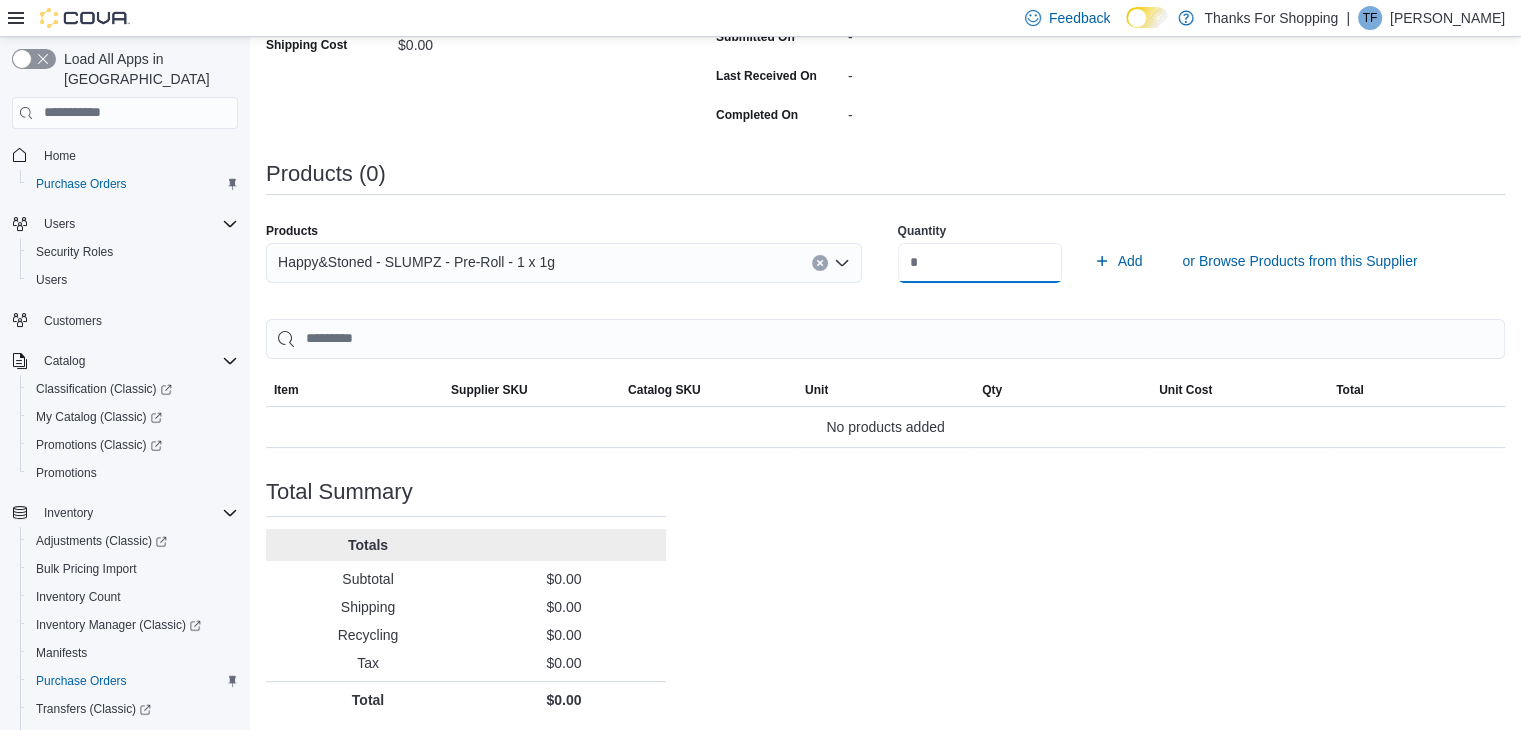 type on "**" 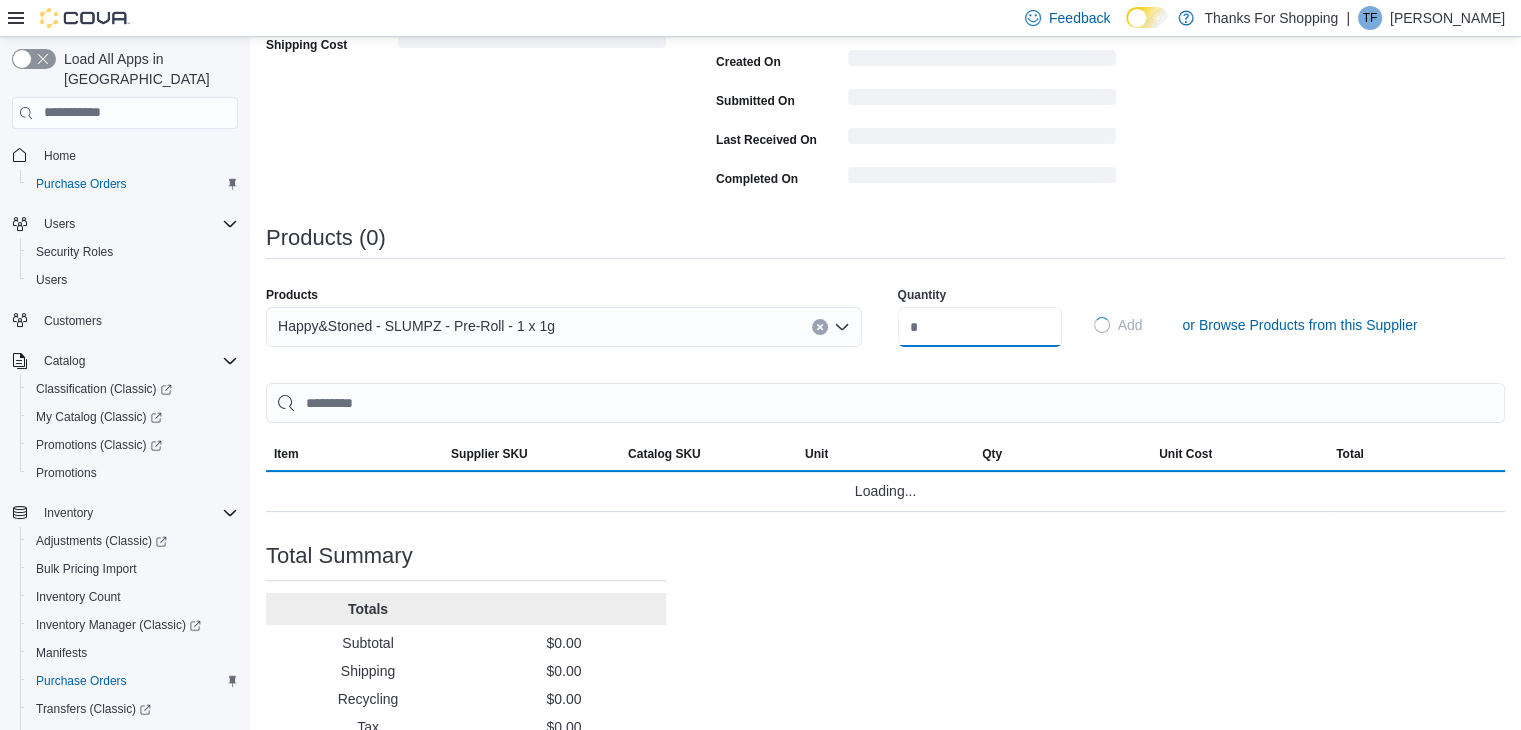 type 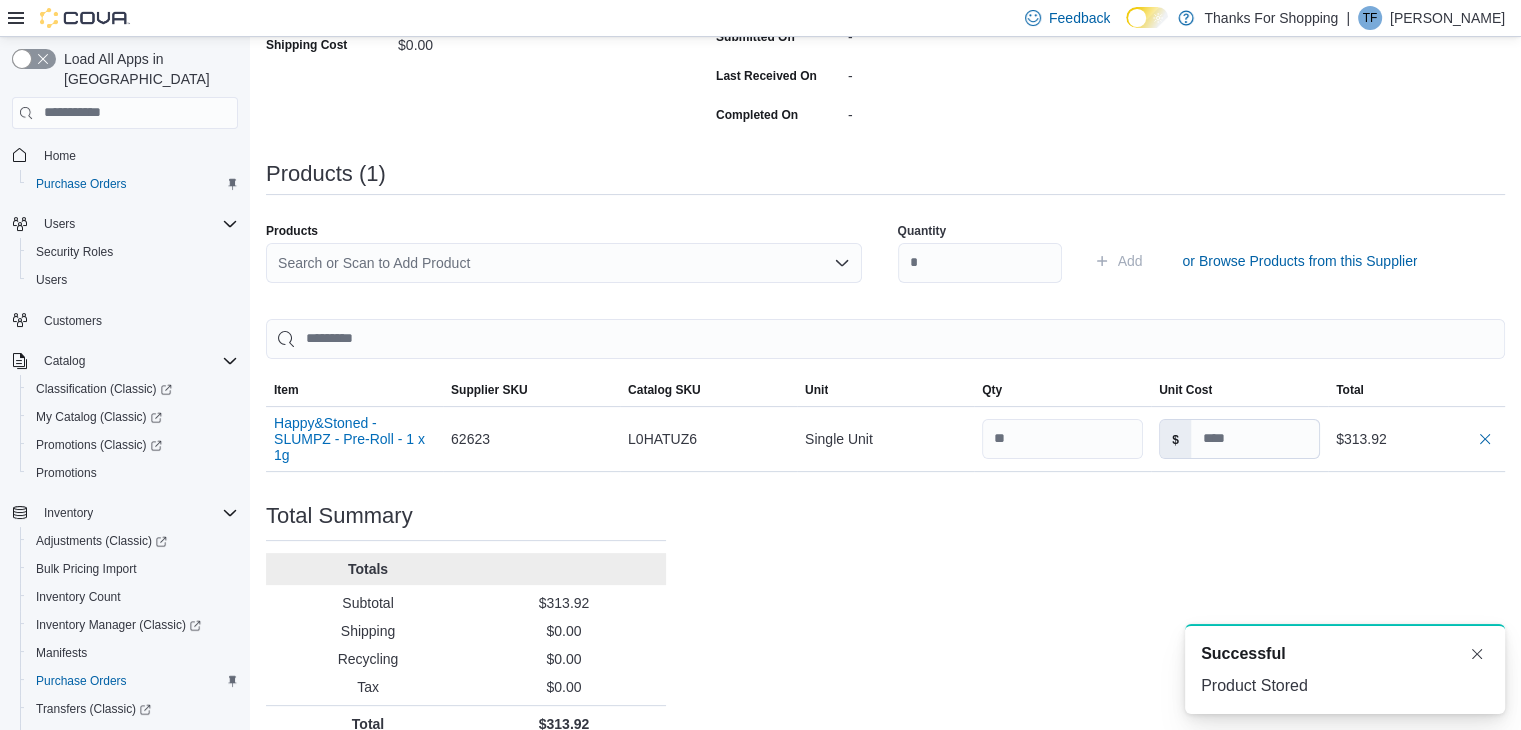 scroll, scrollTop: 0, scrollLeft: 0, axis: both 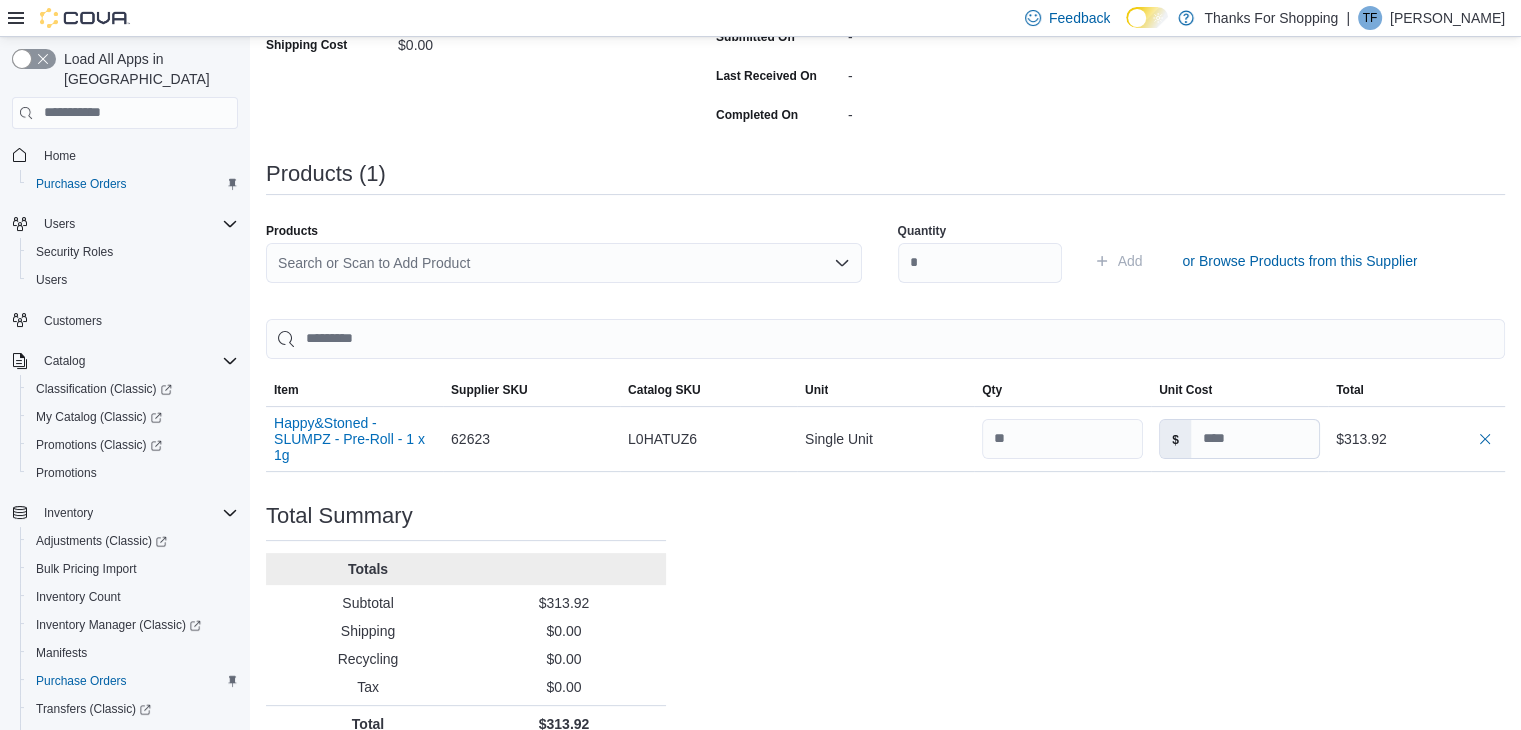 click on "Search or Scan to Add Product" at bounding box center [564, 263] 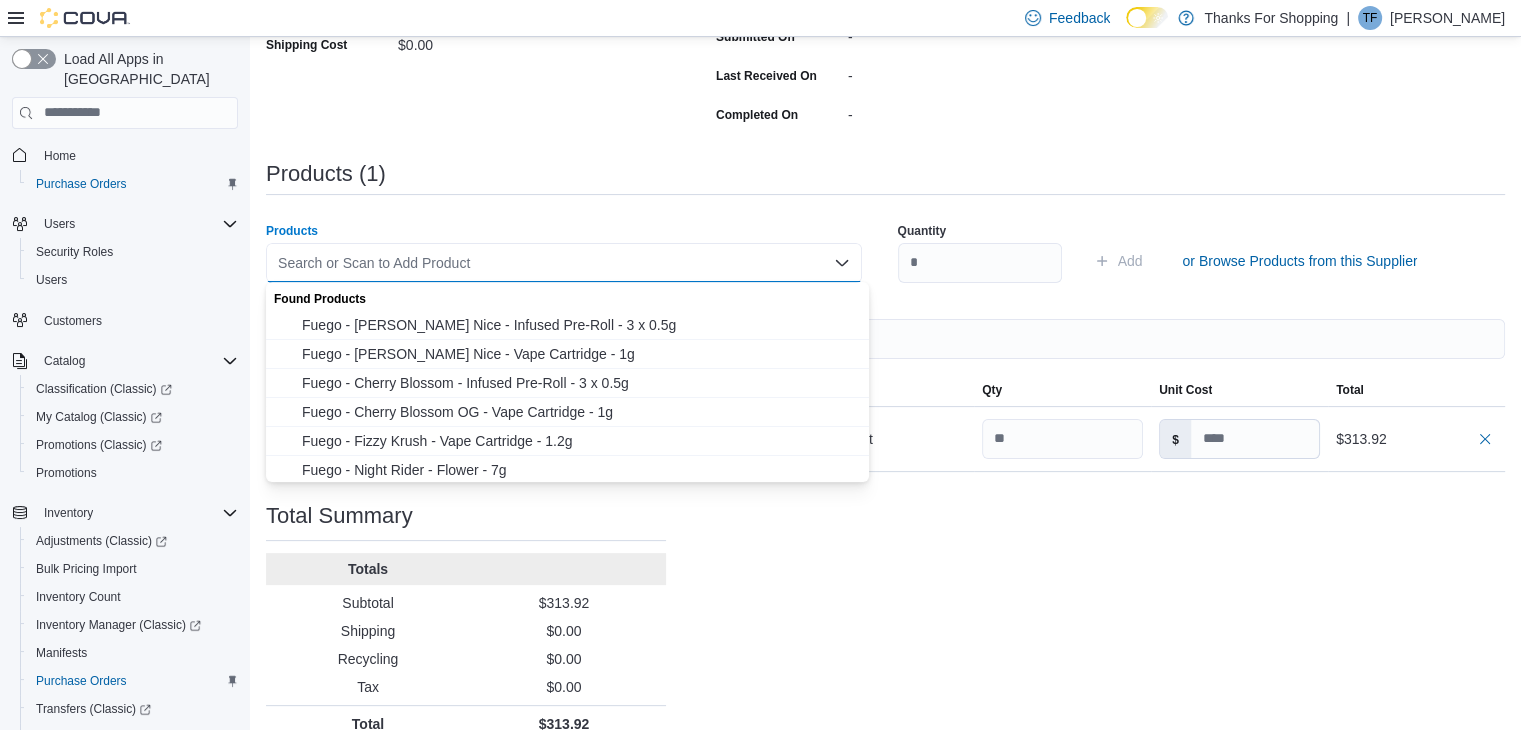 paste on "*****" 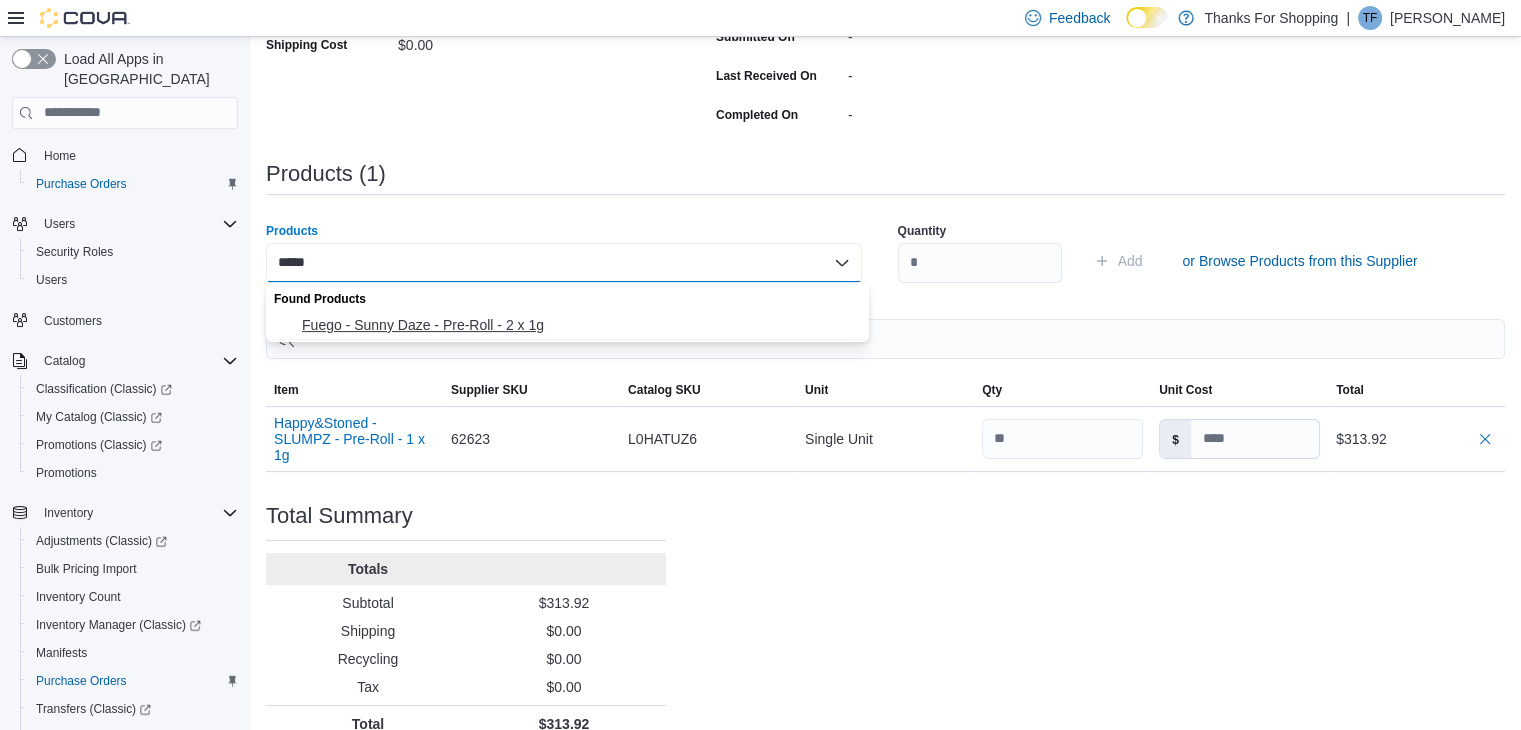 type on "*****" 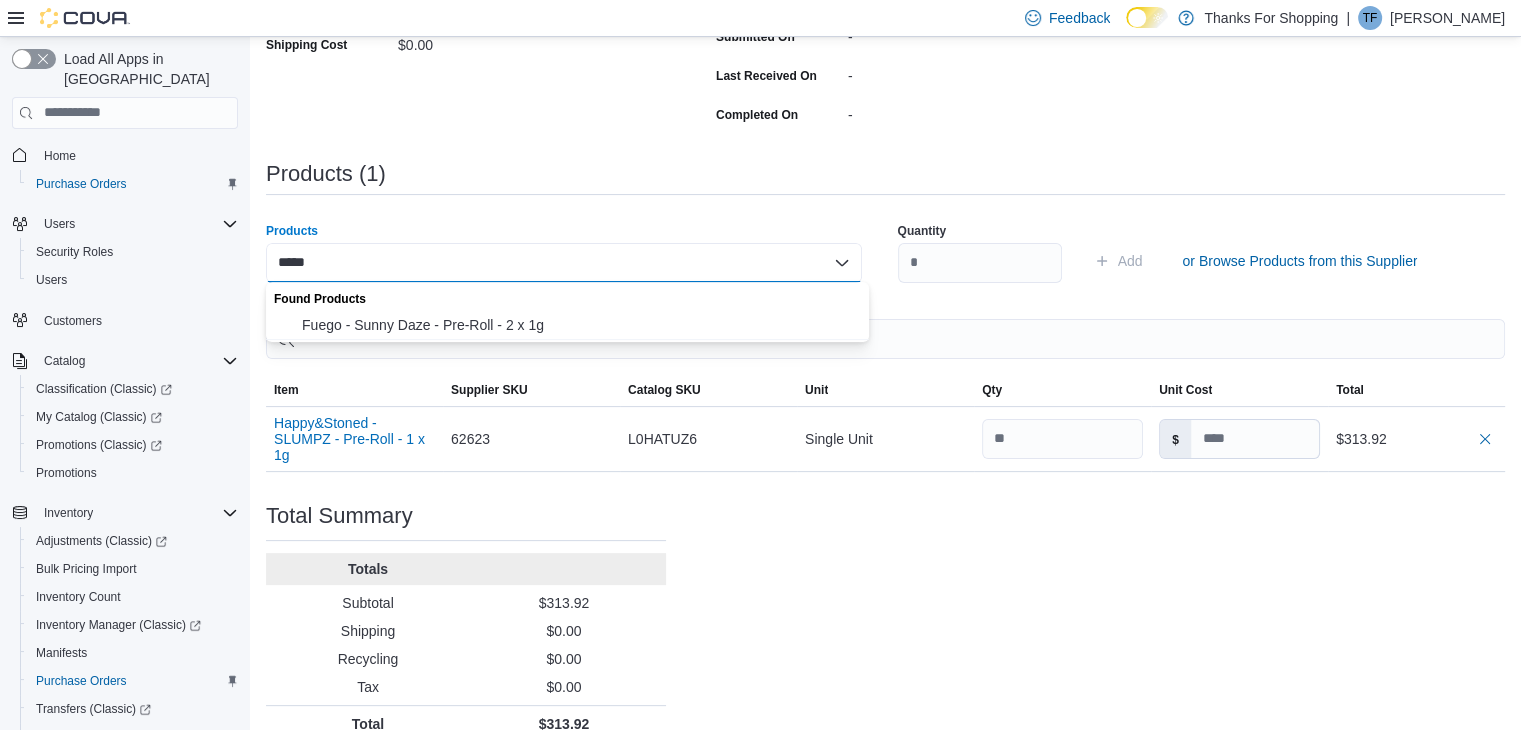 type 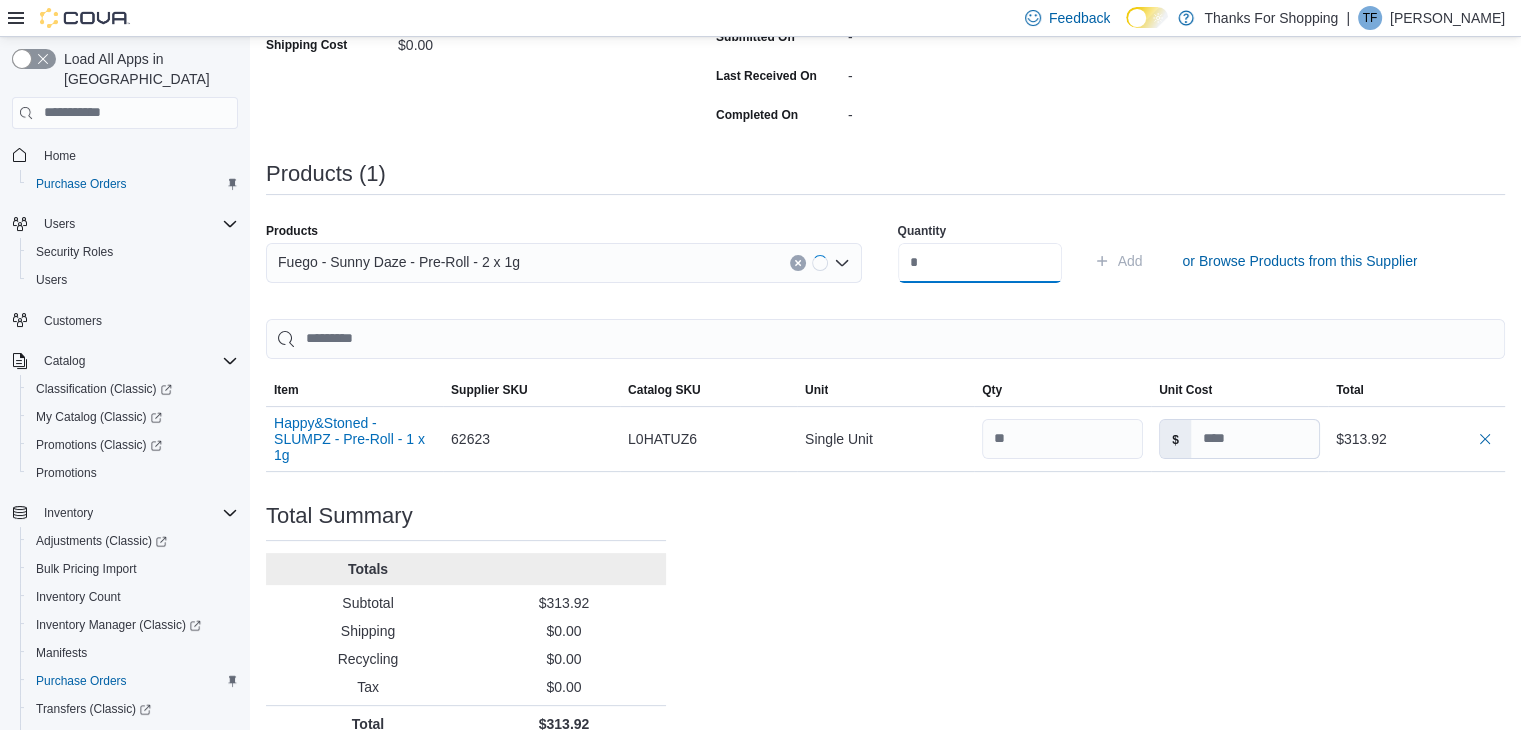 click at bounding box center [980, 263] 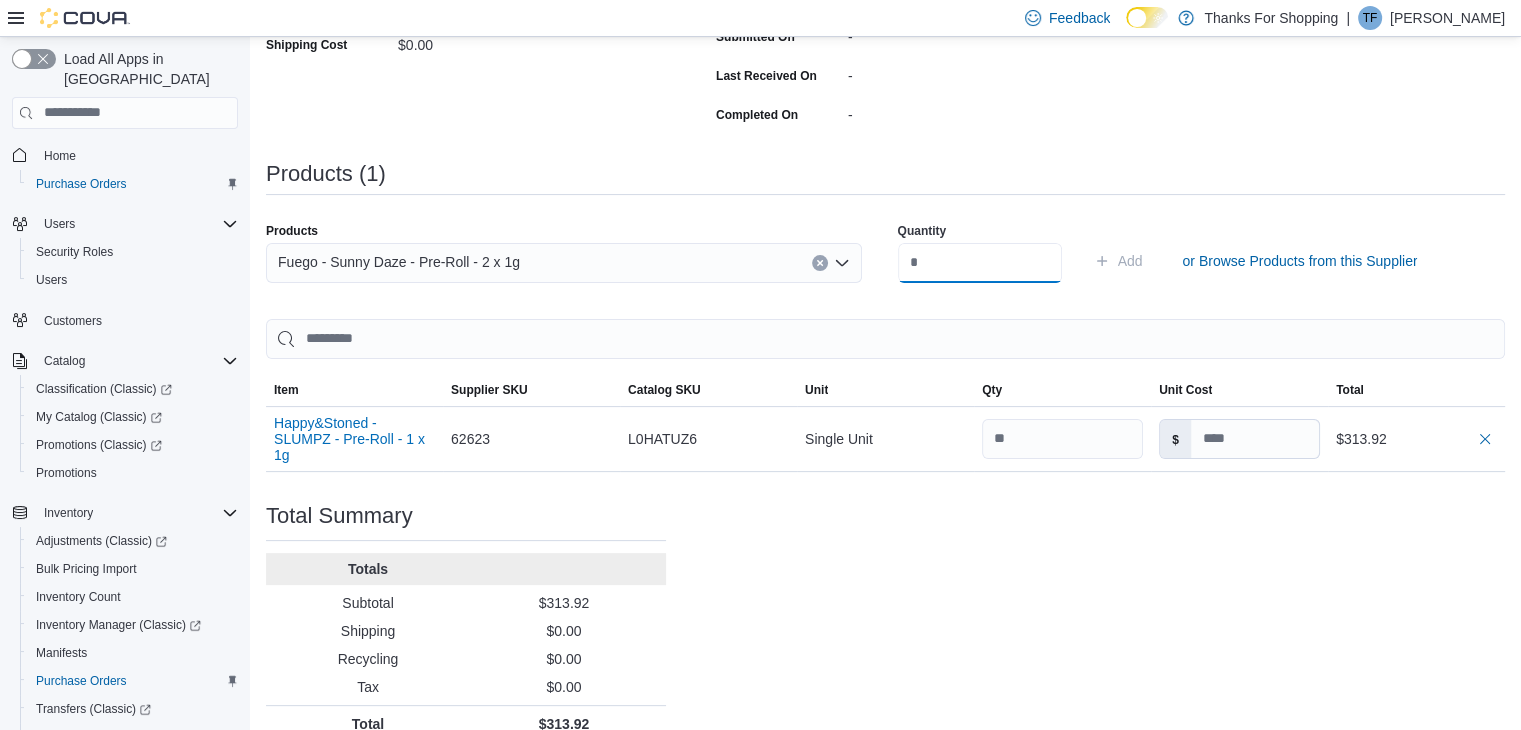 click at bounding box center [980, 263] 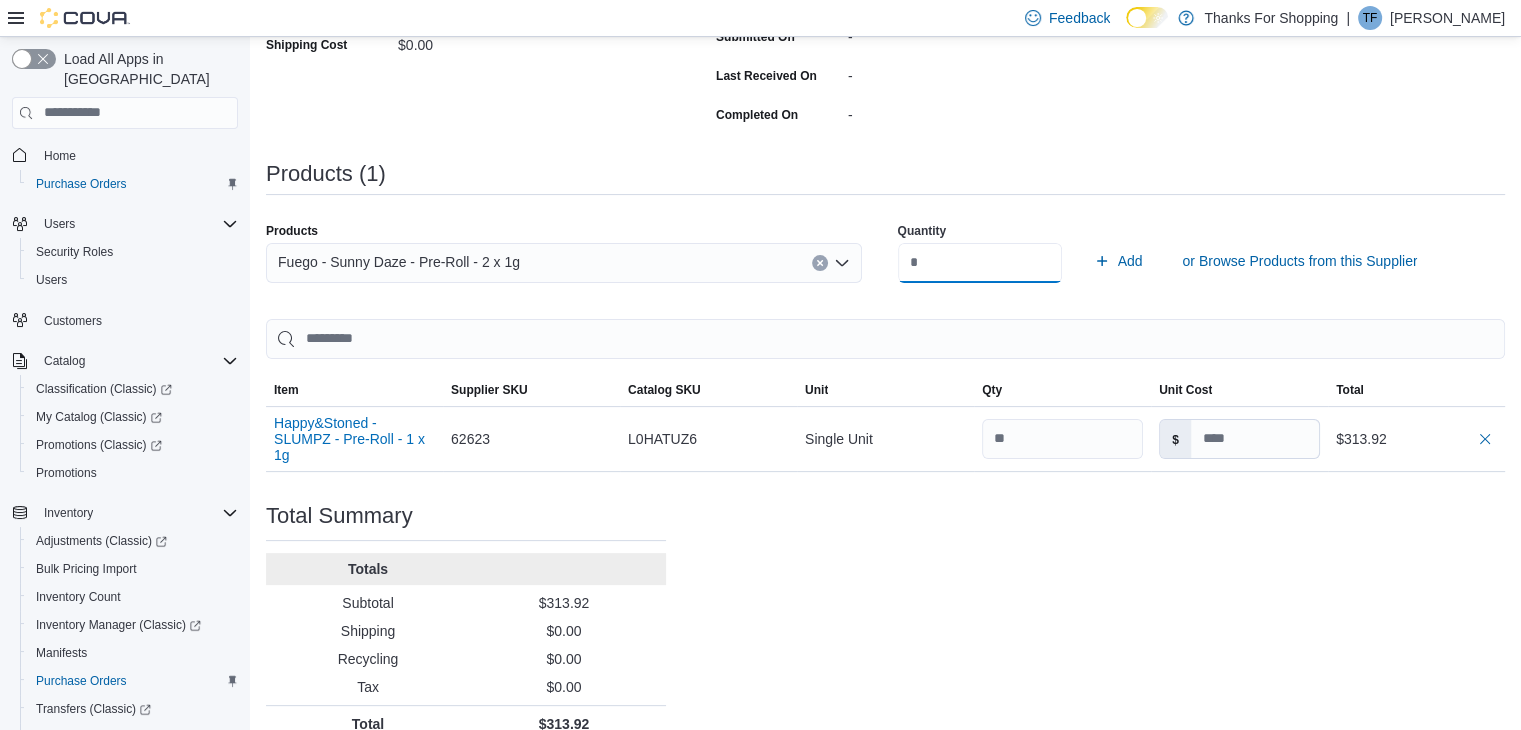 type on "***" 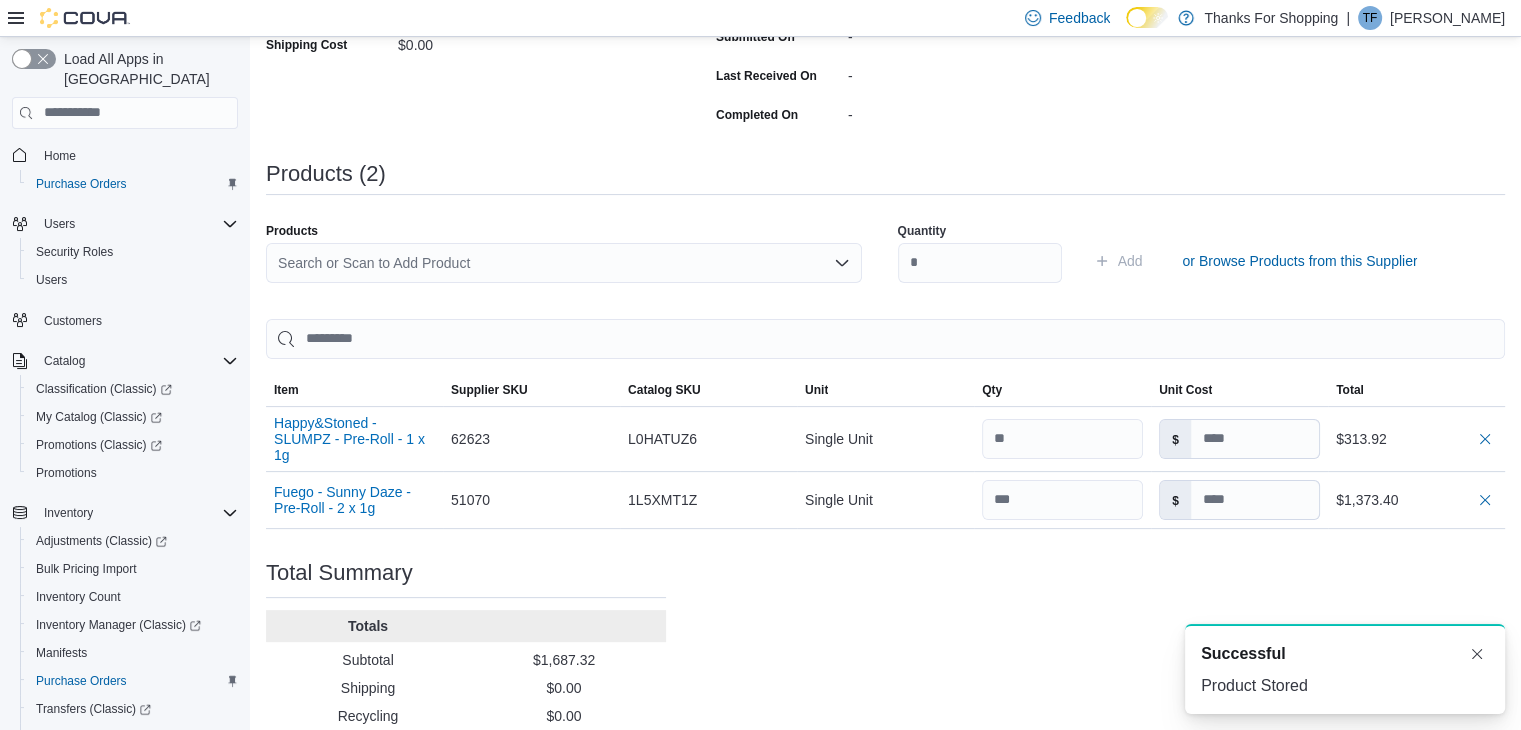 type 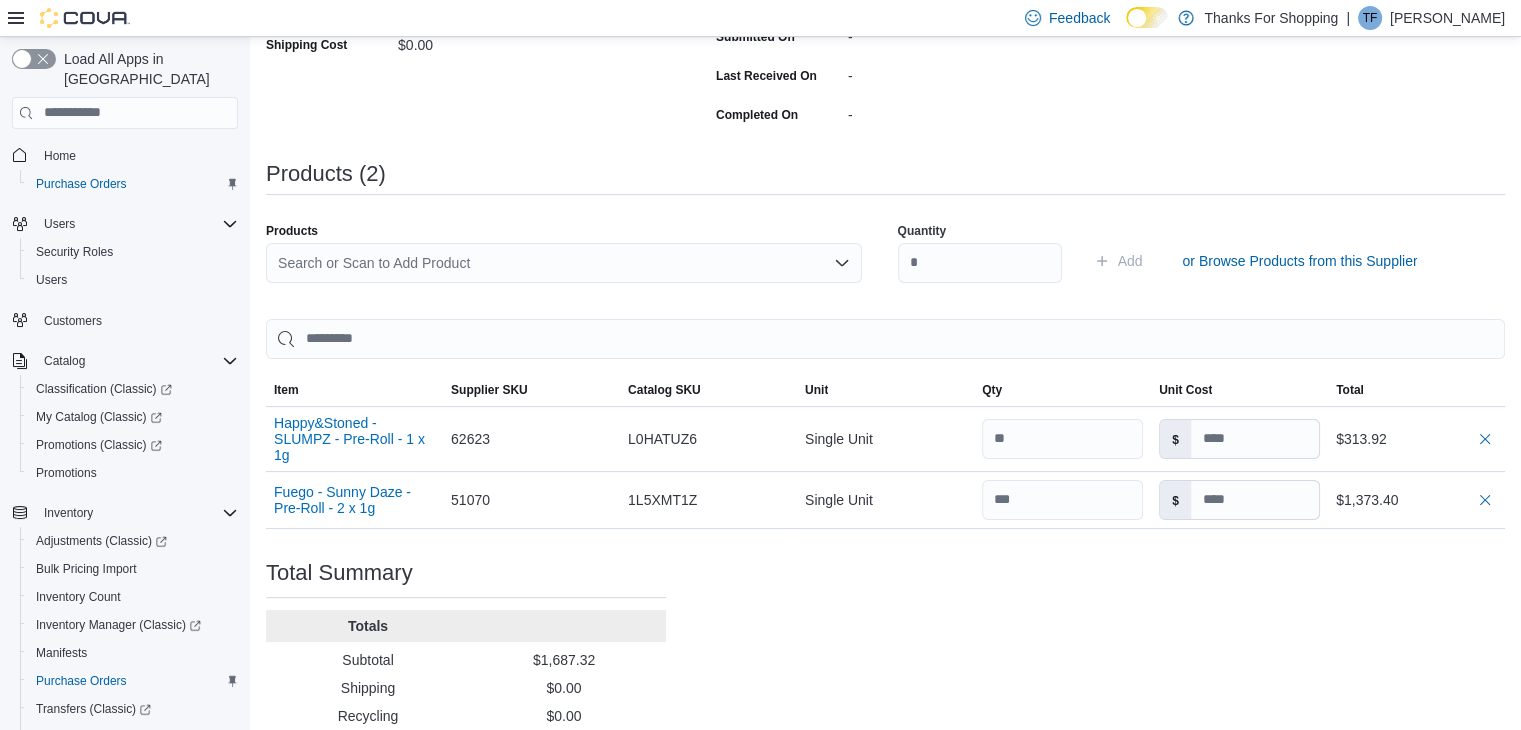 click on "Search or Scan to Add Product" at bounding box center (564, 263) 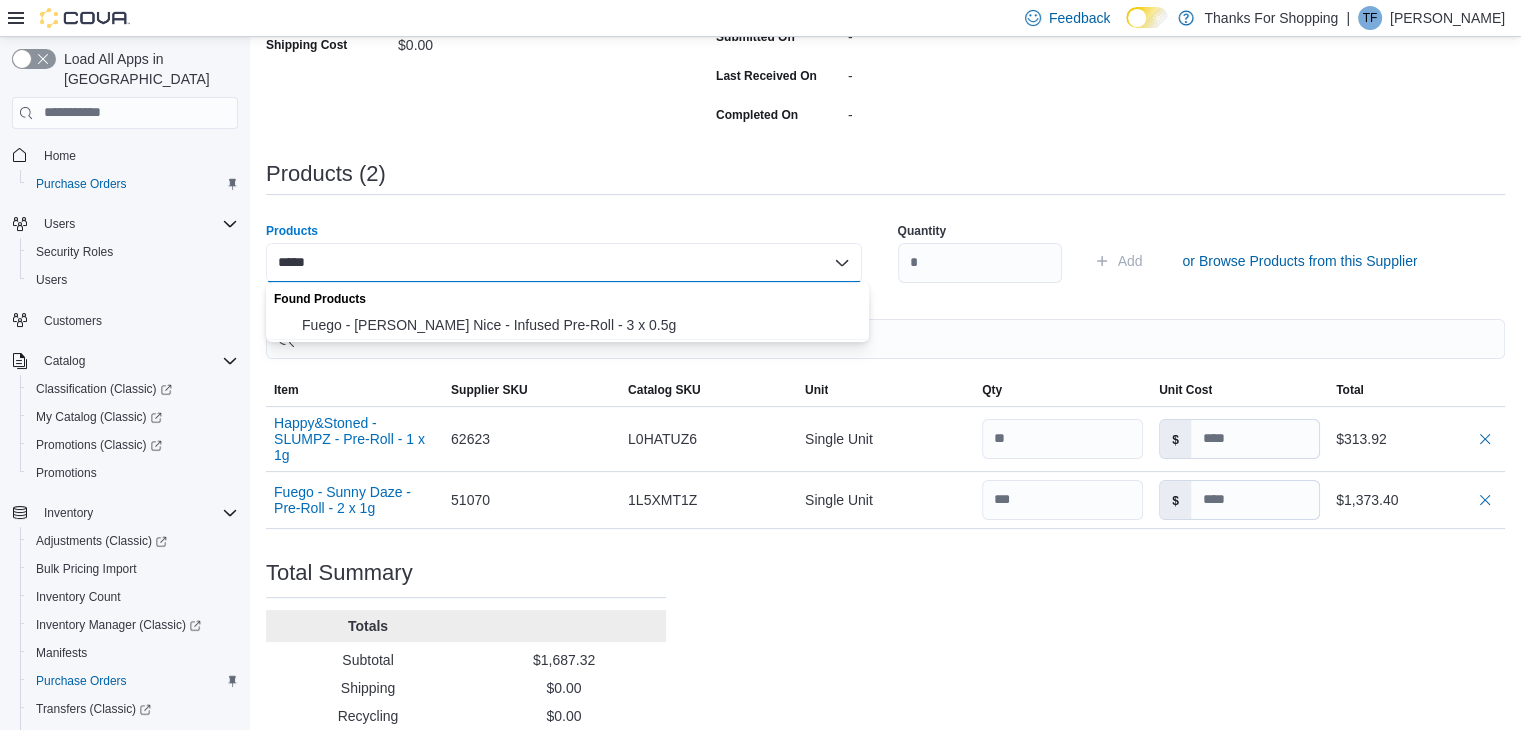 type on "*****" 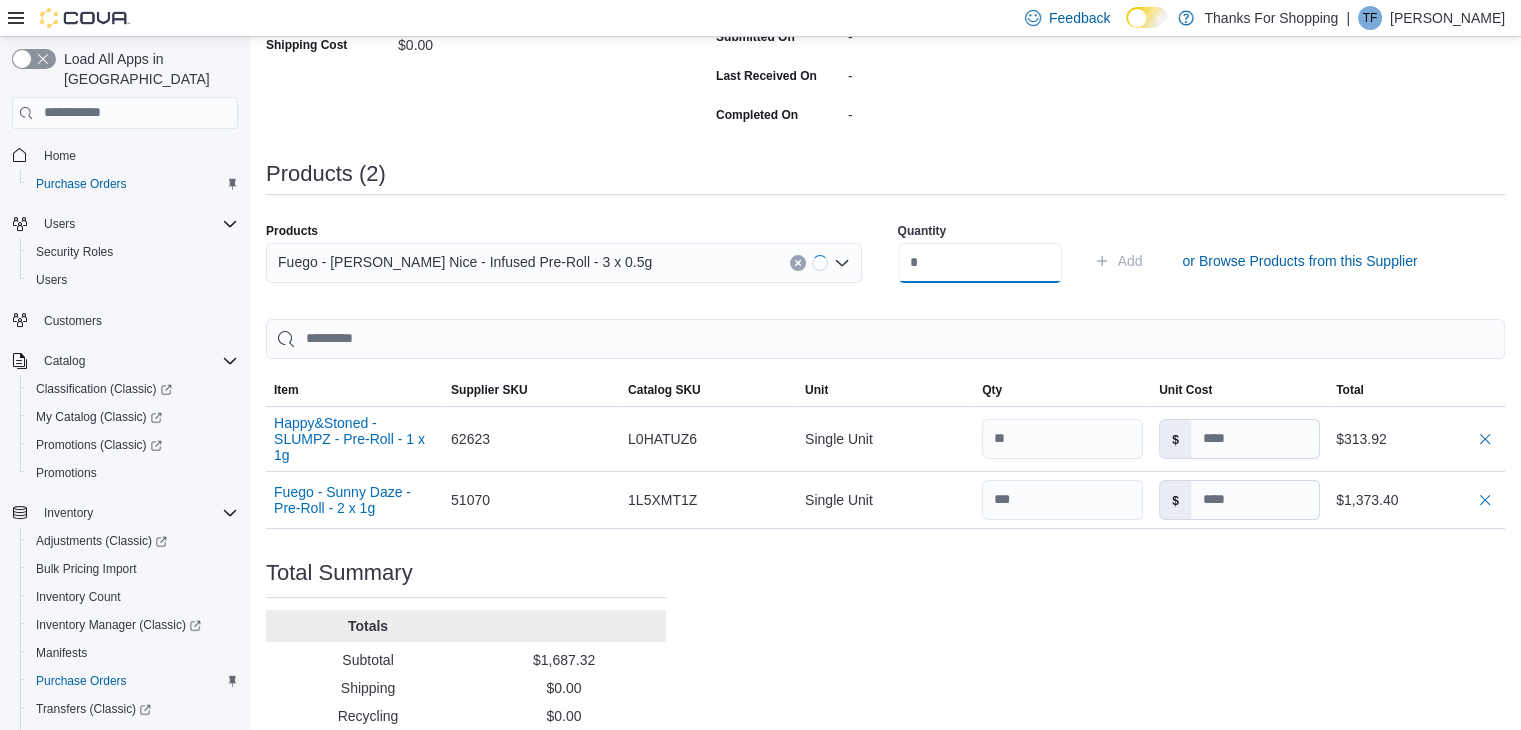 drag, startPoint x: 974, startPoint y: 263, endPoint x: 1423, endPoint y: 217, distance: 451.3502 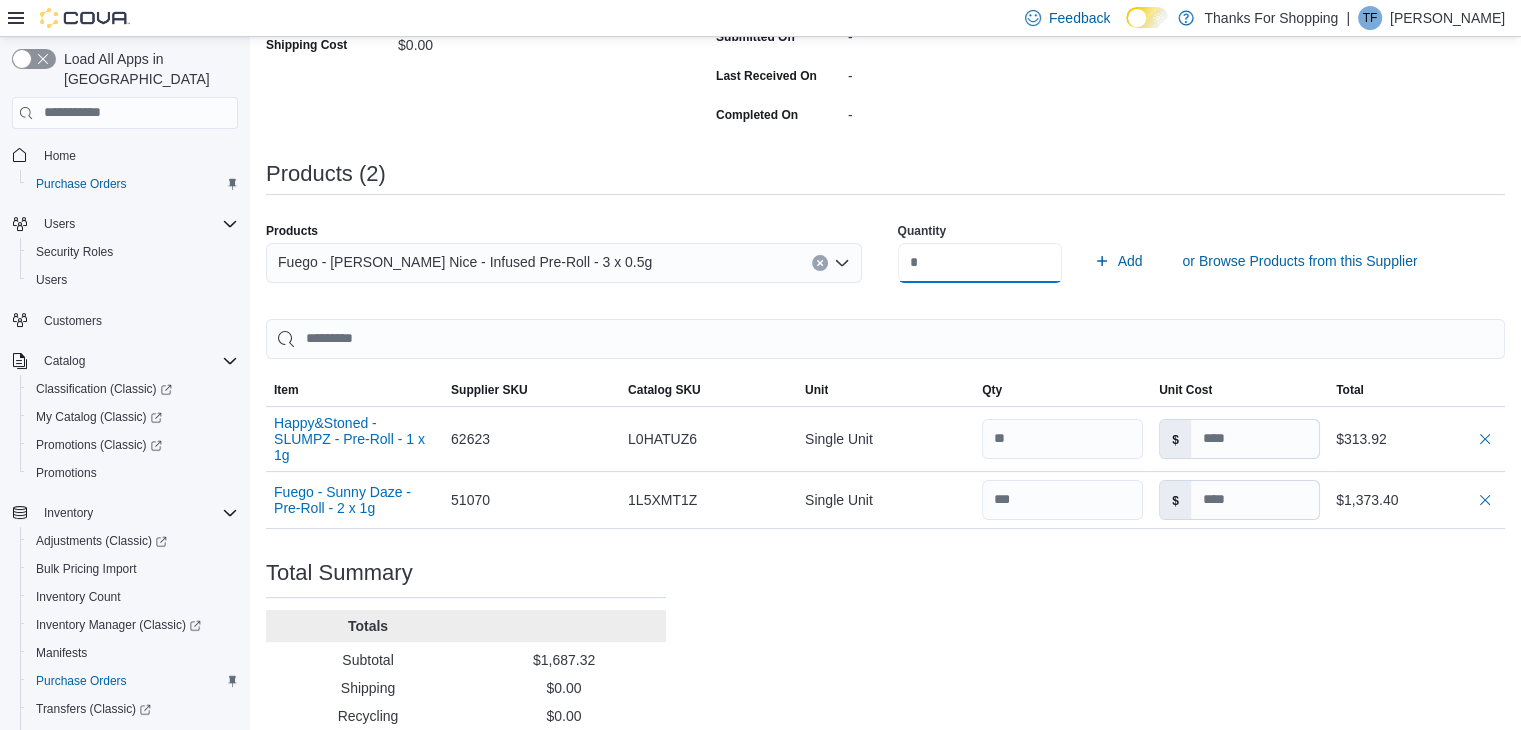 type on "***" 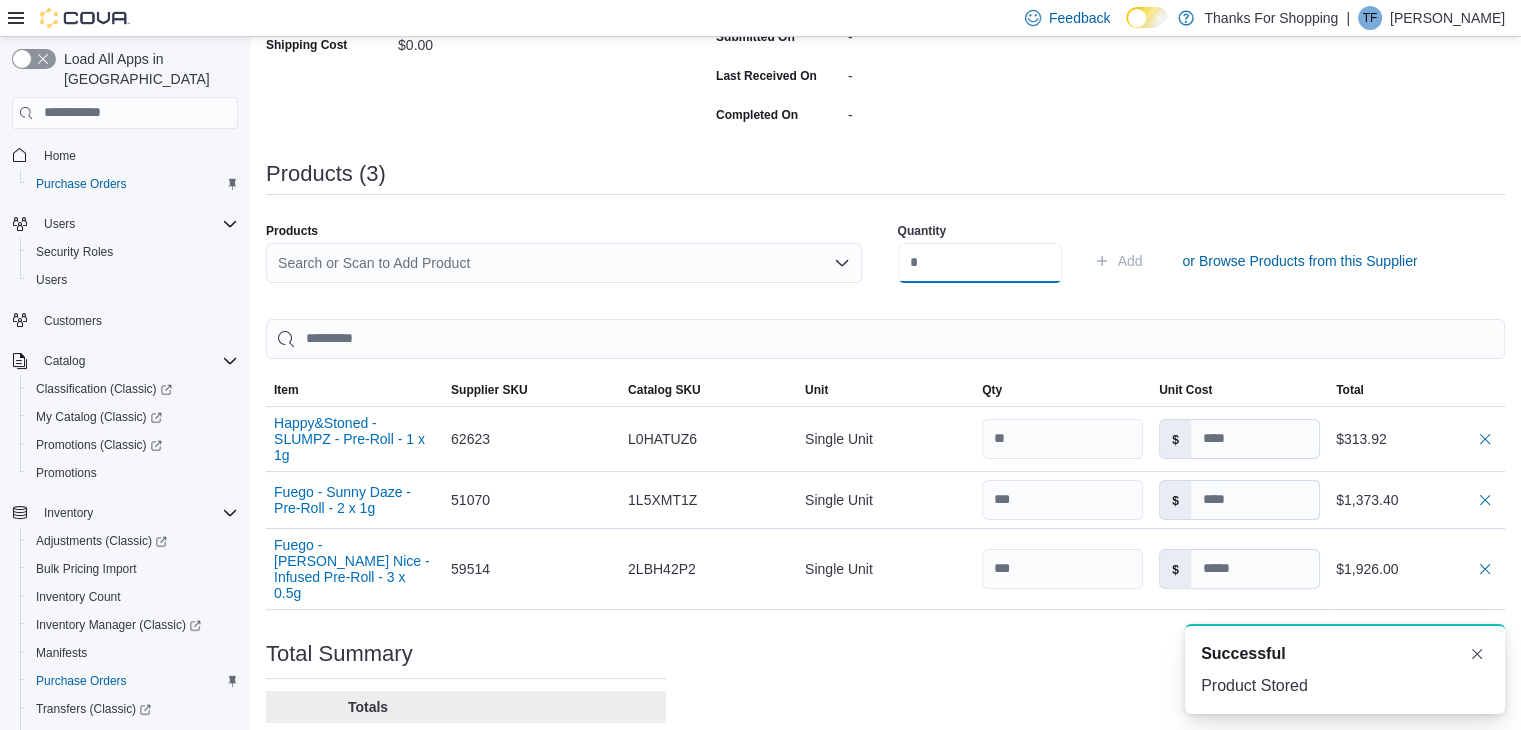 type 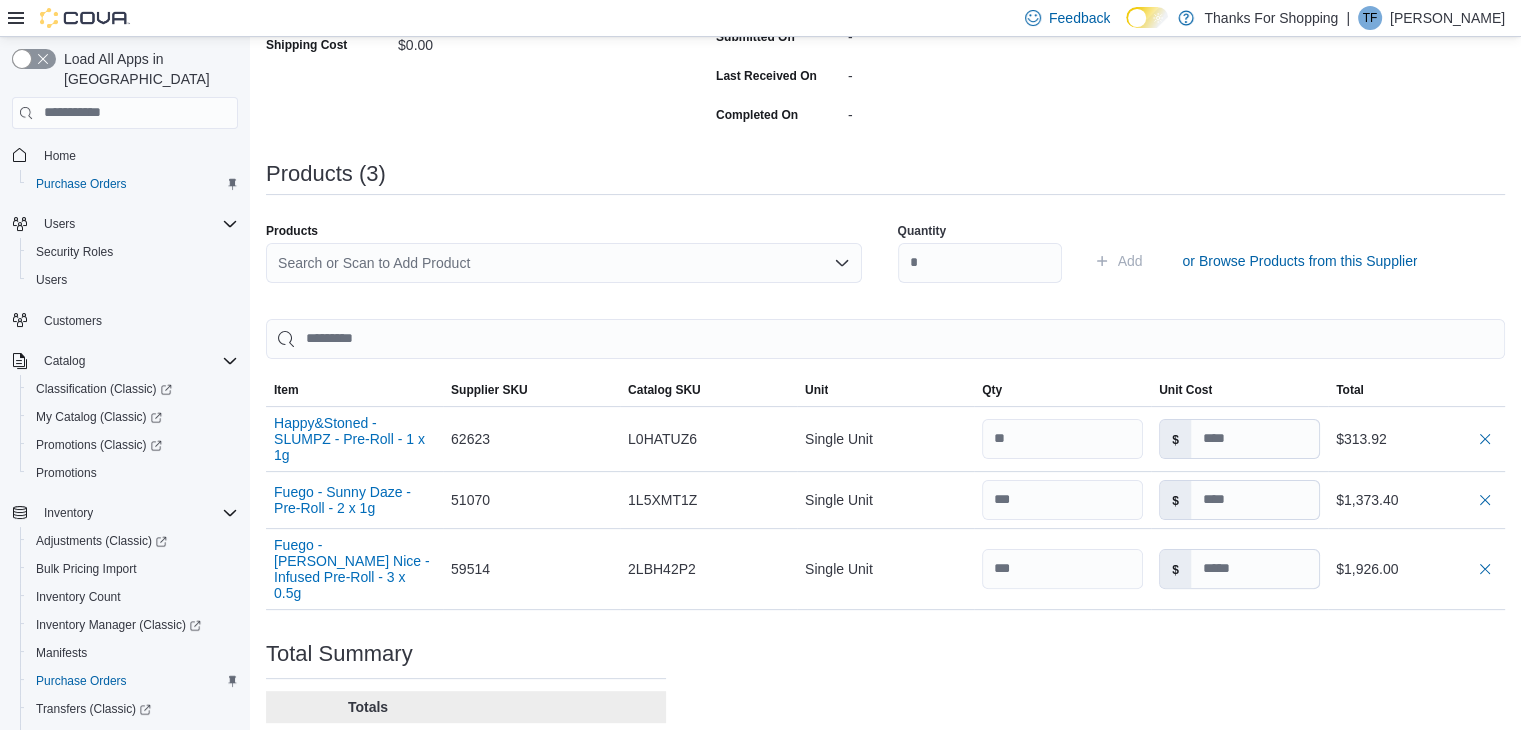 click on "Search or Scan to Add Product" at bounding box center (564, 263) 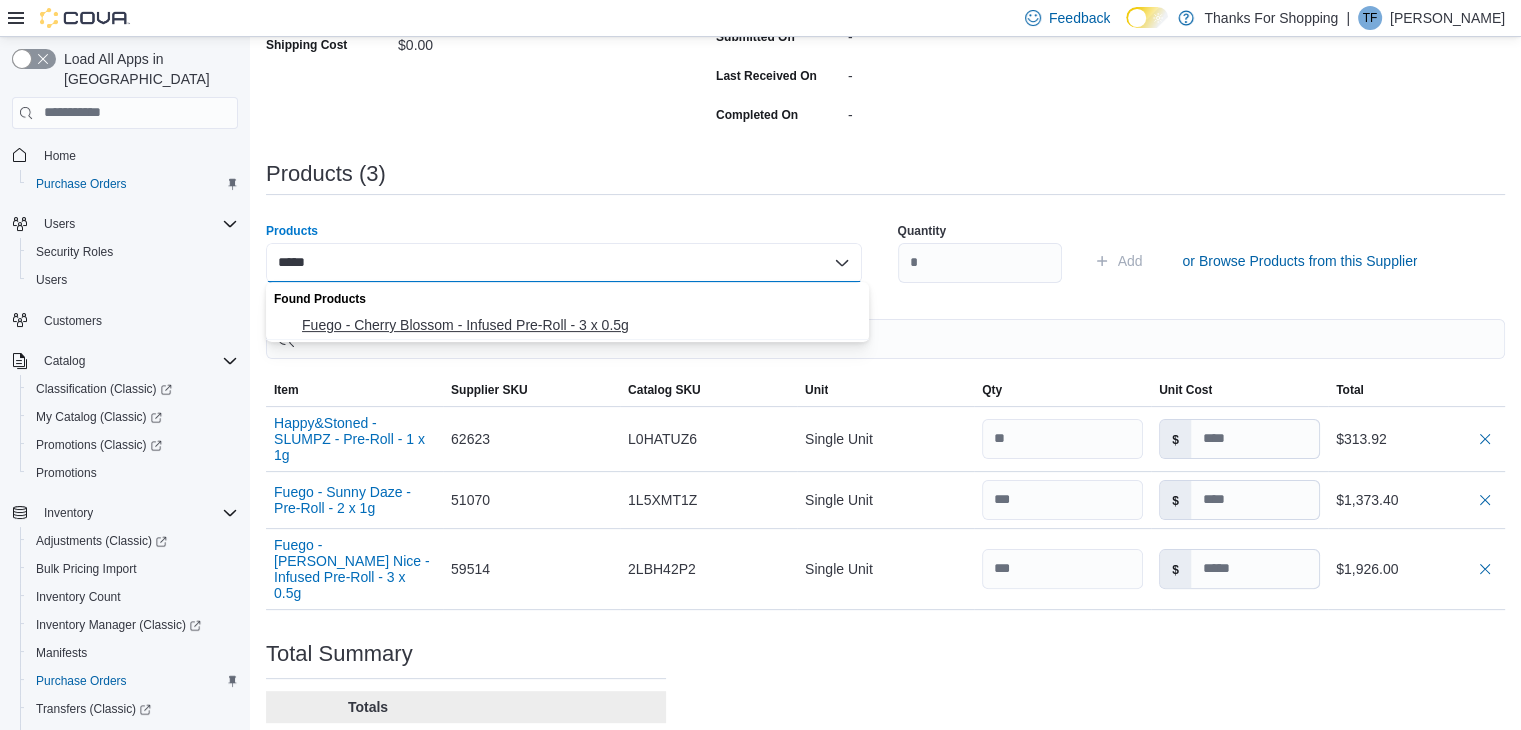 type on "*****" 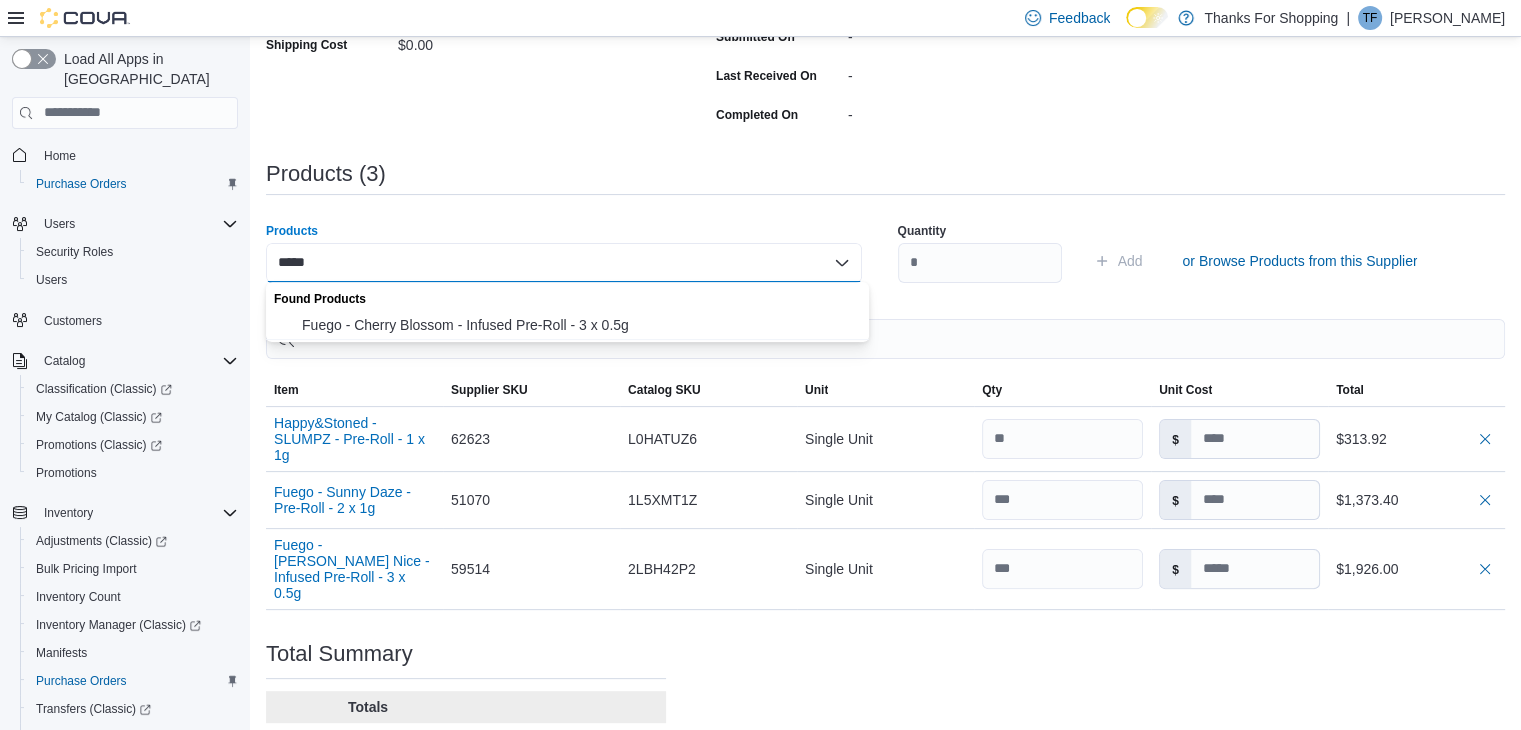 type 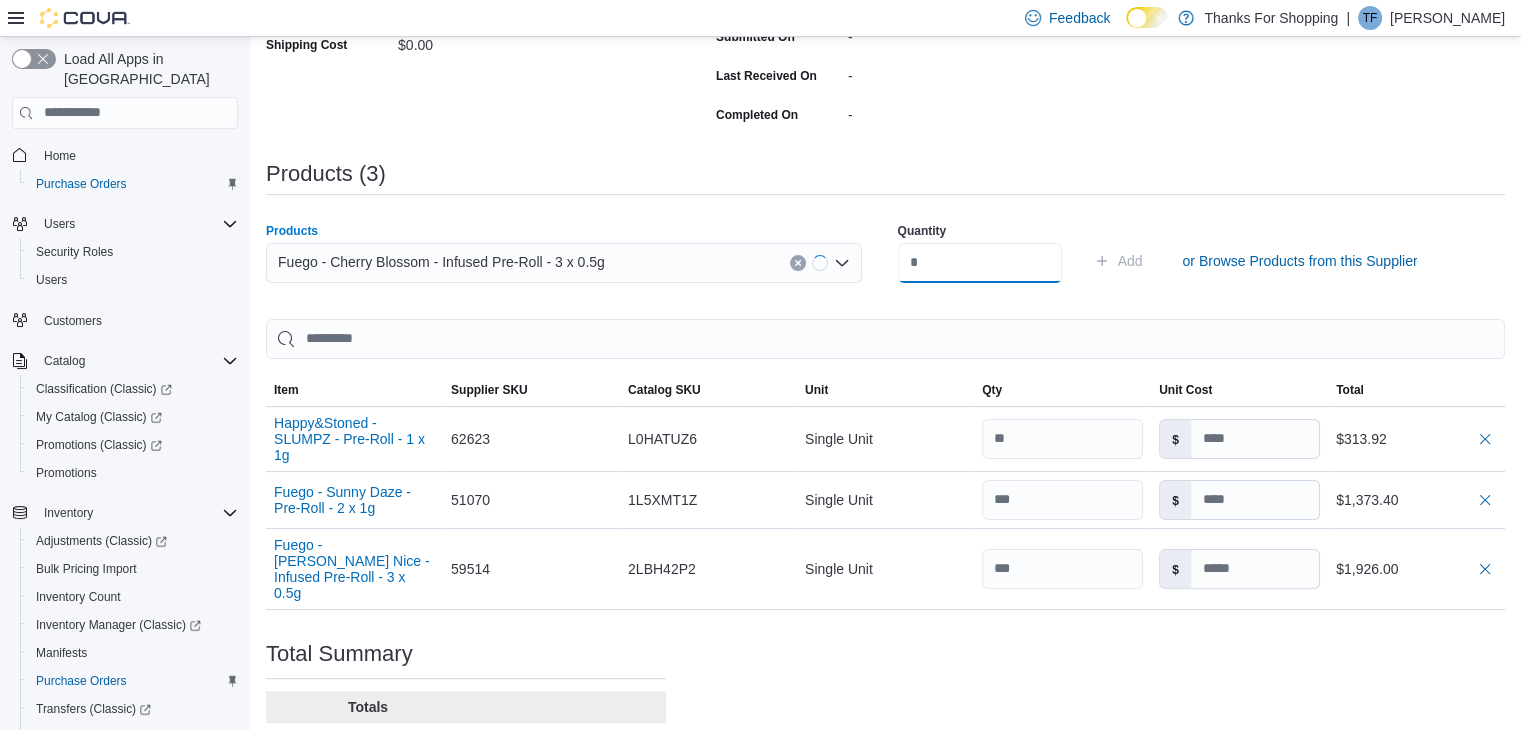 click at bounding box center (980, 263) 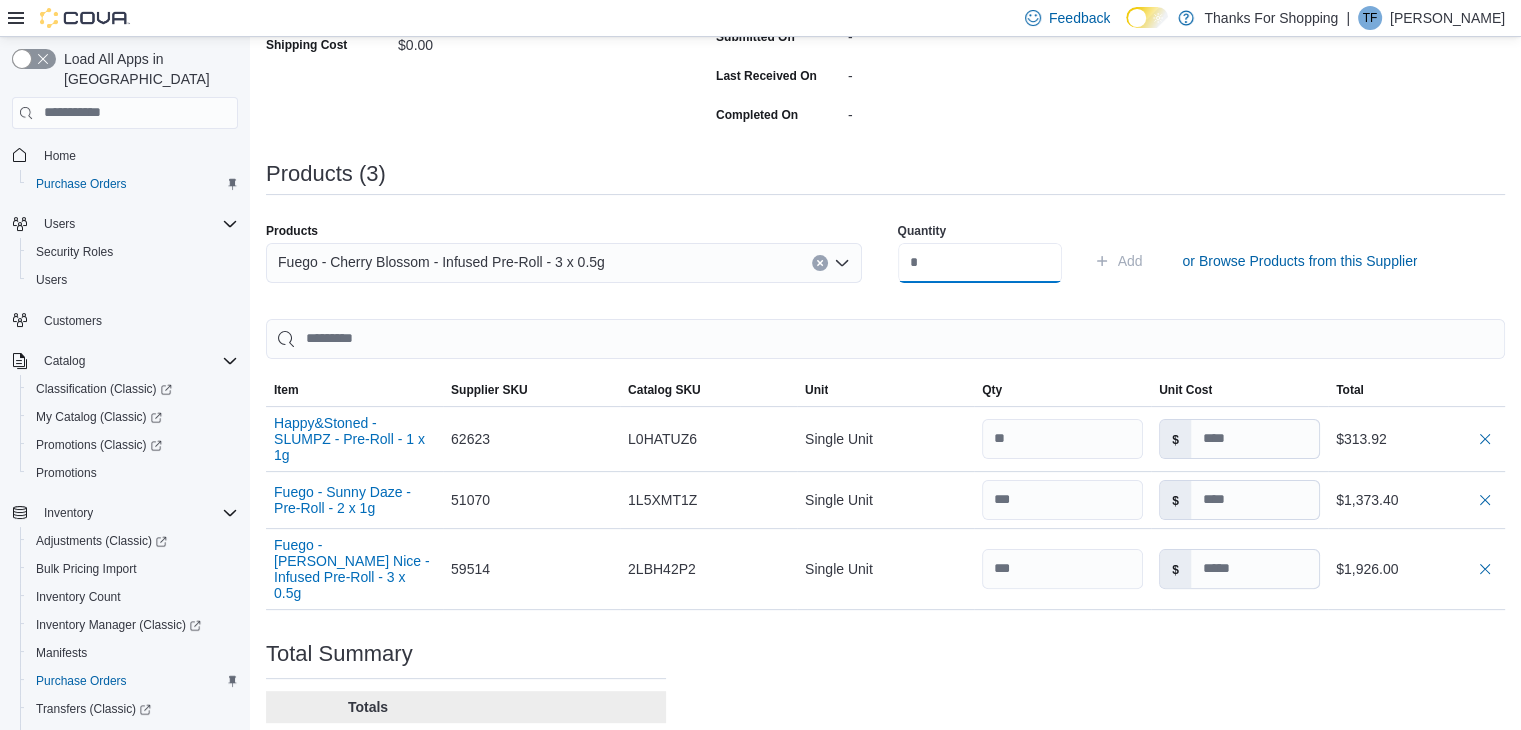 click at bounding box center (980, 263) 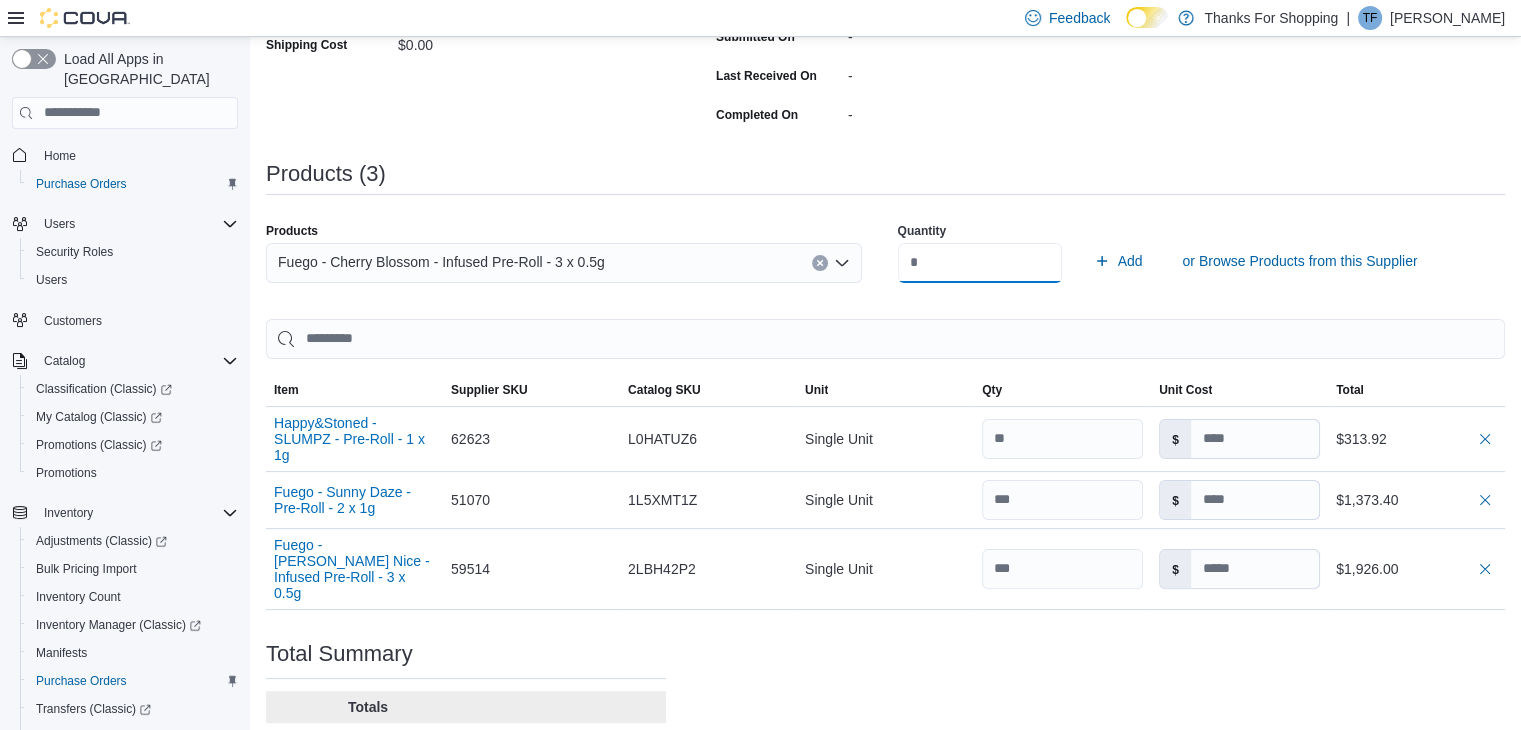 type on "**" 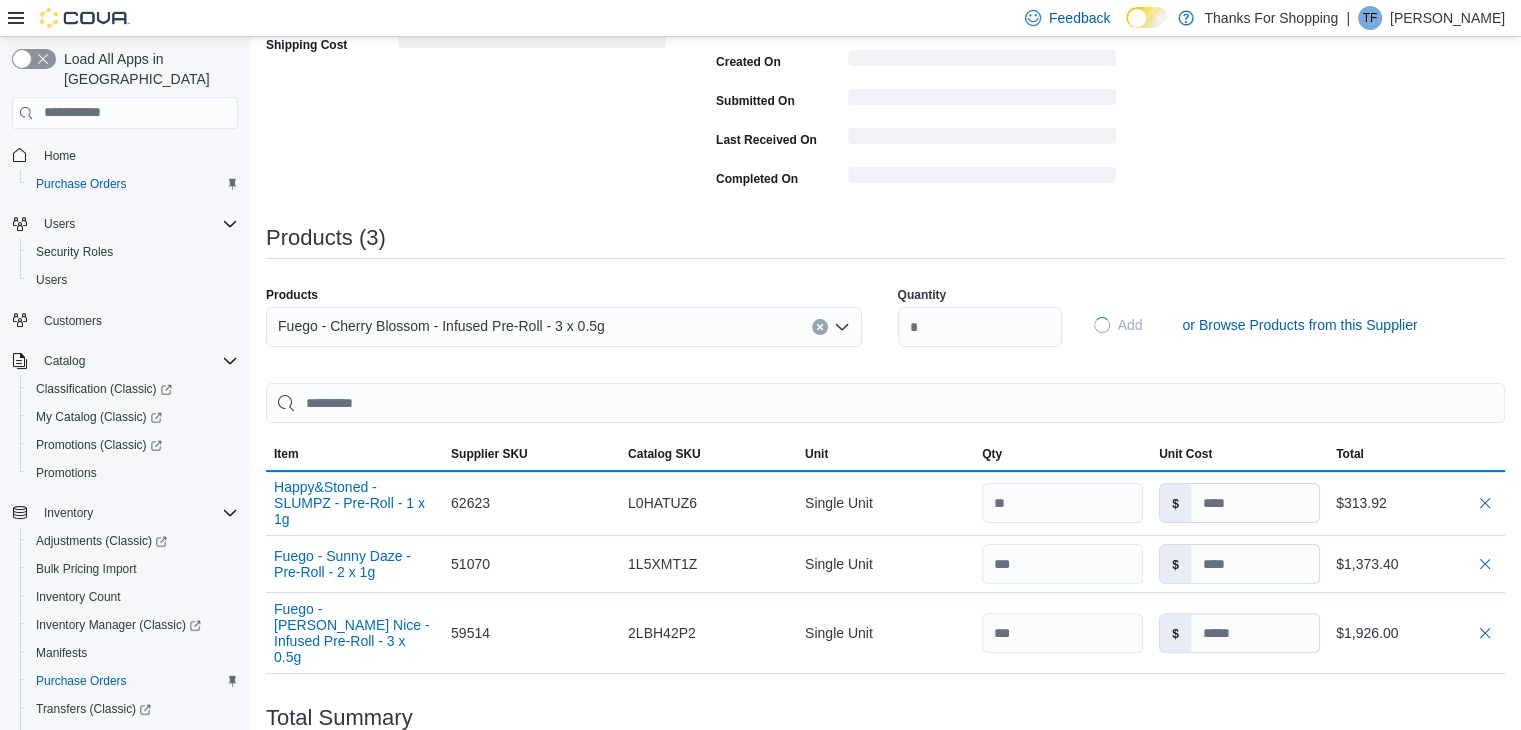 type 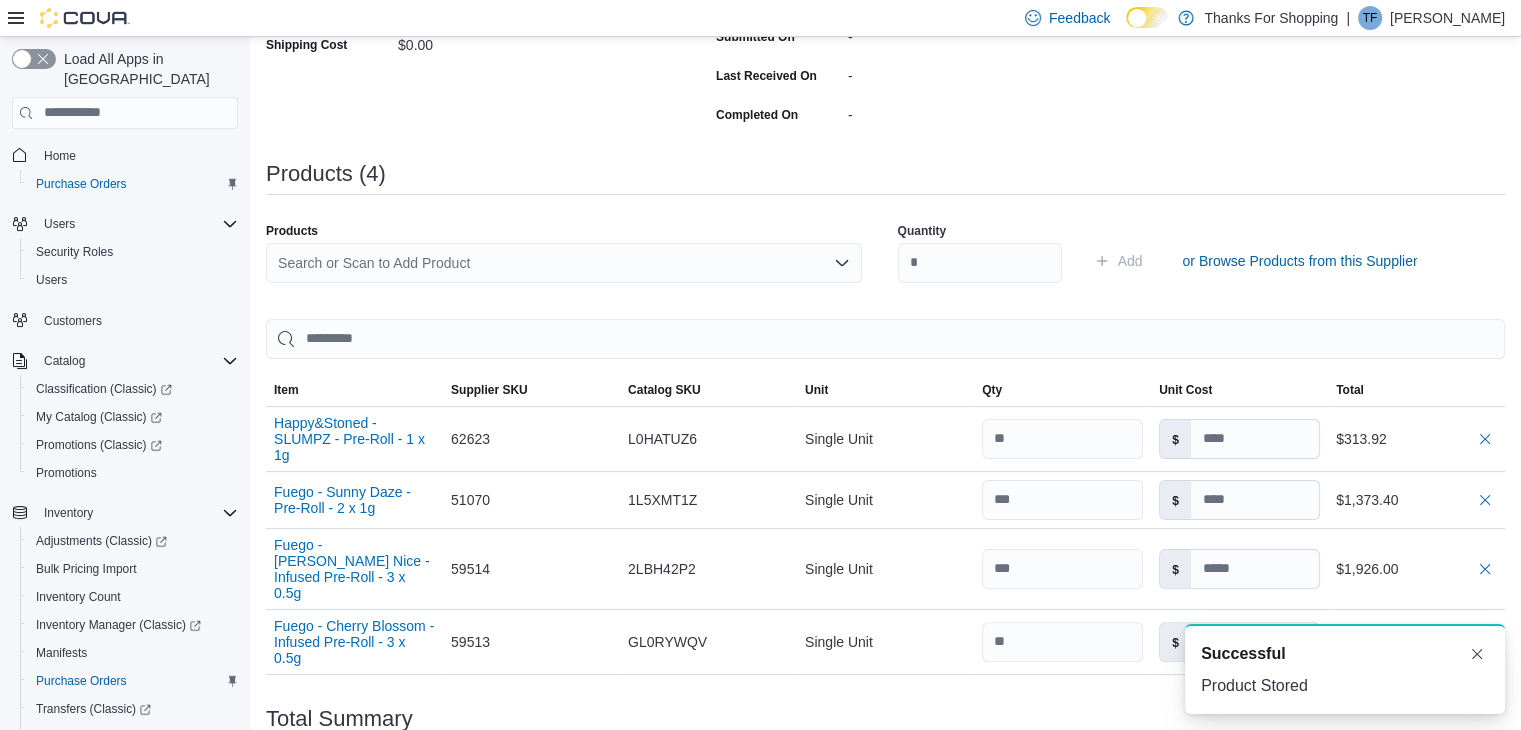 scroll, scrollTop: 0, scrollLeft: 0, axis: both 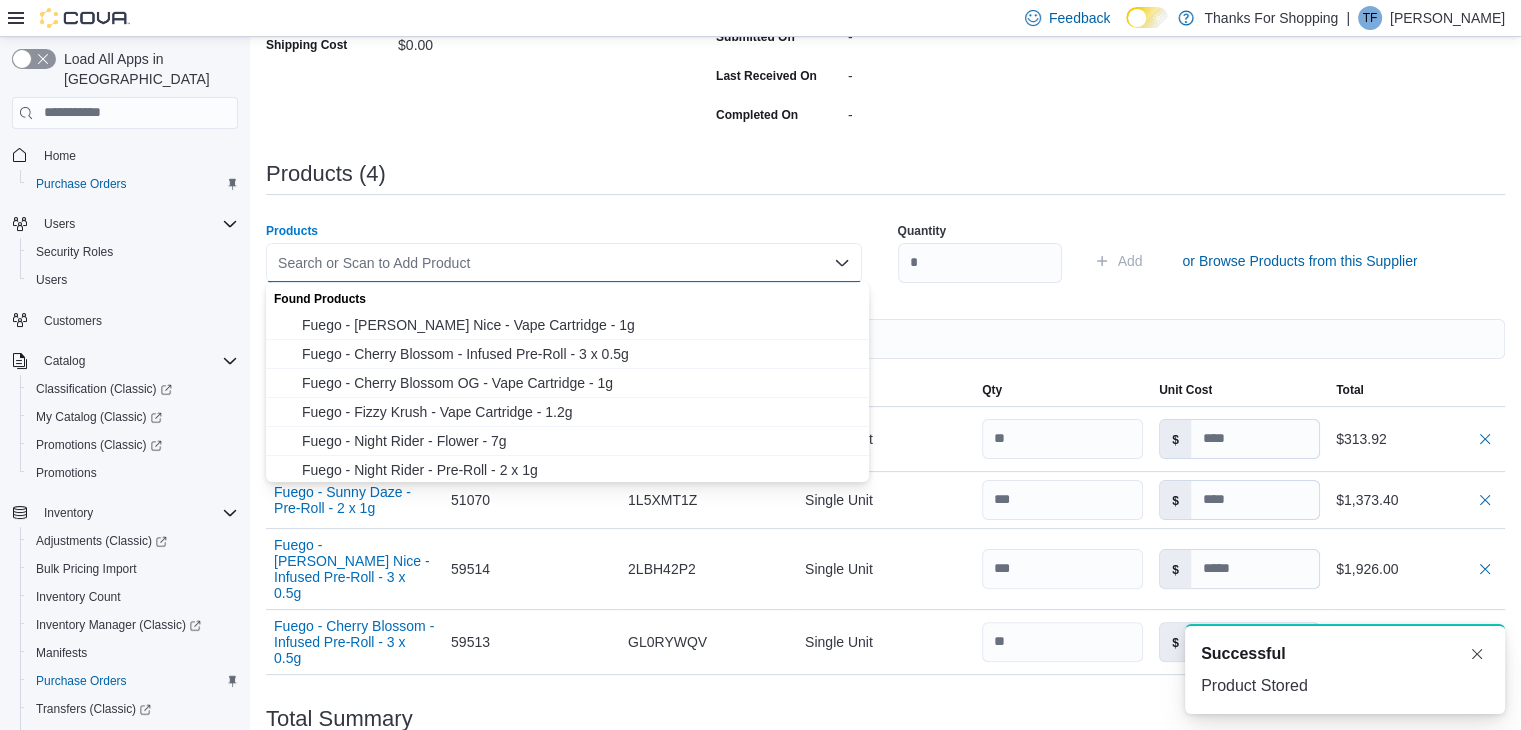 paste on "*****" 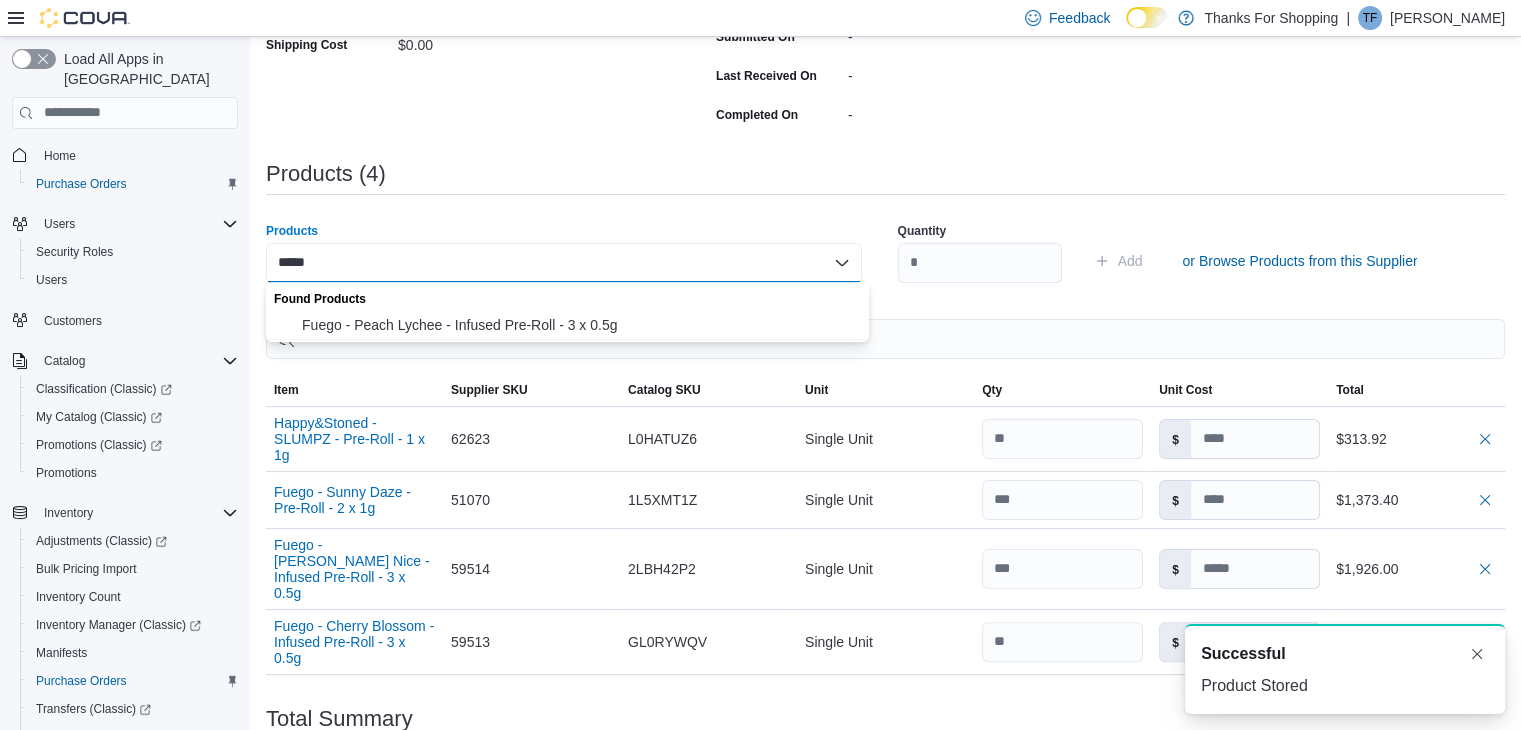 type on "*****" 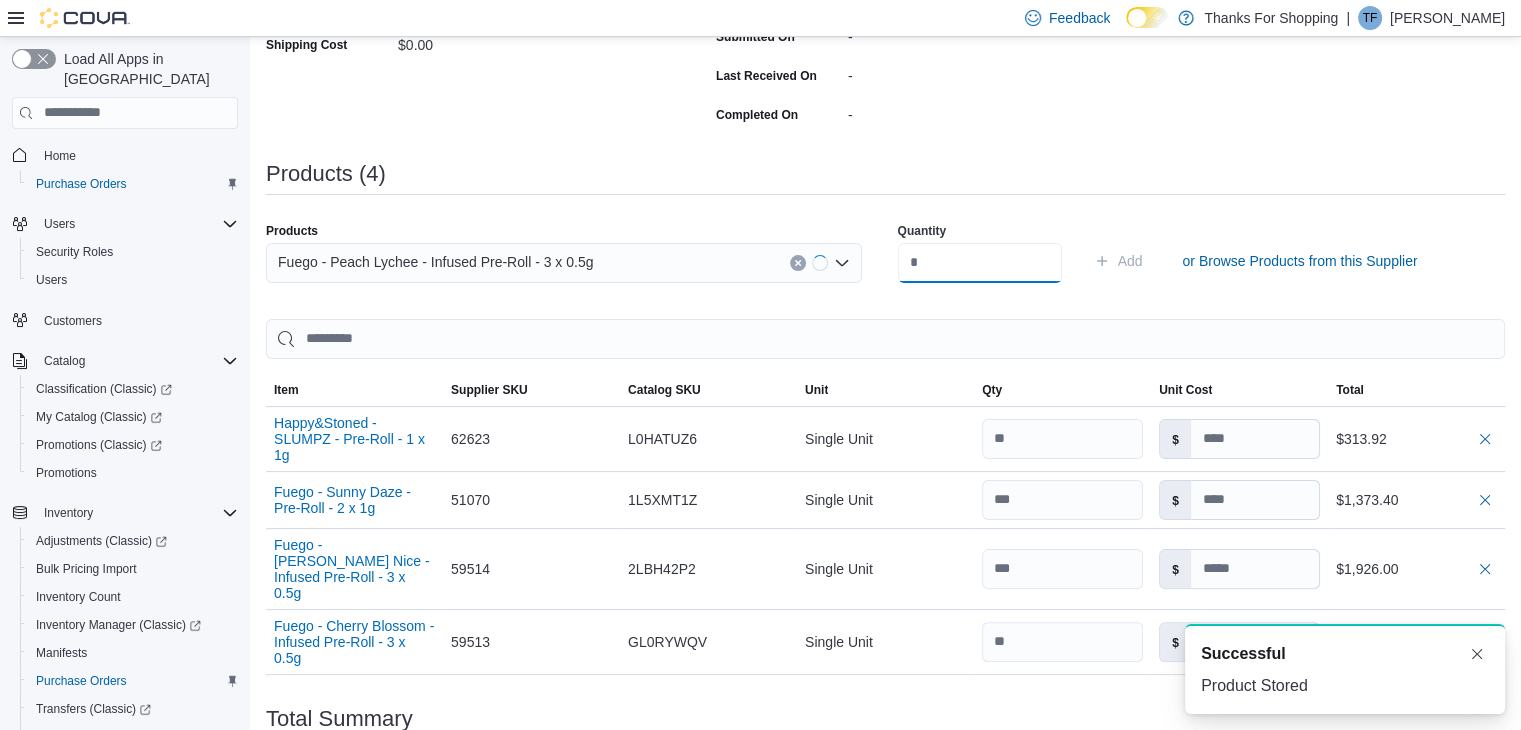click at bounding box center (980, 263) 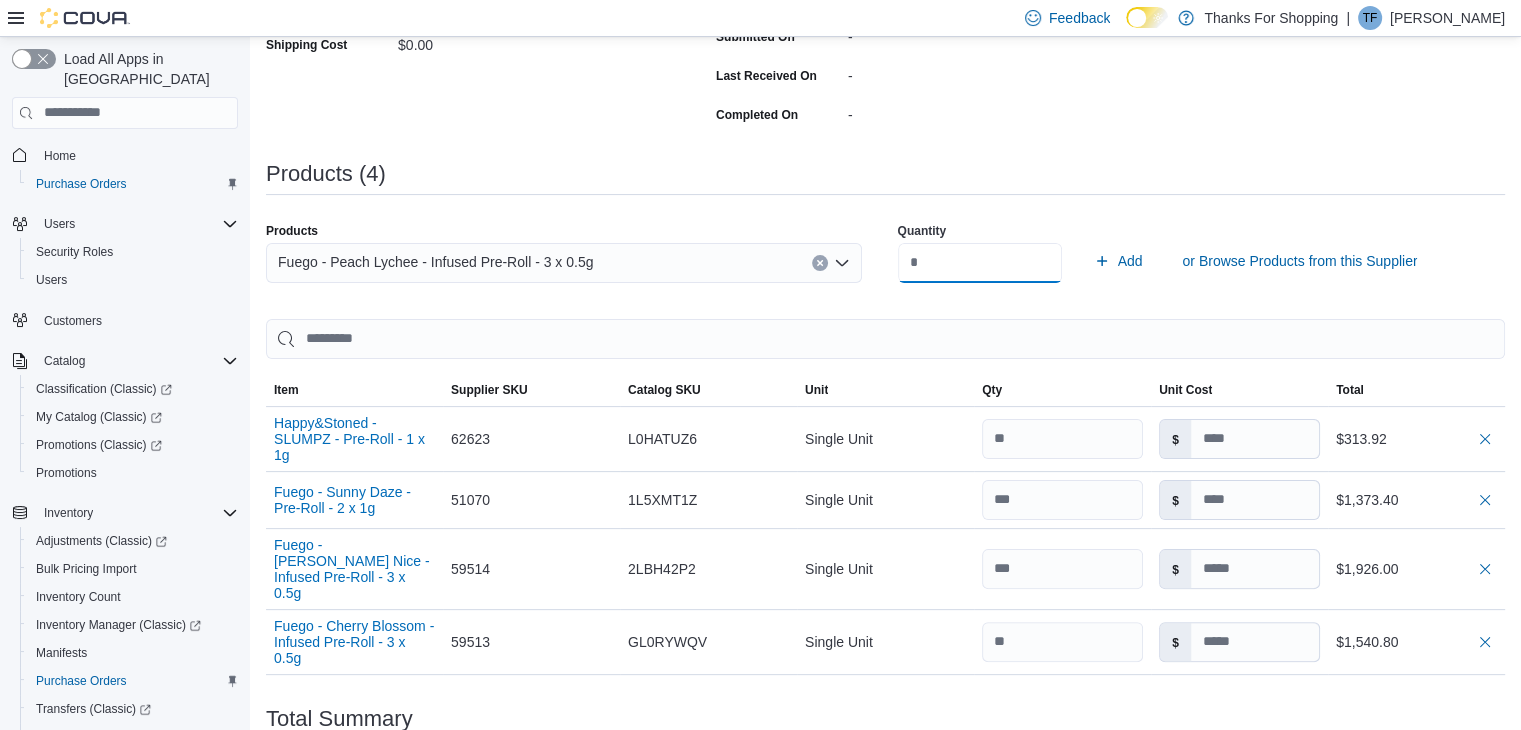 type on "**" 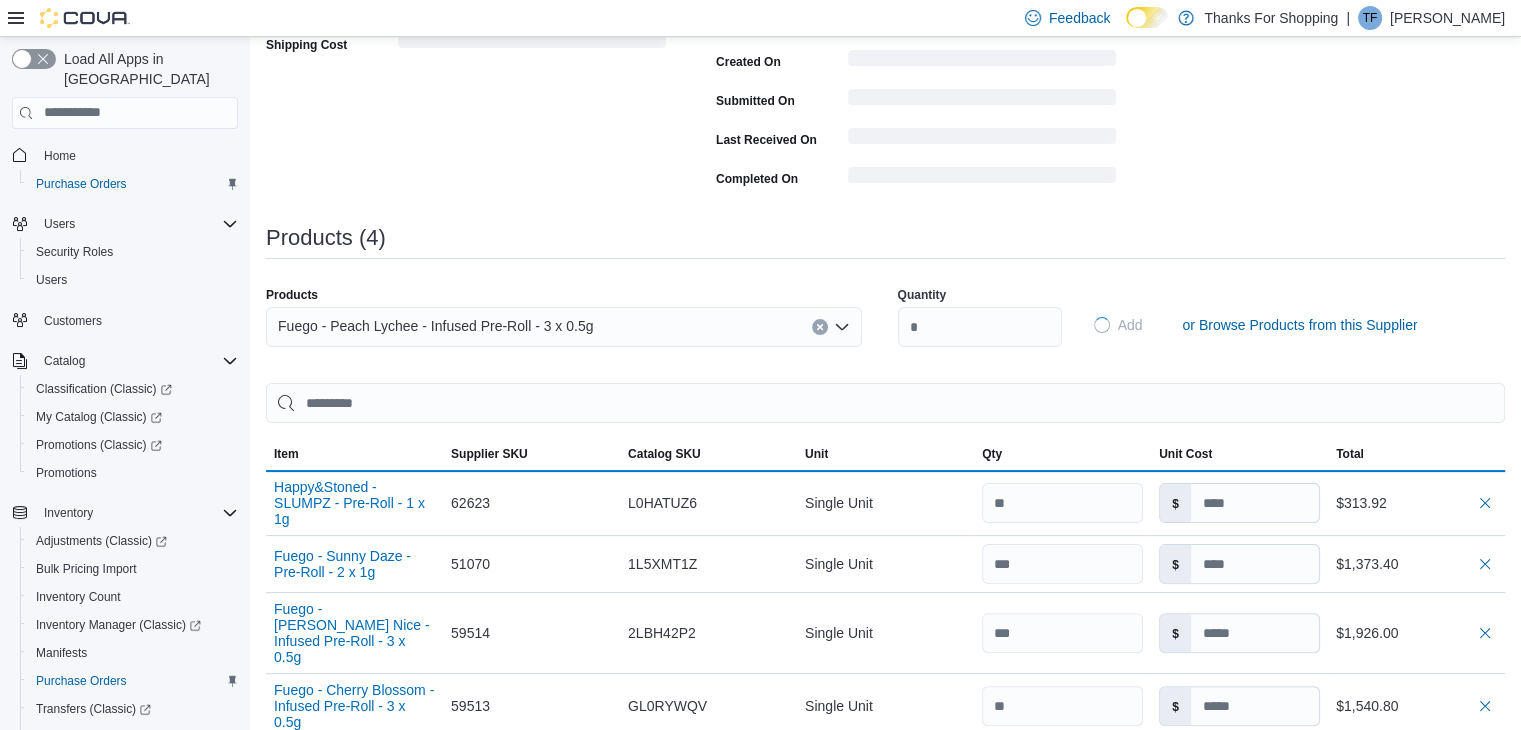 type 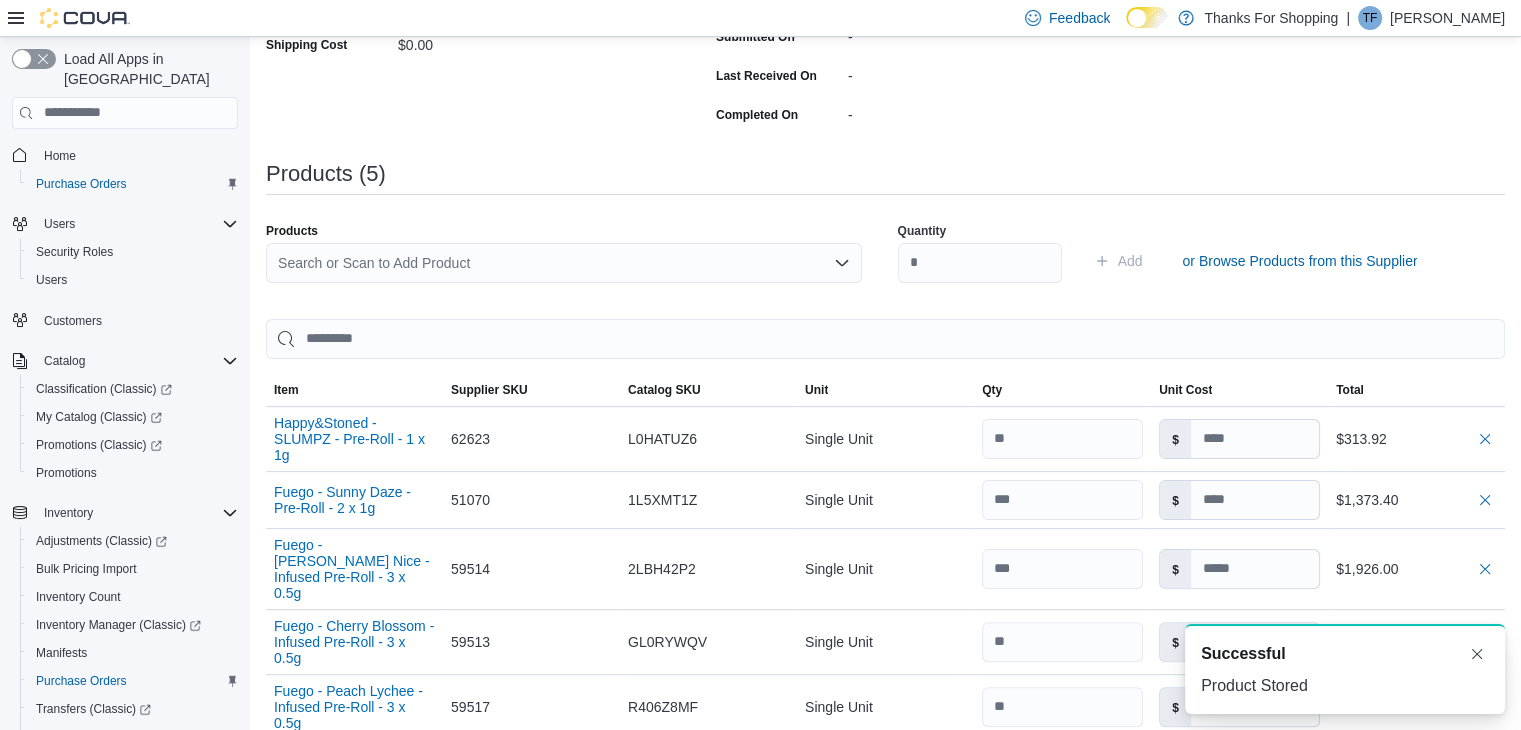 scroll, scrollTop: 0, scrollLeft: 0, axis: both 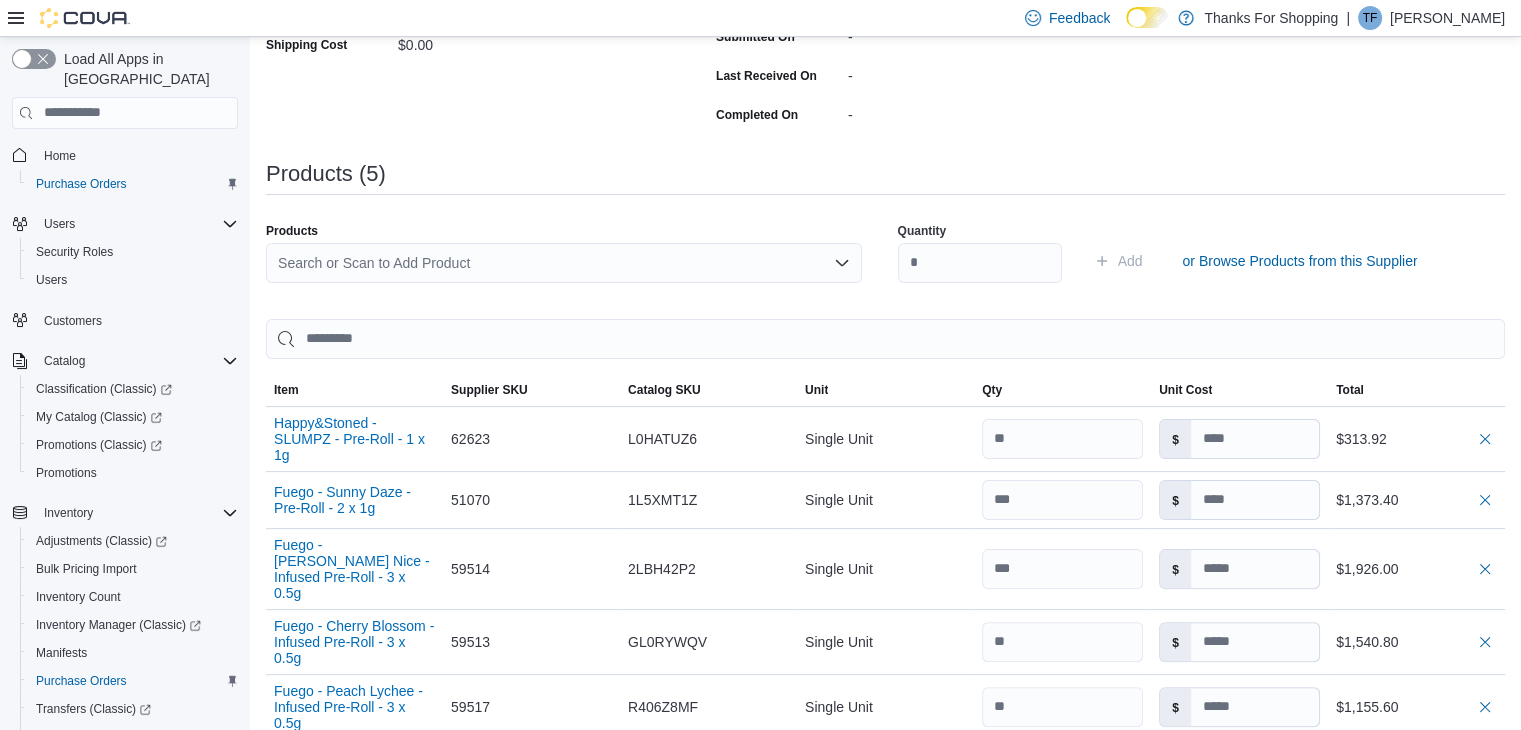 click on "Search or Scan to Add Product" at bounding box center (564, 263) 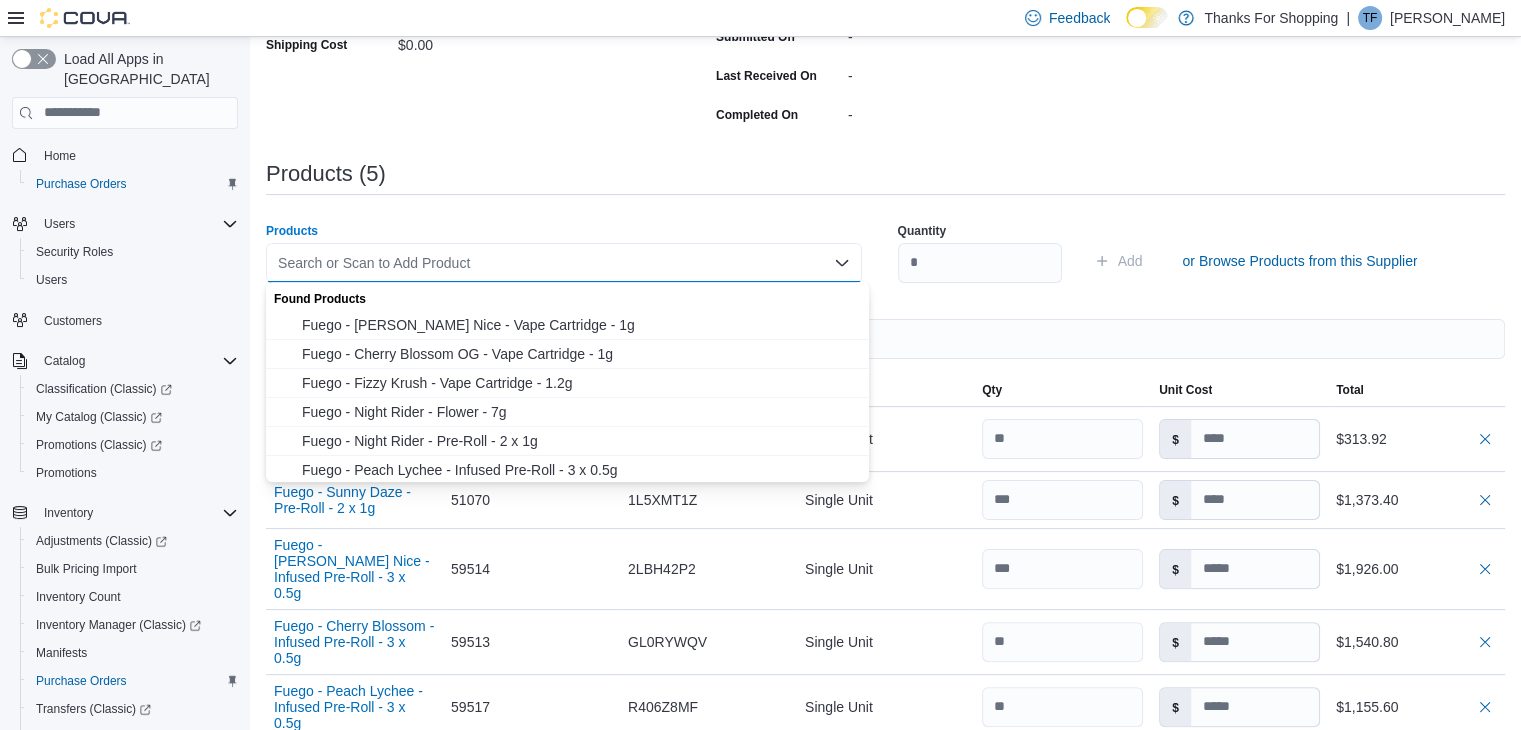 paste on "*****" 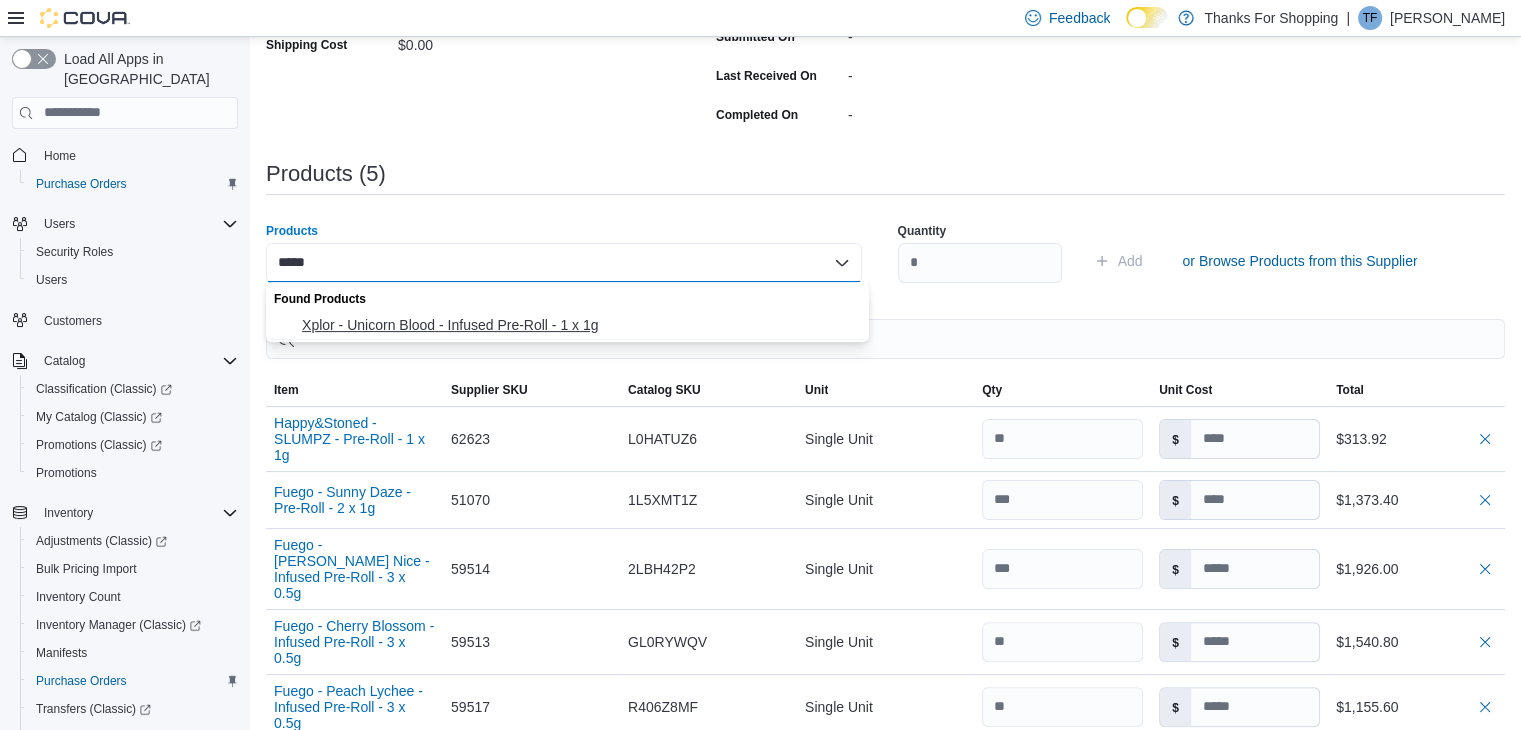 type on "*****" 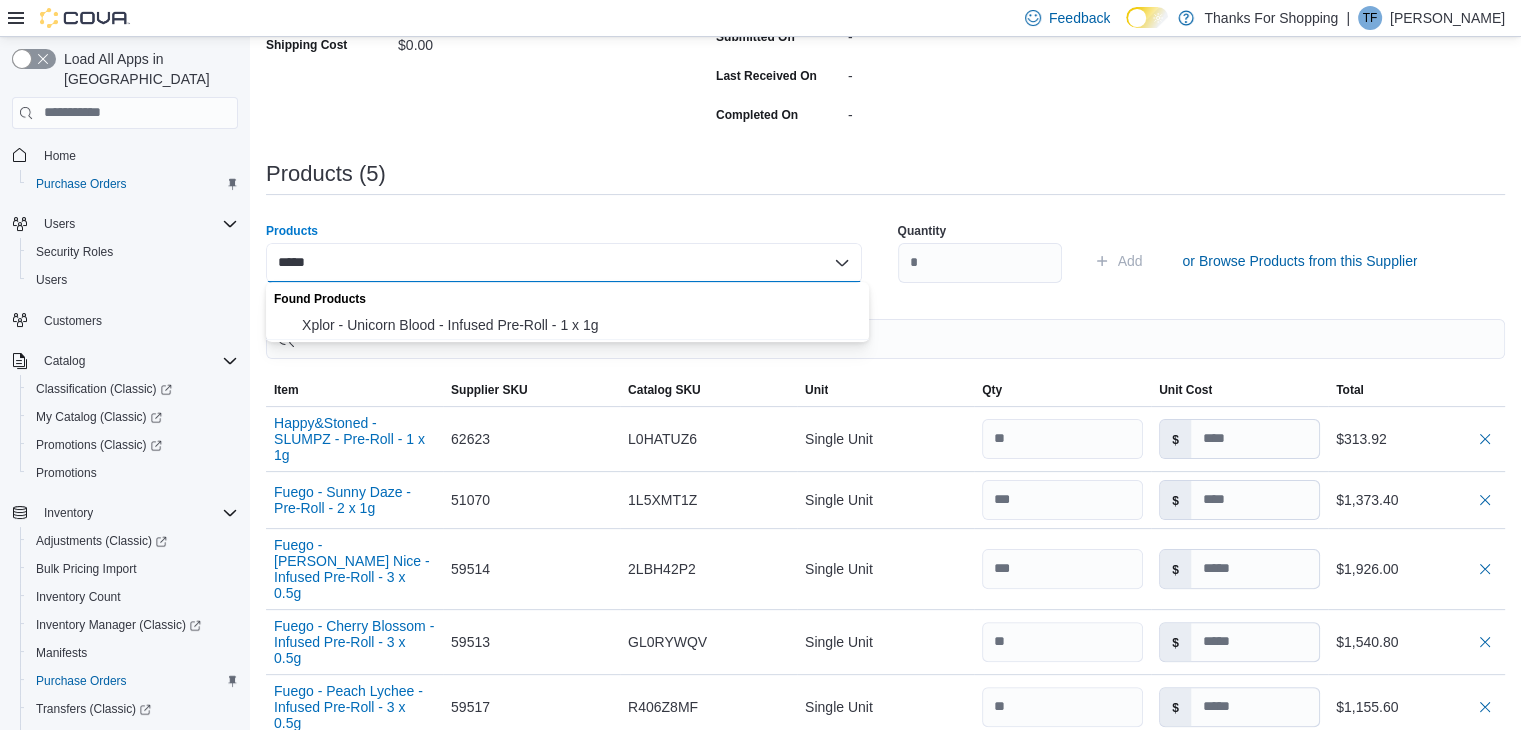 type 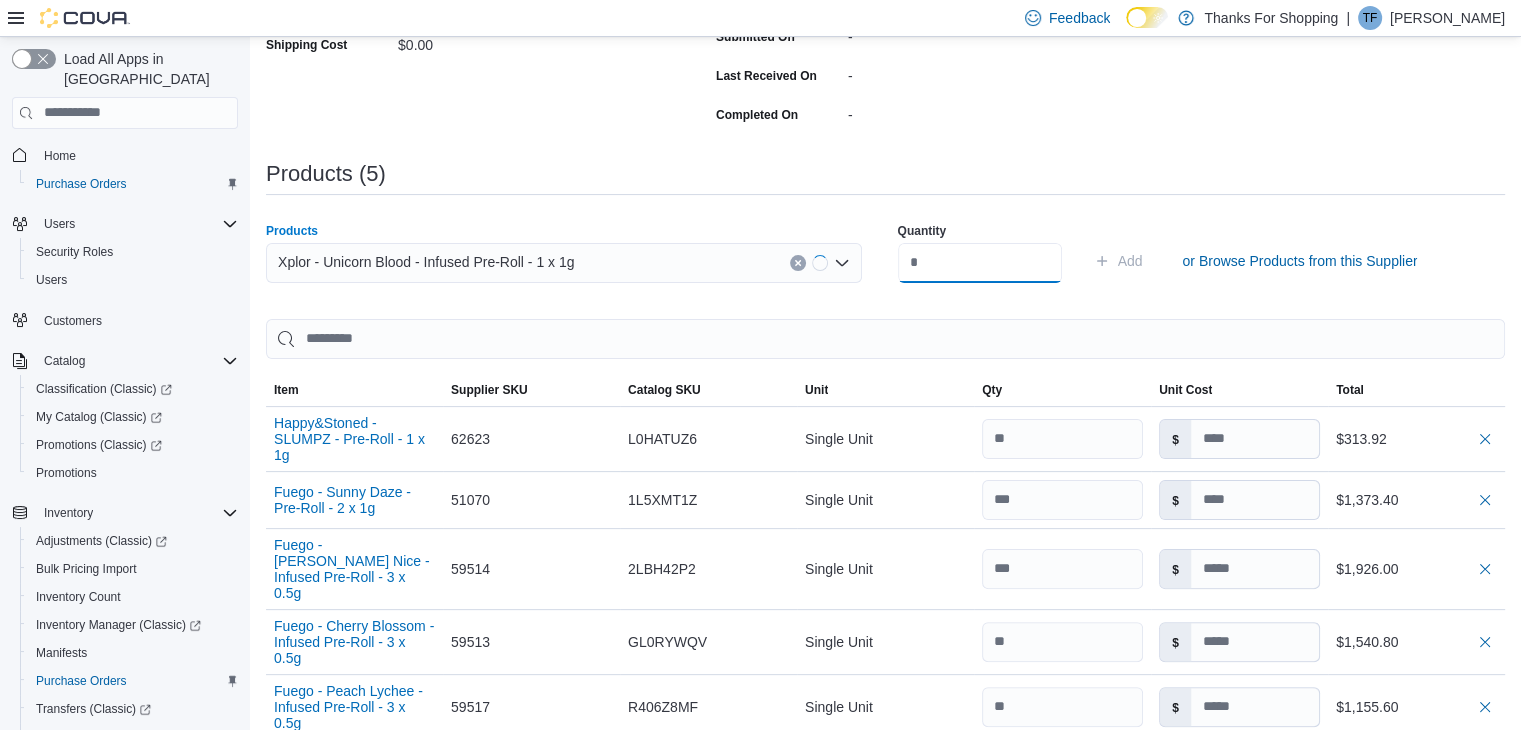 click at bounding box center (980, 263) 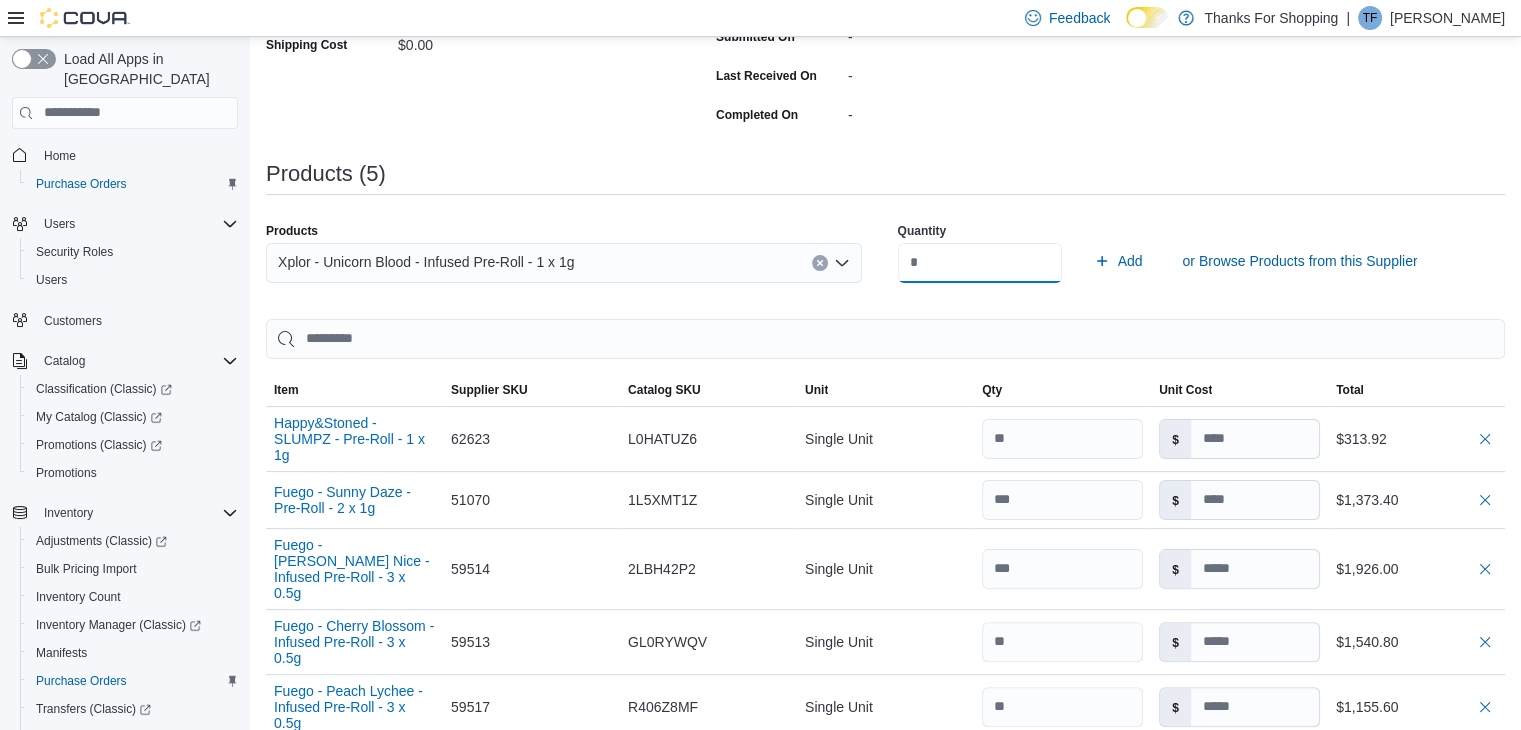 type on "**" 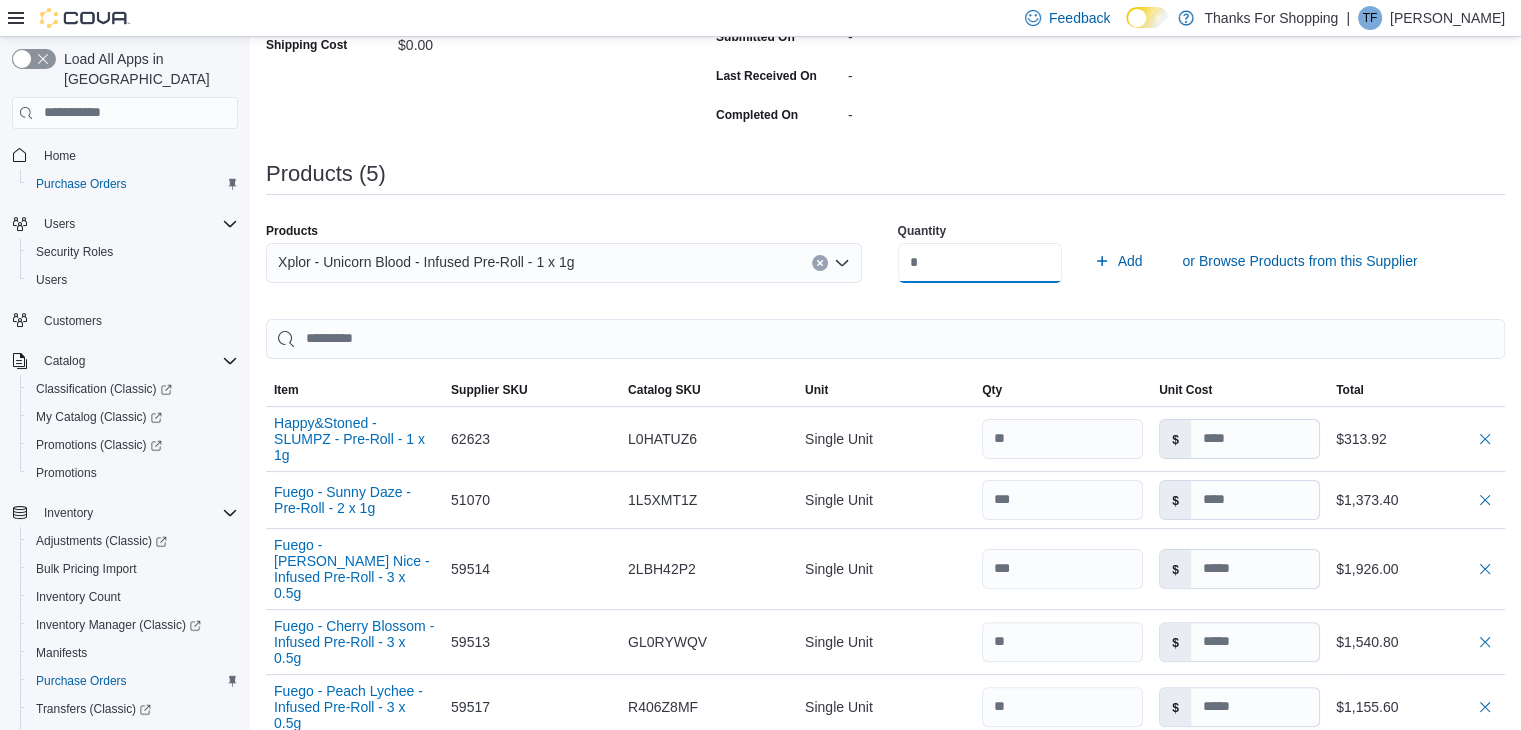 click on "Add" at bounding box center [1118, 261] 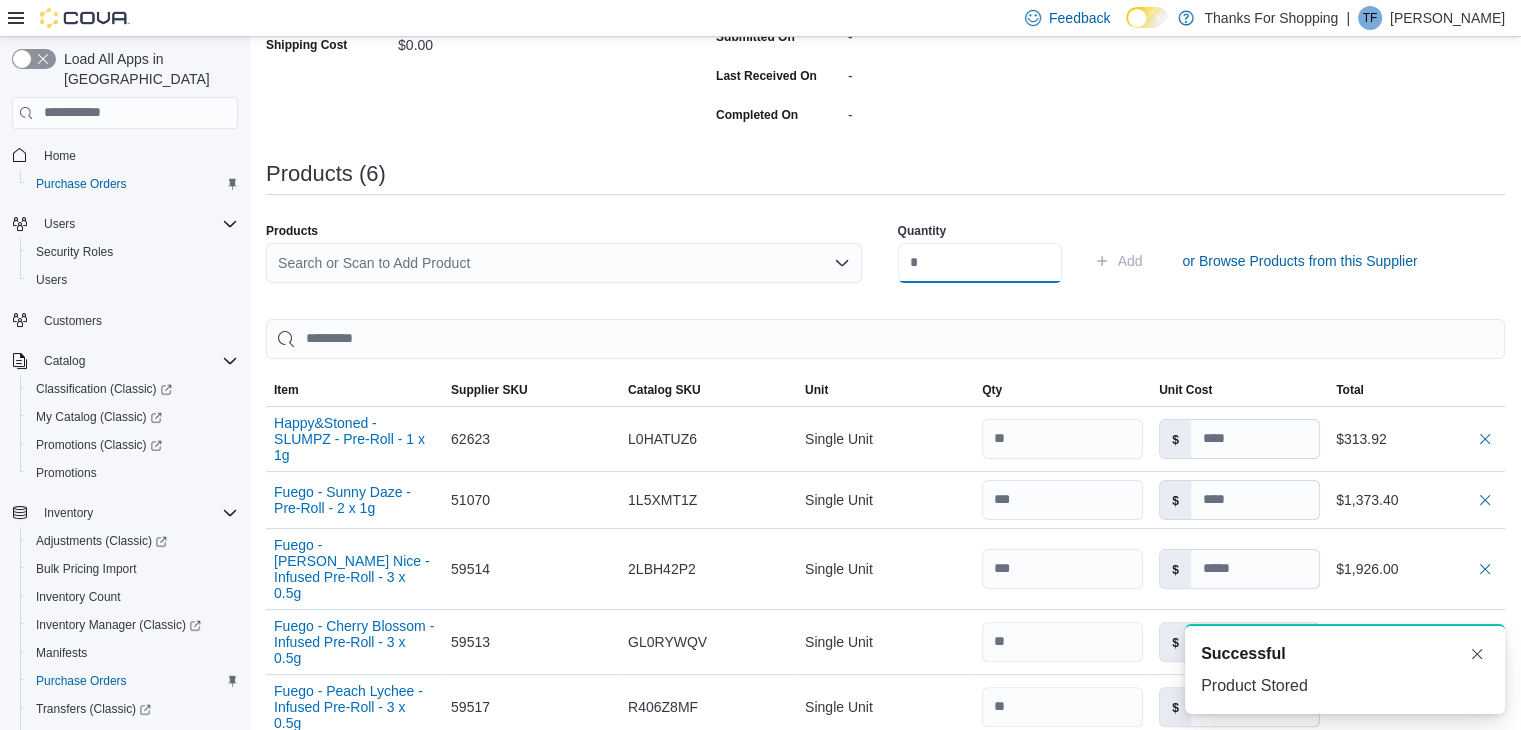 type 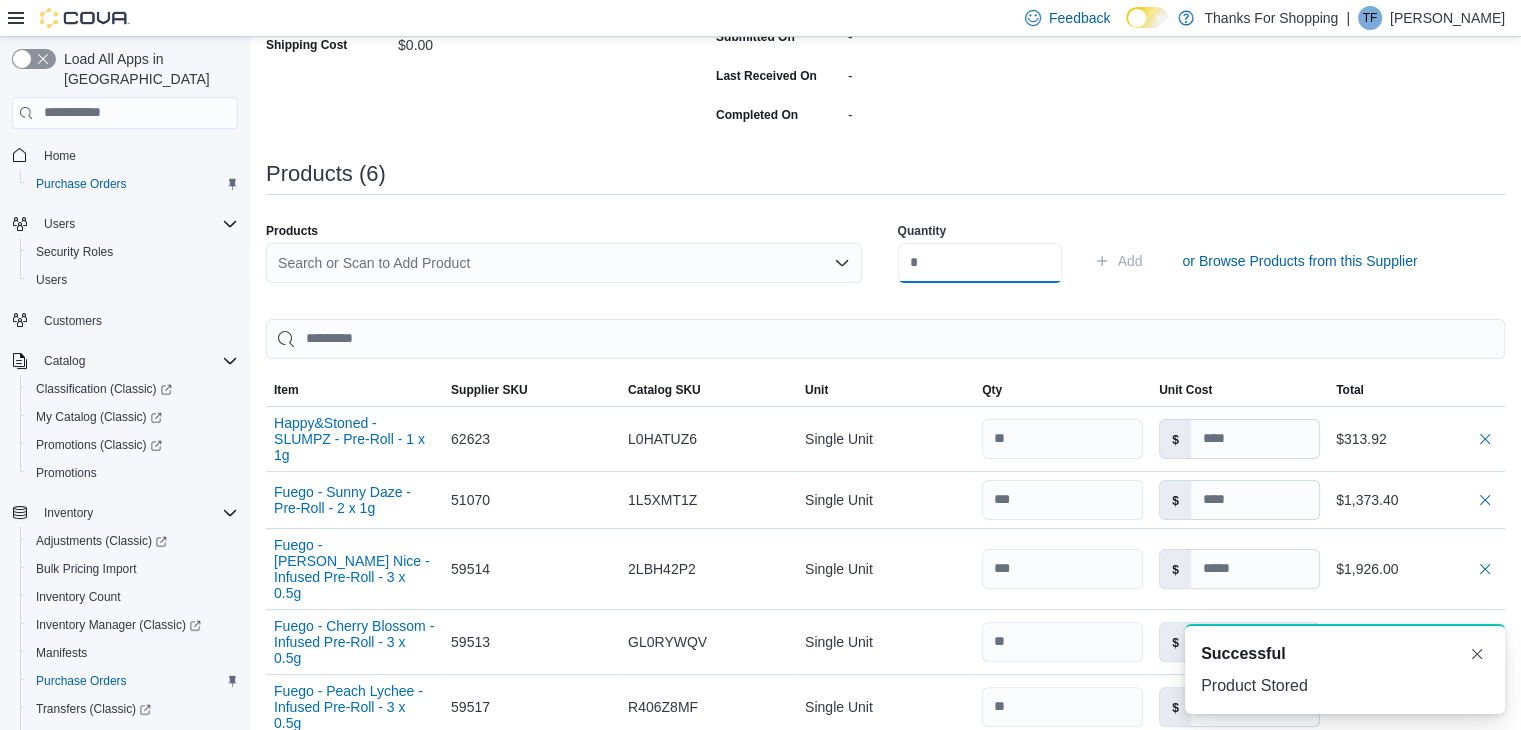 scroll, scrollTop: 0, scrollLeft: 0, axis: both 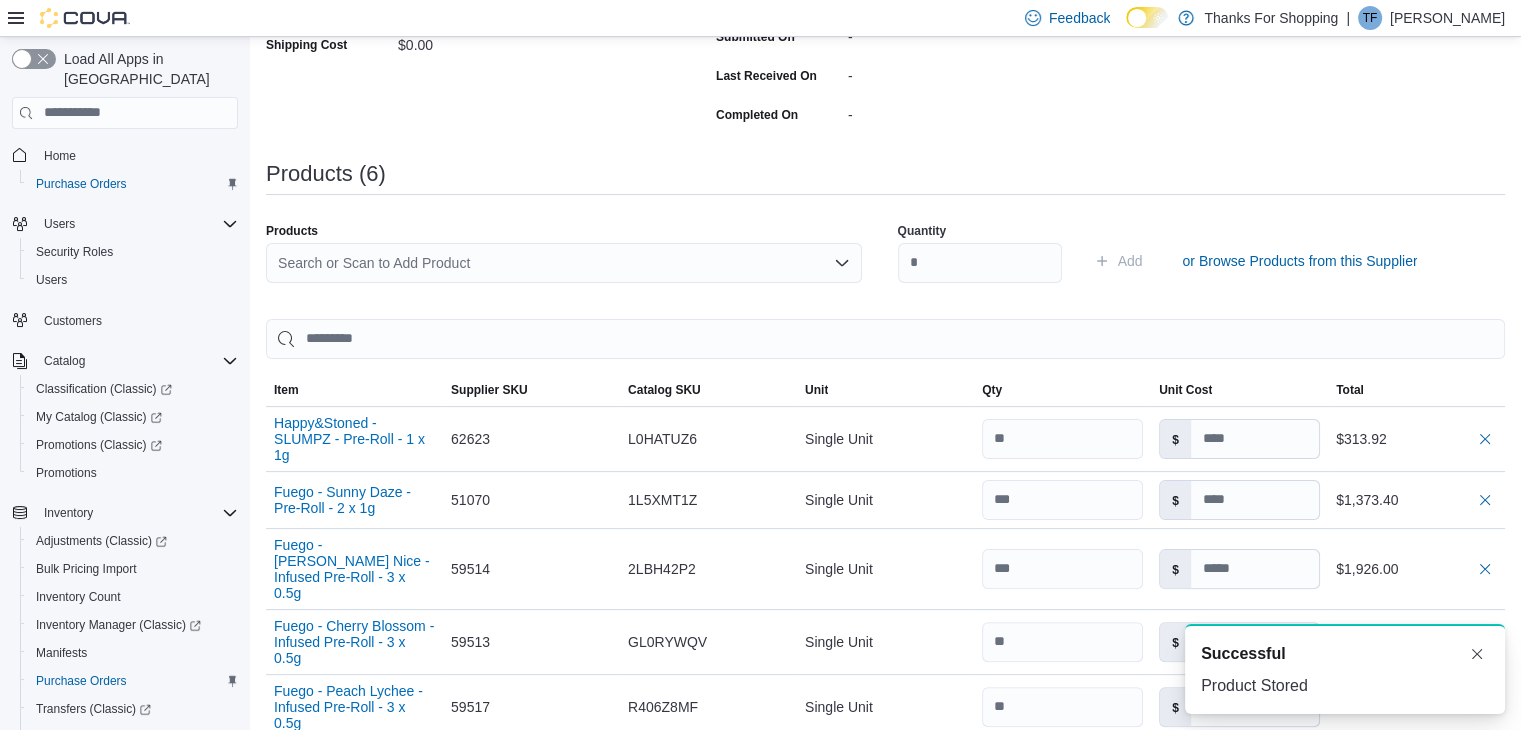 click on "Search or Scan to Add Product" at bounding box center (564, 263) 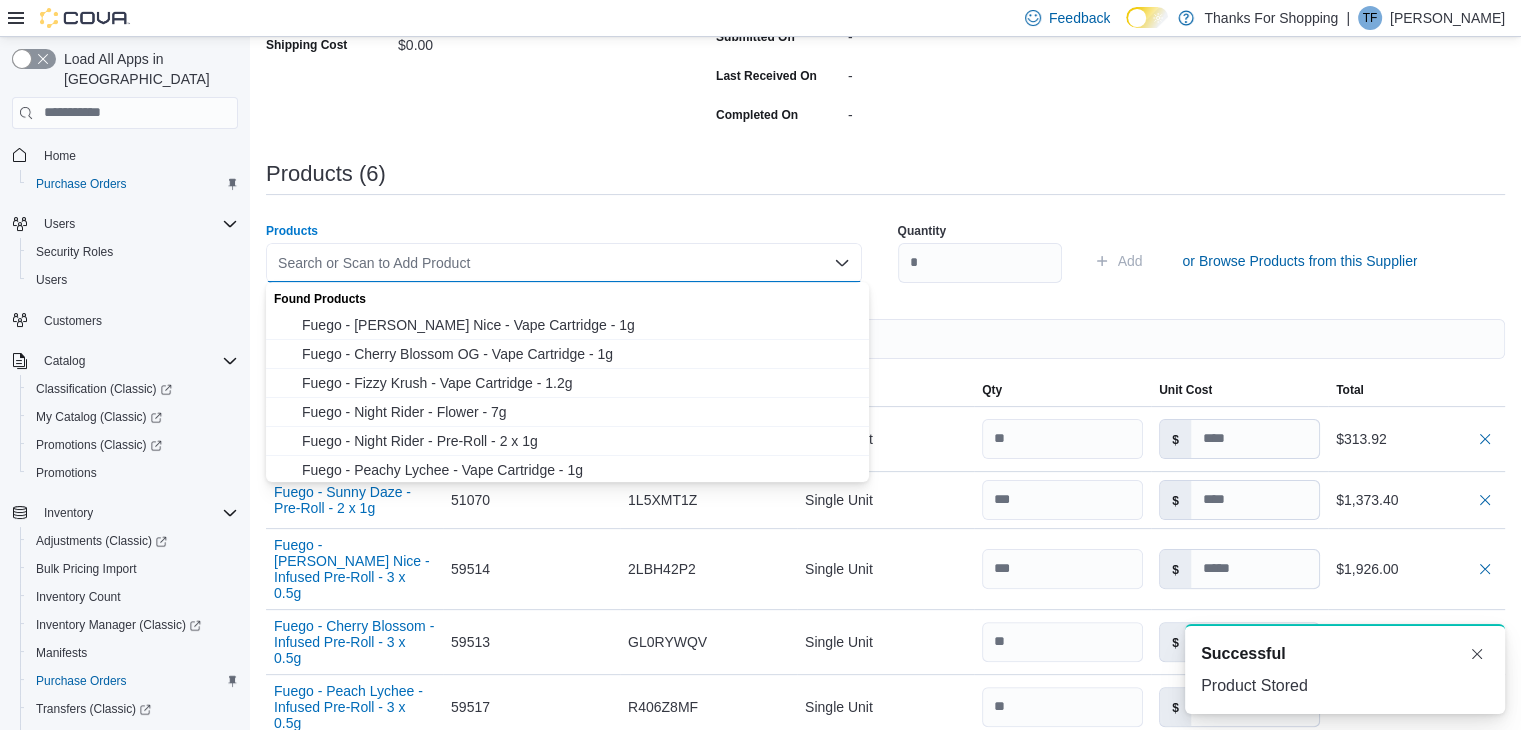 paste on "*****" 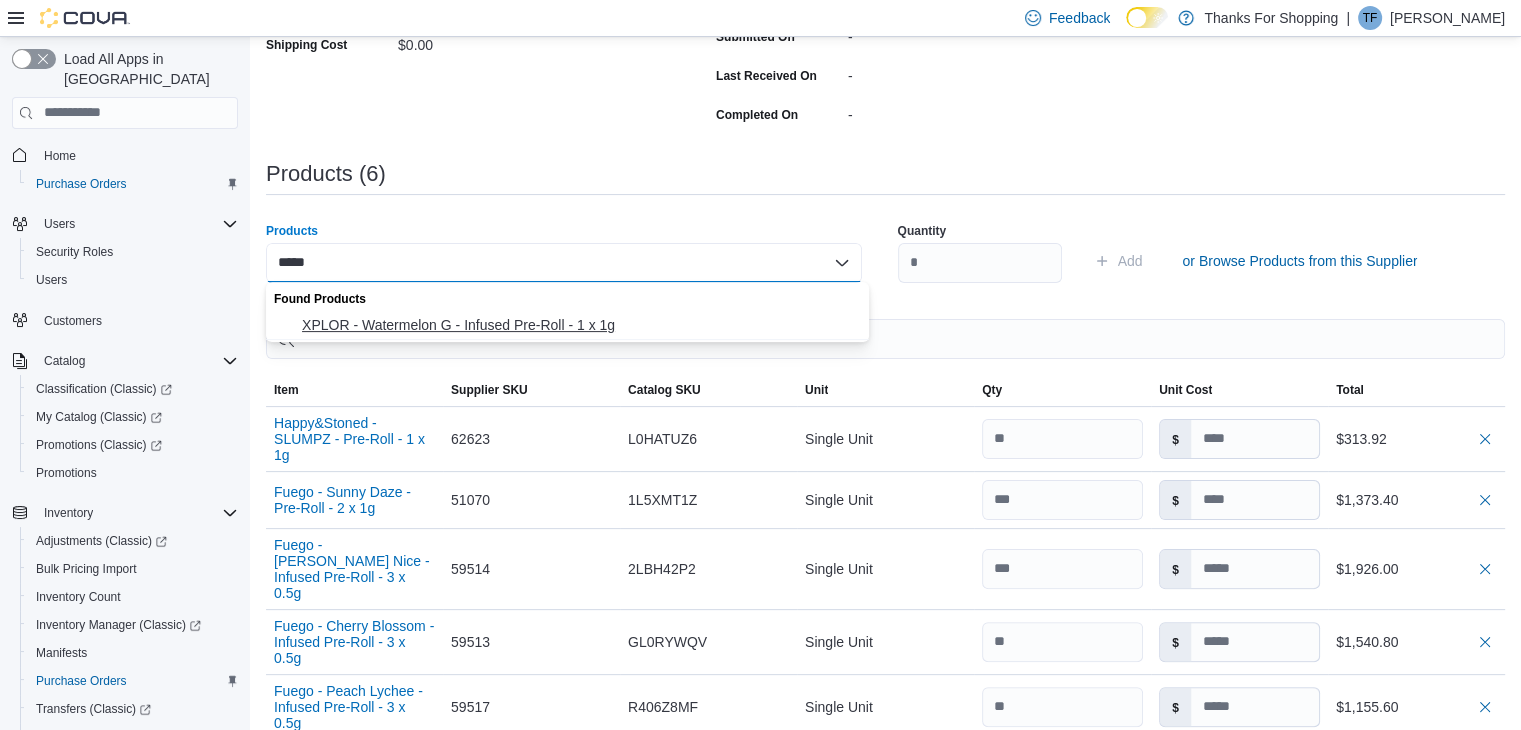 type on "*****" 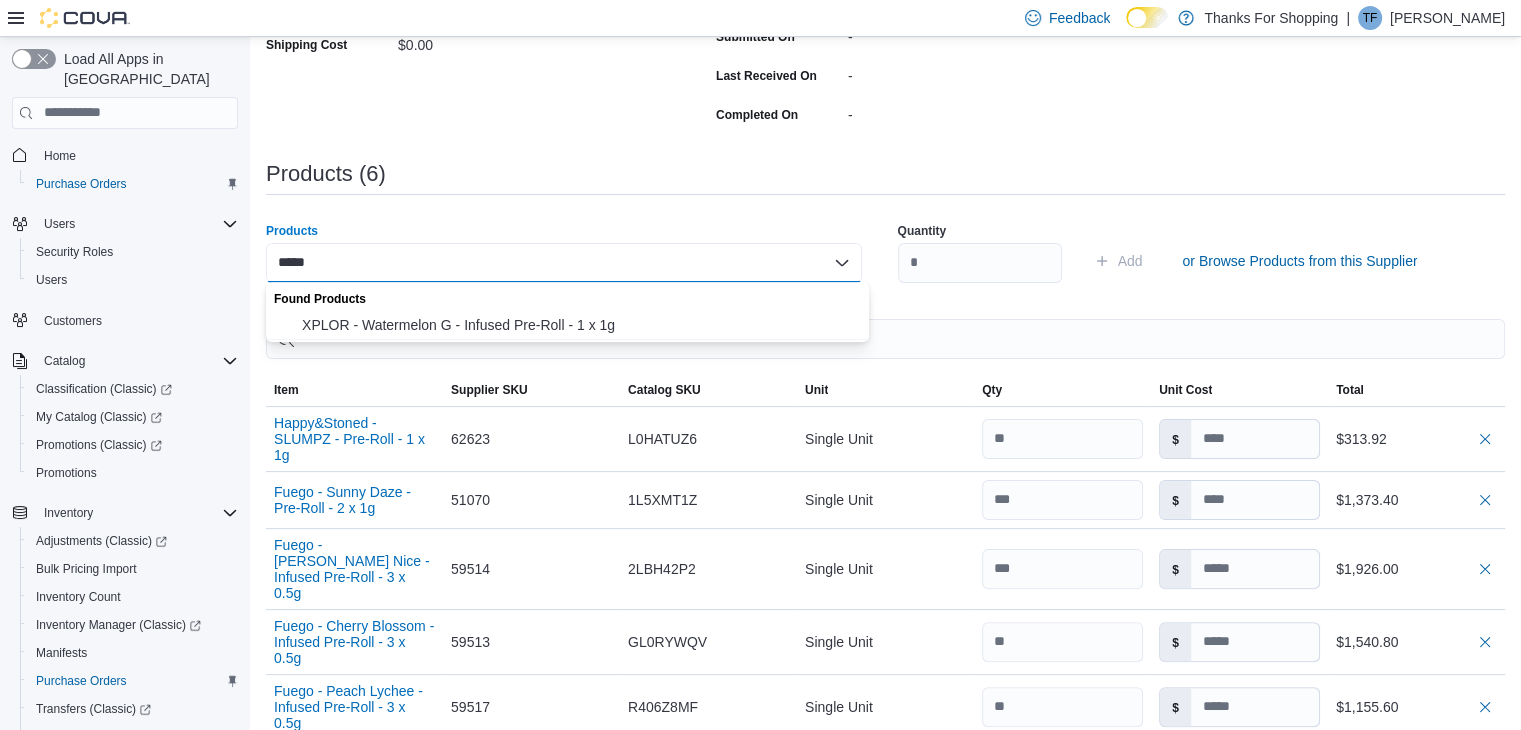 drag, startPoint x: 492, startPoint y: 321, endPoint x: 903, endPoint y: 246, distance: 417.78702 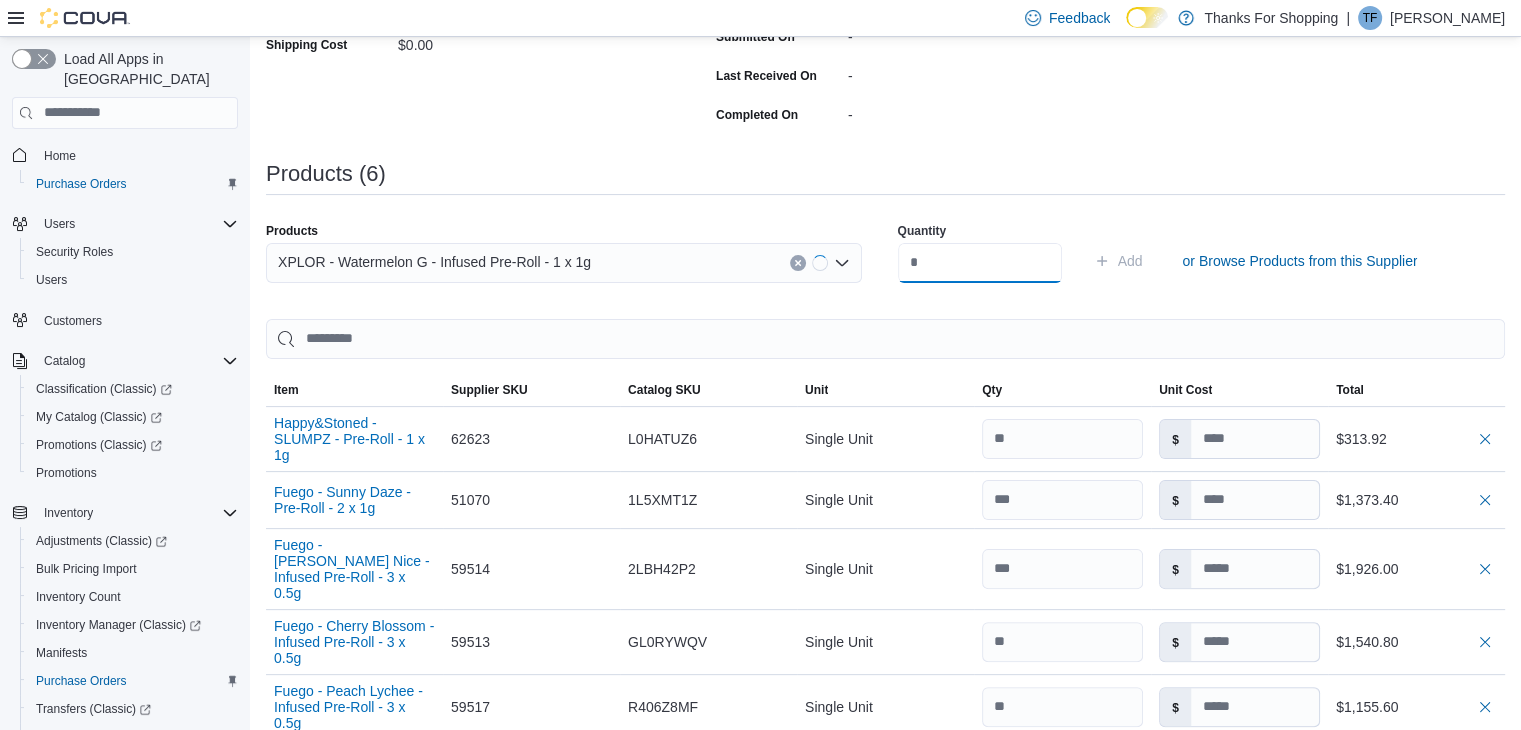 click at bounding box center [980, 263] 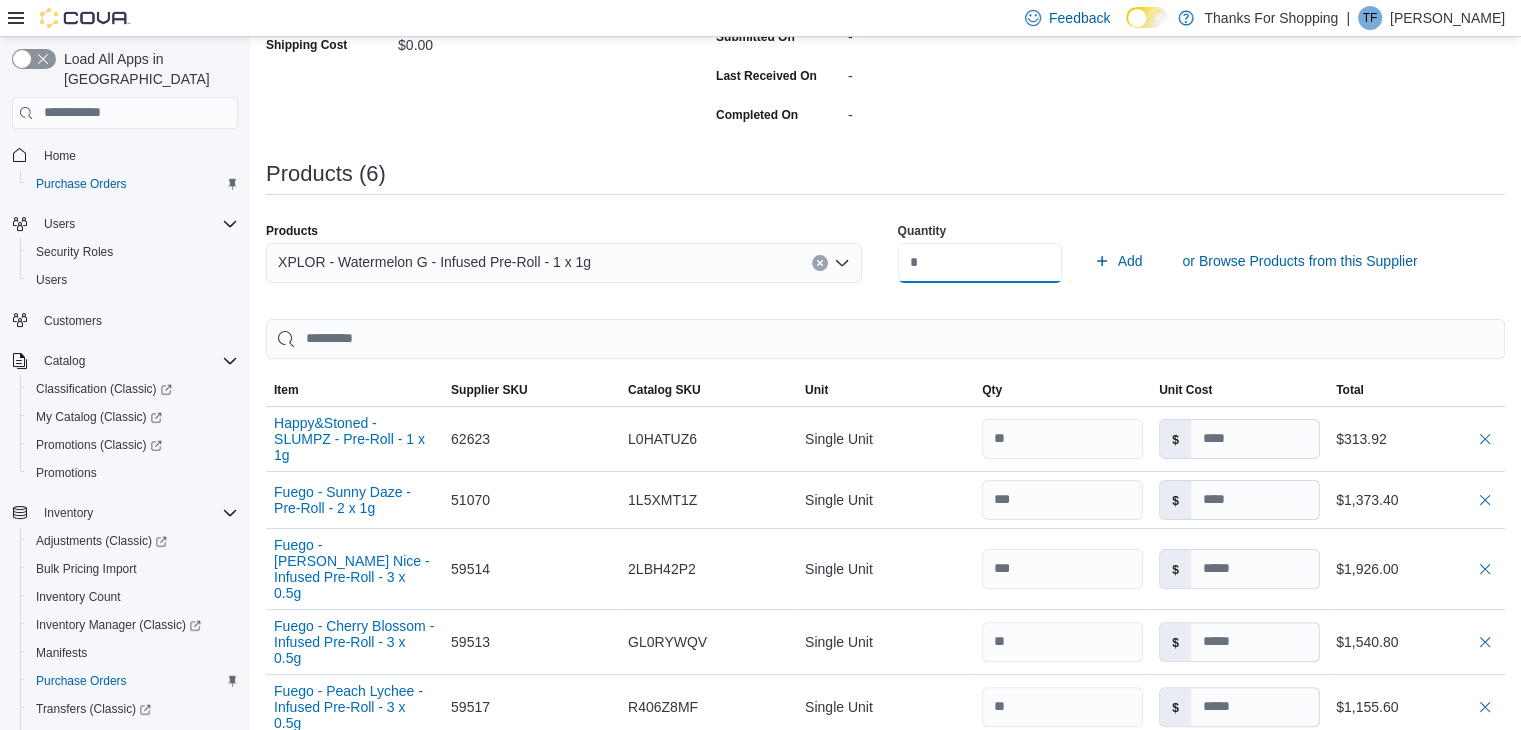 type on "**" 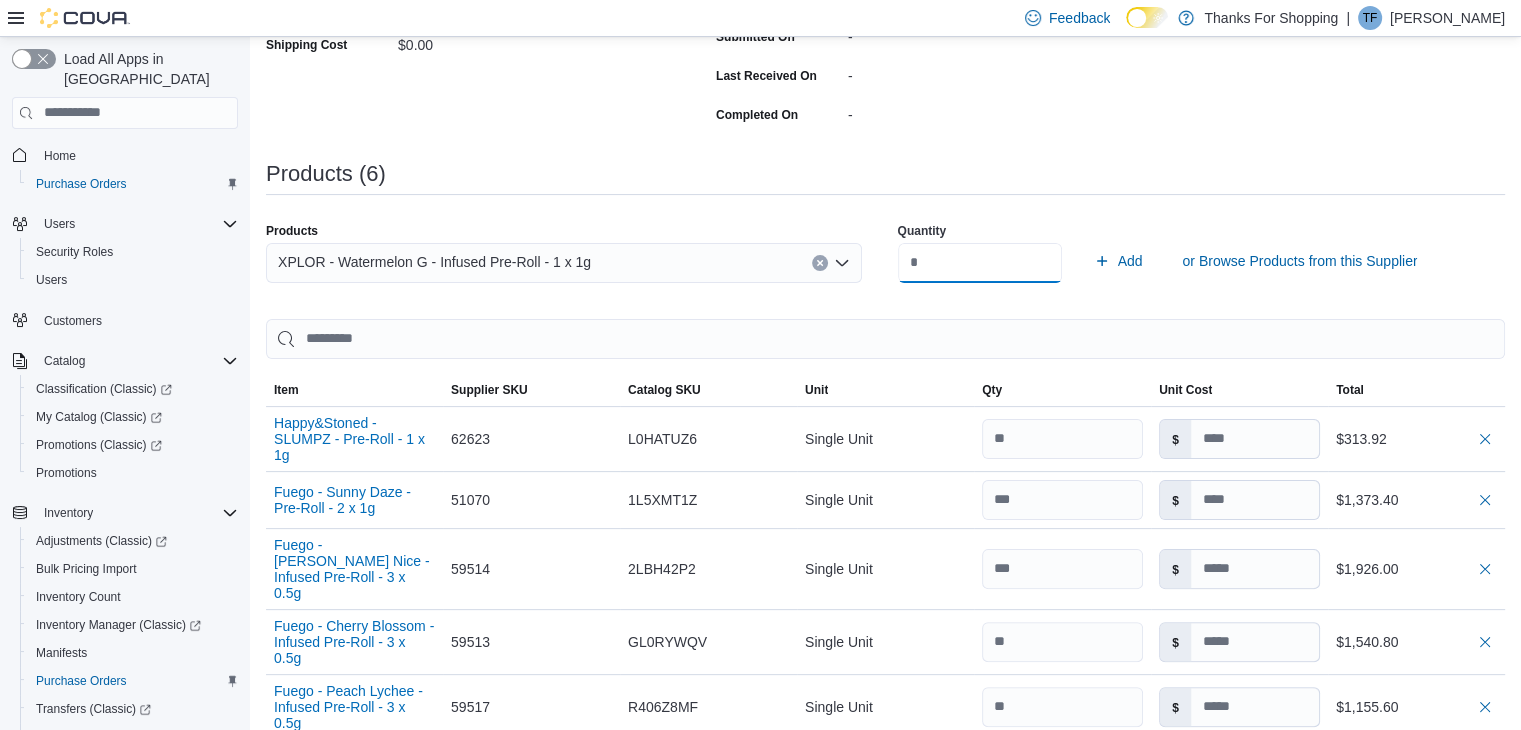 click on "Add" at bounding box center (1118, 261) 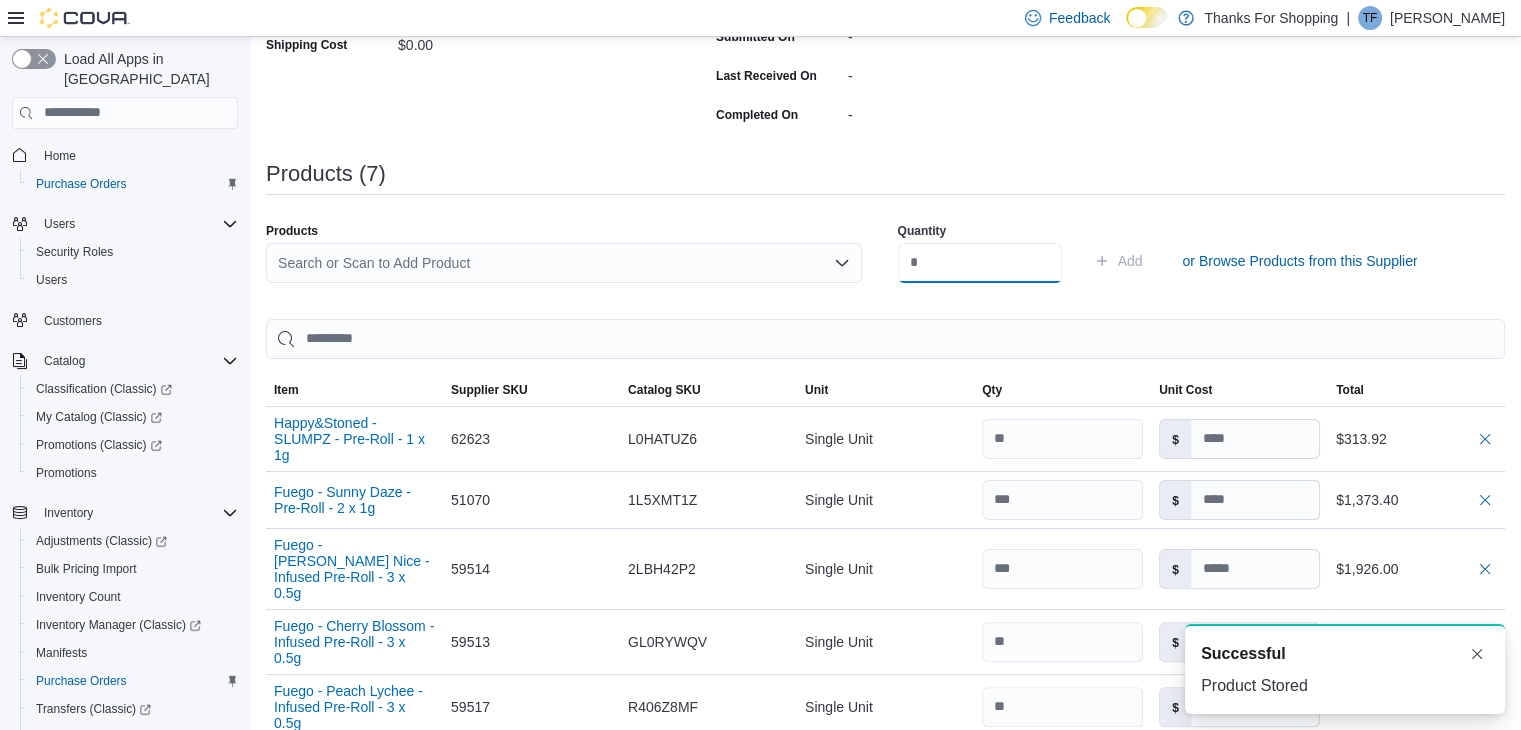 type 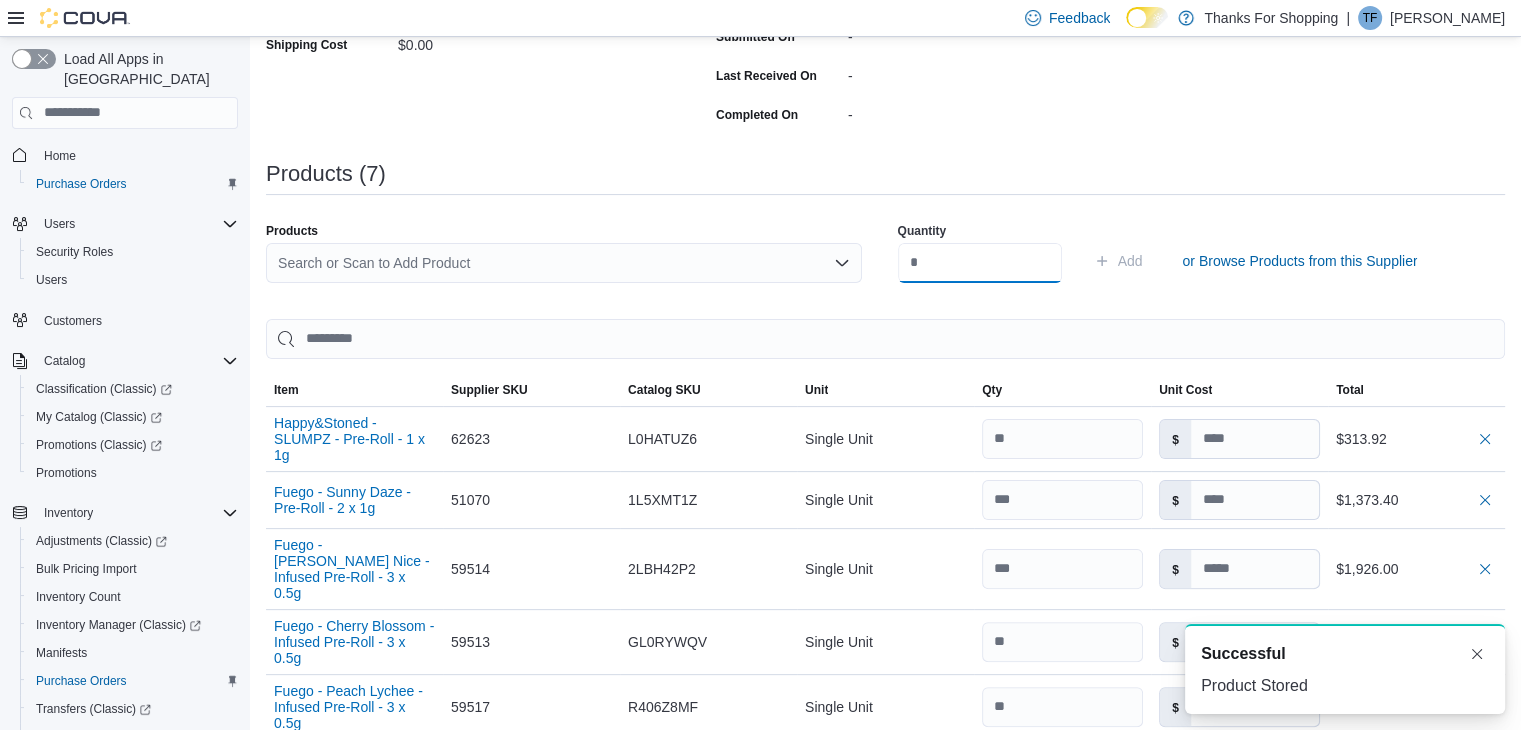 scroll, scrollTop: 0, scrollLeft: 0, axis: both 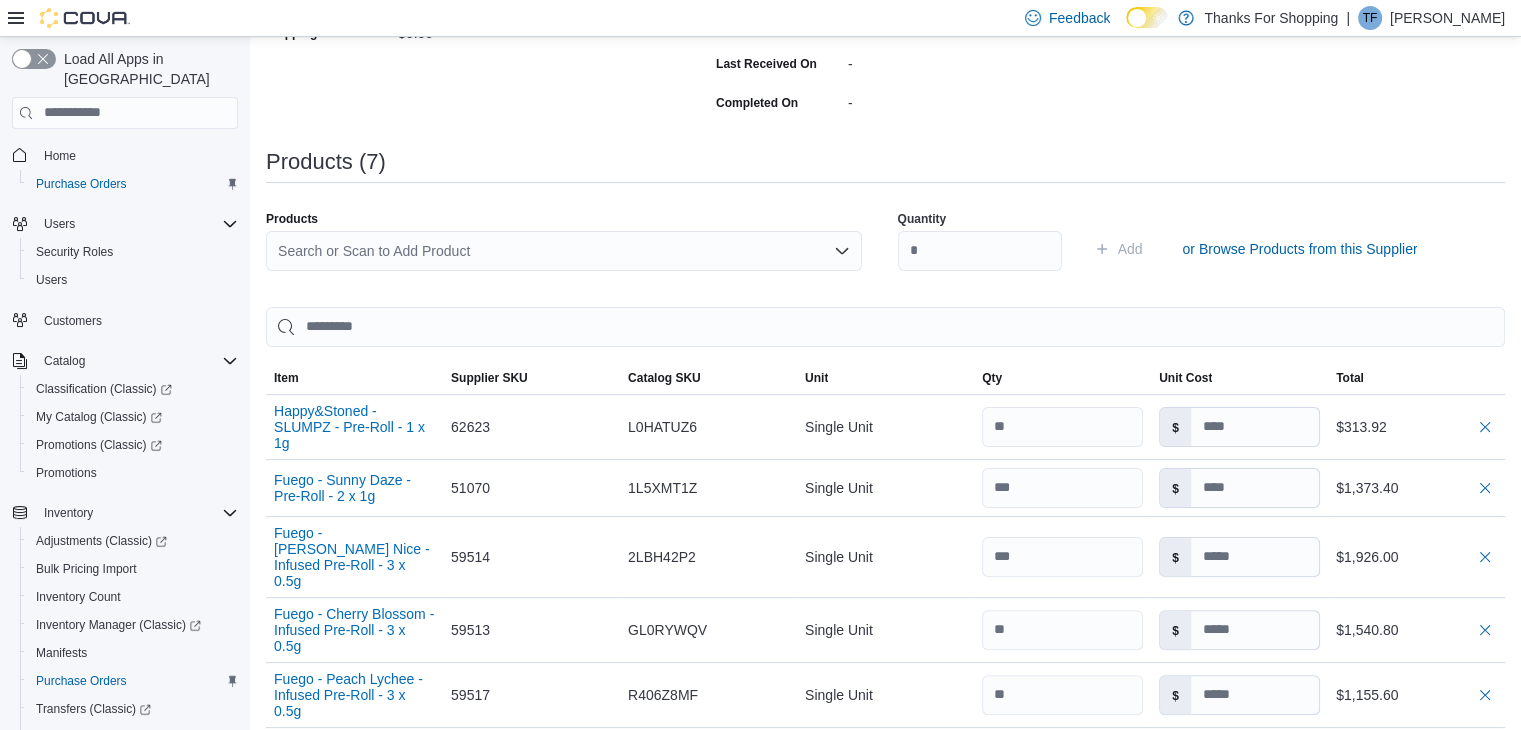 click on "Search or Scan to Add Product" at bounding box center [564, 251] 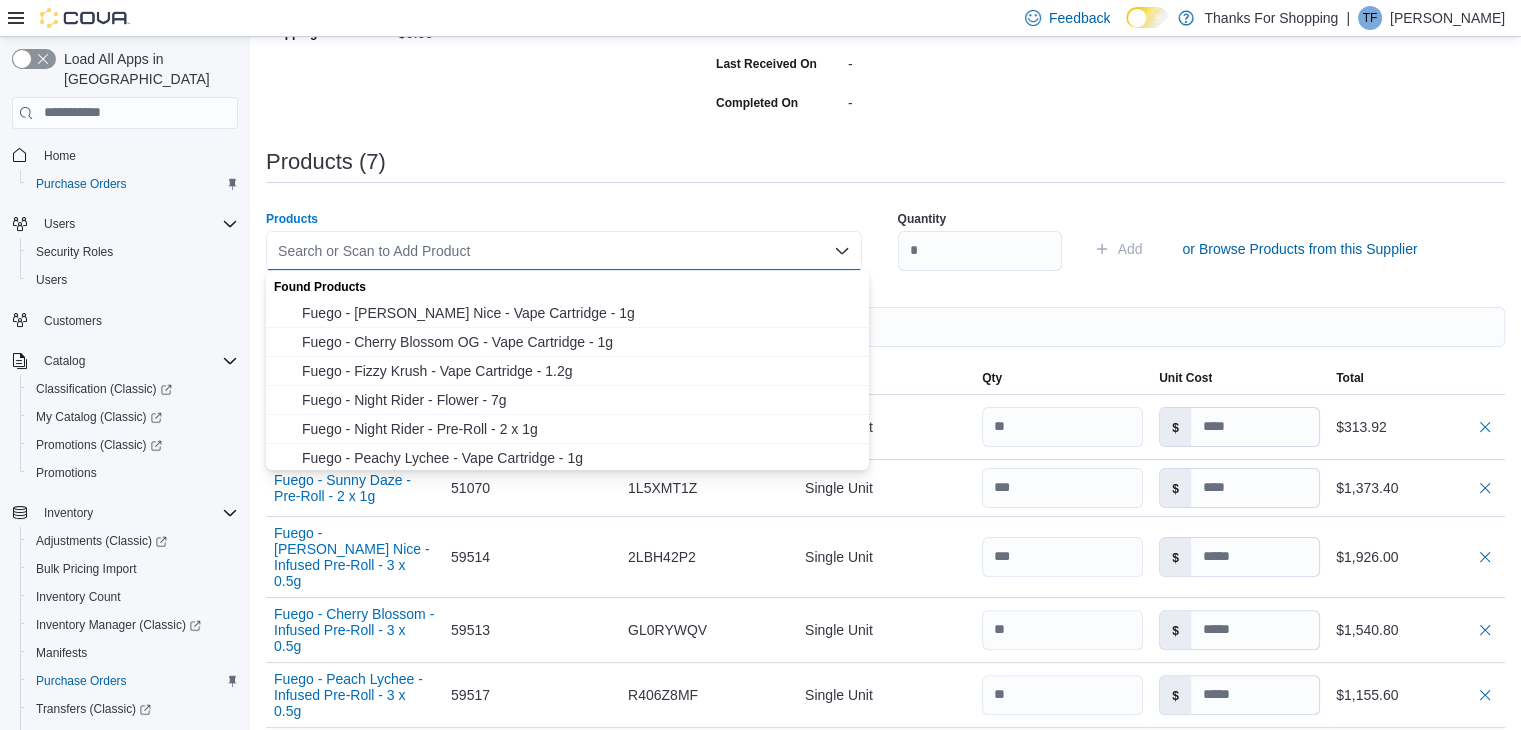 click on "Search or Scan to Add Product Combo box. Selected. Combo box input. Search or Scan to Add Product. Type some text or, to display a list of choices, press Down Arrow. To exit the list of choices, press Escape." at bounding box center [564, 251] 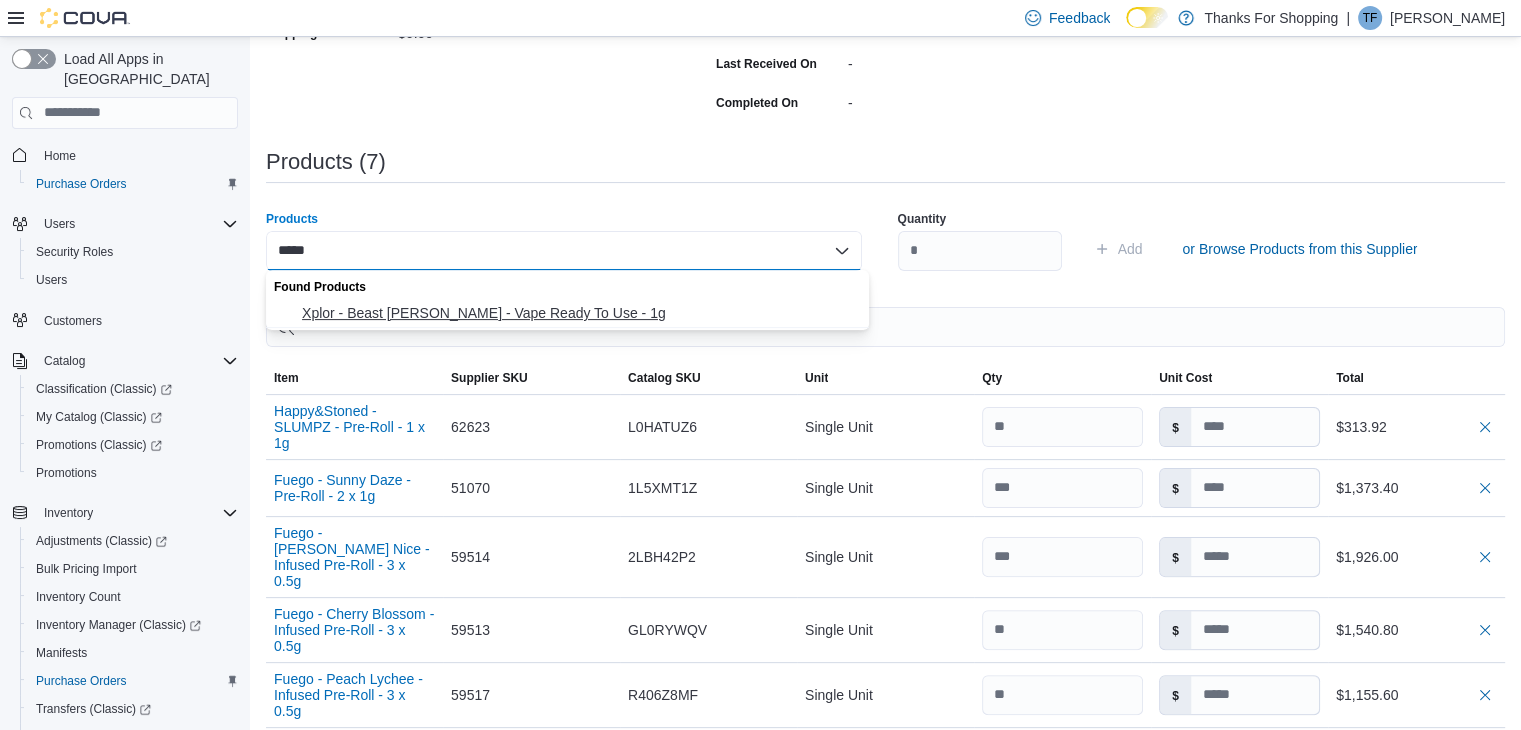 type on "*****" 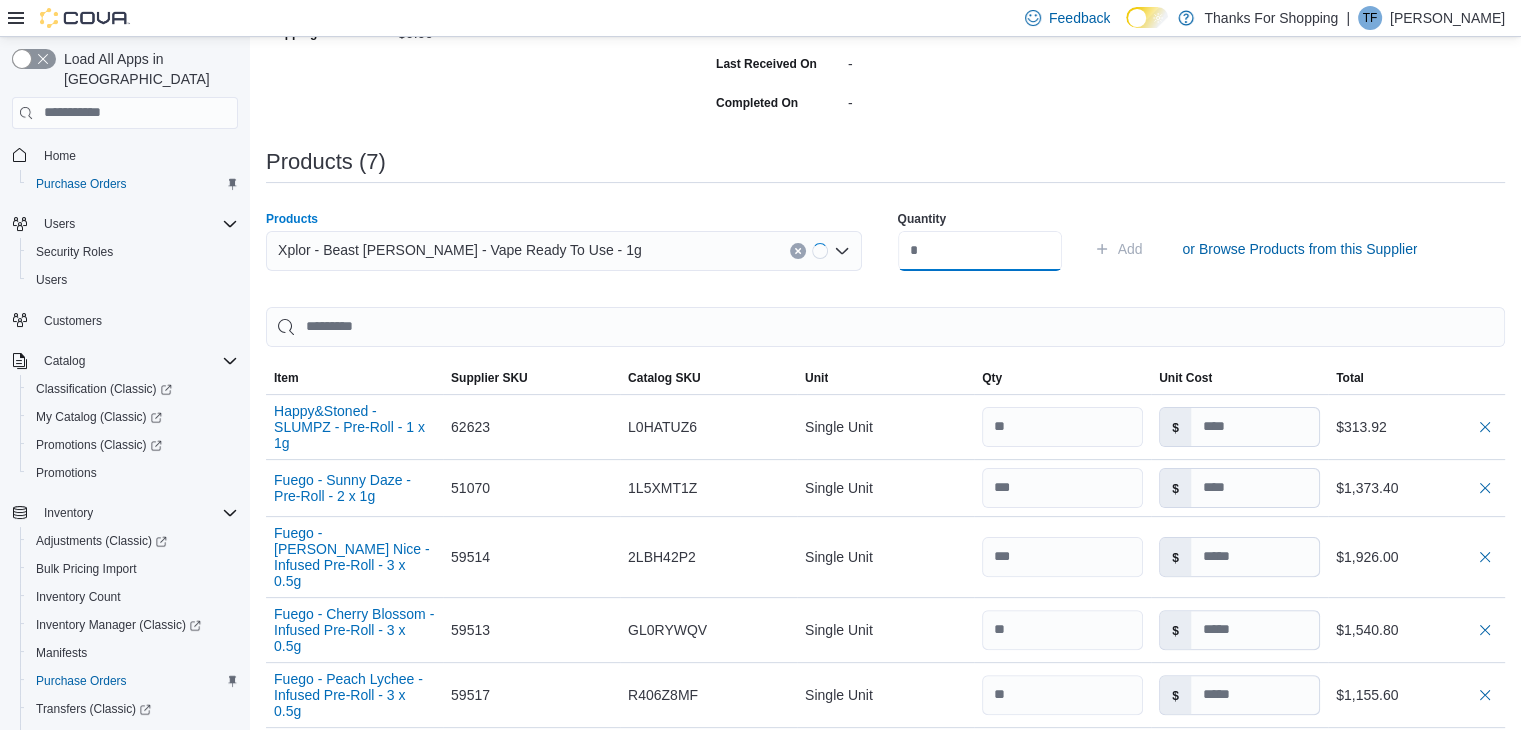 click at bounding box center [980, 251] 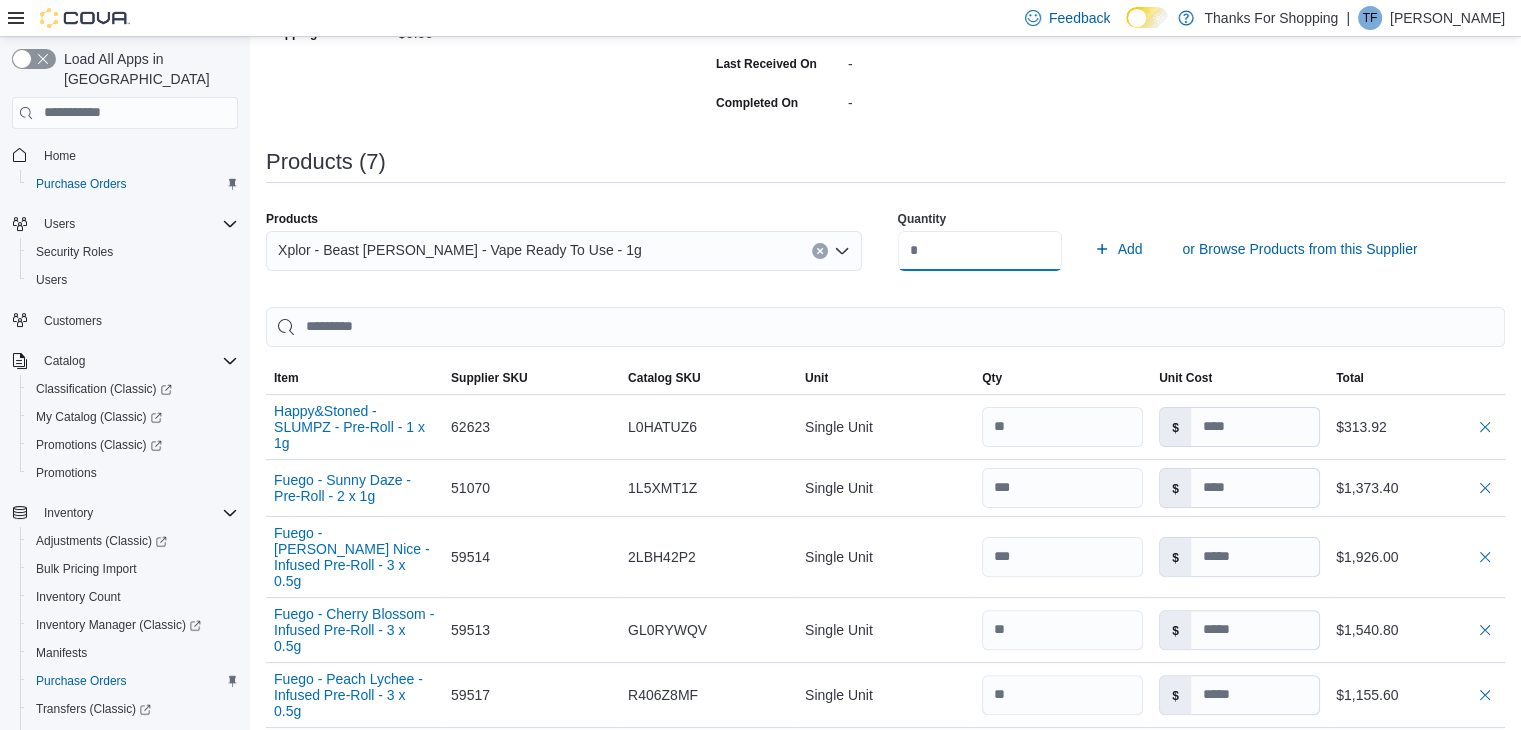 type on "**" 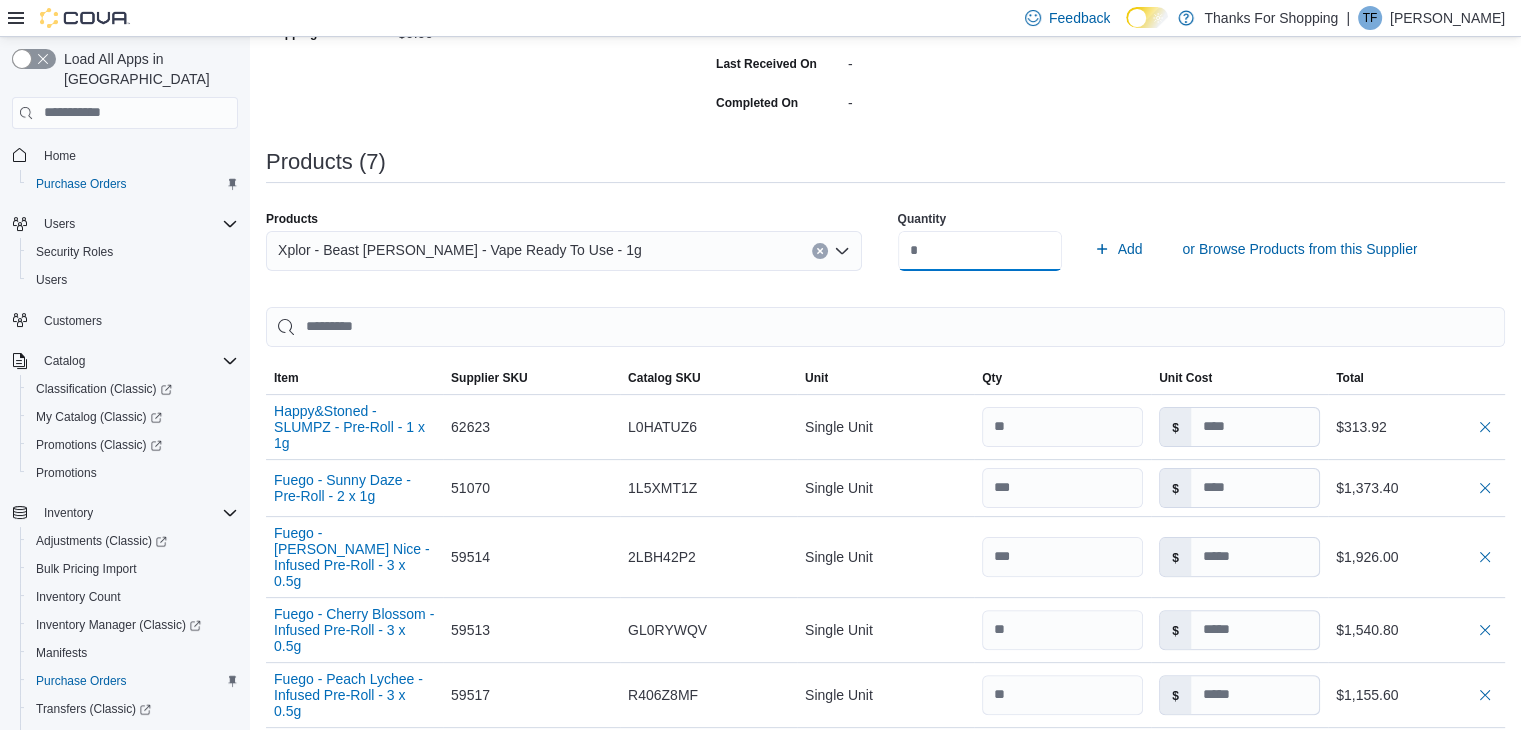 click on "Add" at bounding box center (1118, 249) 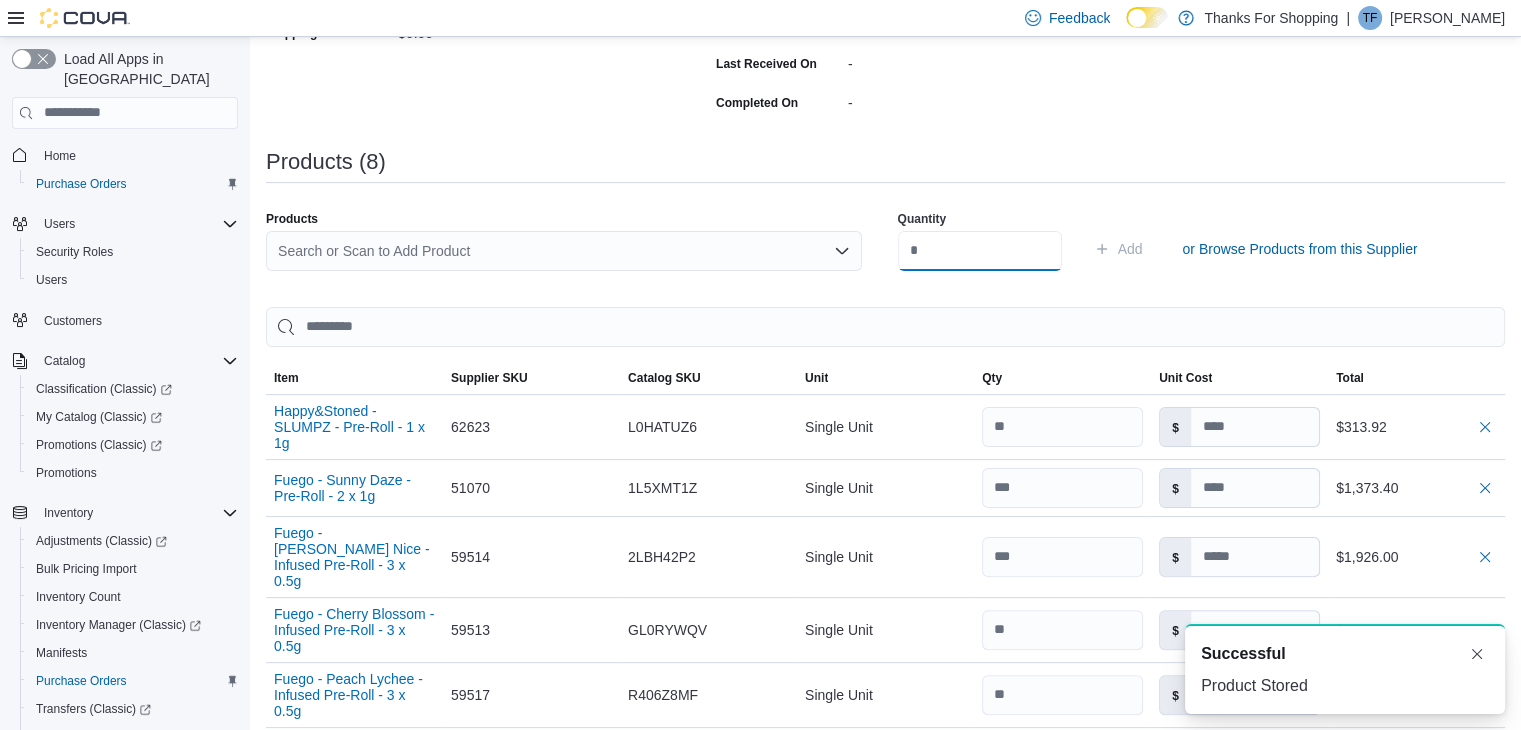 type 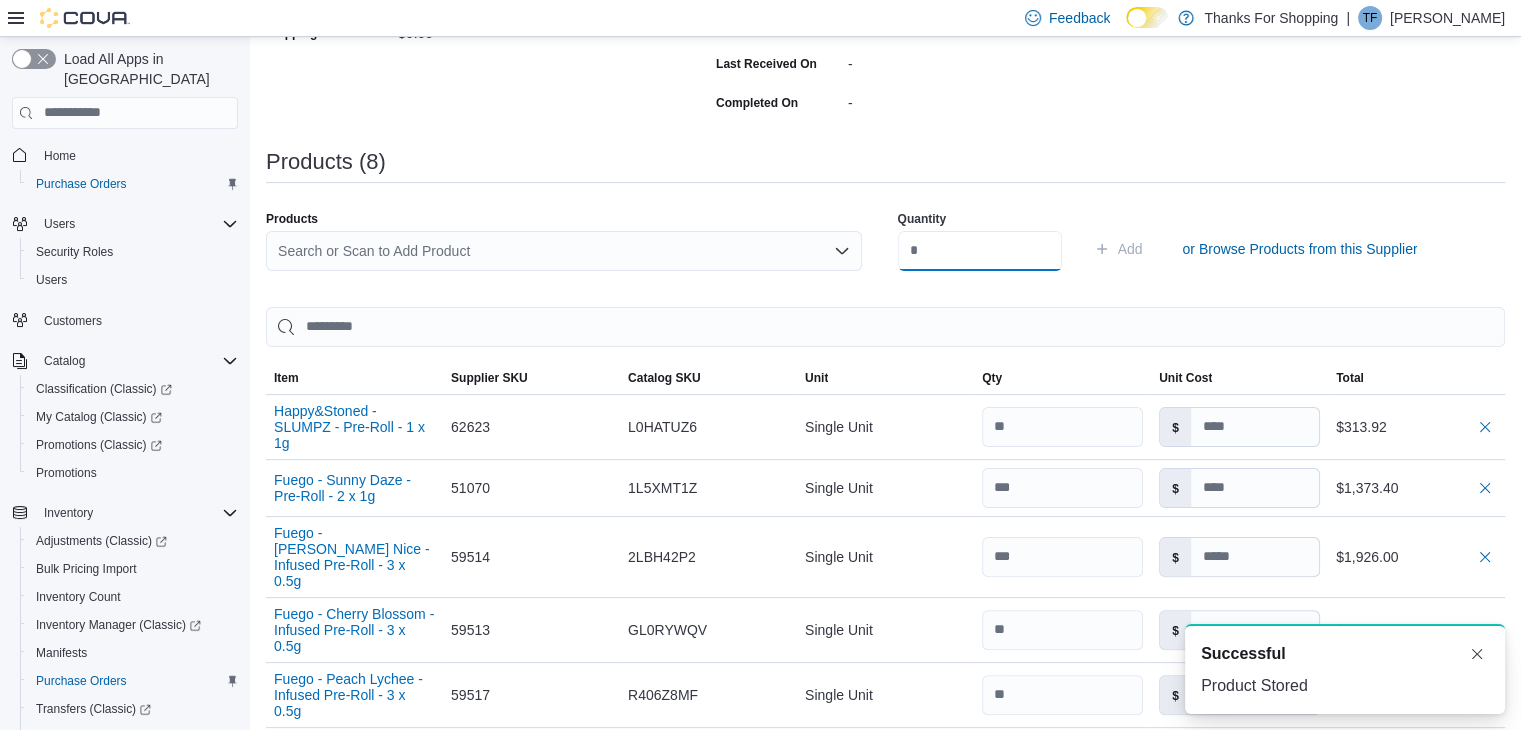 scroll, scrollTop: 0, scrollLeft: 0, axis: both 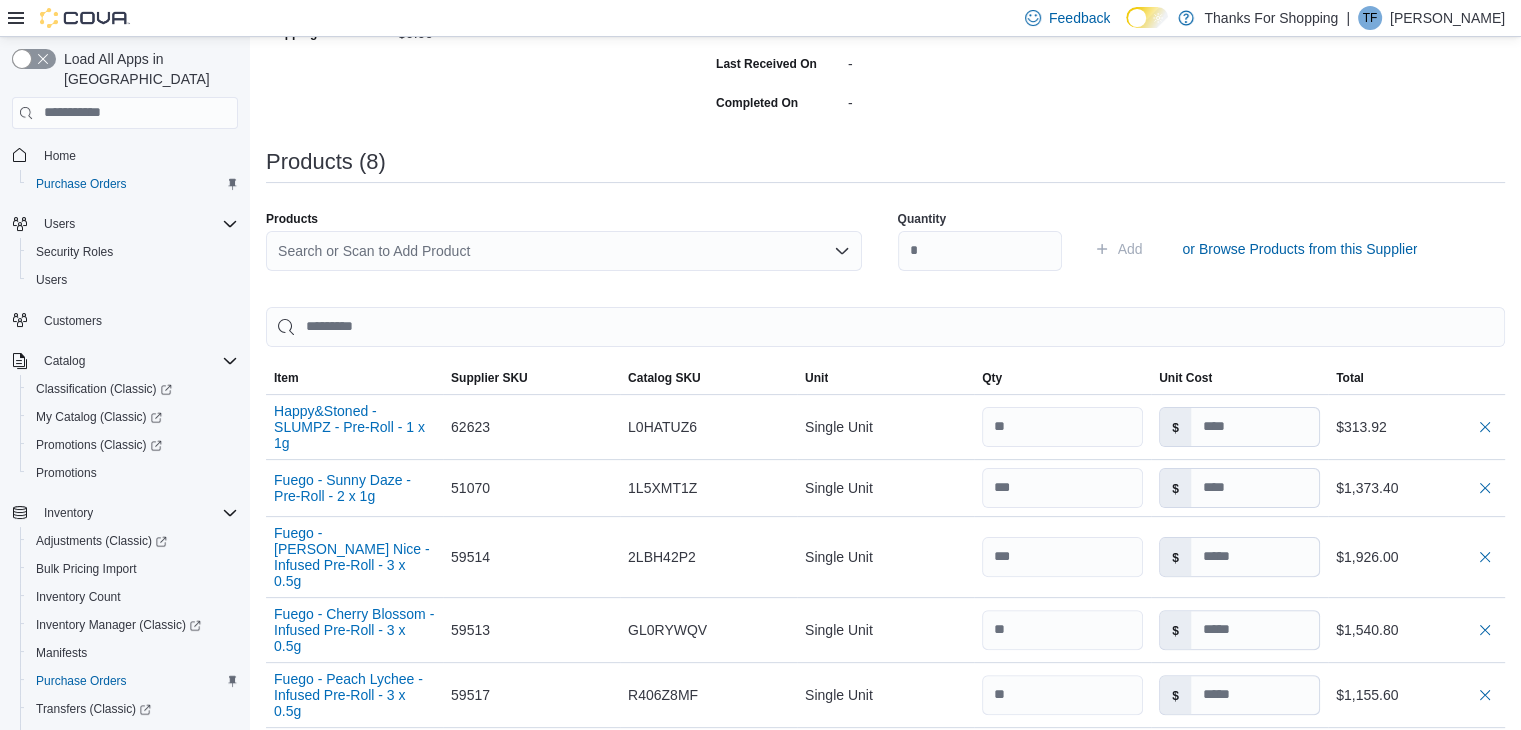 click on "Search or Scan to Add Product" at bounding box center [564, 251] 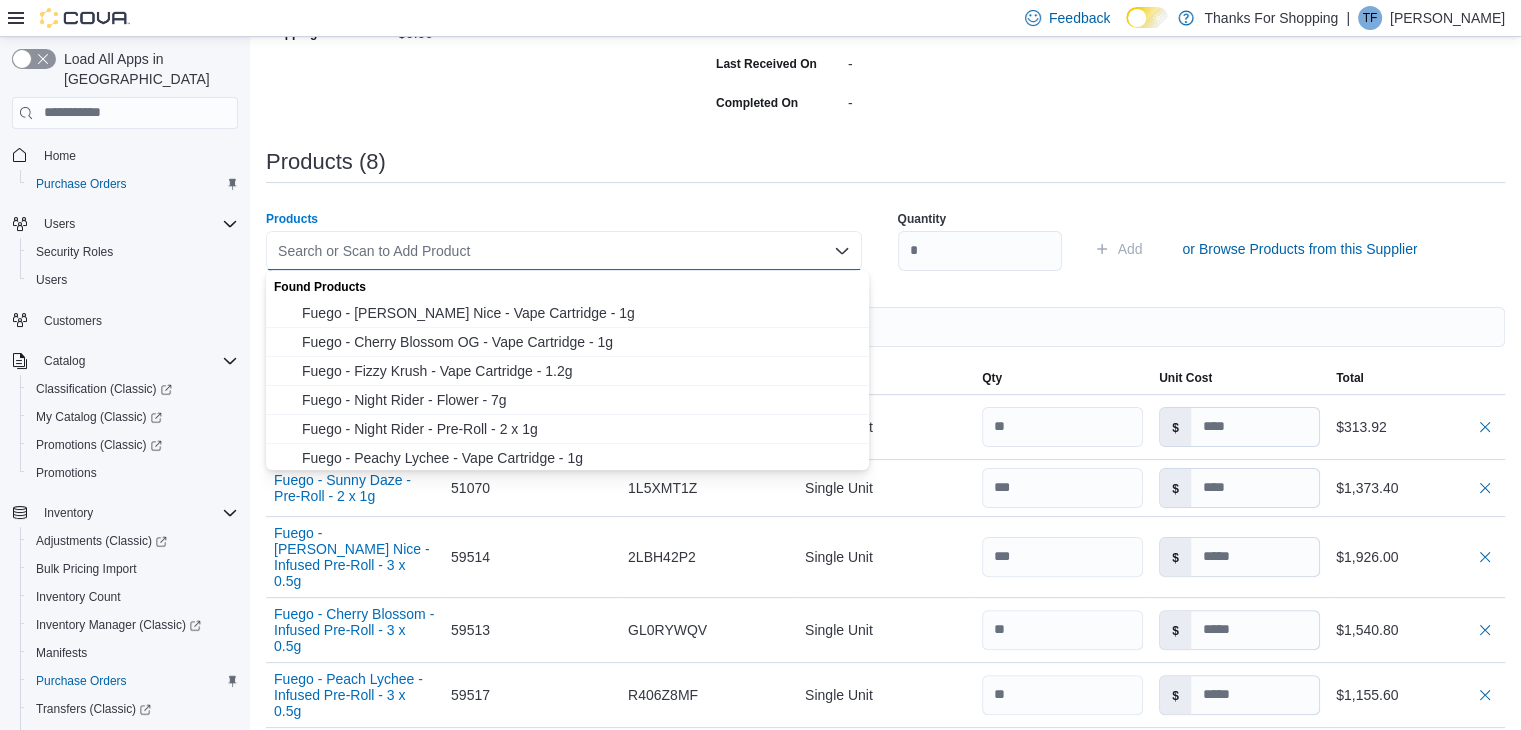 paste on "*****" 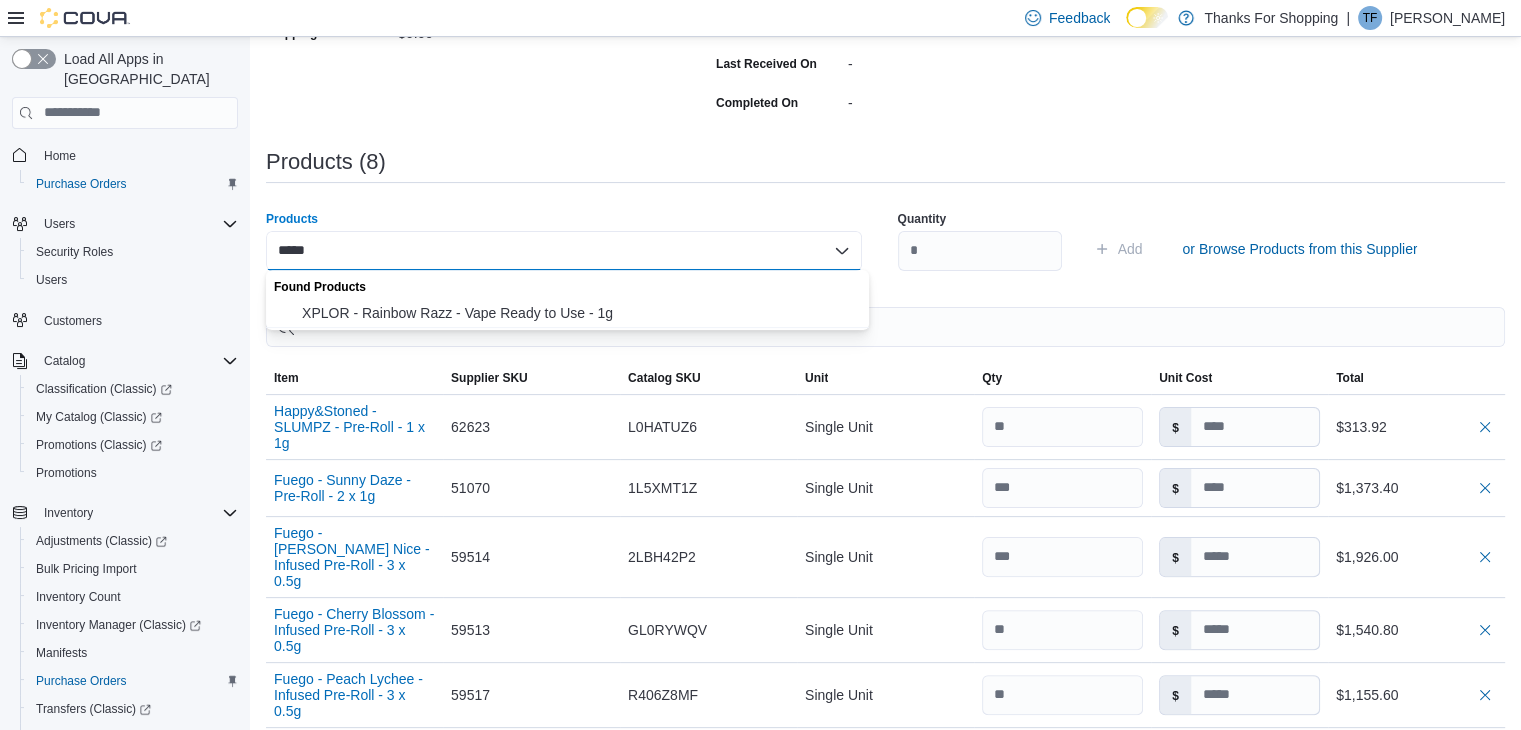 type on "*****" 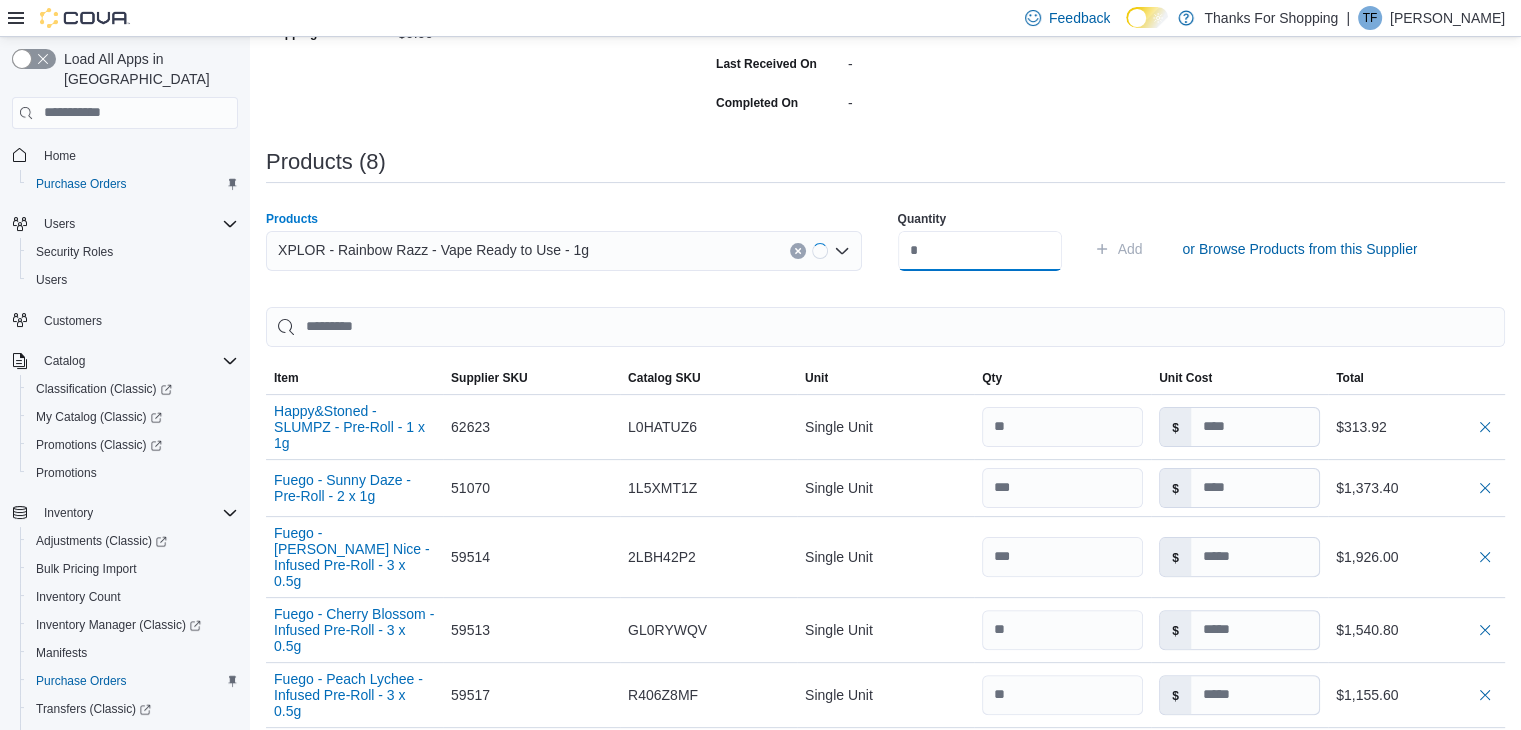 click at bounding box center [980, 251] 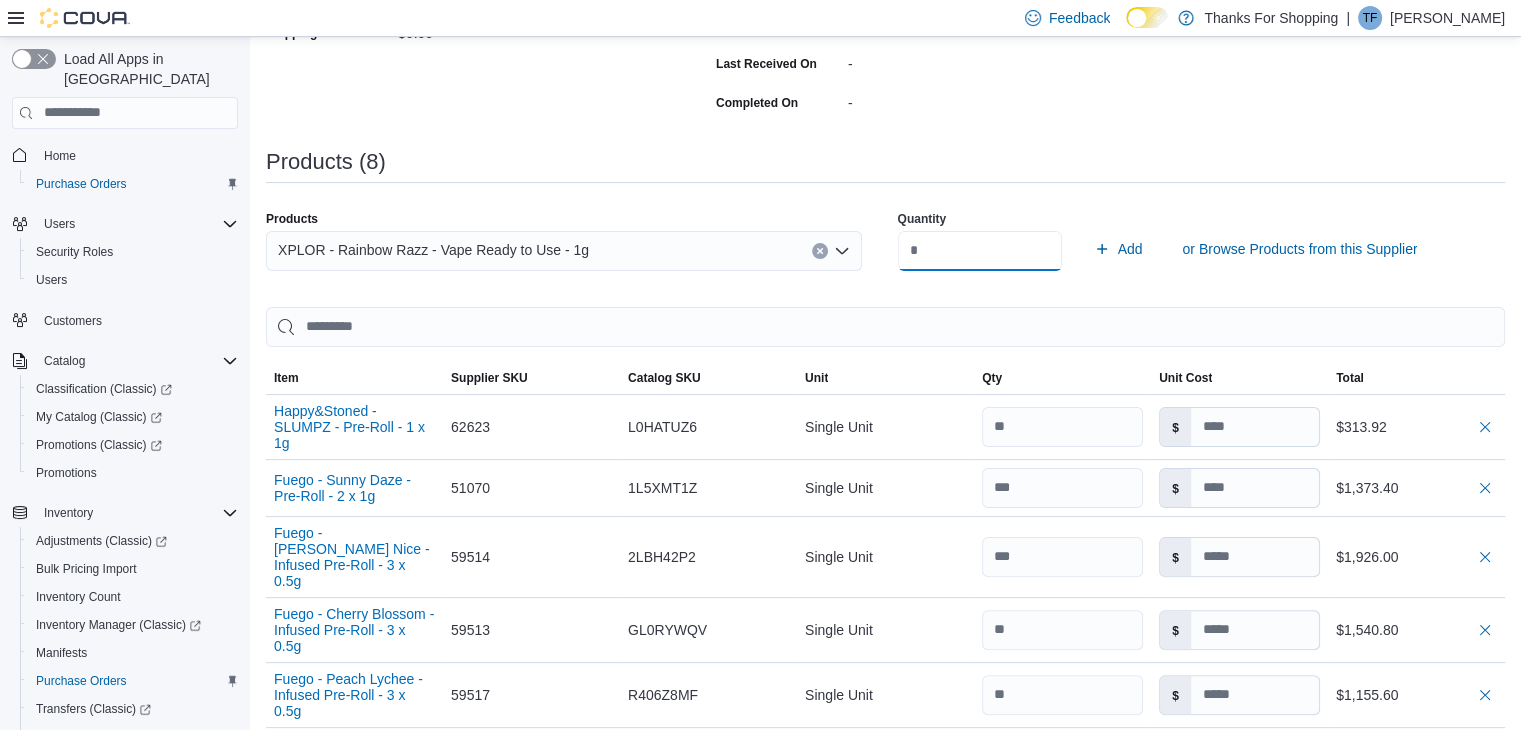 type on "**" 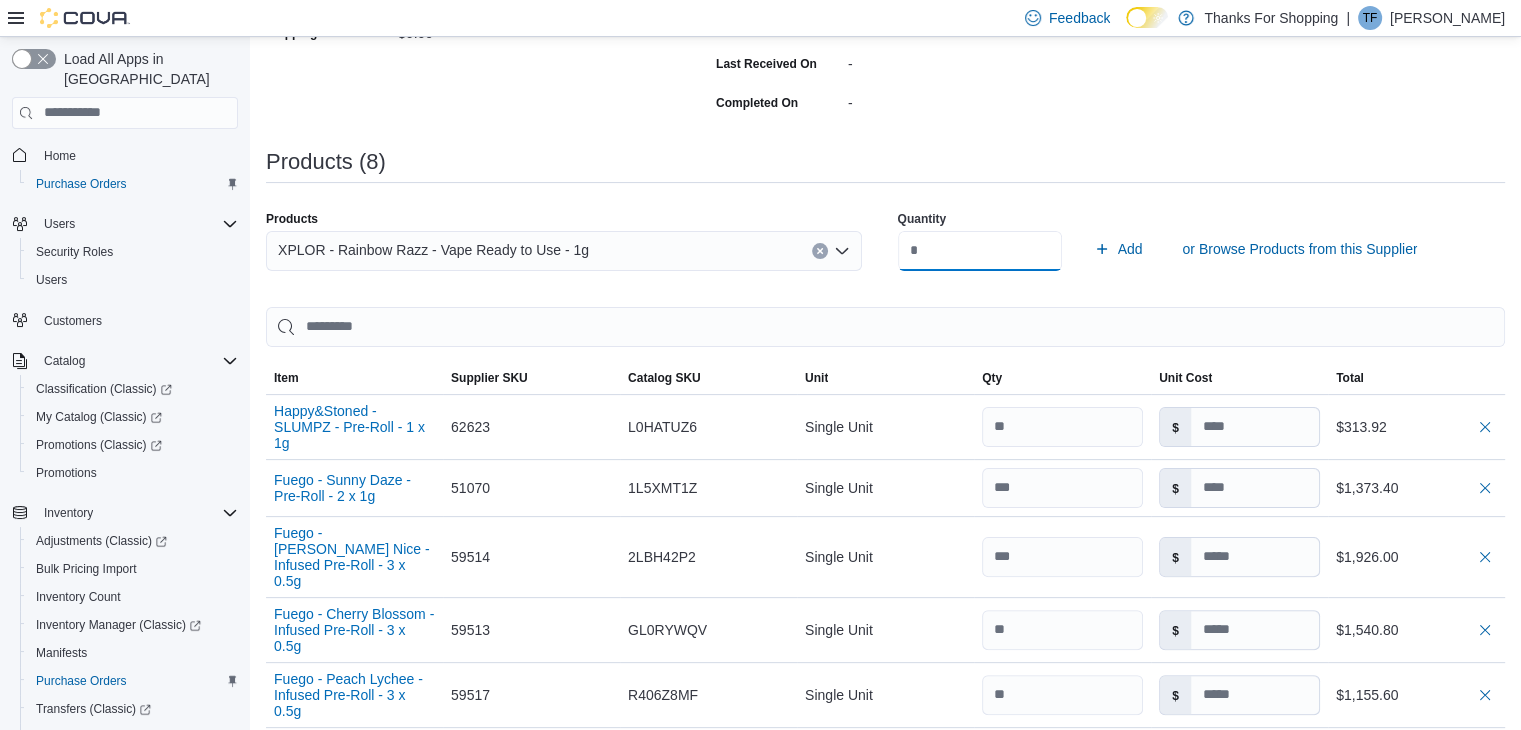 click on "Add" at bounding box center (1118, 249) 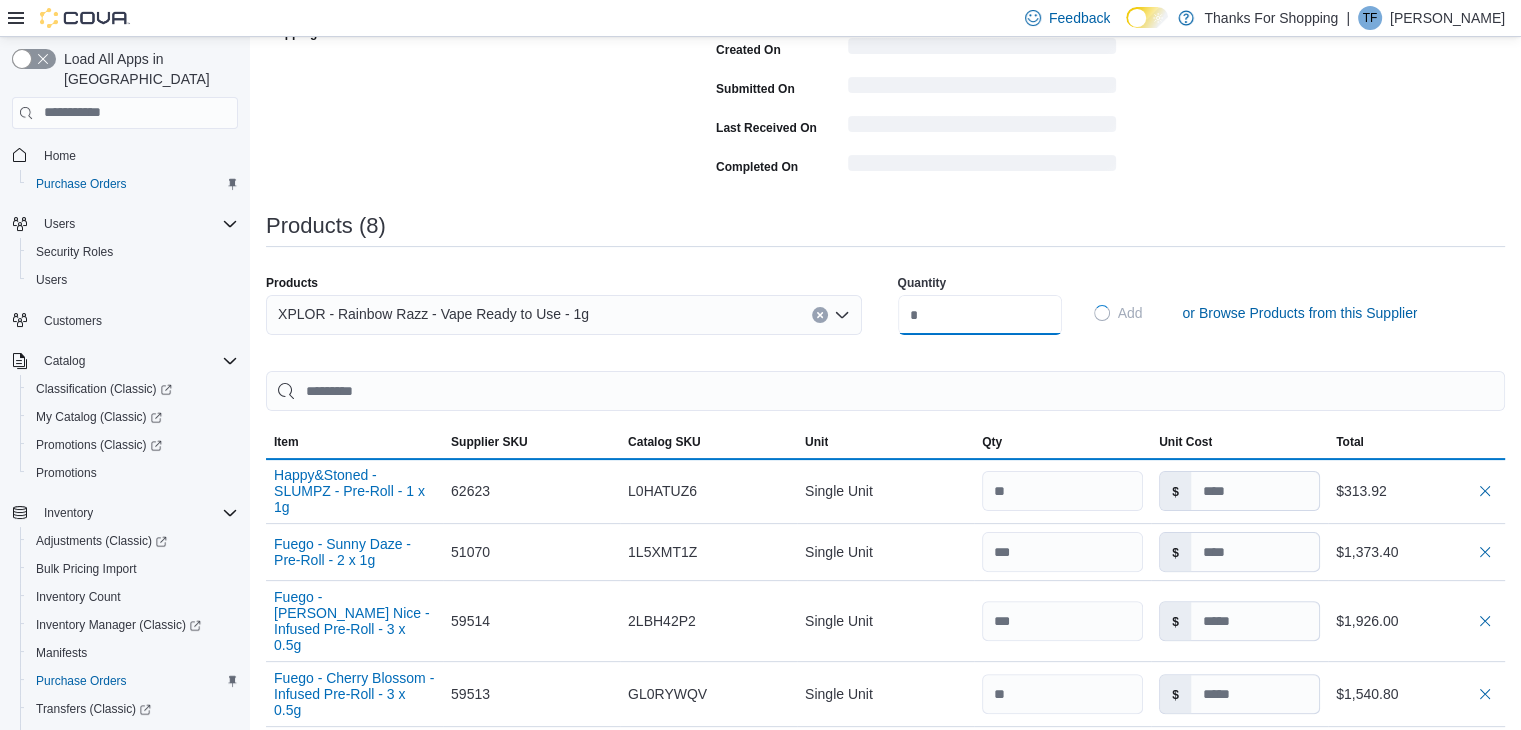 type 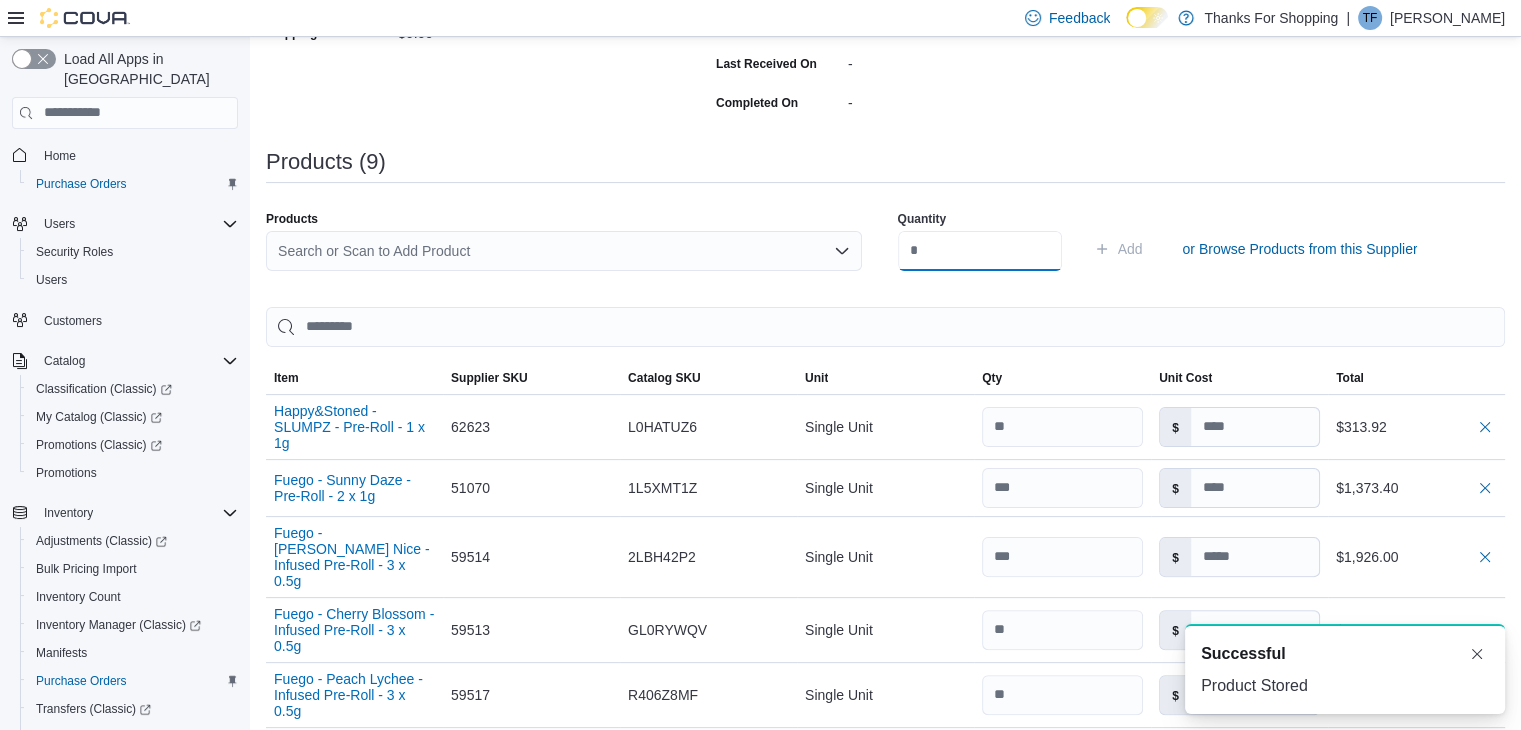 scroll, scrollTop: 0, scrollLeft: 0, axis: both 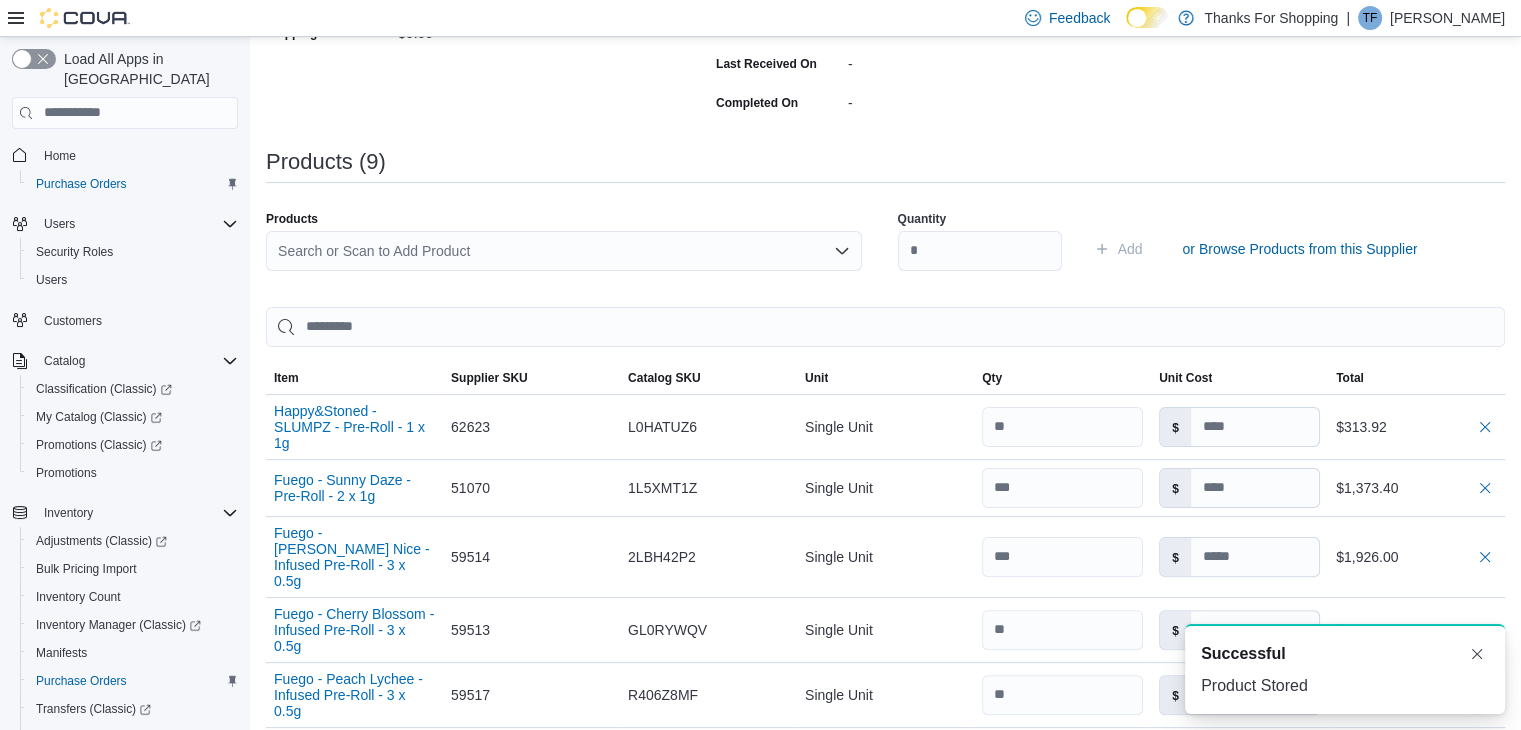 click on "Search or Scan to Add Product" at bounding box center (564, 251) 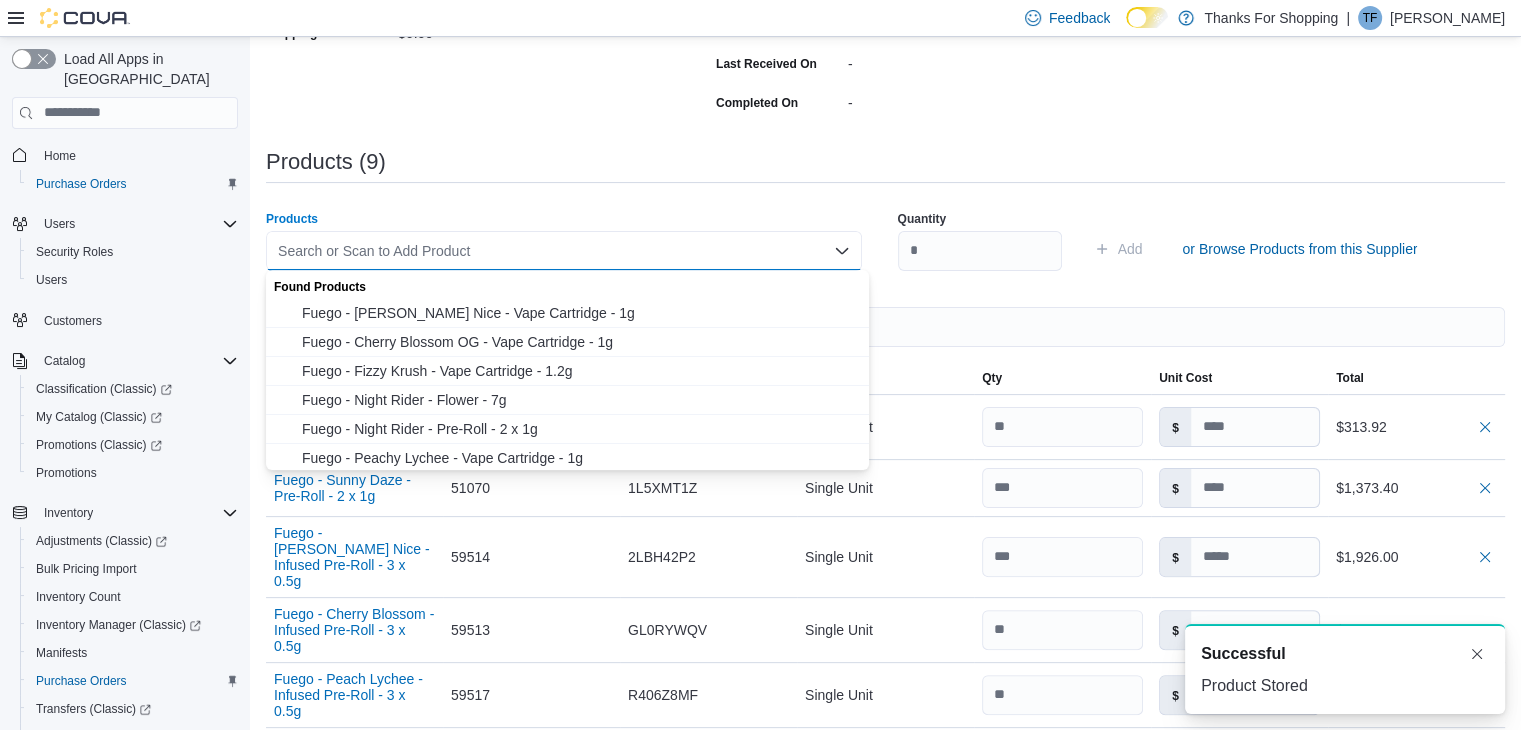 paste on "*****" 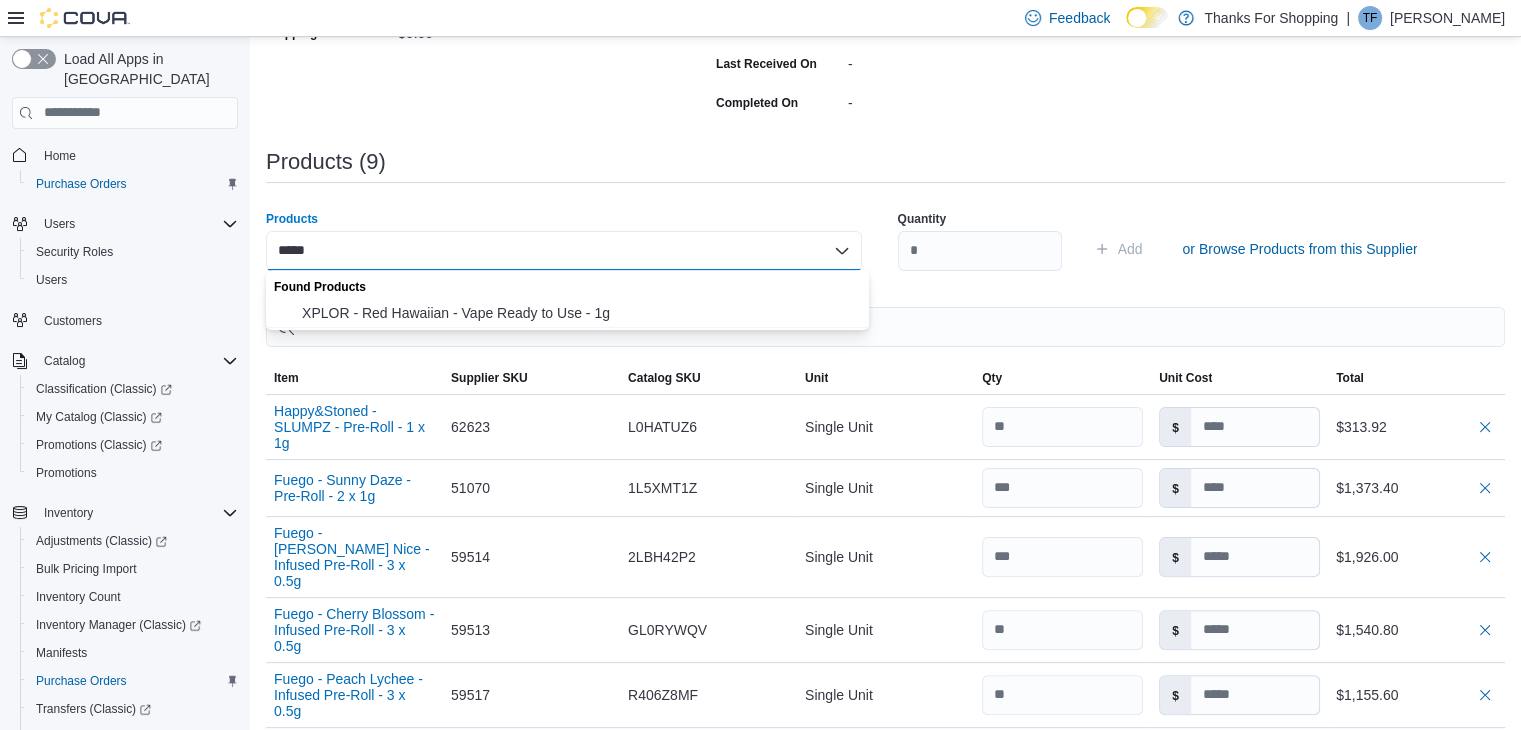 type on "*****" 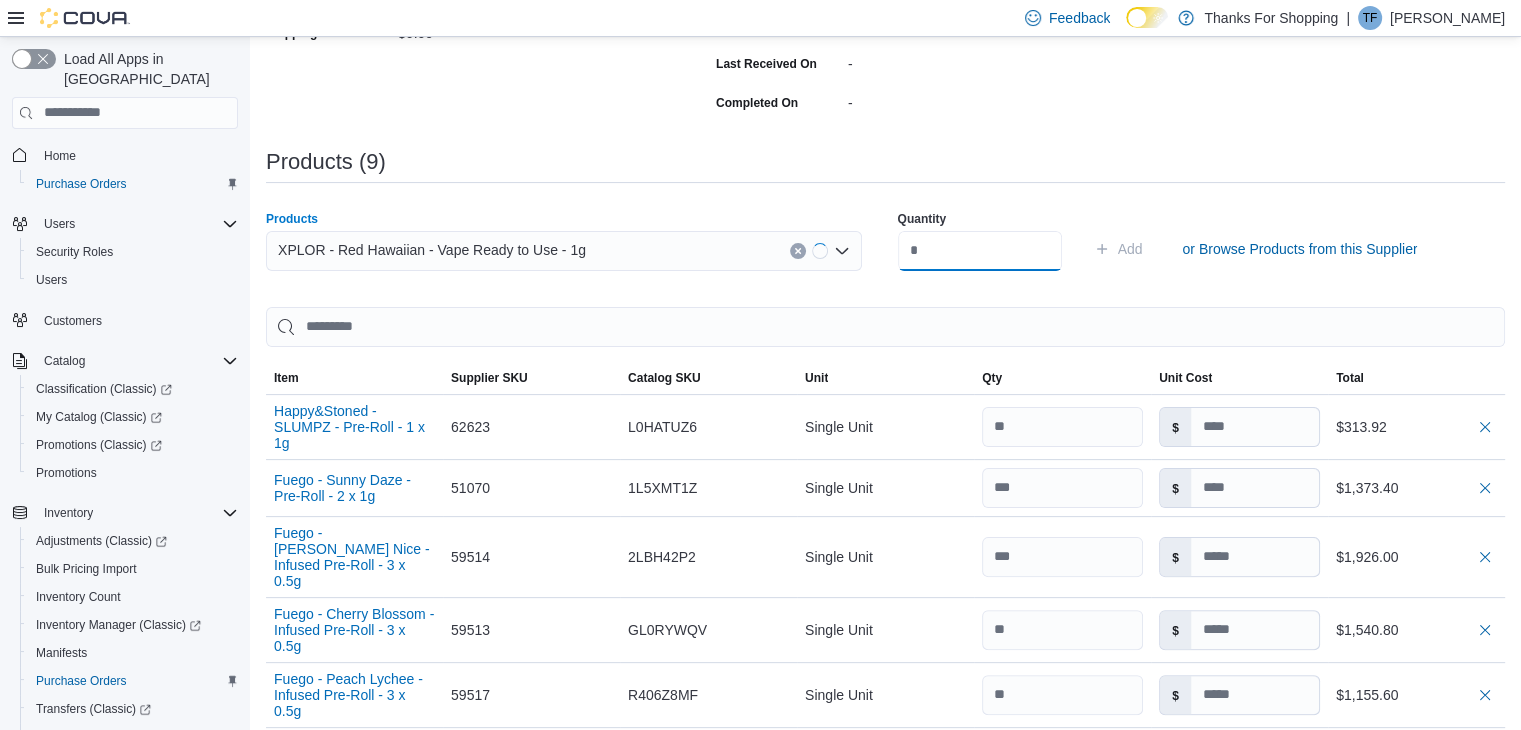 click at bounding box center (980, 251) 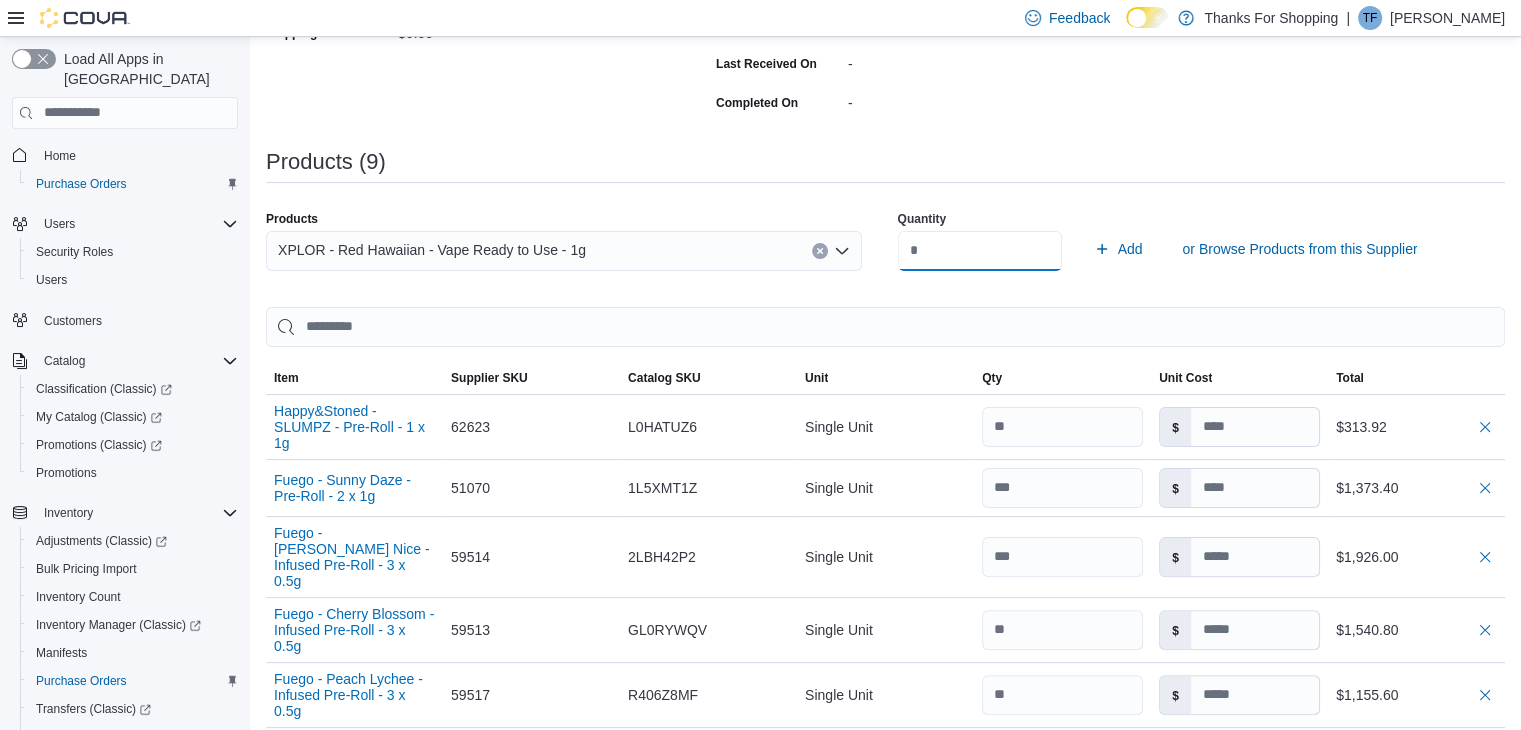 type on "**" 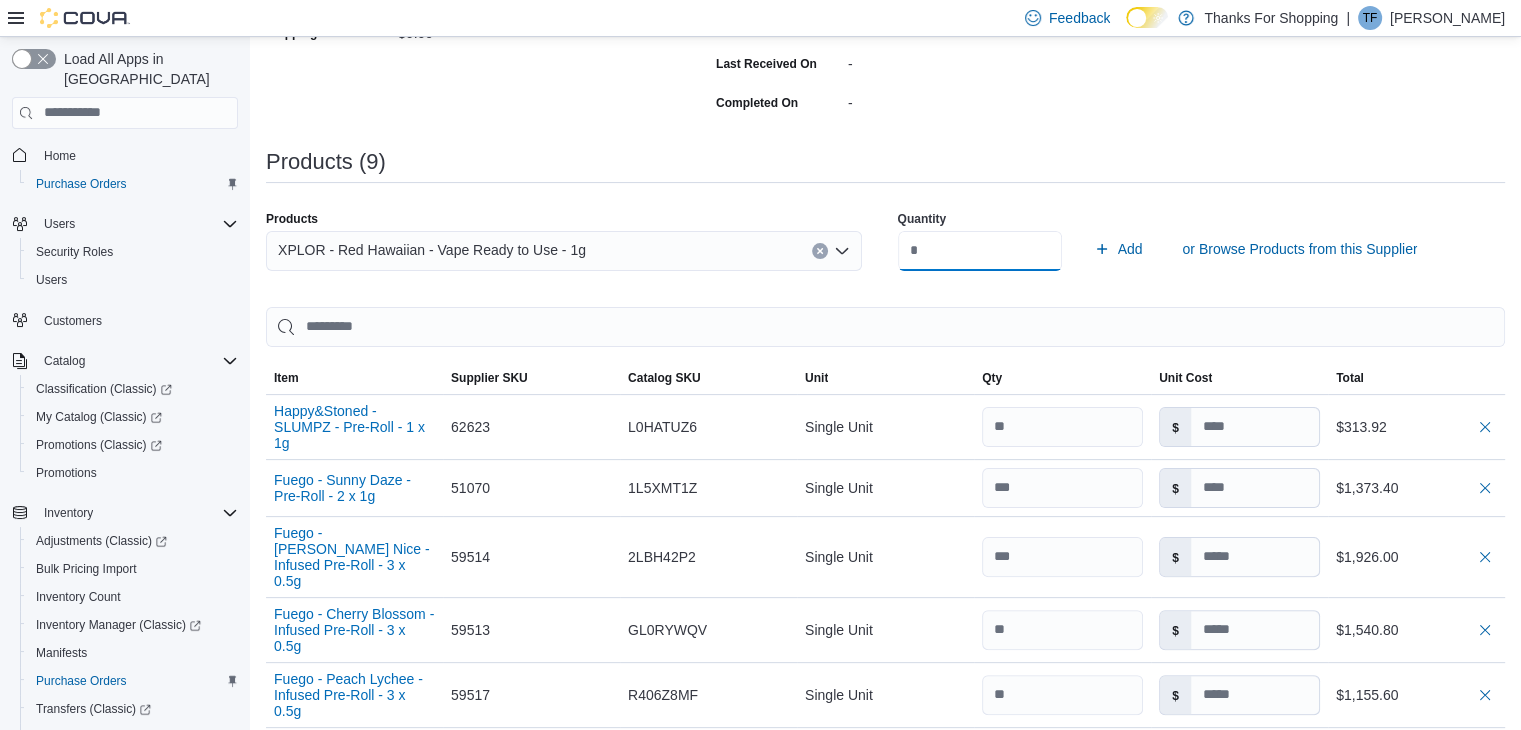 click on "Add" at bounding box center [1118, 249] 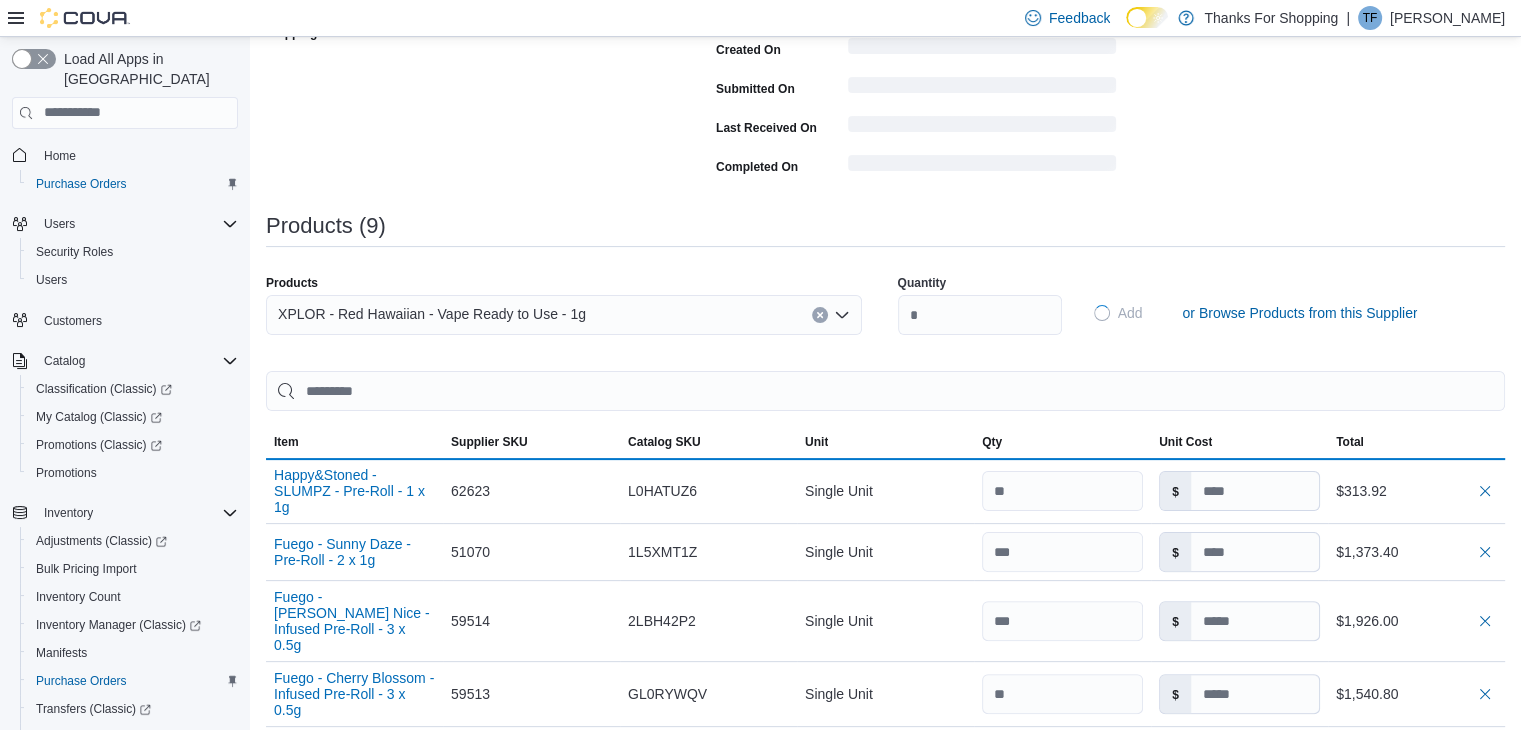 type 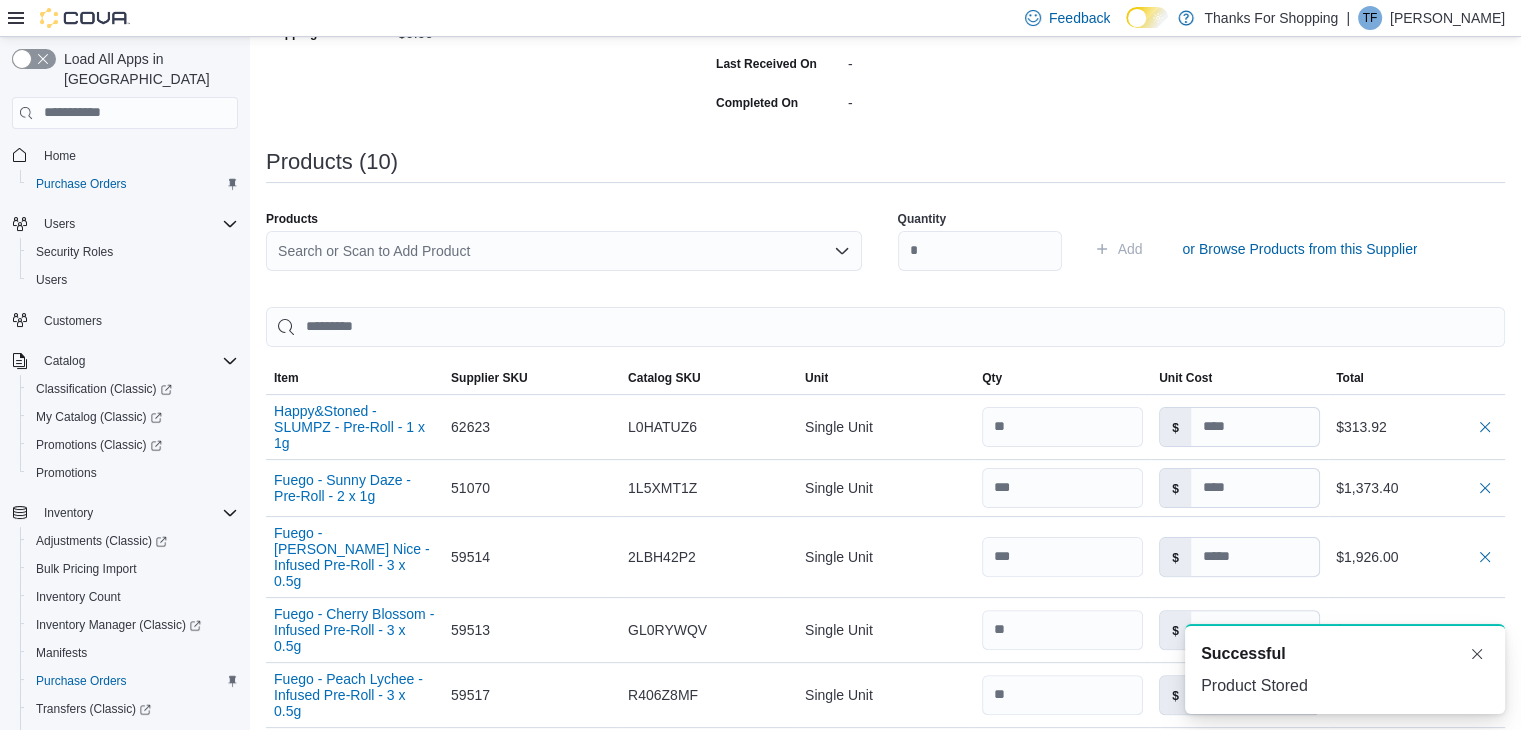scroll, scrollTop: 0, scrollLeft: 0, axis: both 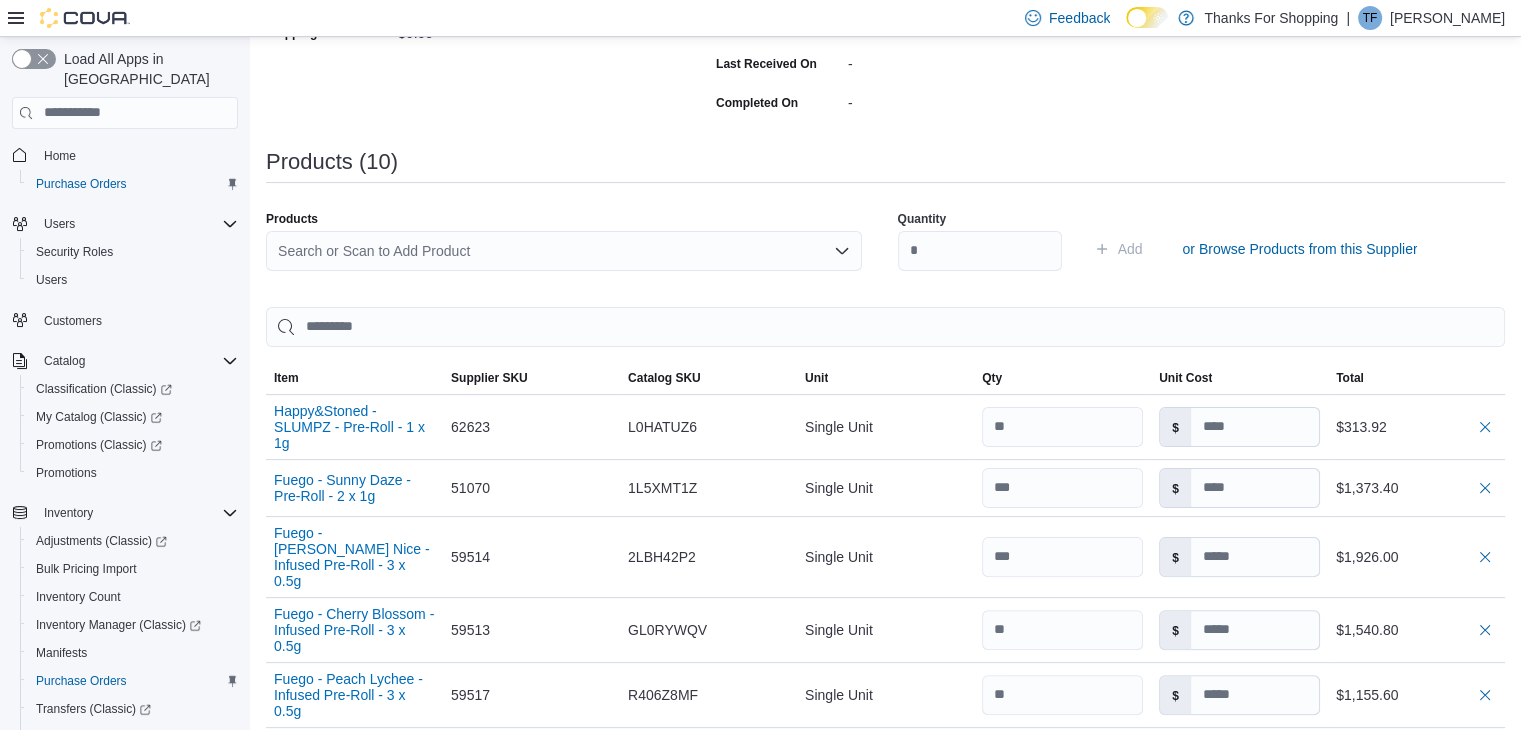 click on "Search or Scan to Add Product" at bounding box center [564, 251] 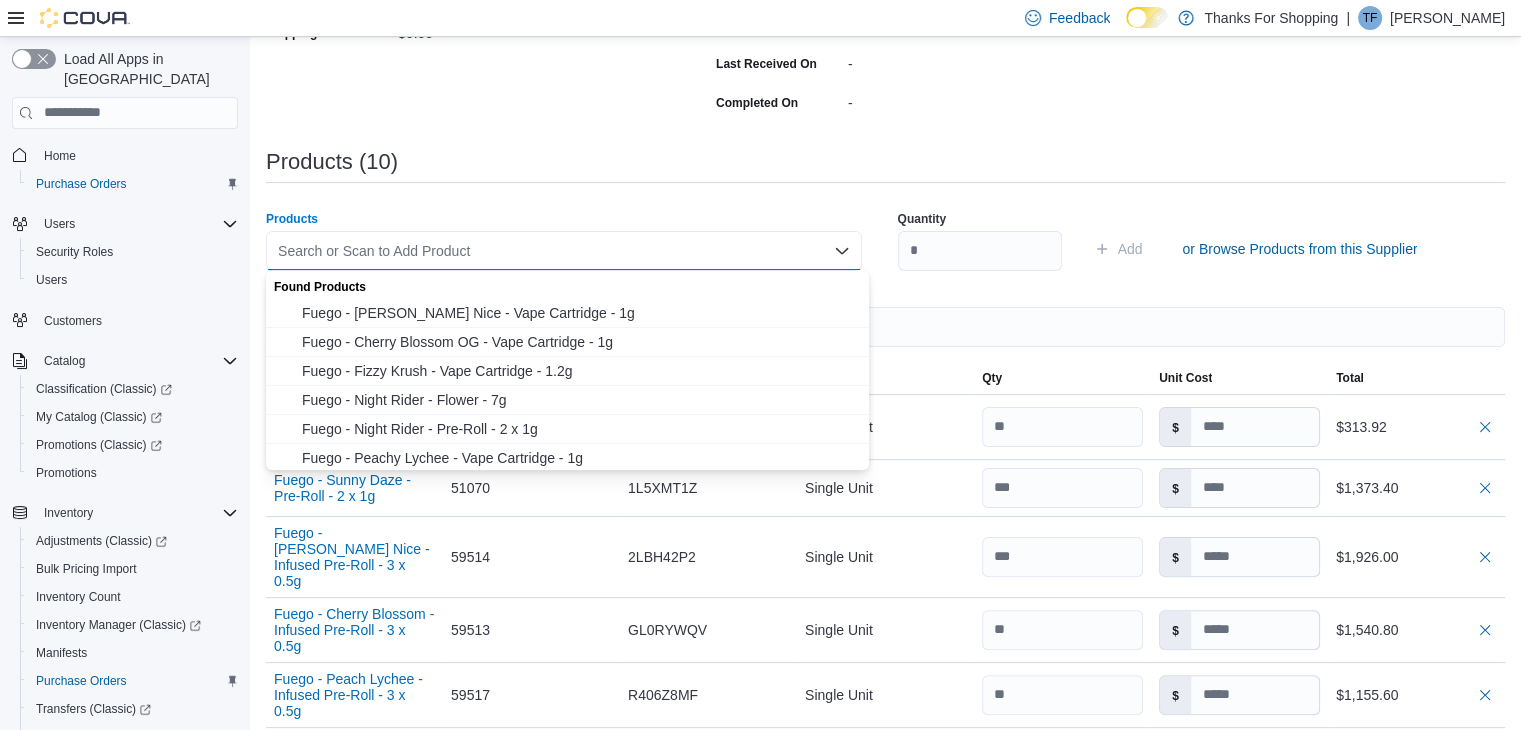 paste on "*****" 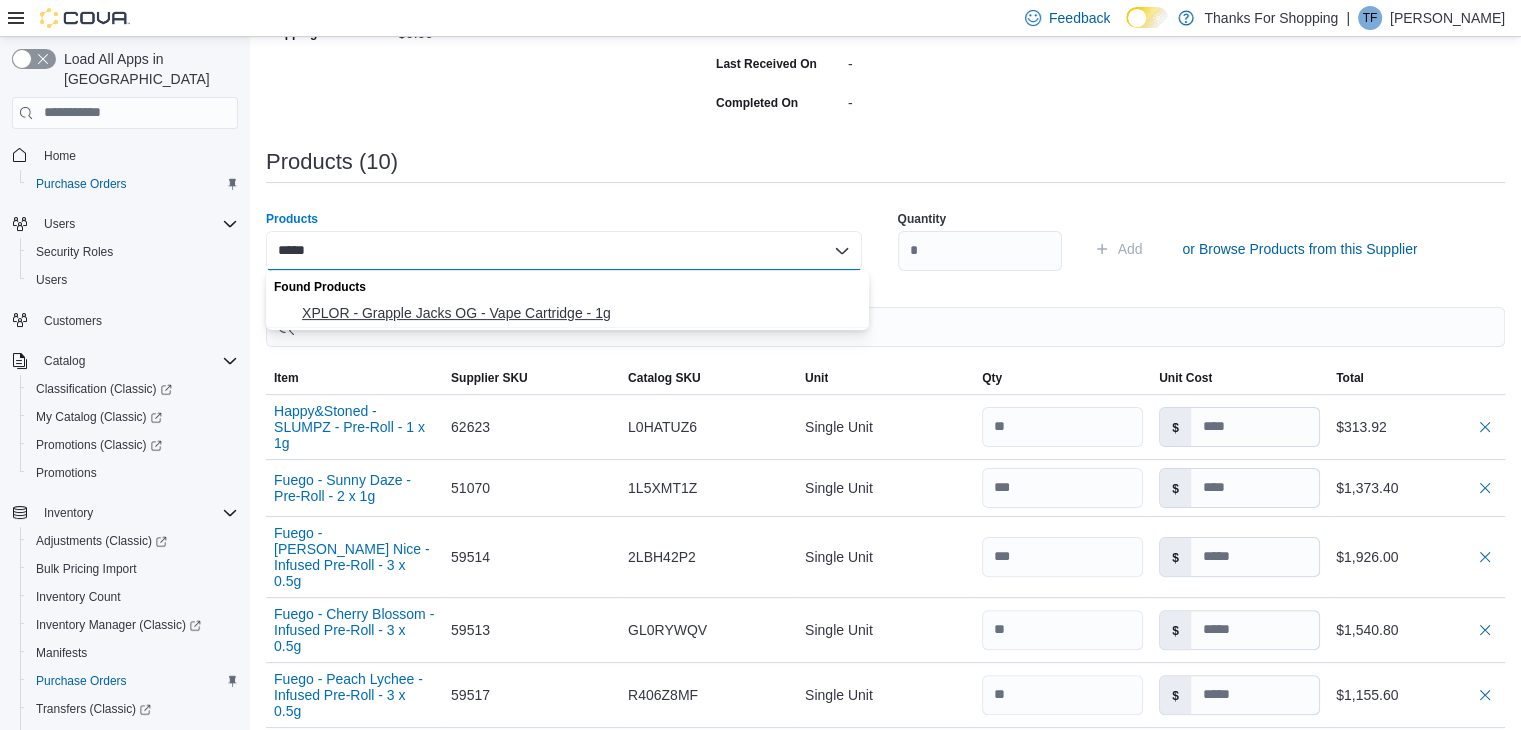 type on "*****" 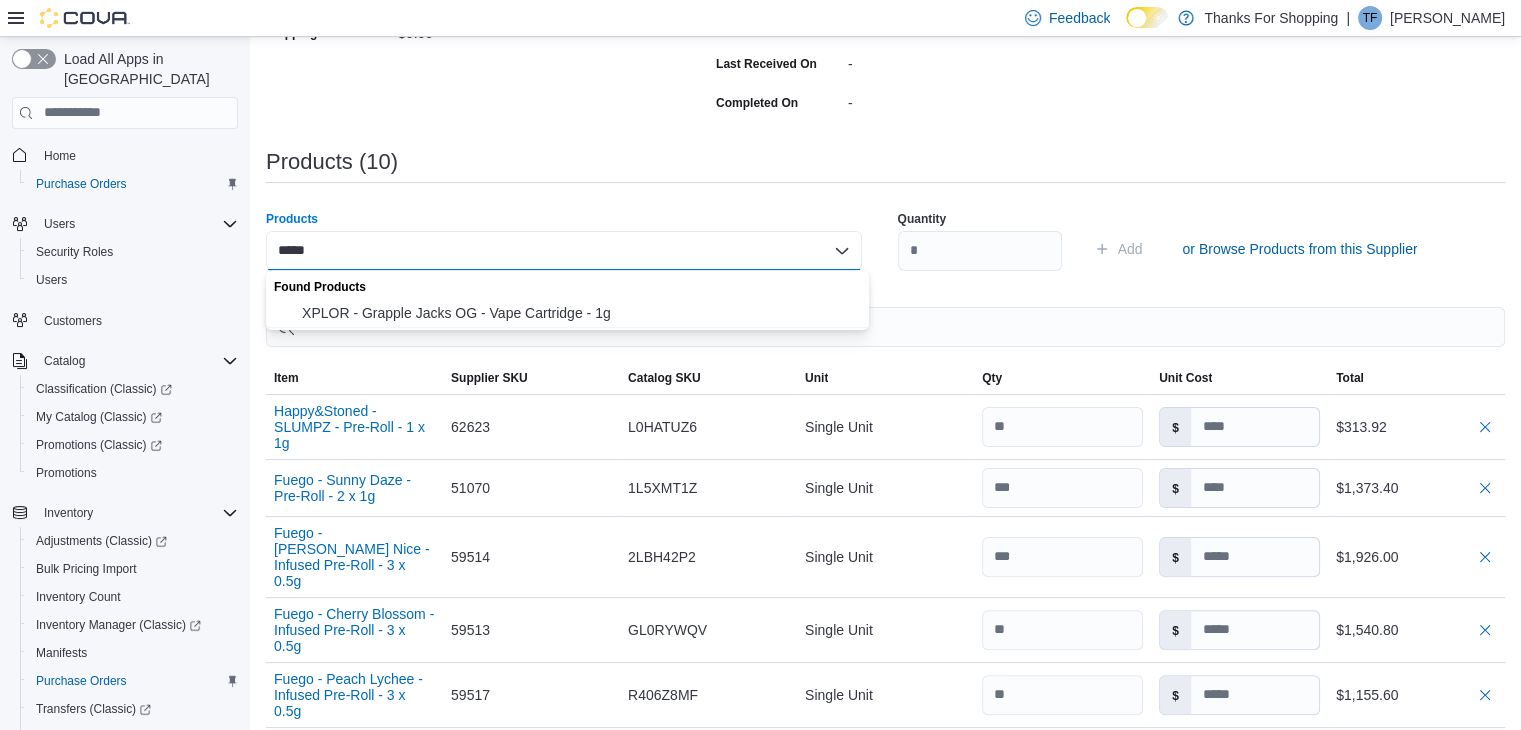 type 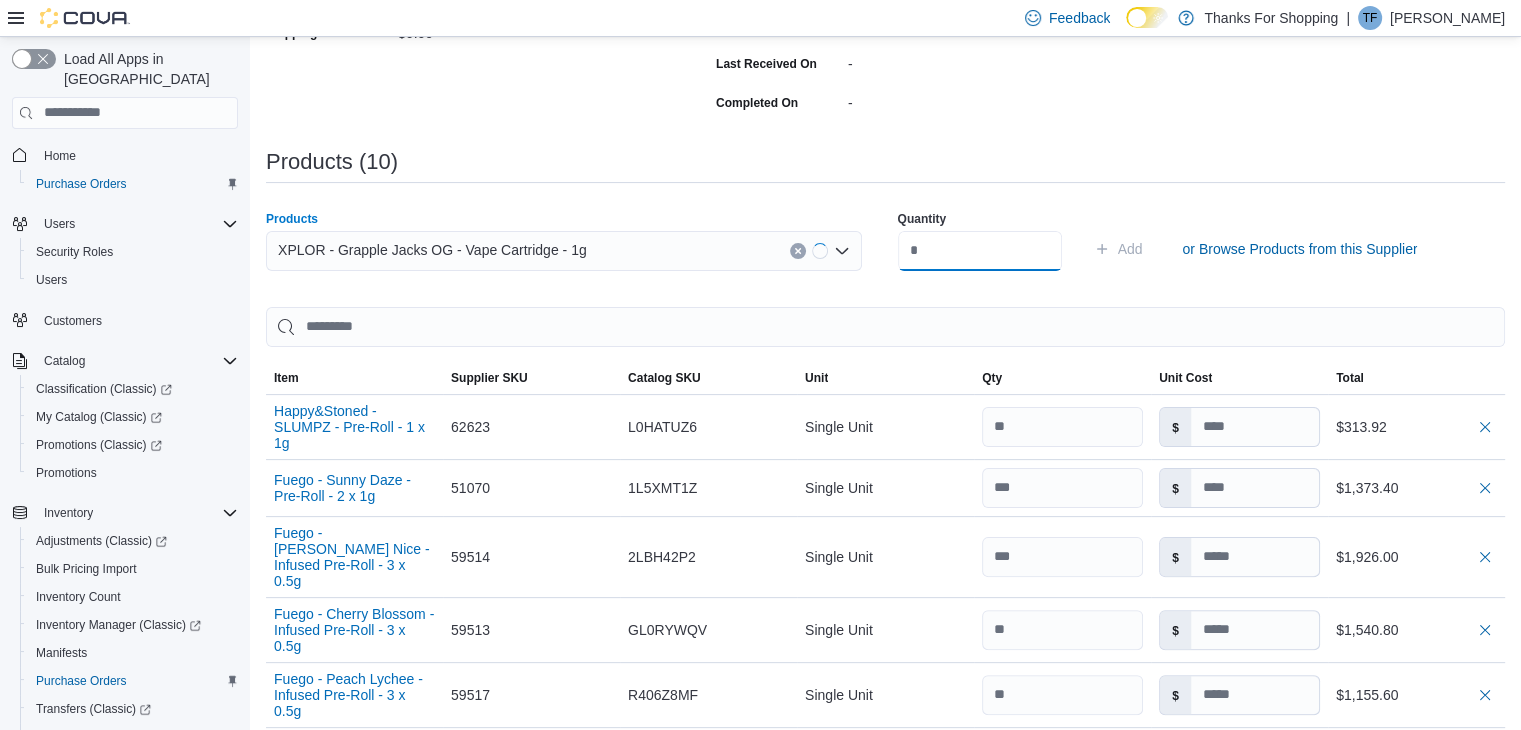 click at bounding box center [980, 251] 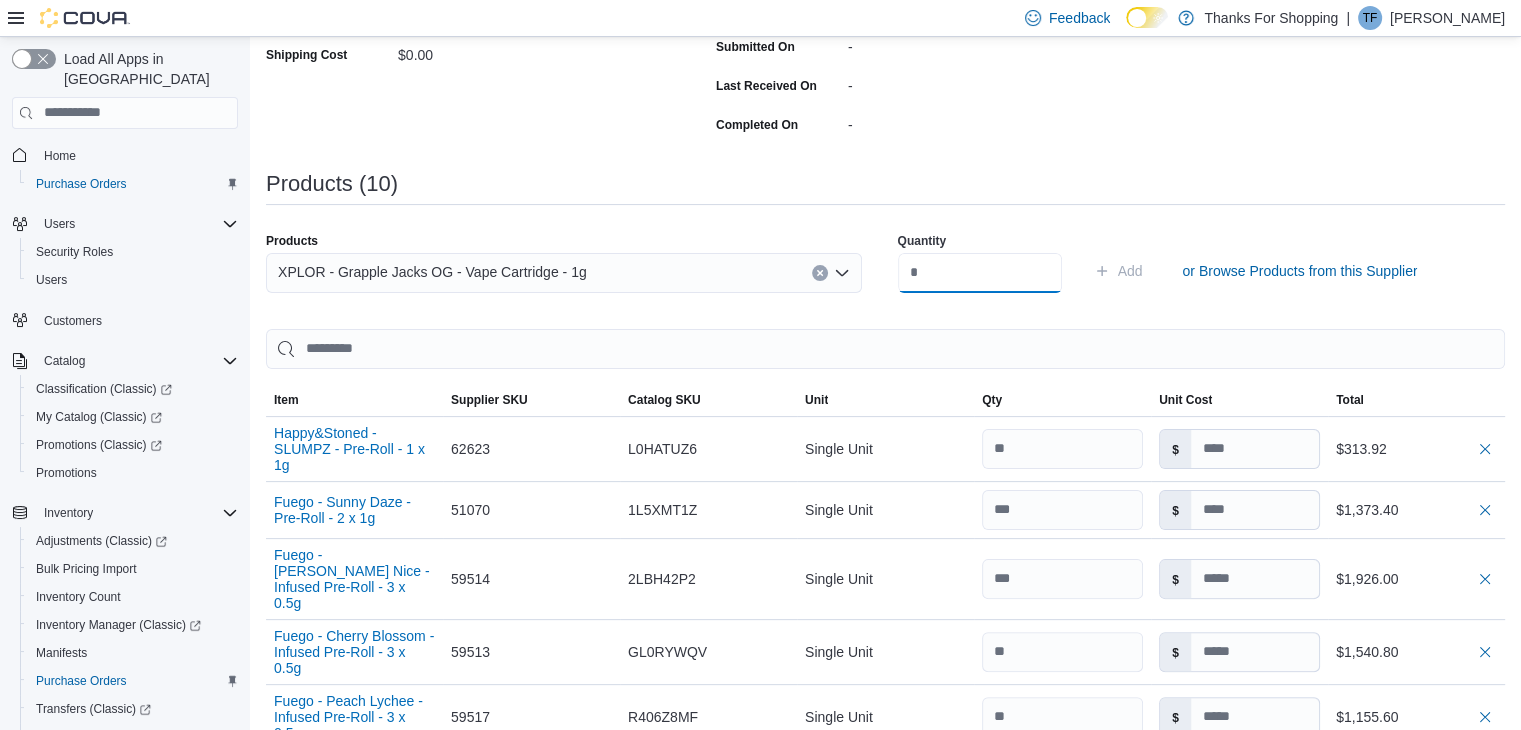scroll, scrollTop: 392, scrollLeft: 0, axis: vertical 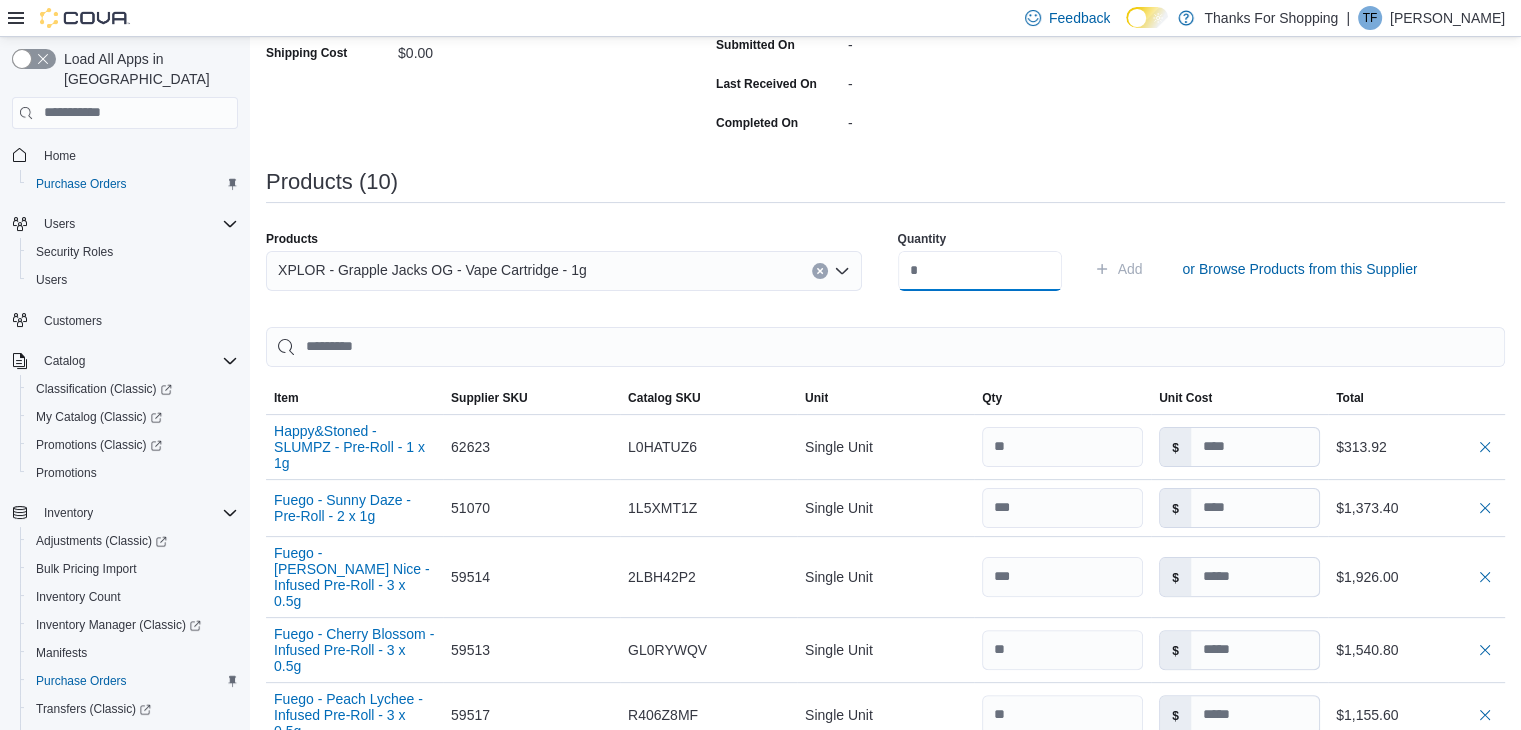 click at bounding box center (980, 271) 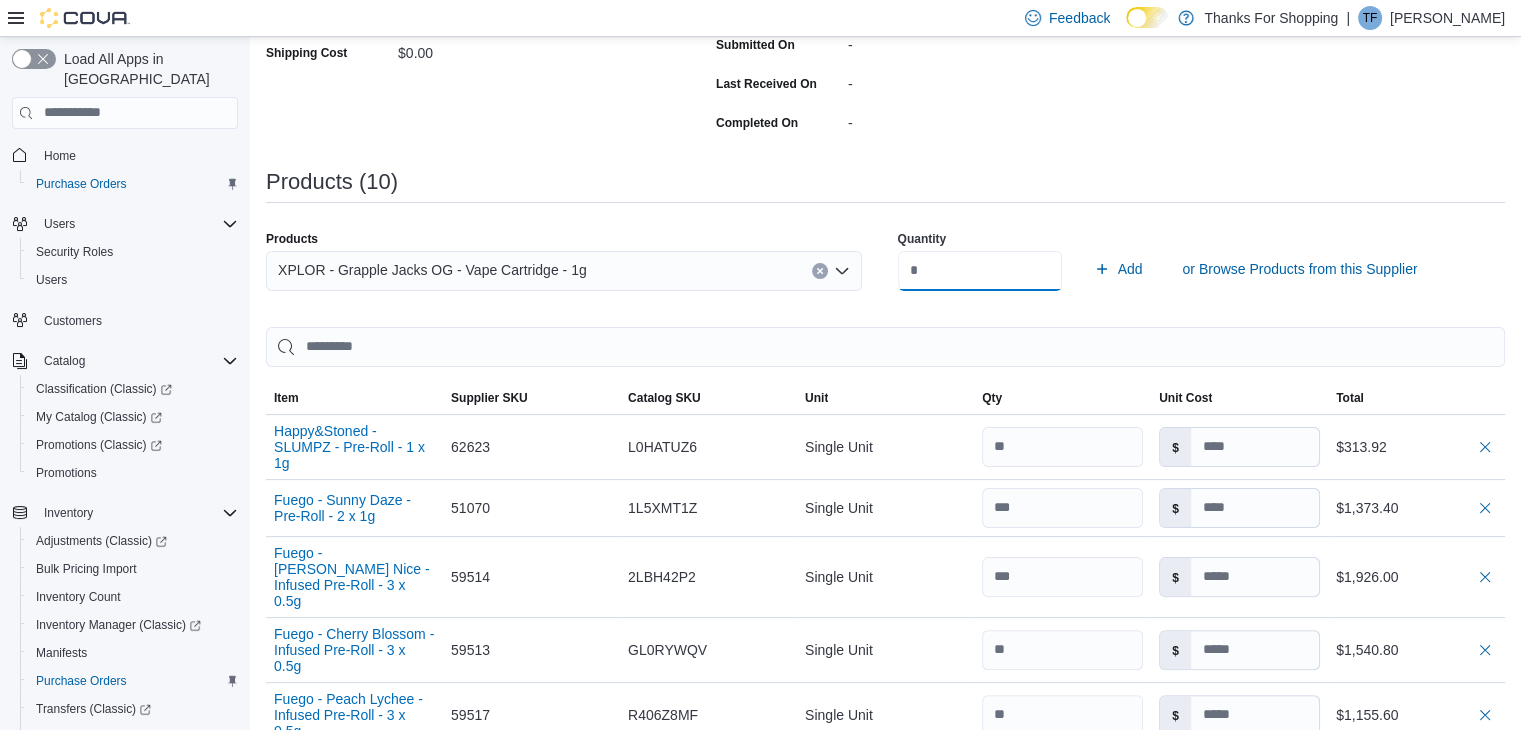type on "**" 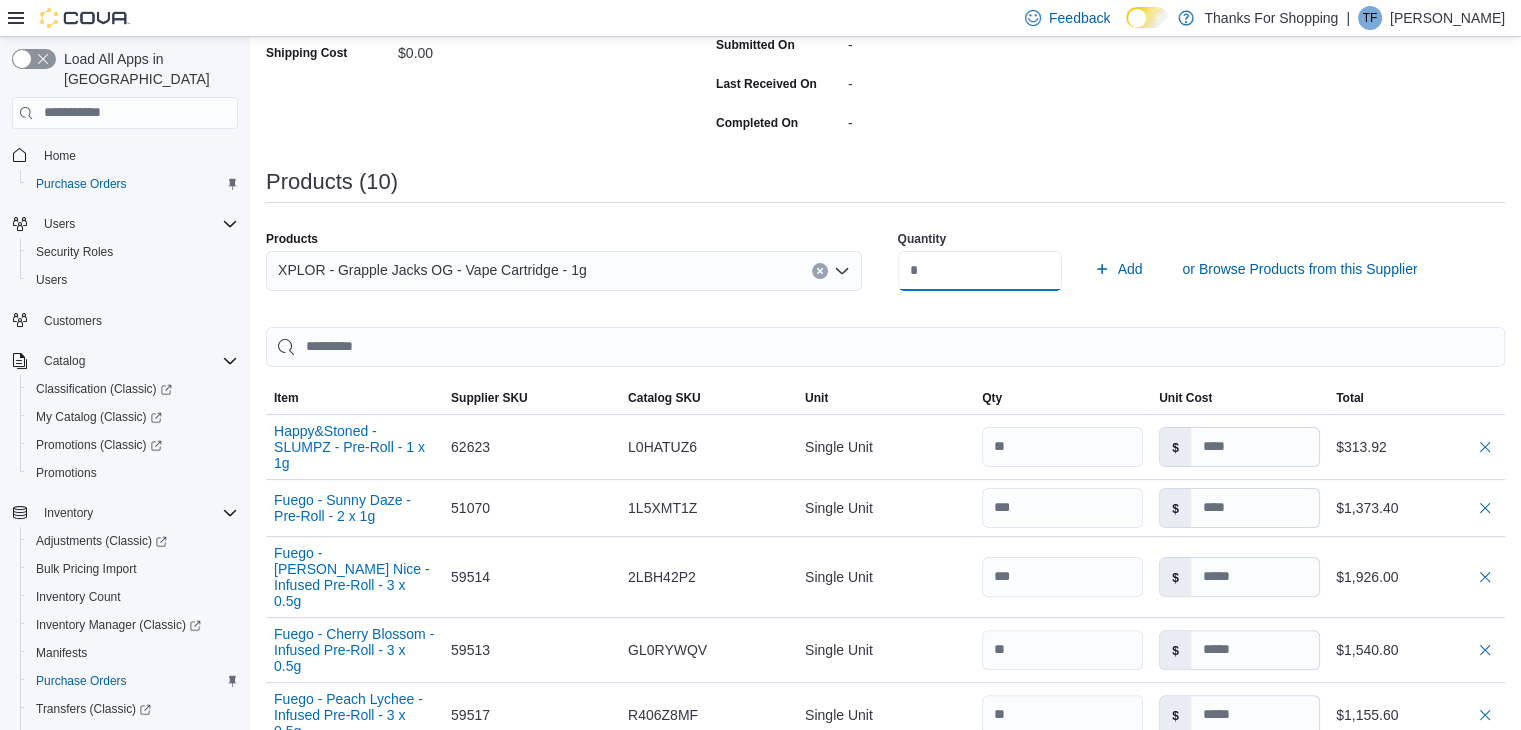 click on "Add" at bounding box center (1118, 269) 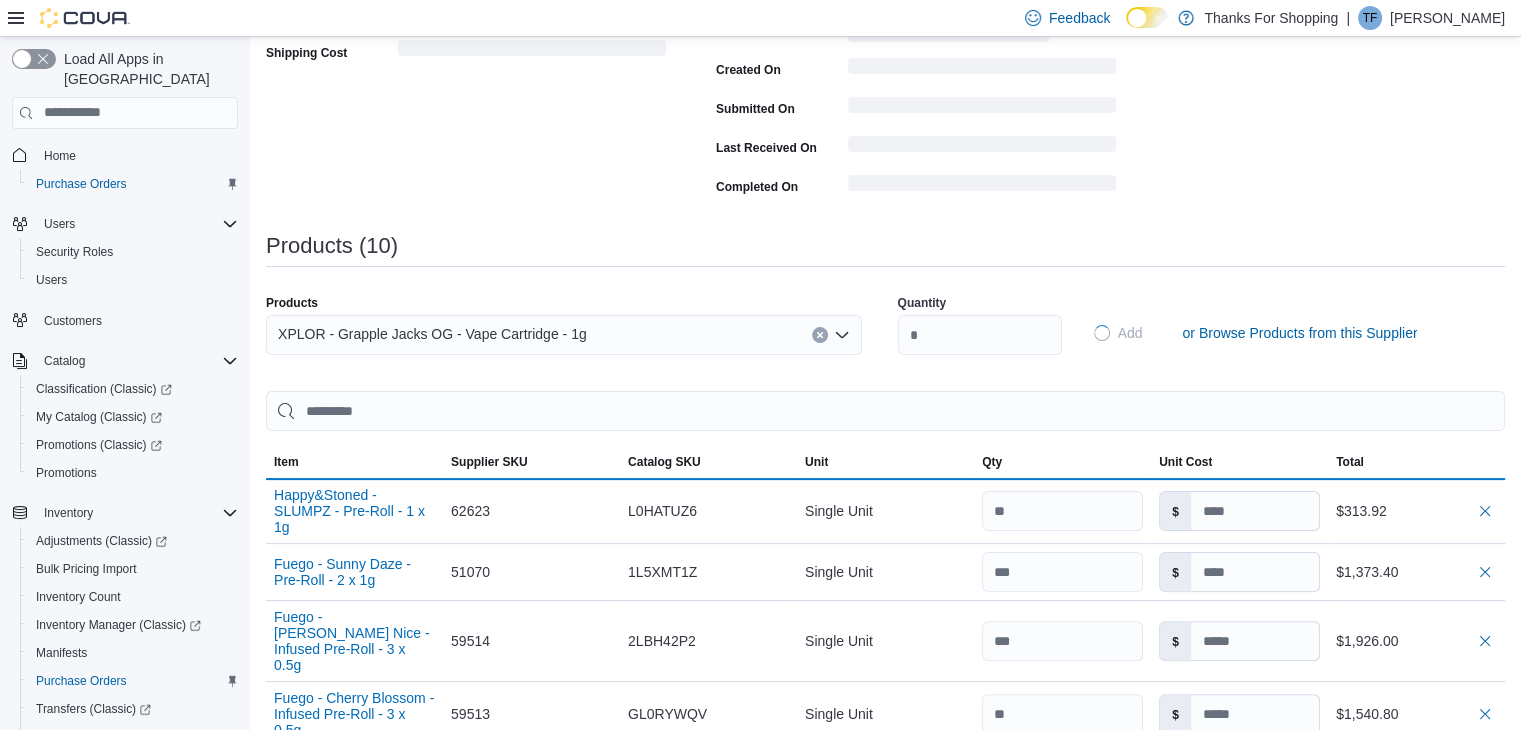 type 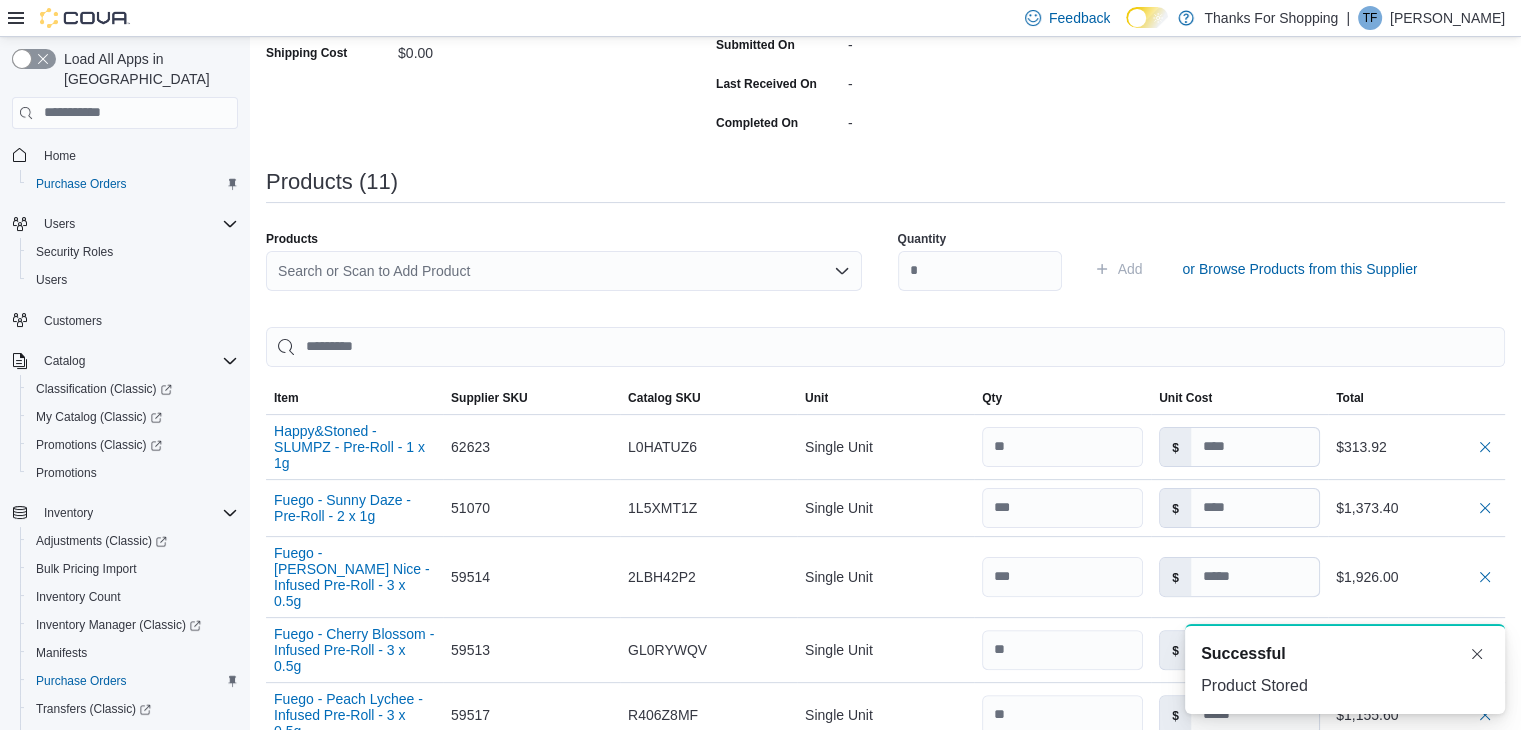 scroll, scrollTop: 0, scrollLeft: 0, axis: both 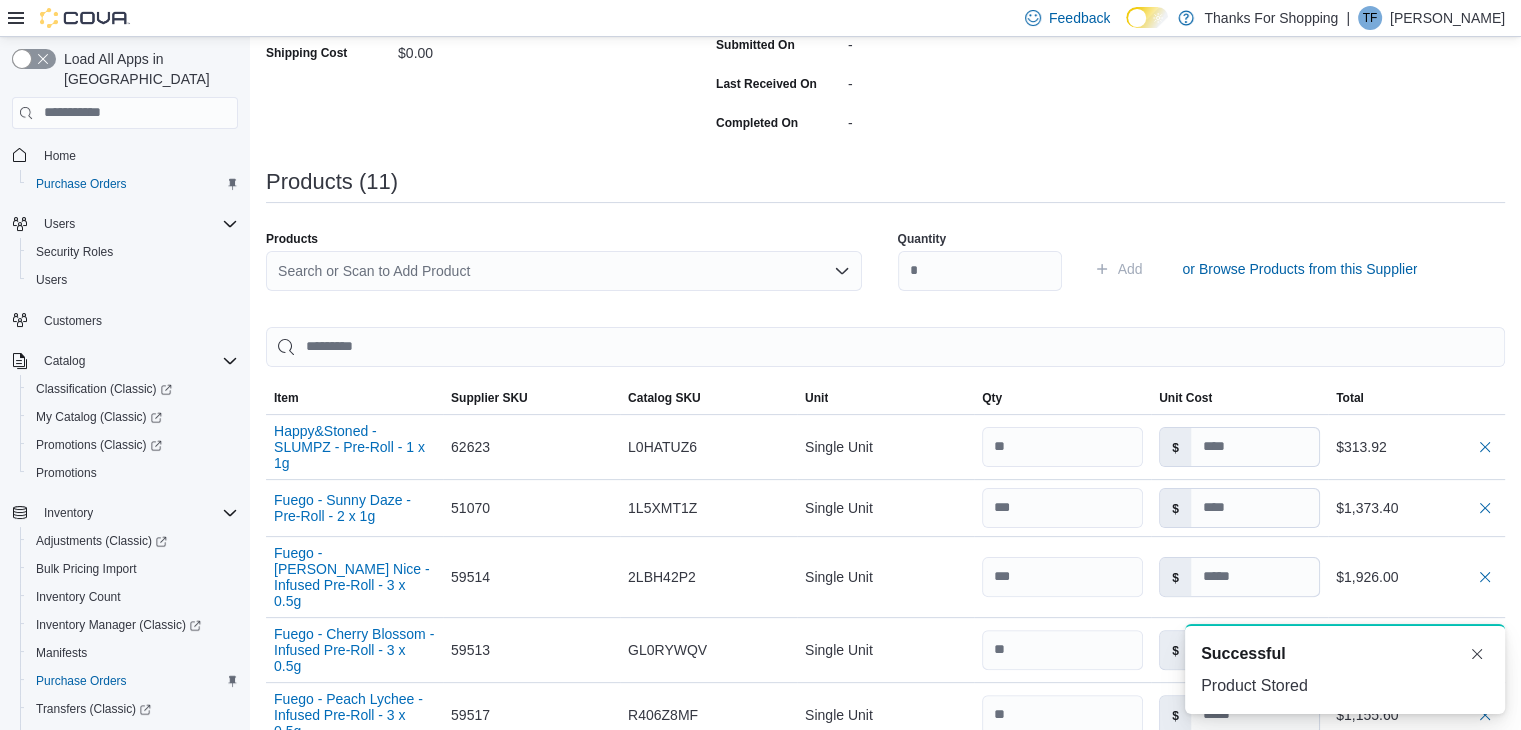 click on "Search or Scan to Add Product" at bounding box center (564, 271) 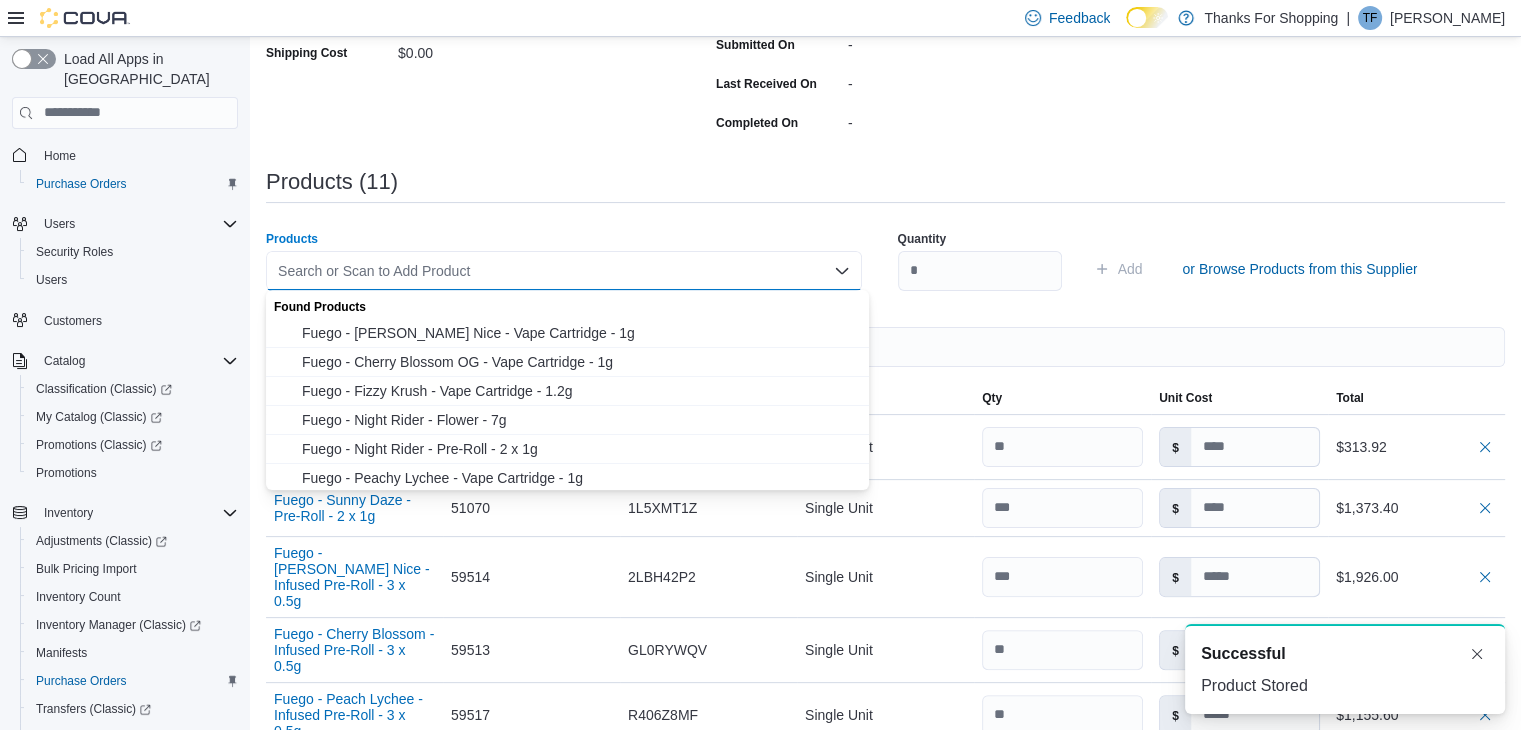 paste on "*****" 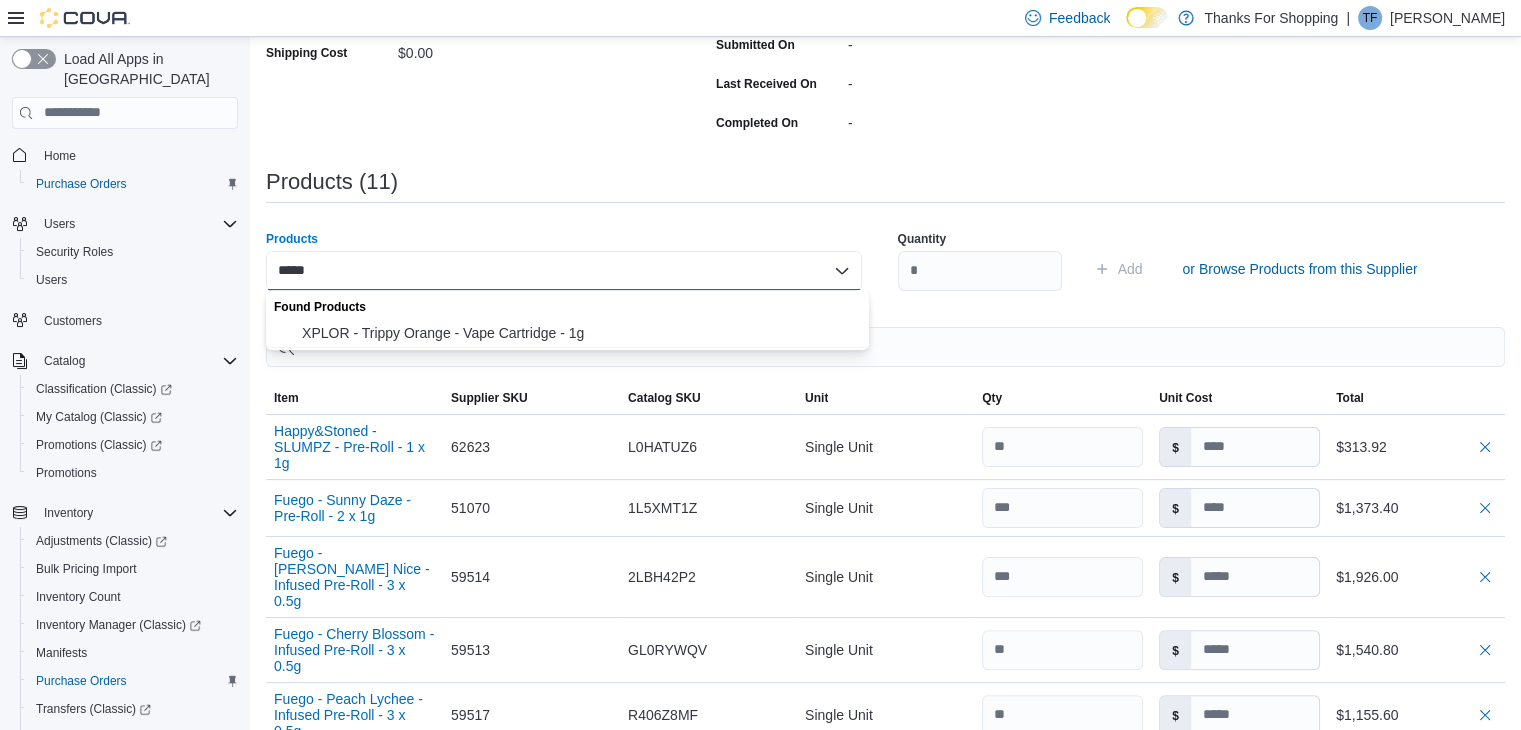 type on "*****" 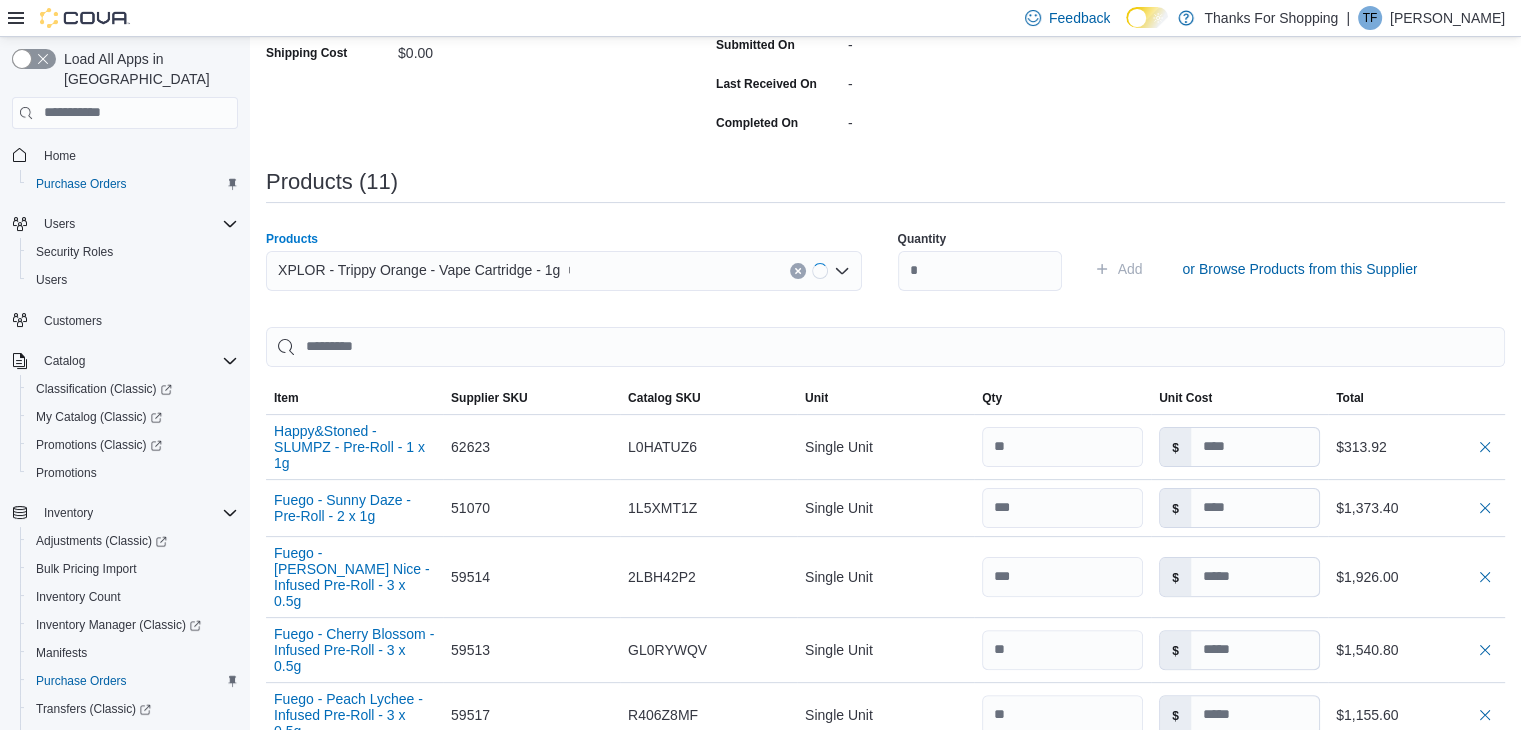 type 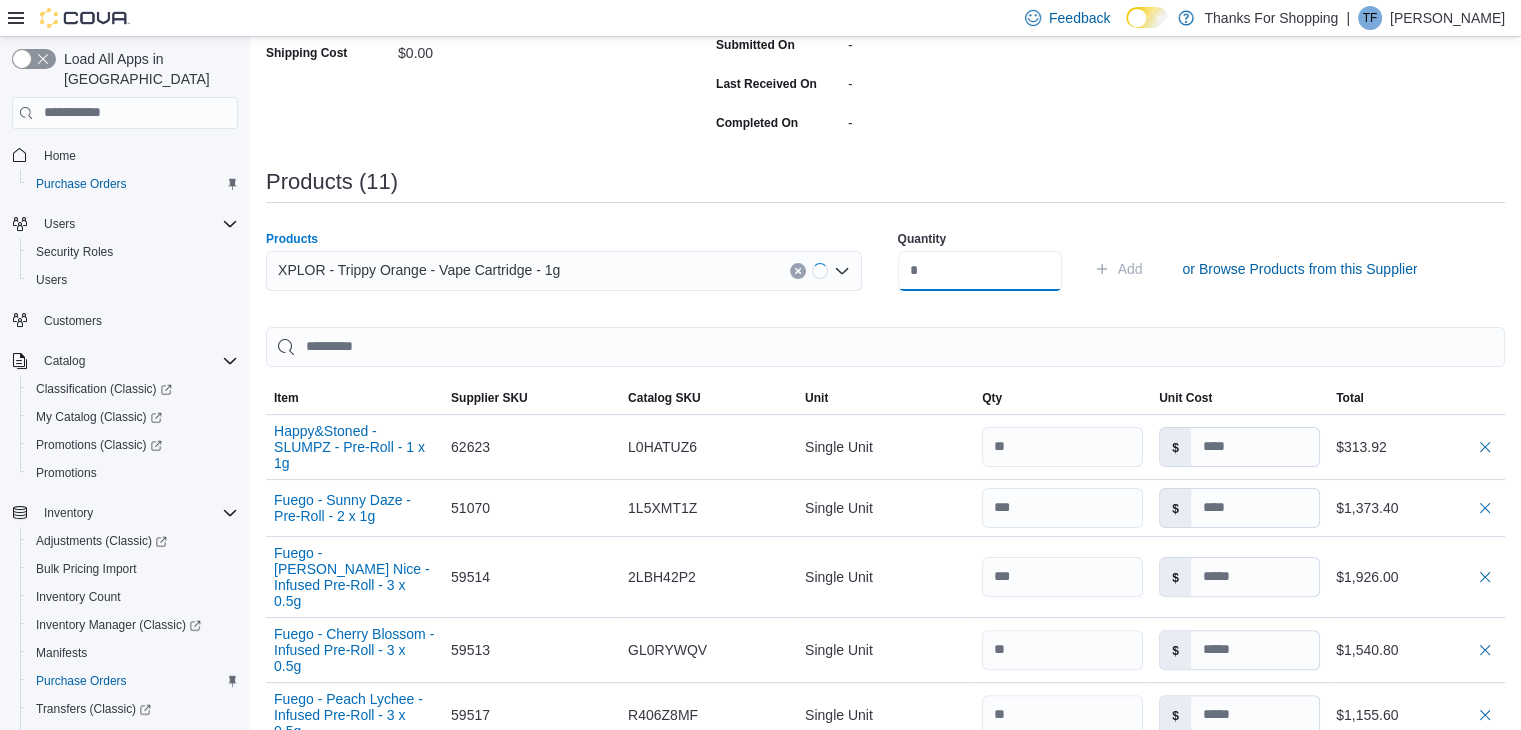 click at bounding box center [980, 271] 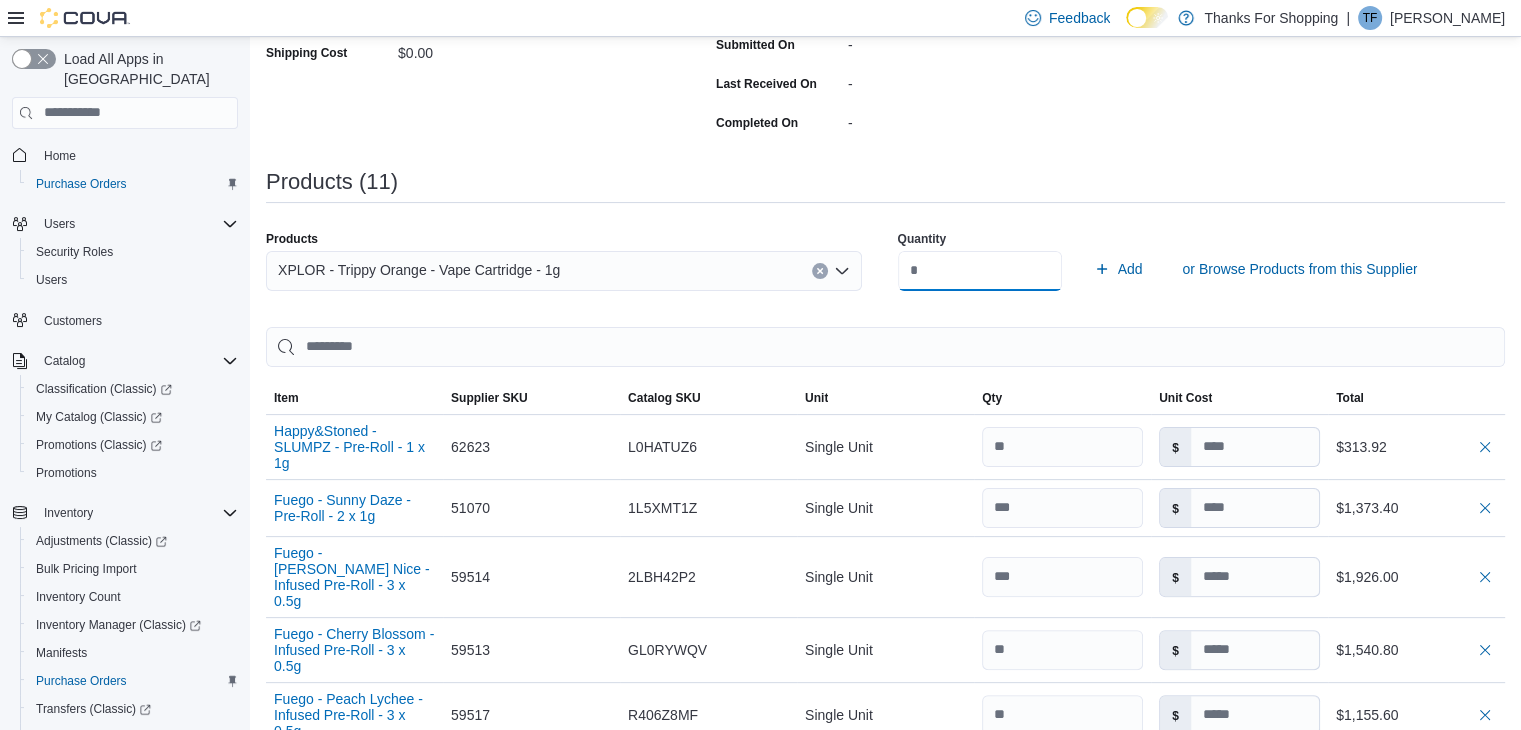 type on "**" 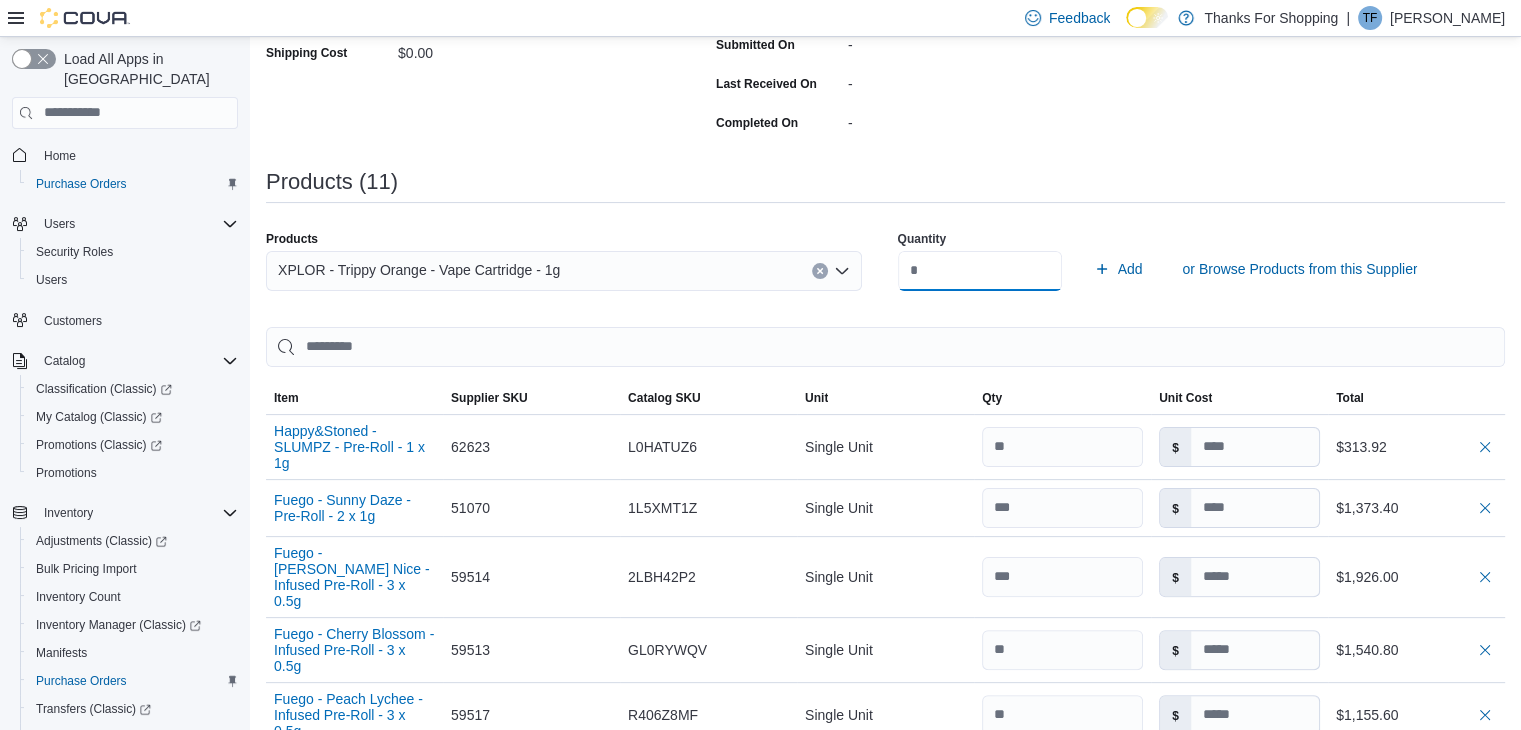 click on "Add" at bounding box center [1118, 269] 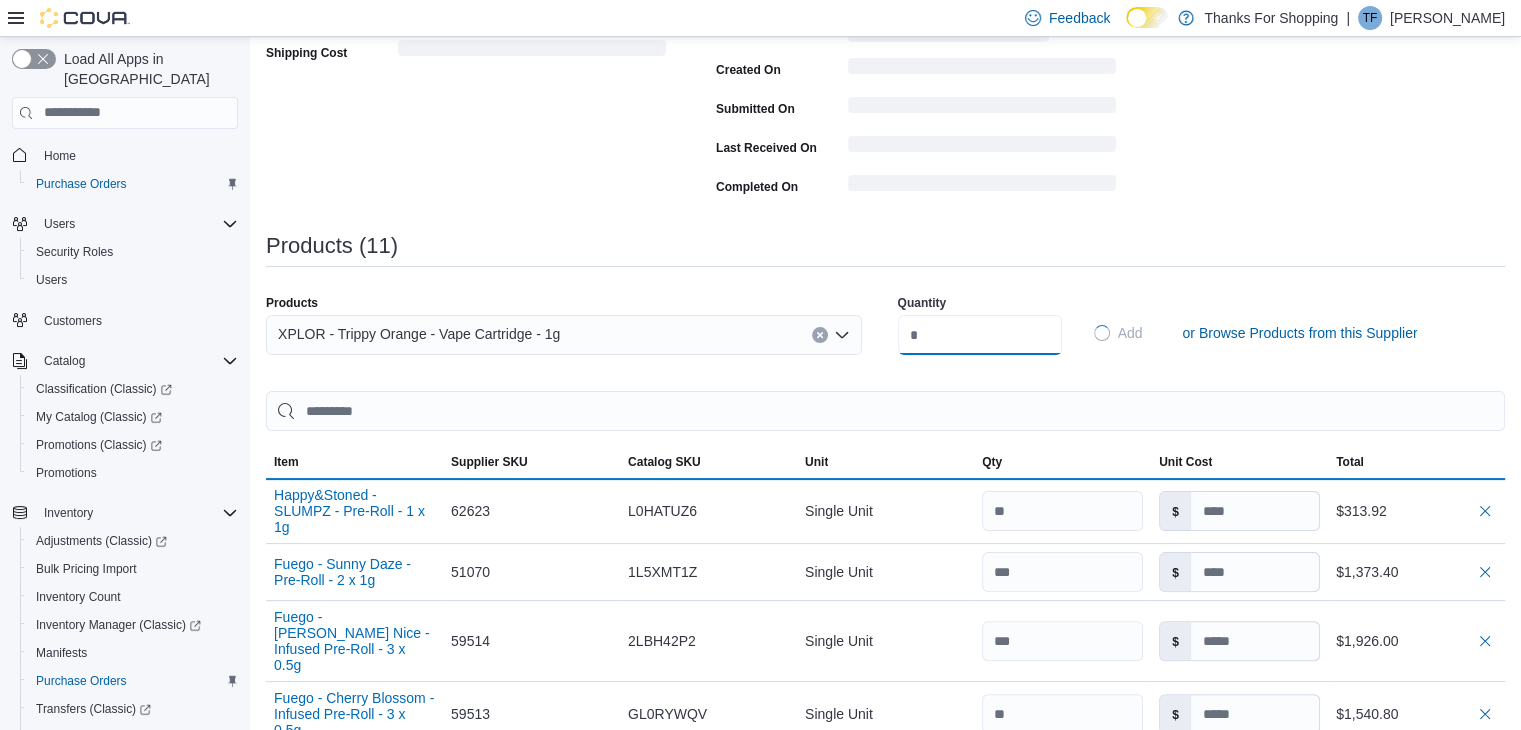 type 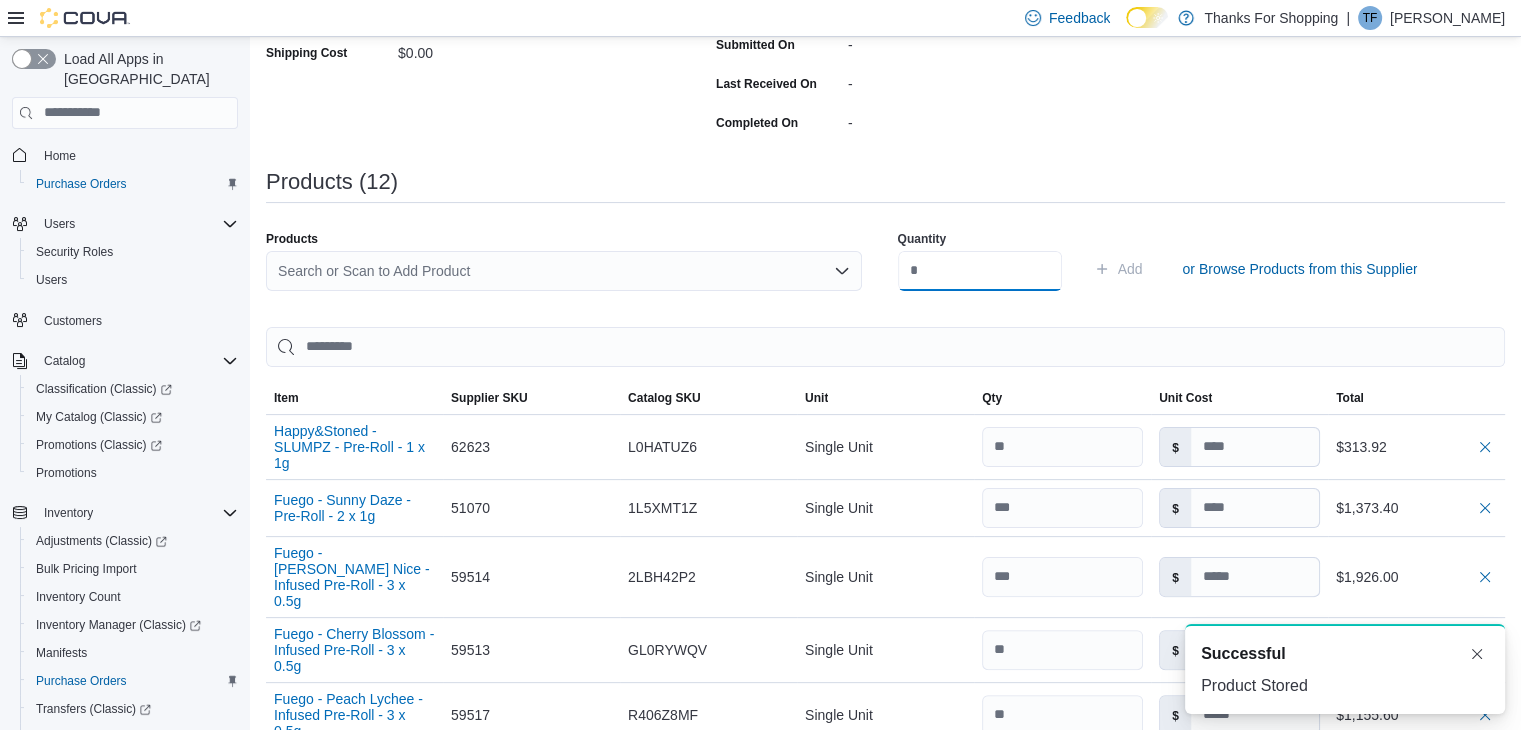 scroll, scrollTop: 0, scrollLeft: 0, axis: both 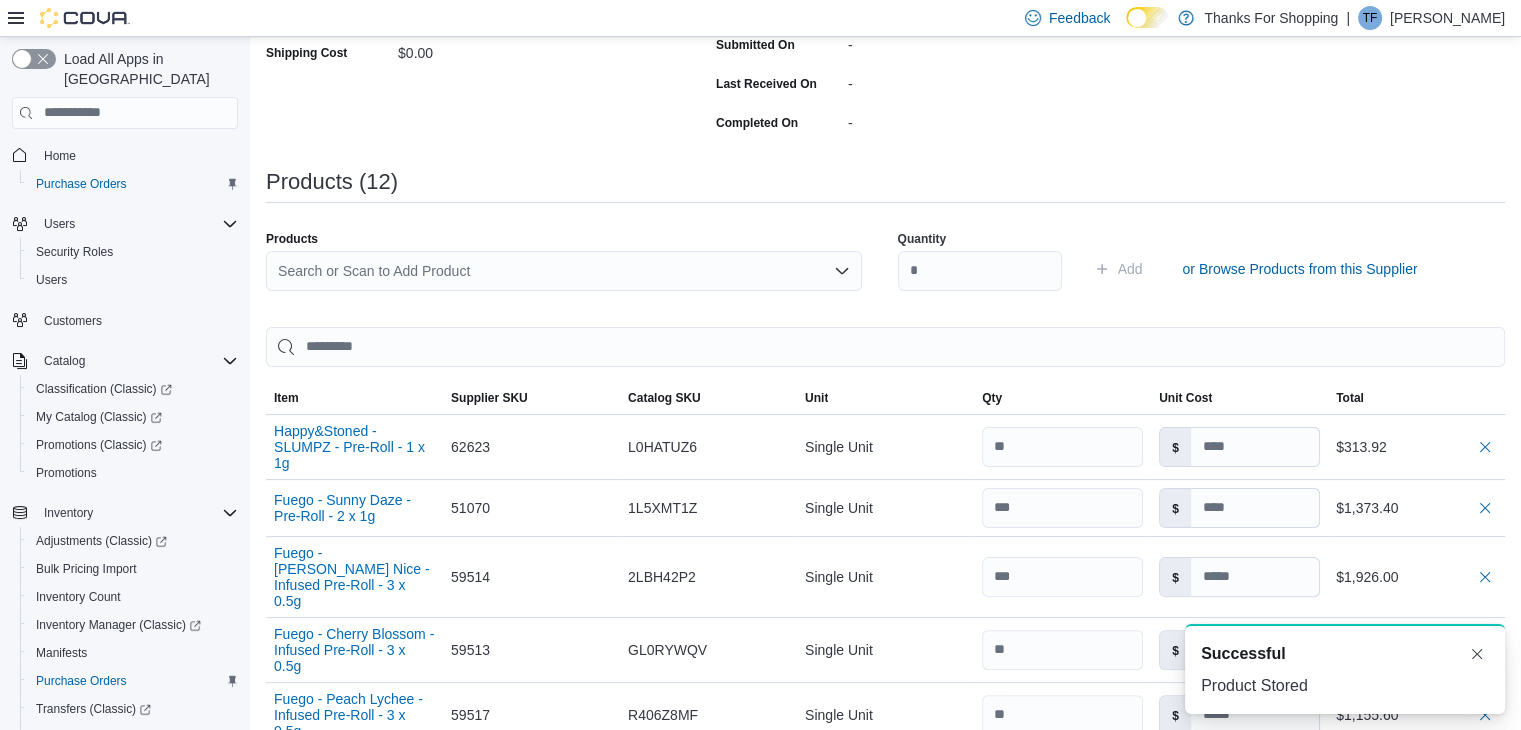 click on "Search or Scan to Add Product" at bounding box center (564, 271) 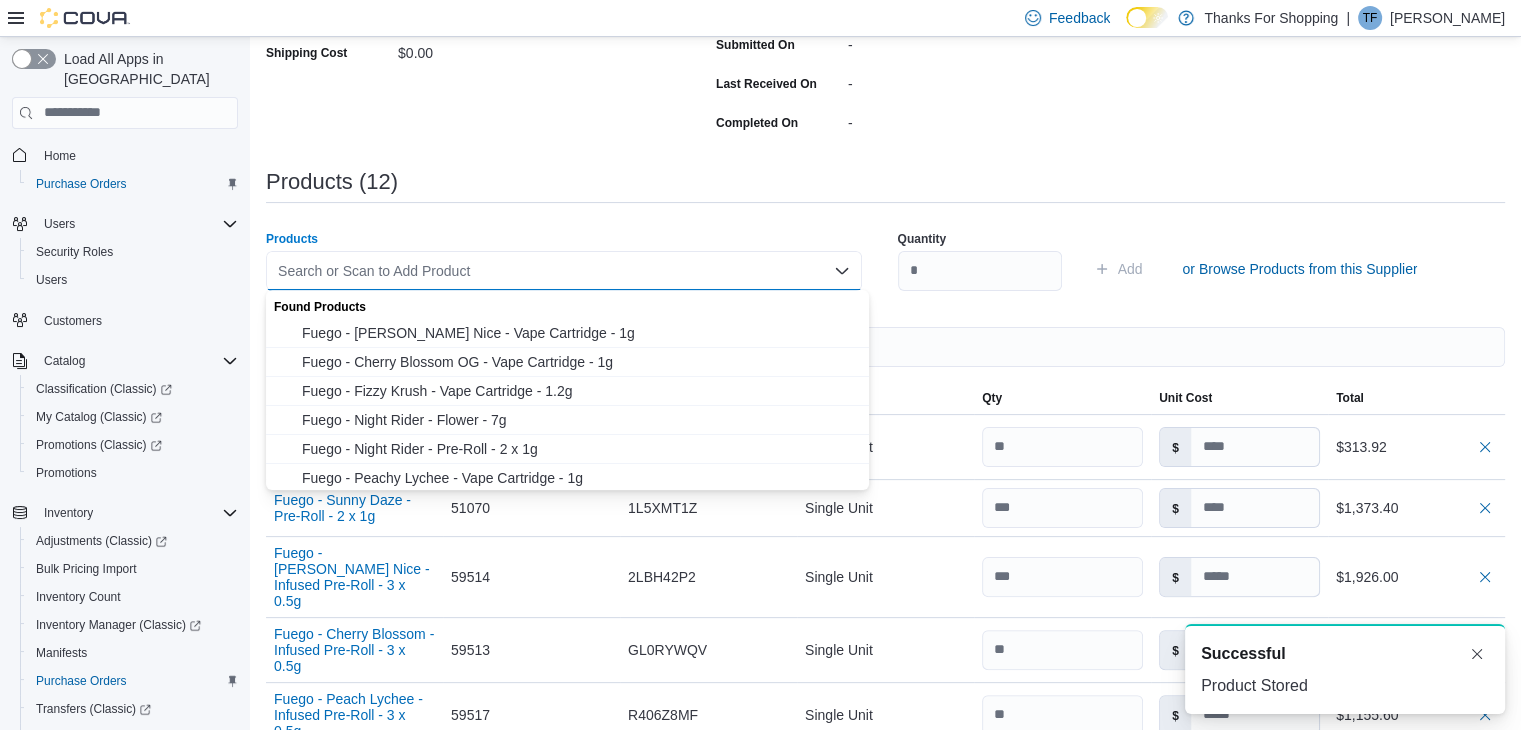 paste on "*****" 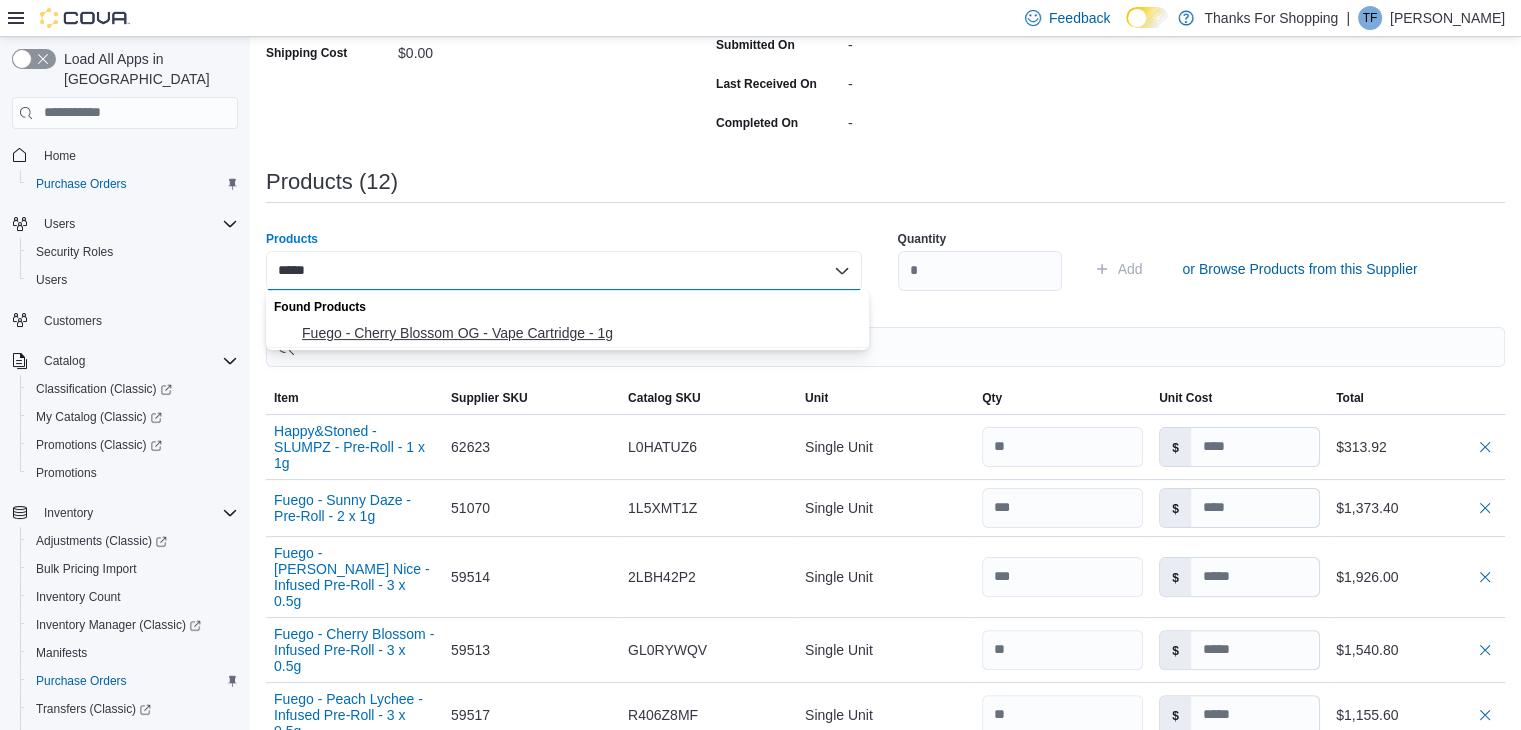 type on "*****" 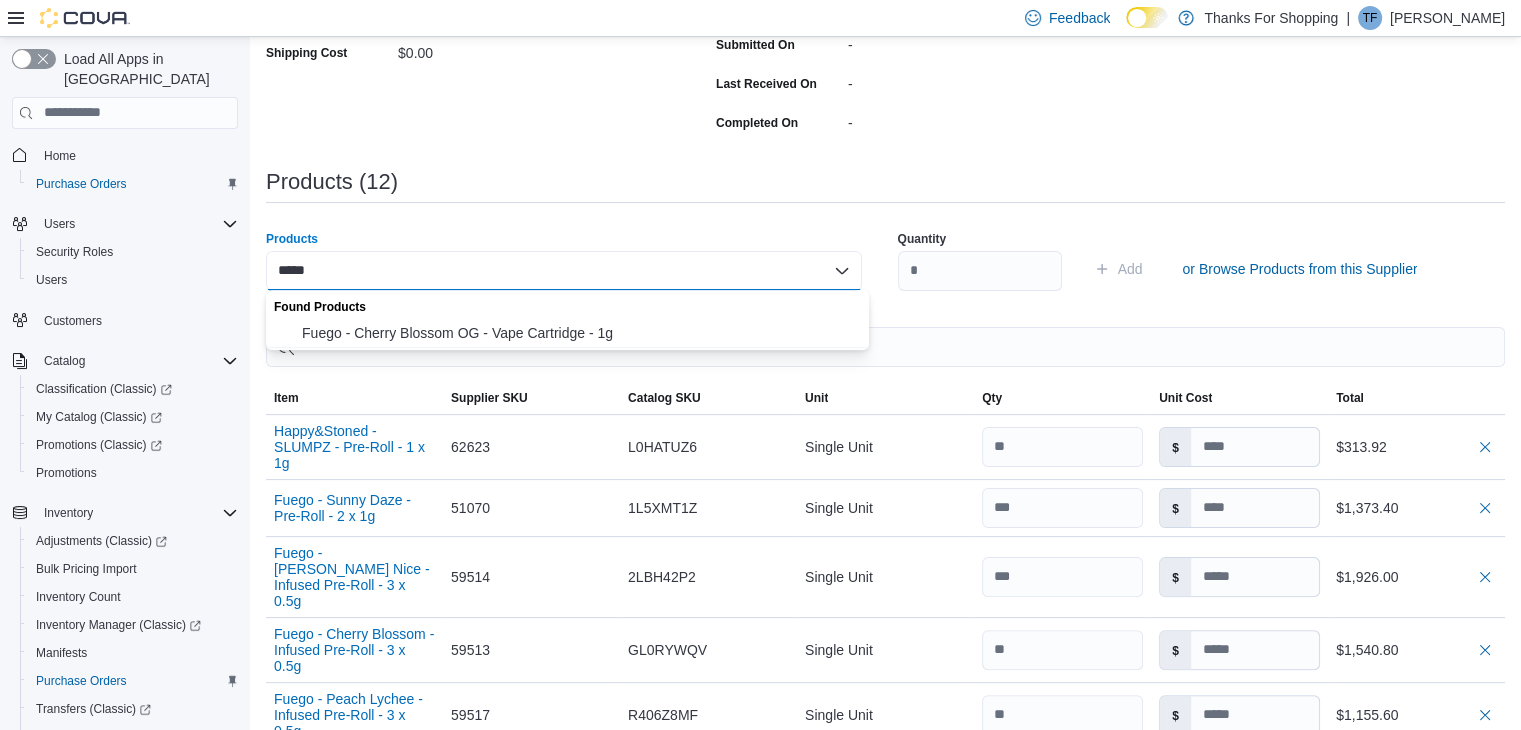 type 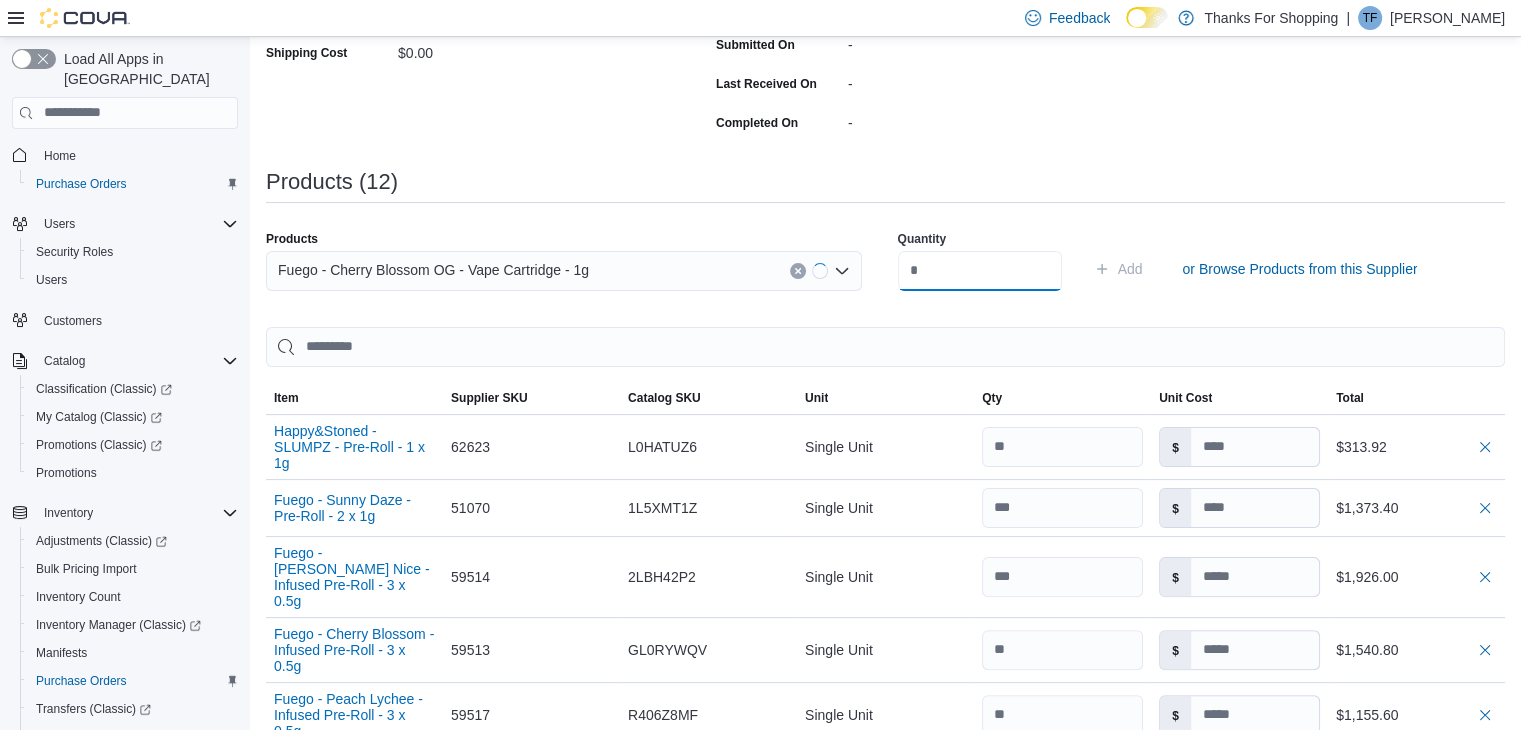 click at bounding box center [980, 271] 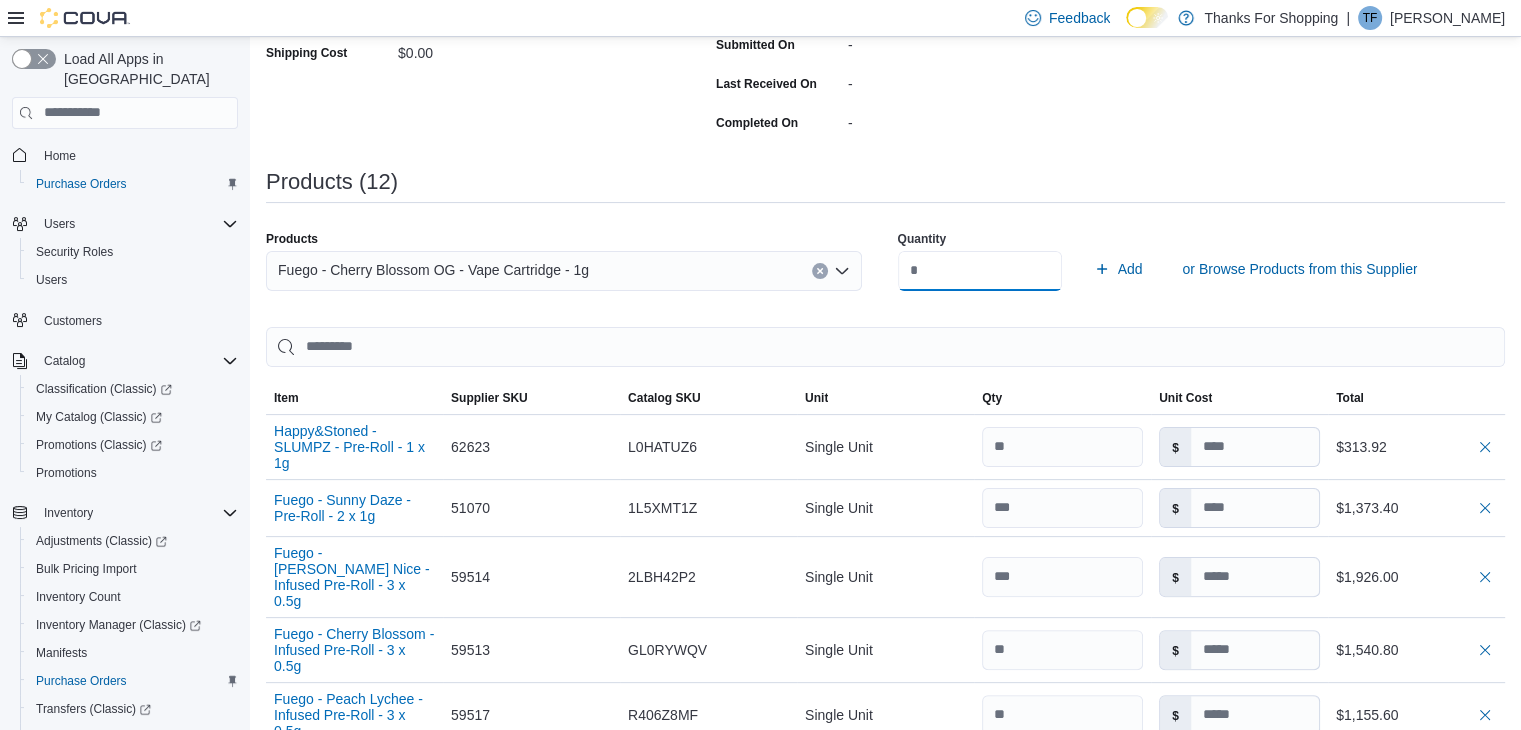 type on "**" 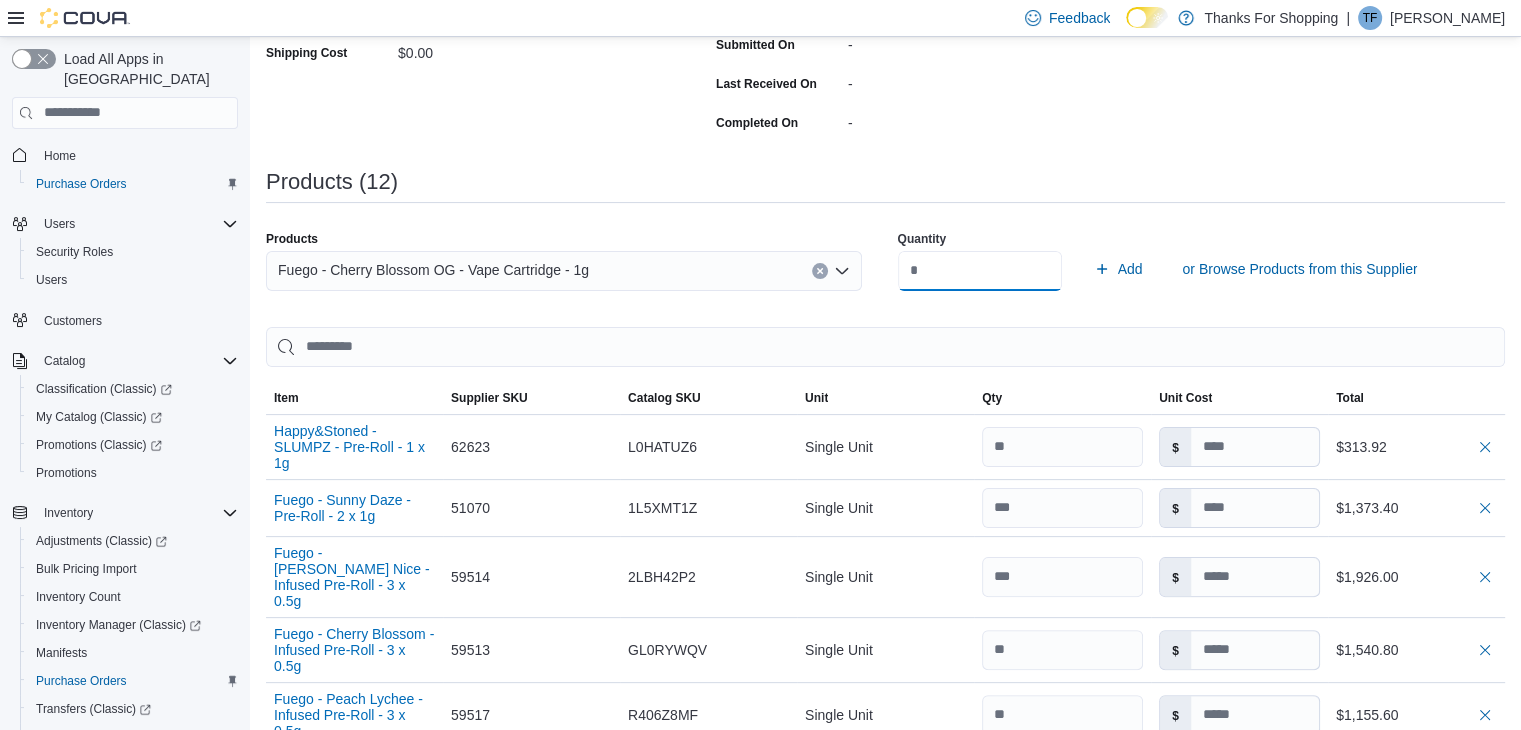 click on "Add" at bounding box center (1118, 269) 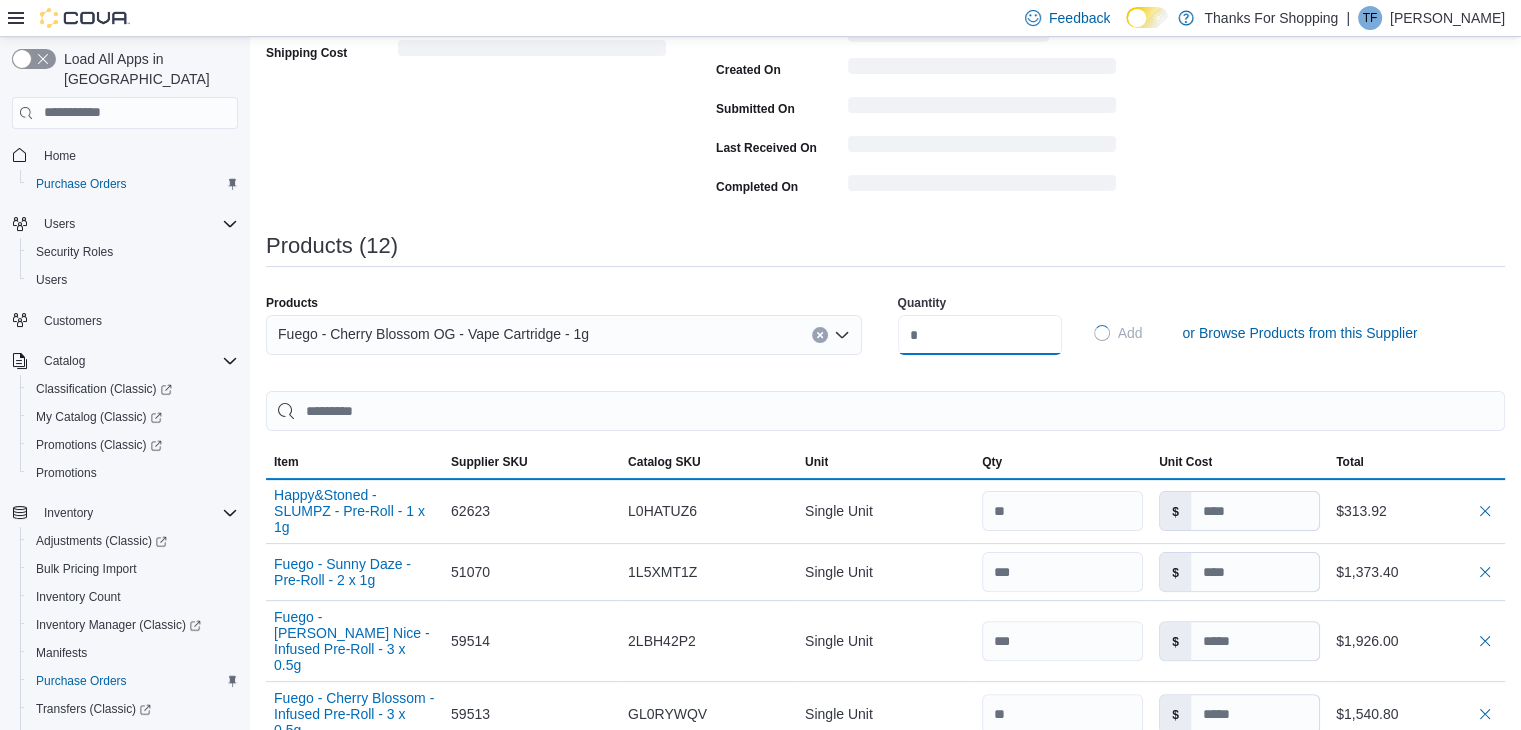 type 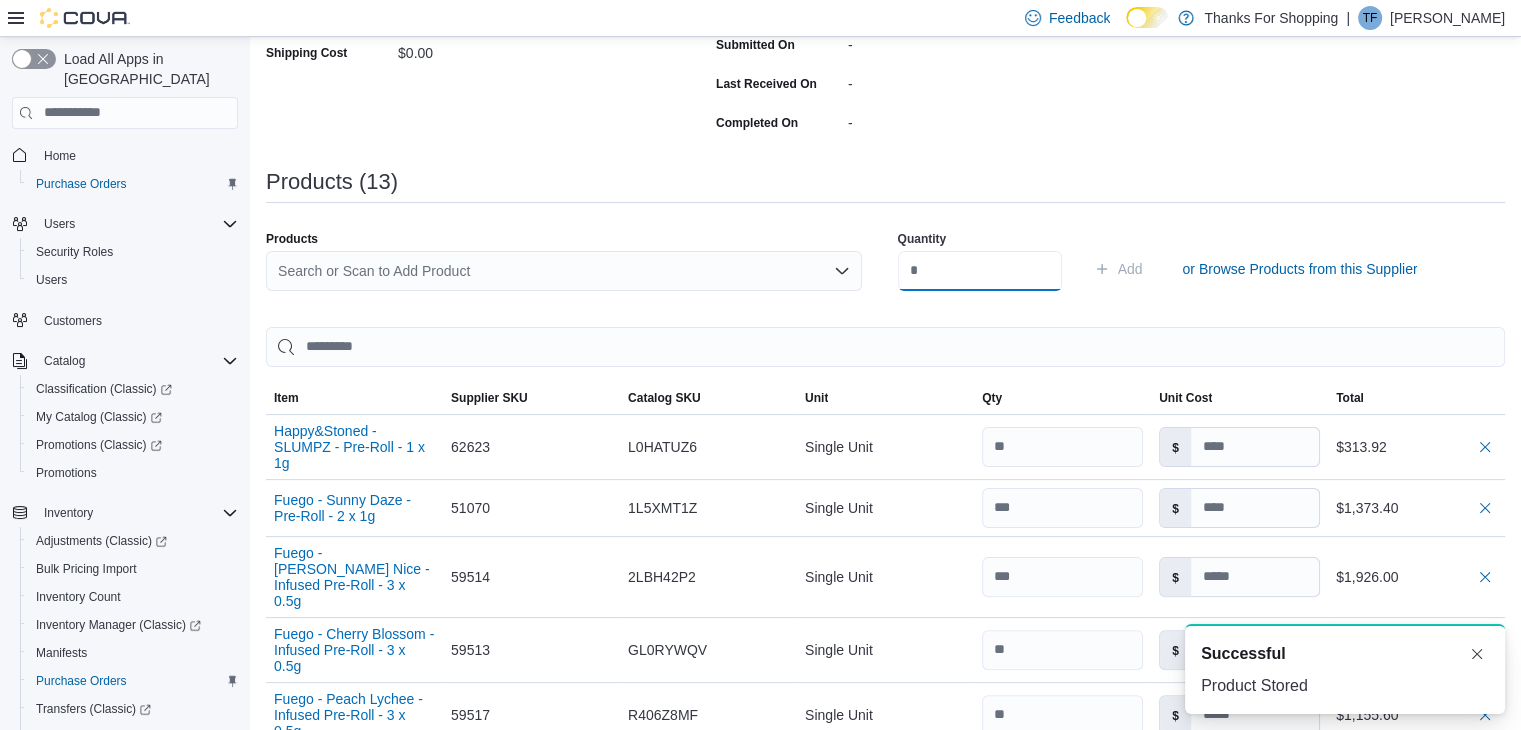scroll, scrollTop: 0, scrollLeft: 0, axis: both 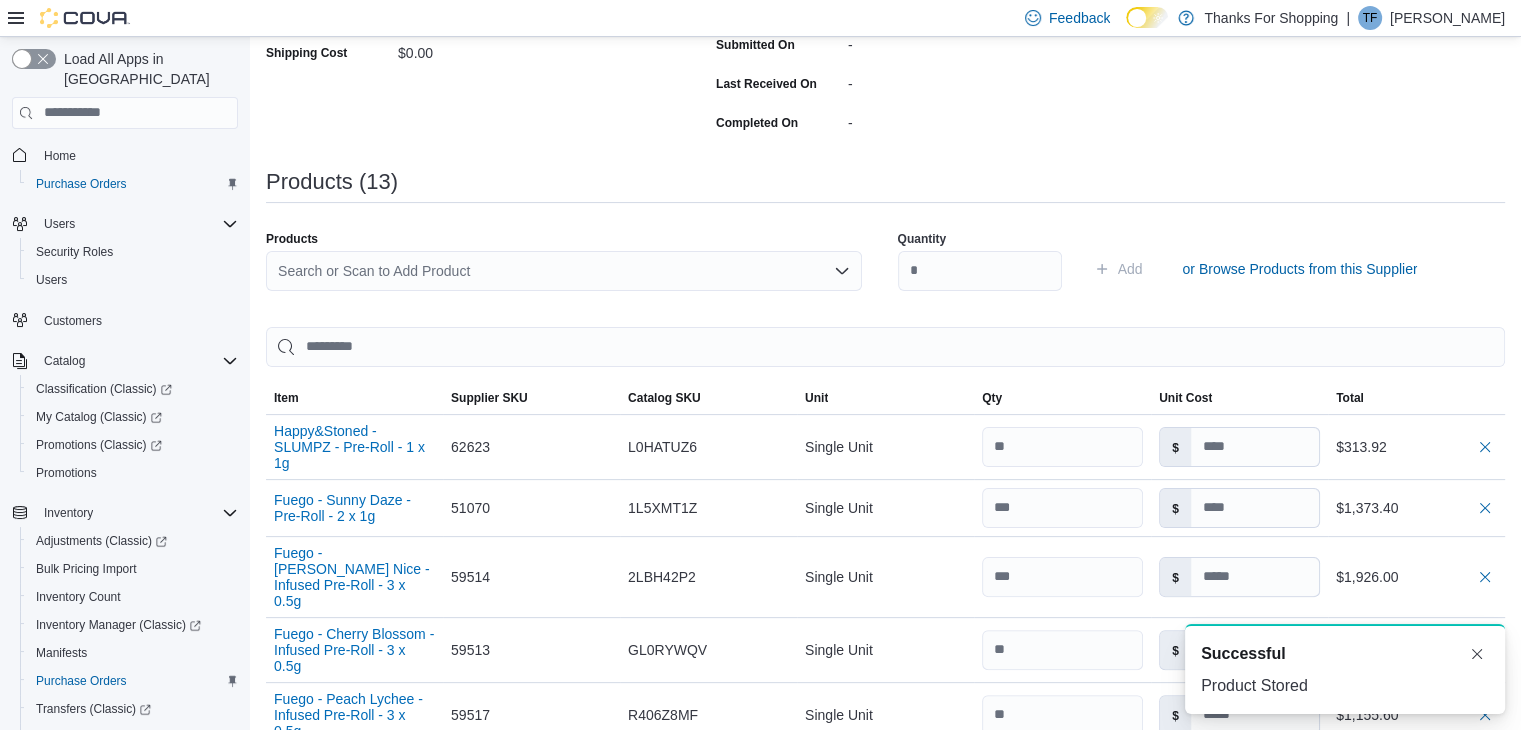 click on "Search or Scan to Add Product" at bounding box center (564, 271) 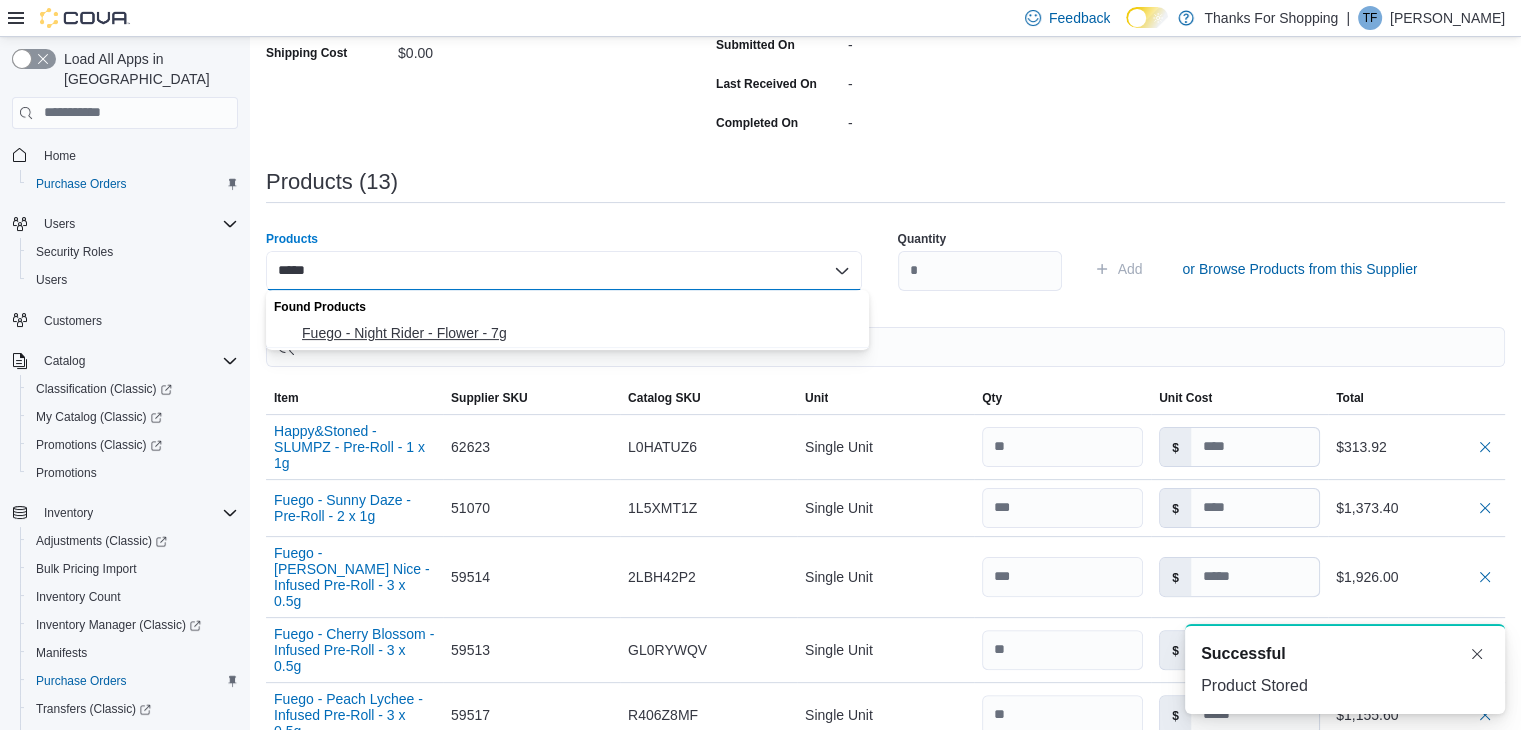 type on "*****" 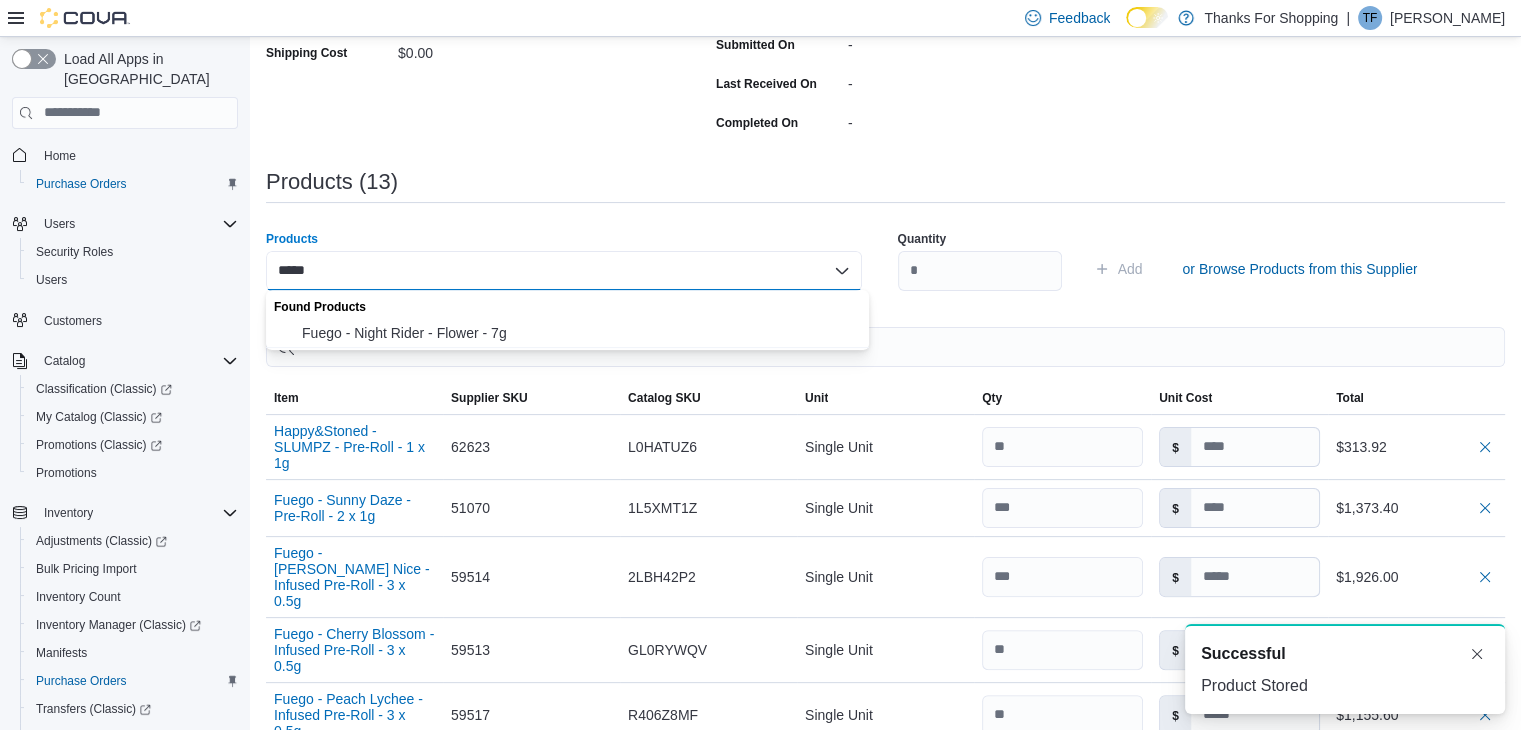 type 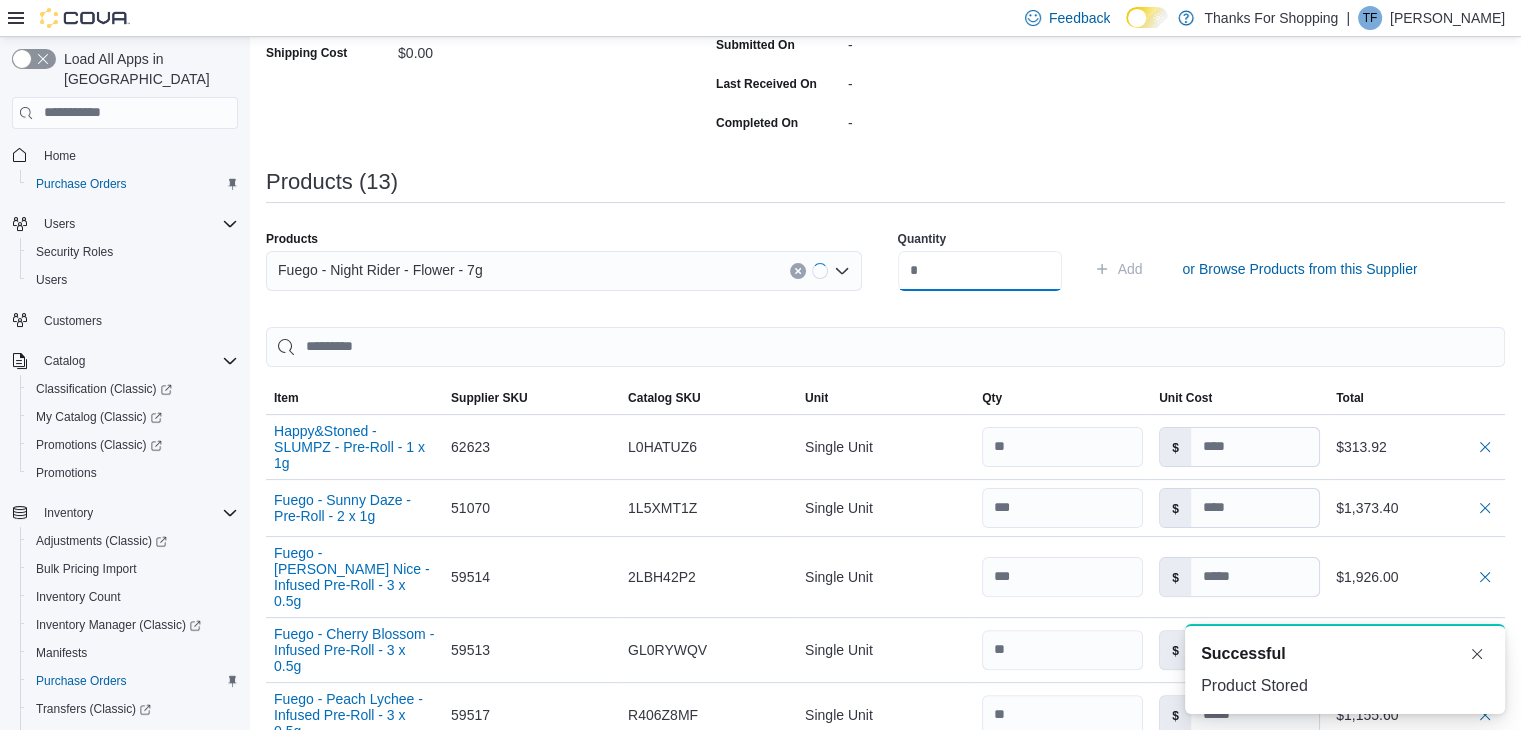 click at bounding box center (980, 271) 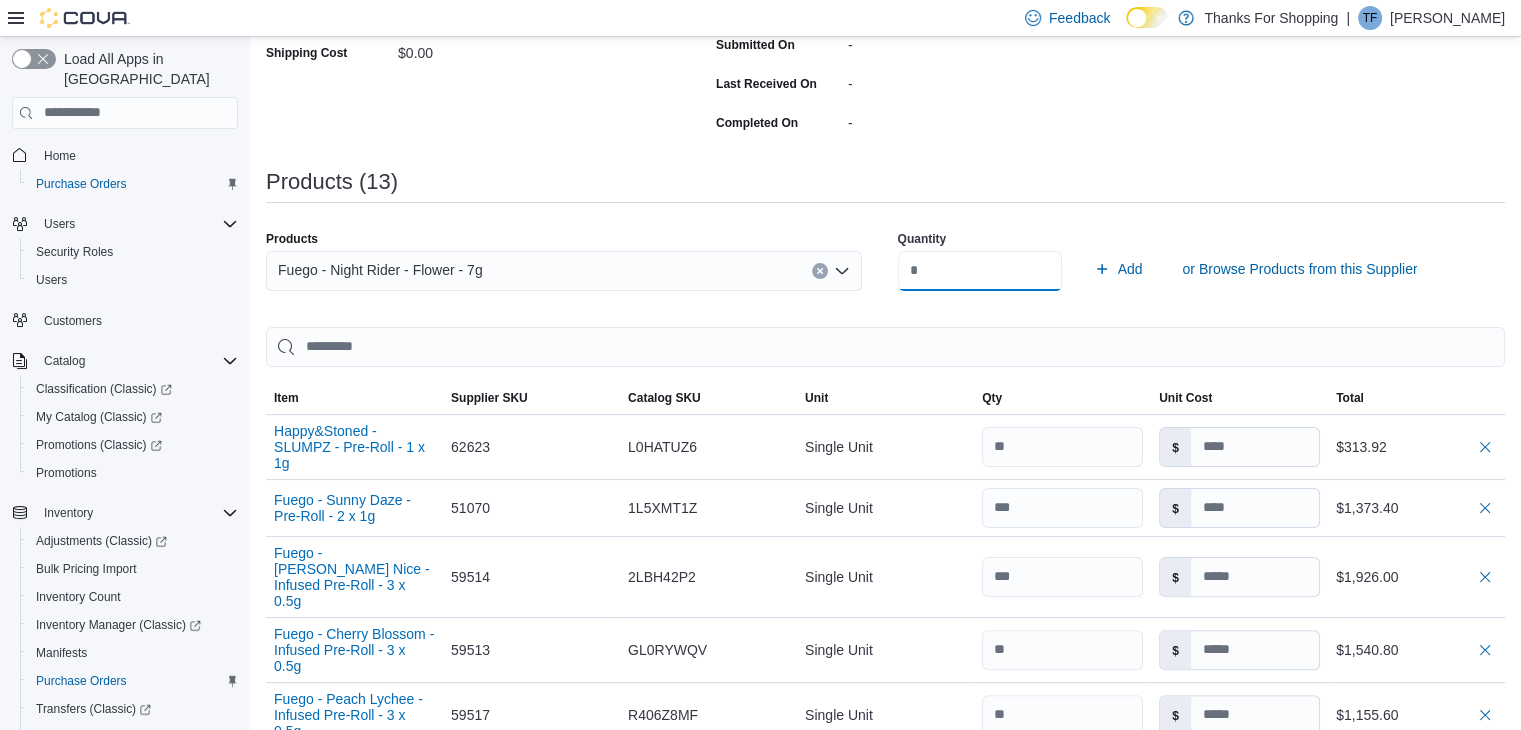 type on "*" 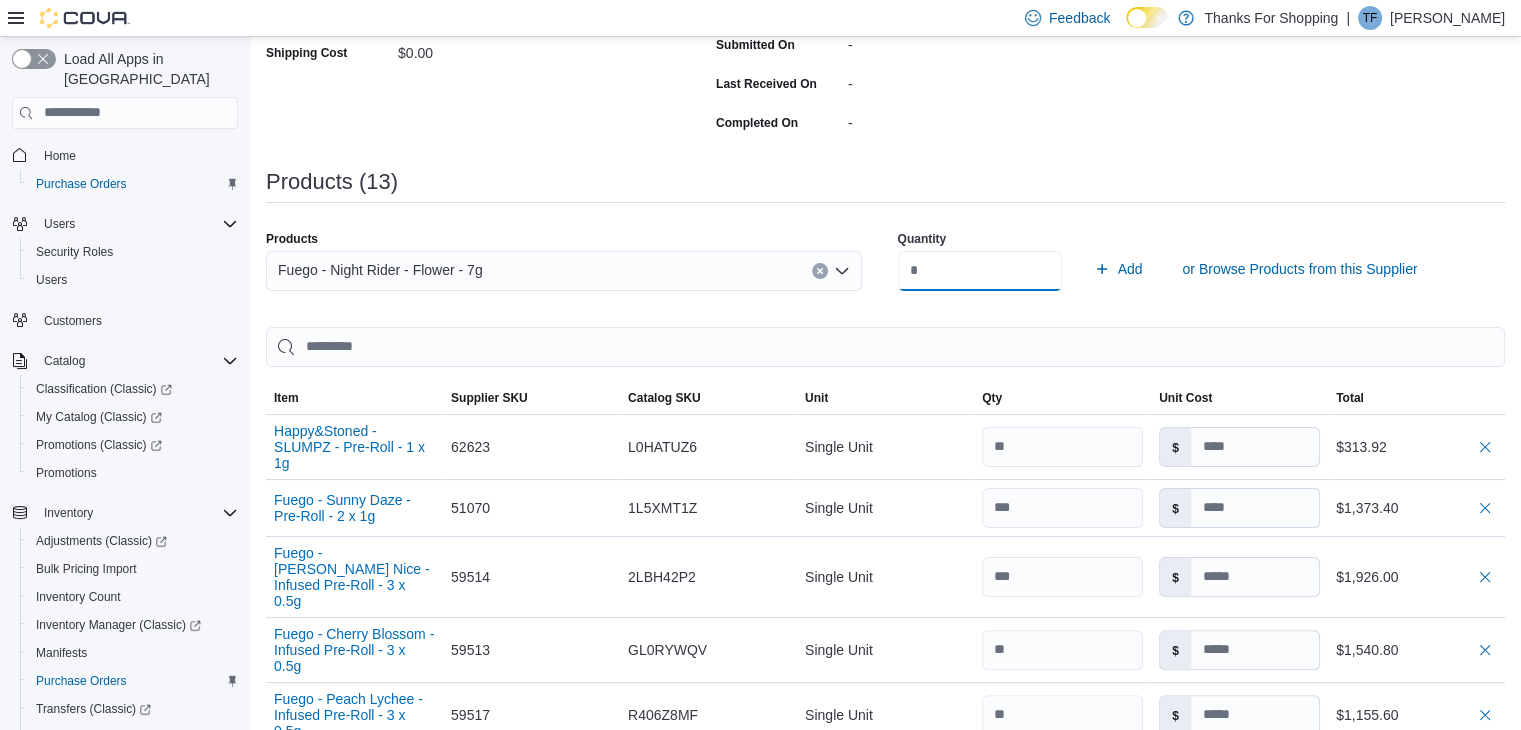 click on "Add" at bounding box center (1118, 269) 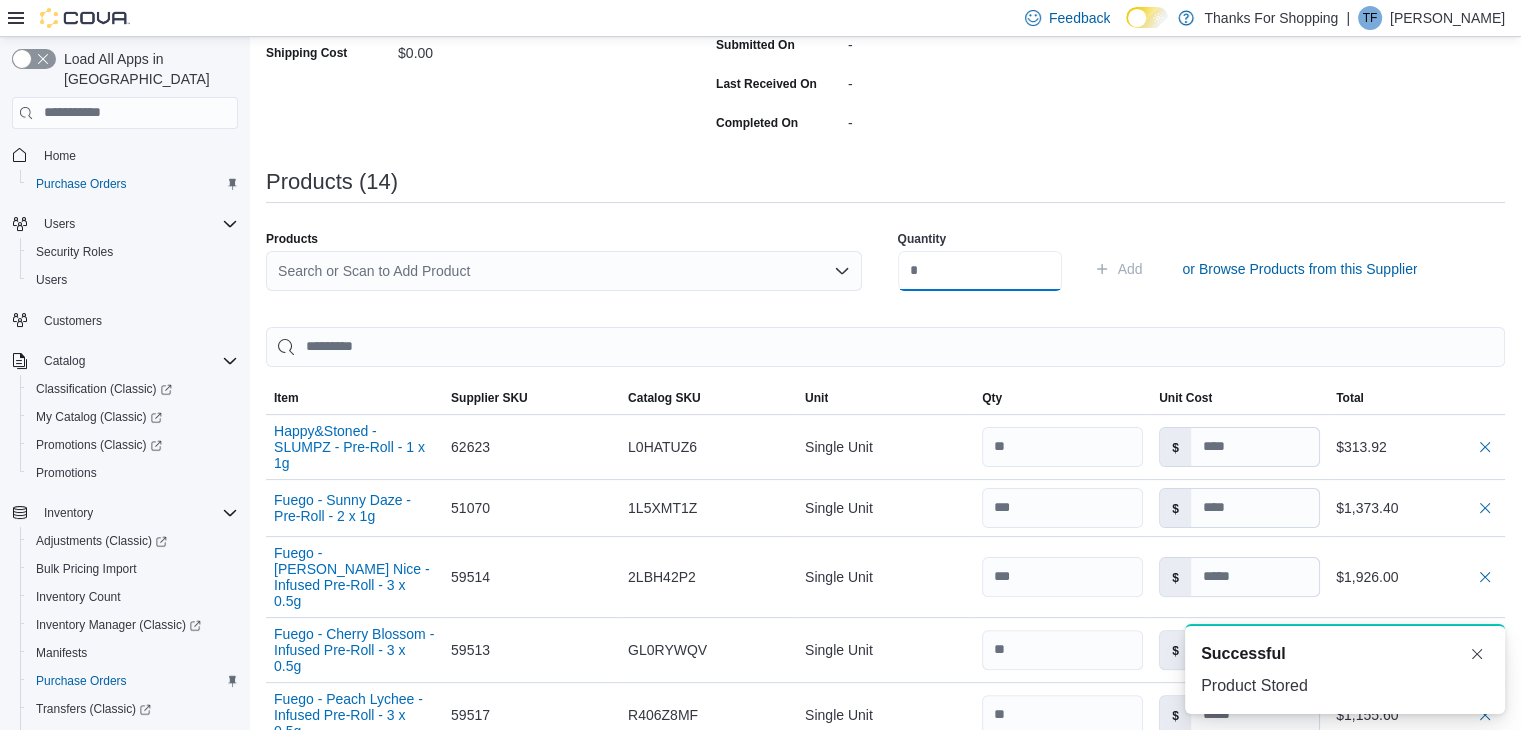 type 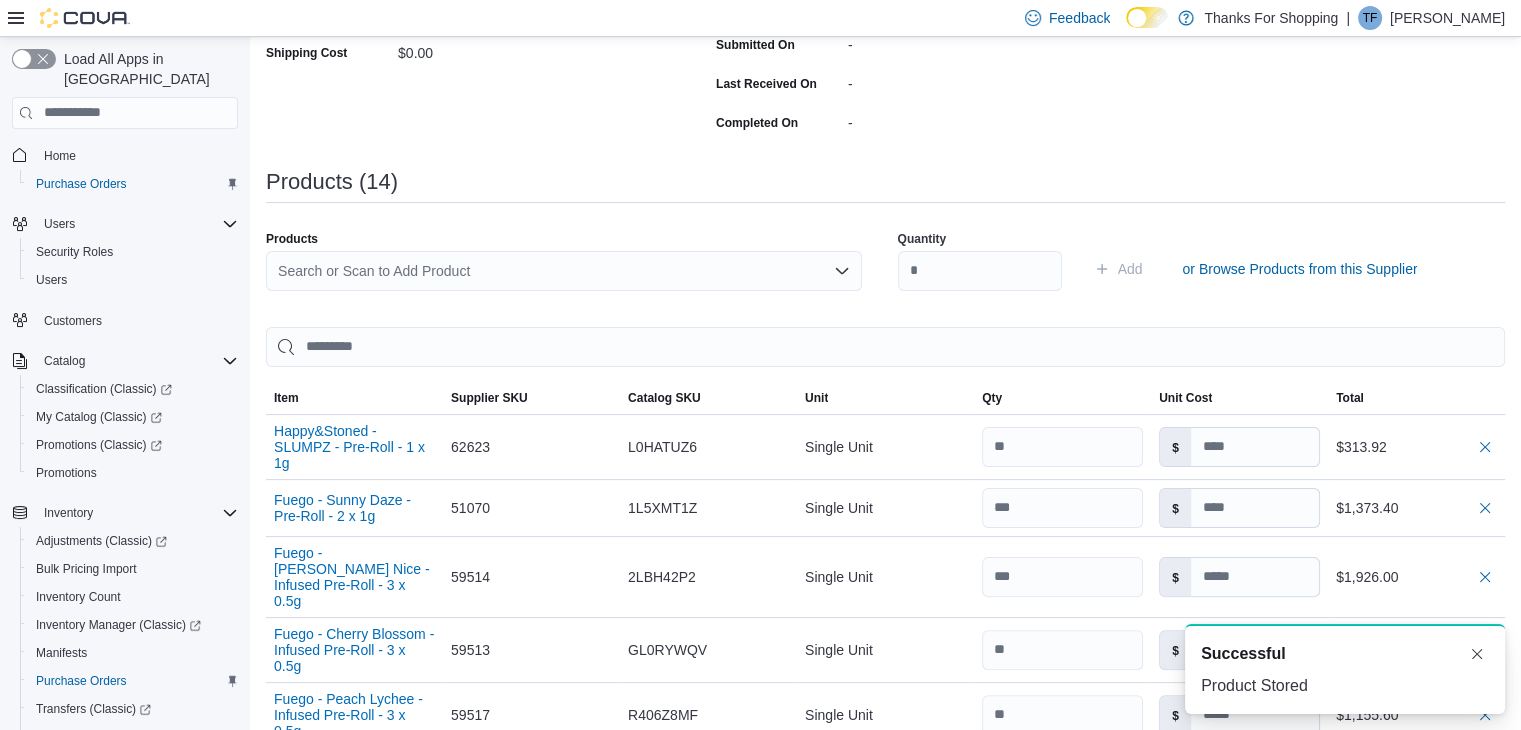 scroll, scrollTop: 0, scrollLeft: 0, axis: both 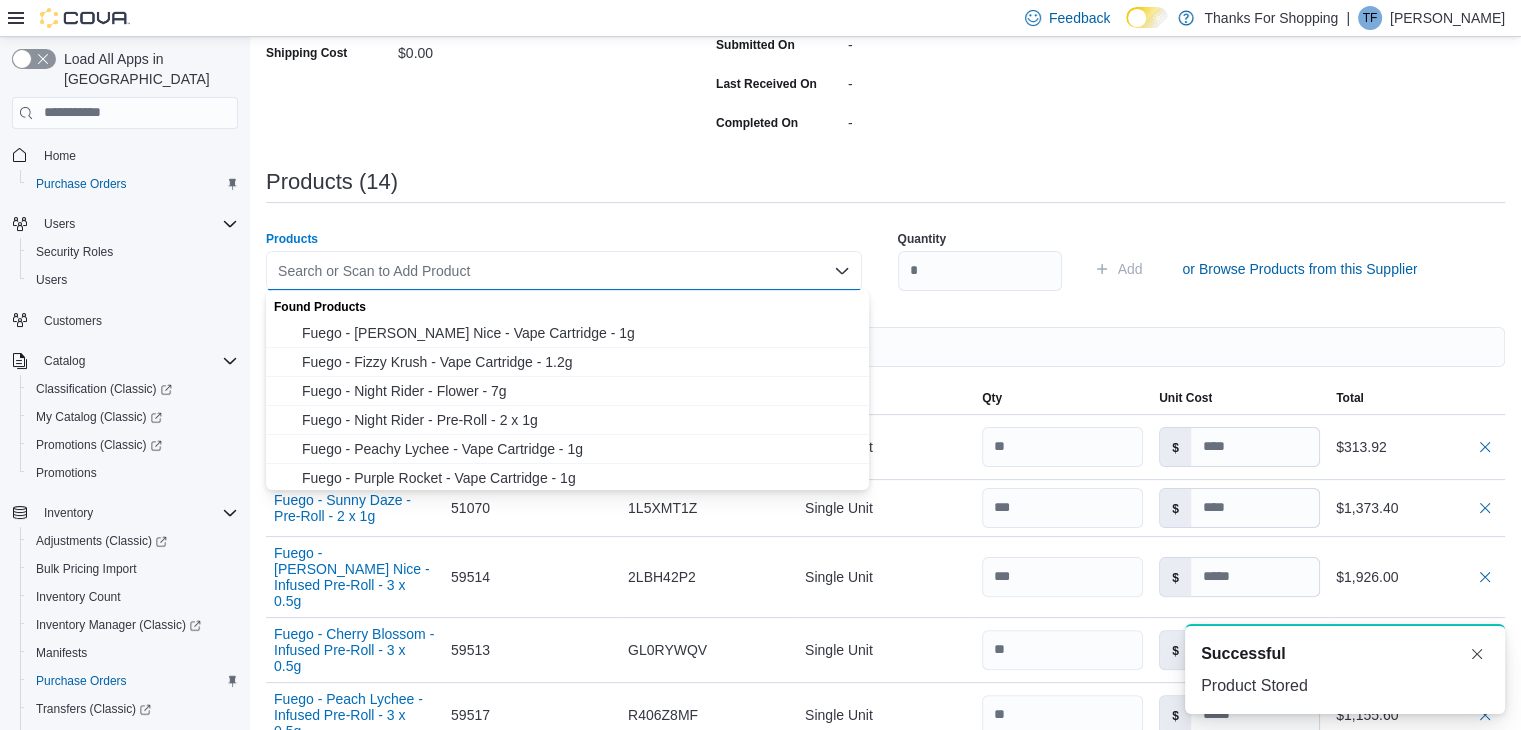 paste on "*****" 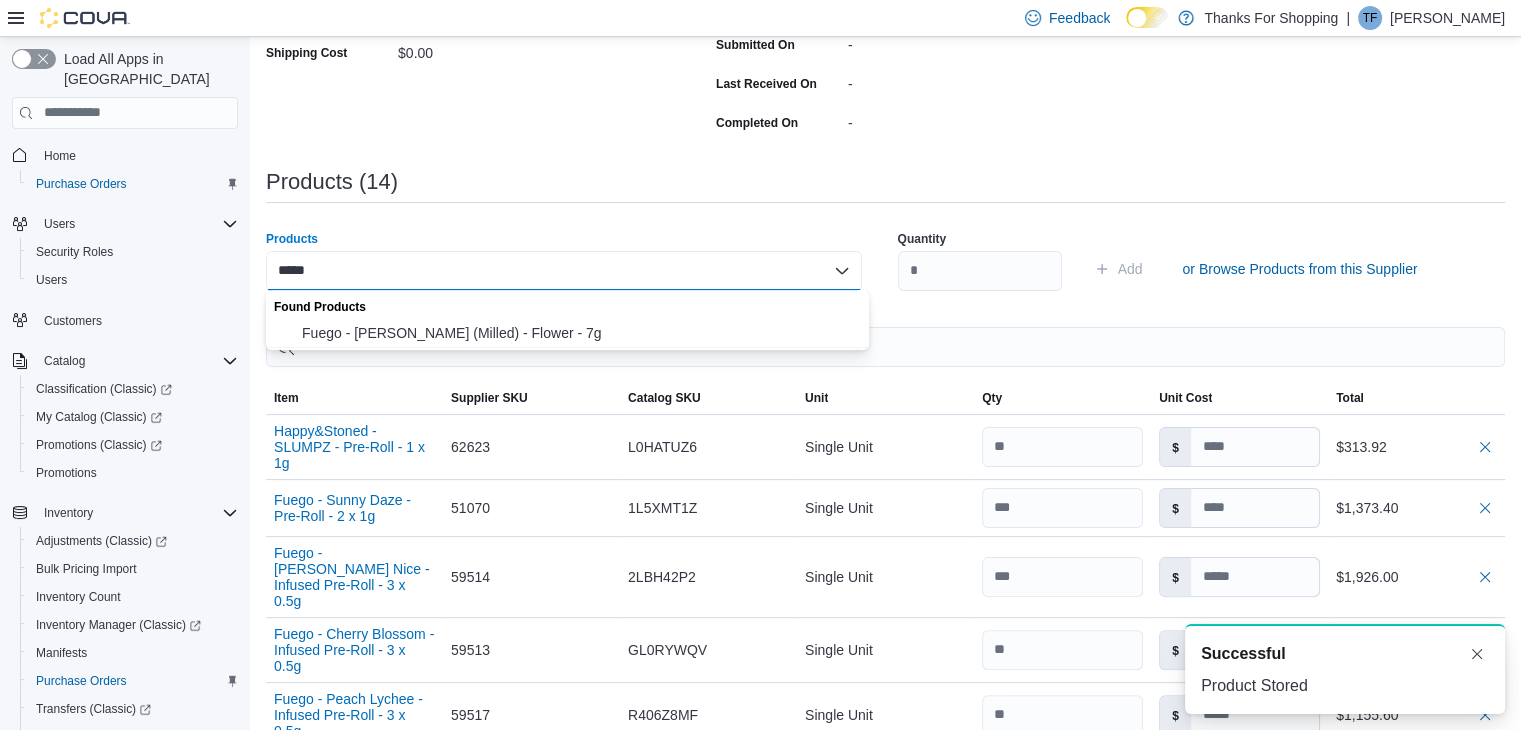 type on "*****" 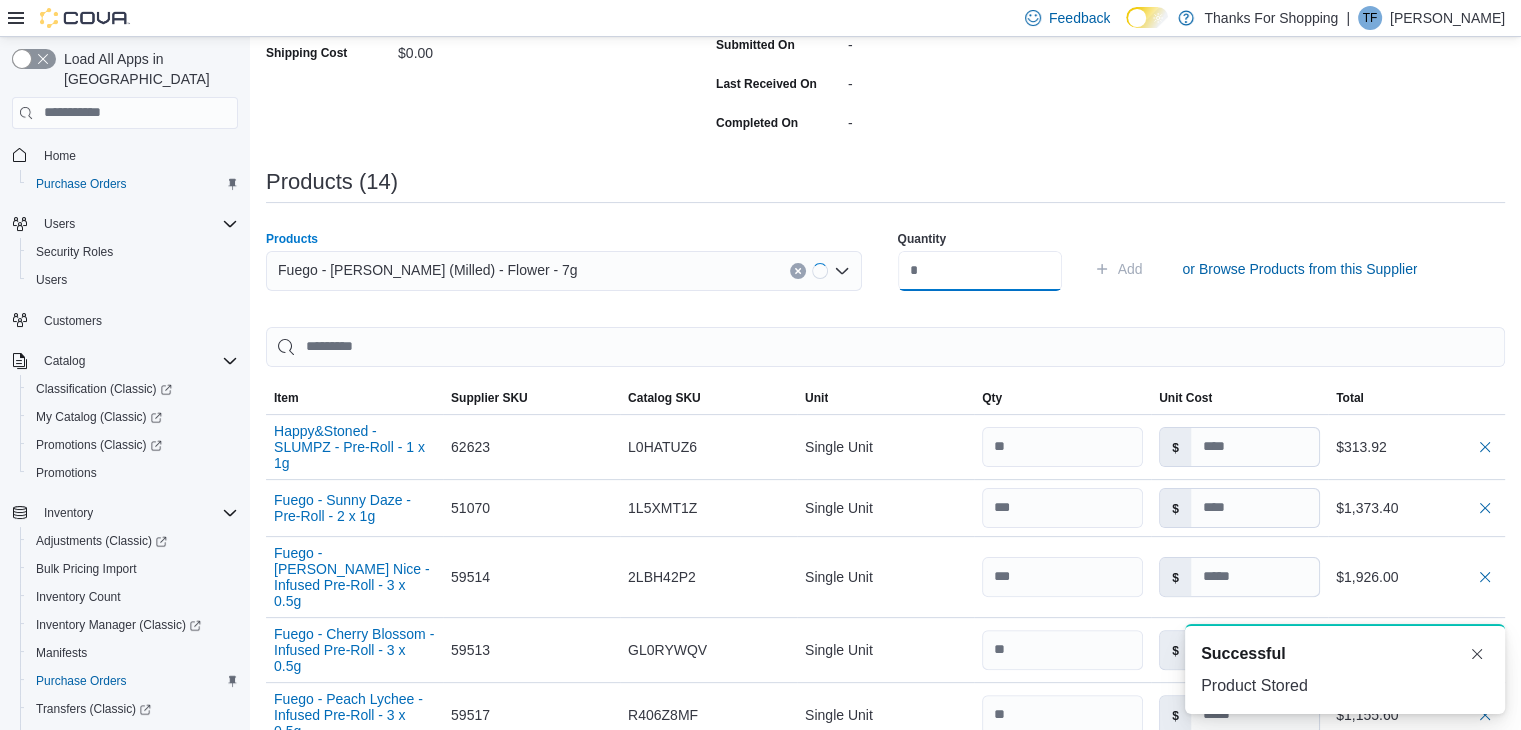 click at bounding box center [980, 271] 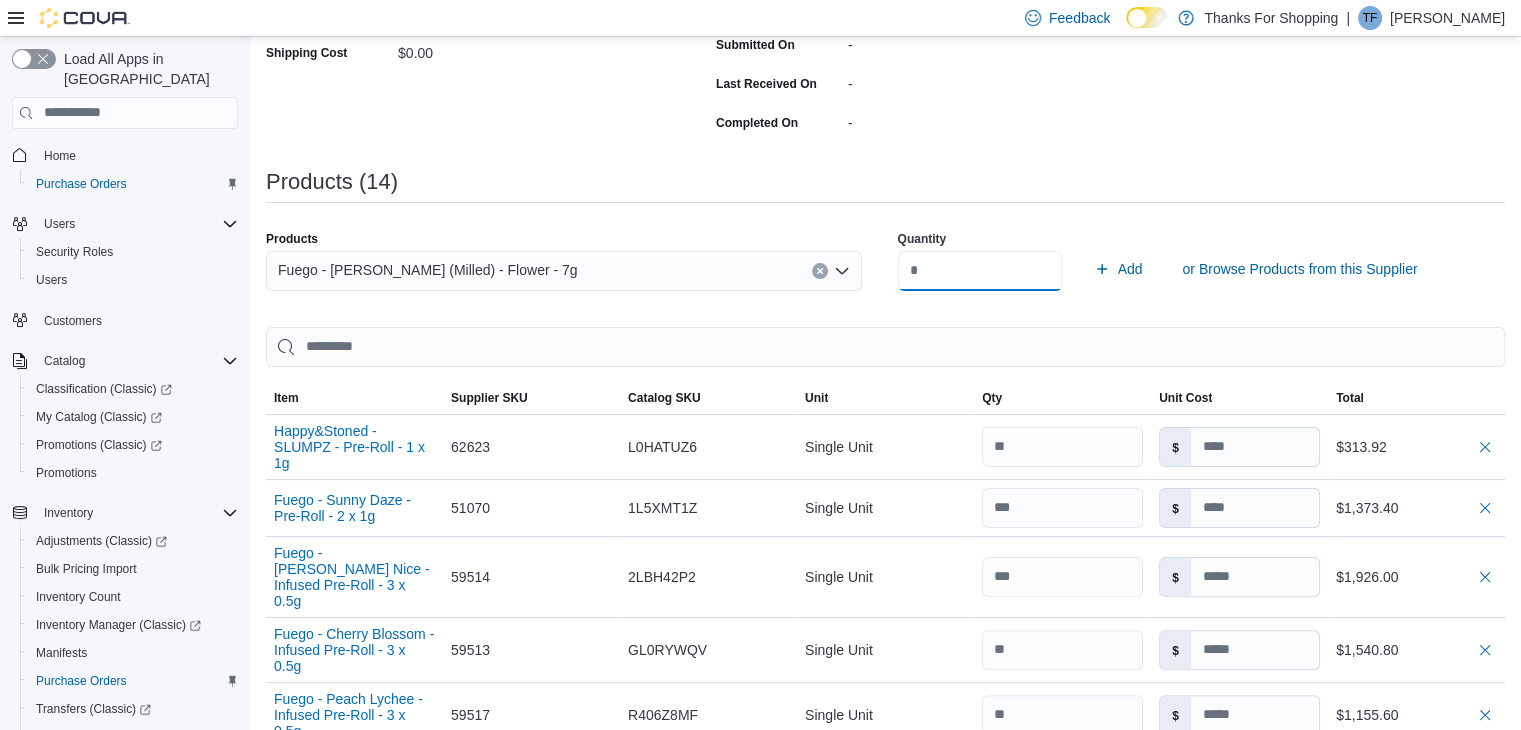 type on "**" 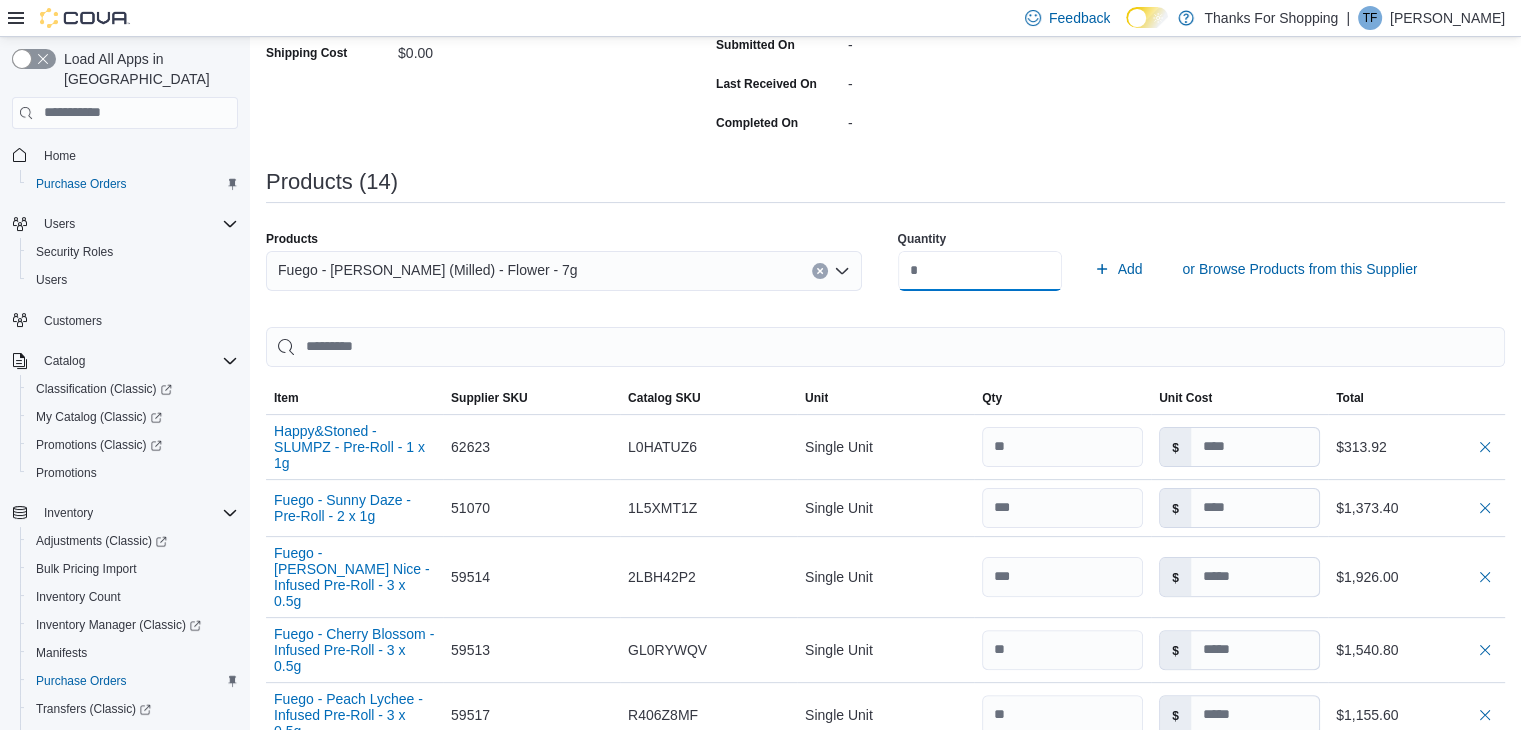 click on "Add" at bounding box center (1118, 269) 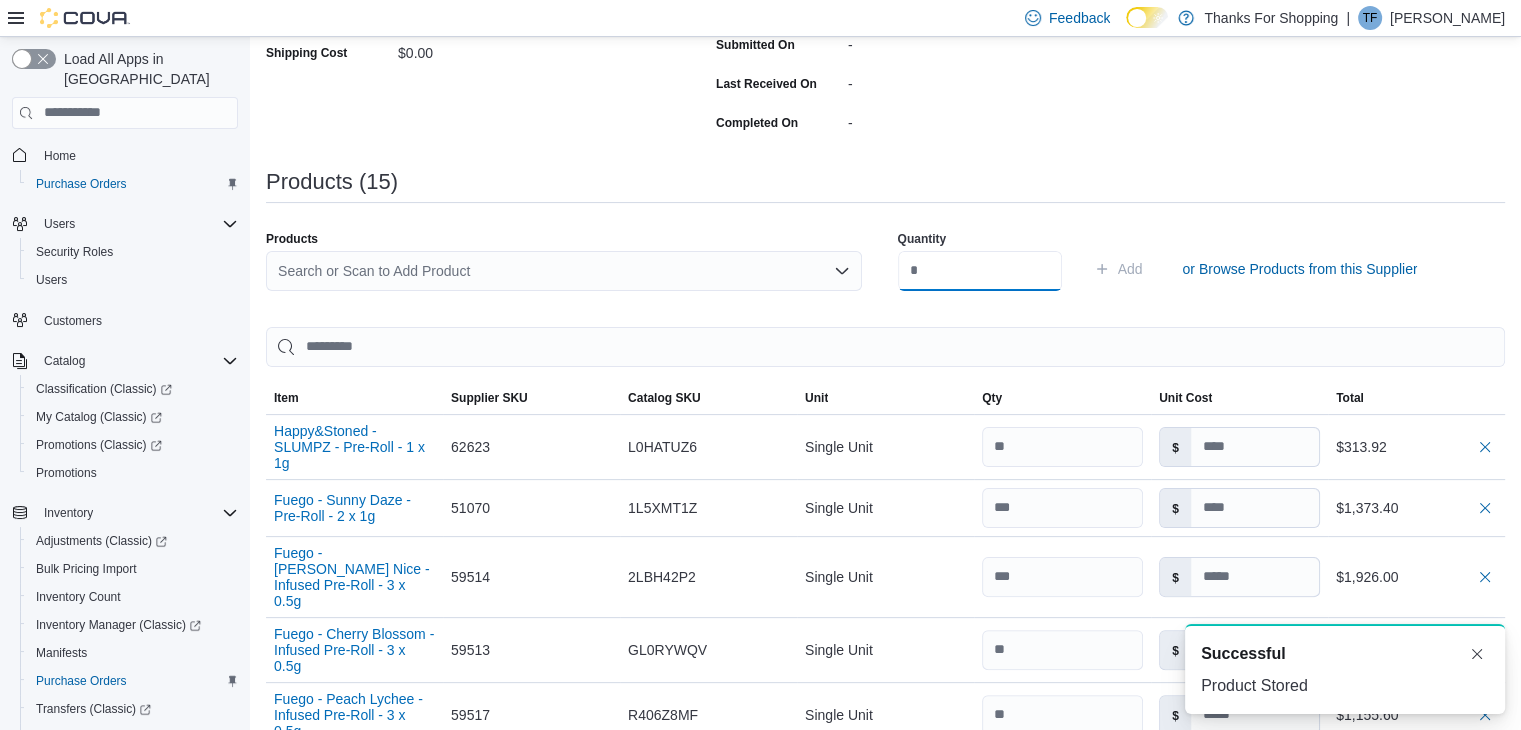 type 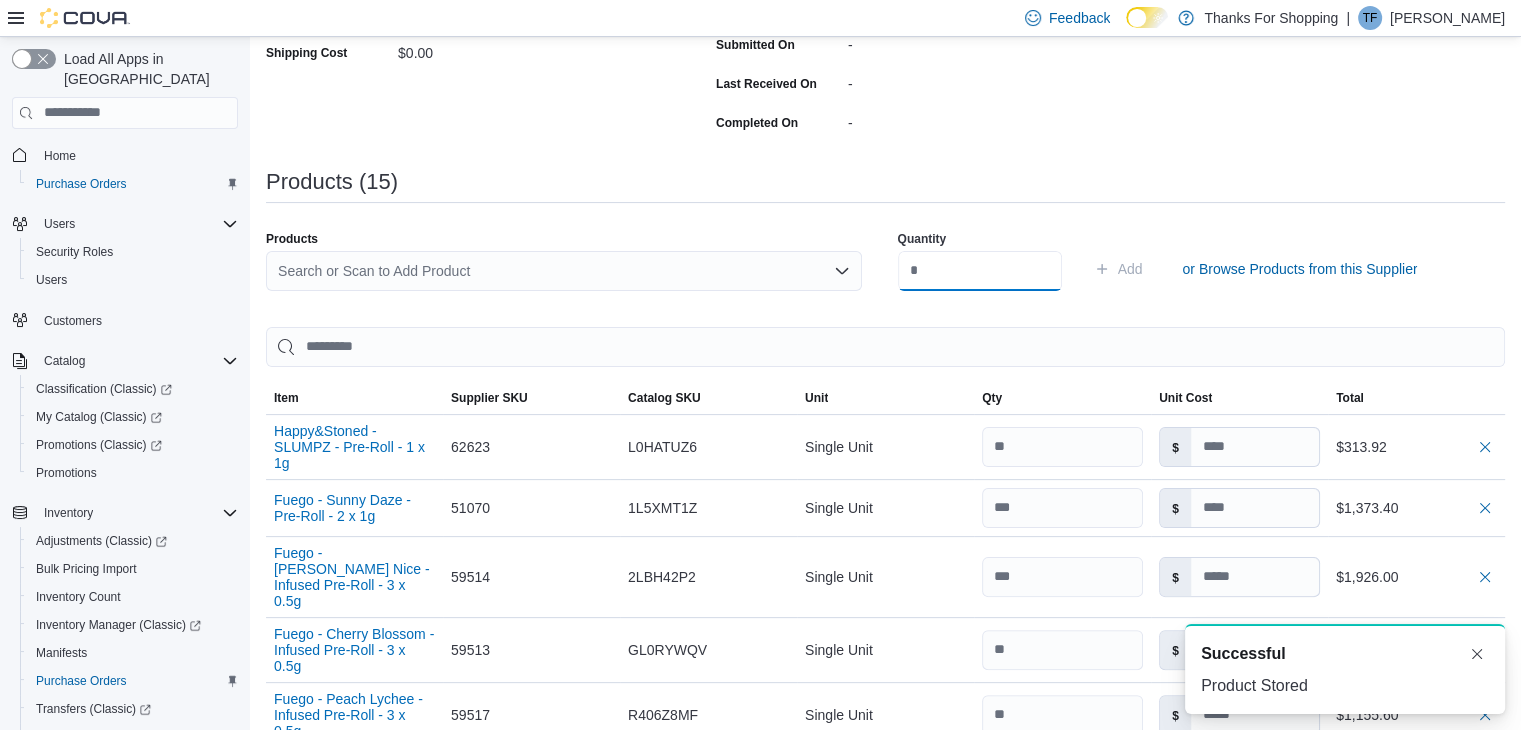 scroll, scrollTop: 0, scrollLeft: 0, axis: both 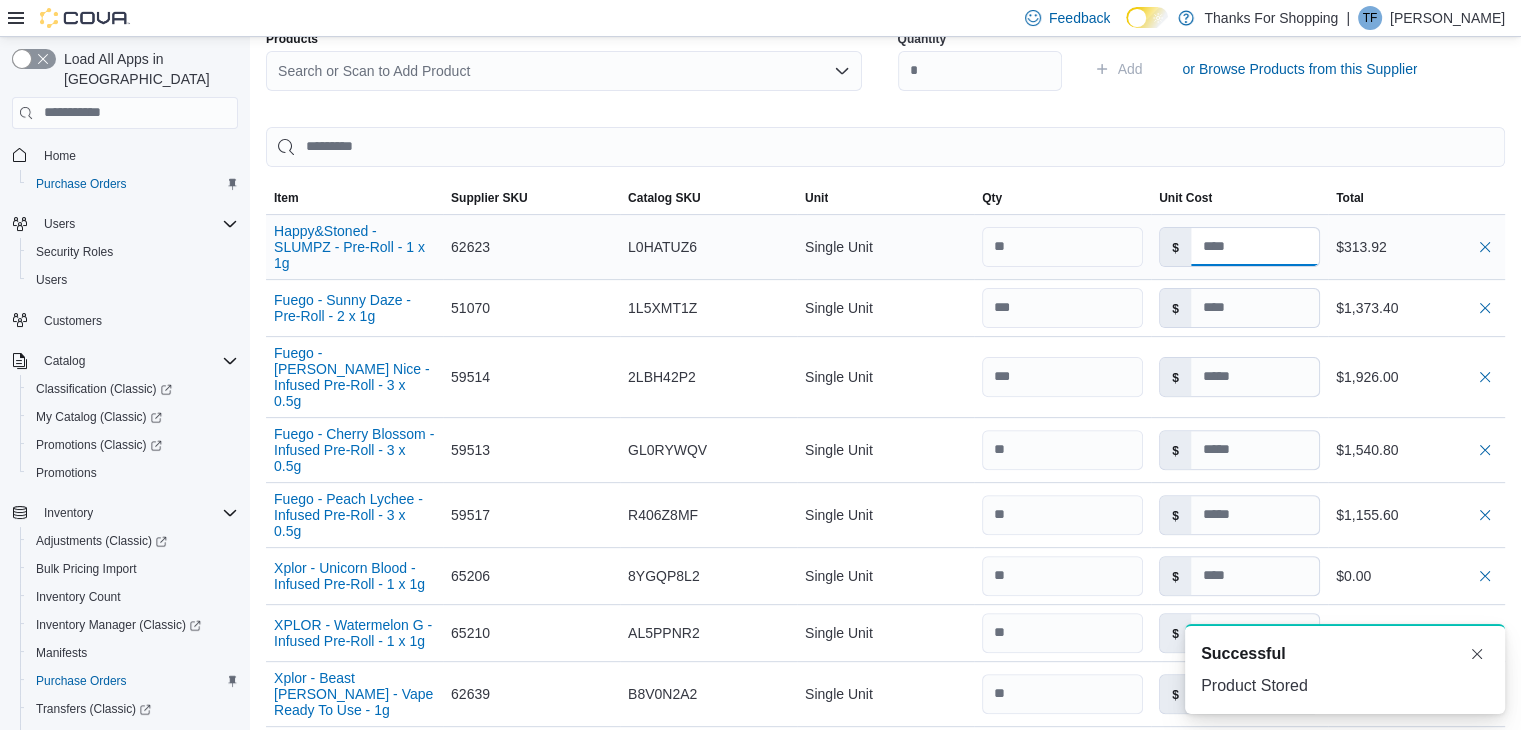 click at bounding box center (1255, 247) 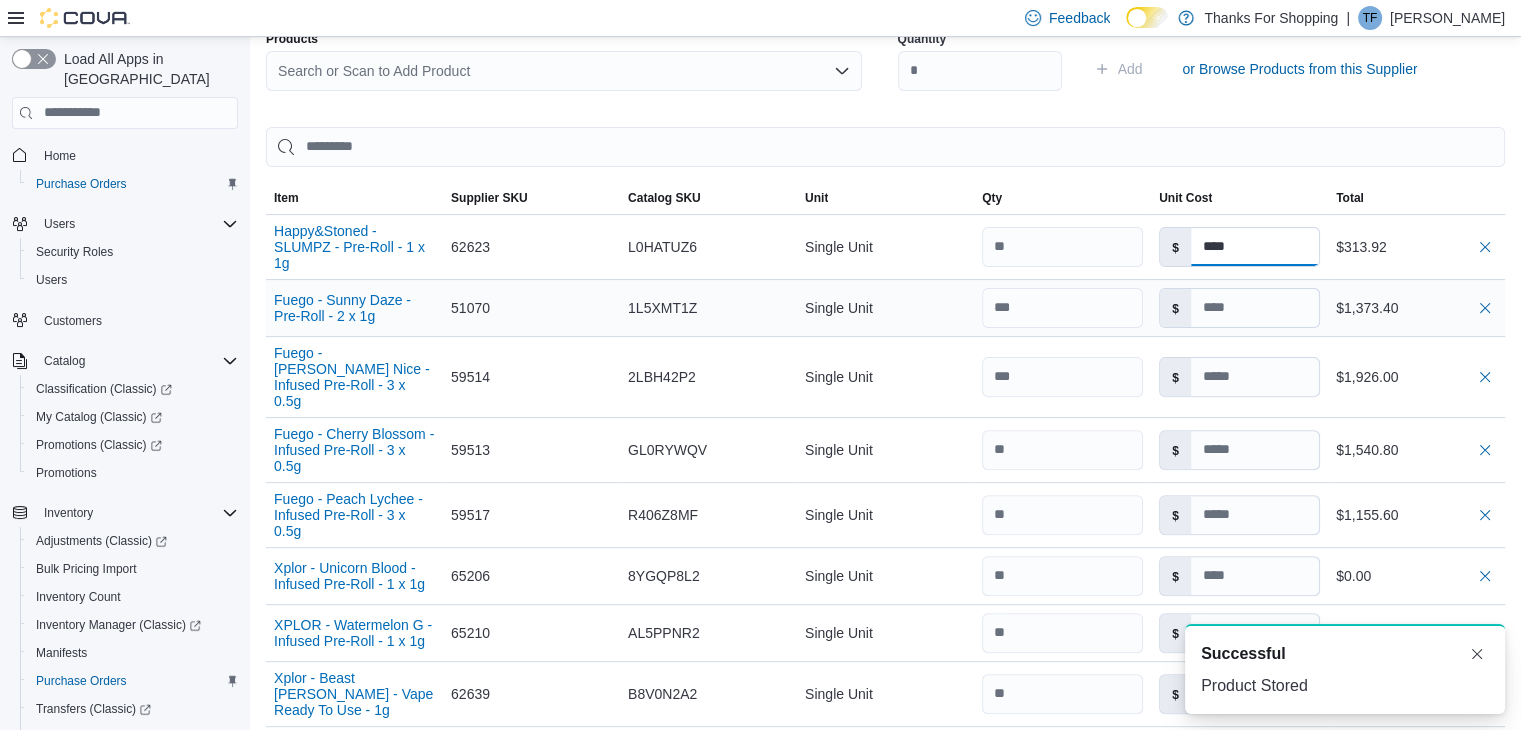 type on "****" 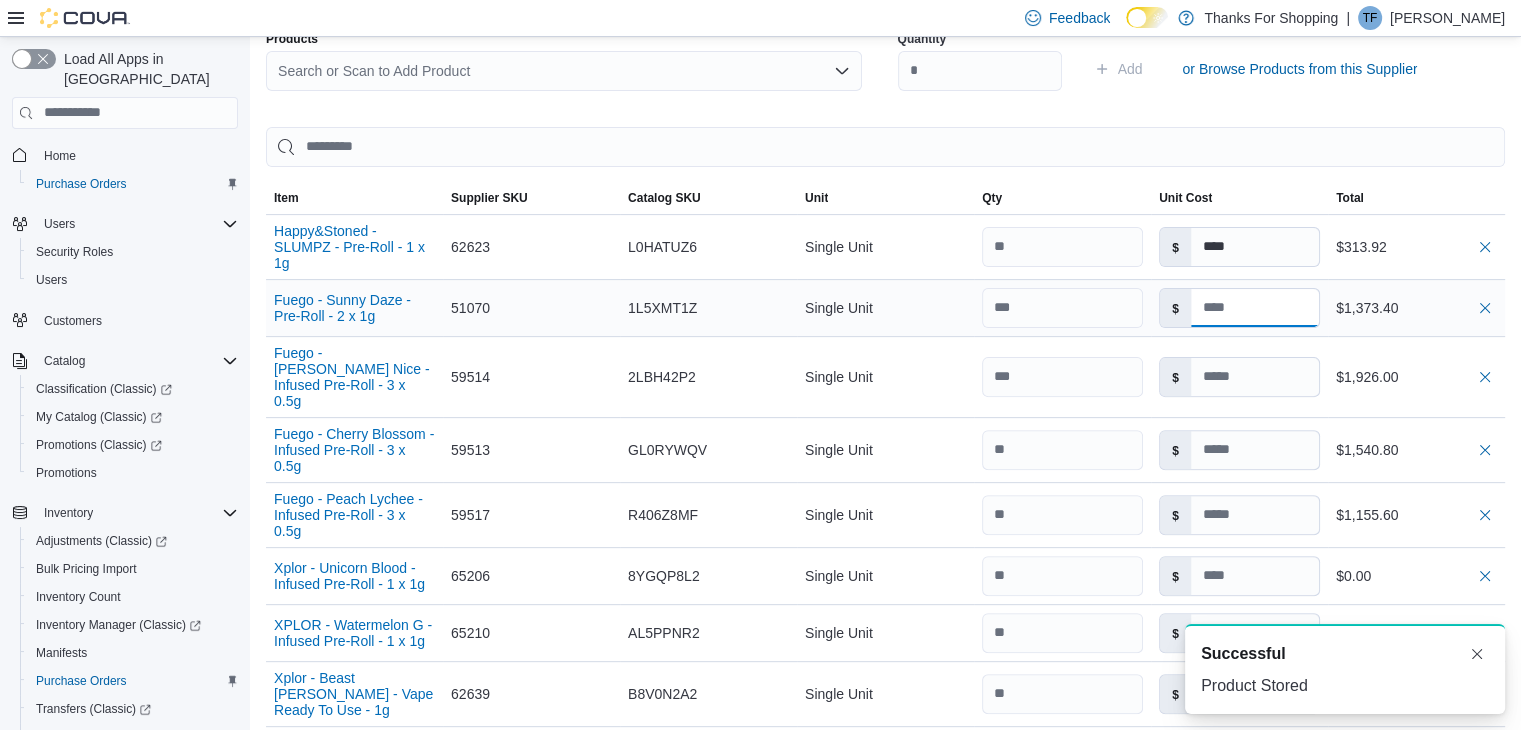 click at bounding box center [1255, 308] 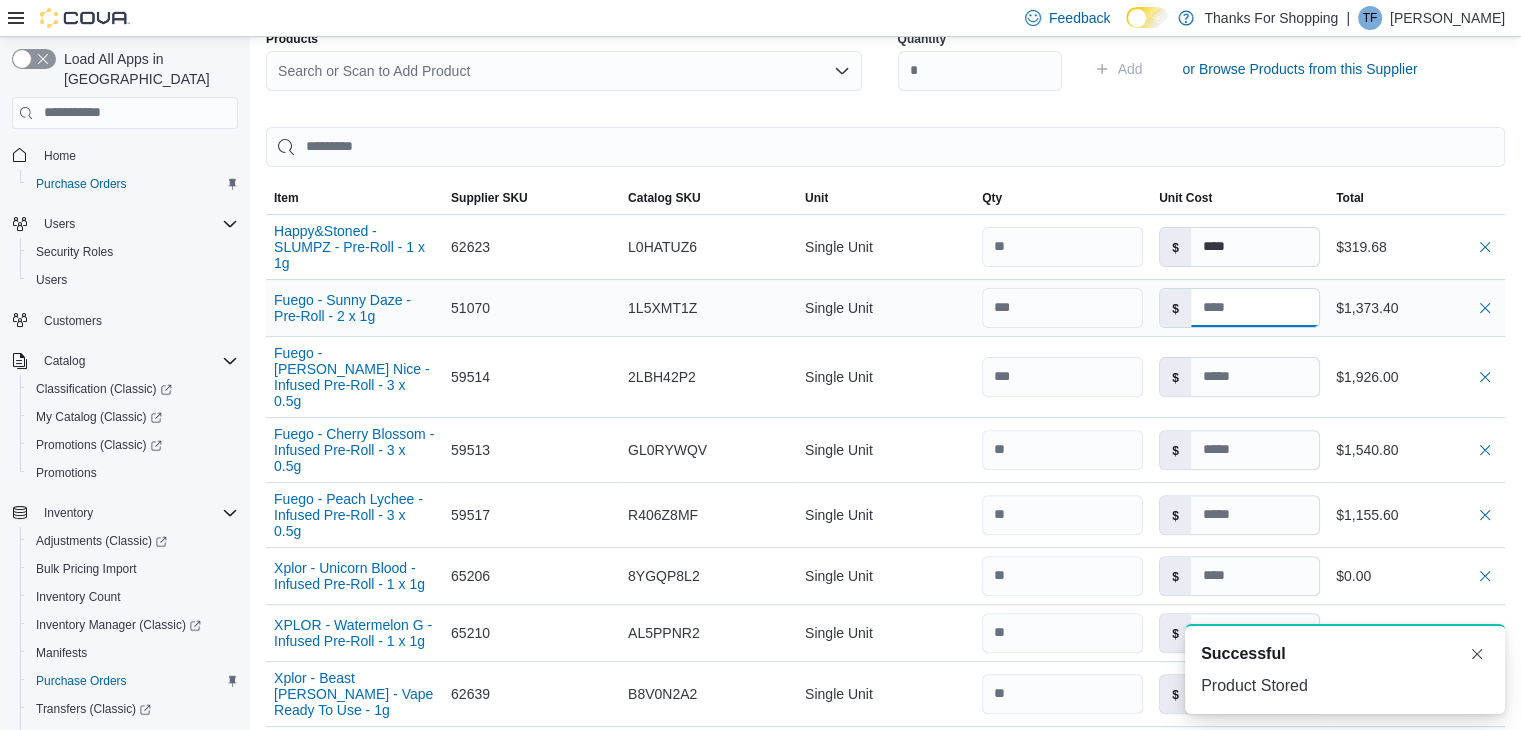 type 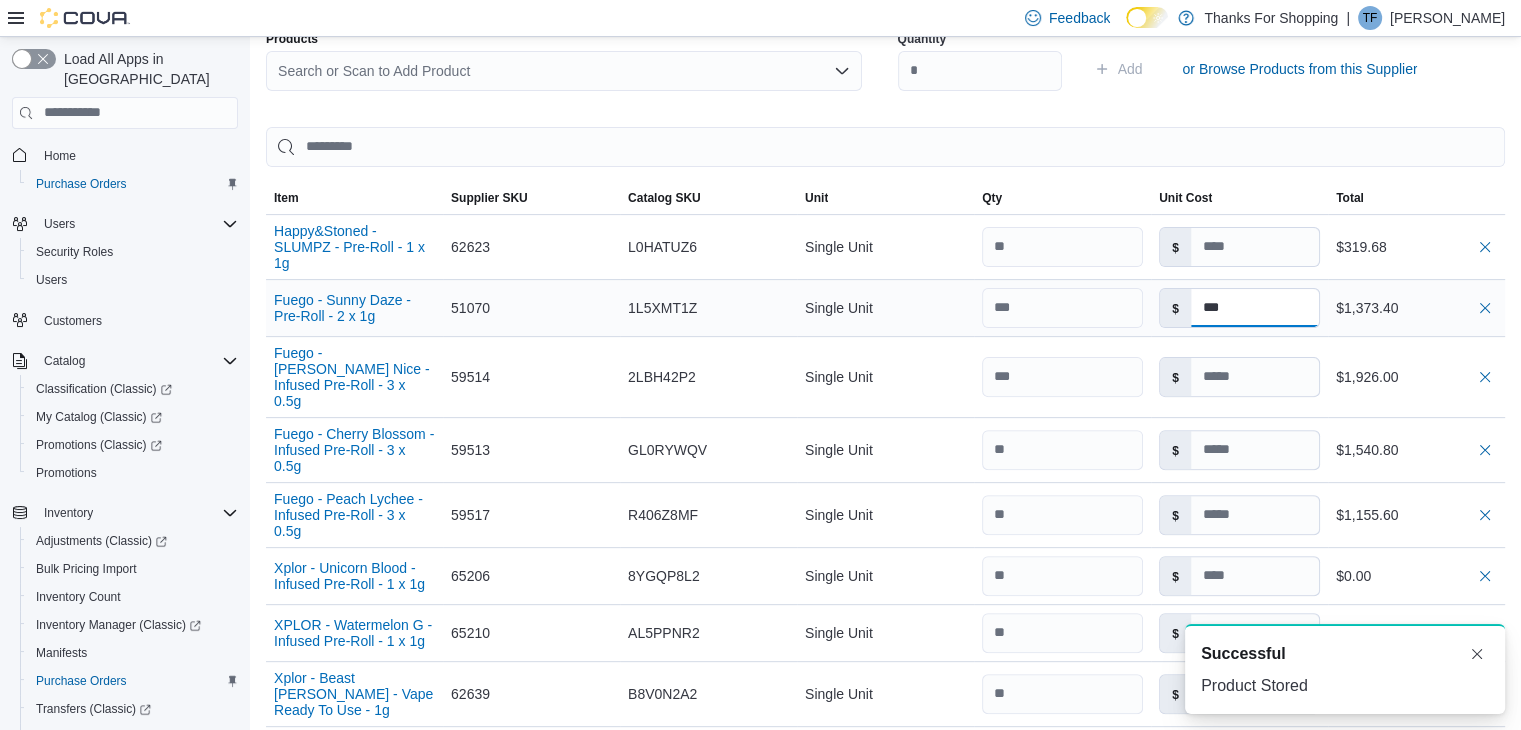 type on "****" 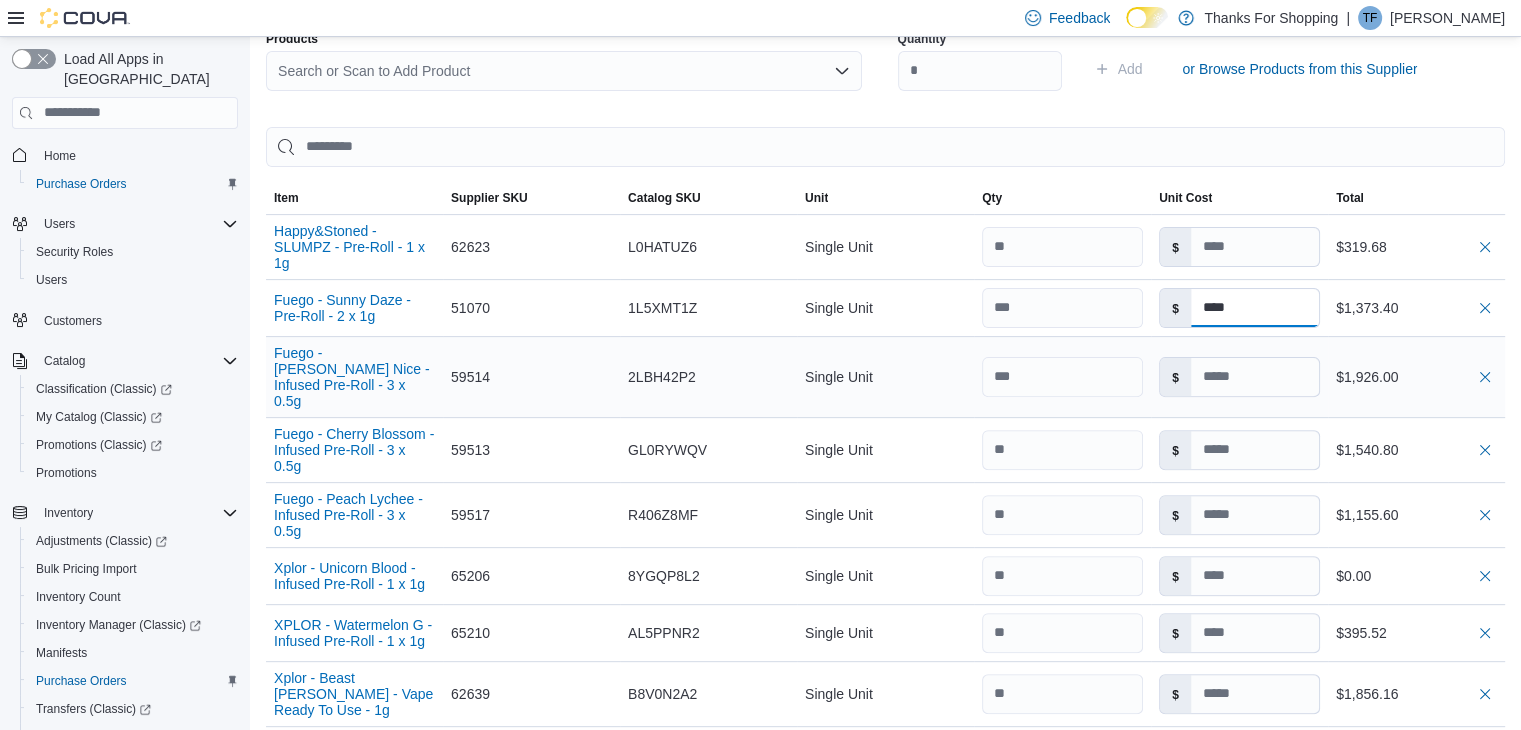 type on "****" 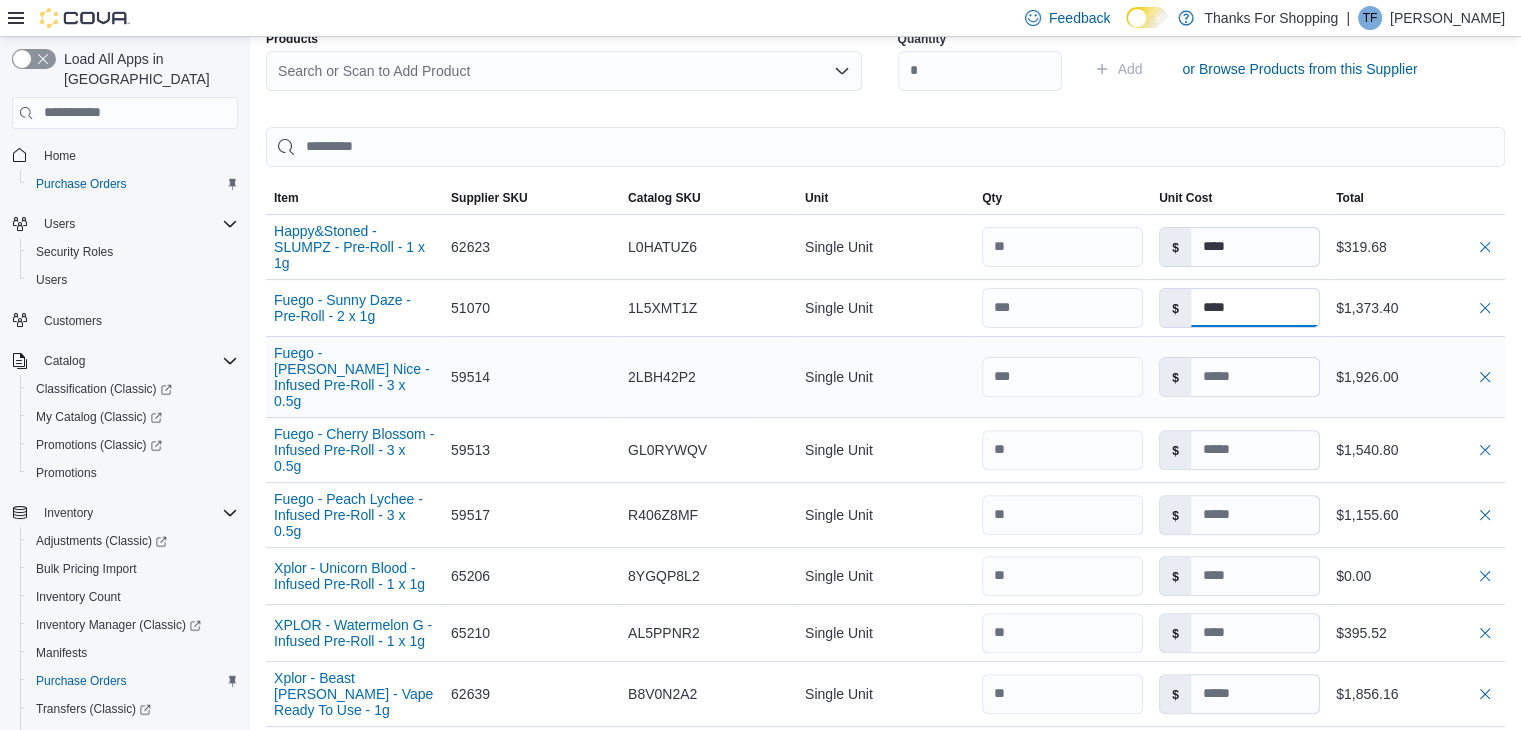 type on "****" 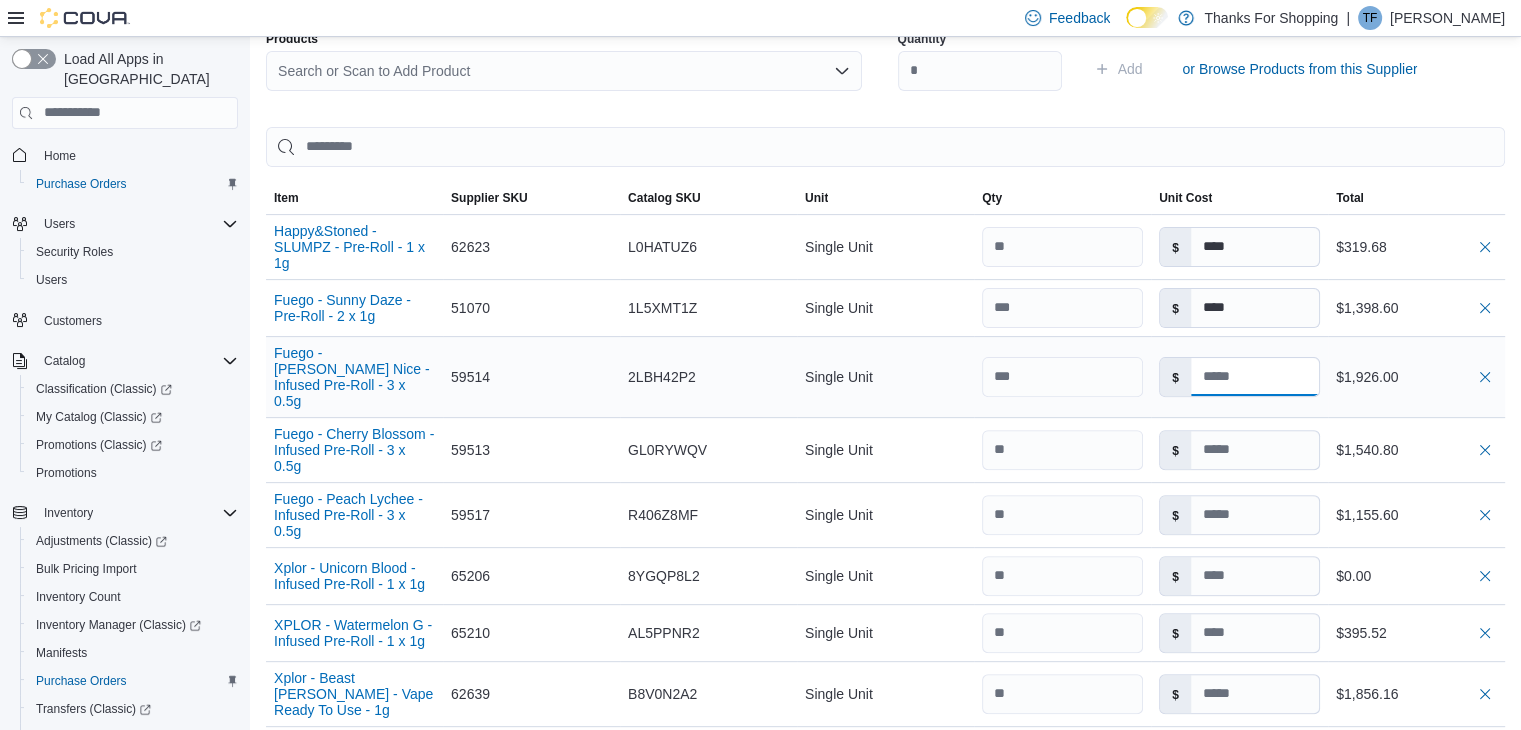 click at bounding box center [1255, 377] 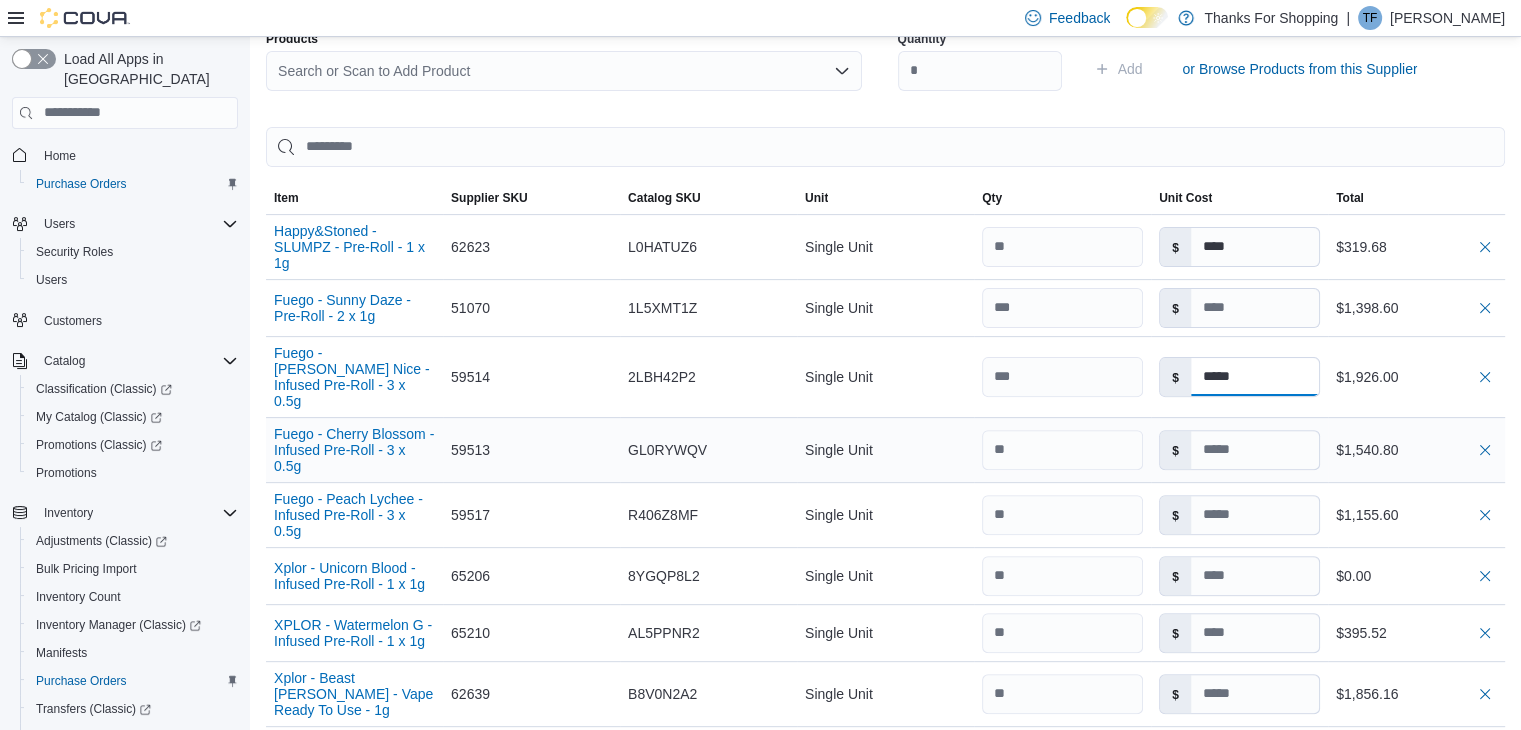 type on "*****" 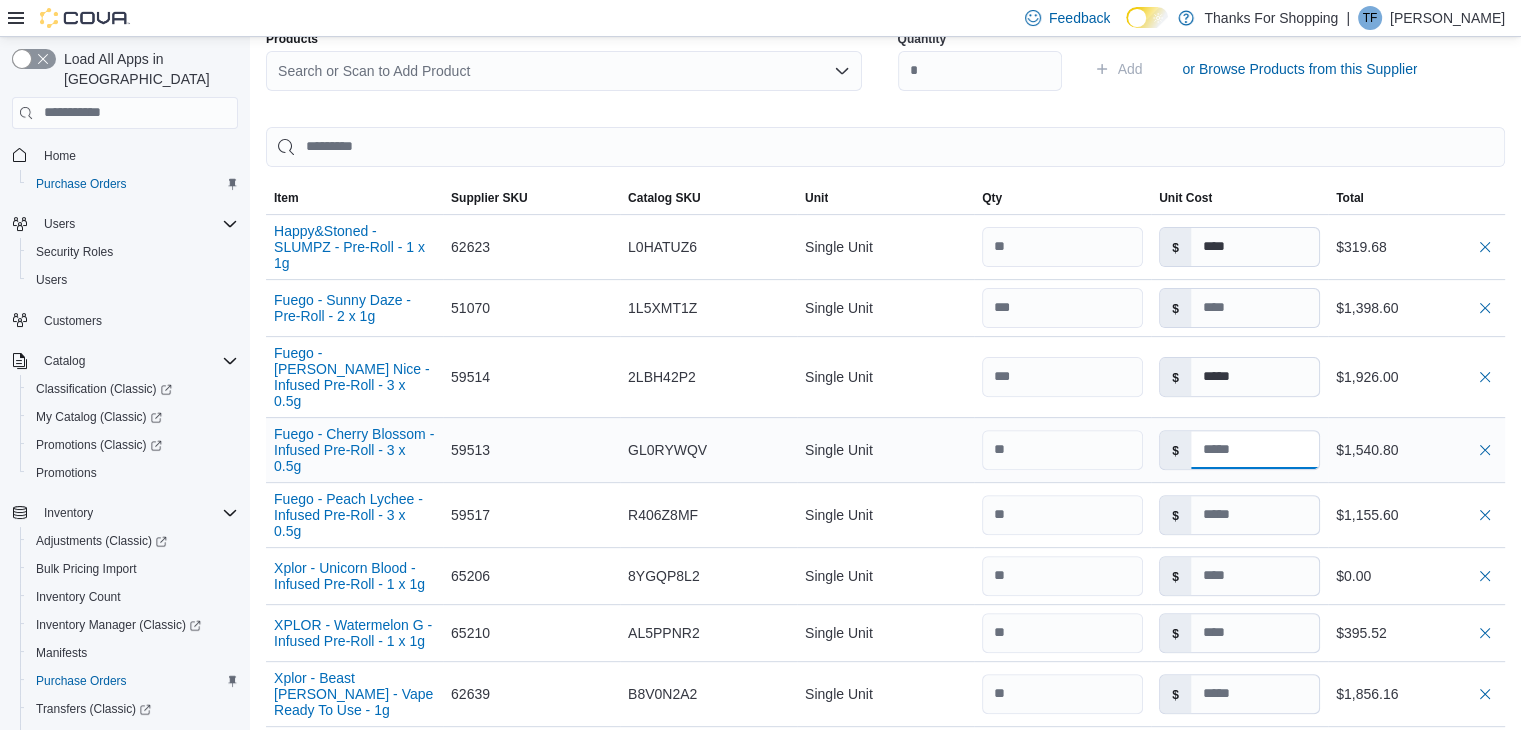 click at bounding box center (1255, 450) 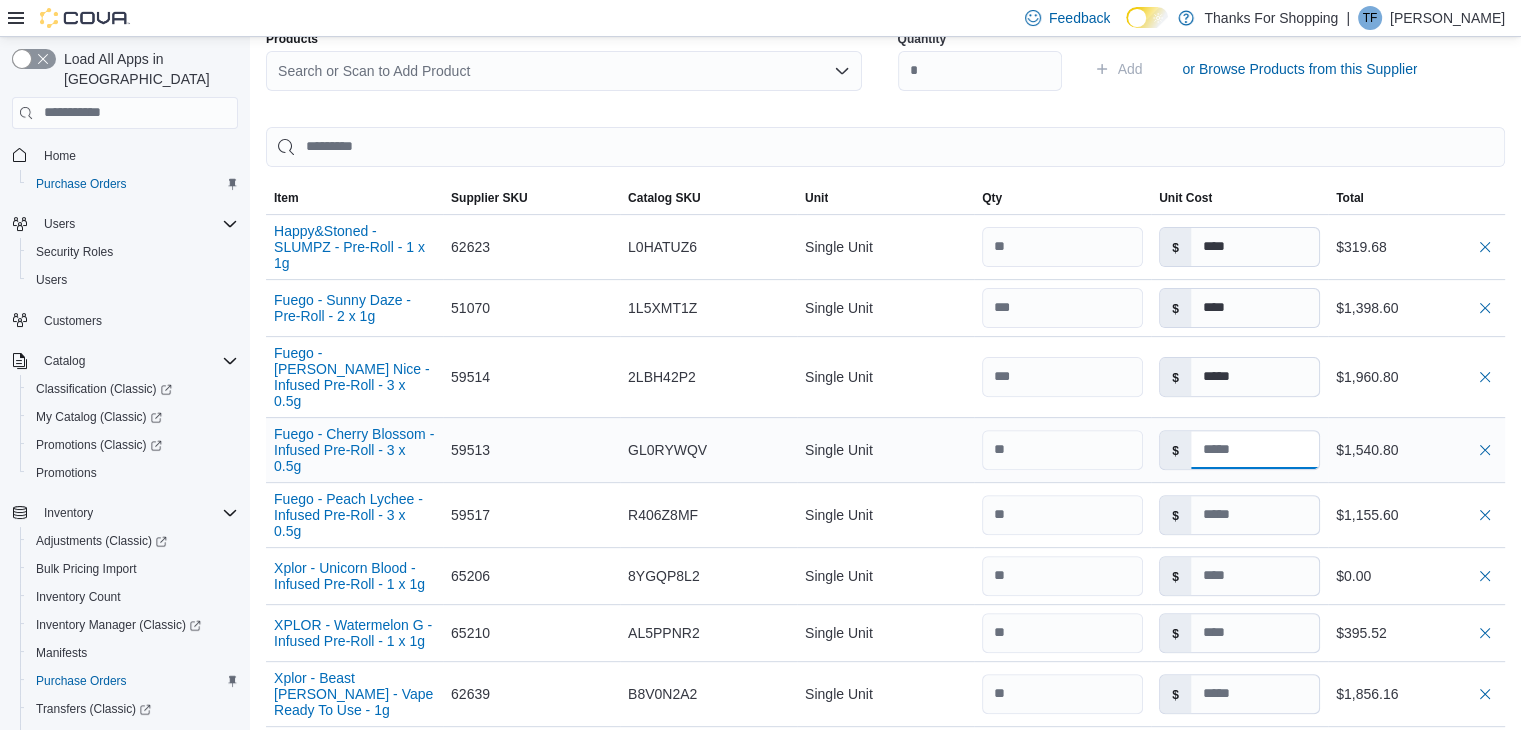 type 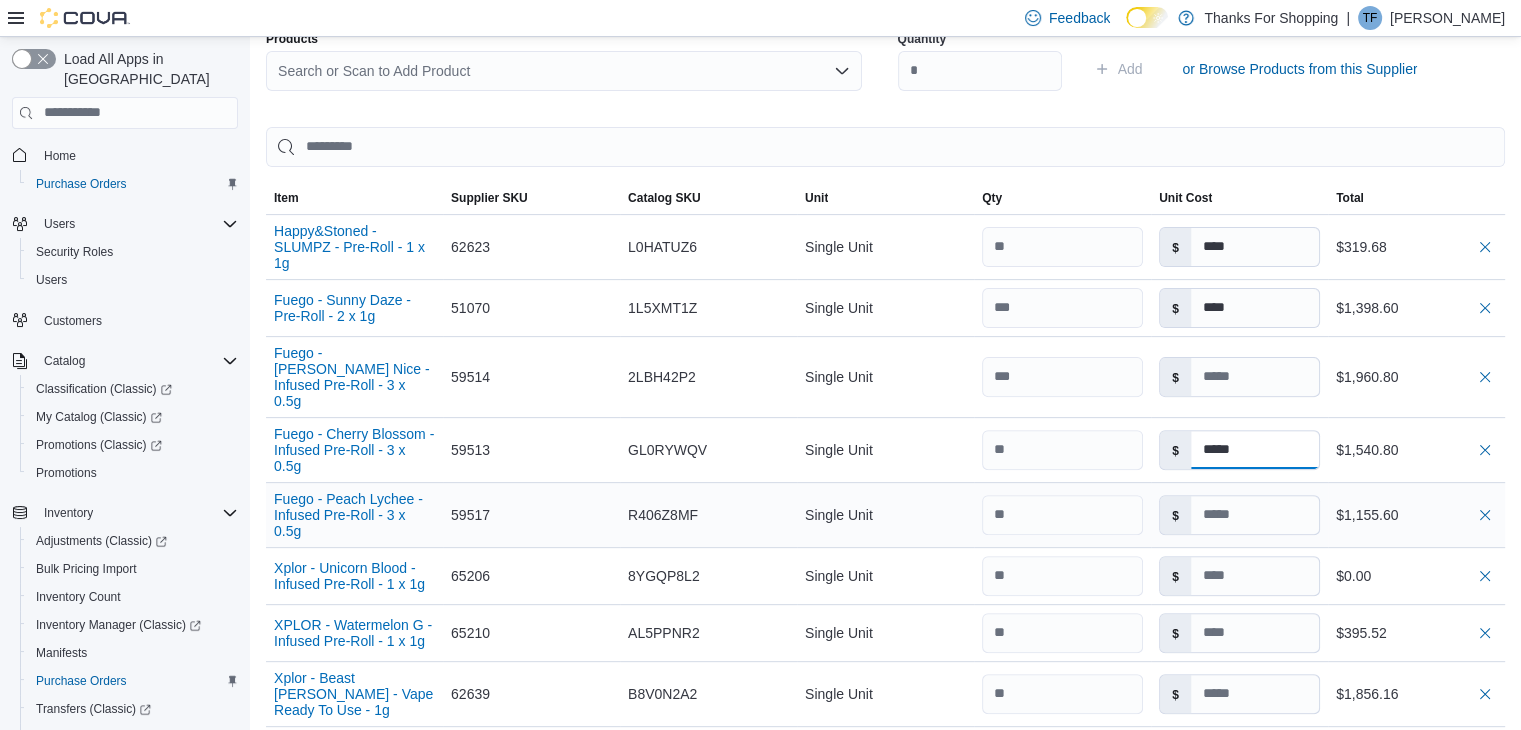 type on "*****" 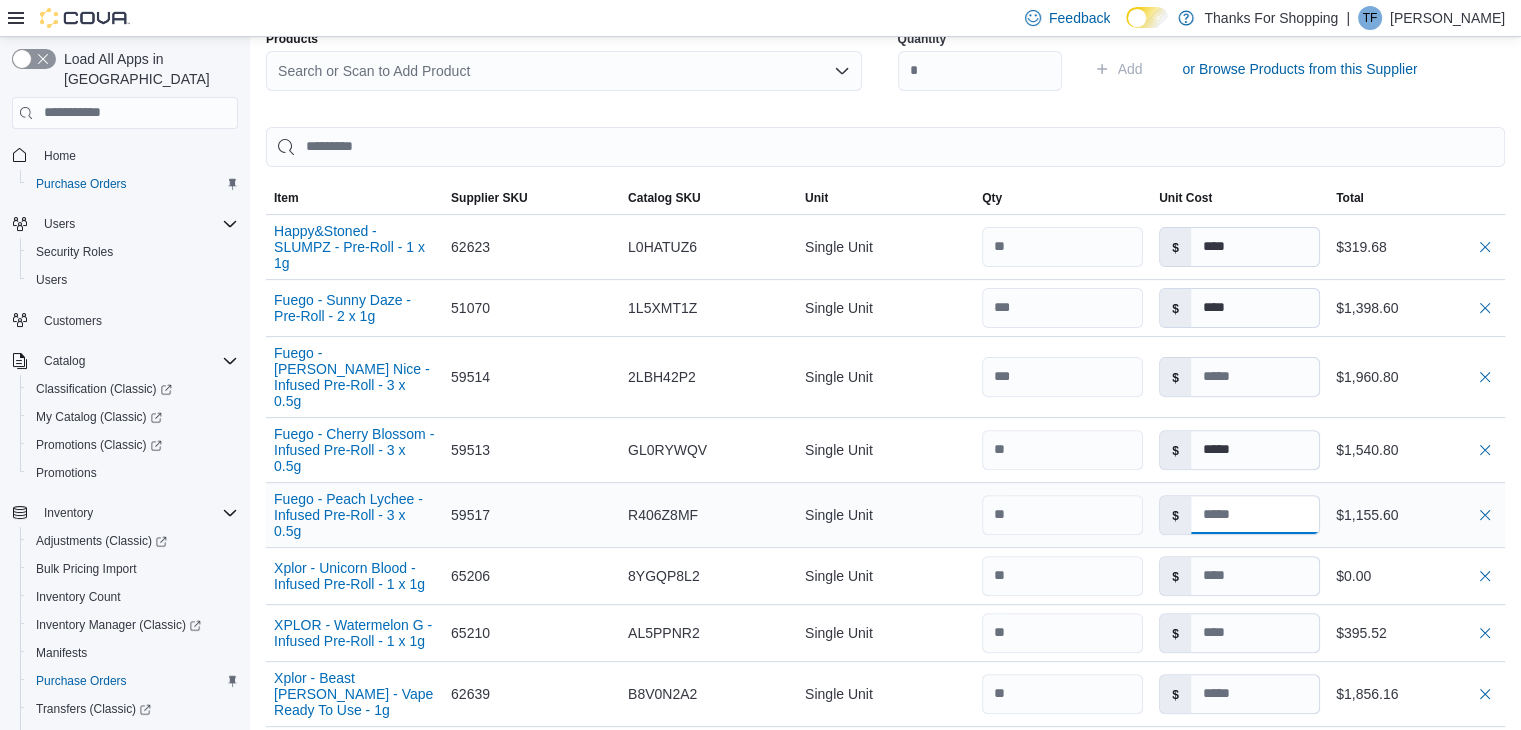 click at bounding box center (1255, 515) 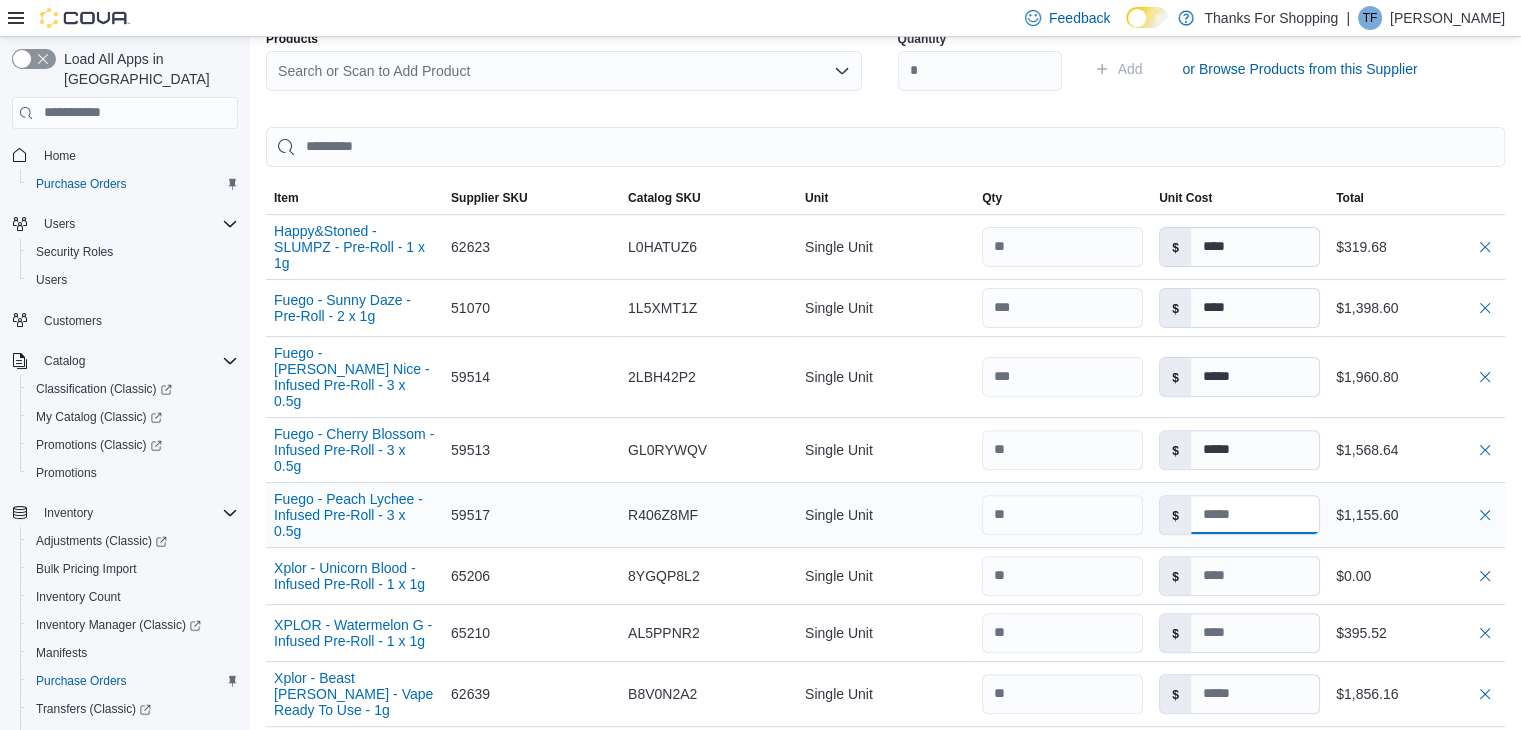 type 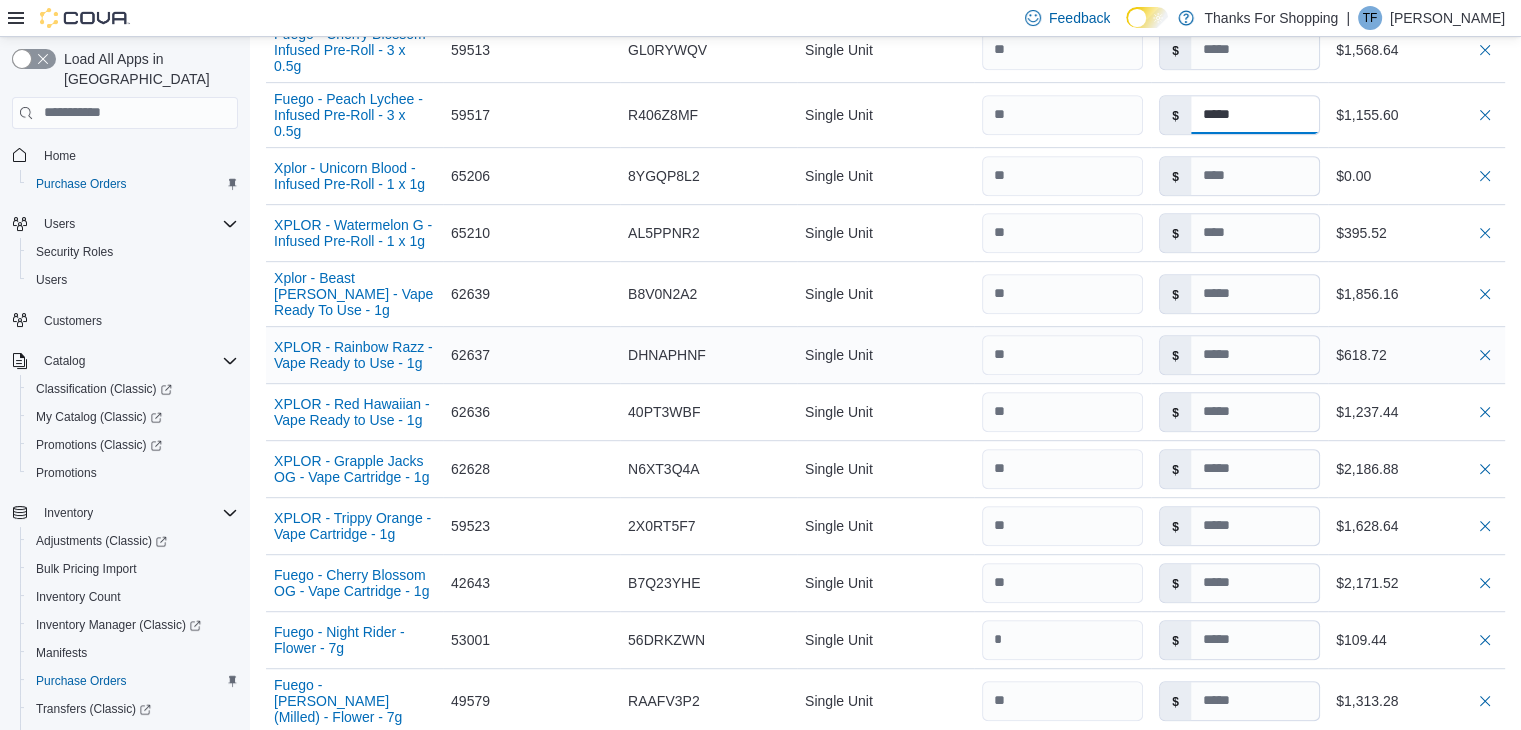 scroll, scrollTop: 992, scrollLeft: 0, axis: vertical 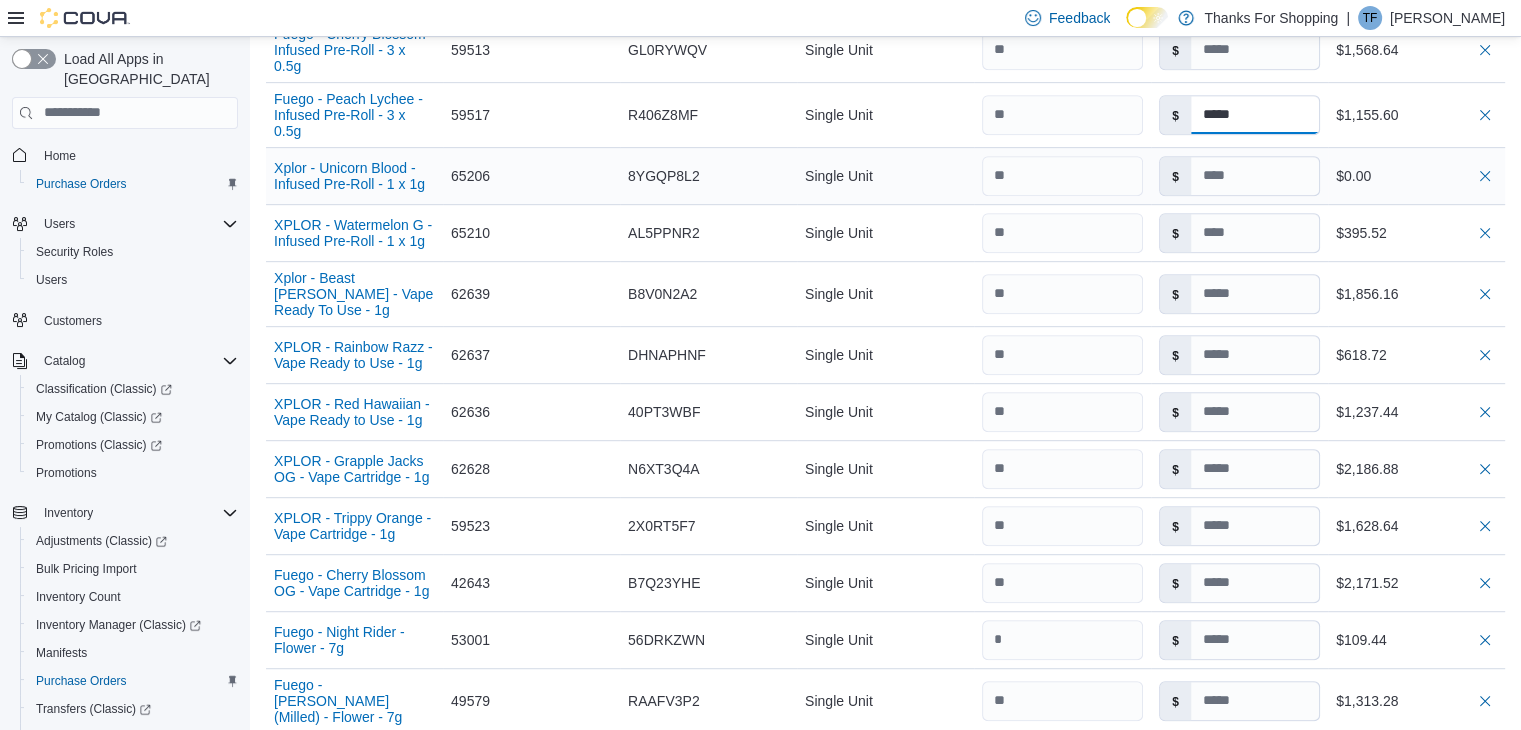 type on "*****" 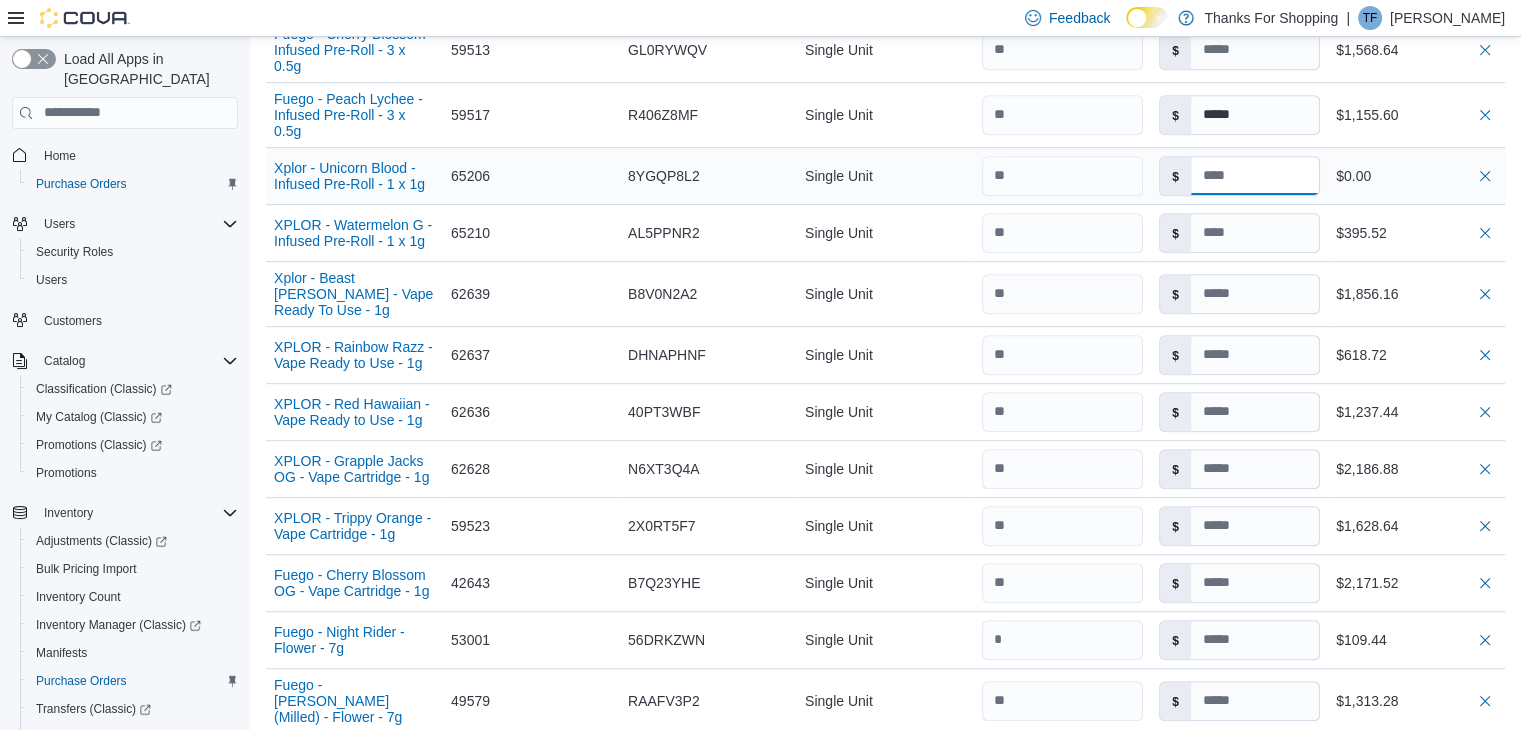 click at bounding box center (1255, 176) 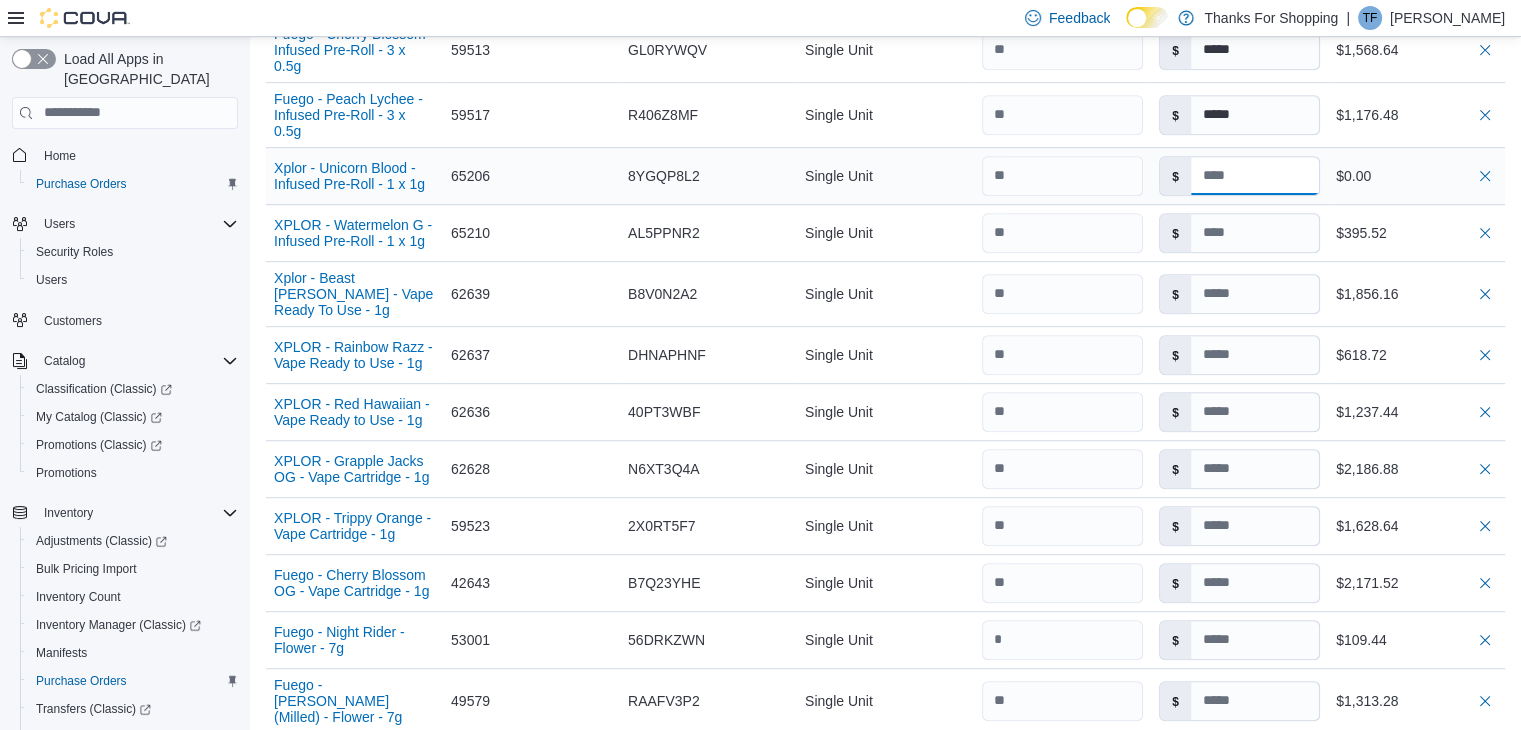 type 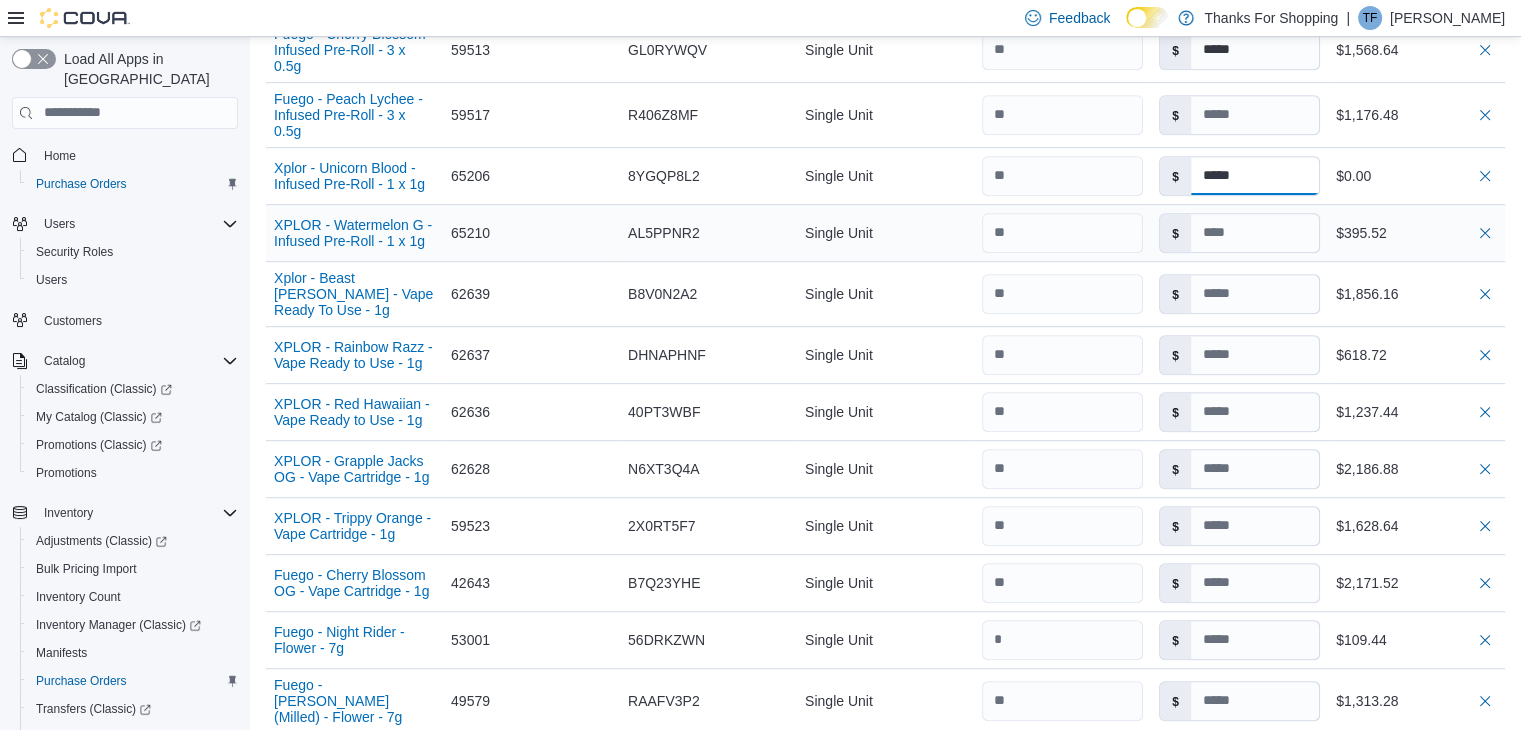 type on "*****" 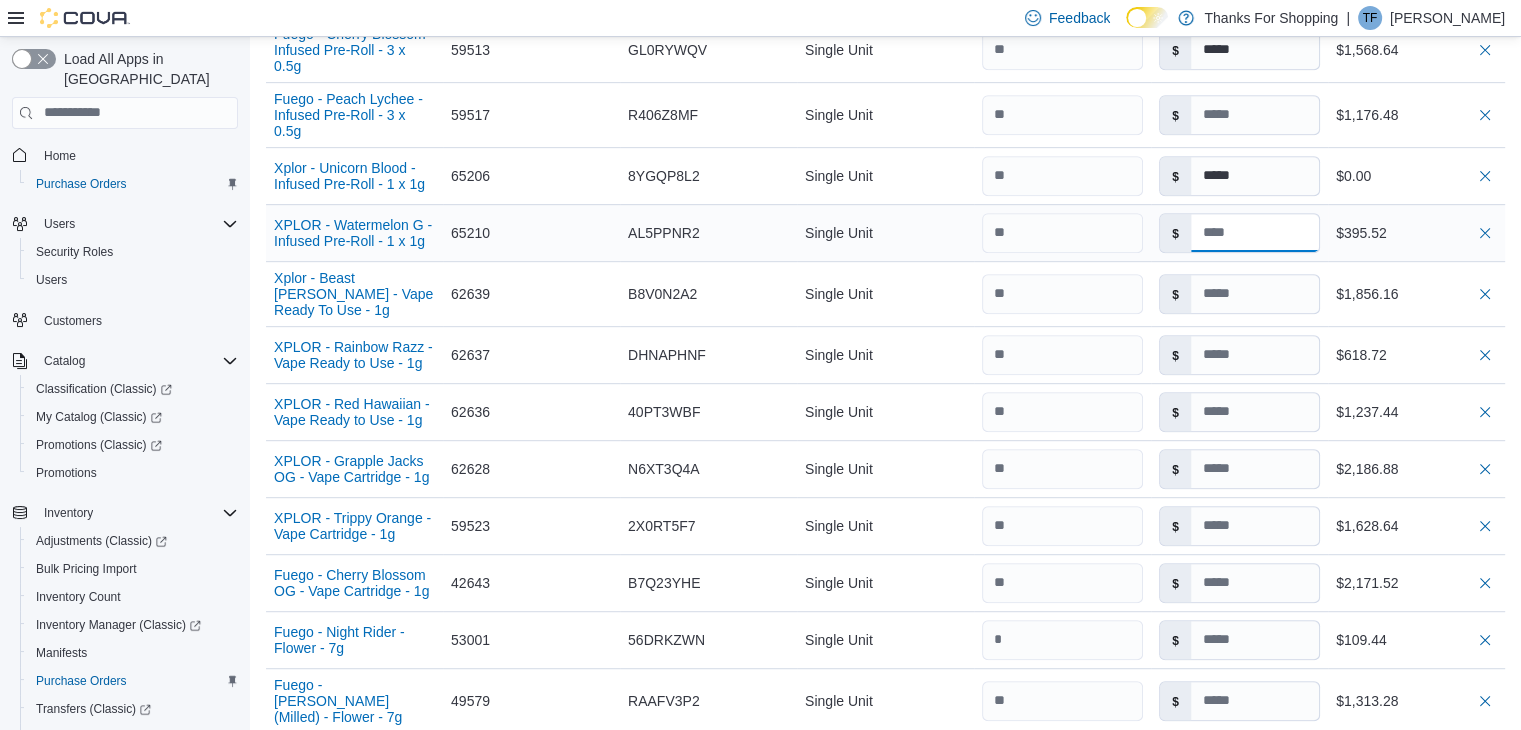 click at bounding box center [1255, 233] 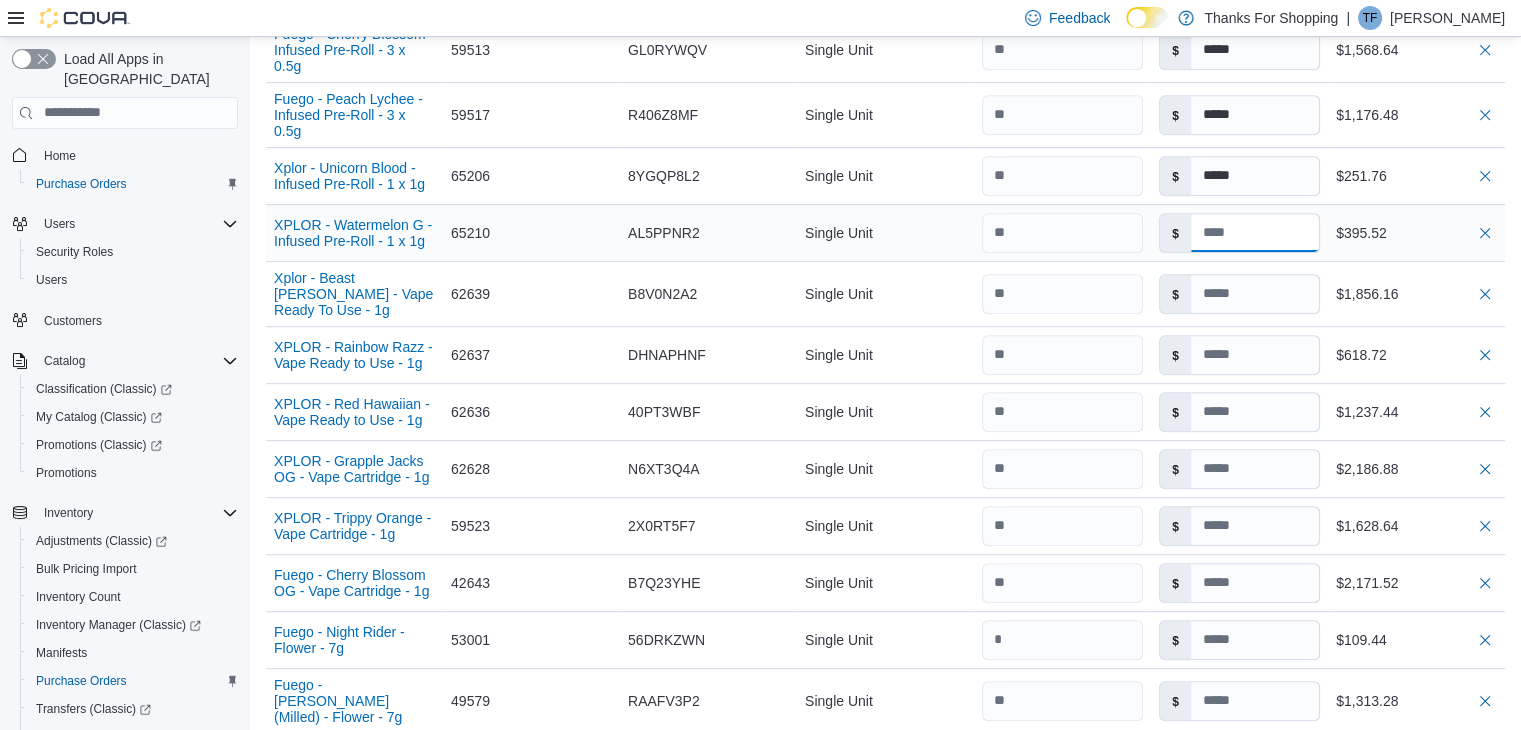 type 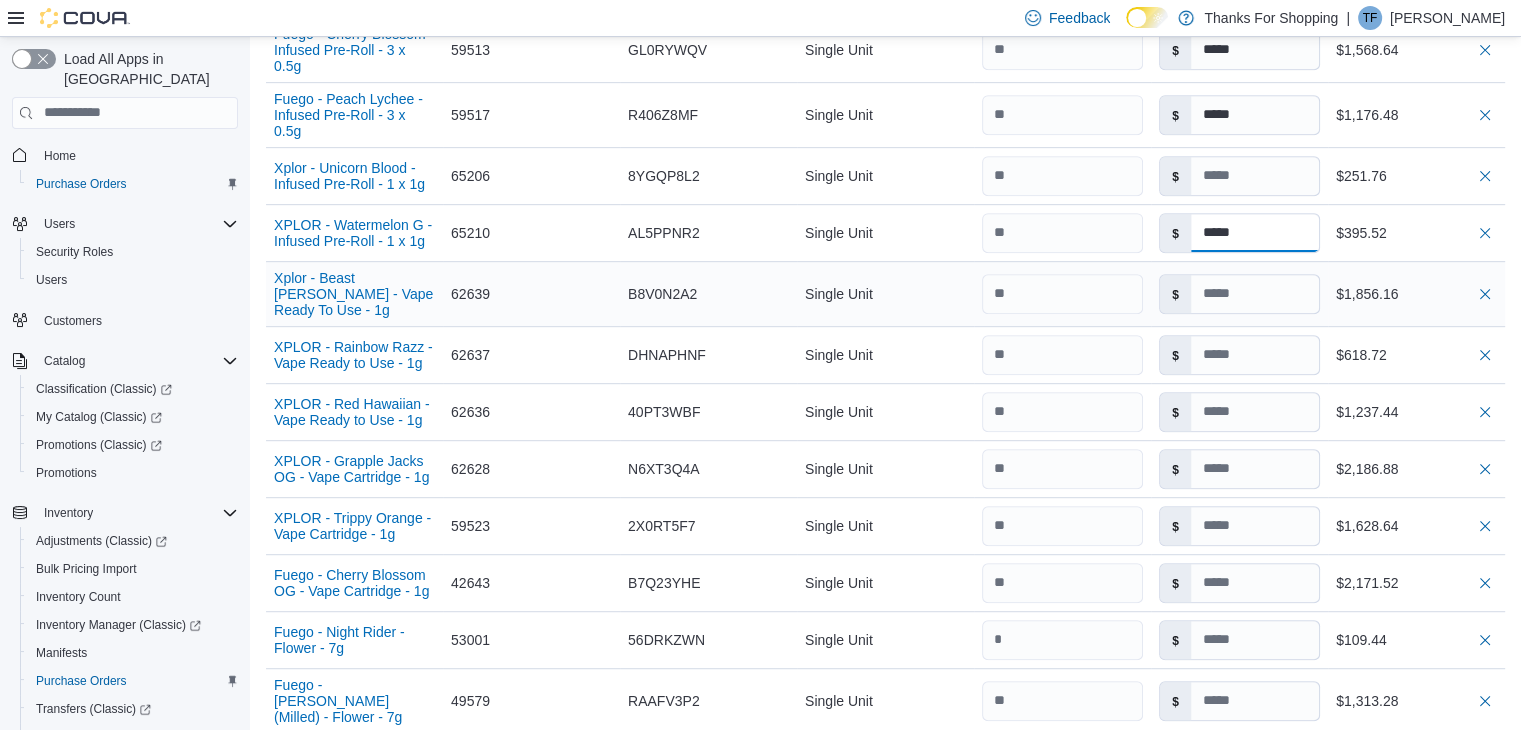 type on "*****" 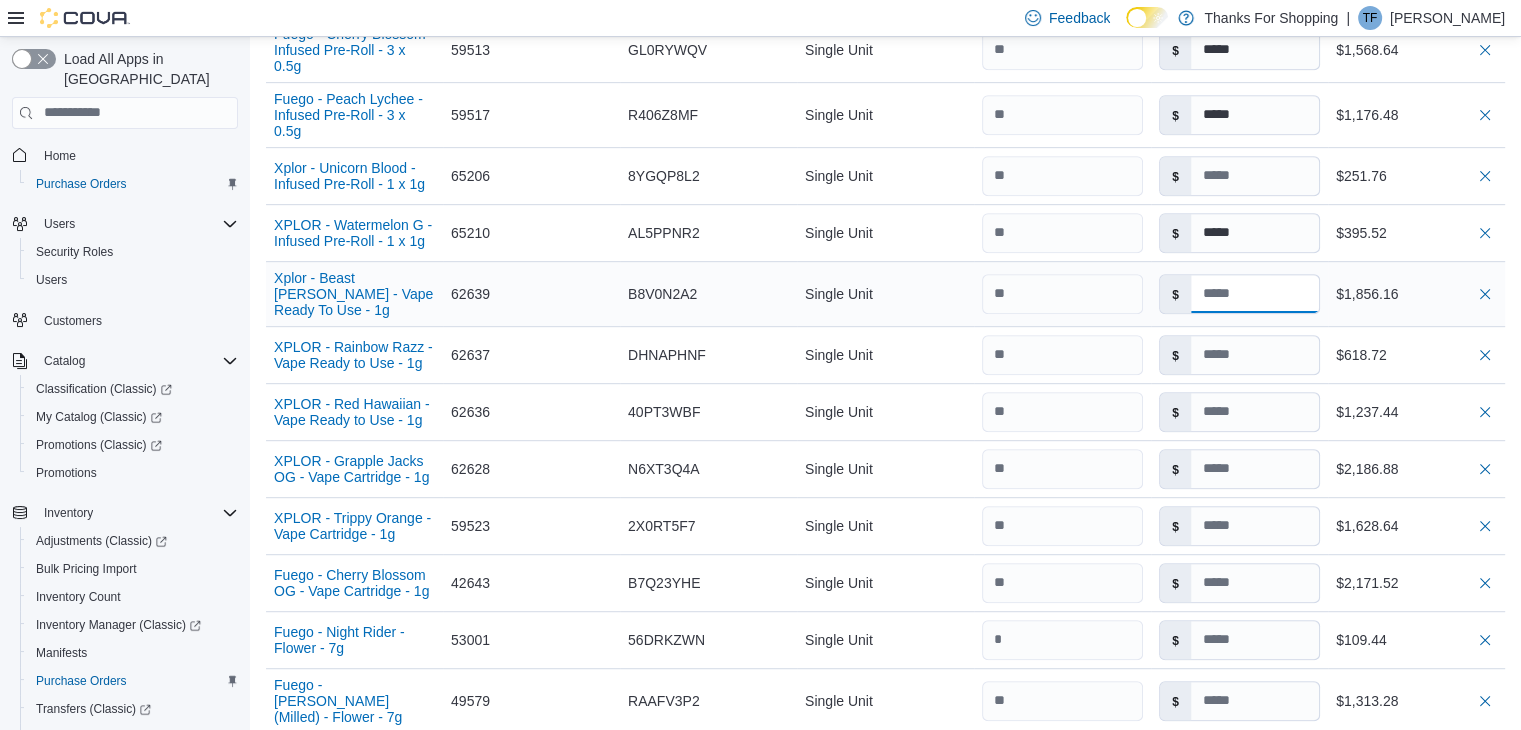 click at bounding box center [1255, 294] 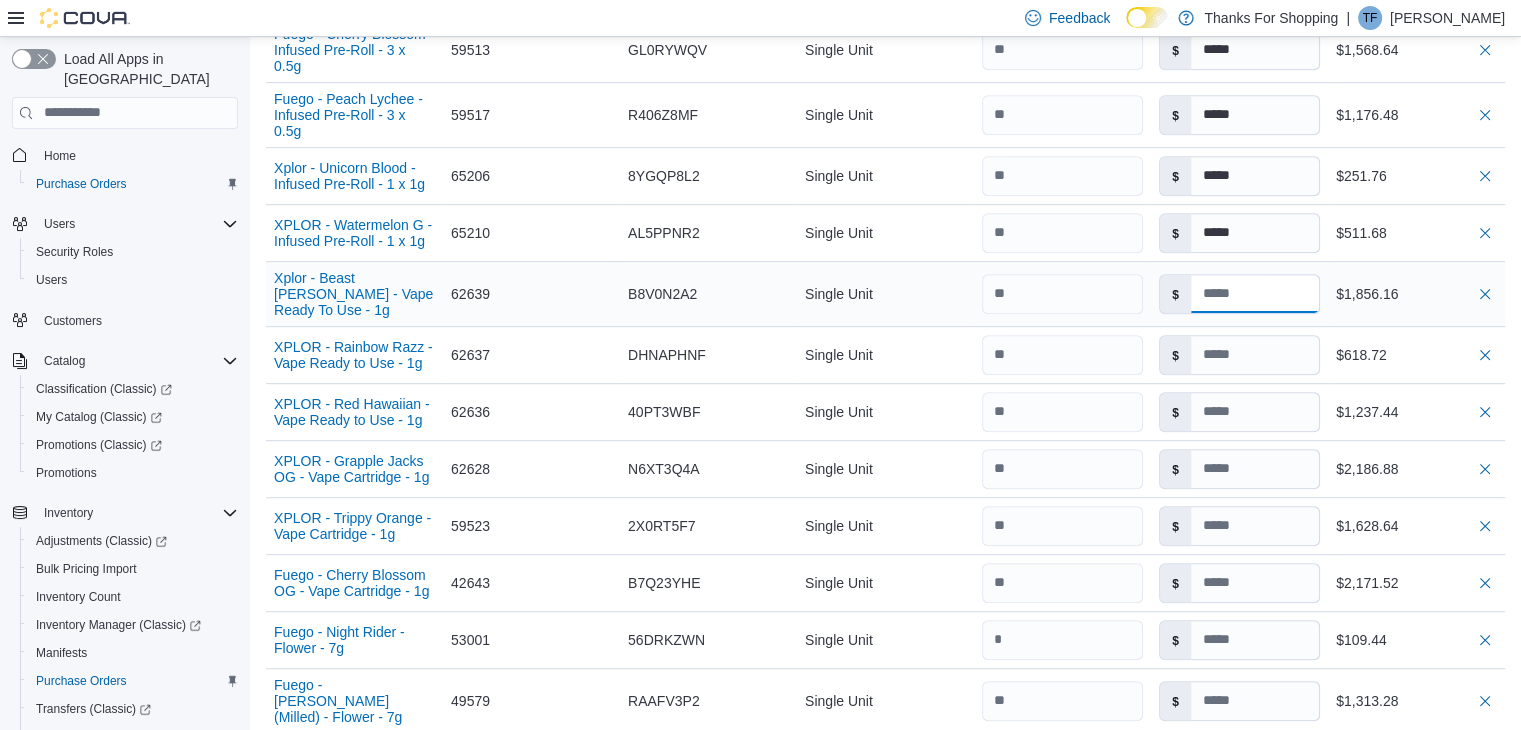 type 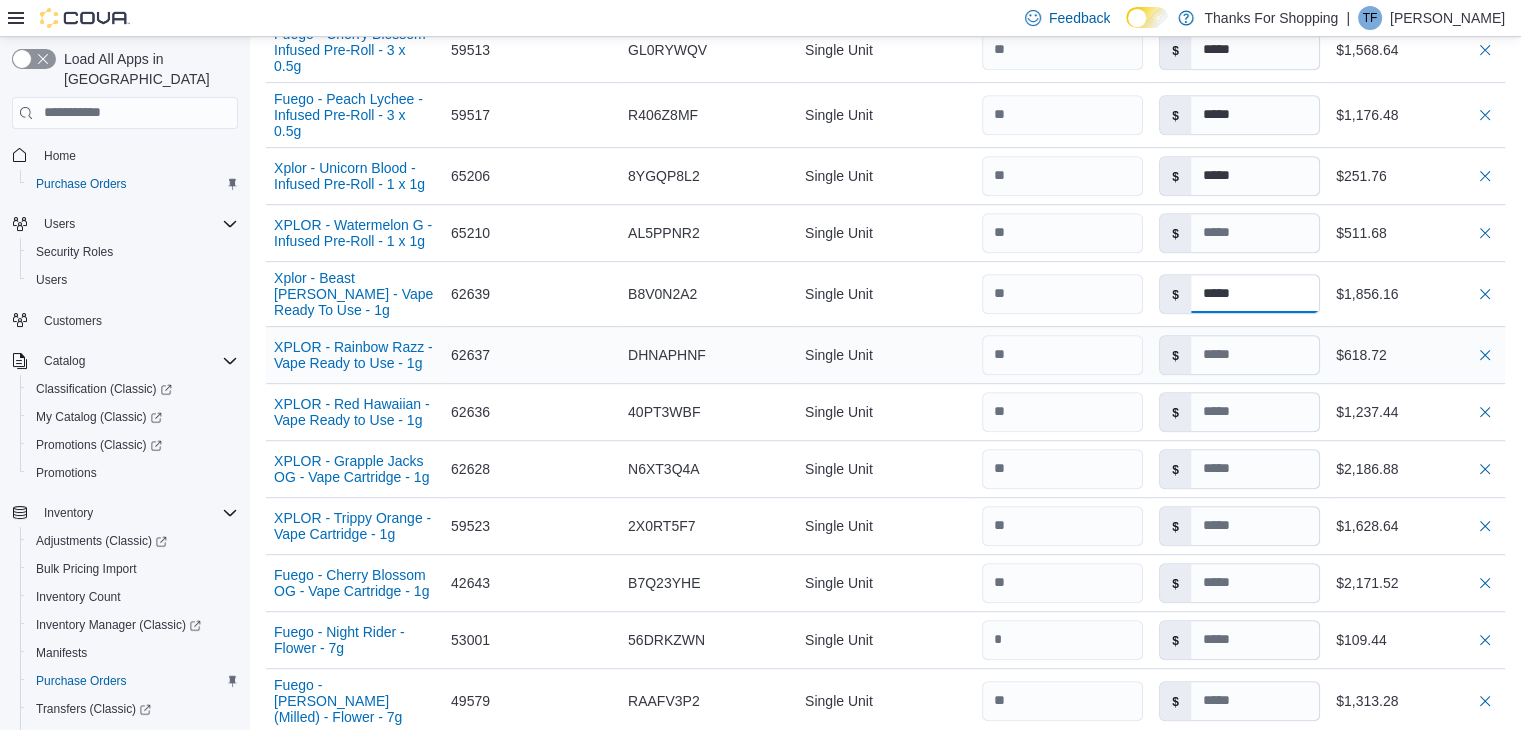 type on "*****" 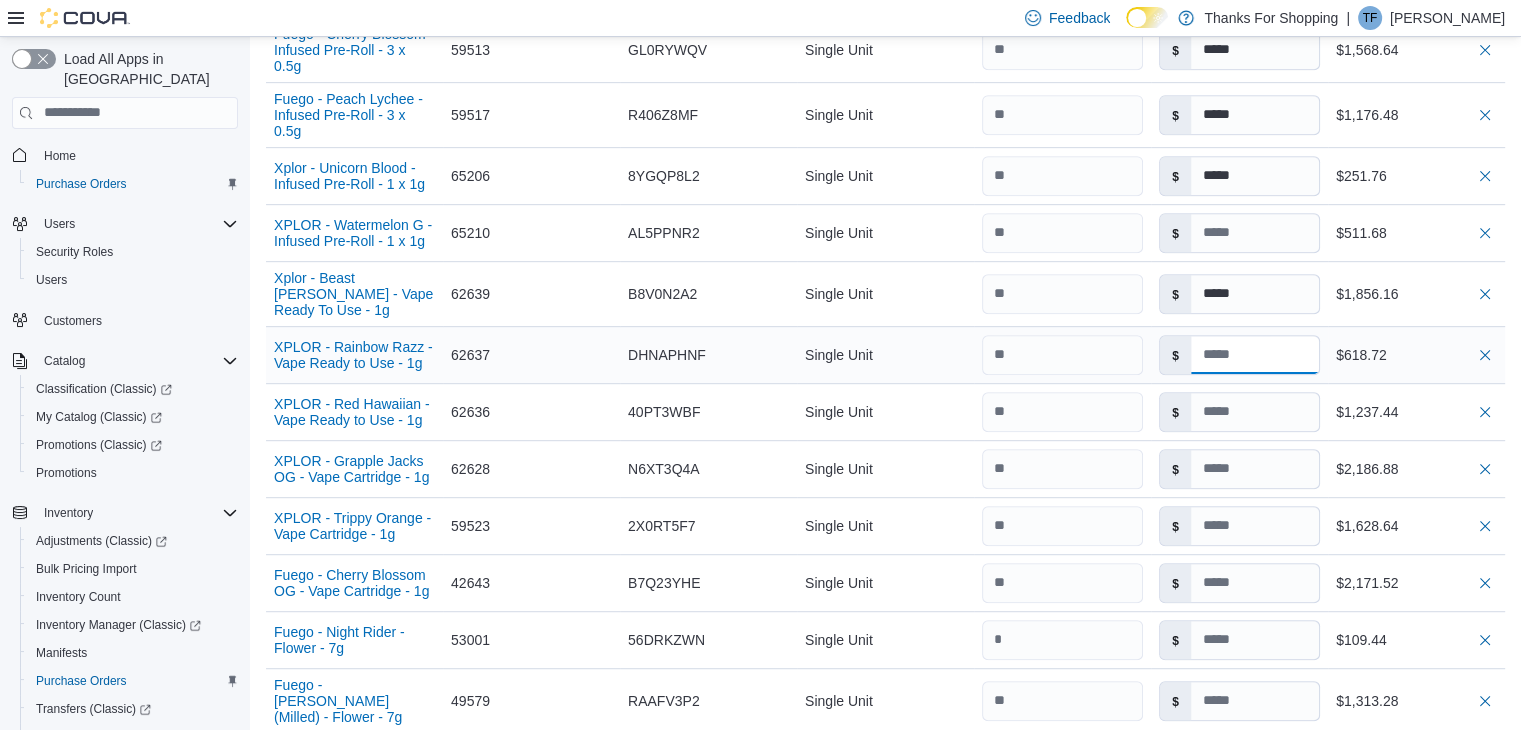 click at bounding box center (1255, 355) 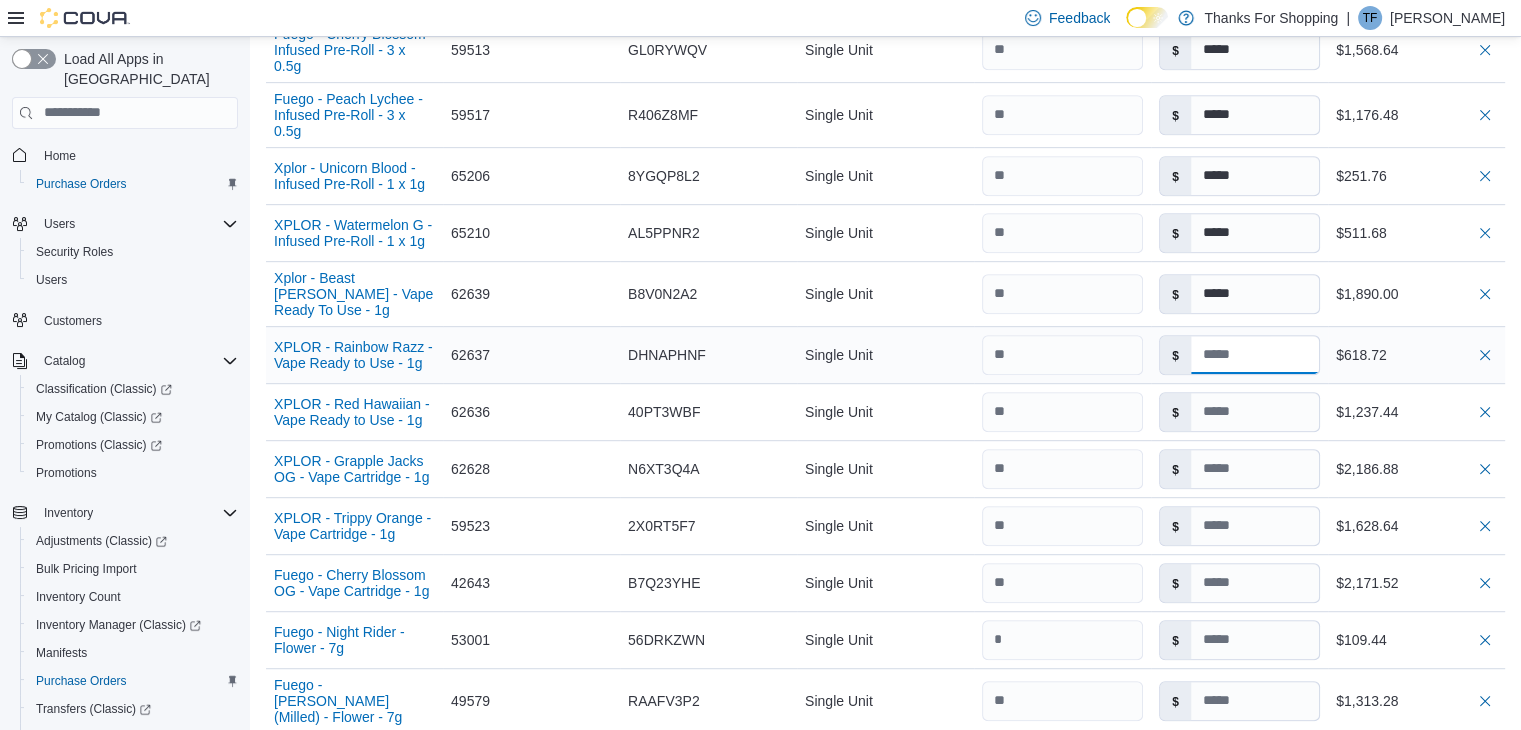 type 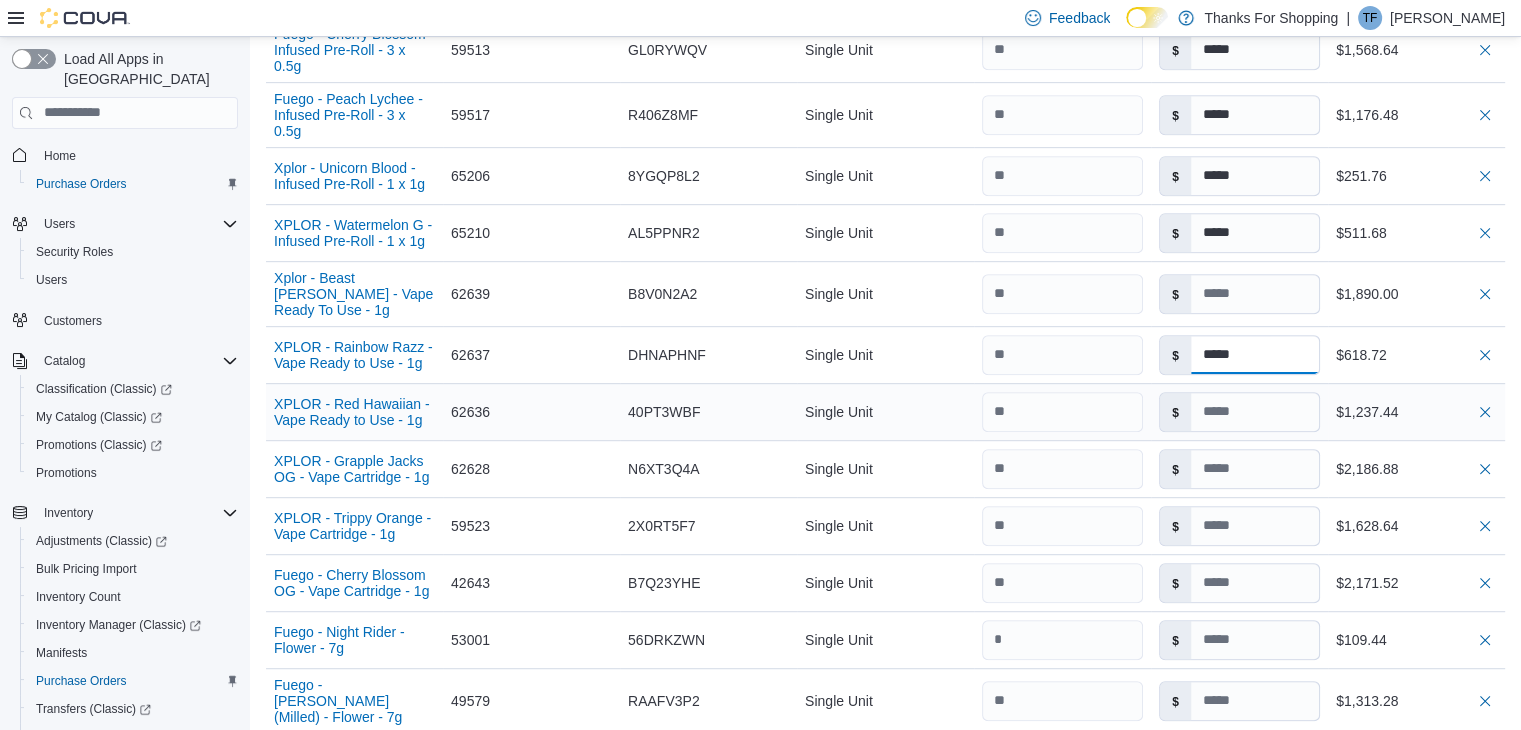 type 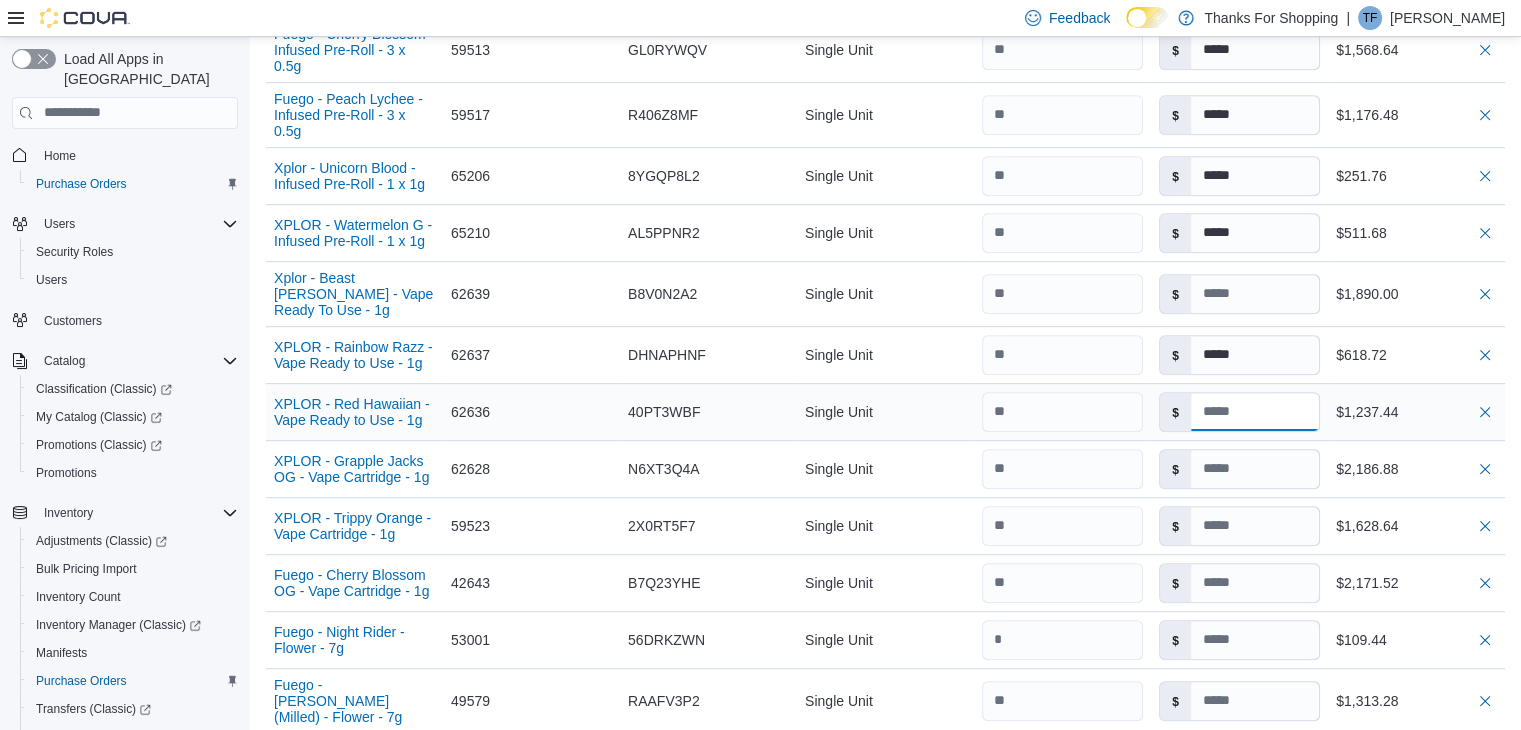 click at bounding box center [1255, 412] 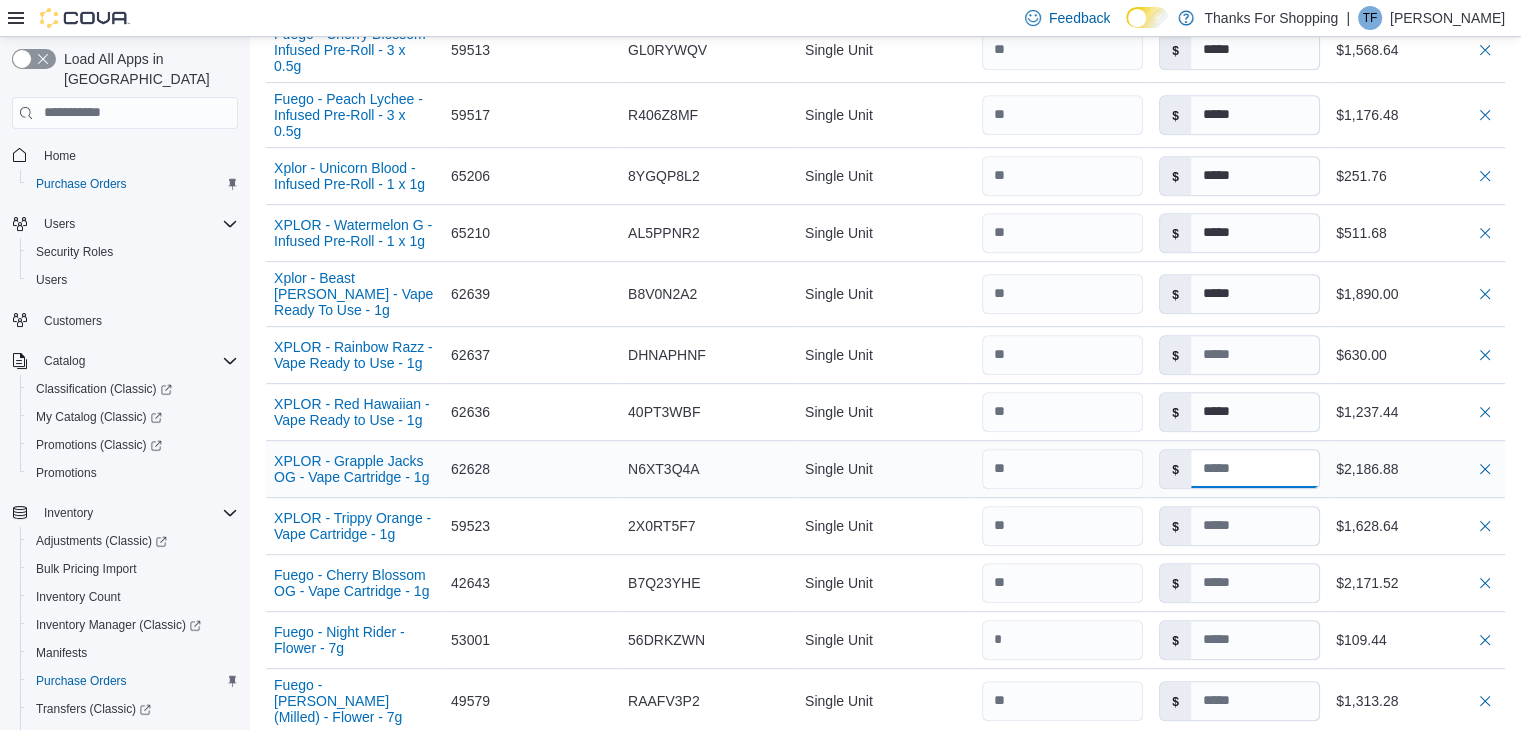 click at bounding box center [1255, 469] 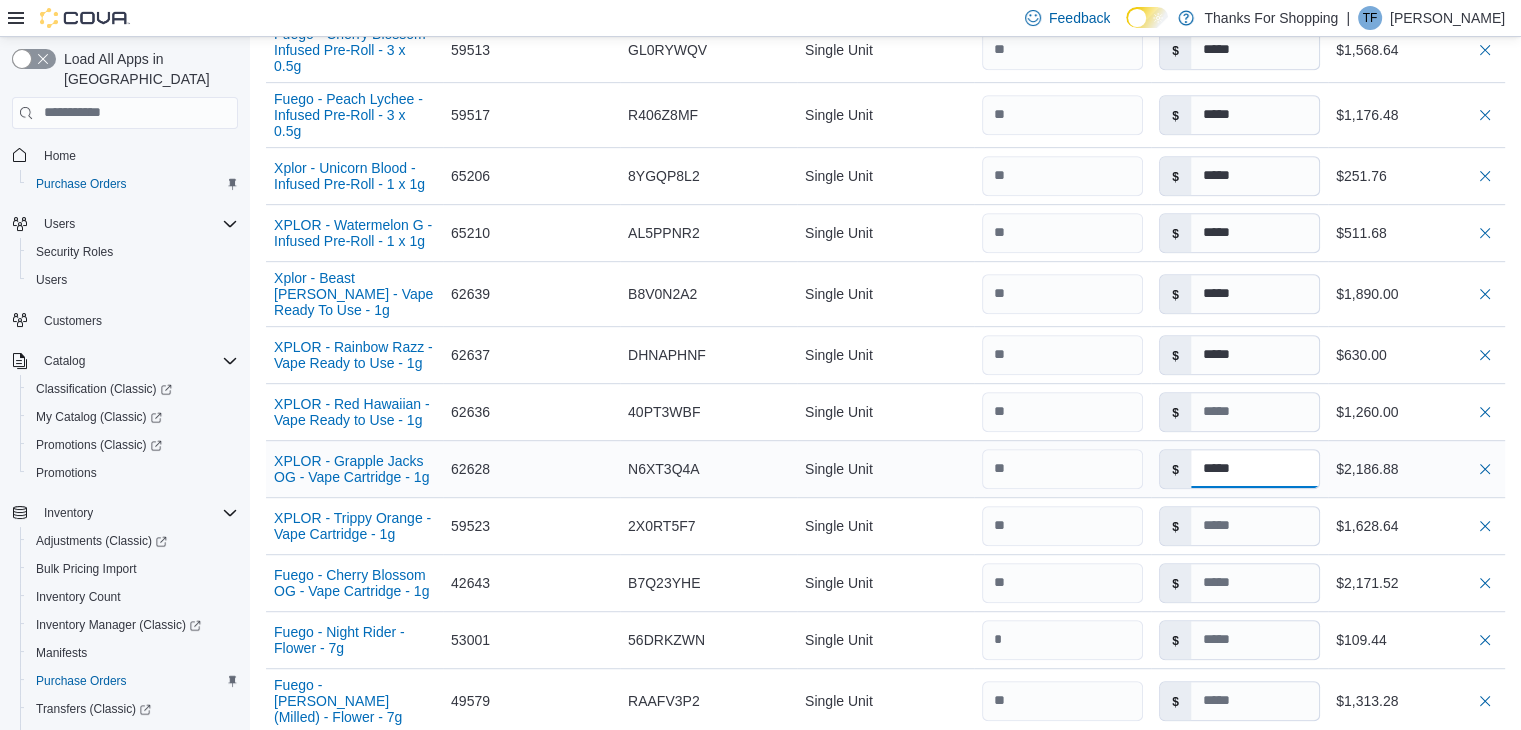 scroll, scrollTop: 1092, scrollLeft: 0, axis: vertical 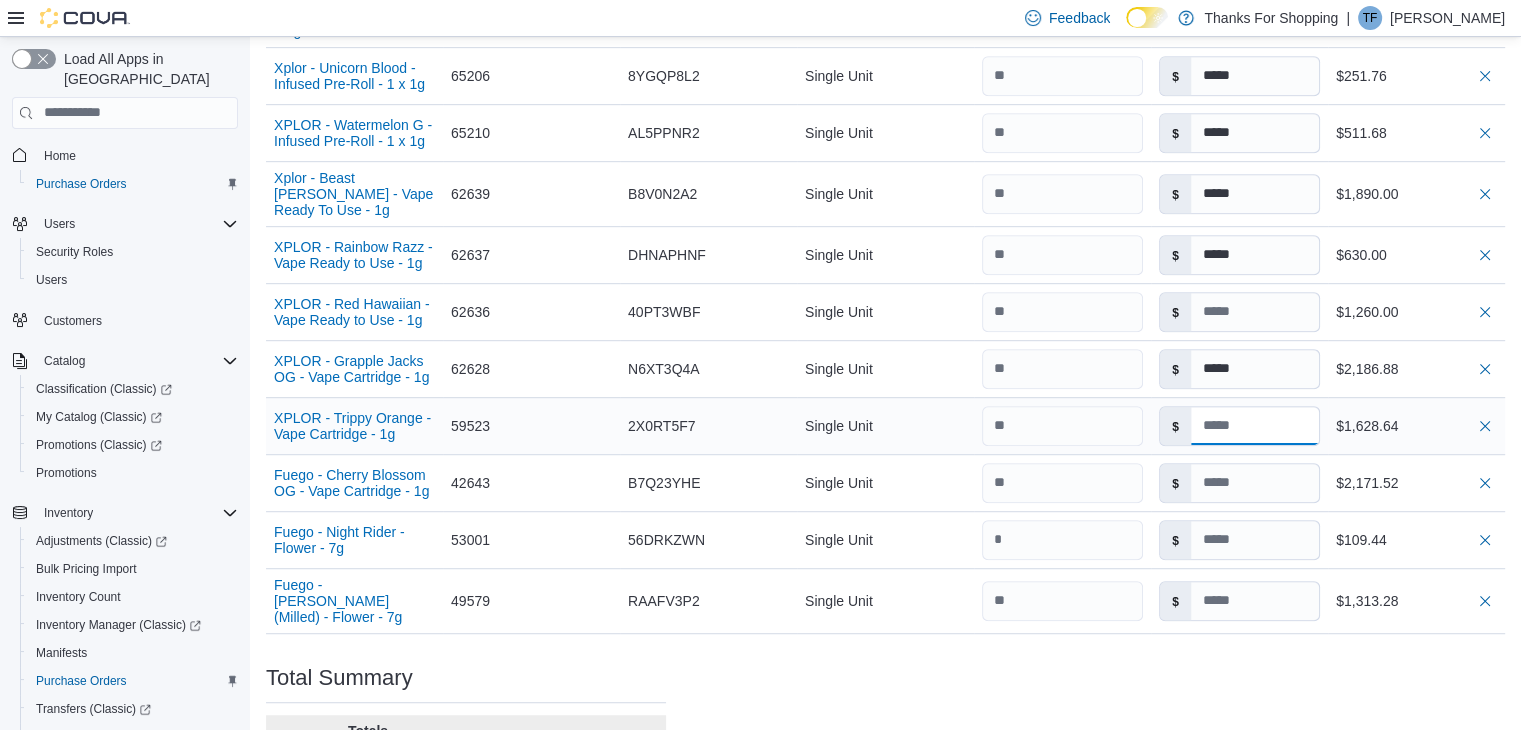 click at bounding box center [1255, 426] 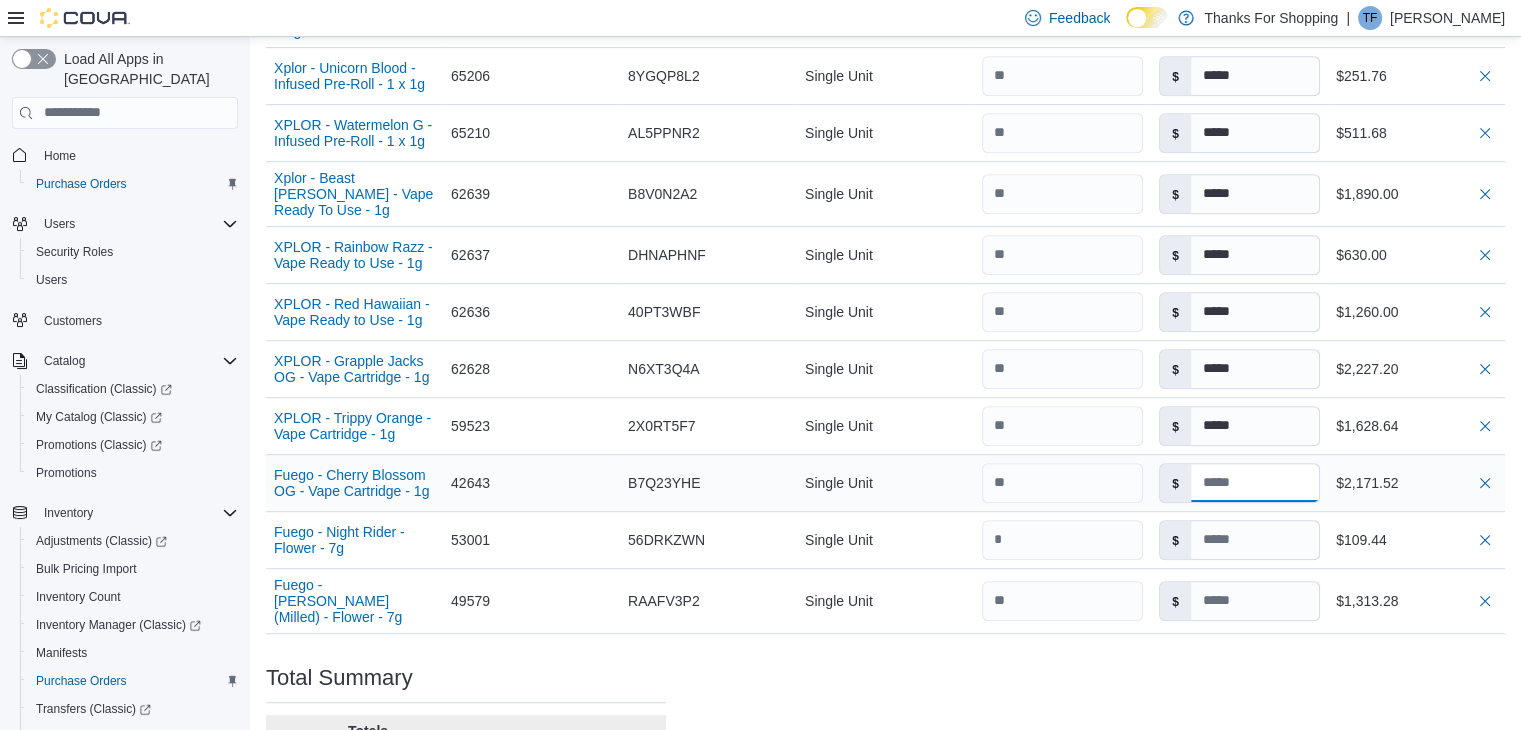 click at bounding box center (1255, 483) 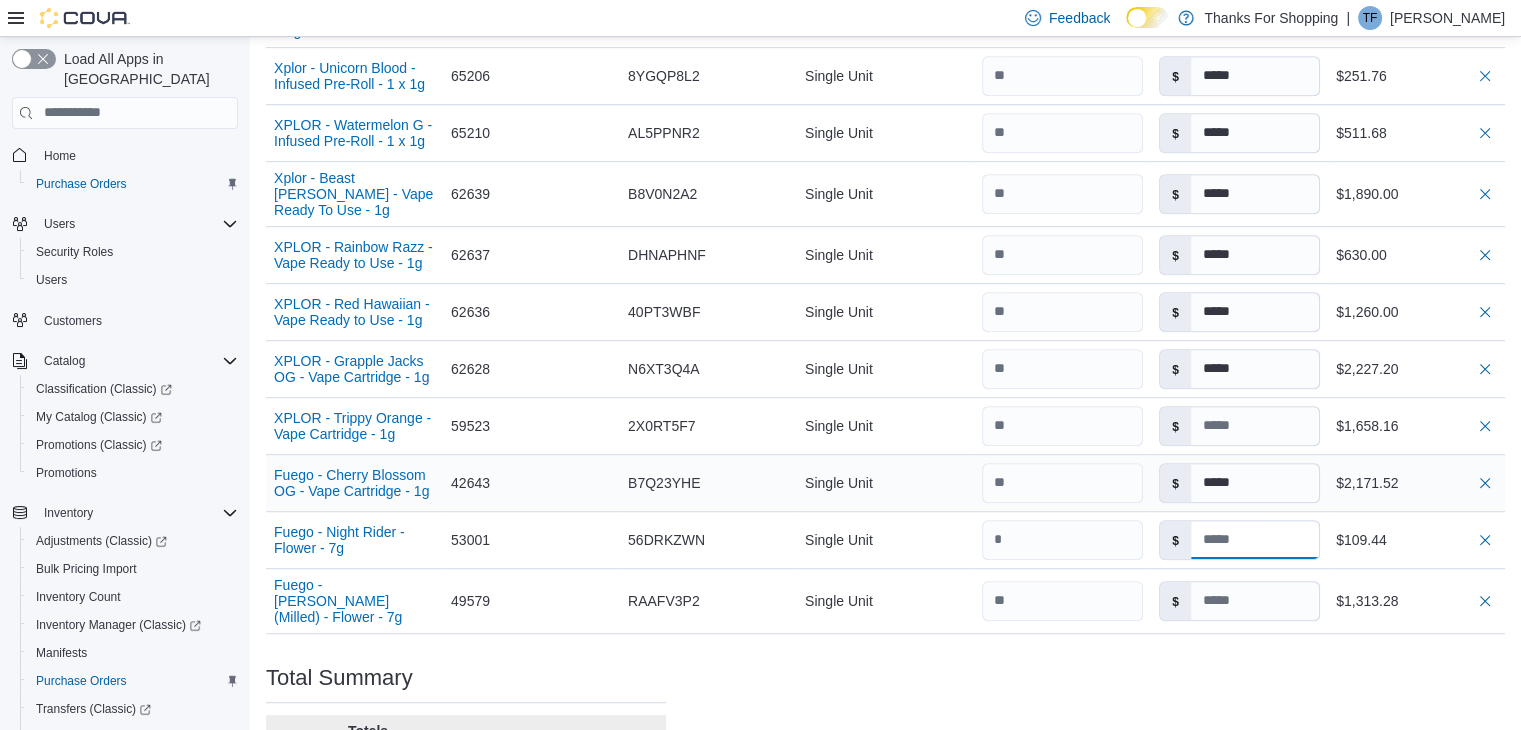 drag, startPoint x: 1280, startPoint y: 558, endPoint x: 1252, endPoint y: 528, distance: 41.036568 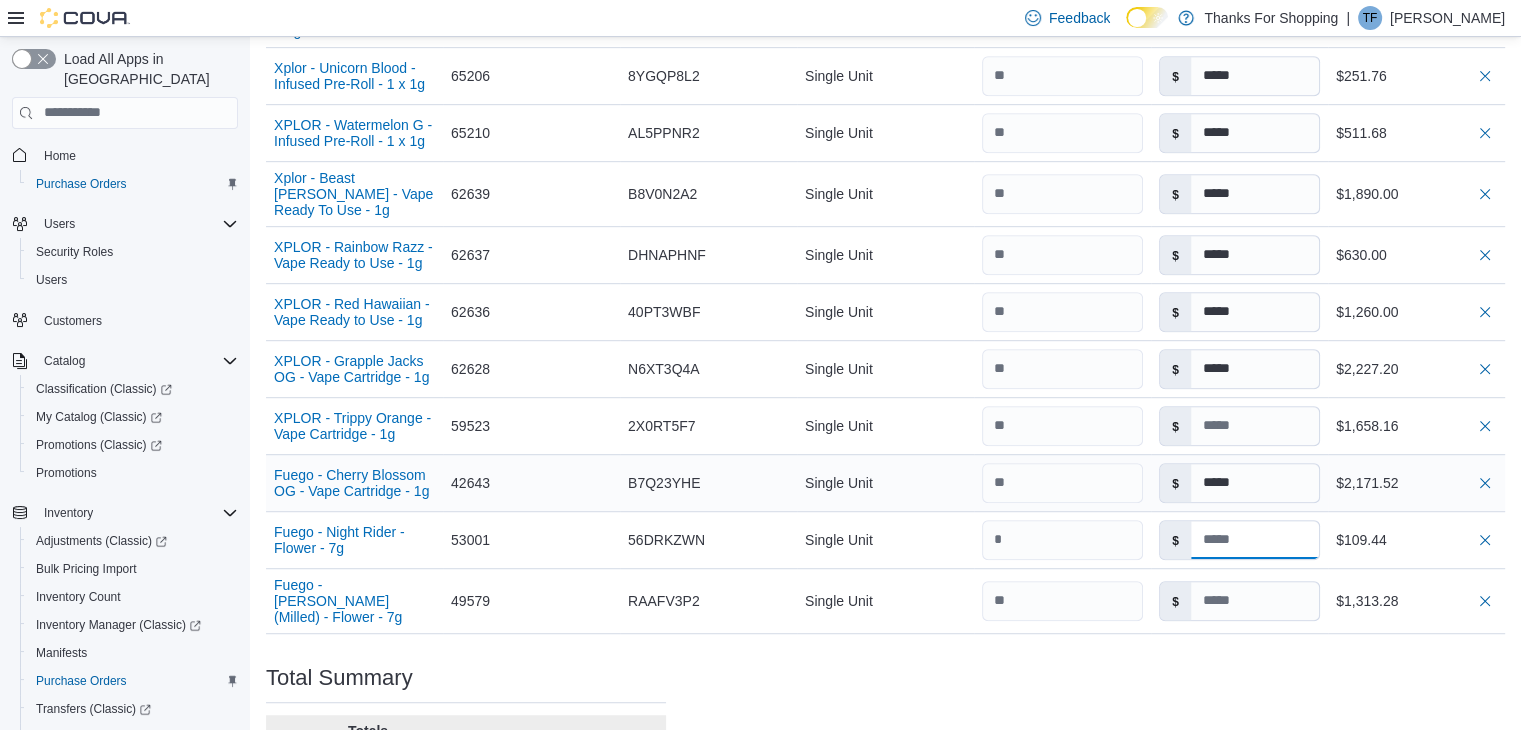 click at bounding box center [1255, 540] 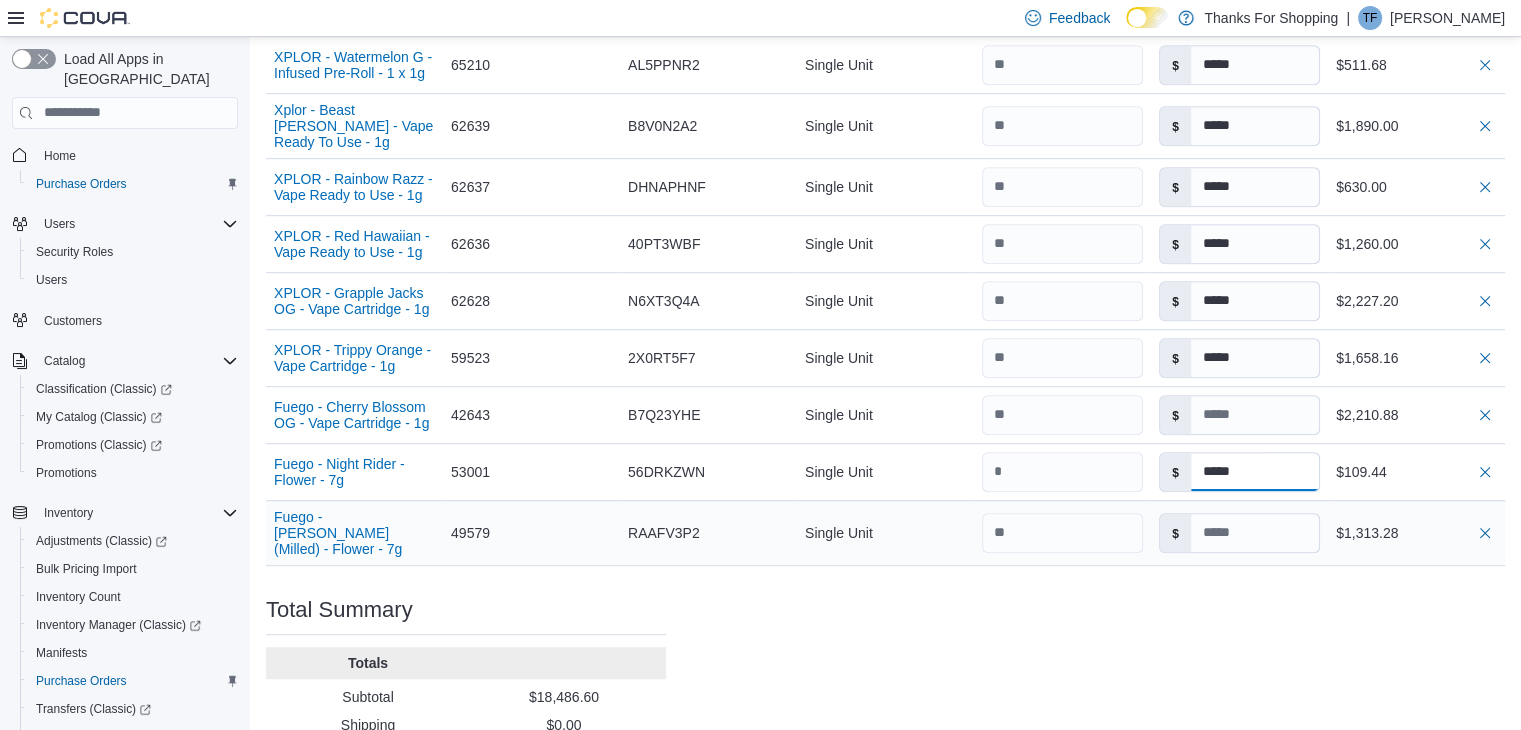 scroll, scrollTop: 1192, scrollLeft: 0, axis: vertical 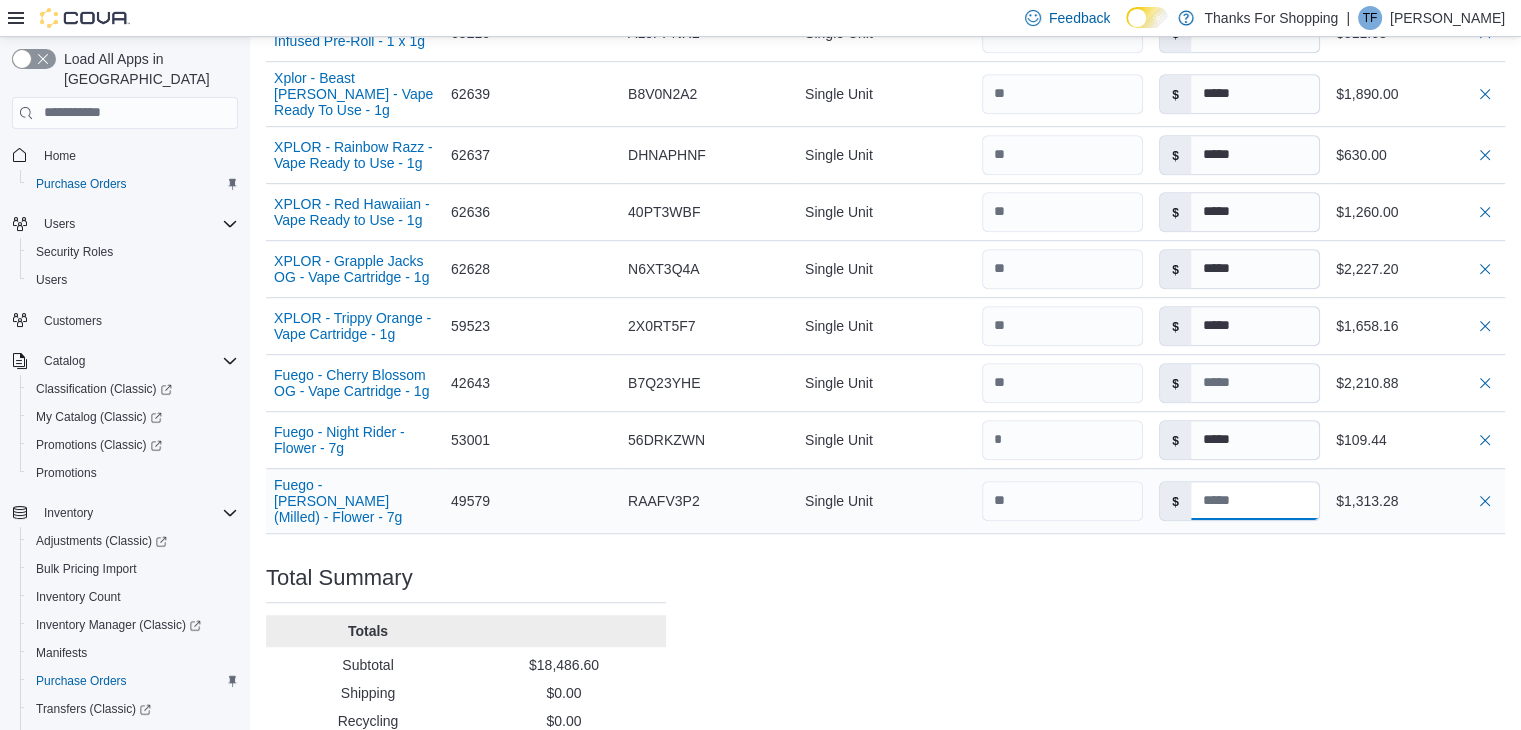 drag, startPoint x: 1260, startPoint y: 522, endPoint x: 1241, endPoint y: 509, distance: 23.021729 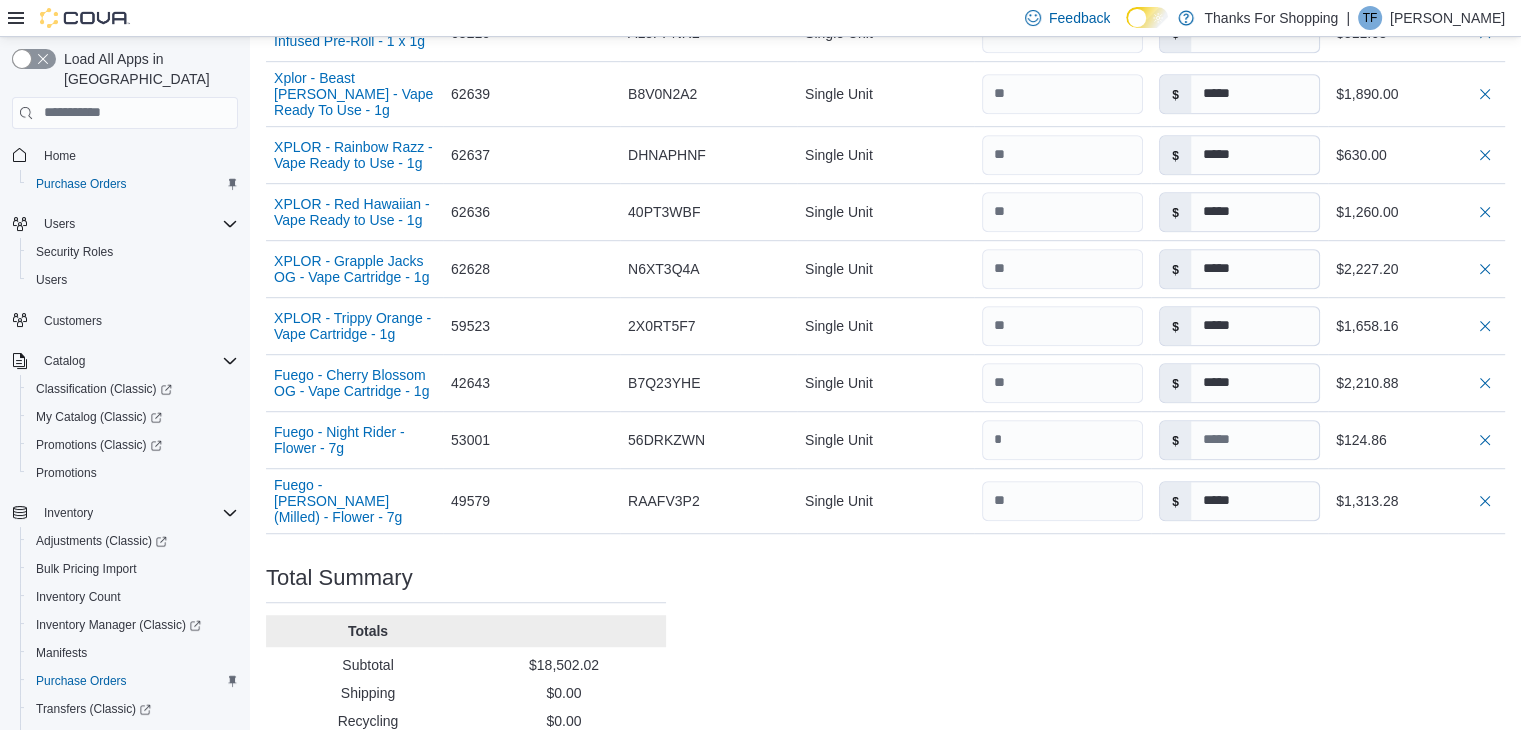 click on "Purchase Order: PO519P-35558 Feedback Purchase Order Details   Edit Status Pending Supplier Ayurcann - OF (MBLL) Supplier Invoice Number 02581956 PO 524843 Bill To [GEOGRAPHIC_DATA] To [GEOGRAPHIC_DATA] Shipping Cost $0.00 Recycling Cost $0.00 Tax $0.00 ETA [DATE] Notes 02581956 PO 524843 Created On [DATE] 10:46 AM Submitted On - Last Received On - Completed On - Products (15)     Products Search or Scan to Add Product Quantity  Add or Browse Products from this Supplier Sorting EuiBasicTable with search callback Item Supplier SKU Catalog SKU Unit Qty Unit Cost Total Happy&Stoned - SLUMPZ - Pre-Roll - 1 x 1g Supplier SKU 62623 Catalog SKU L0HATUZ6 Unit Single Unit Qty Unit Cost $ **** Total $319.68 Fuego - Sunny Daze - Pre-Roll - 2 x 1g Supplier SKU 51070 Catalog SKU 1L5XMT1Z Unit Single Unit Qty Unit Cost $ **** Total $1,398.60 Fuego - [PERSON_NAME] Nice - Infused Pre-Roll - 3 x 0.5g Supplier SKU 59514 Catalog SKU 2LBH42P2 Unit Single Unit Qty Unit Cost $ ***** Total $1,960.80 Supplier SKU 59513 Catalog SKU Unit $" at bounding box center (885, -109) 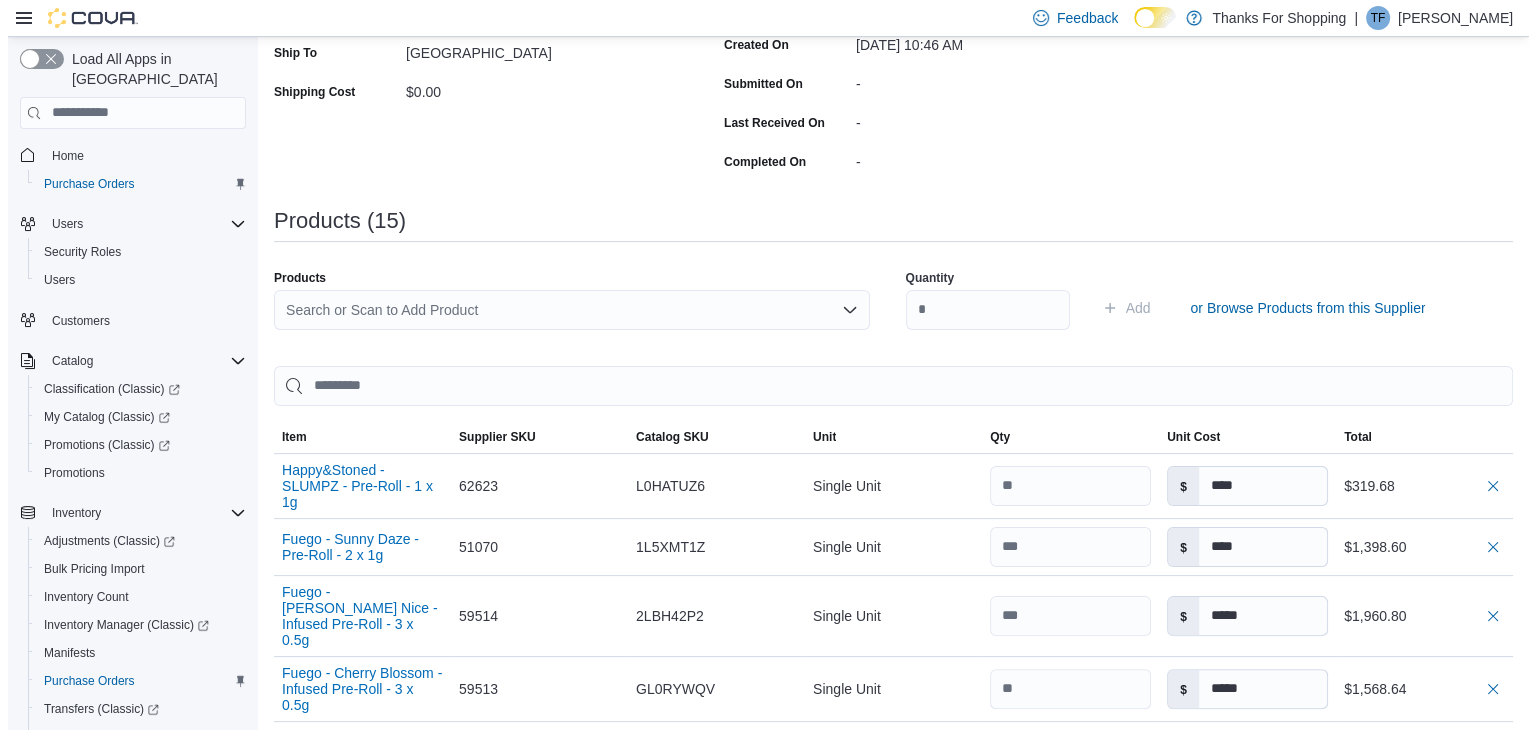 scroll, scrollTop: 0, scrollLeft: 0, axis: both 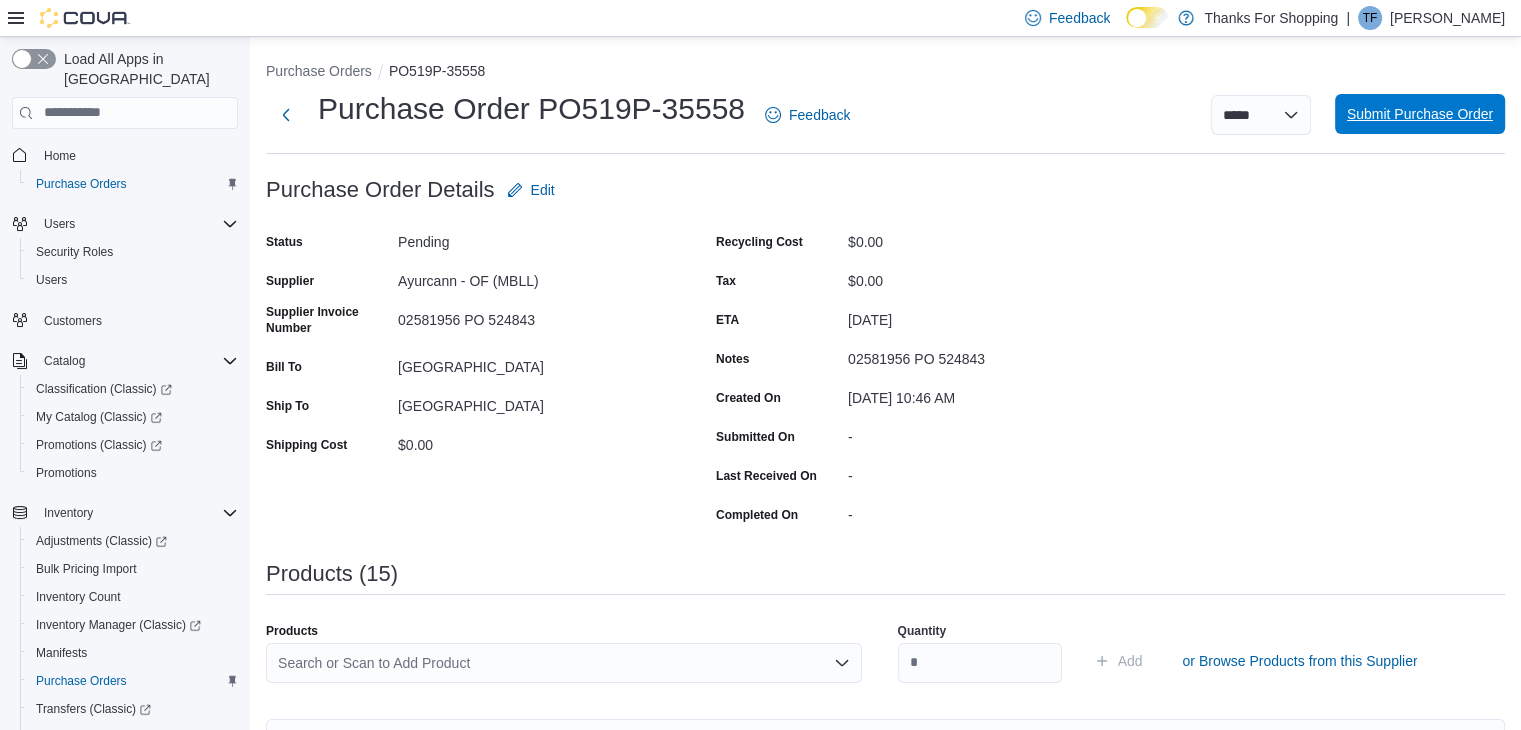 click on "Submit Purchase Order" at bounding box center [1420, 114] 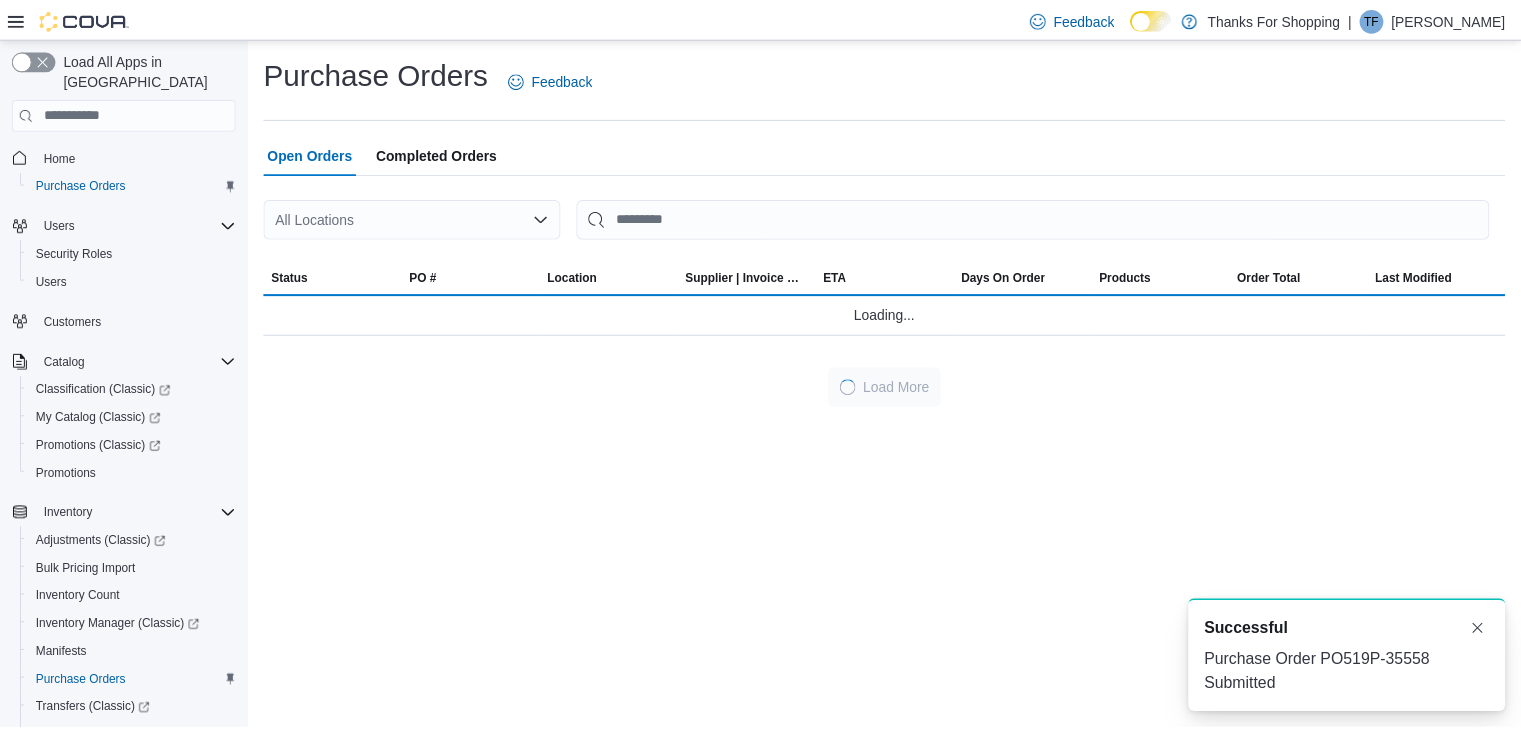 scroll, scrollTop: 0, scrollLeft: 0, axis: both 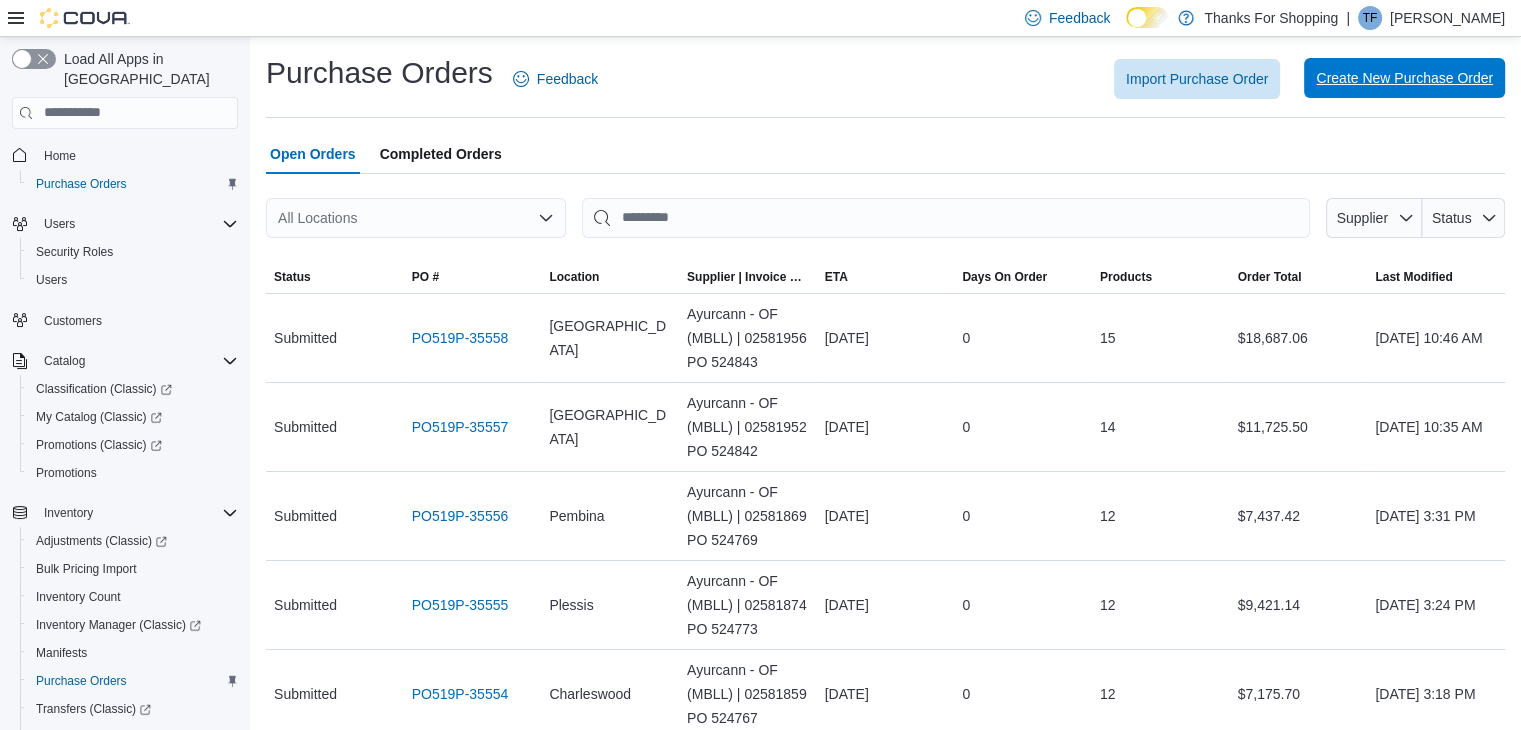 click on "Create New Purchase Order" at bounding box center (1404, 78) 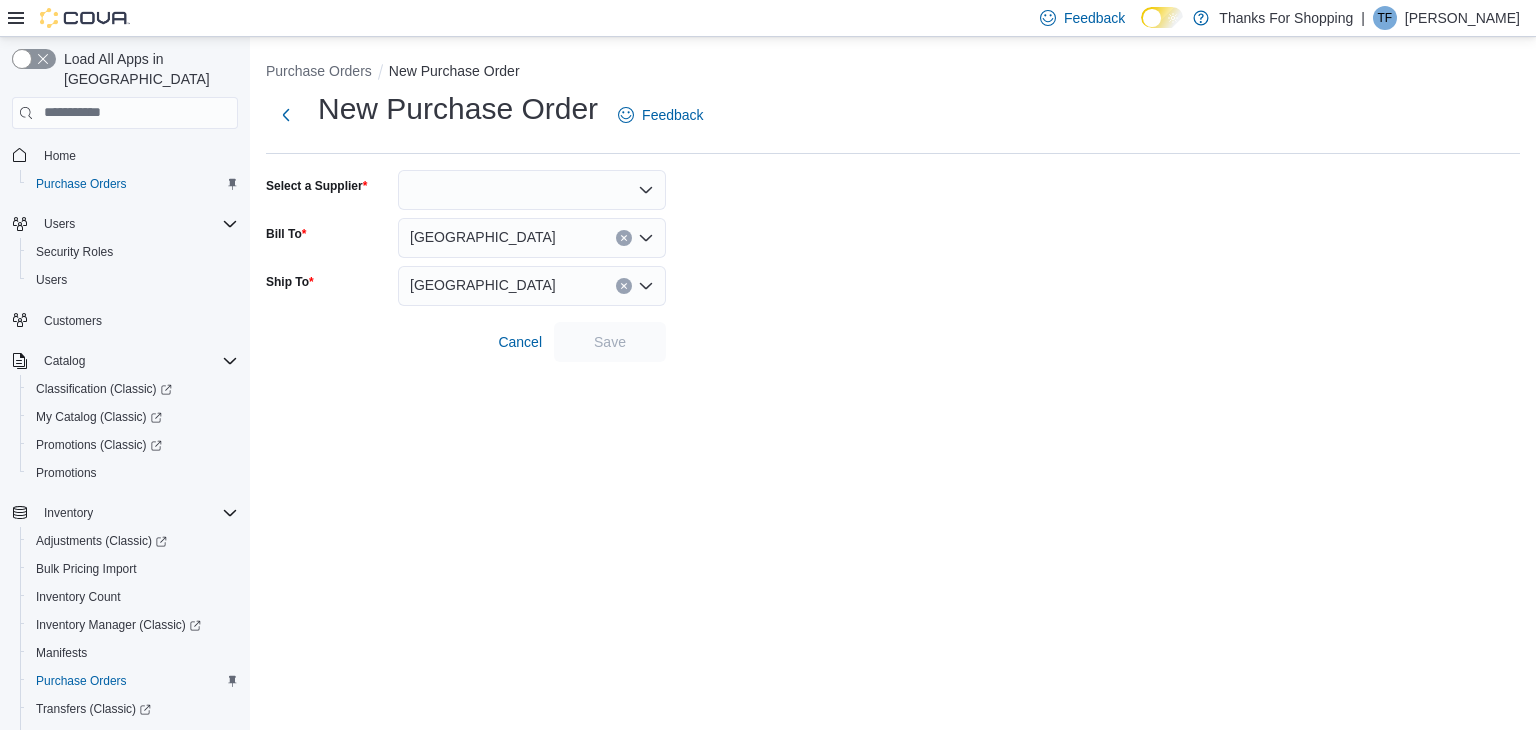 click on "[GEOGRAPHIC_DATA]" at bounding box center [532, 238] 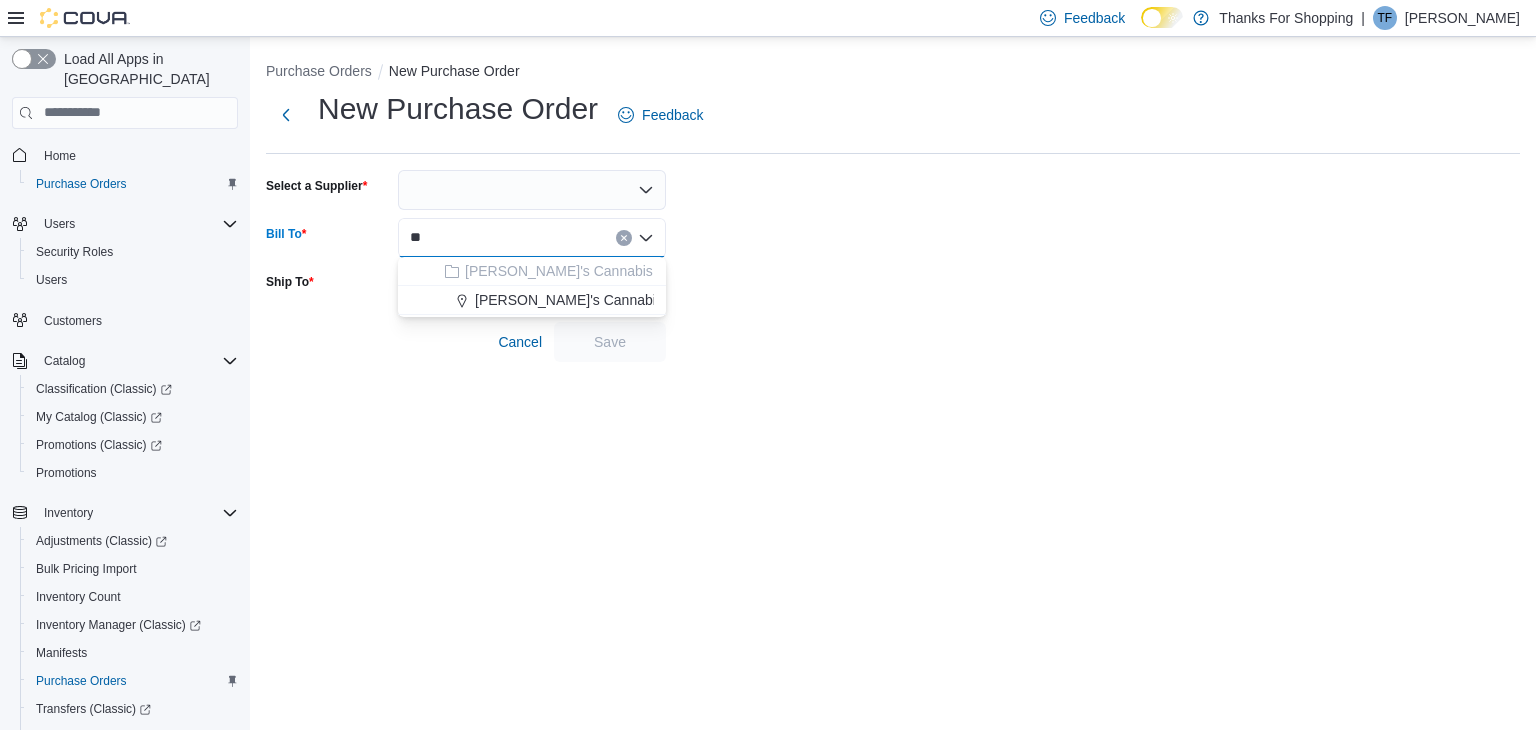 drag, startPoint x: 566, startPoint y: 305, endPoint x: 457, endPoint y: 299, distance: 109.165016 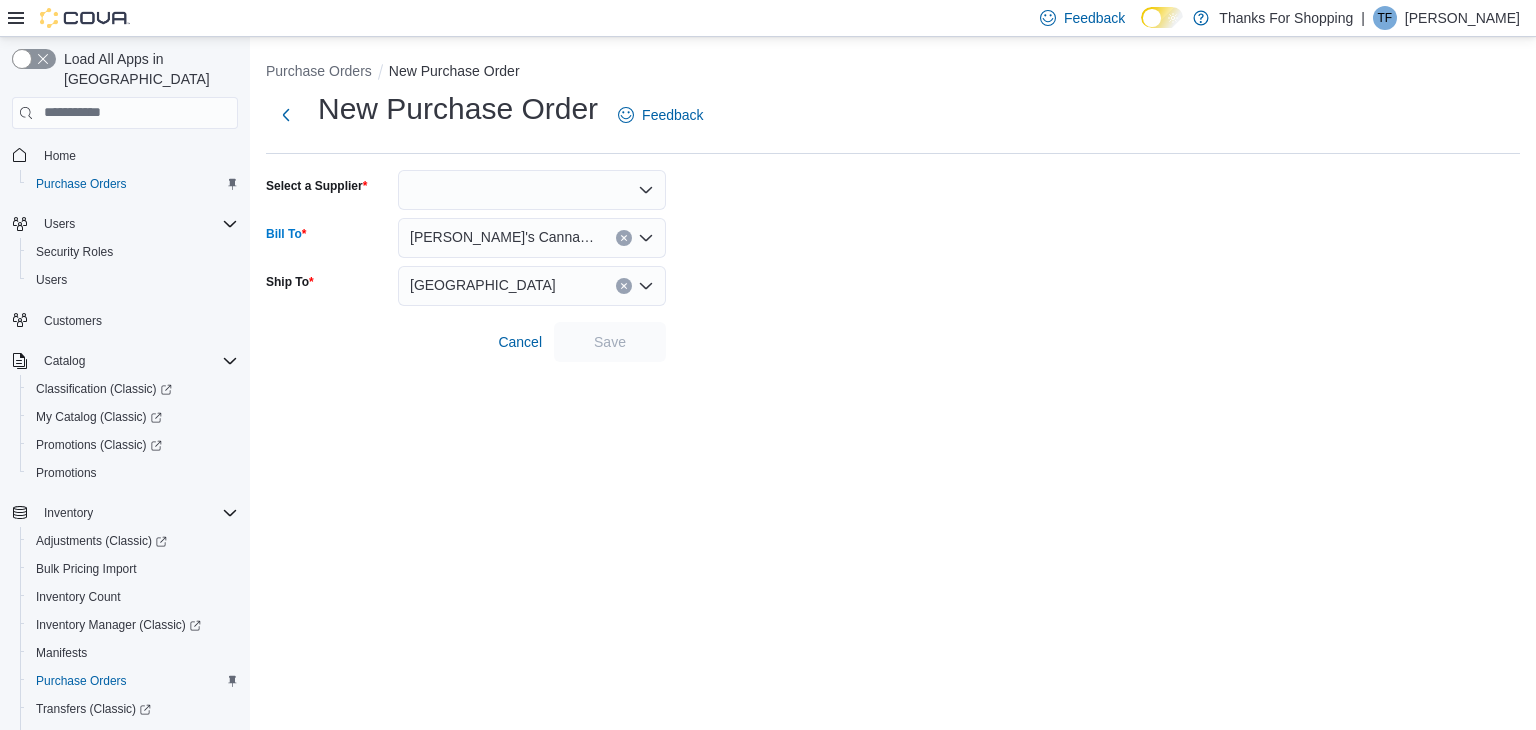 click on "[GEOGRAPHIC_DATA]" at bounding box center [532, 286] 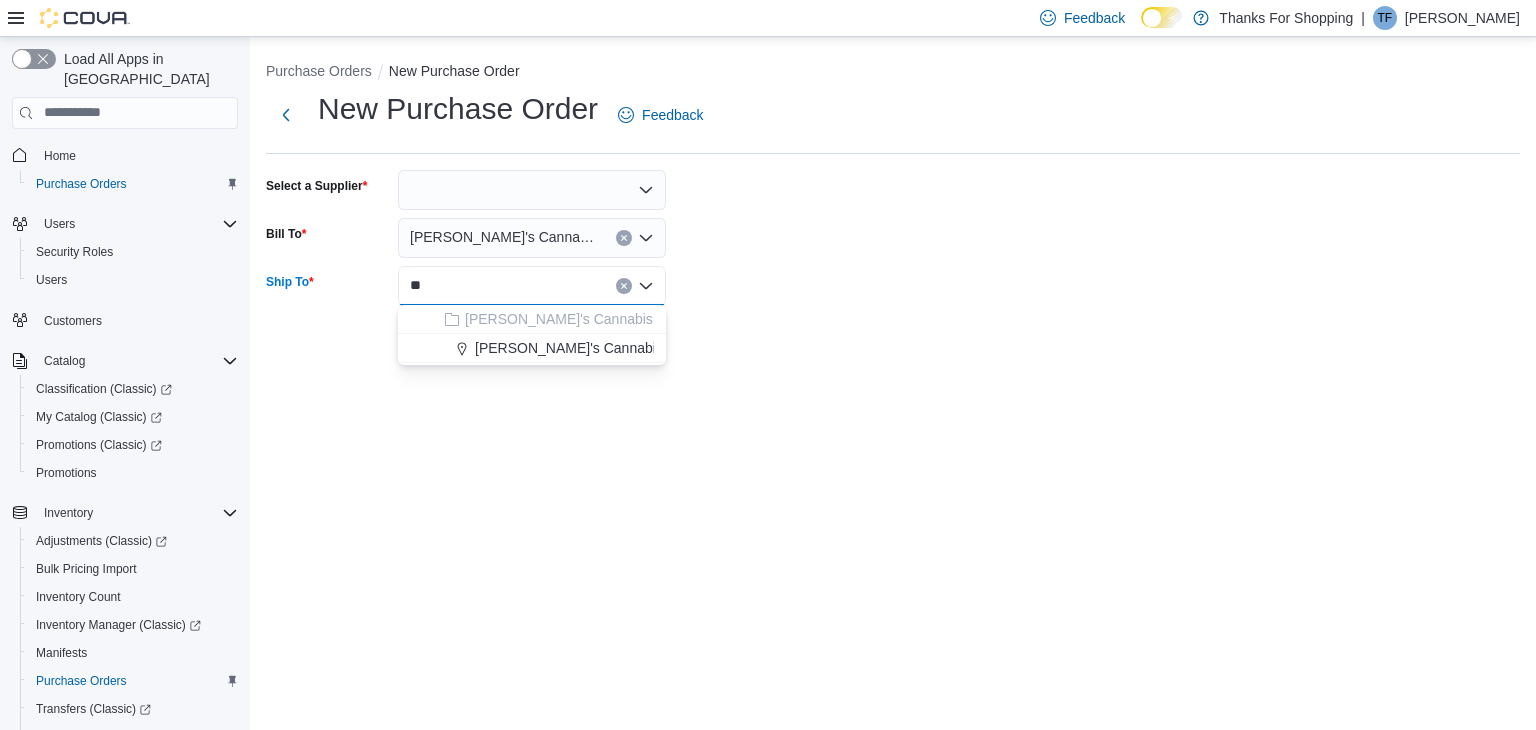 click on "[PERSON_NAME]'s Cannabis" at bounding box center [569, 348] 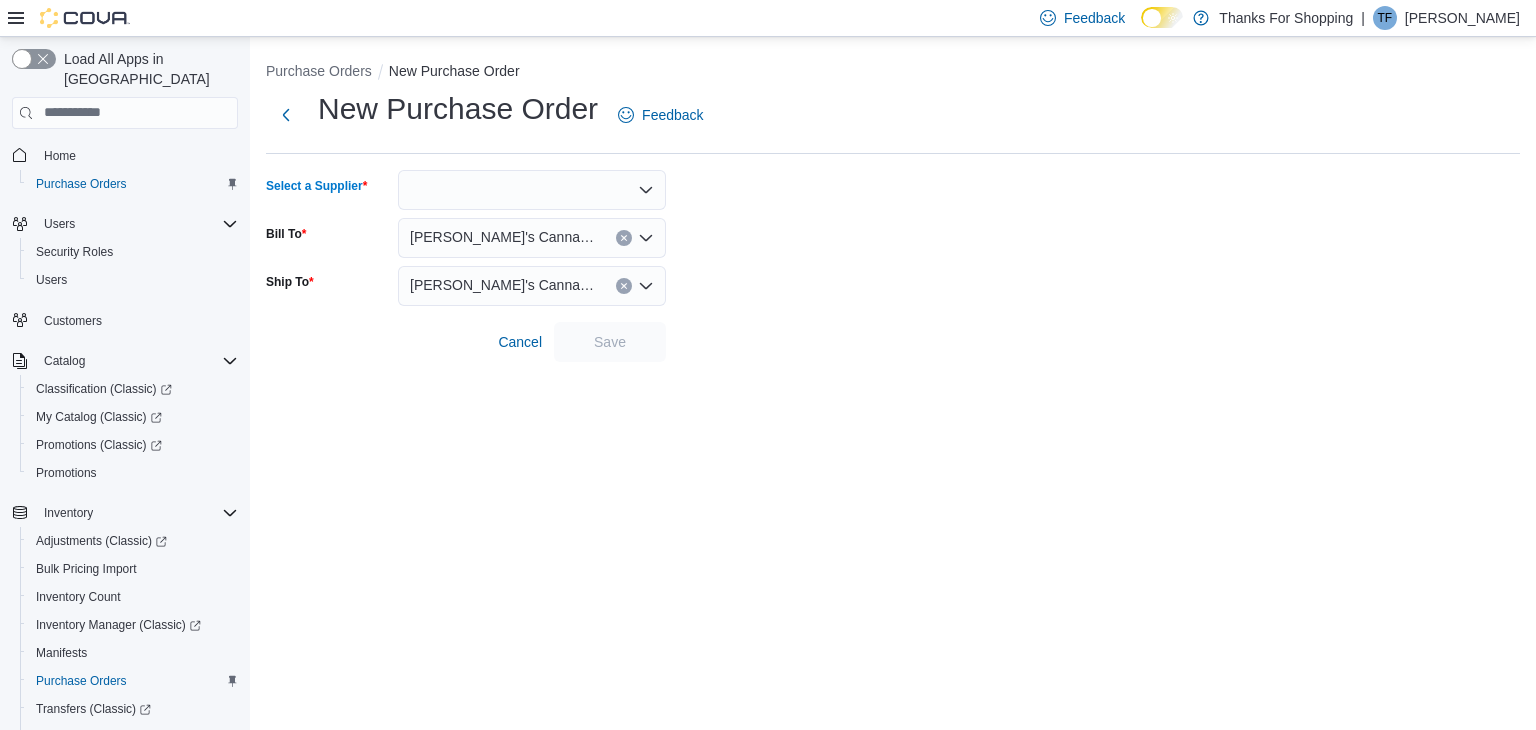 click at bounding box center (532, 190) 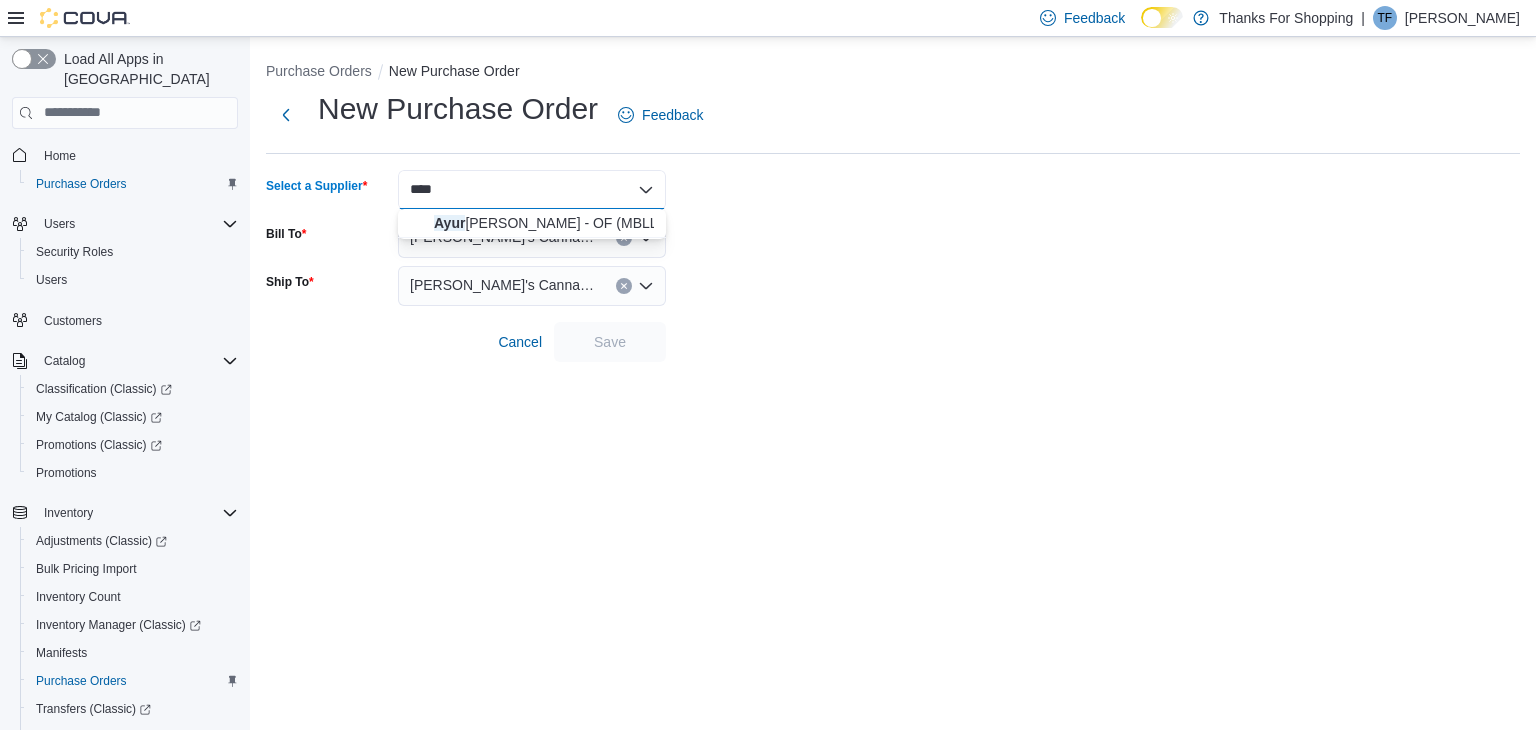 click on "Ayur [PERSON_NAME] - OF (MBLL)" at bounding box center (544, 223) 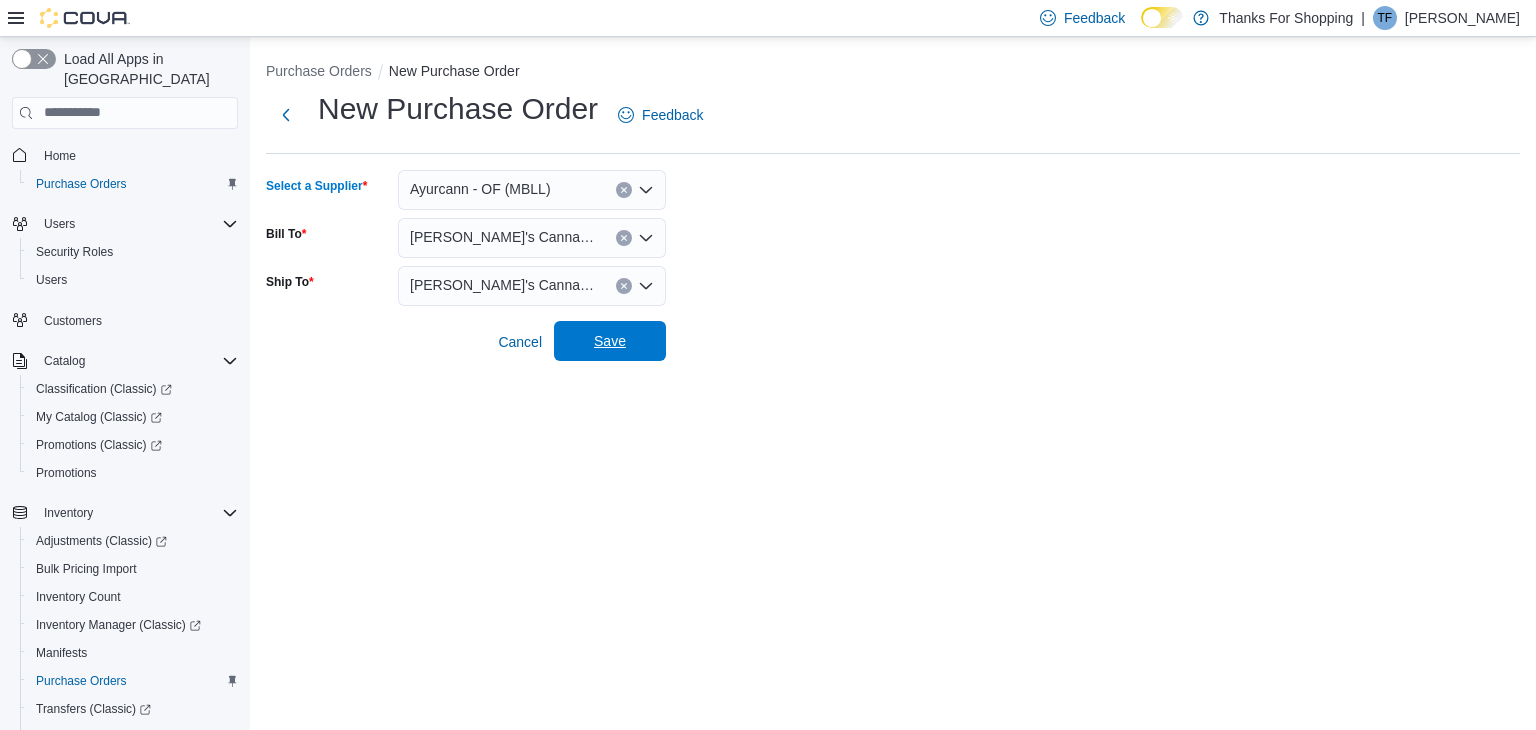 click on "Save" at bounding box center (610, 341) 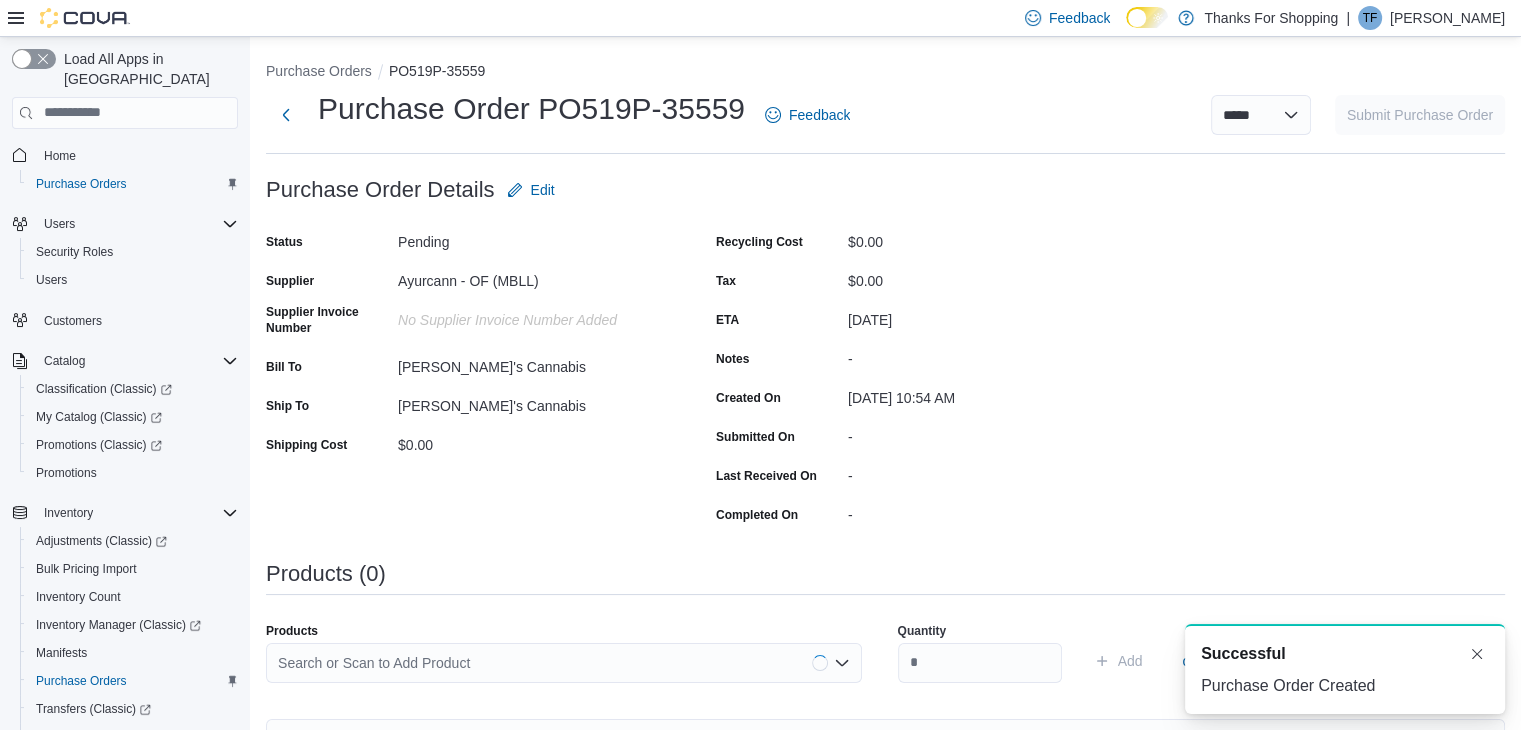 scroll, scrollTop: 0, scrollLeft: 0, axis: both 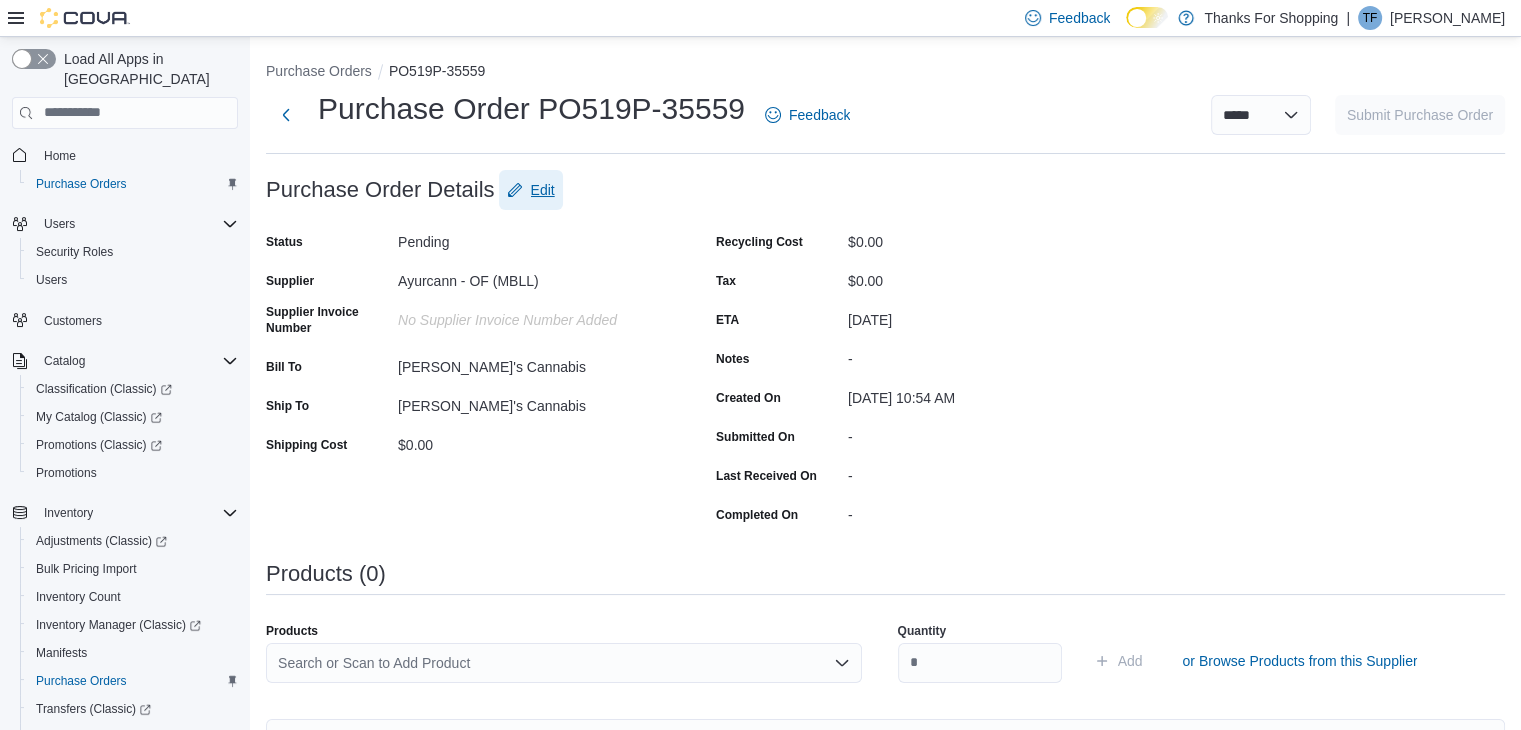 drag, startPoint x: 574, startPoint y: 188, endPoint x: 675, endPoint y: 187, distance: 101.00495 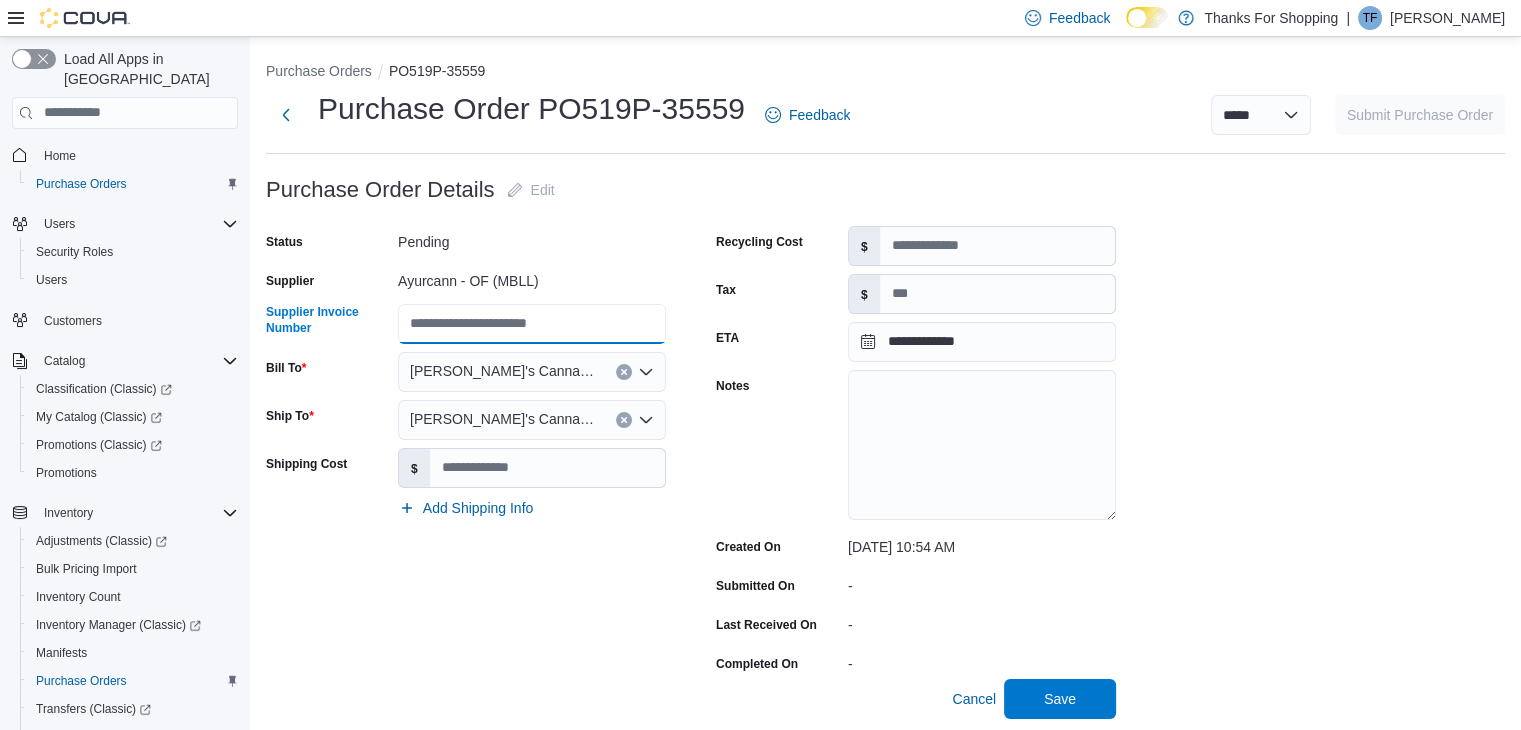 click on "Supplier Invoice Number" at bounding box center (532, 324) 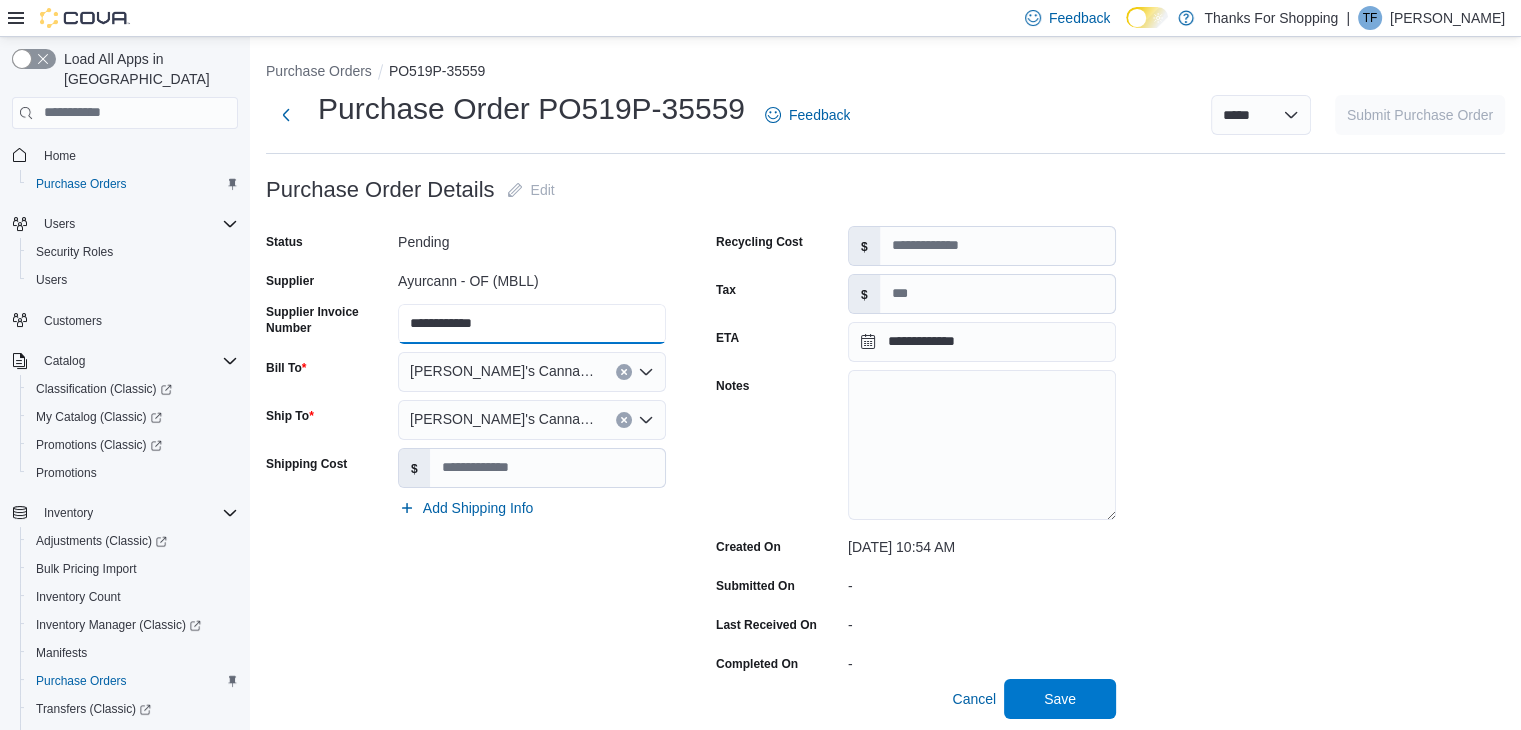 click on "**********" at bounding box center (532, 324) 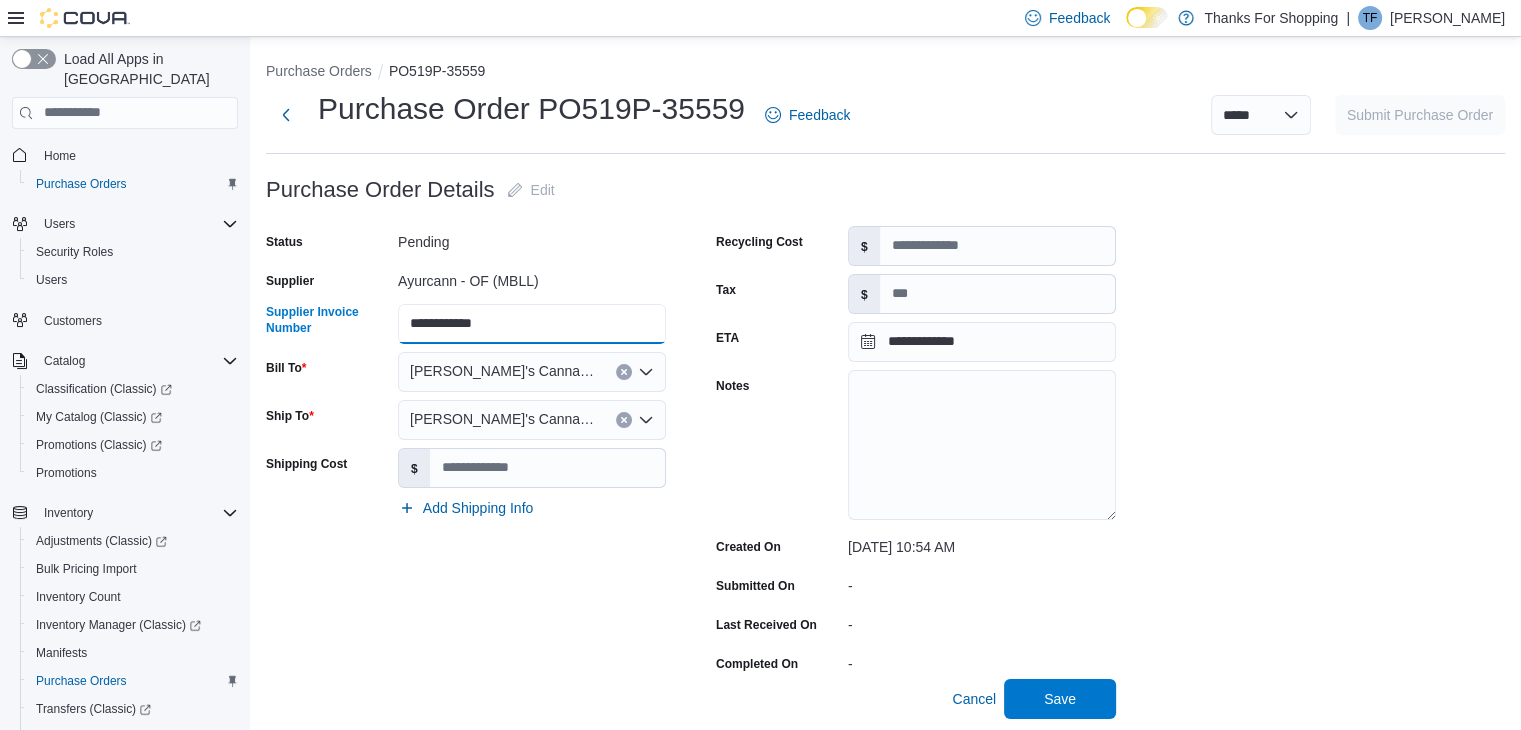 paste on "*******" 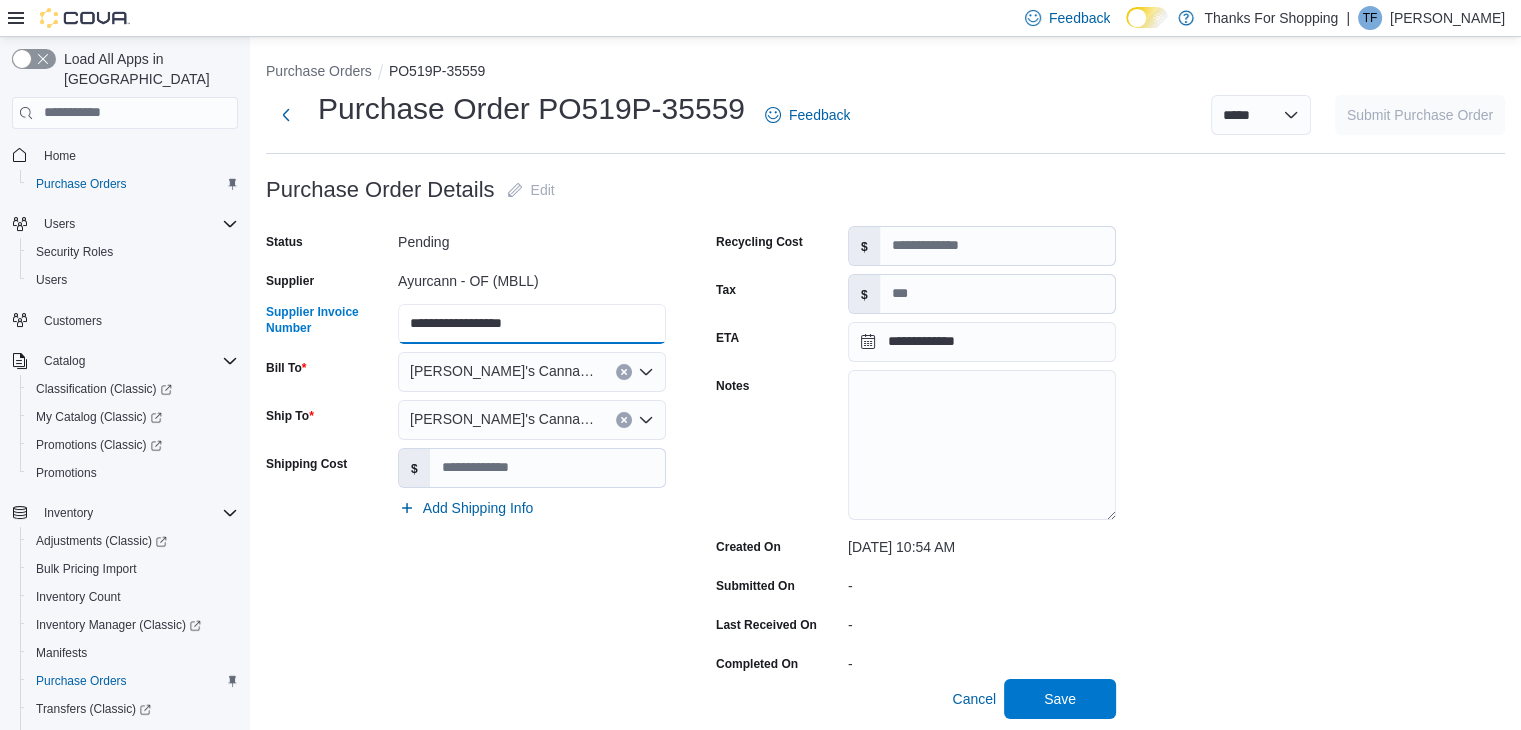 drag, startPoint x: 560, startPoint y: 325, endPoint x: 376, endPoint y: 325, distance: 184 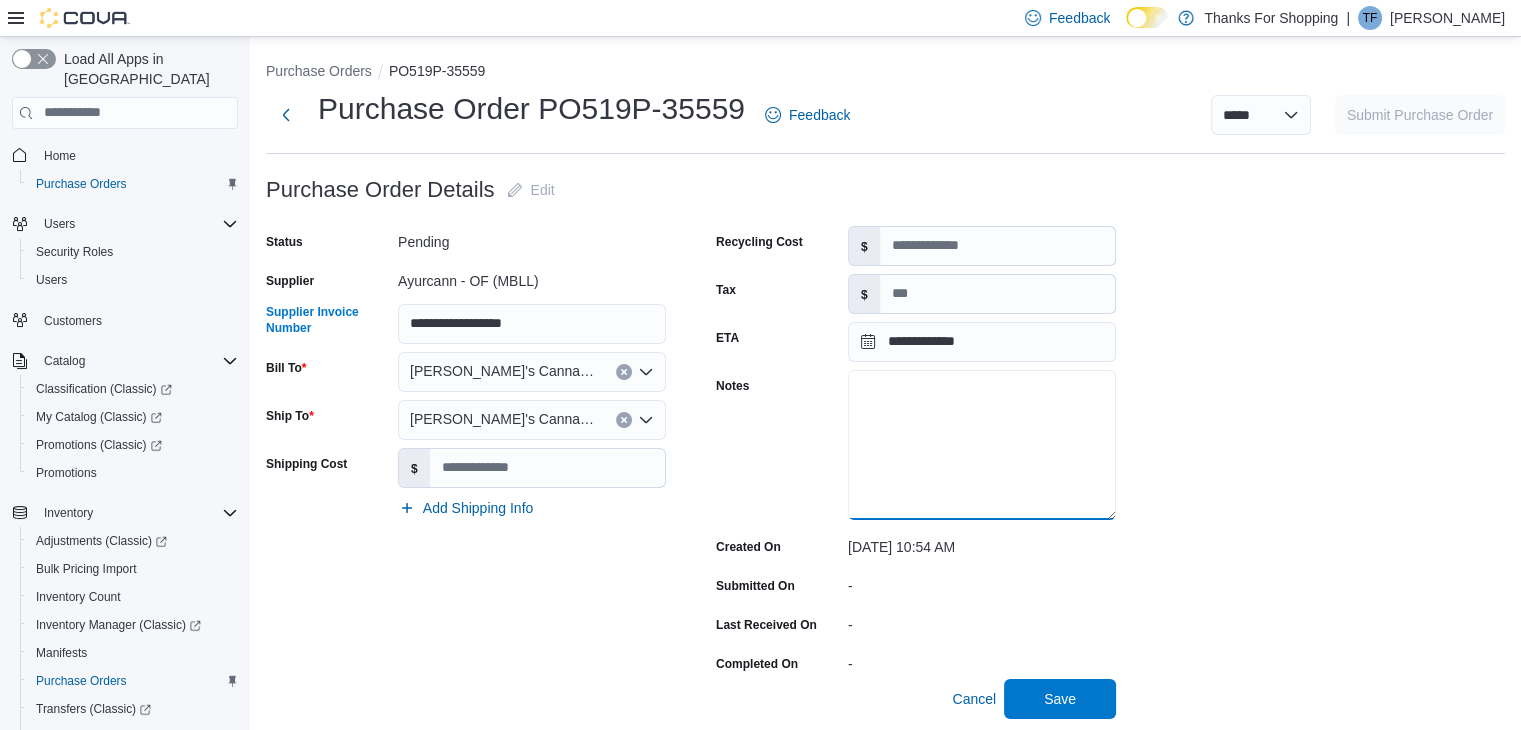 click on "Notes" at bounding box center (982, 445) 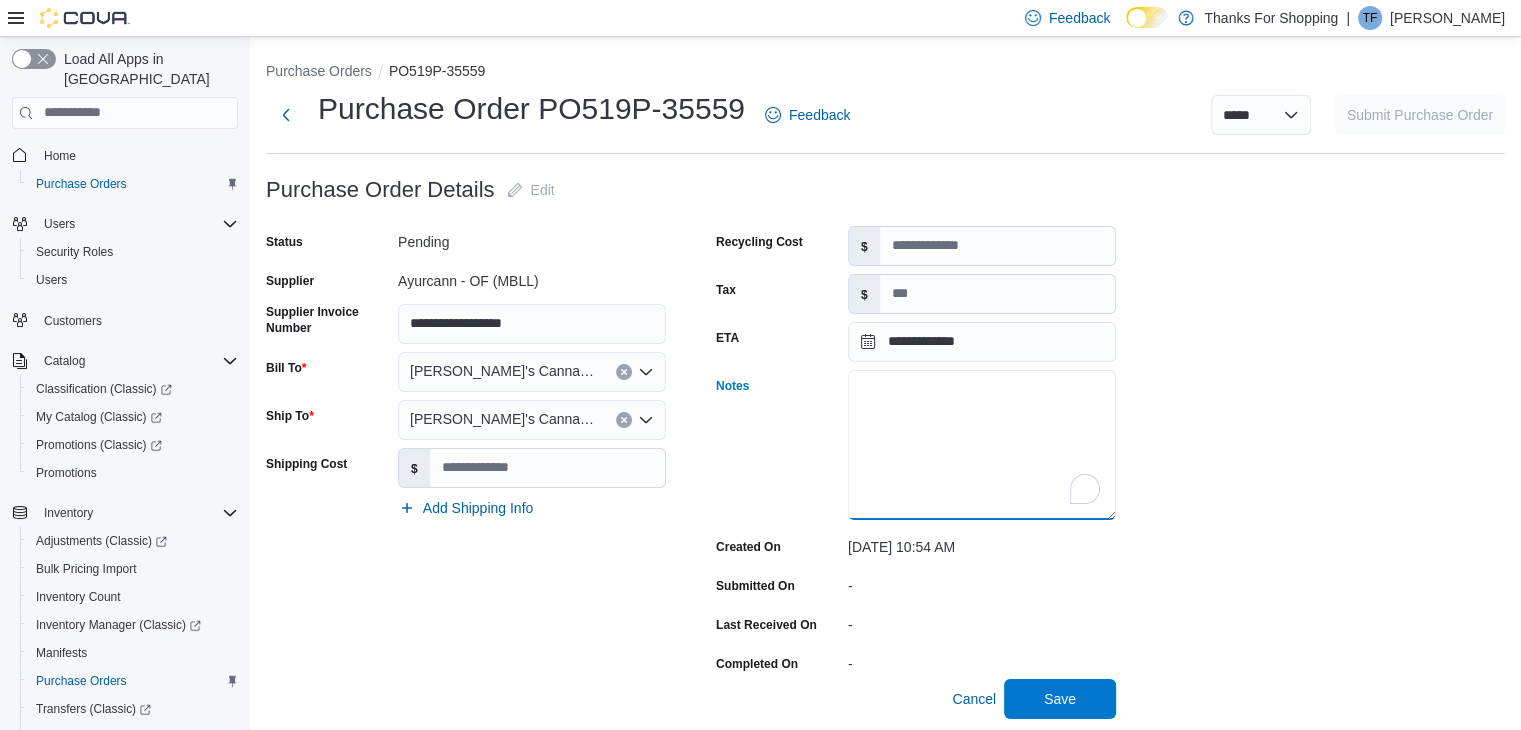 paste on "**********" 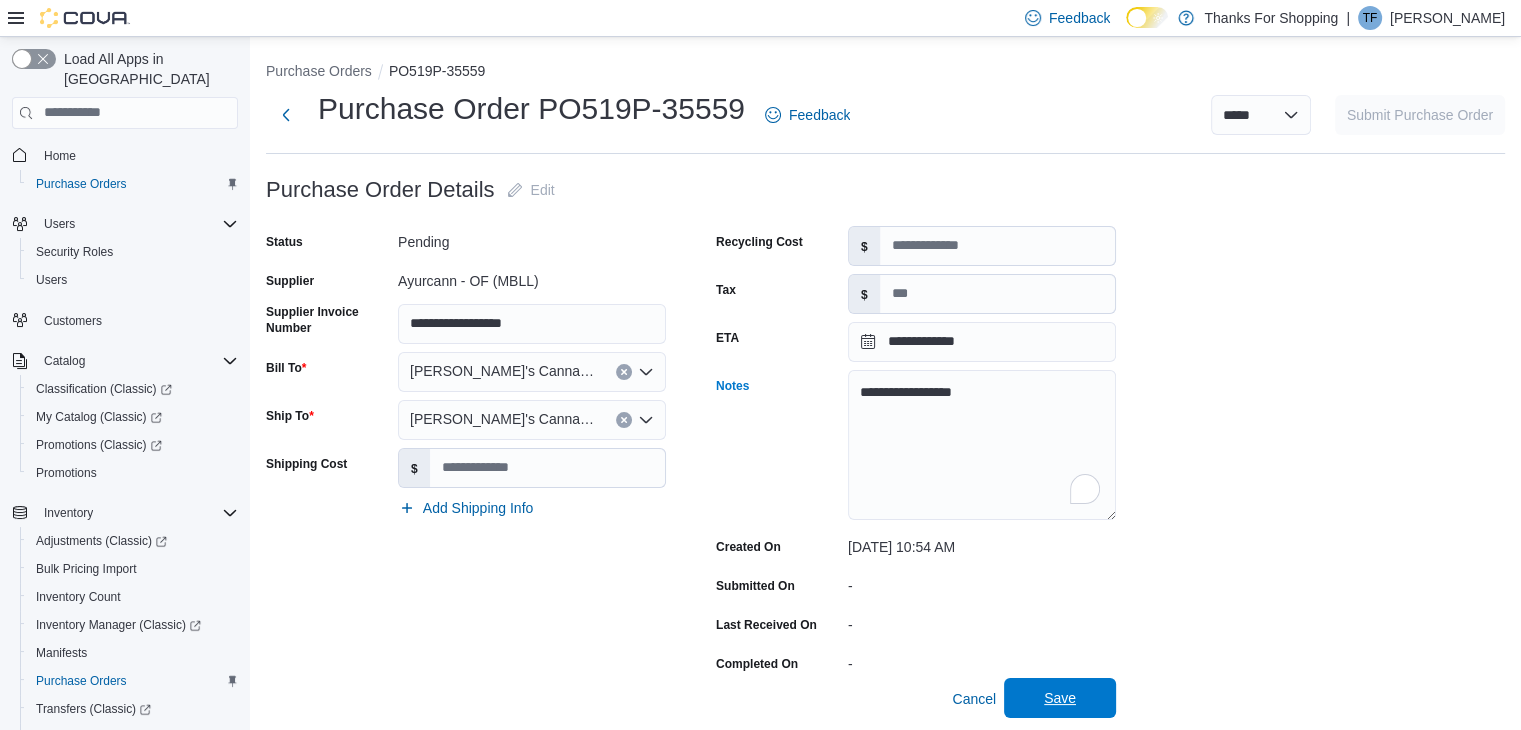 click on "Save" at bounding box center (1060, 698) 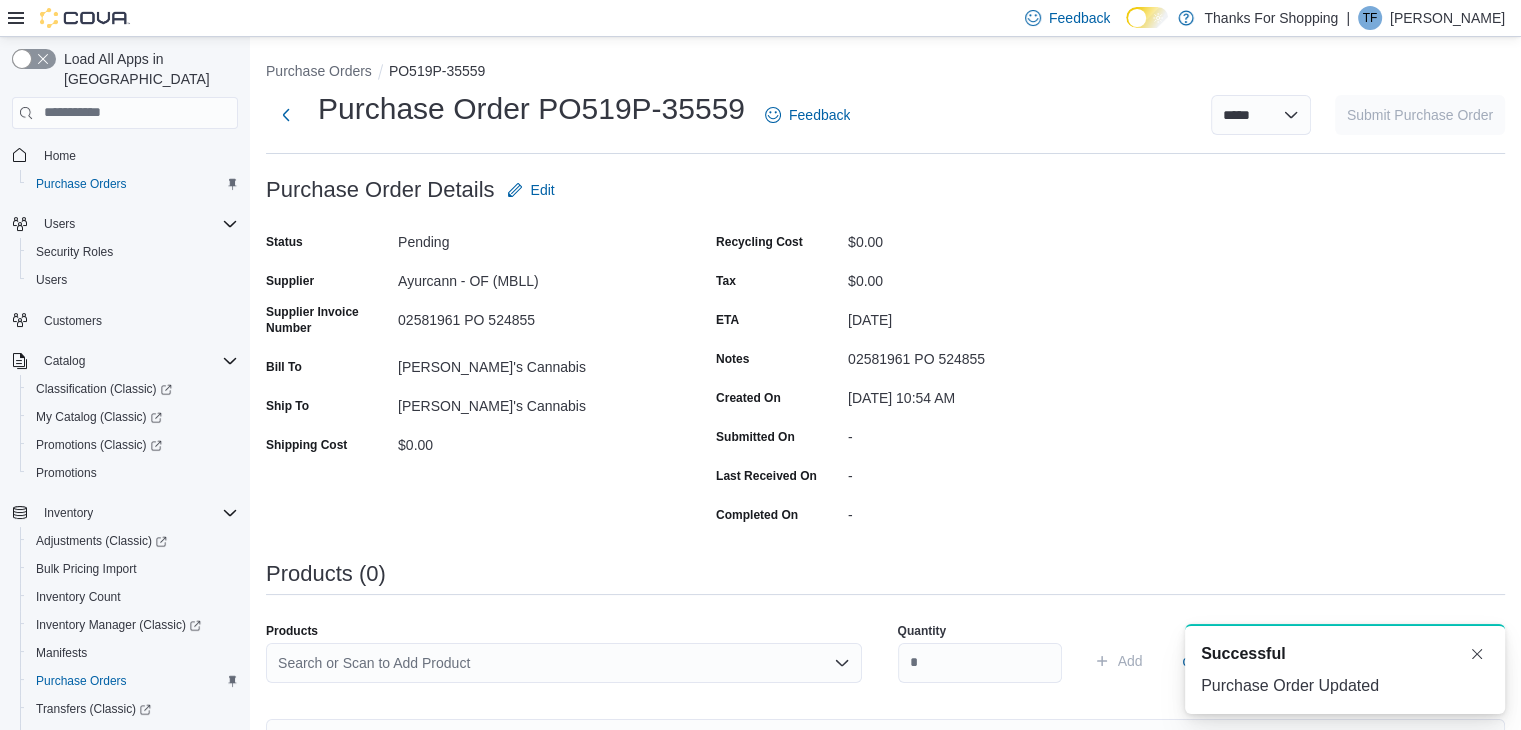 scroll, scrollTop: 0, scrollLeft: 0, axis: both 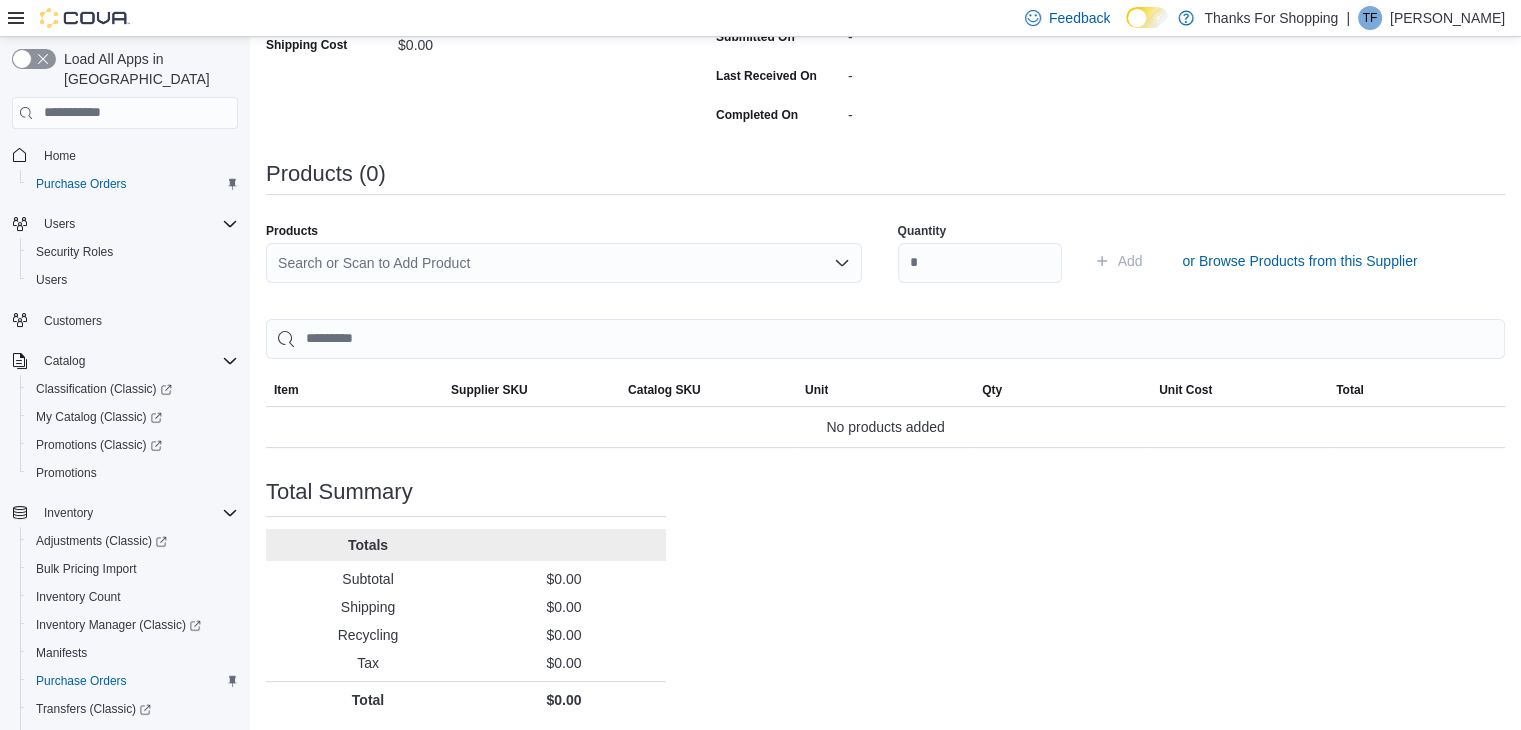 click on "Search or Scan to Add Product" at bounding box center (564, 263) 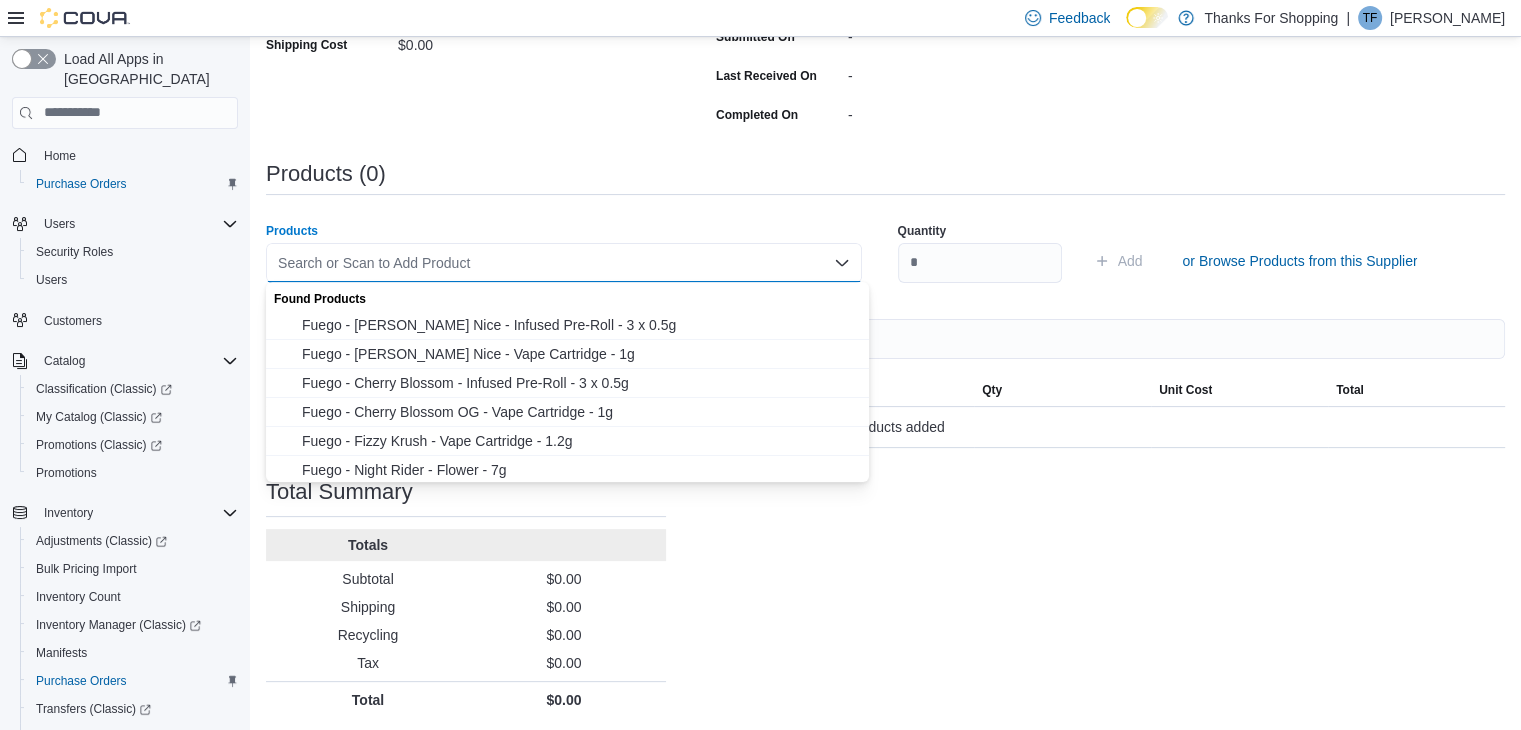 paste on "*****" 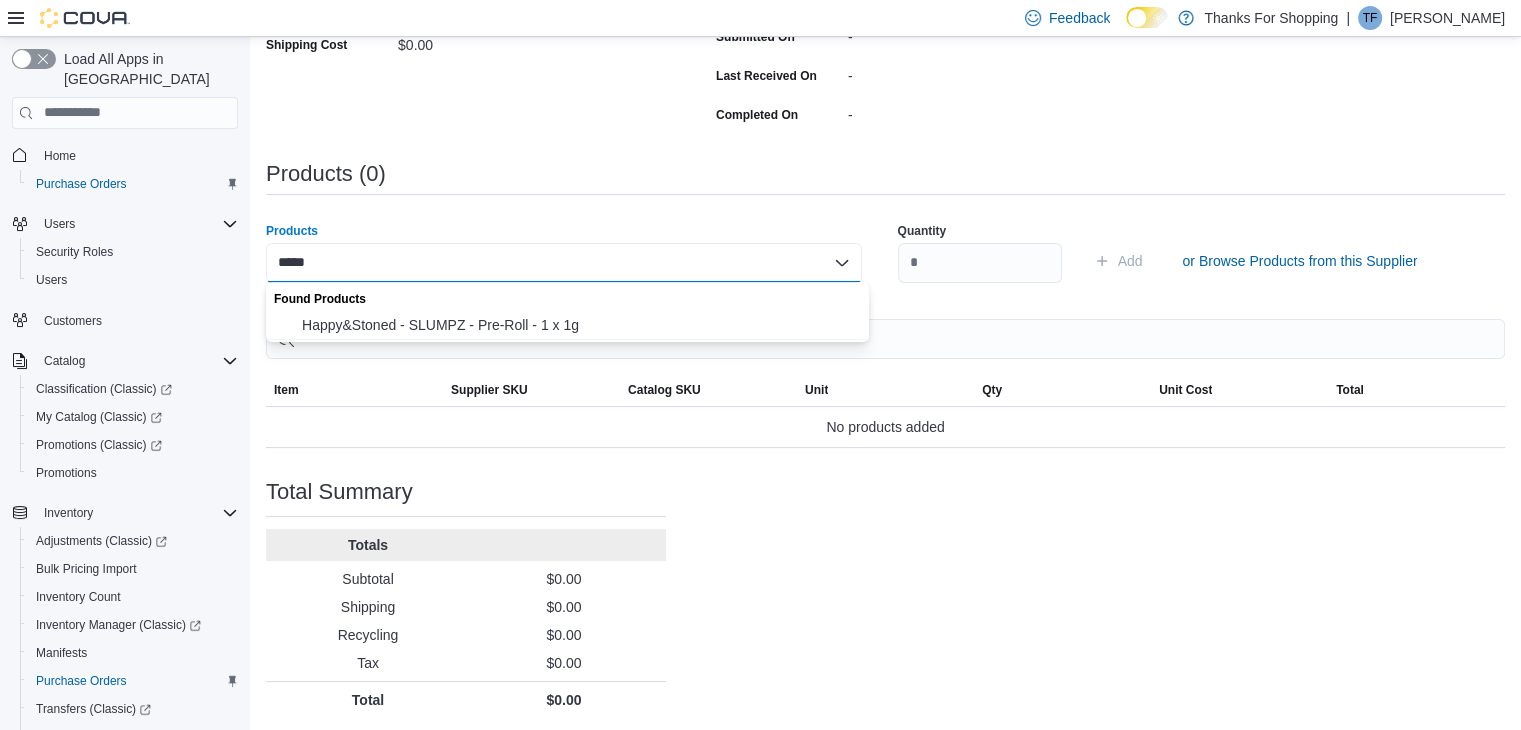 click on "Happy&Stoned - SLUMPZ - Pre-Roll - 1 x 1g" at bounding box center [579, 325] 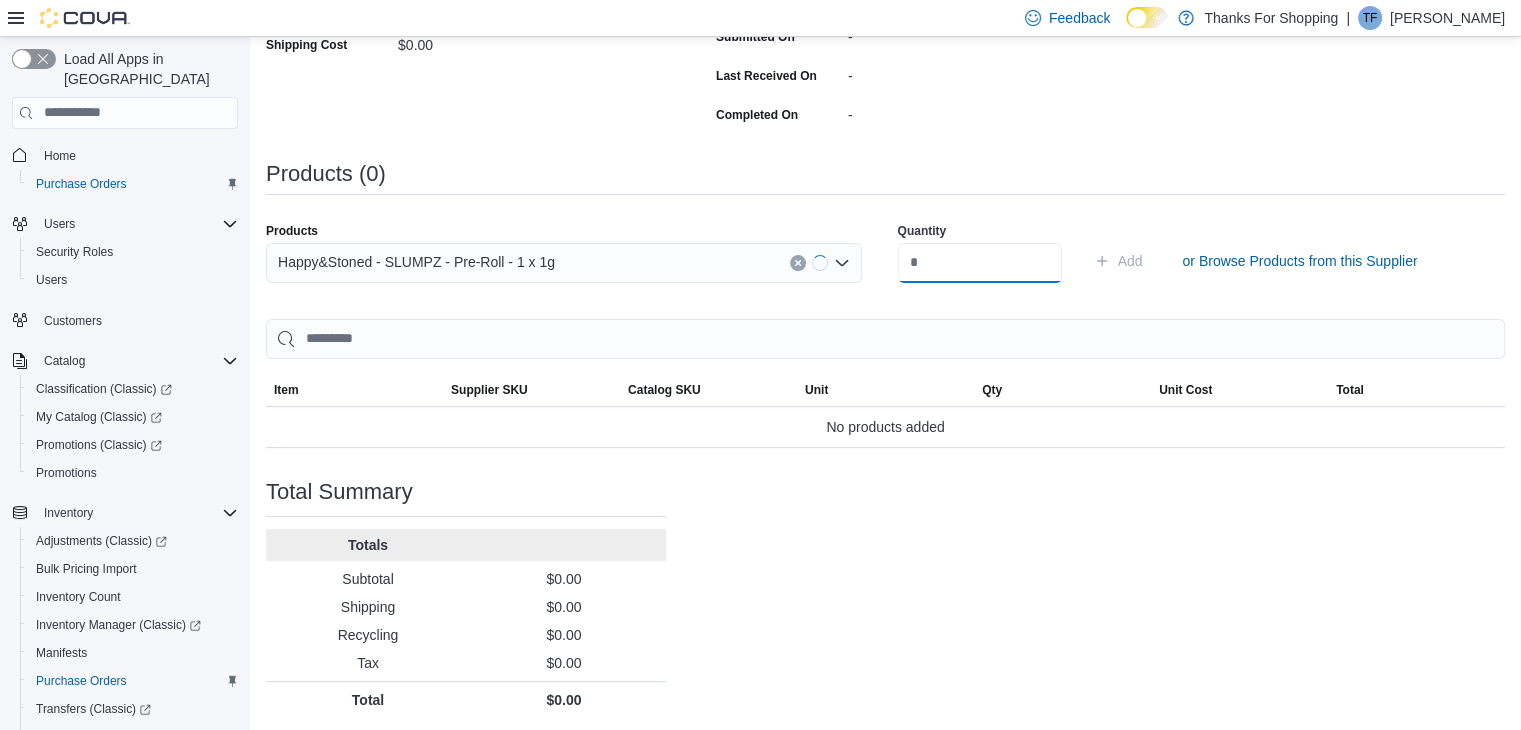 click at bounding box center [980, 263] 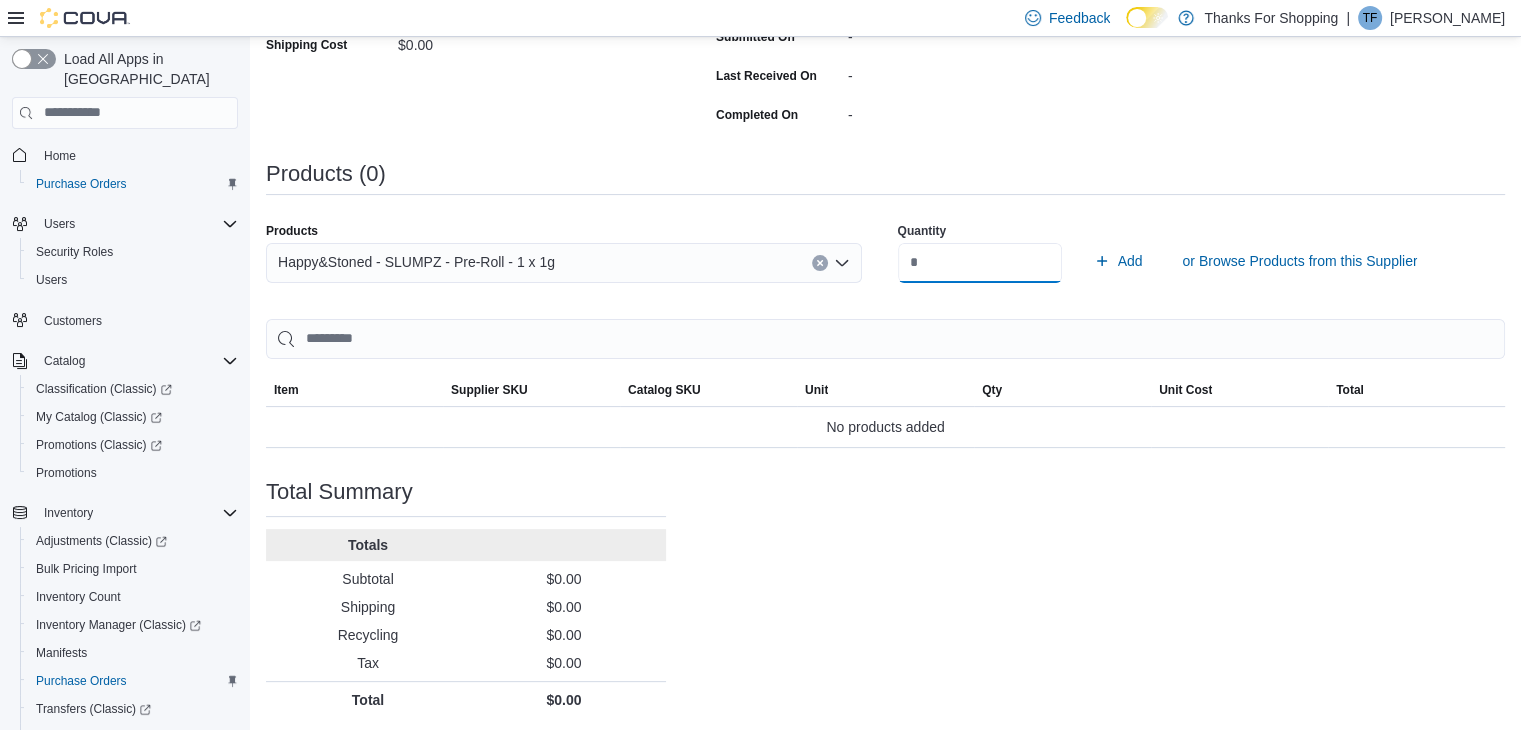 click on "Add" at bounding box center [1118, 261] 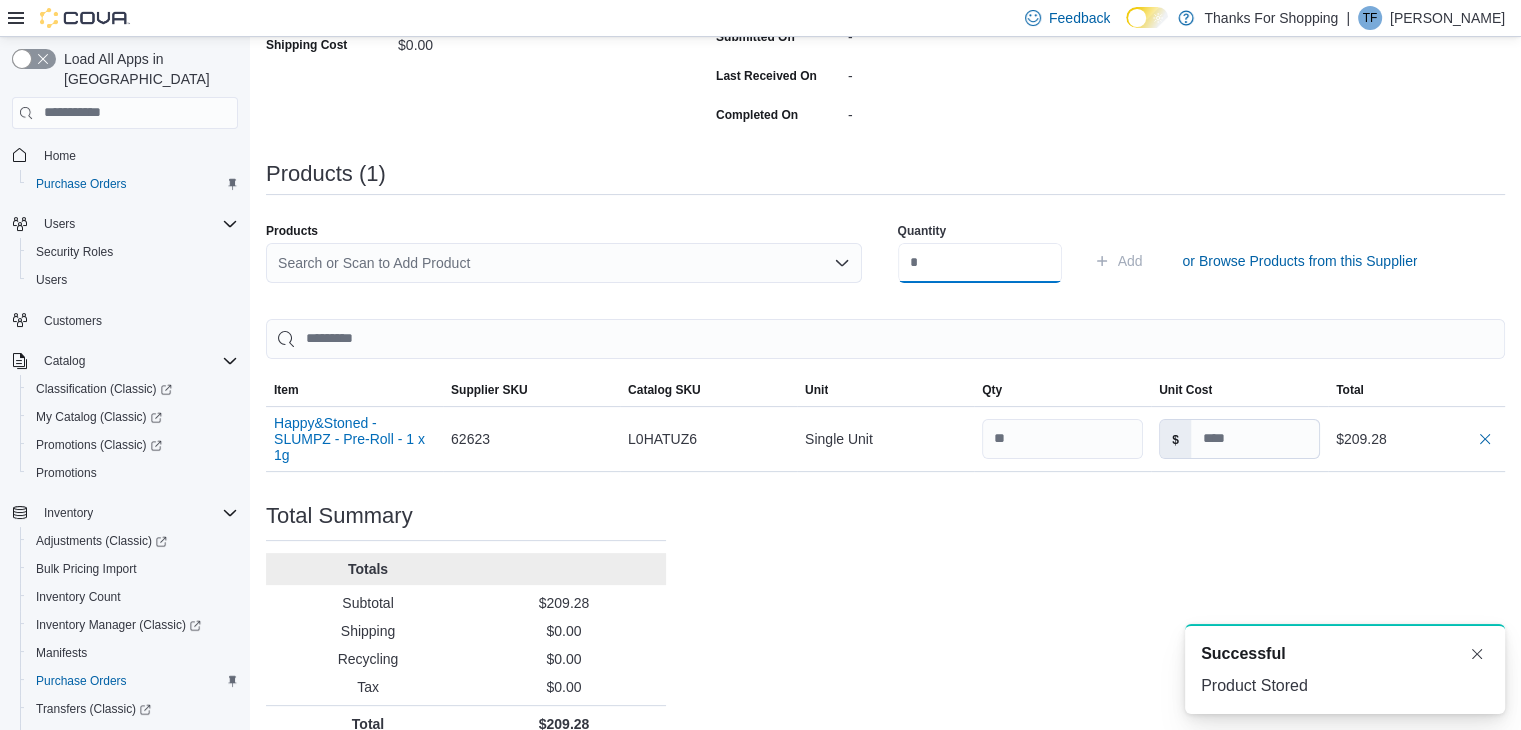 scroll, scrollTop: 0, scrollLeft: 0, axis: both 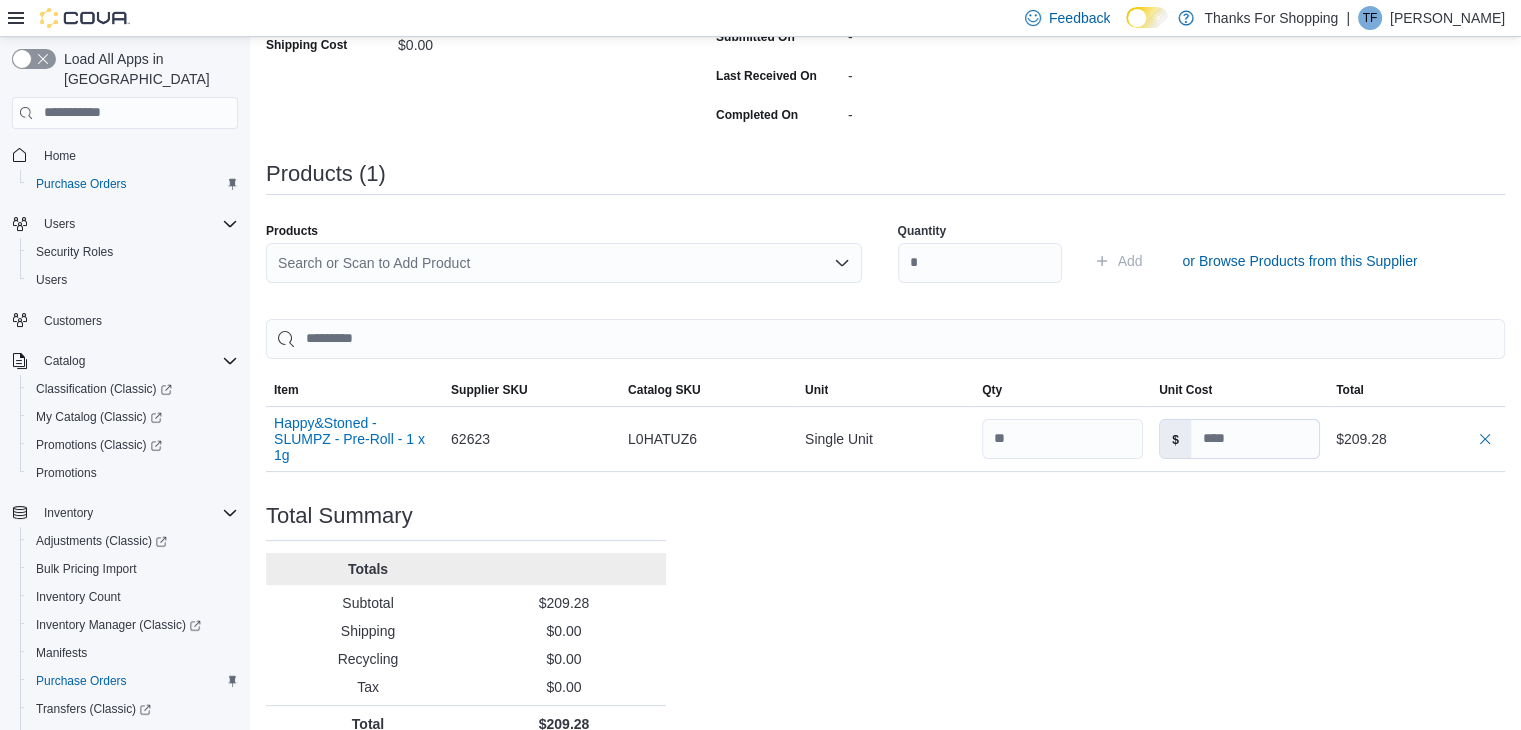 drag, startPoint x: 563, startPoint y: 245, endPoint x: 562, endPoint y: 258, distance: 13.038404 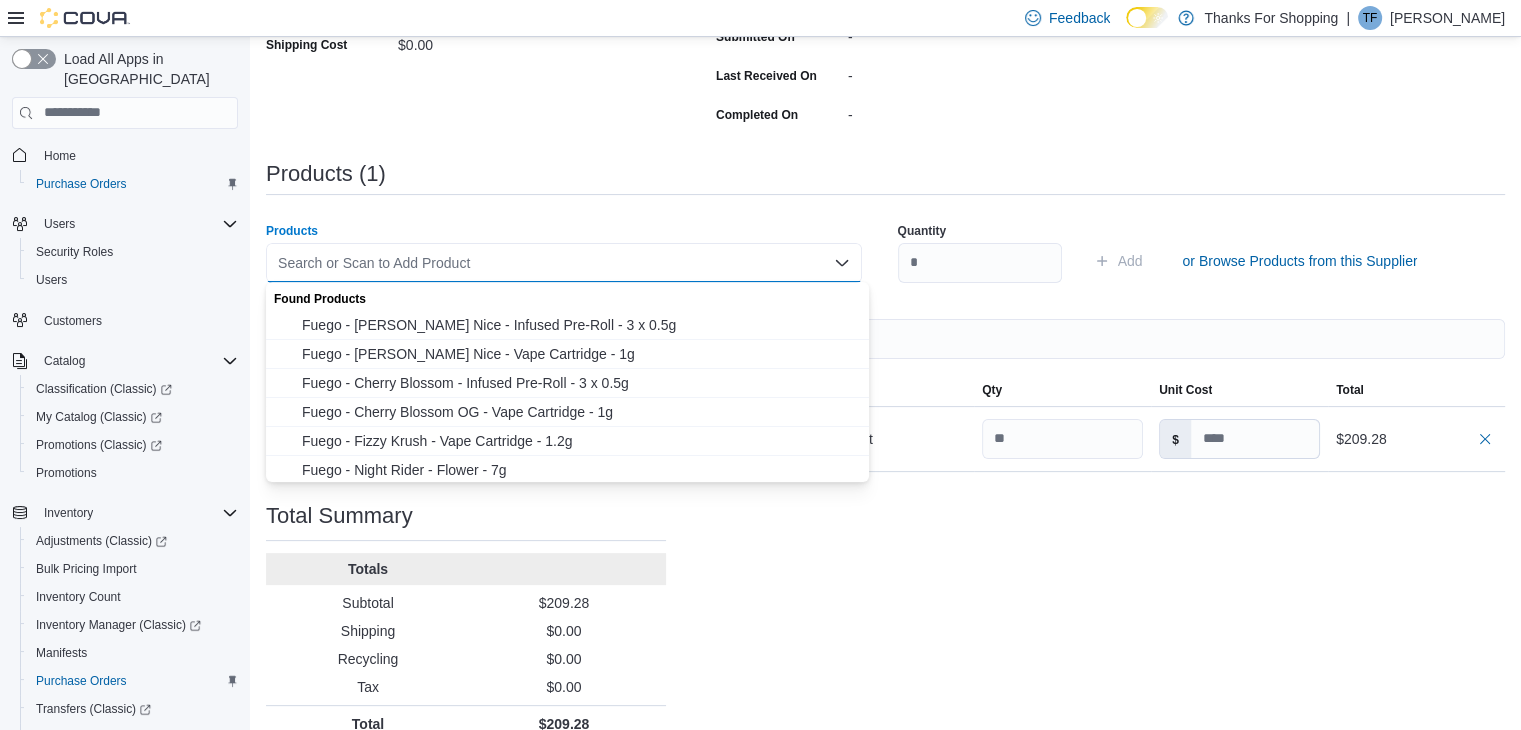click on "Search or Scan to Add Product Combo box. Selected. Combo box input. Search or Scan to Add Product. Type some text or, to display a list of choices, press Down Arrow. To exit the list of choices, press Escape." at bounding box center [564, 263] 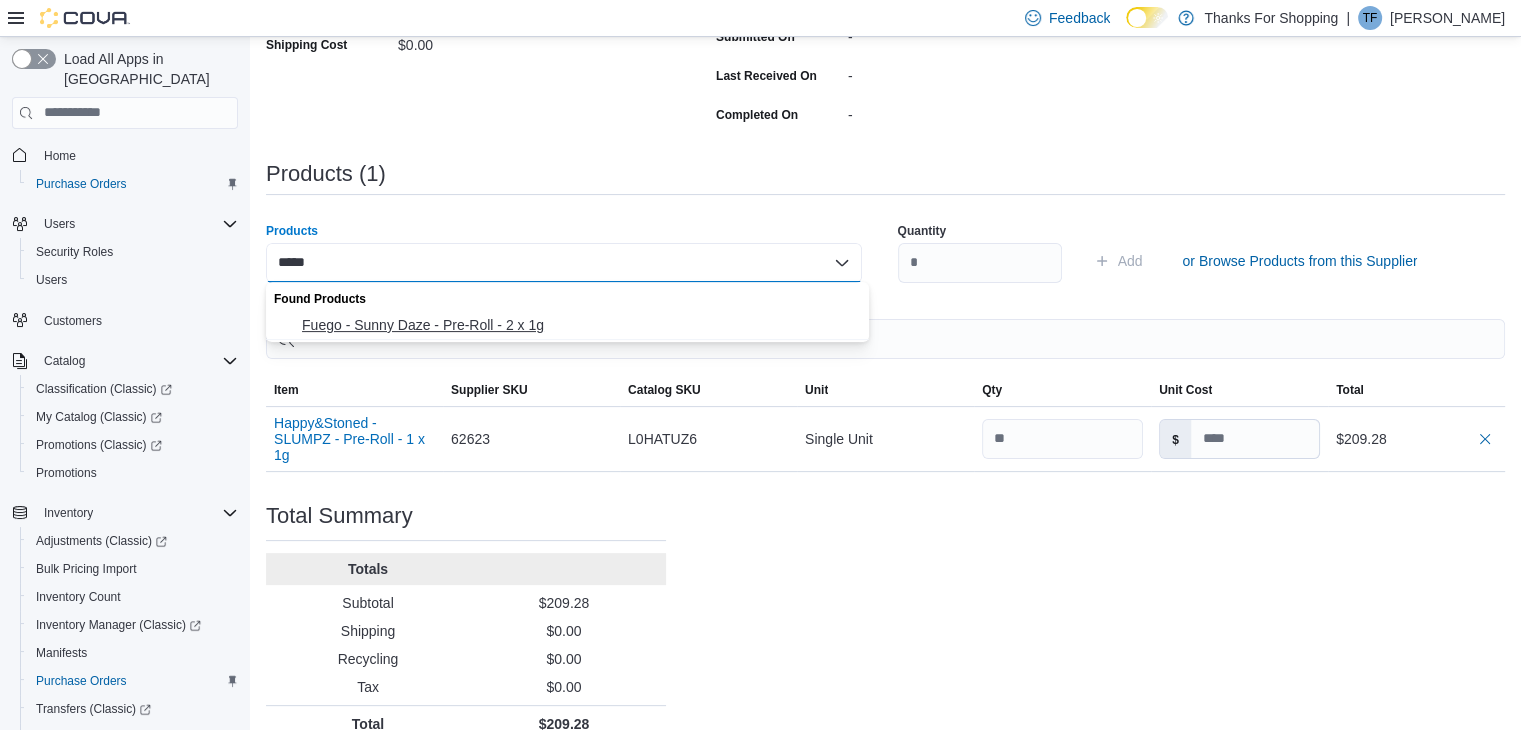 click on "Fuego - Sunny Daze - Pre-Roll - 2 x 1g" at bounding box center (579, 325) 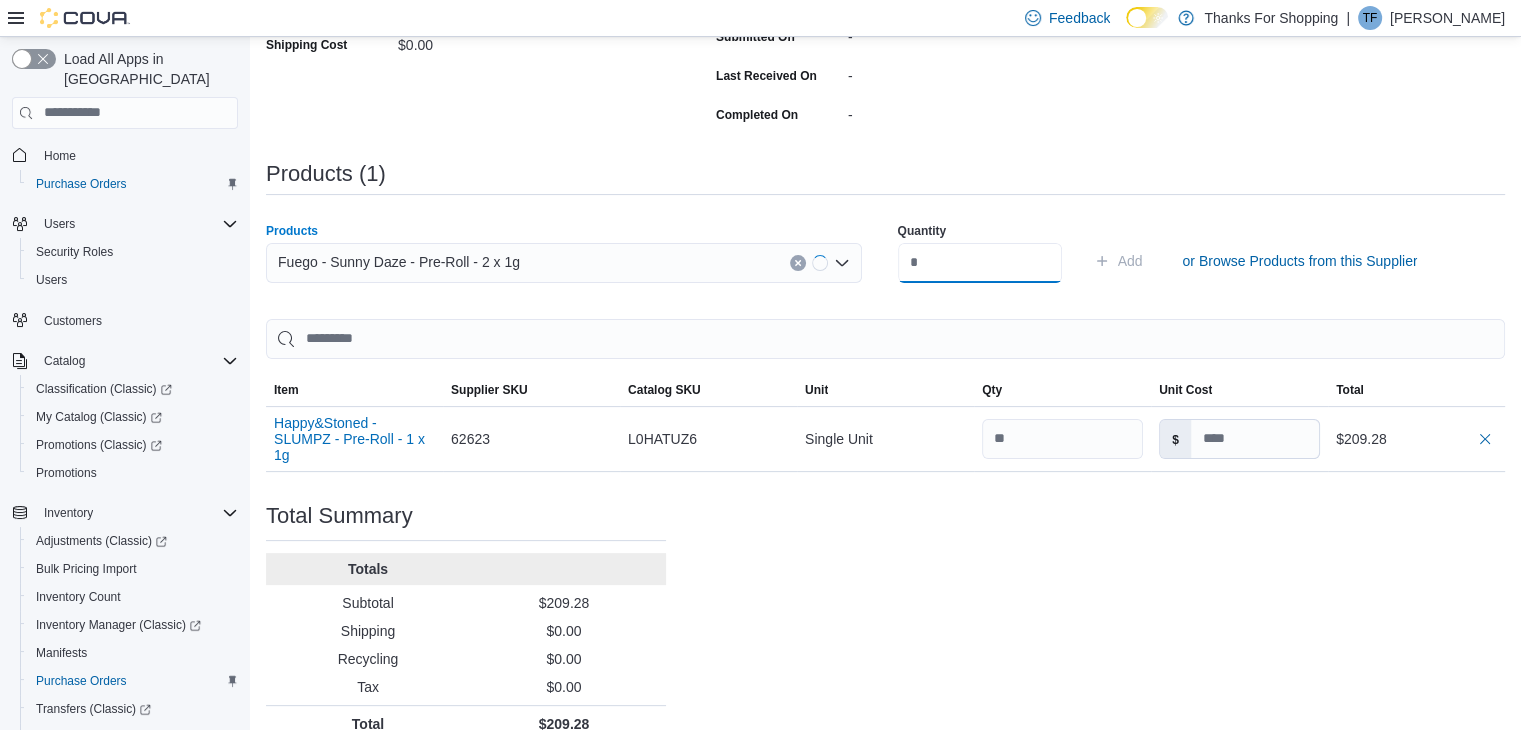 drag, startPoint x: 1017, startPoint y: 257, endPoint x: 1024, endPoint y: 245, distance: 13.892444 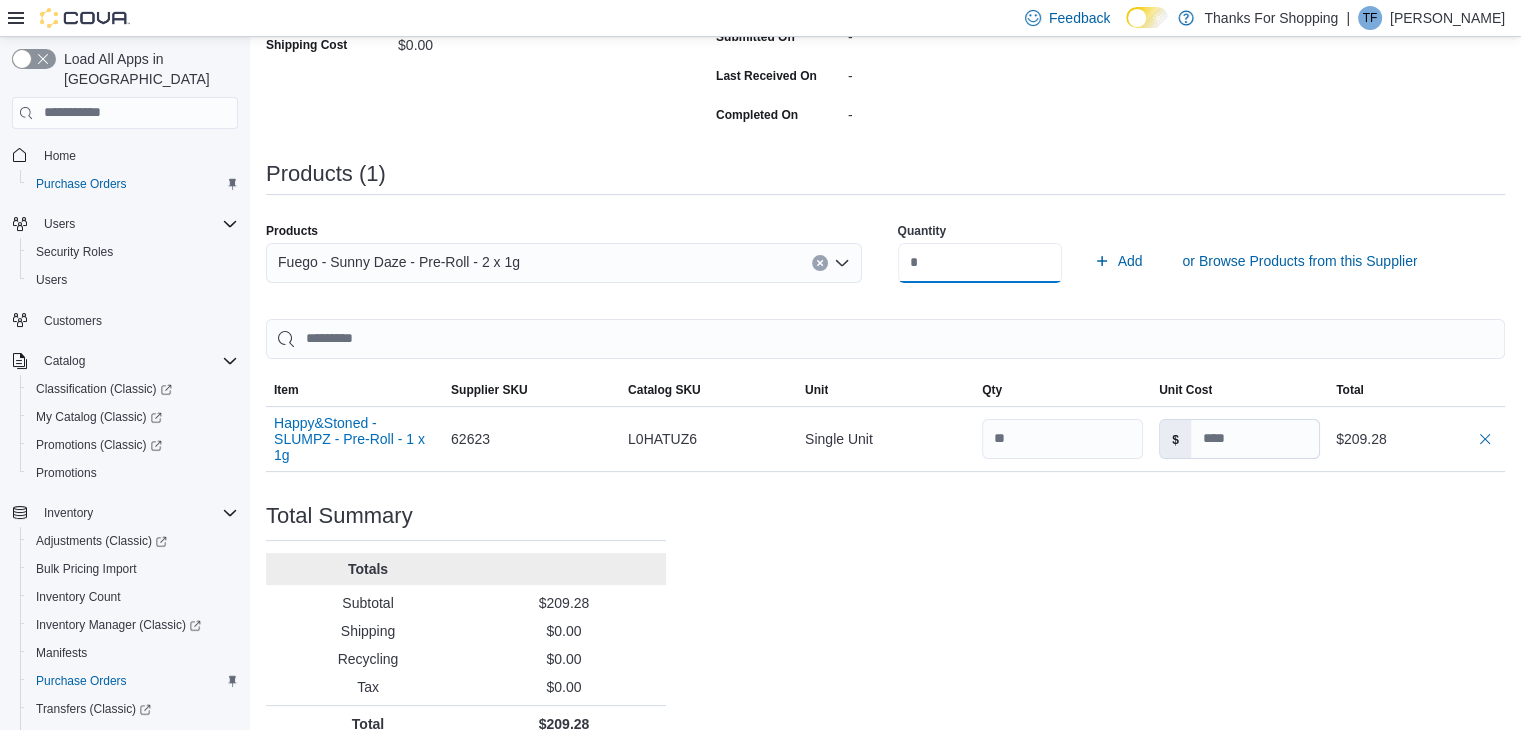 click on "Add" at bounding box center (1118, 261) 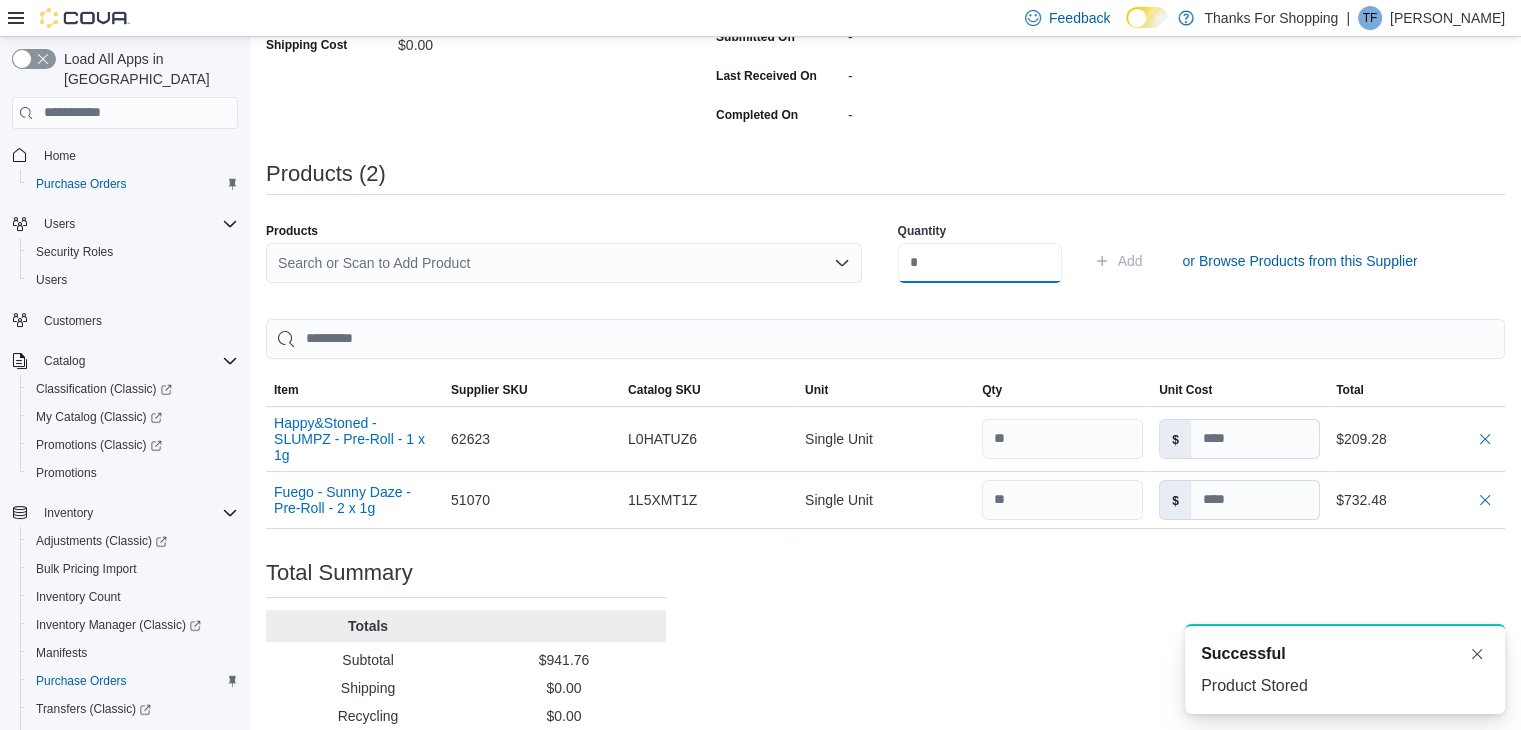 scroll, scrollTop: 0, scrollLeft: 0, axis: both 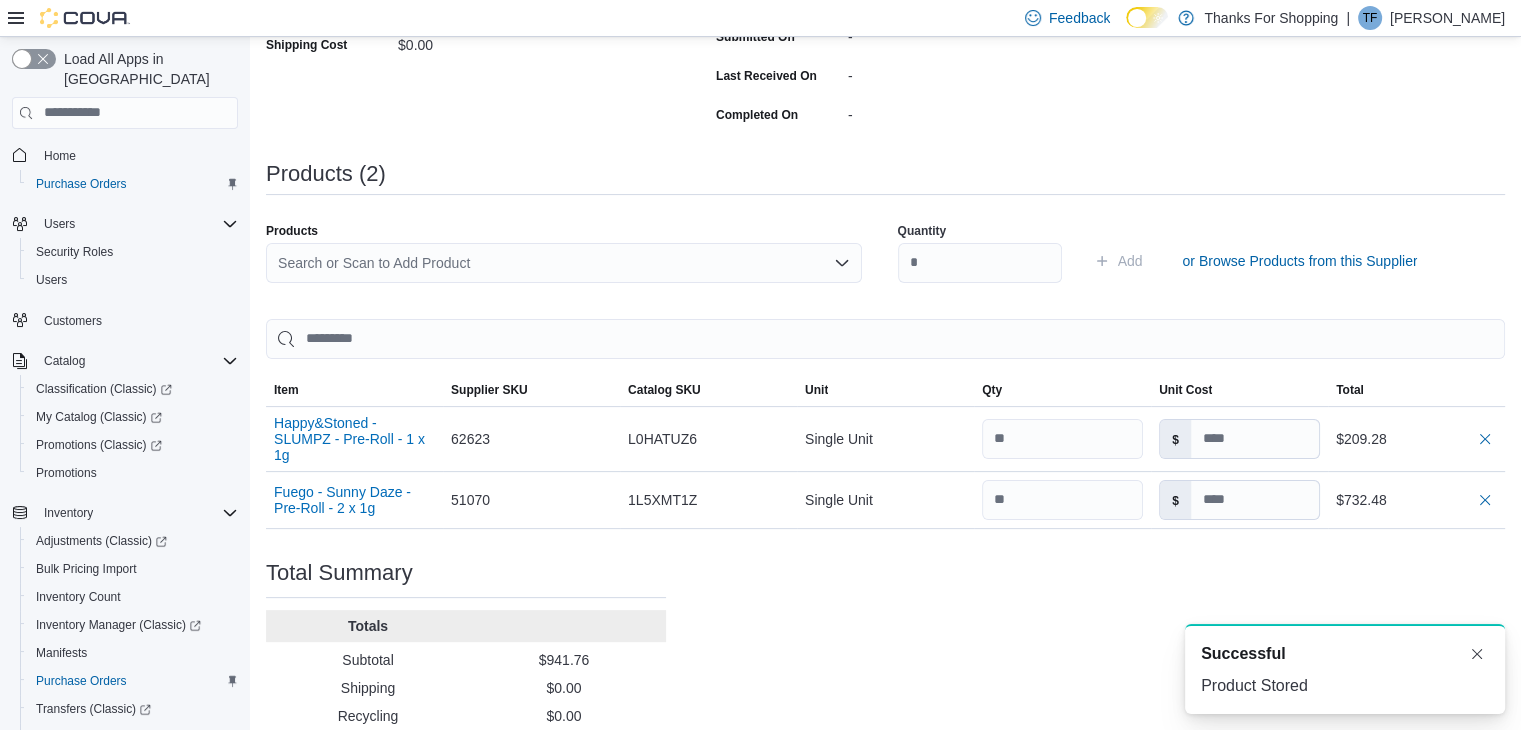 click on "Search or Scan to Add Product" at bounding box center (564, 263) 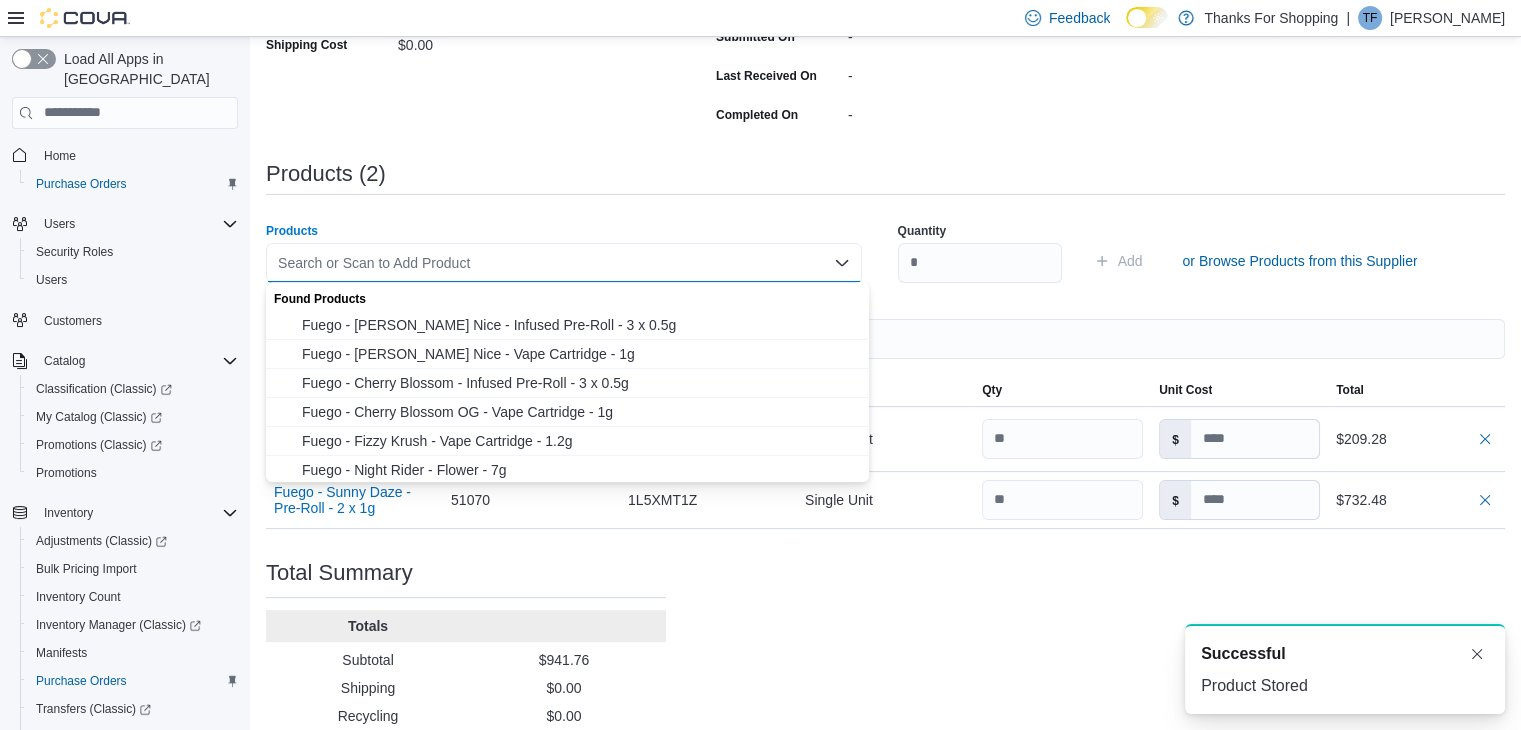 paste on "*****" 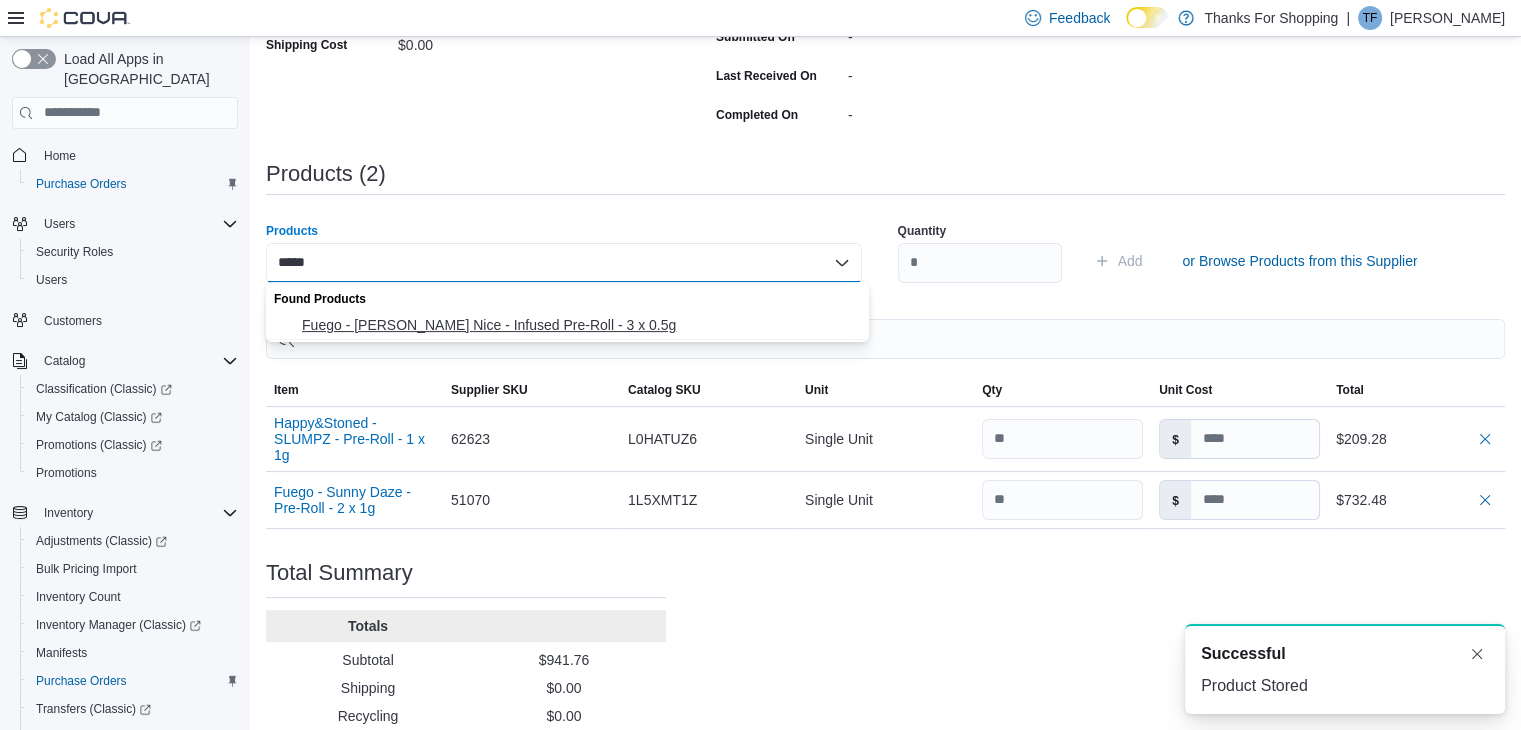 click on "Fuego - [PERSON_NAME] Nice - Infused Pre-Roll - 3 x 0.5g" at bounding box center (579, 325) 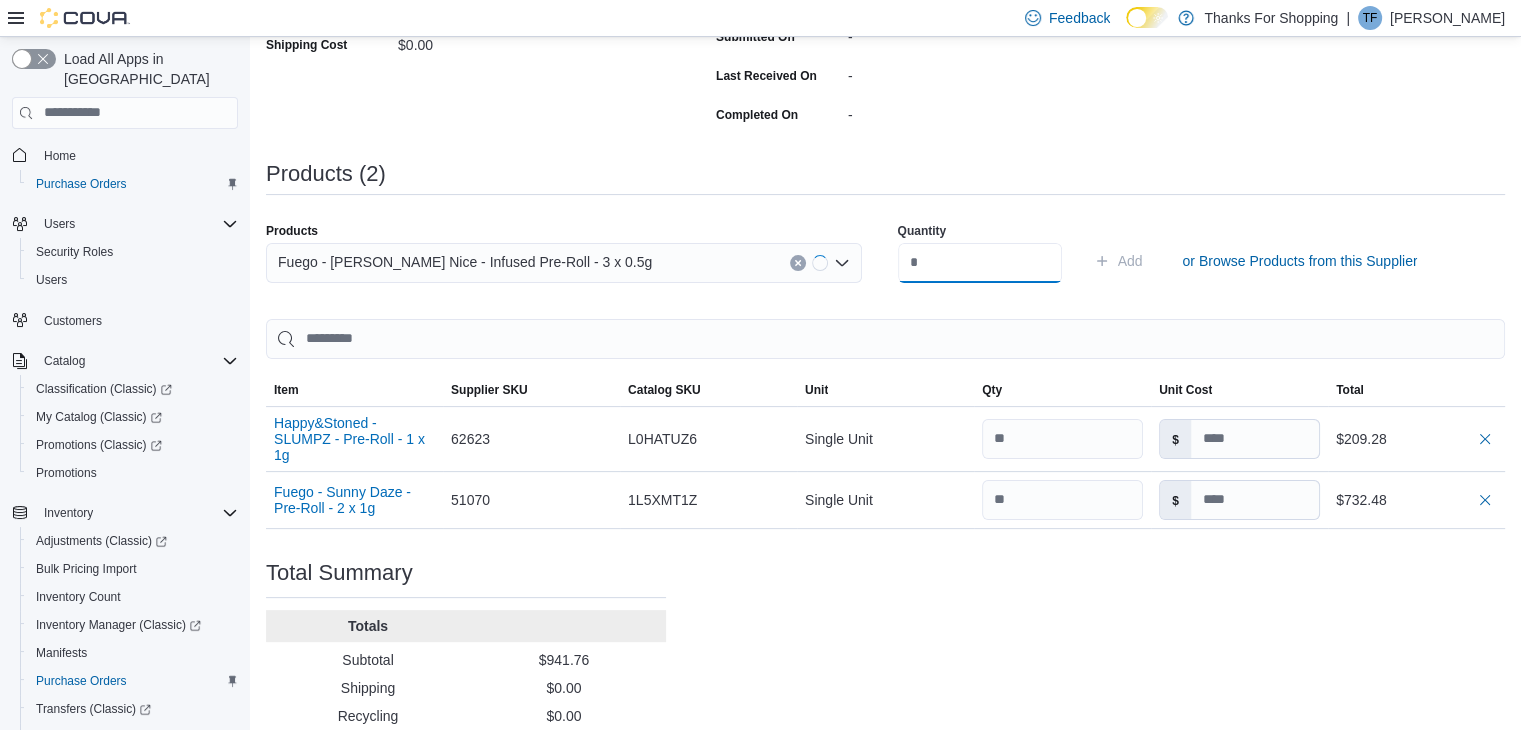 click at bounding box center (980, 263) 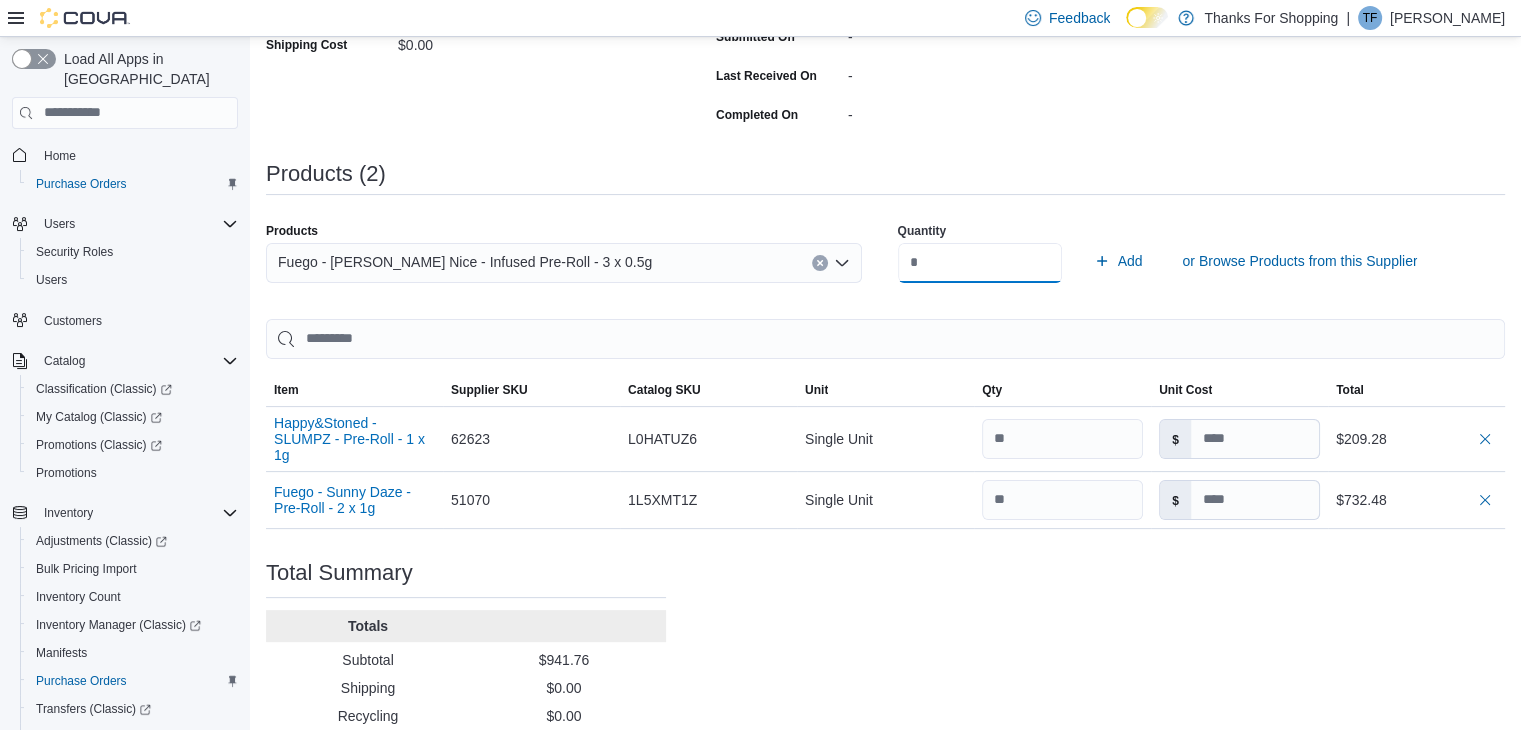 click on "Add" at bounding box center (1118, 261) 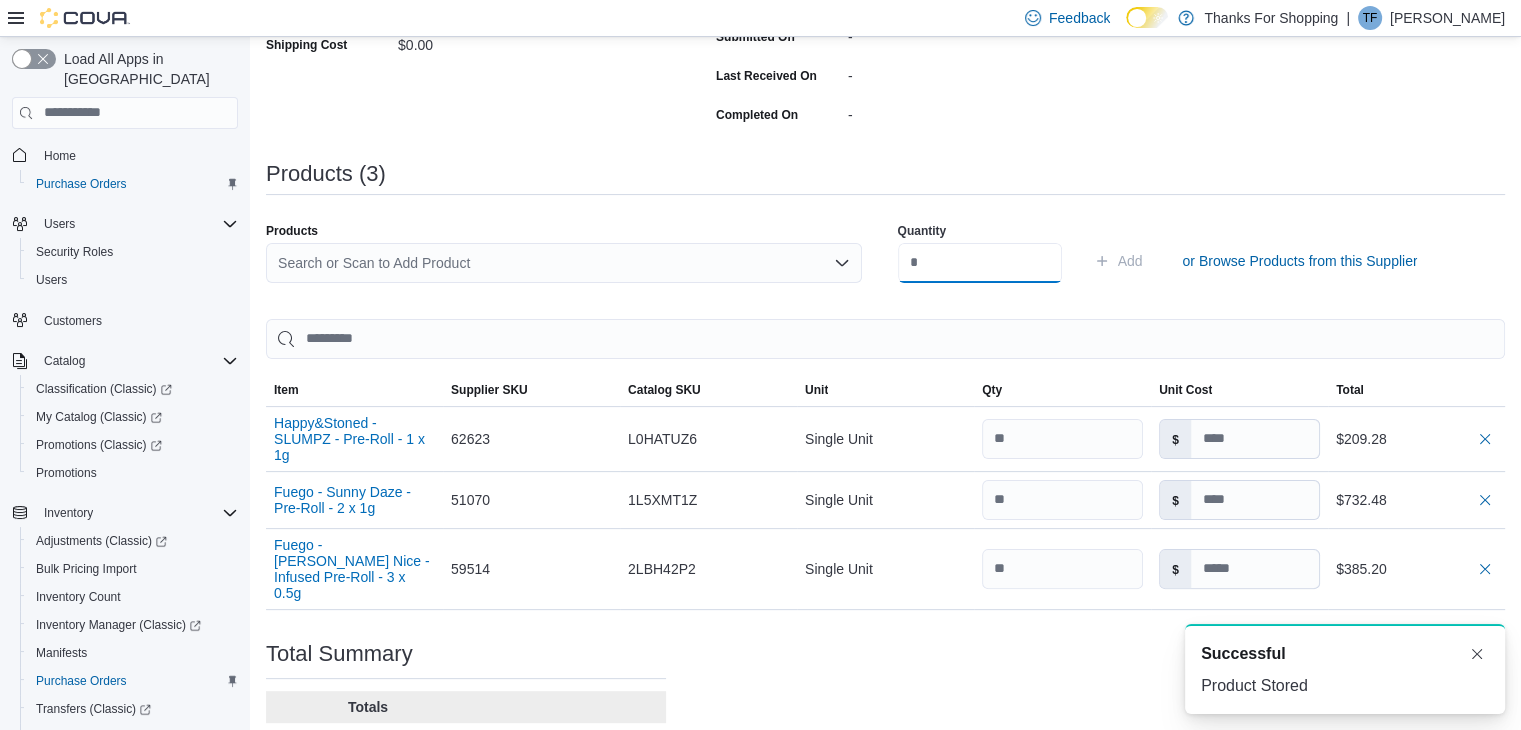 scroll, scrollTop: 0, scrollLeft: 0, axis: both 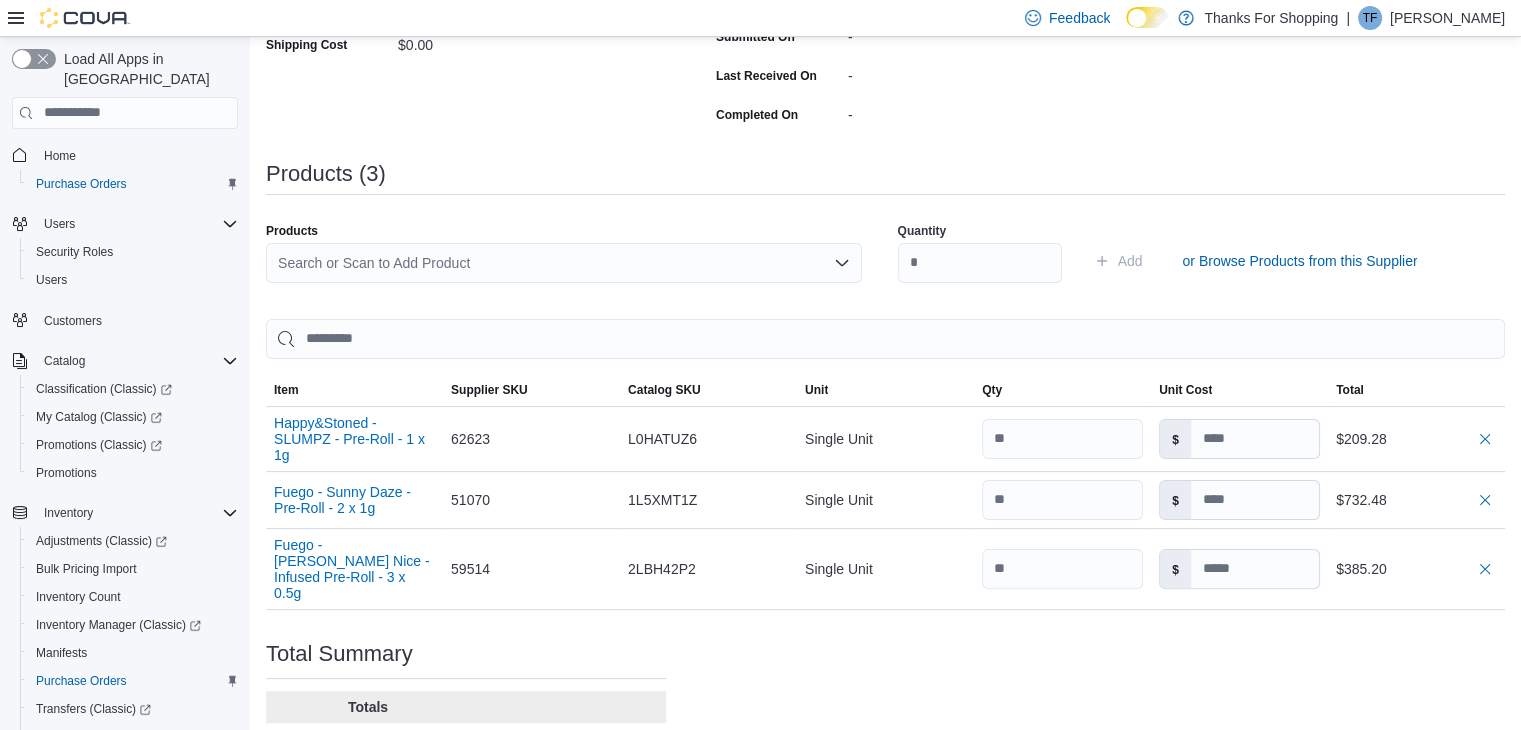 click on "Search or Scan to Add Product" at bounding box center [564, 263] 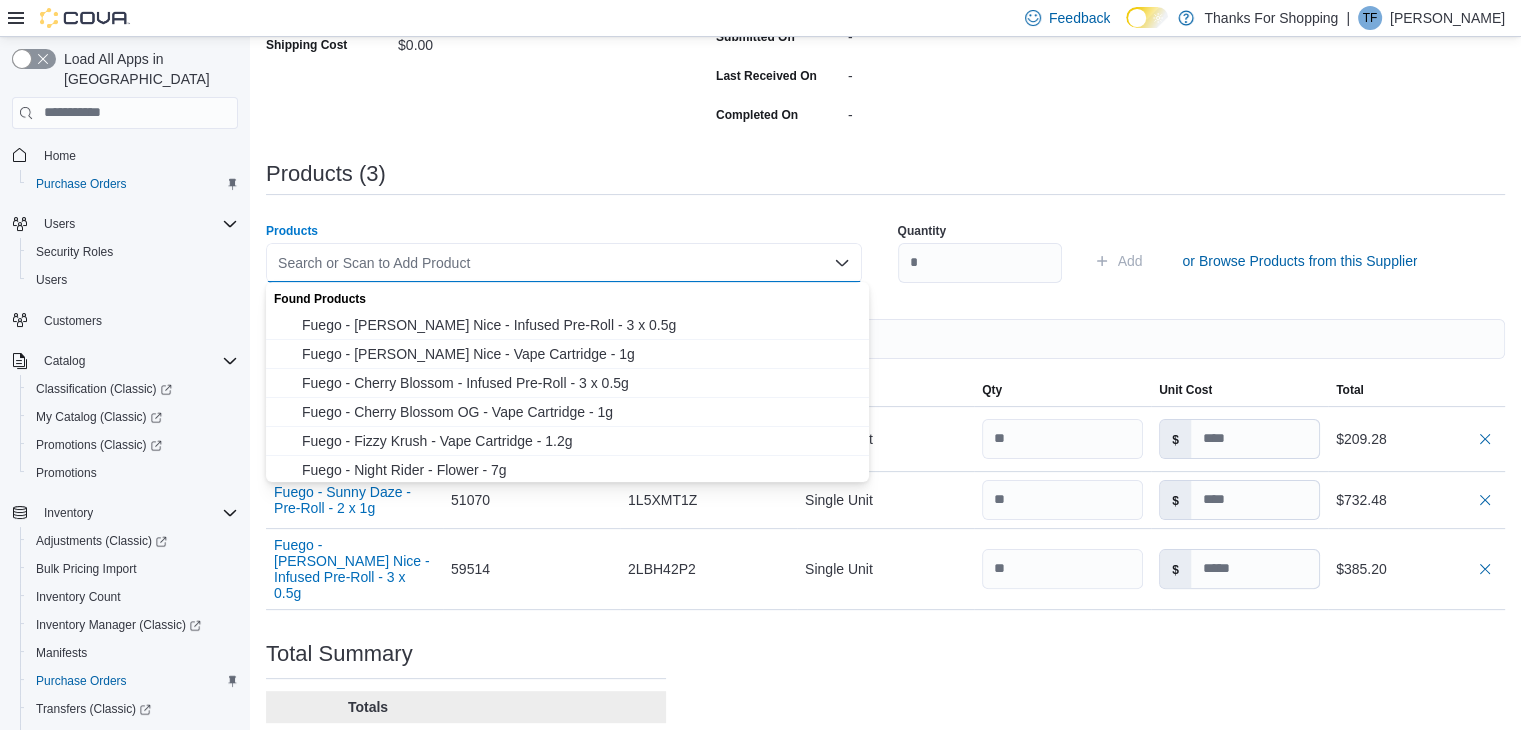 paste on "*****" 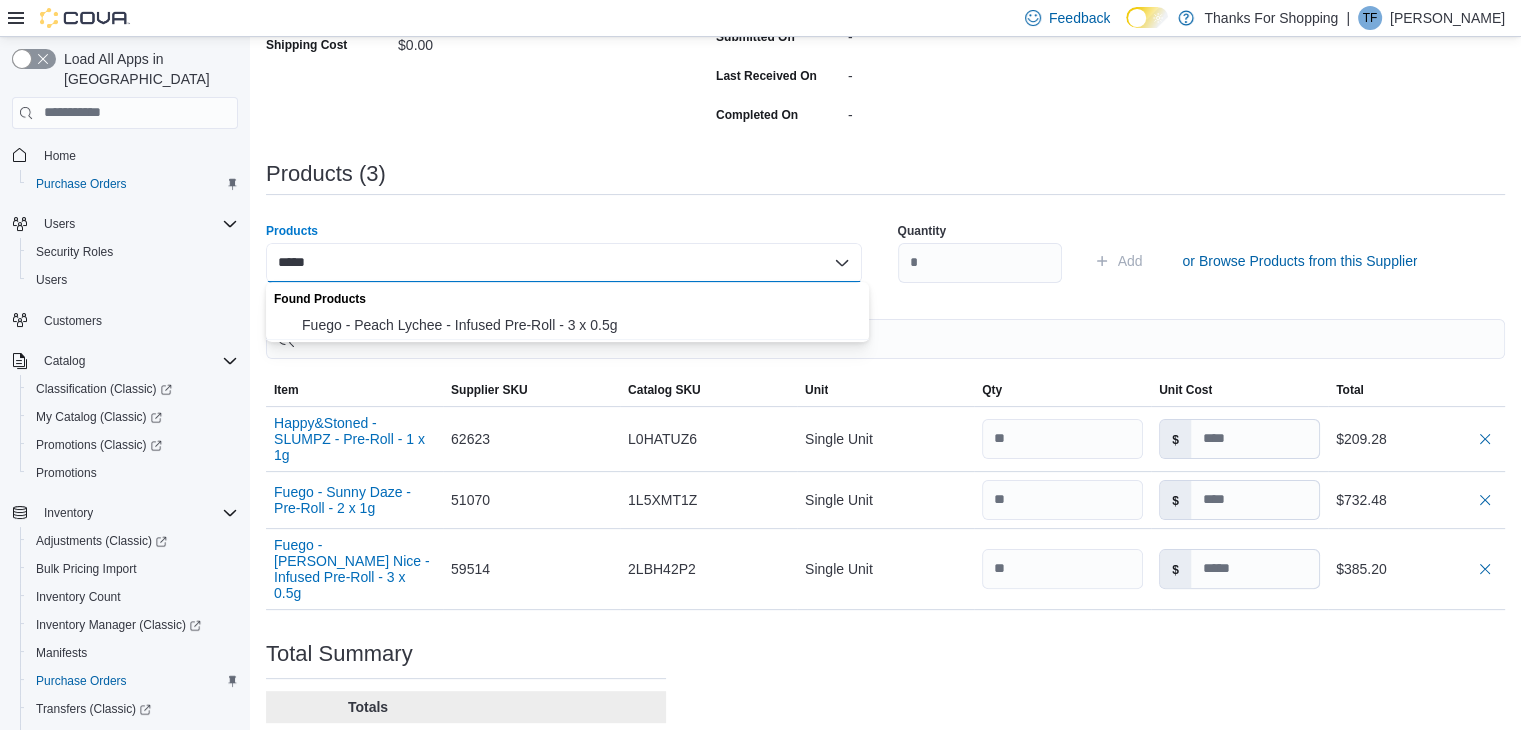 drag, startPoint x: 512, startPoint y: 321, endPoint x: 782, endPoint y: 267, distance: 275.34705 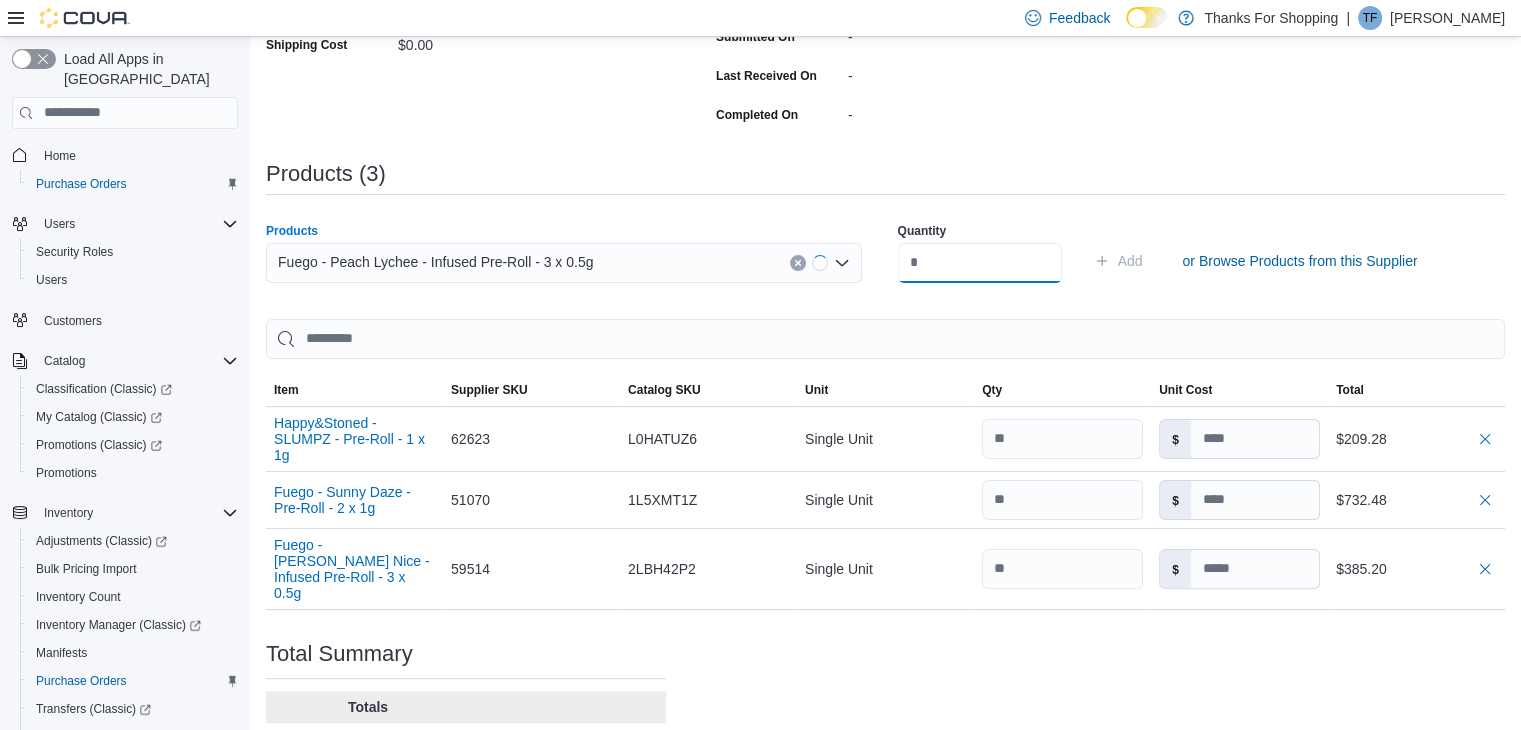 drag, startPoint x: 988, startPoint y: 254, endPoint x: 1064, endPoint y: 213, distance: 86.35392 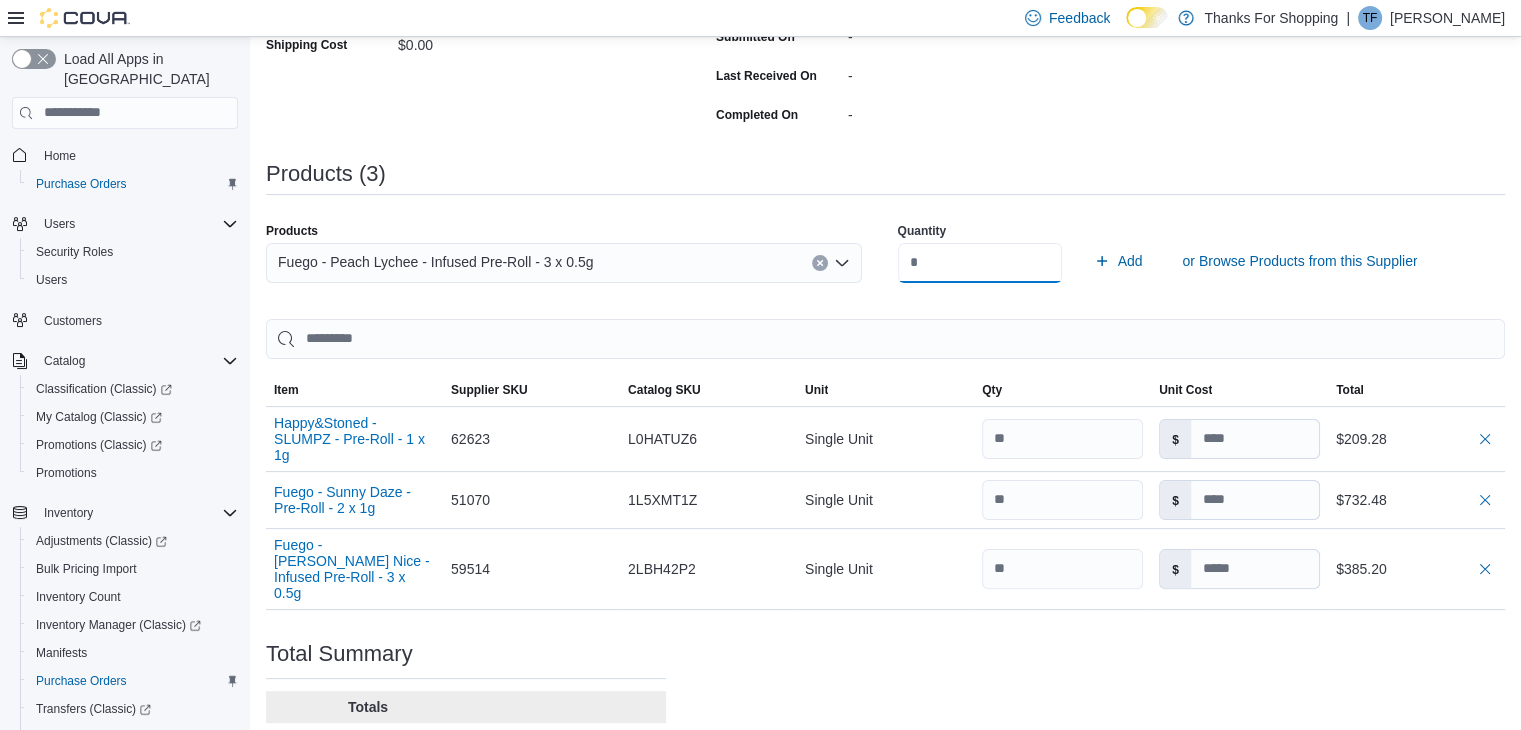 click on "Add" at bounding box center (1118, 261) 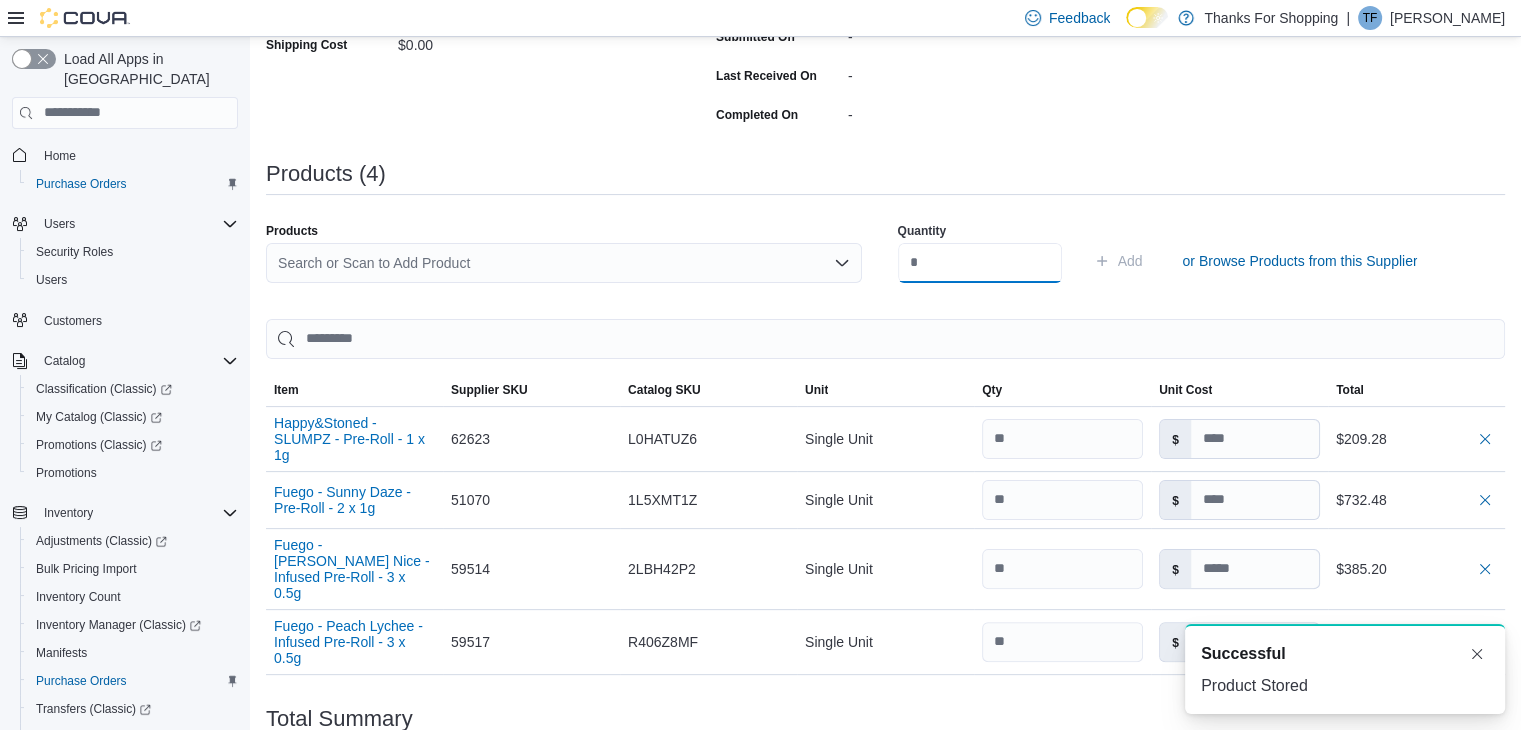 scroll, scrollTop: 0, scrollLeft: 0, axis: both 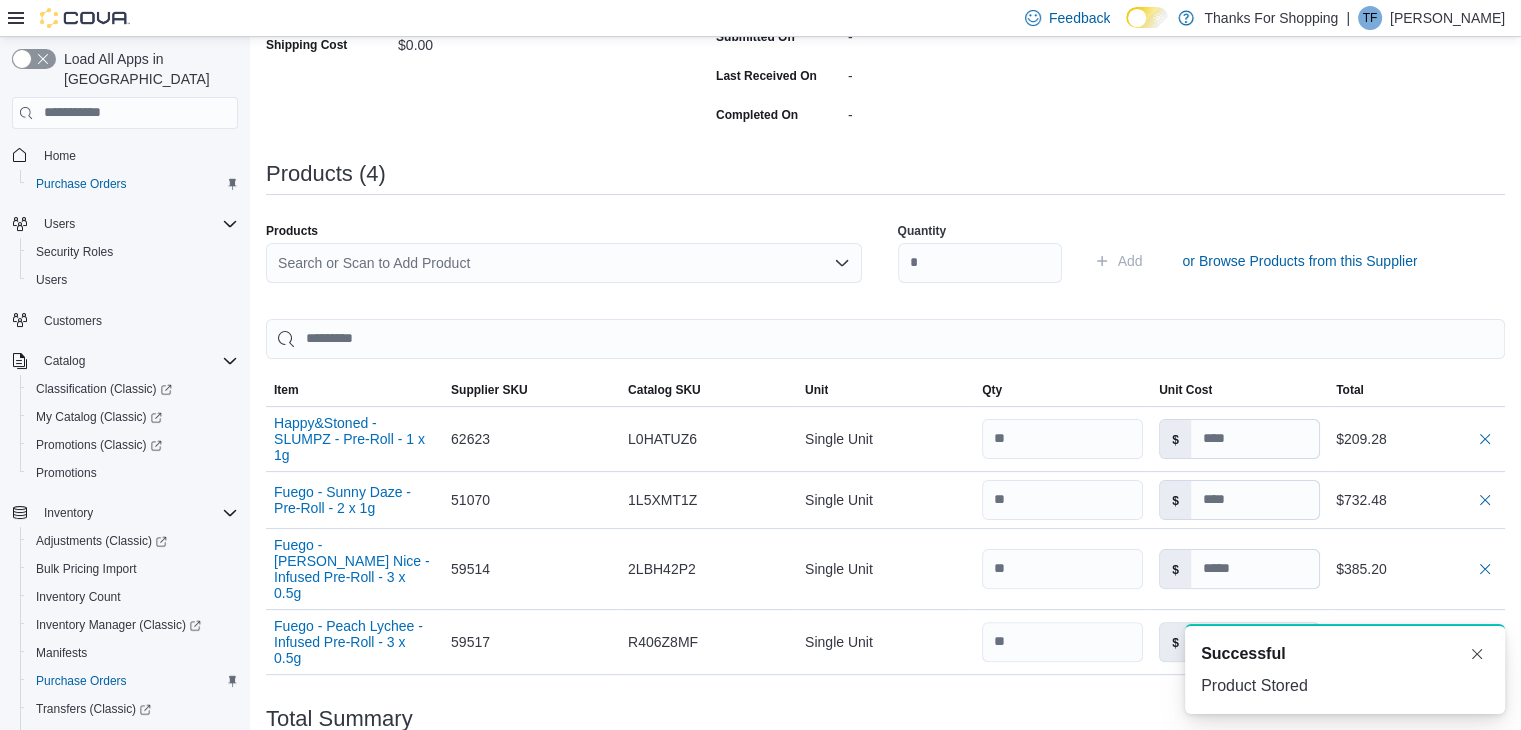 click on "Search or Scan to Add Product" at bounding box center (564, 263) 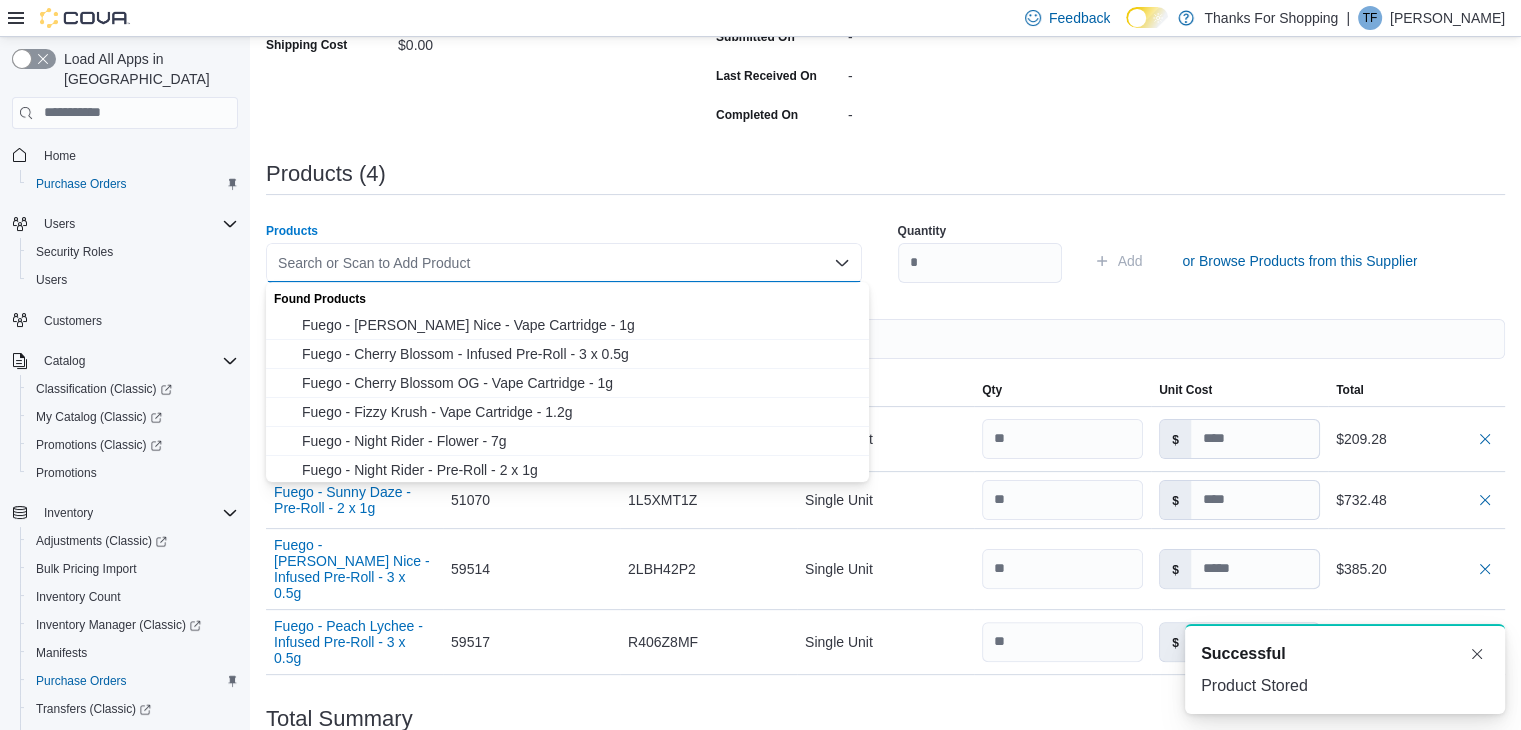 paste on "*****" 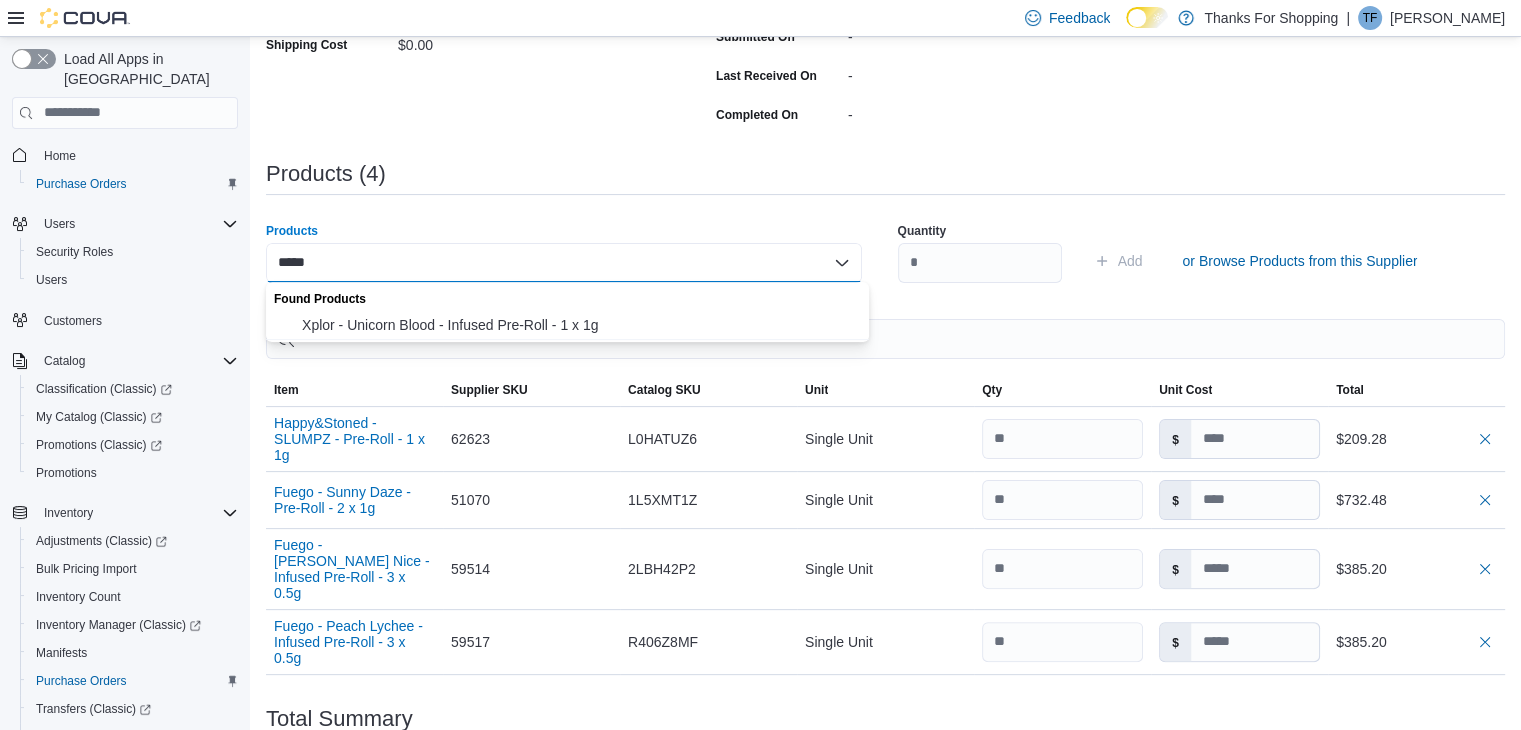 click on "Xplor - Unicorn Blood - Infused Pre-Roll - 1 x 1g" at bounding box center [579, 325] 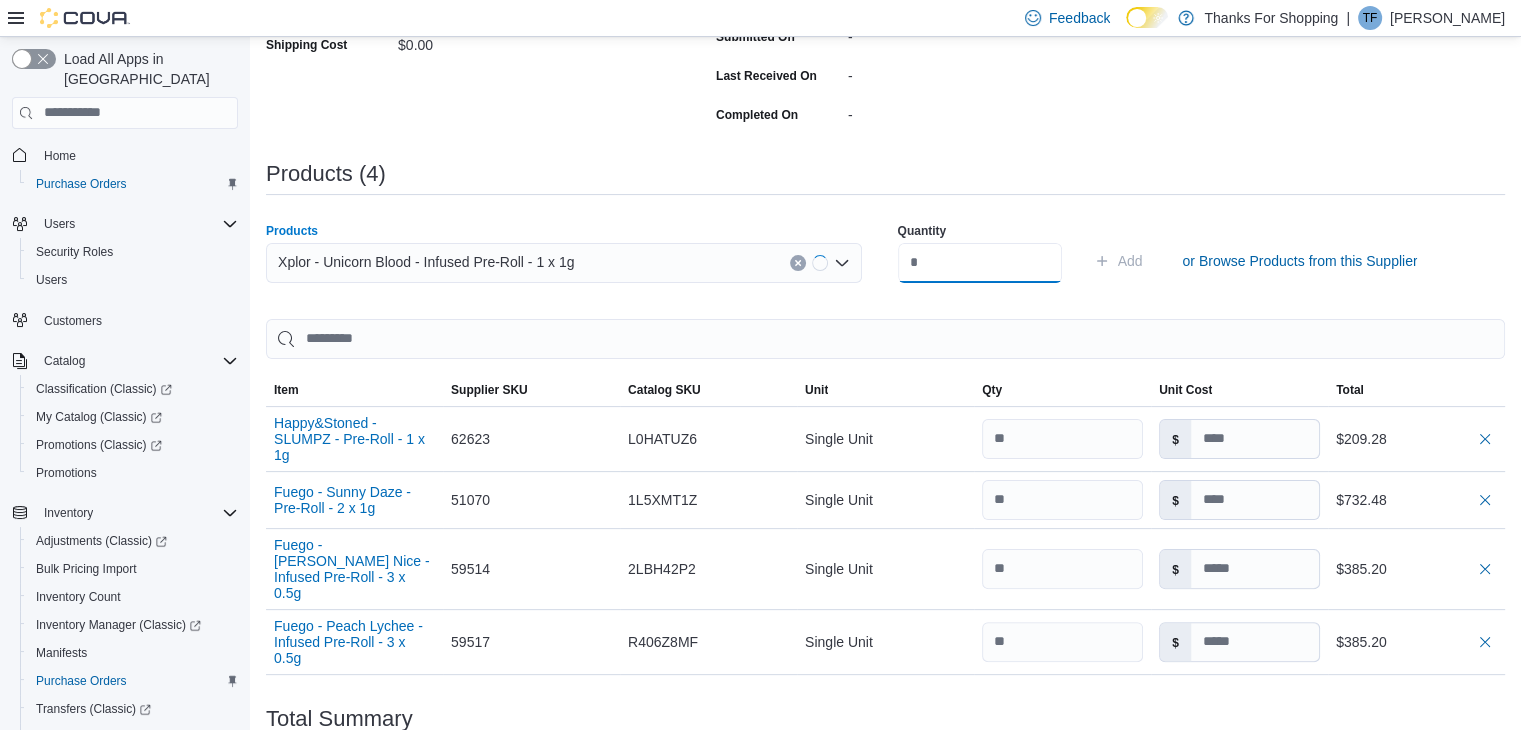 drag, startPoint x: 952, startPoint y: 268, endPoint x: 961, endPoint y: 258, distance: 13.453624 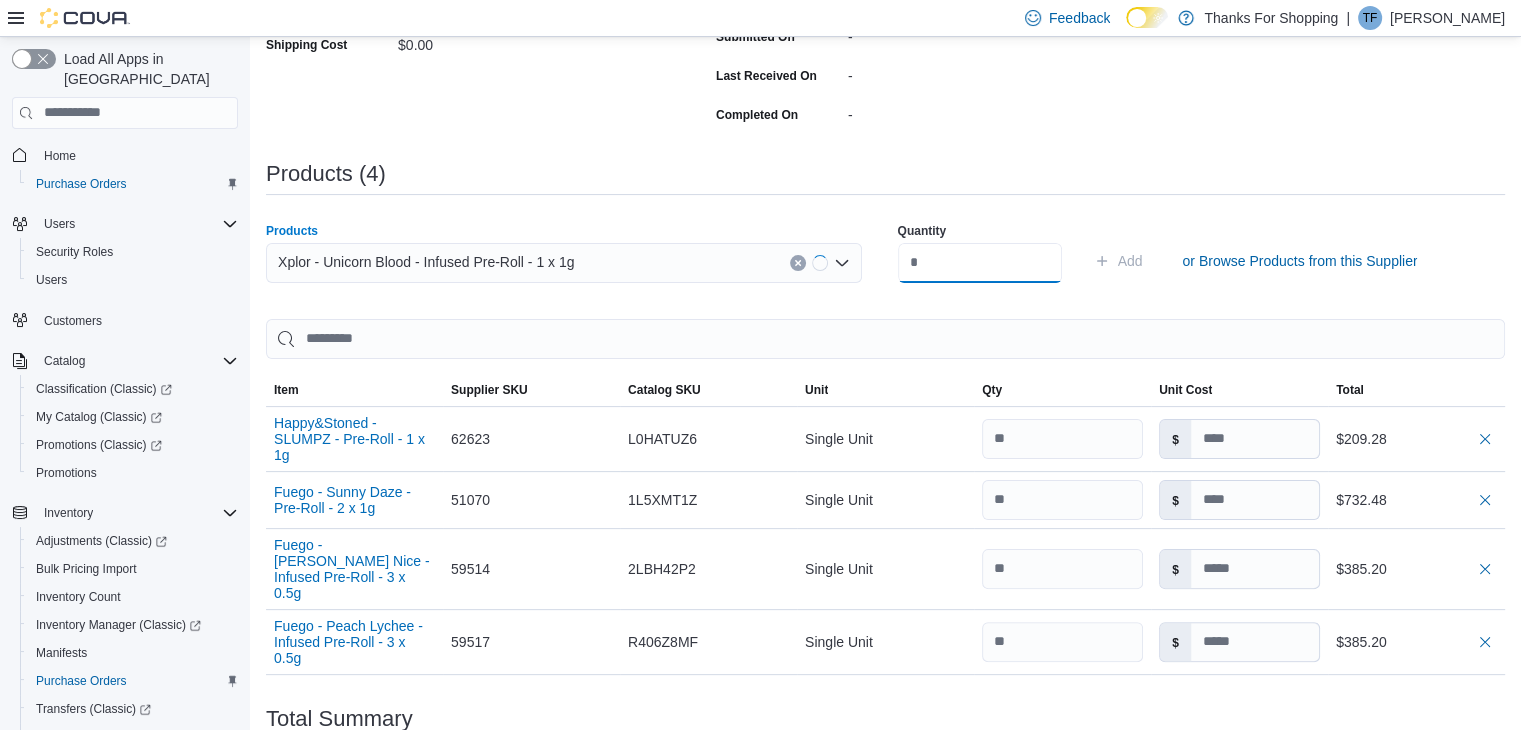 click at bounding box center (980, 263) 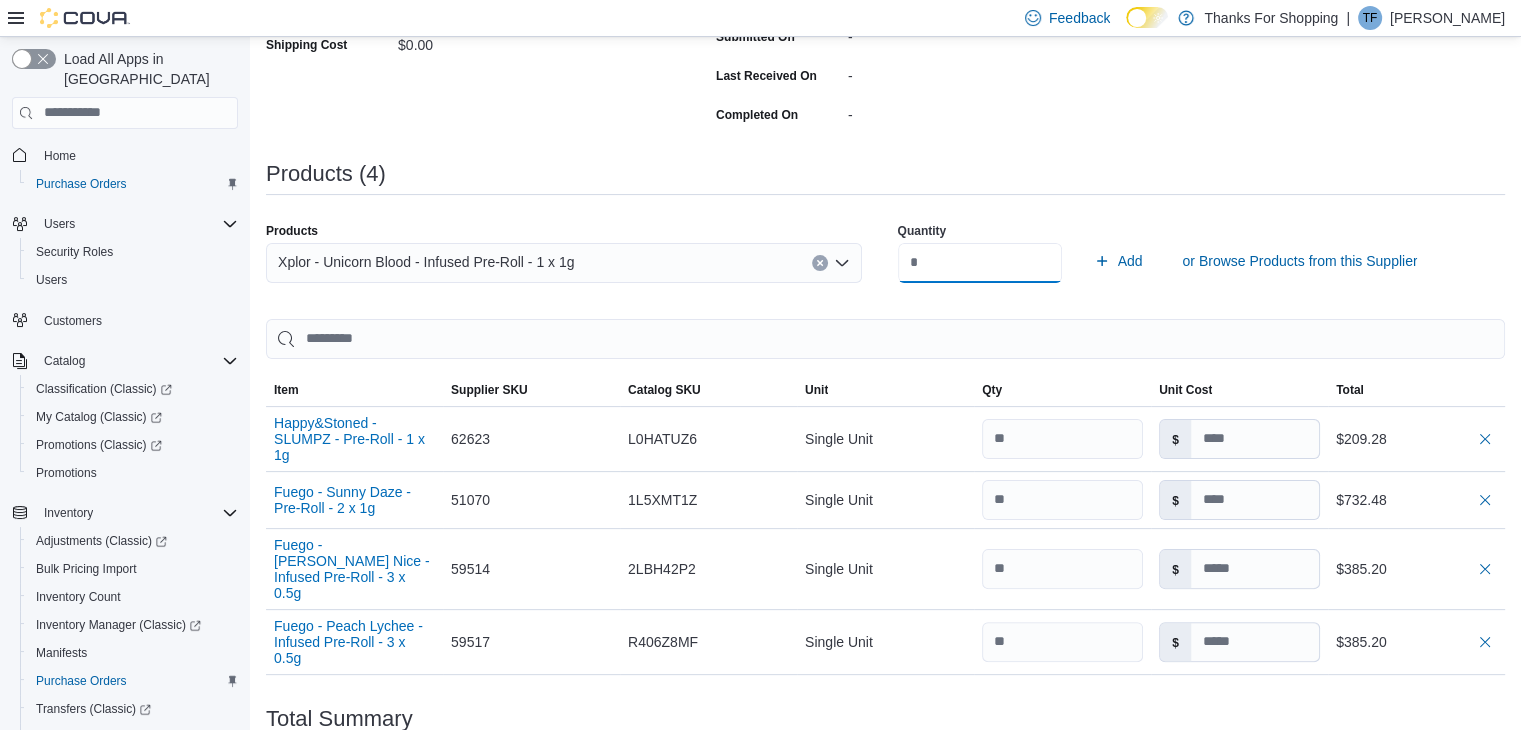click on "Add" at bounding box center [1118, 261] 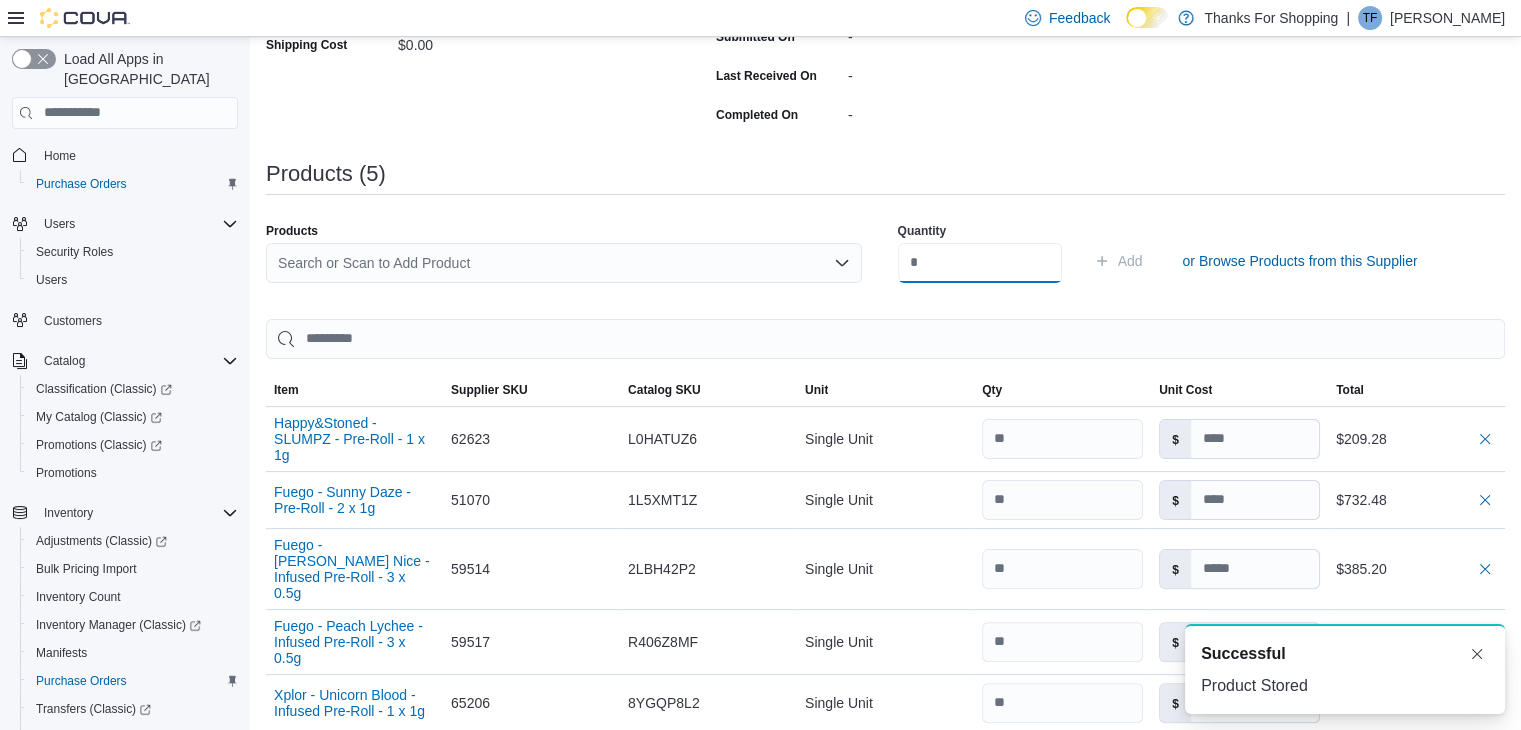 scroll, scrollTop: 0, scrollLeft: 0, axis: both 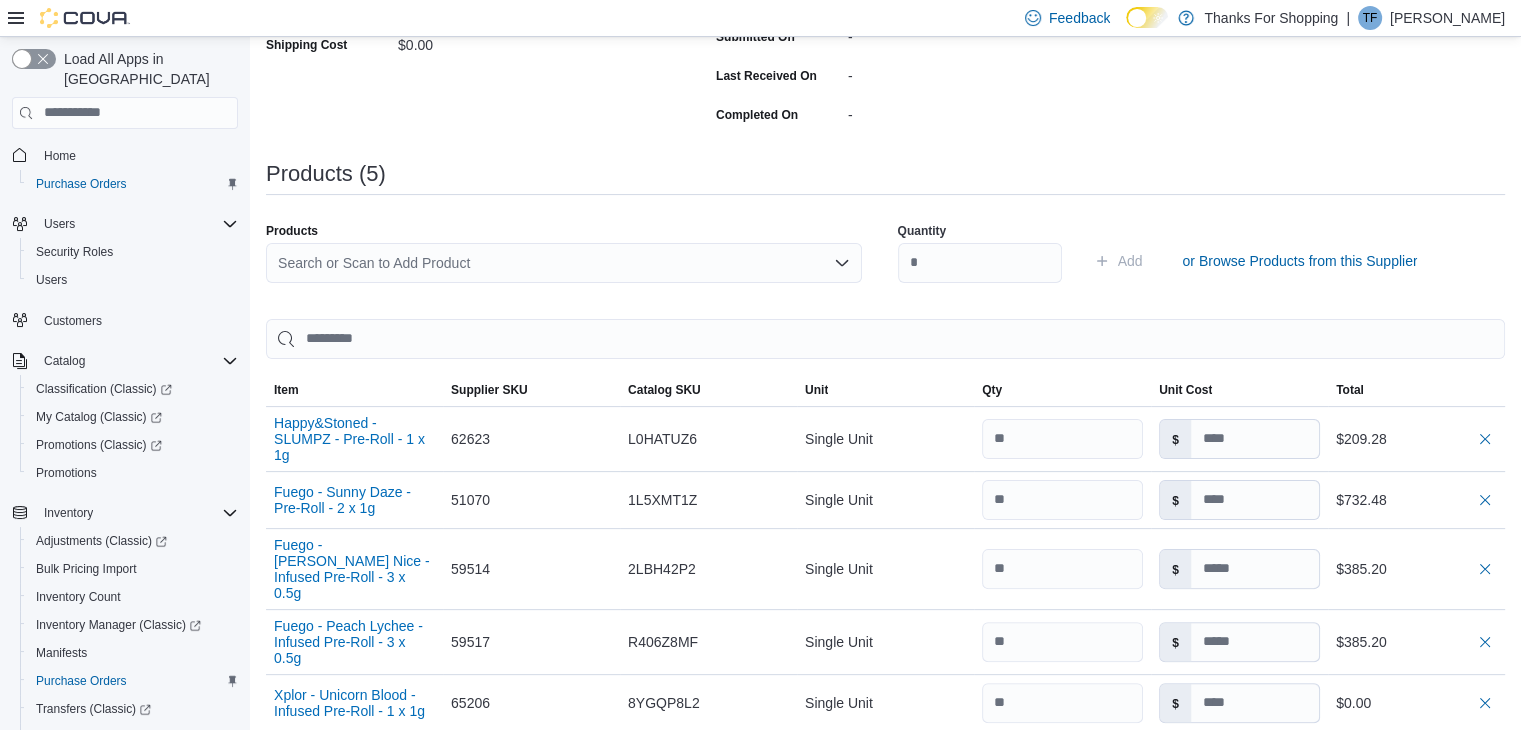 click on "Search or Scan to Add Product" at bounding box center (564, 263) 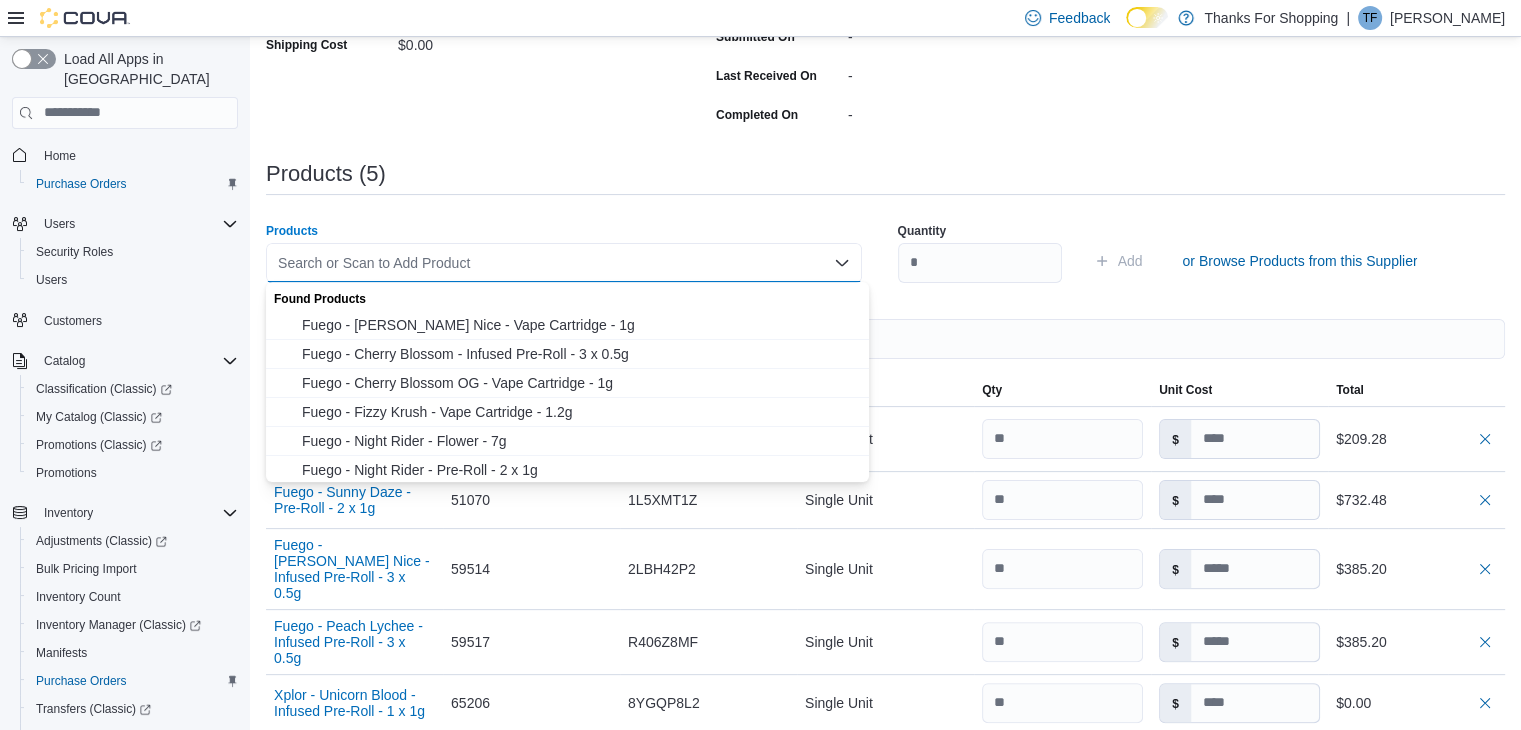 paste on "*****" 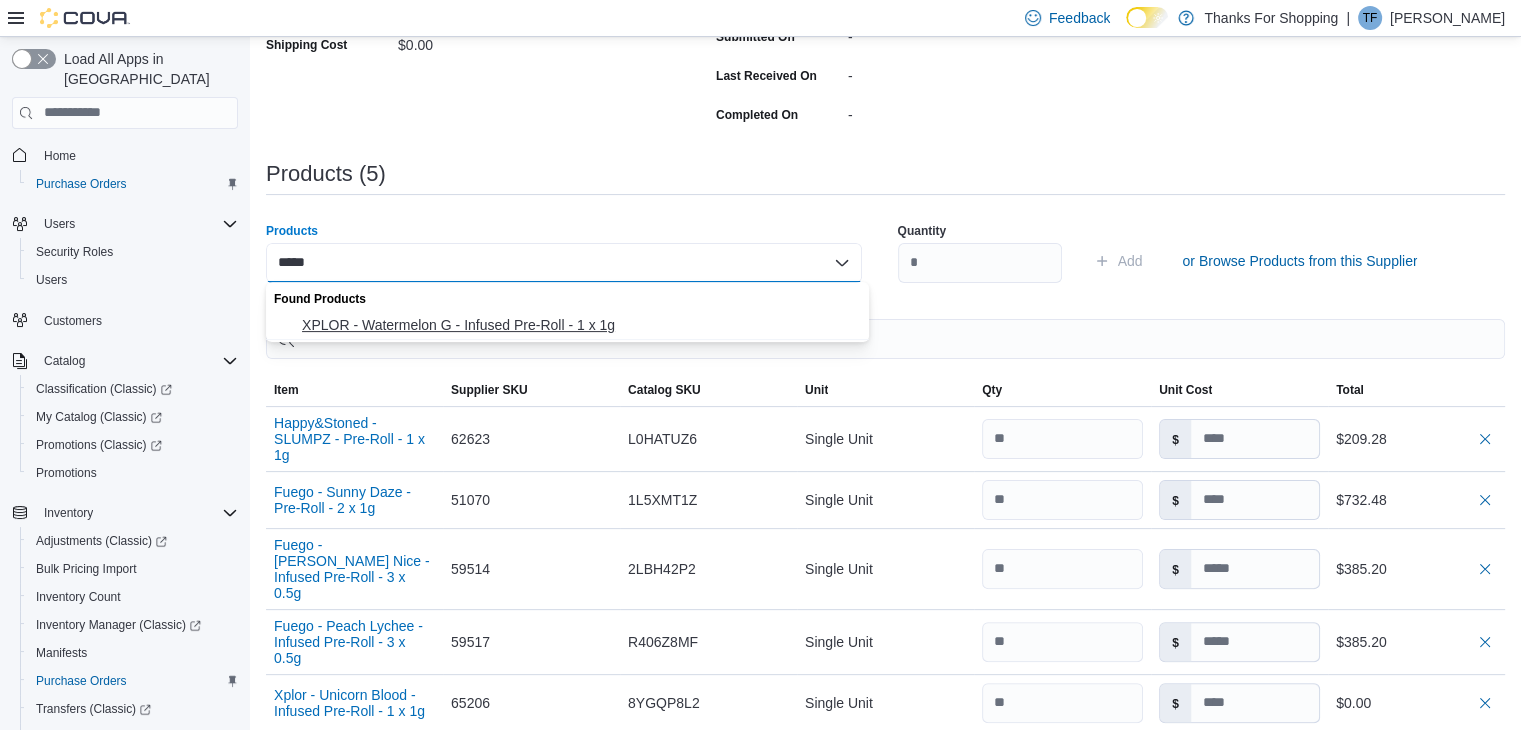 click on "XPLOR - Watermelon G - Infused Pre-Roll - 1 x 1g" at bounding box center [579, 325] 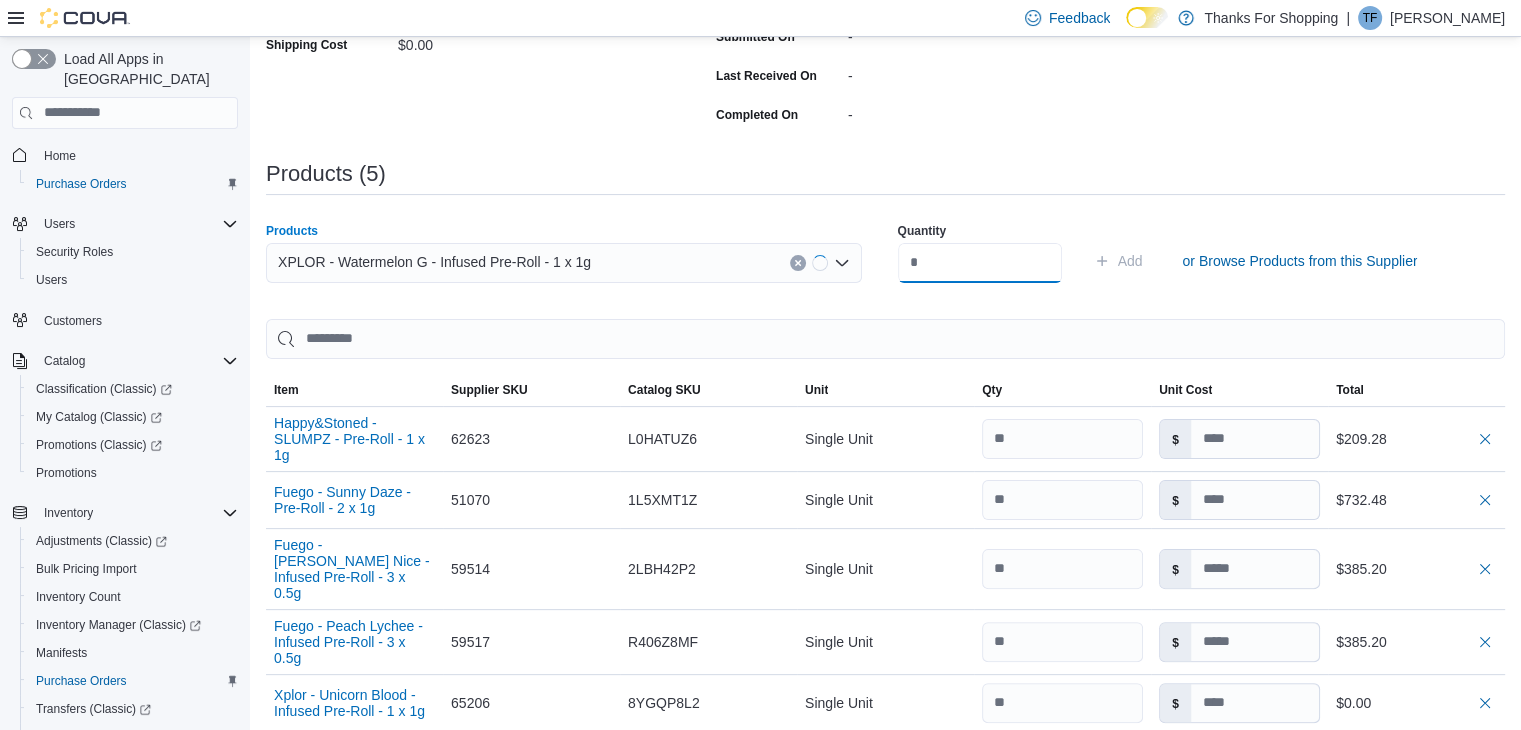 click at bounding box center (980, 263) 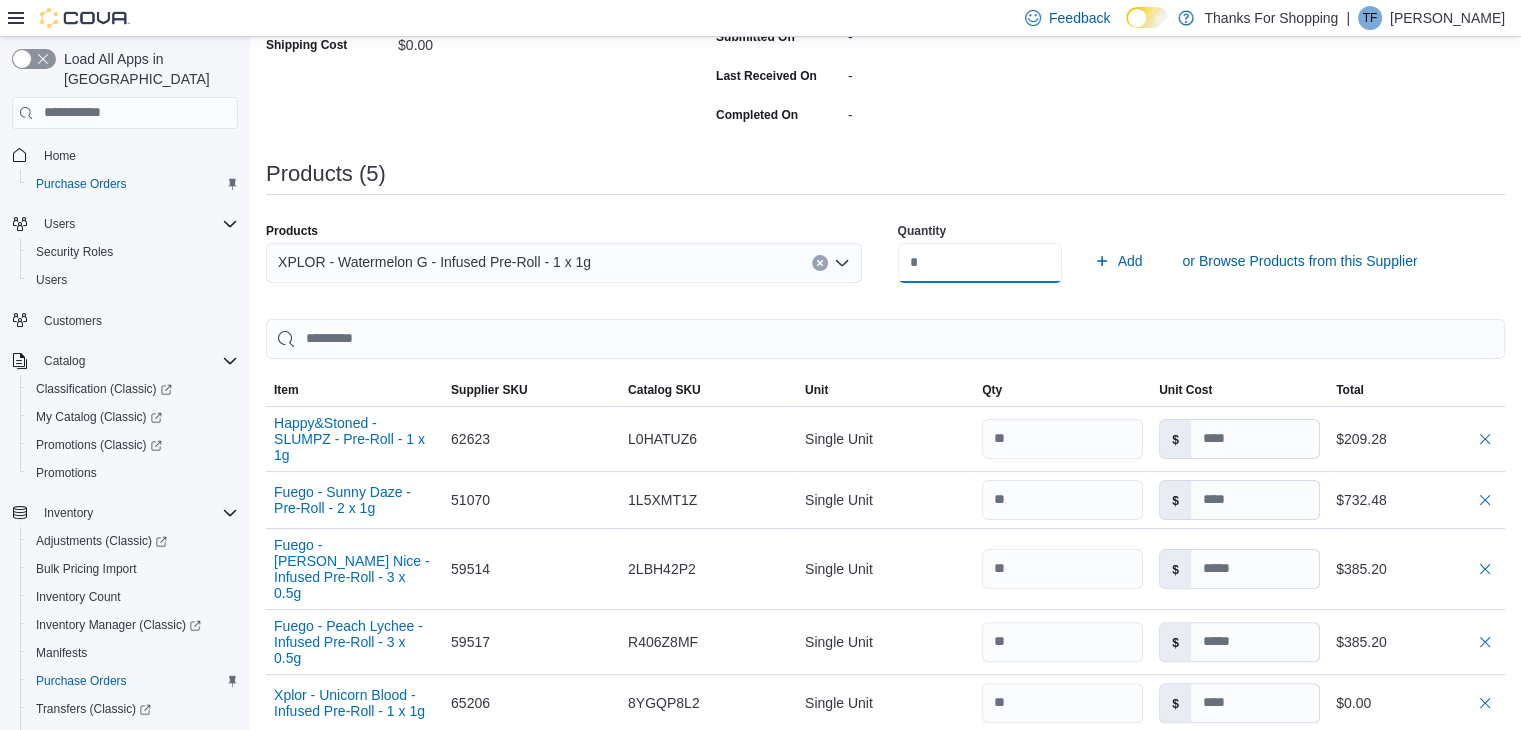 click on "Add" at bounding box center (1118, 261) 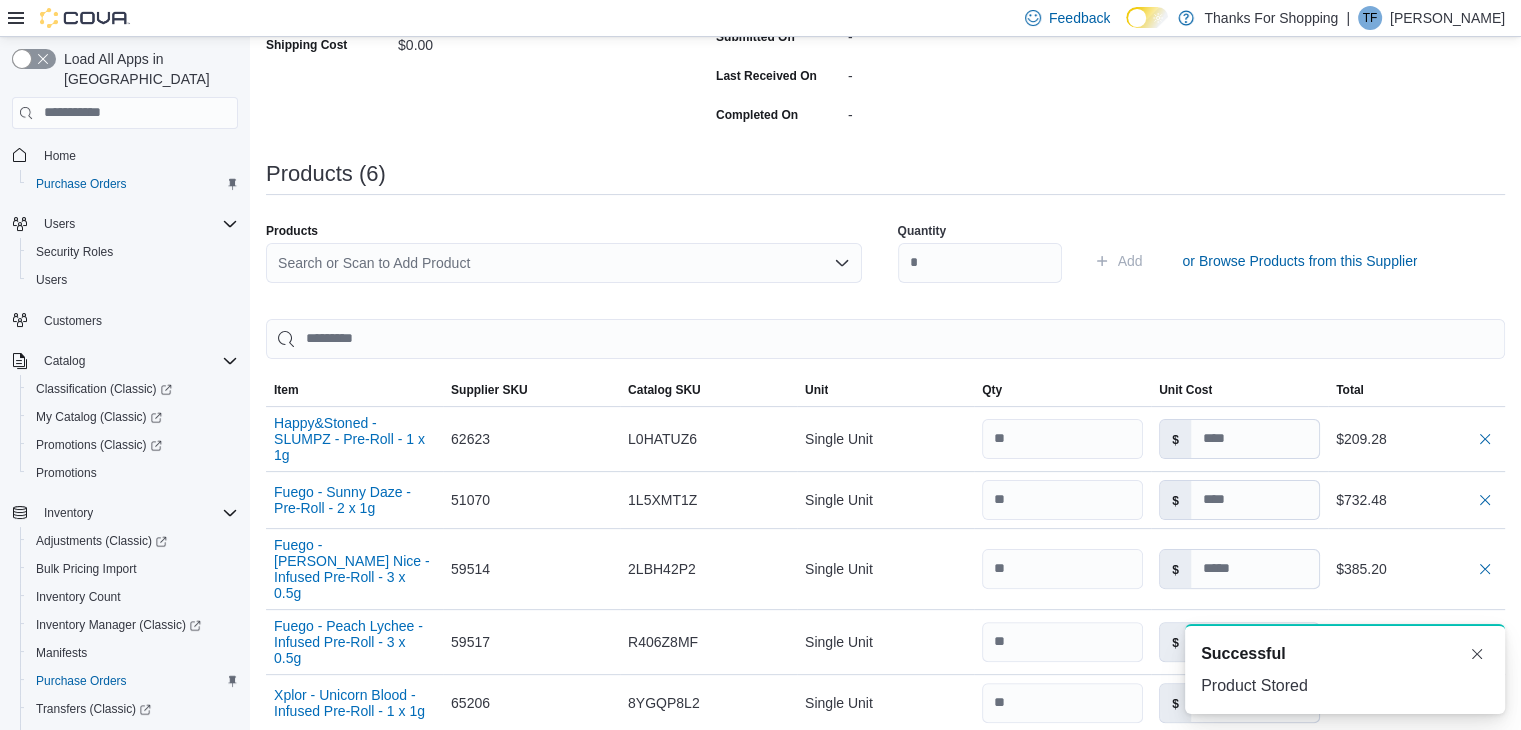 scroll, scrollTop: 0, scrollLeft: 0, axis: both 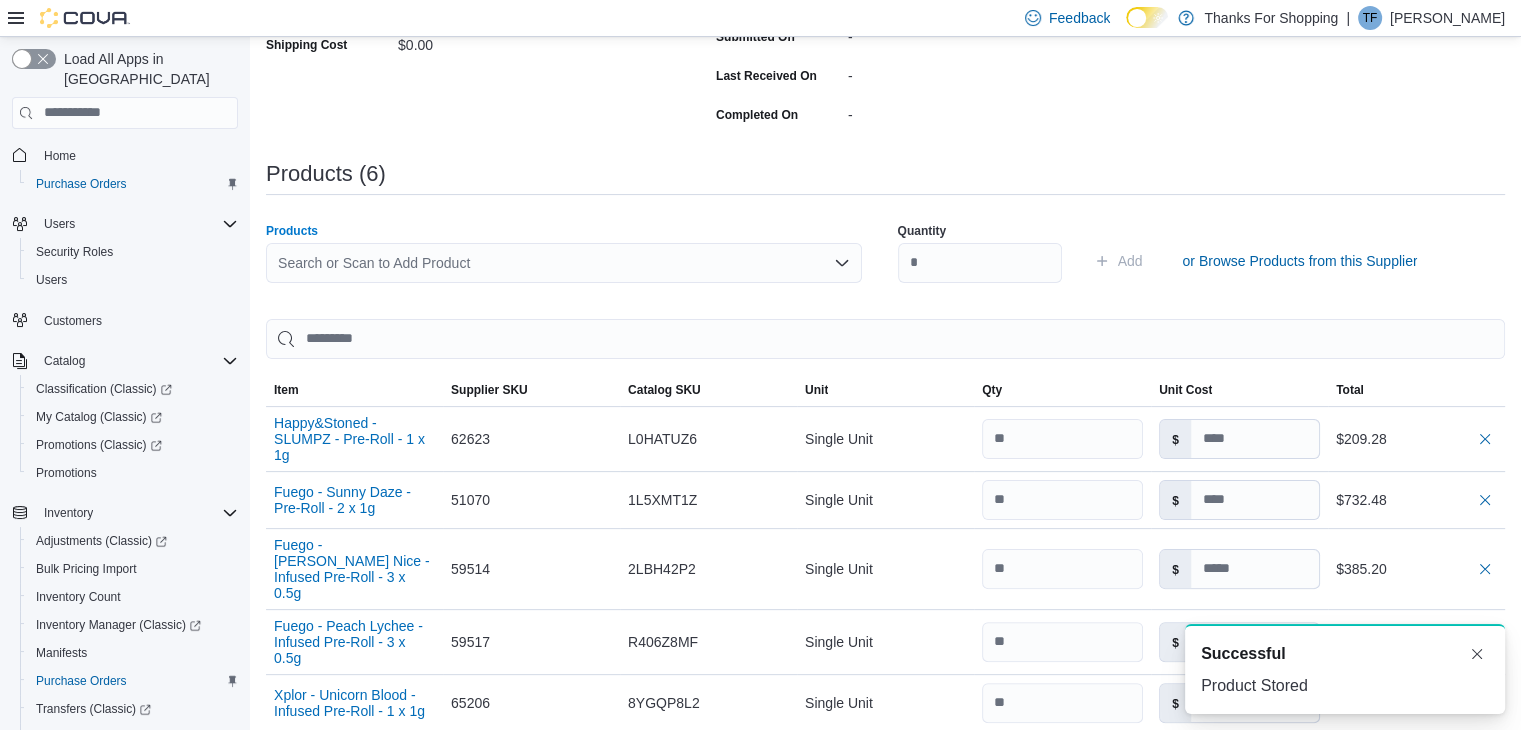 click on "Search or Scan to Add Product" at bounding box center (564, 263) 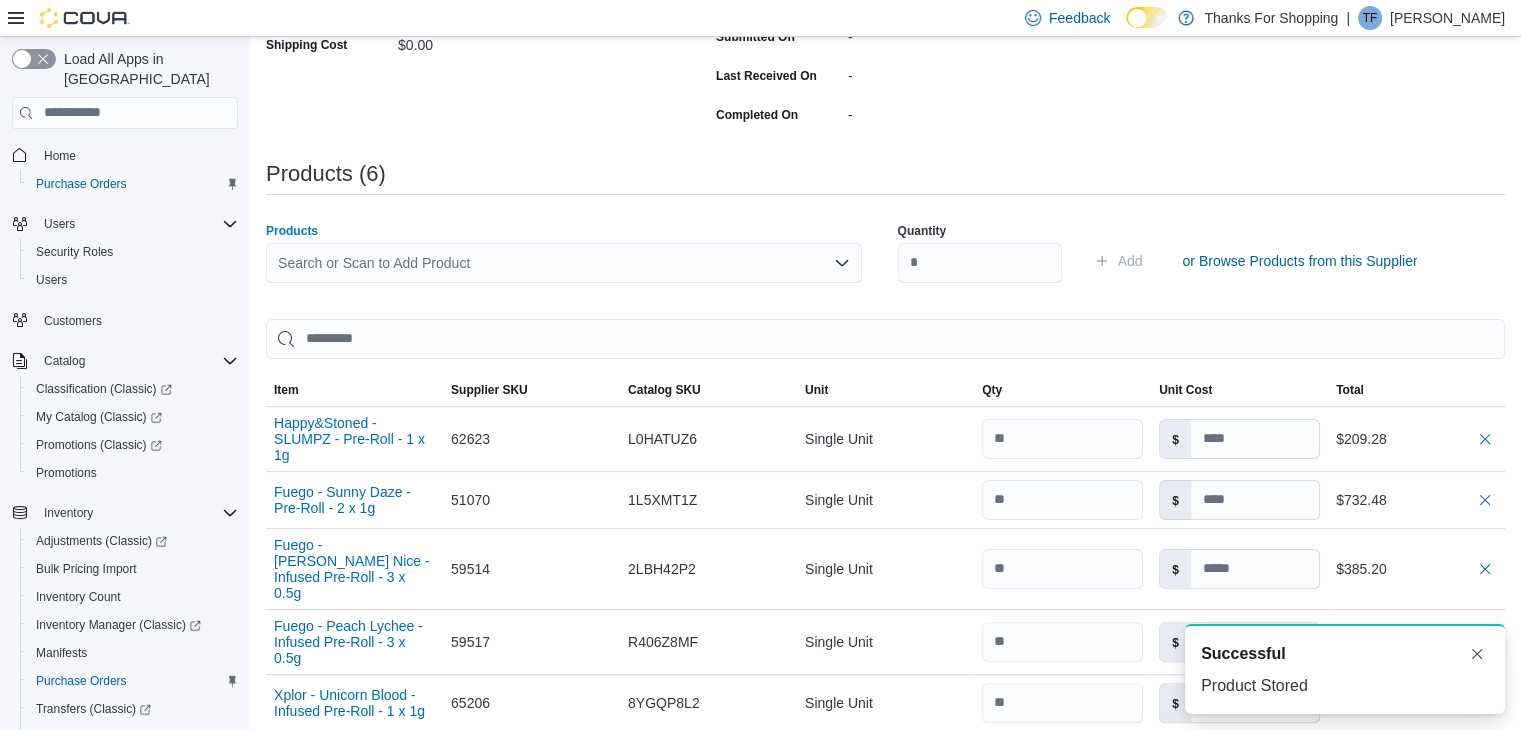 paste on "*****" 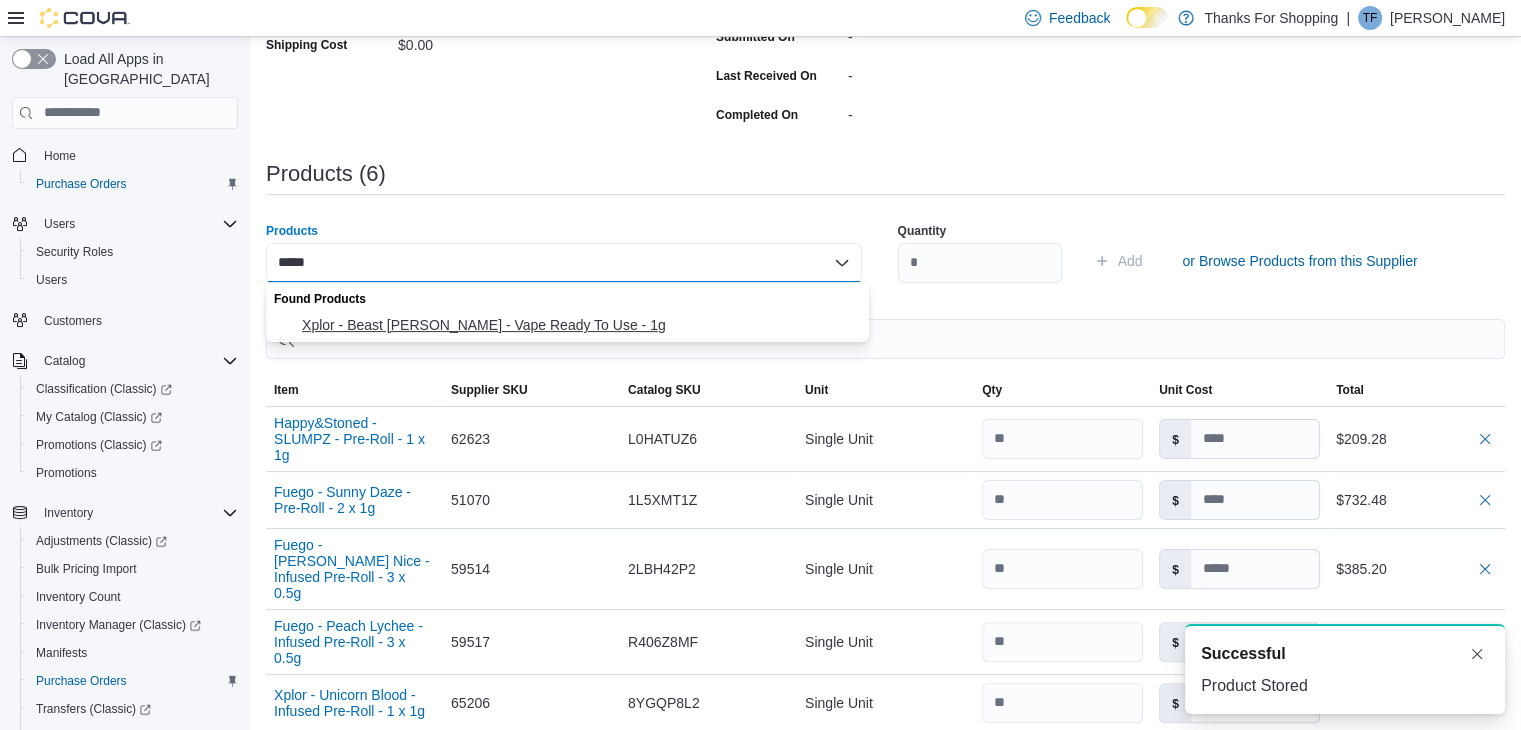 click on "Xplor - Beast [PERSON_NAME] - Vape Ready To Use - 1g" at bounding box center (579, 325) 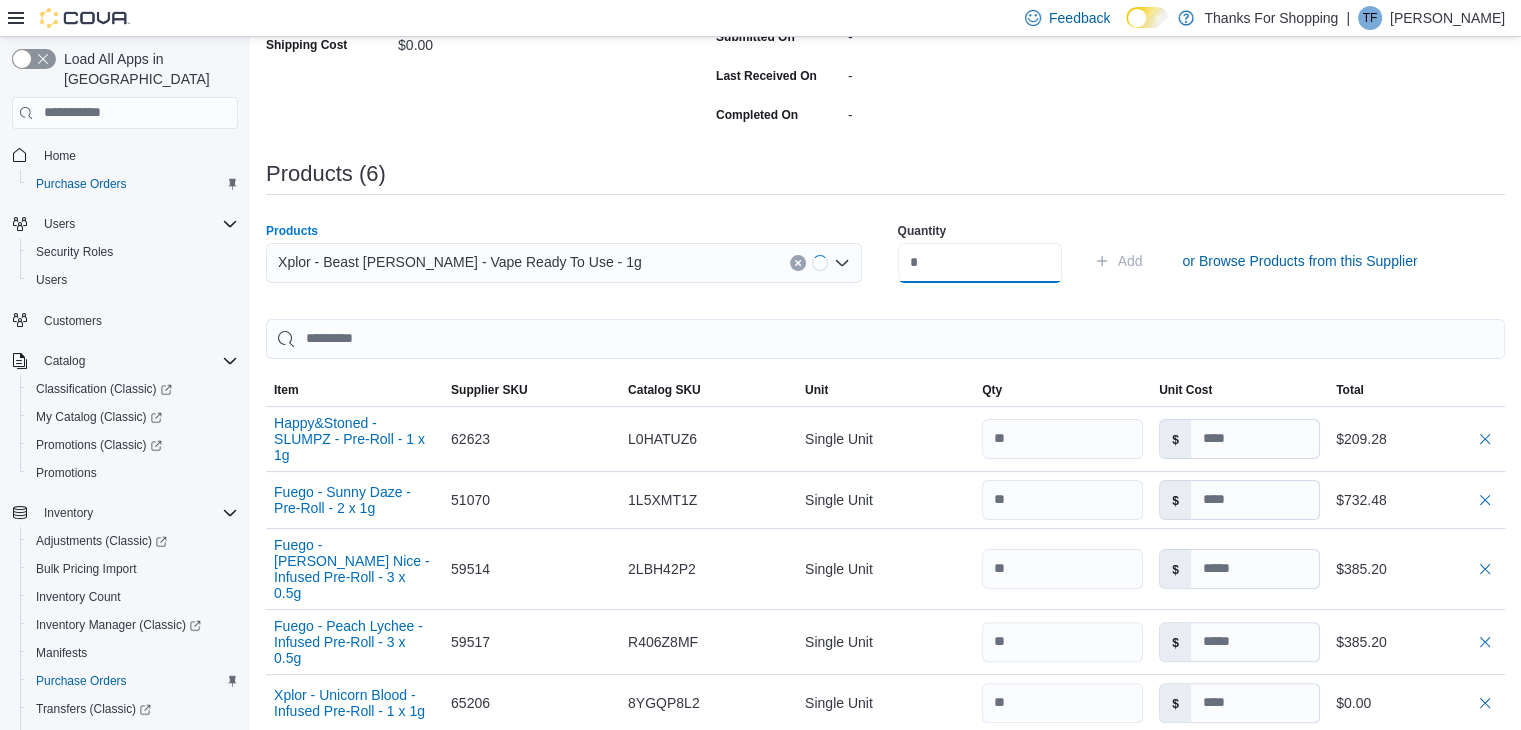 click at bounding box center [980, 263] 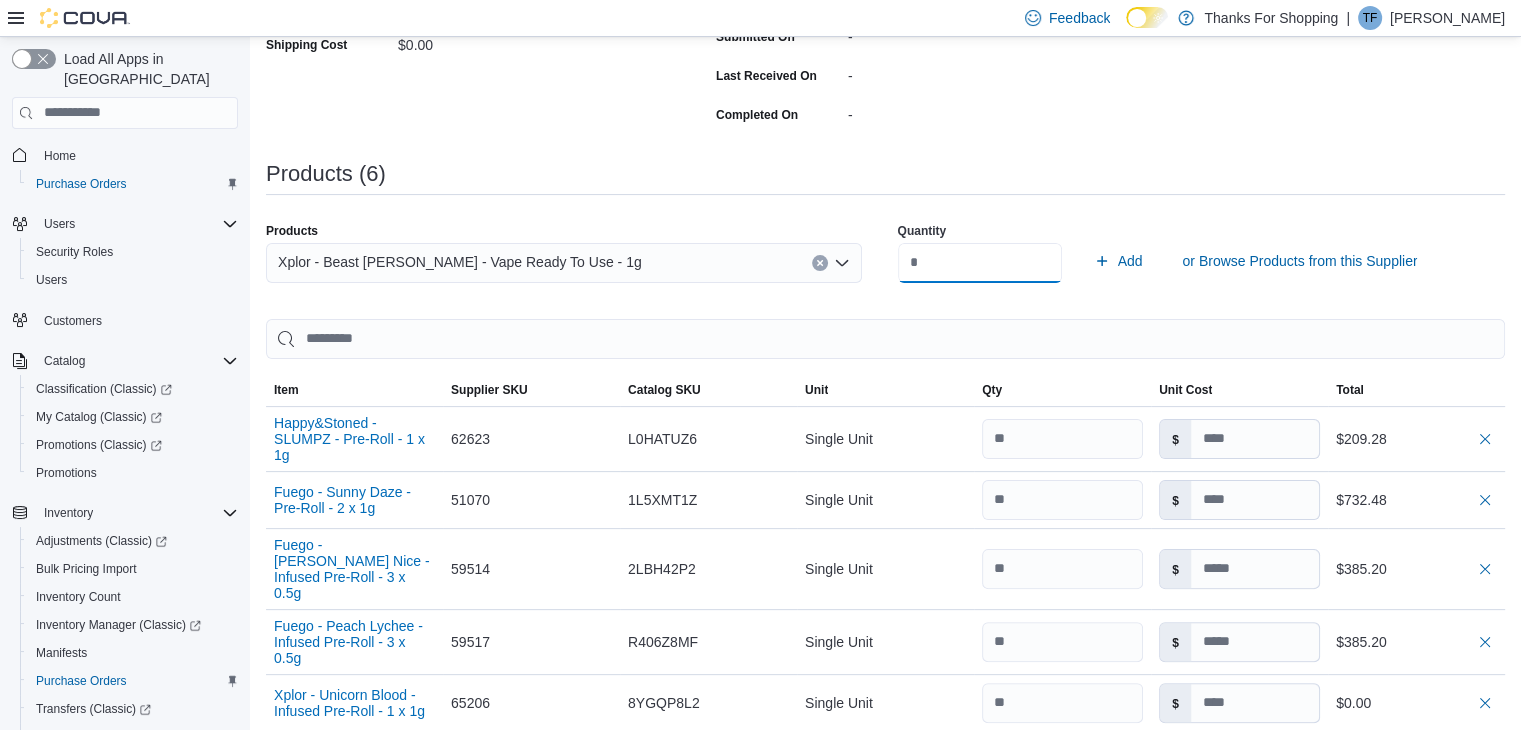 click on "Add" at bounding box center [1118, 261] 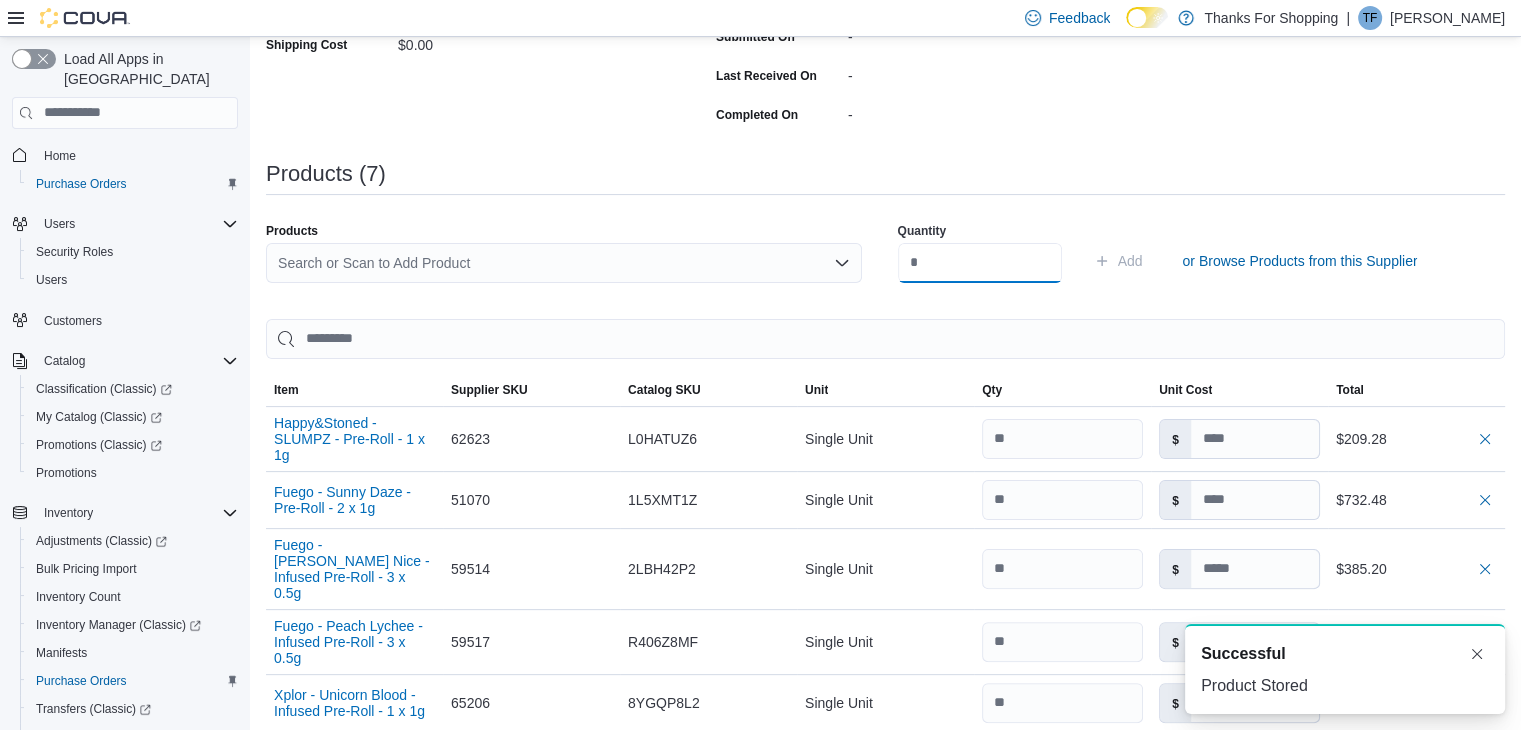 scroll, scrollTop: 0, scrollLeft: 0, axis: both 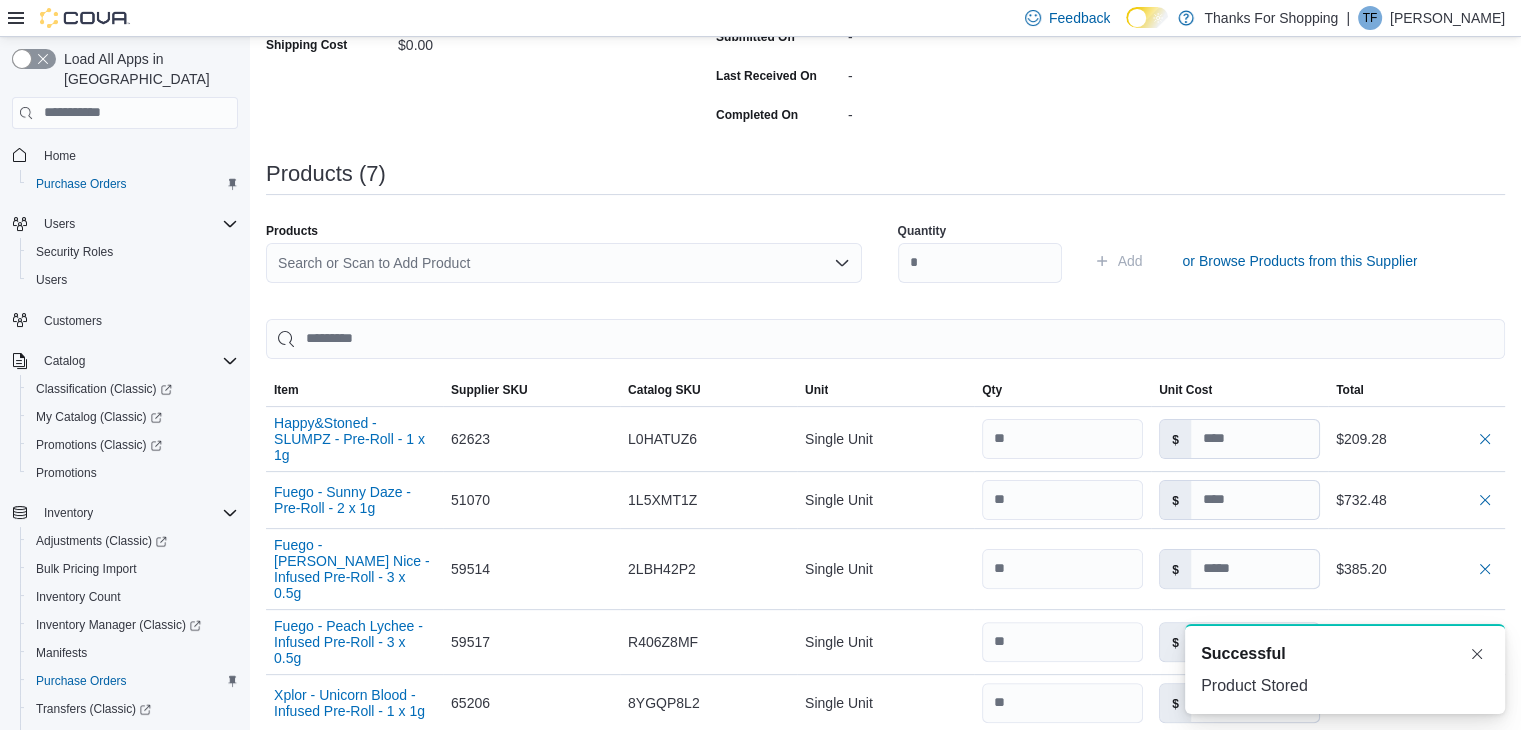 click on "Search or Scan to Add Product" at bounding box center [564, 263] 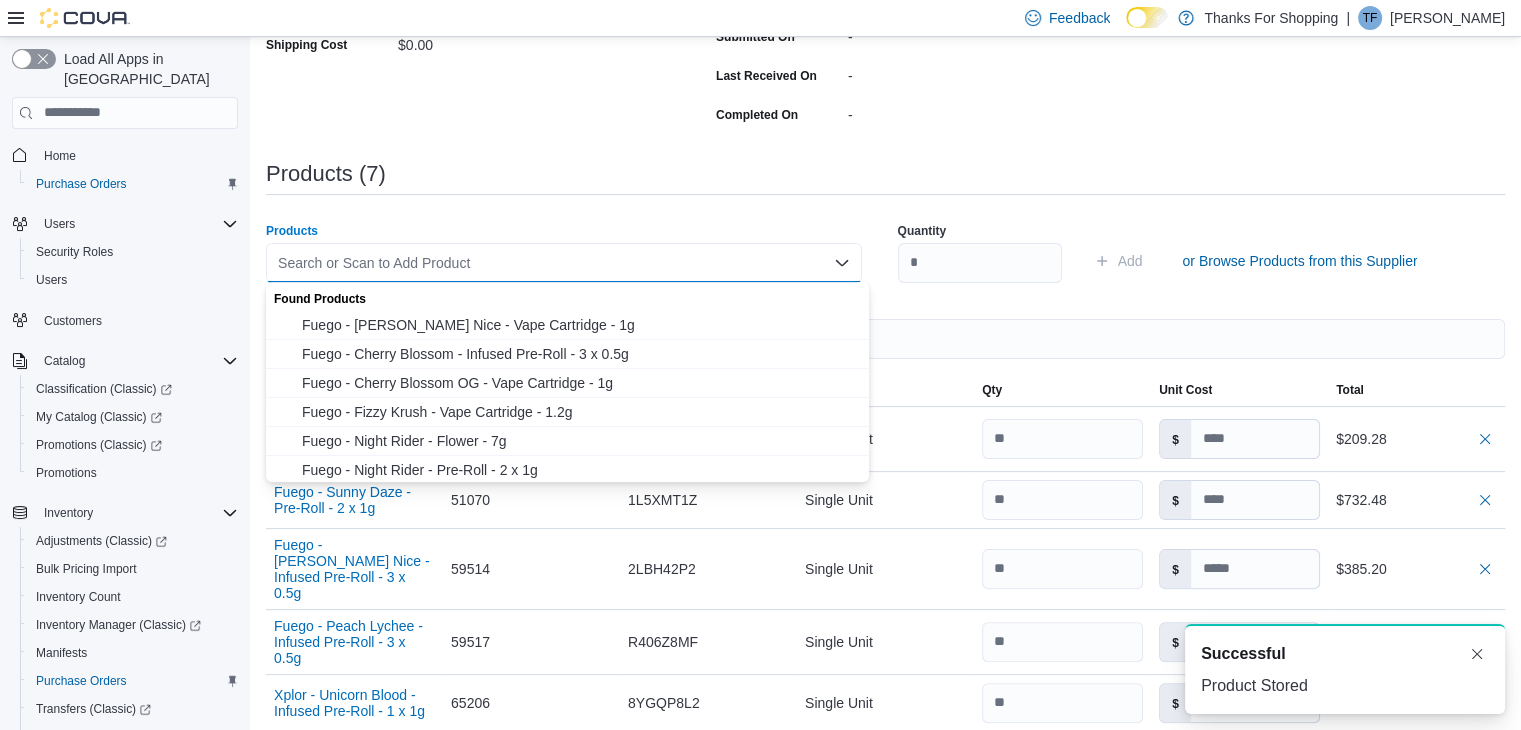 paste on "*****" 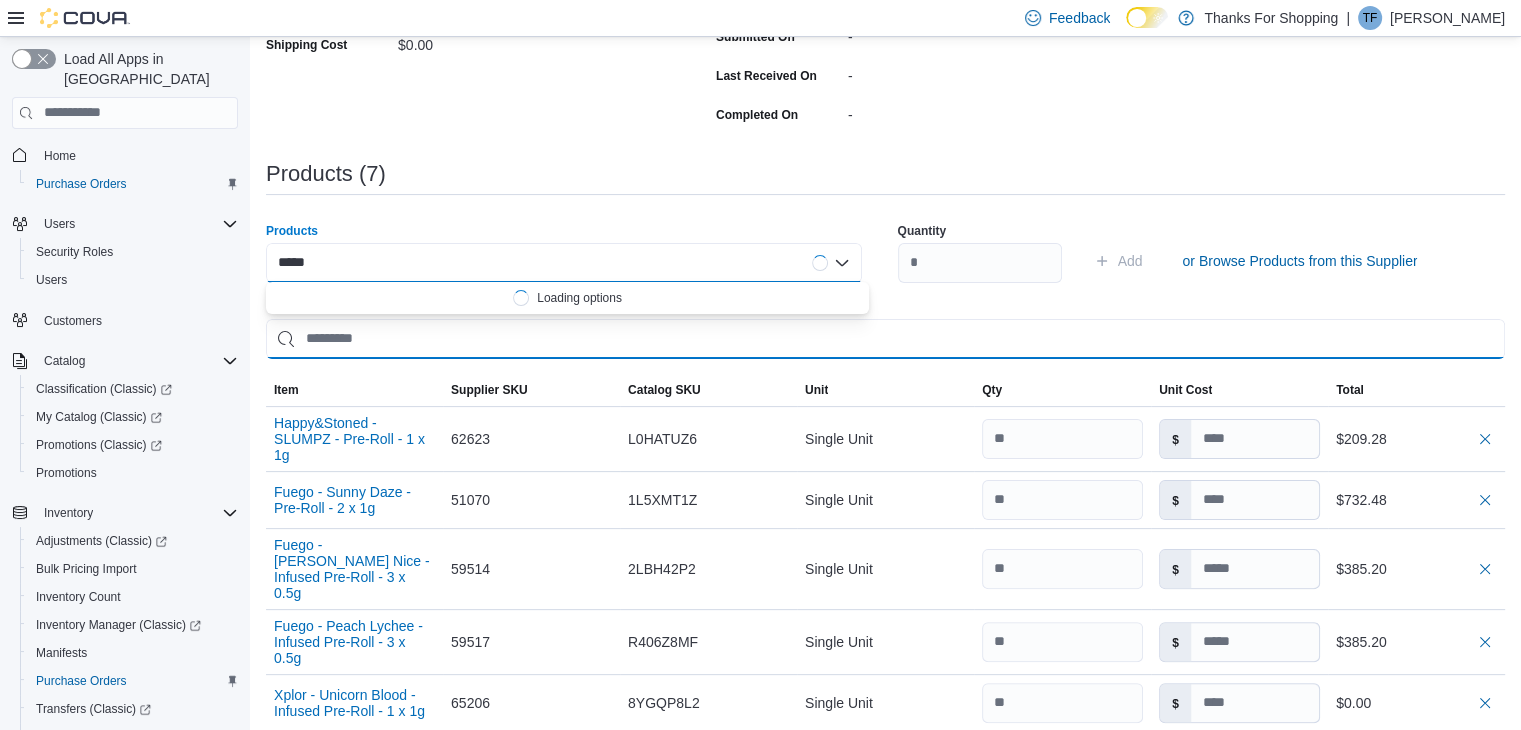 click at bounding box center [885, 339] 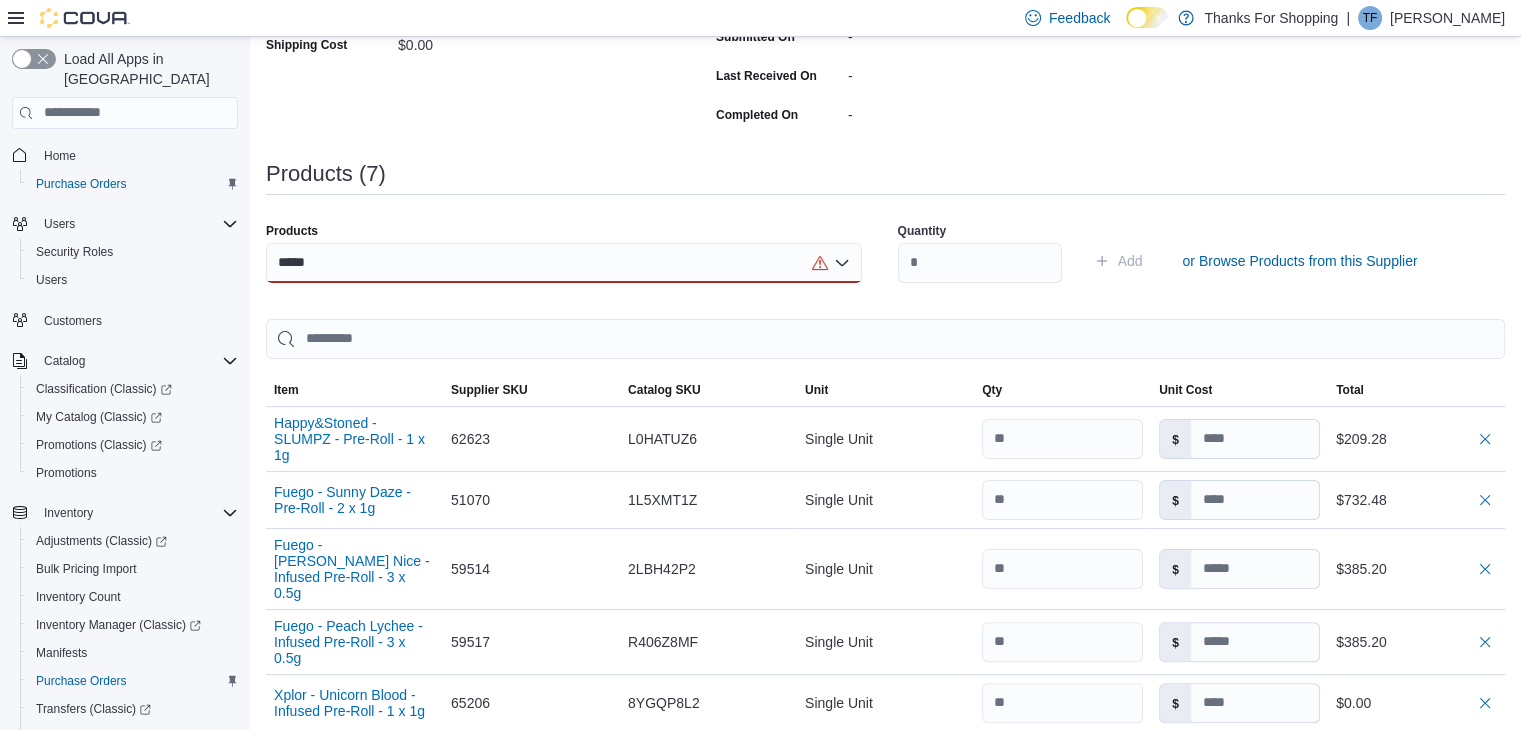 click on "Products" at bounding box center (564, 231) 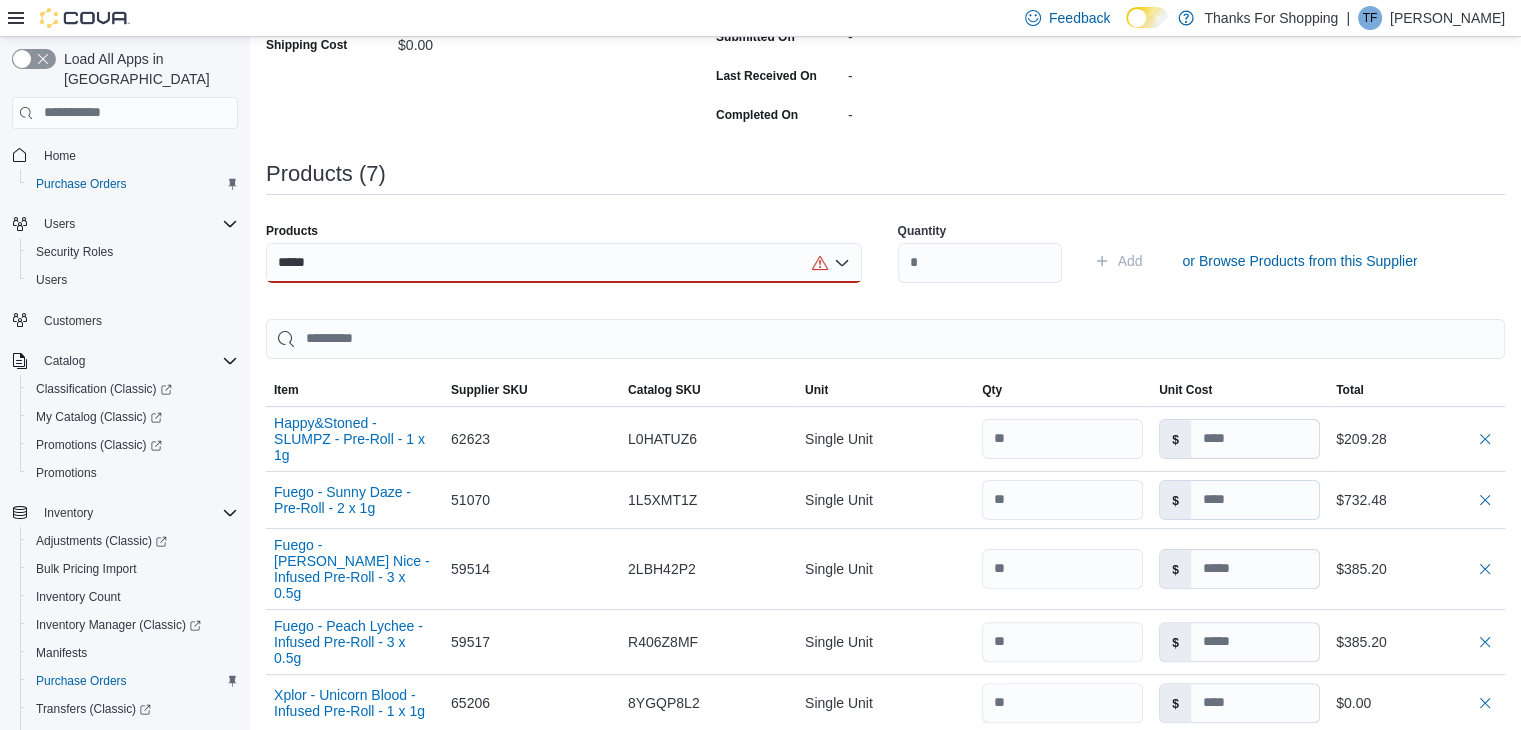 click on "*****" at bounding box center [564, 263] 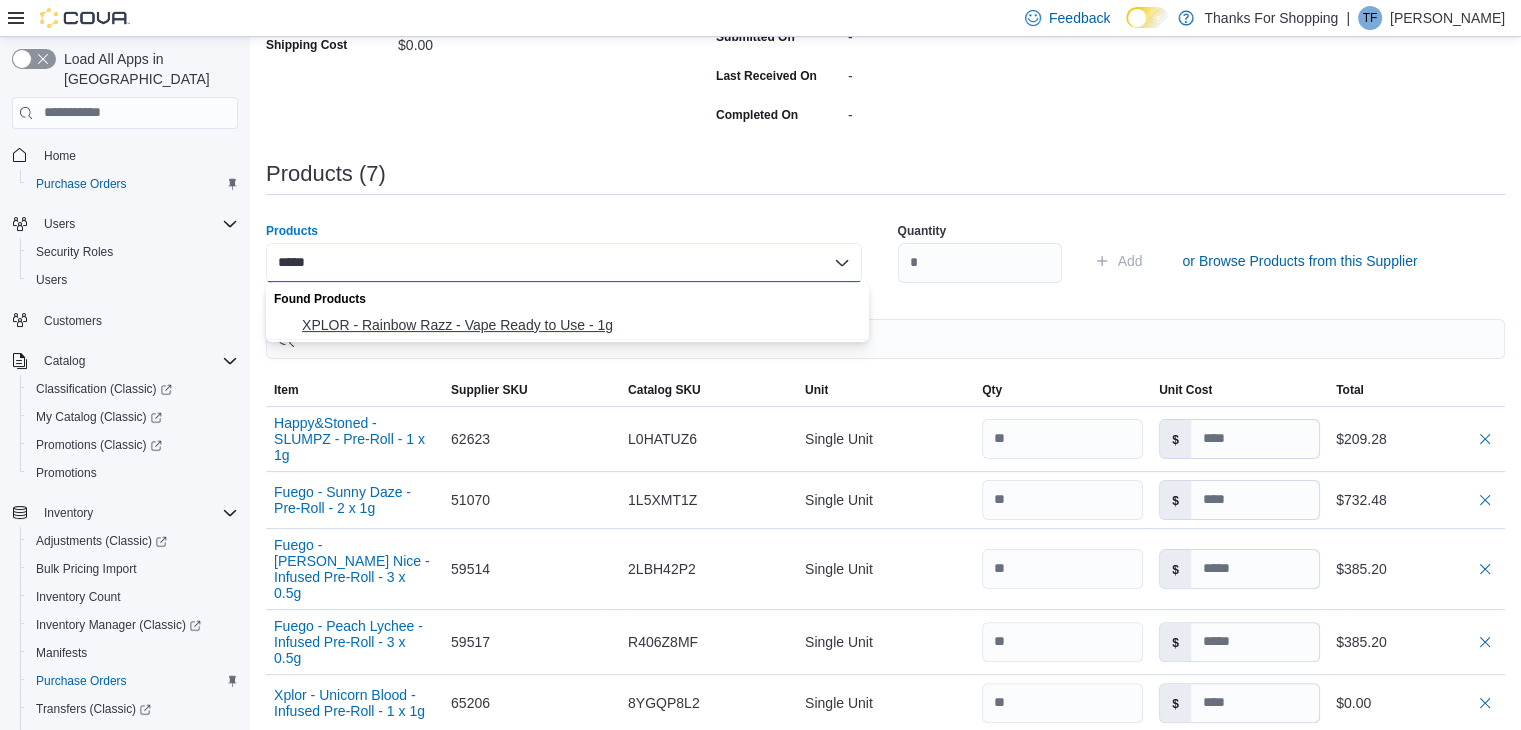 click on "XPLOR - Rainbow Razz - Vape Ready to Use - 1g" at bounding box center [579, 325] 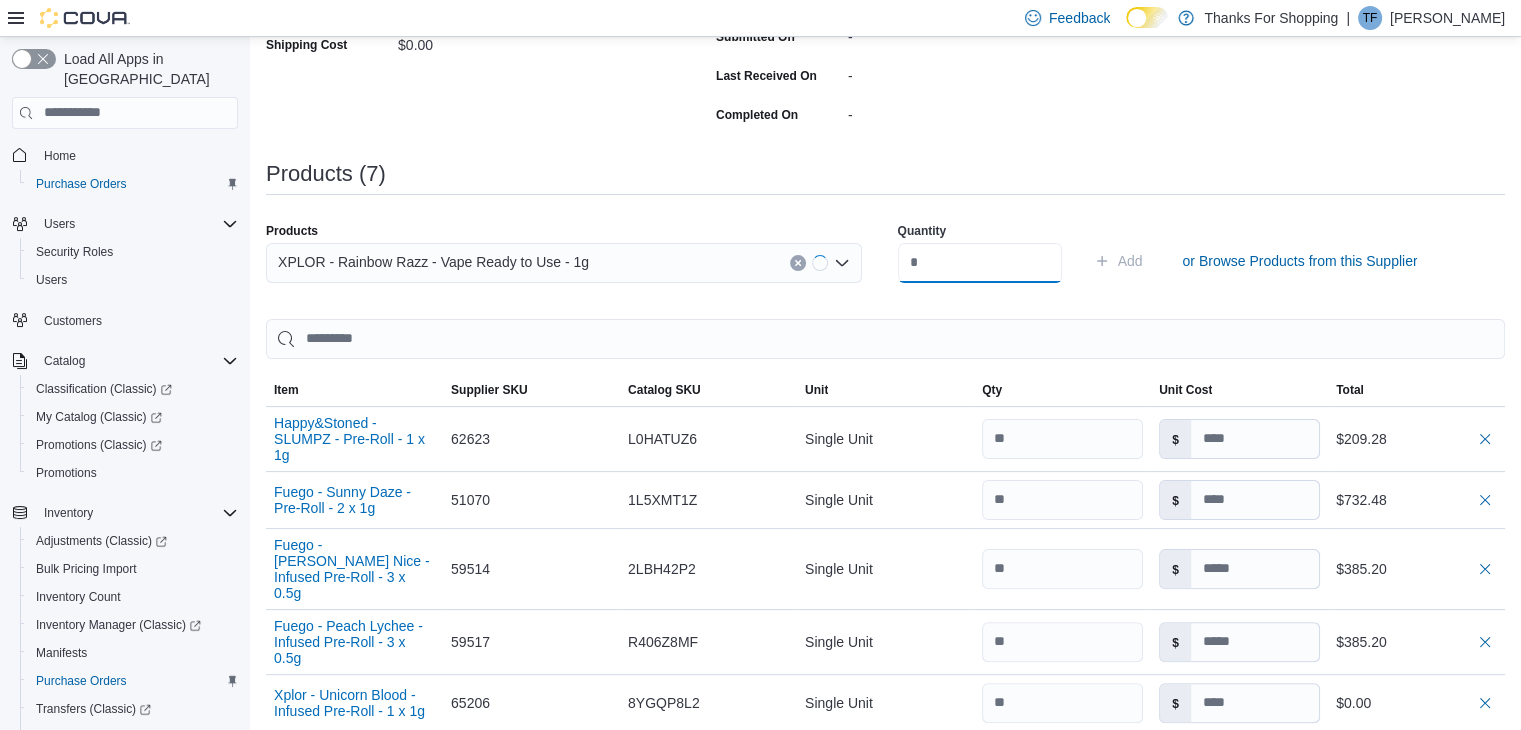 click at bounding box center (980, 263) 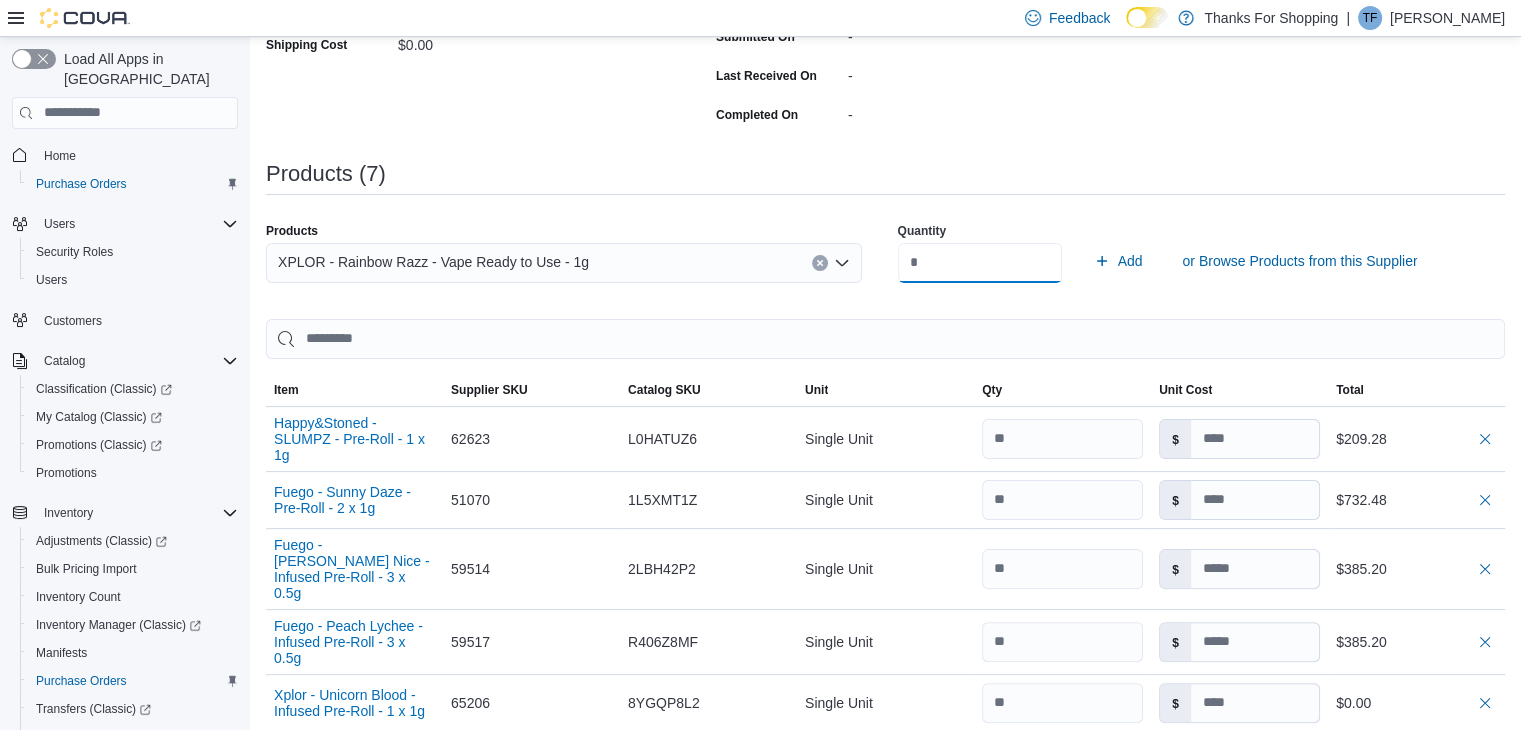click on "Add" at bounding box center [1118, 261] 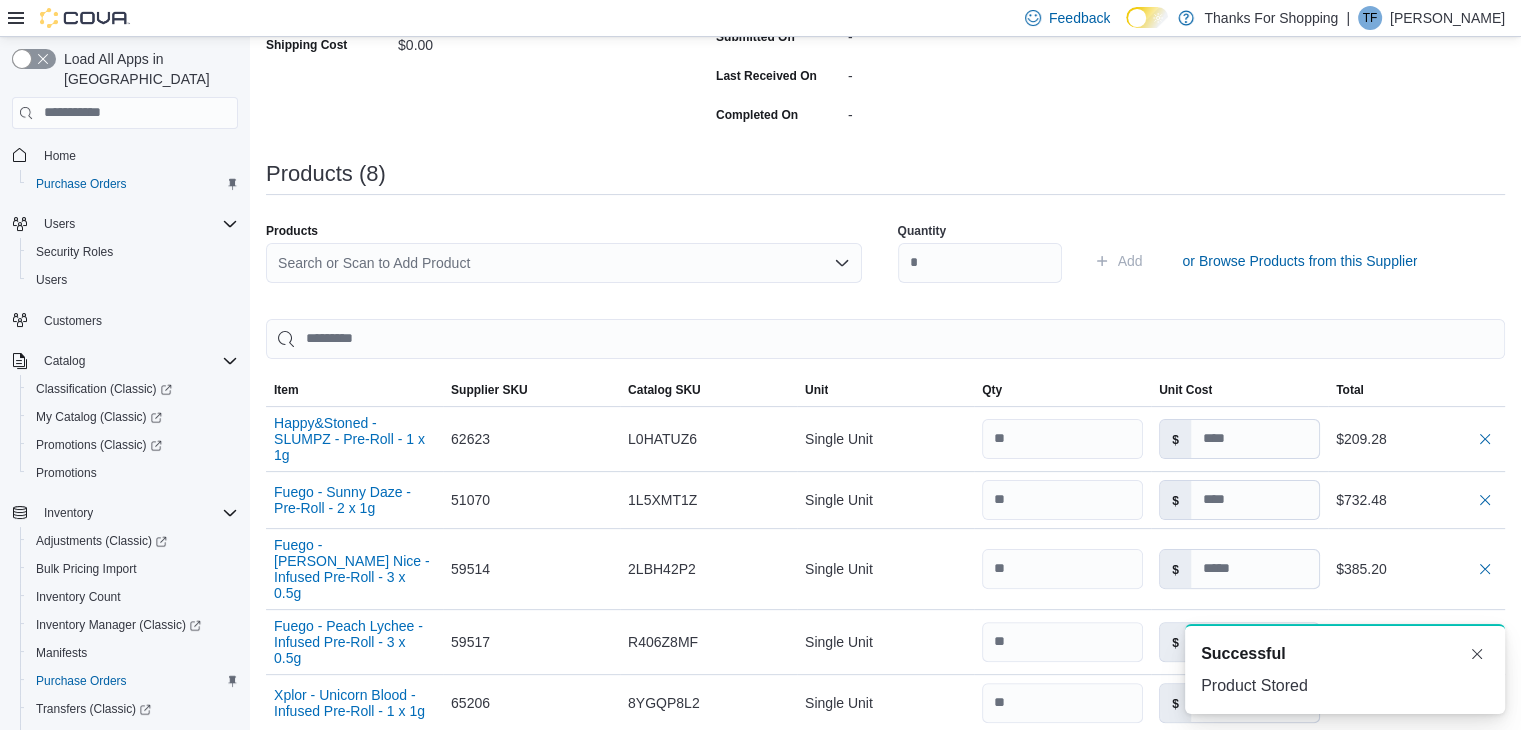 scroll, scrollTop: 0, scrollLeft: 0, axis: both 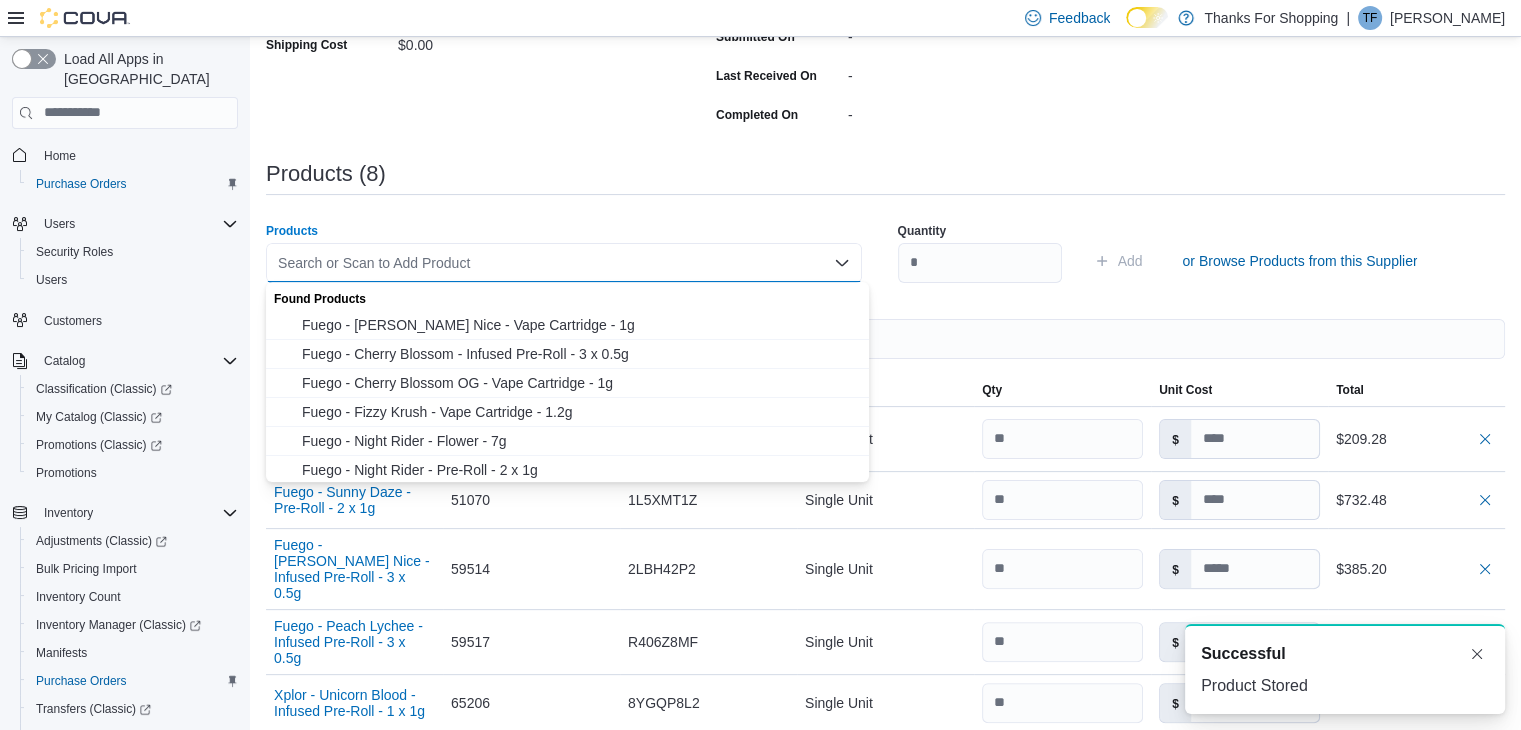 paste on "*****" 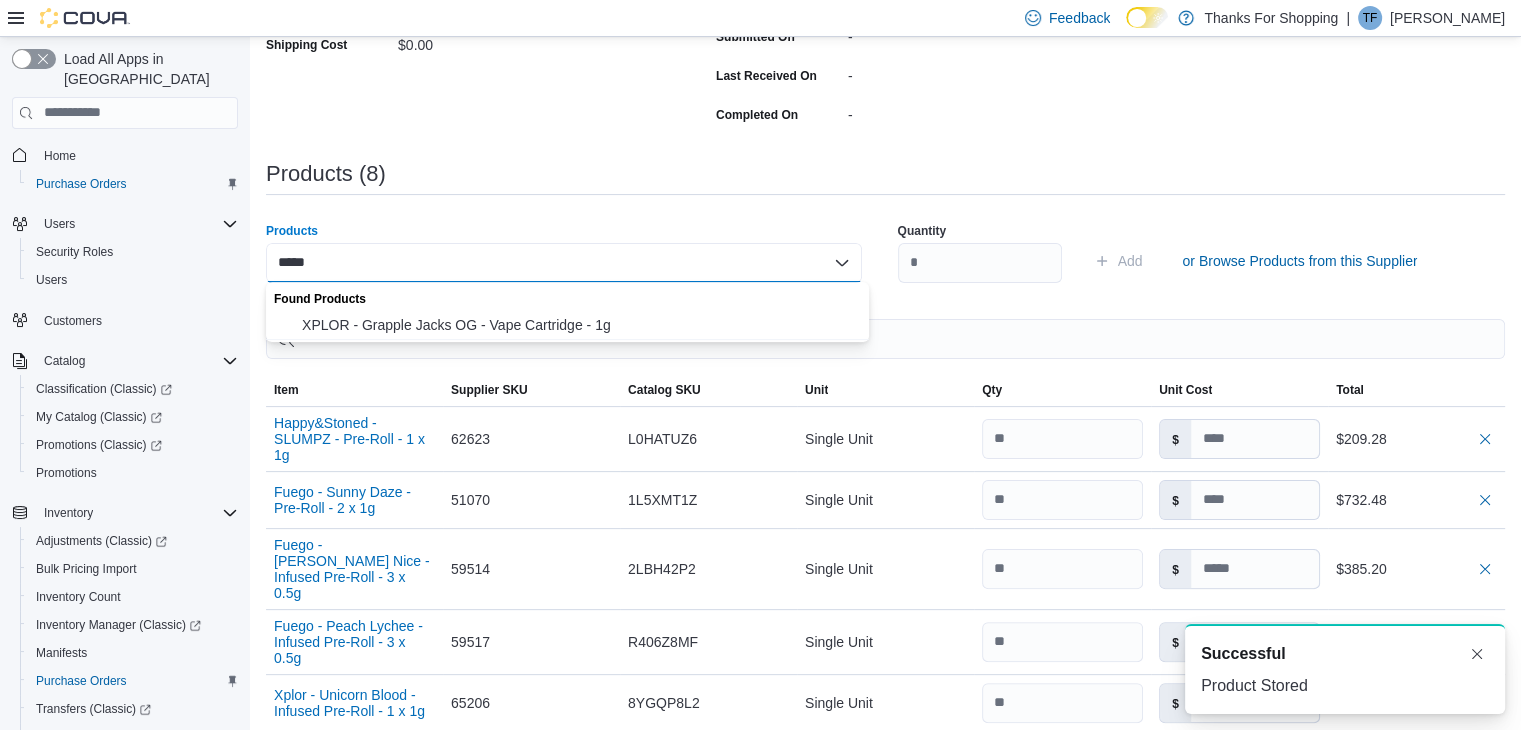 drag, startPoint x: 435, startPoint y: 317, endPoint x: 552, endPoint y: 304, distance: 117.72001 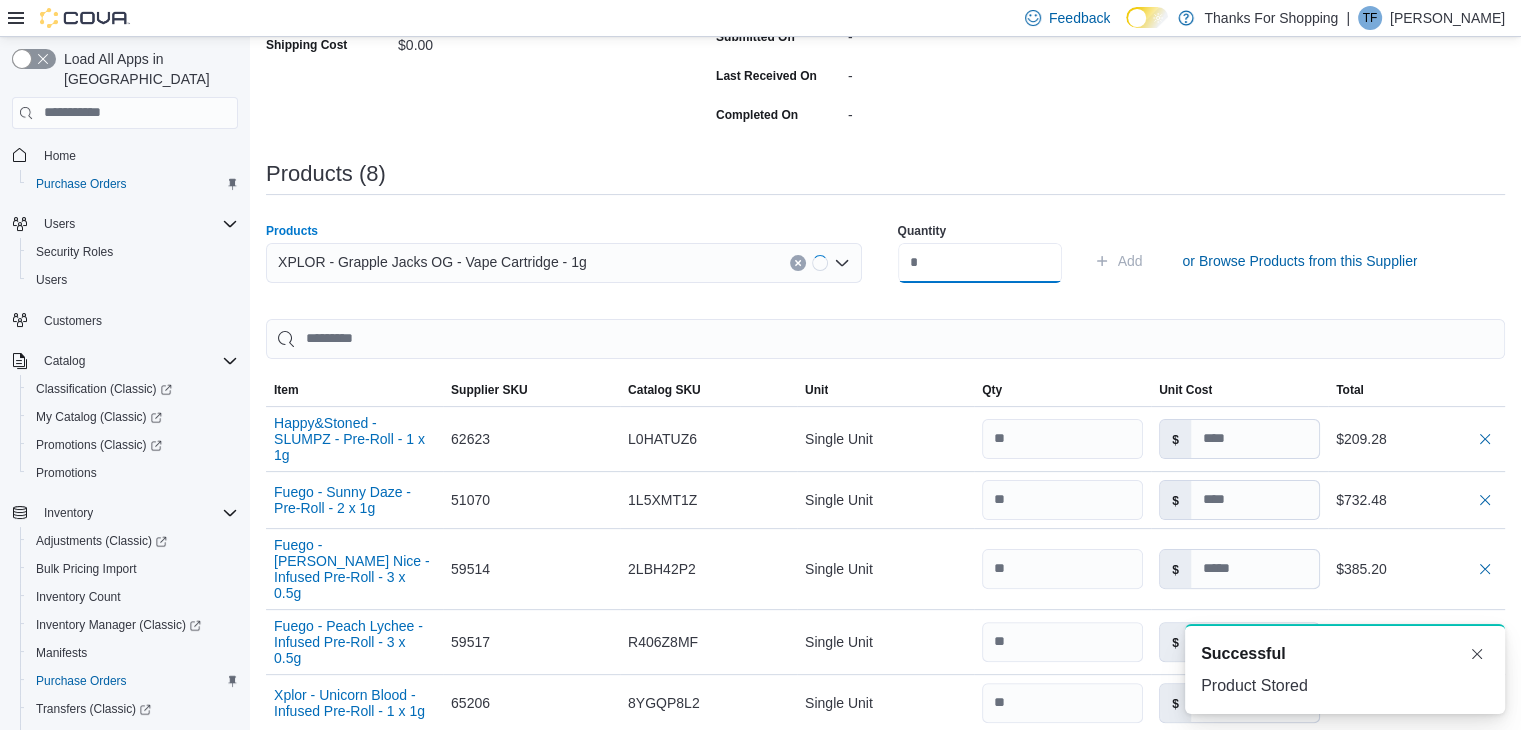 click at bounding box center (980, 263) 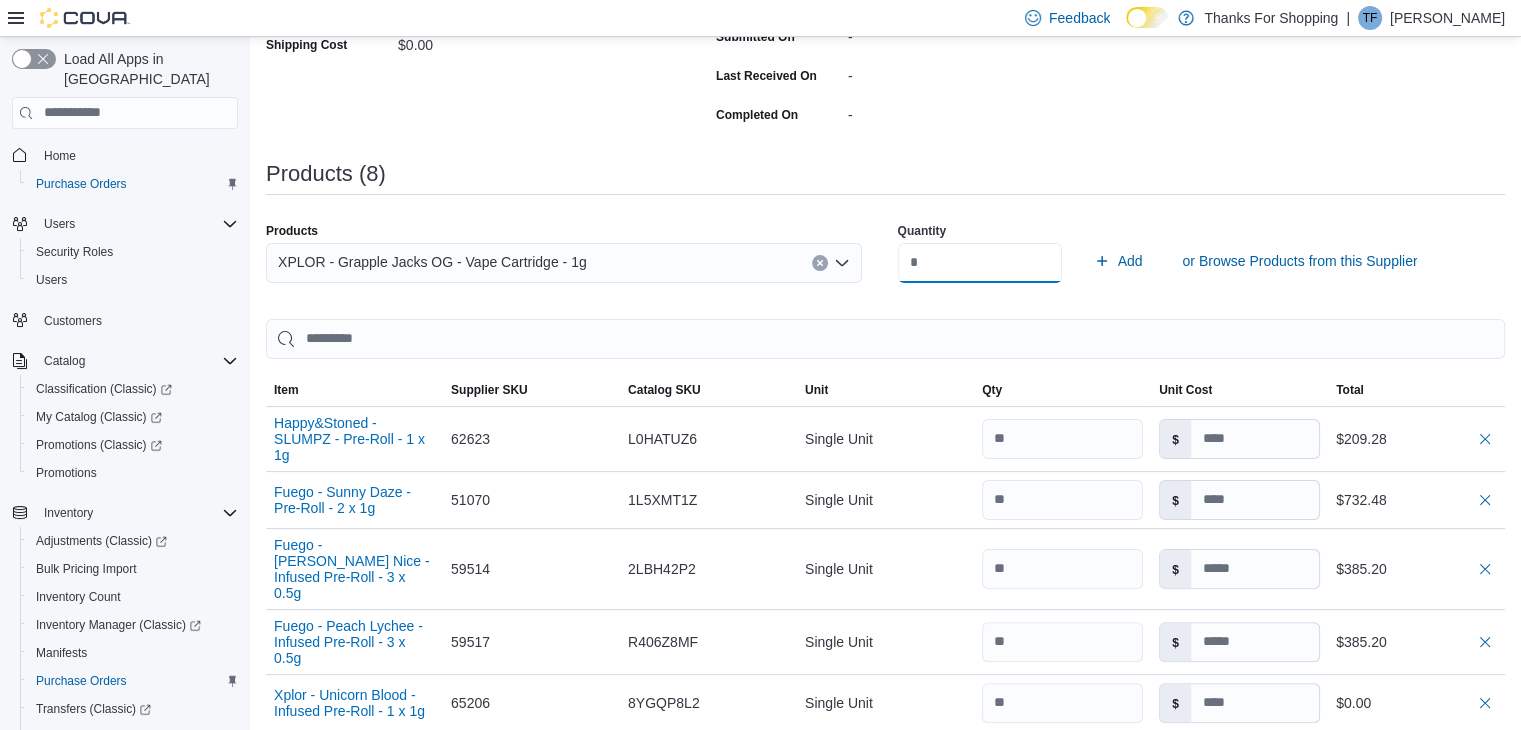 click on "Add" at bounding box center (1118, 261) 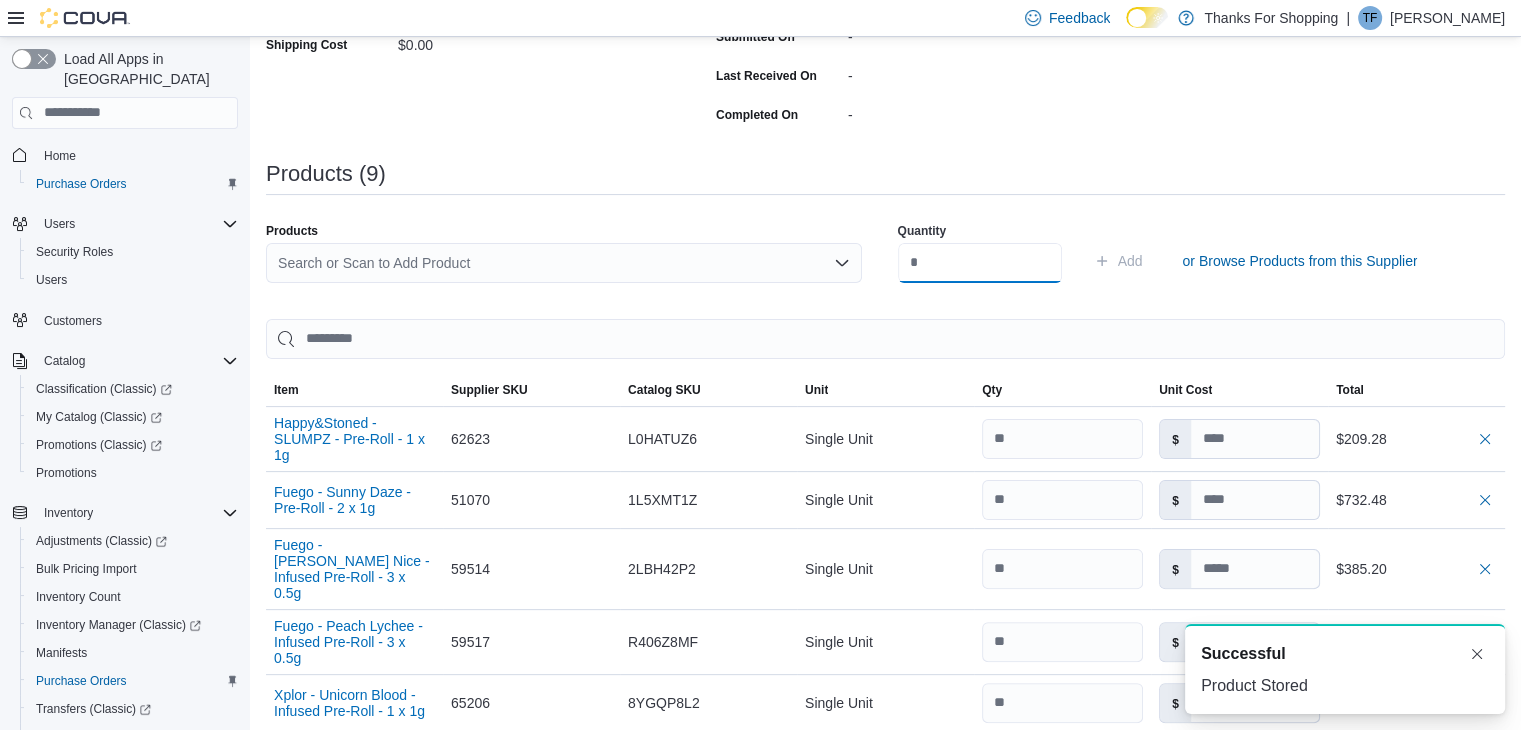 scroll, scrollTop: 0, scrollLeft: 0, axis: both 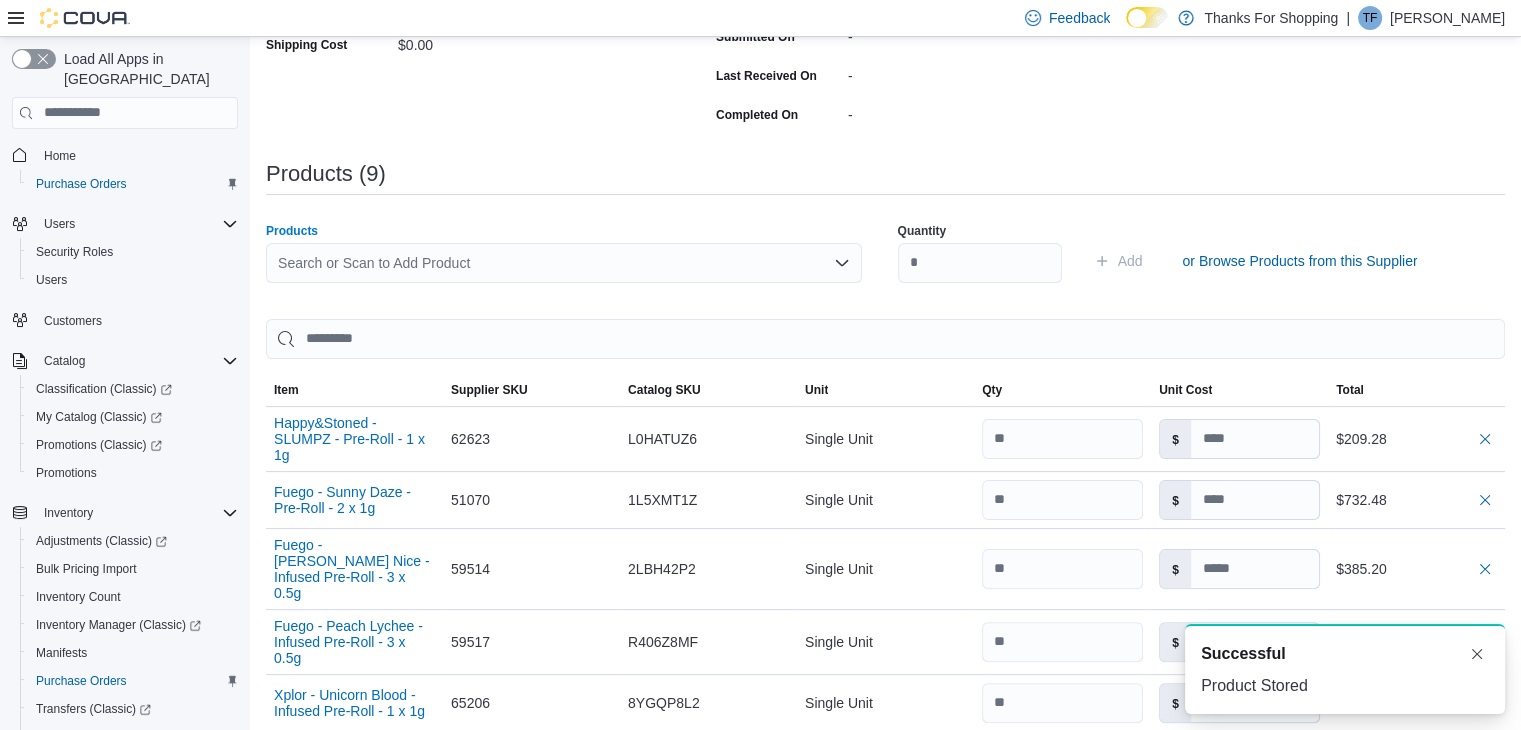 click on "Search or Scan to Add Product" at bounding box center [564, 263] 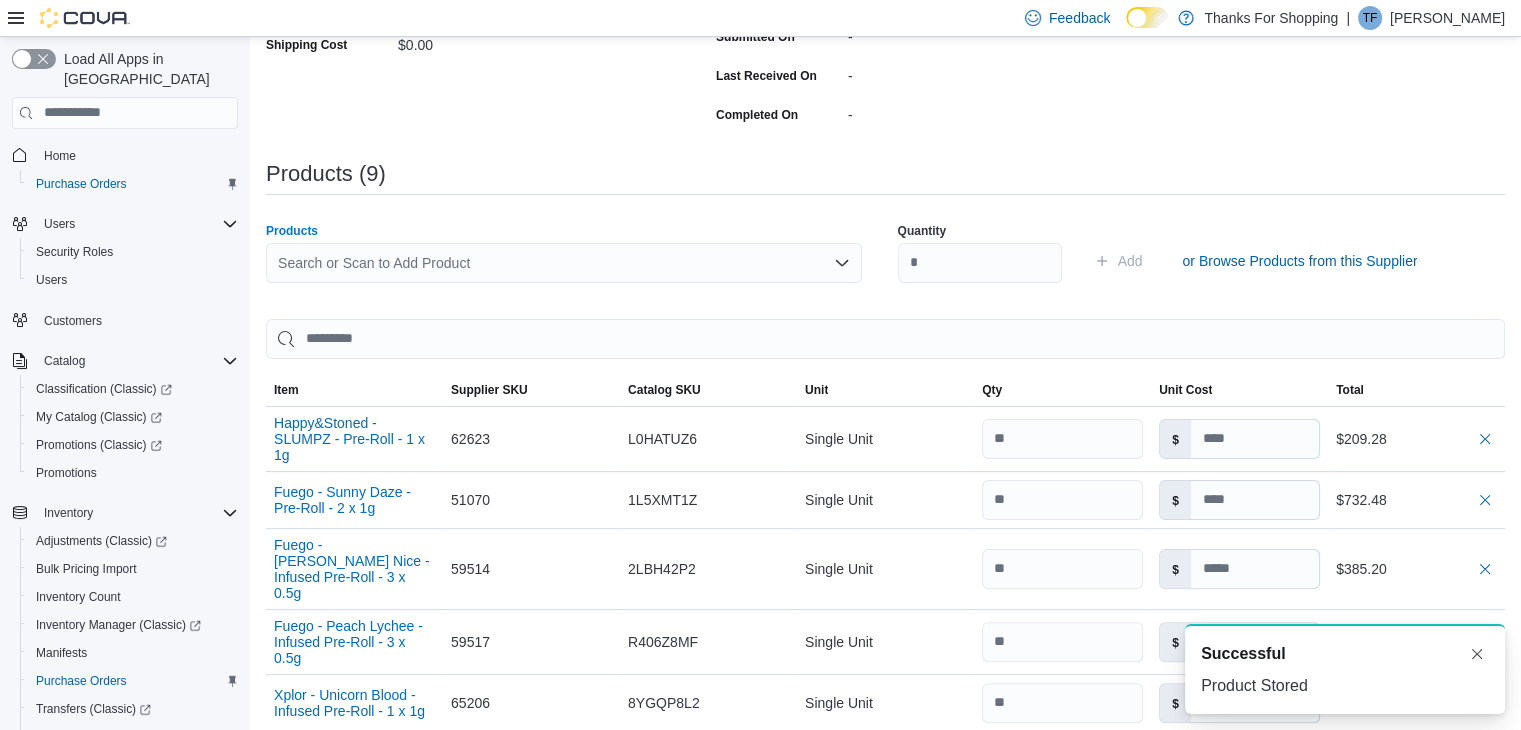 paste on "*****" 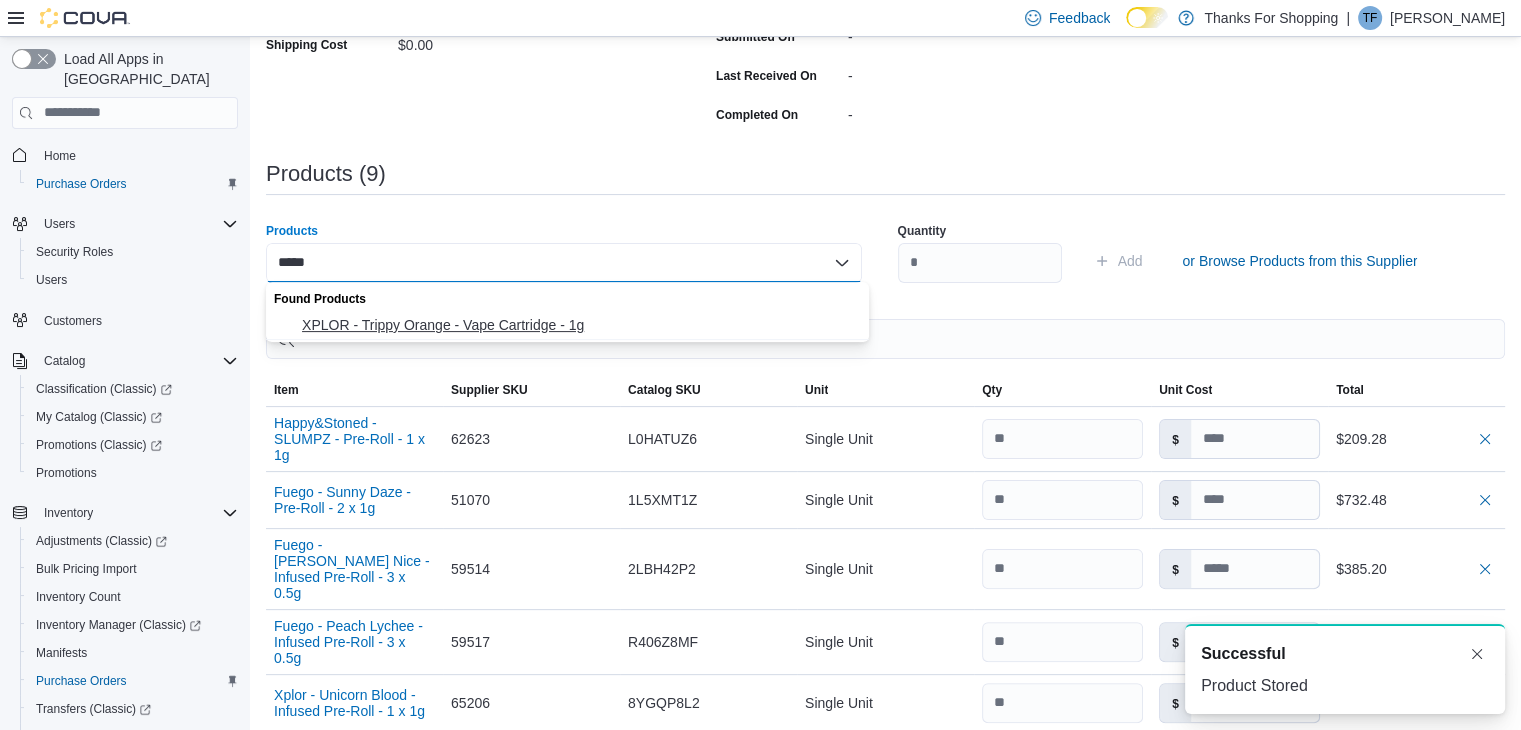 click on "XPLOR - Trippy Orange - Vape Cartridge - 1g" at bounding box center [579, 325] 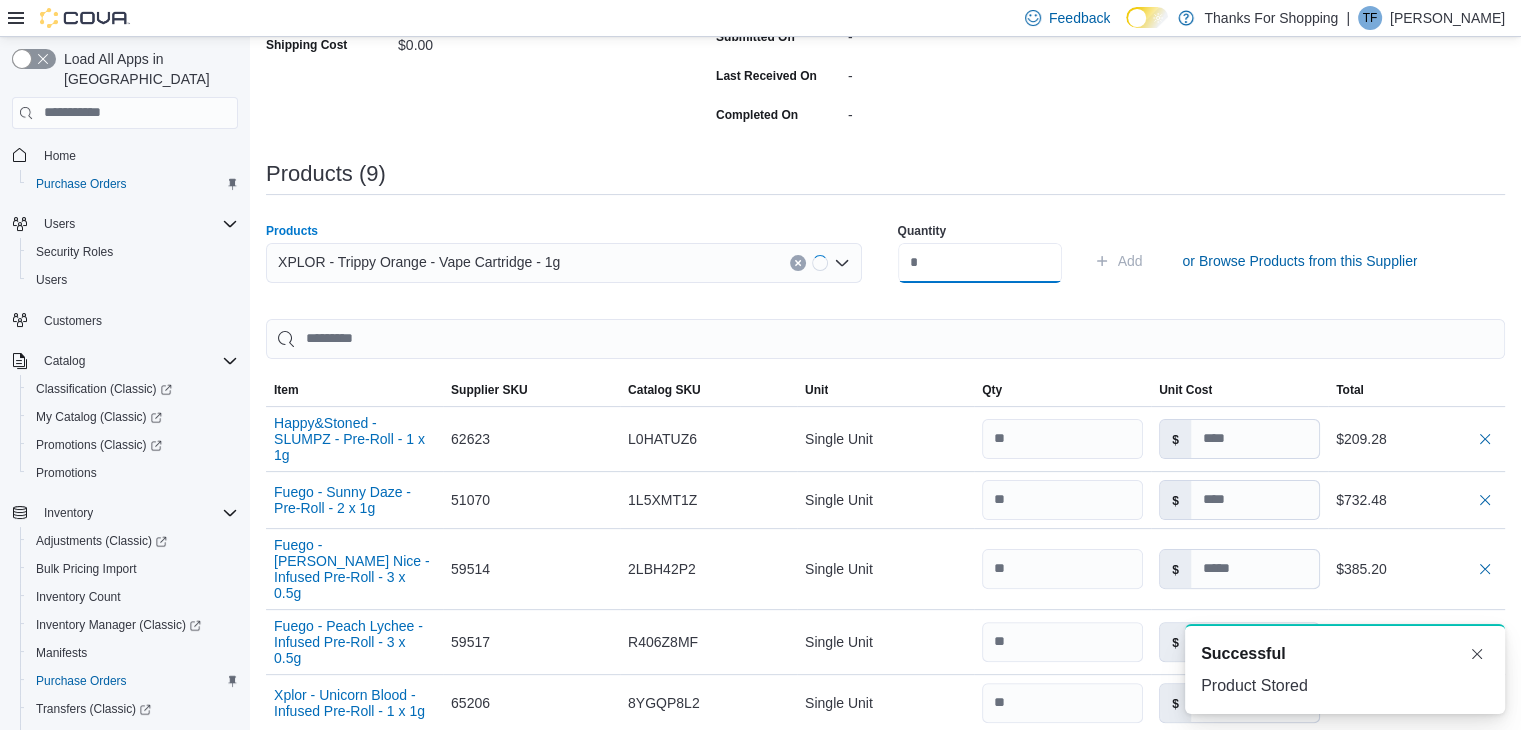 click at bounding box center (980, 263) 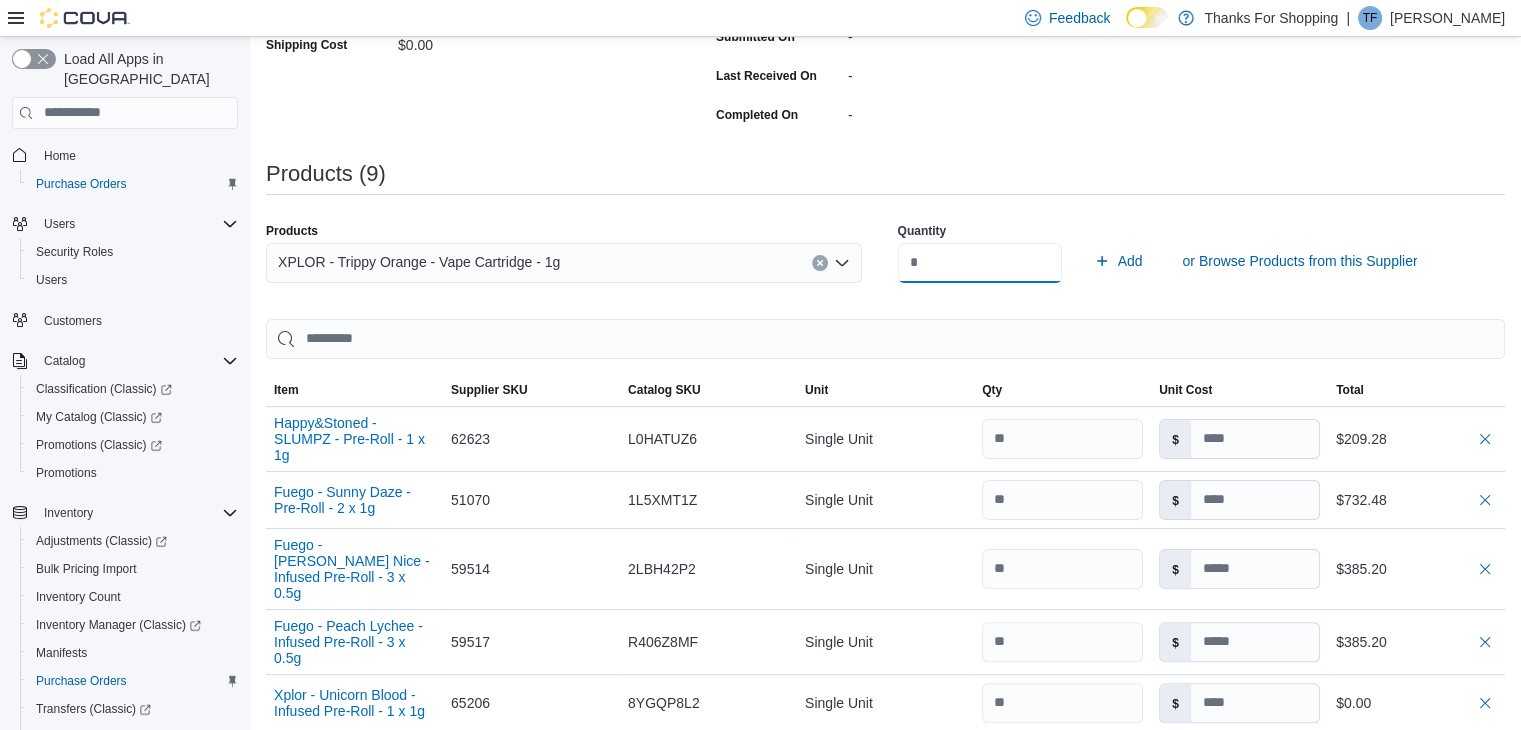 click on "Add" at bounding box center [1118, 261] 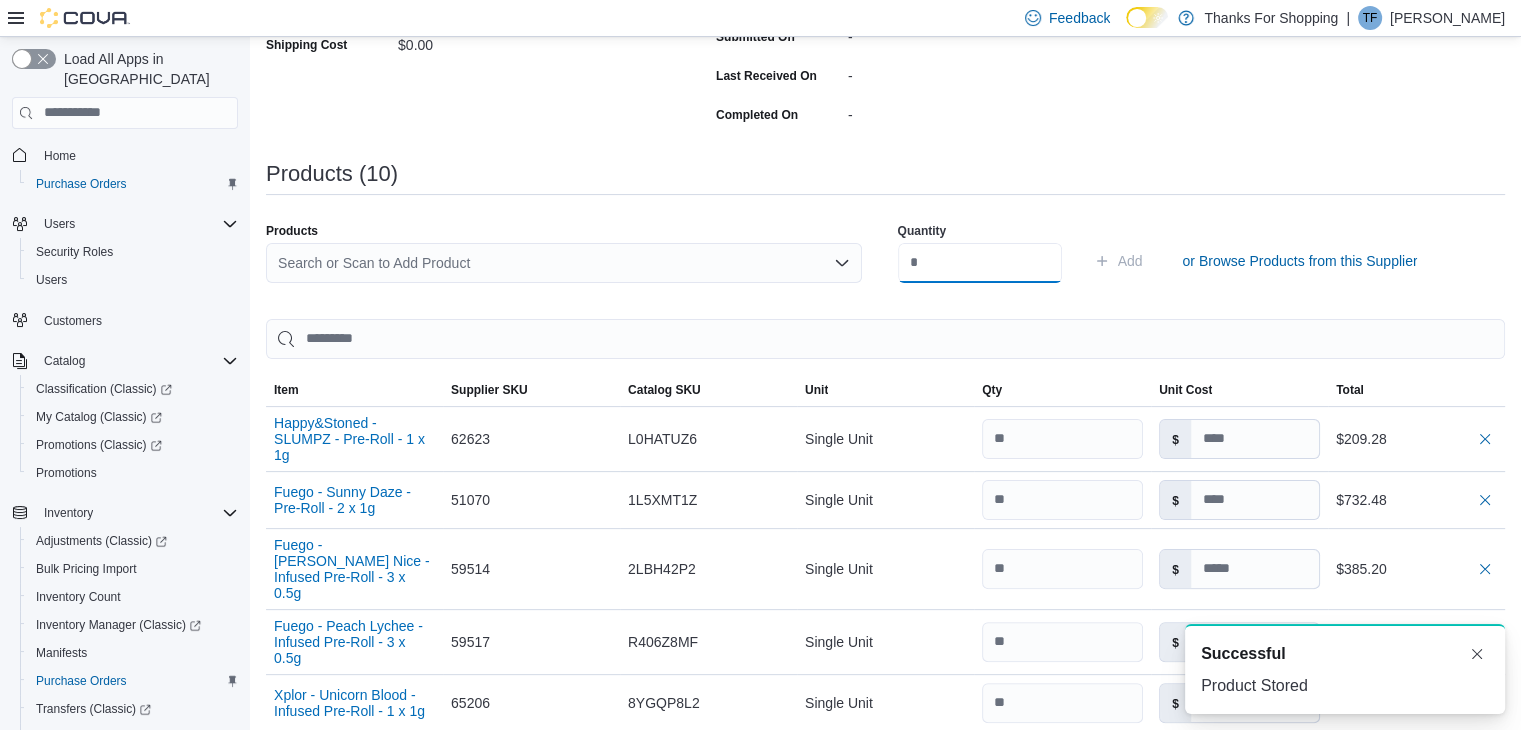 scroll, scrollTop: 0, scrollLeft: 0, axis: both 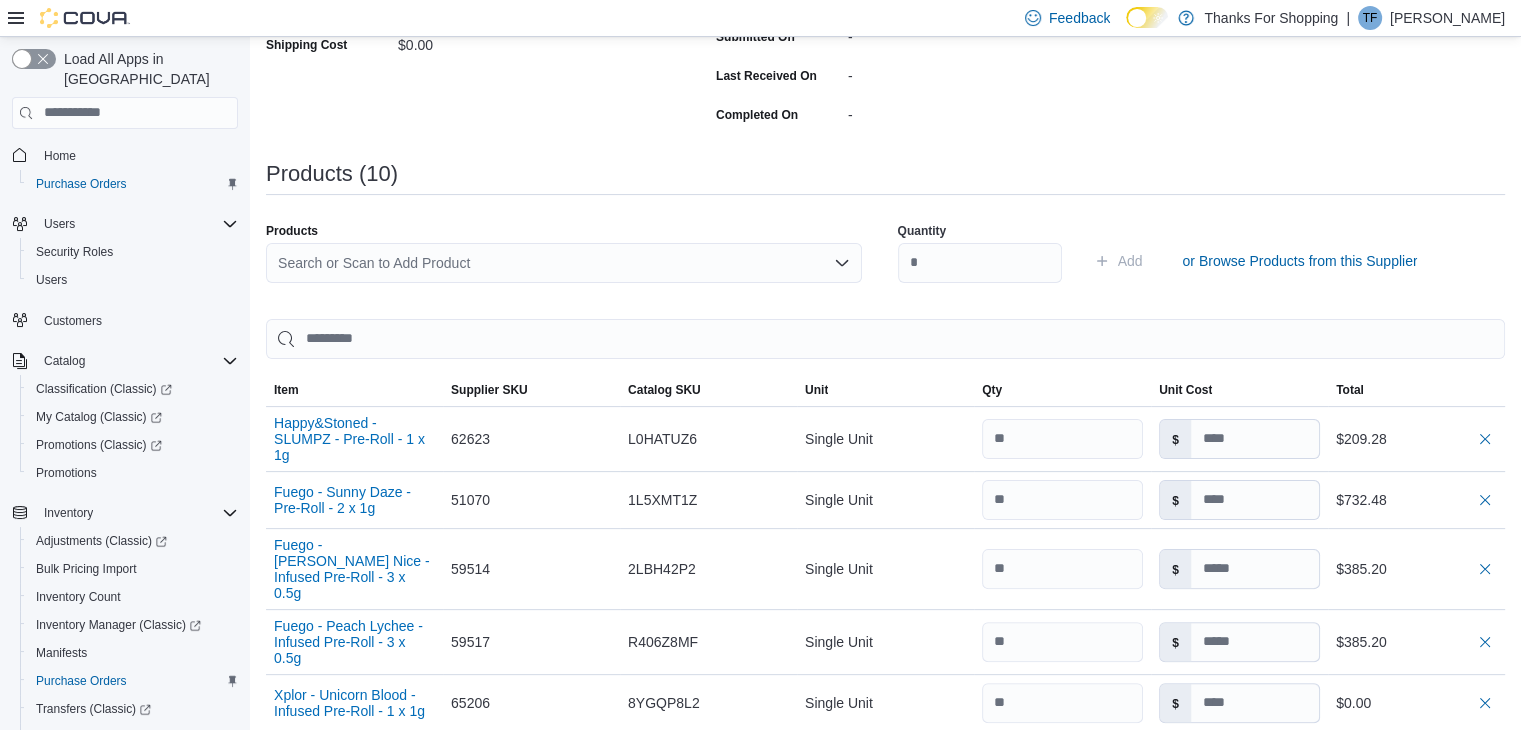 drag, startPoint x: 676, startPoint y: 277, endPoint x: 678, endPoint y: 257, distance: 20.09975 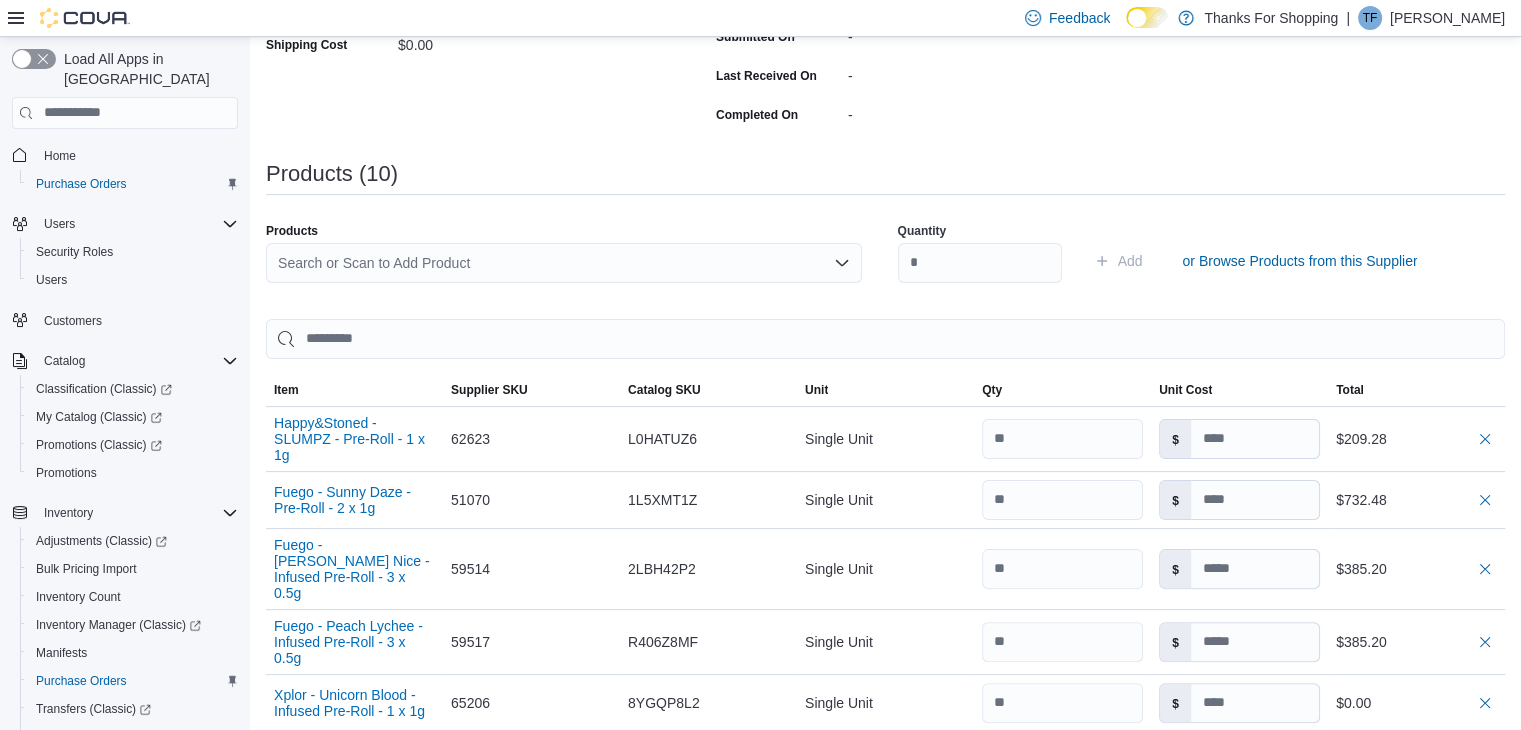 click on "Search or Scan to Add Product" at bounding box center (564, 263) 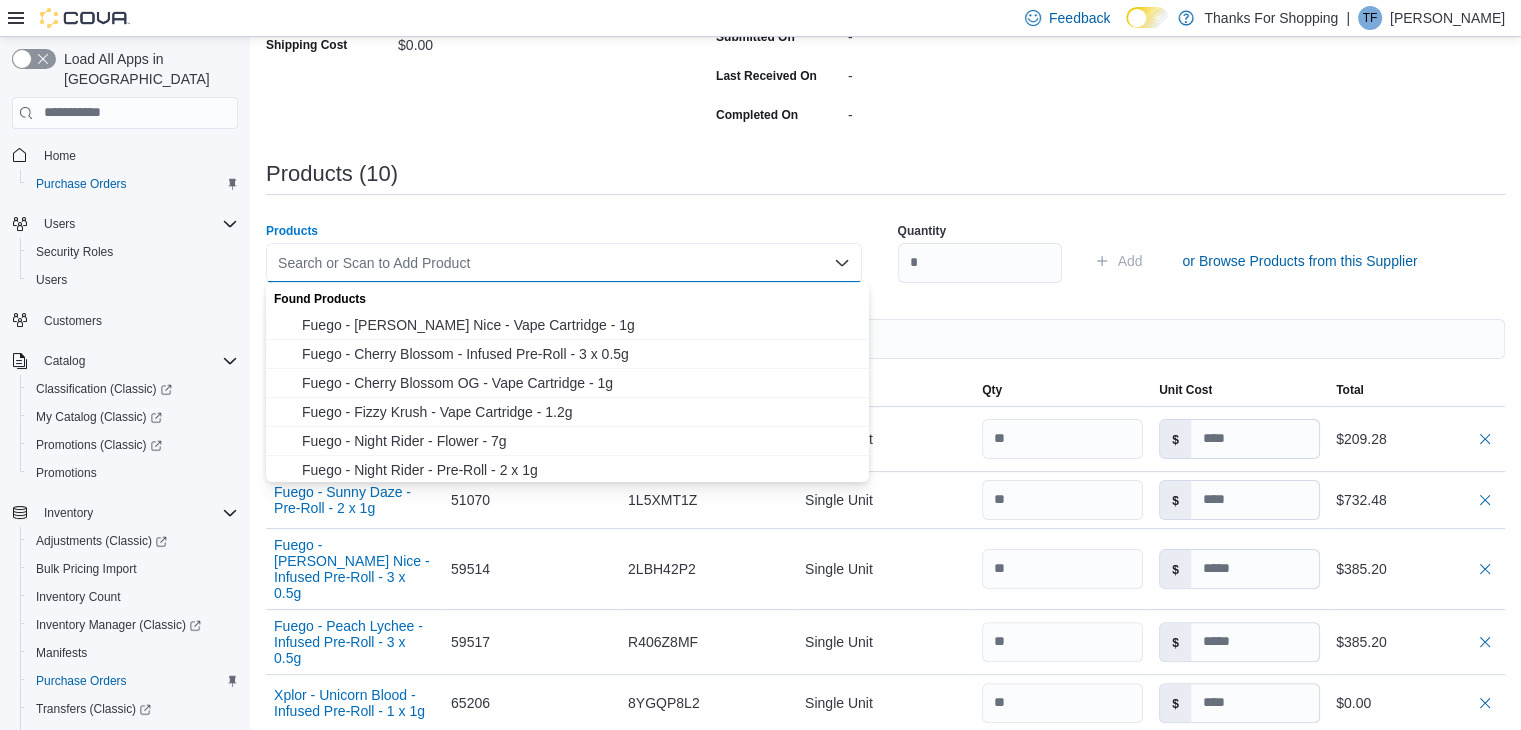 click on "Search or Scan to Add Product Combo box. Selected. Combo box input. Search or Scan to Add Product. Type some text or, to display a list of choices, press Down Arrow. To exit the list of choices, press Escape." at bounding box center [564, 263] 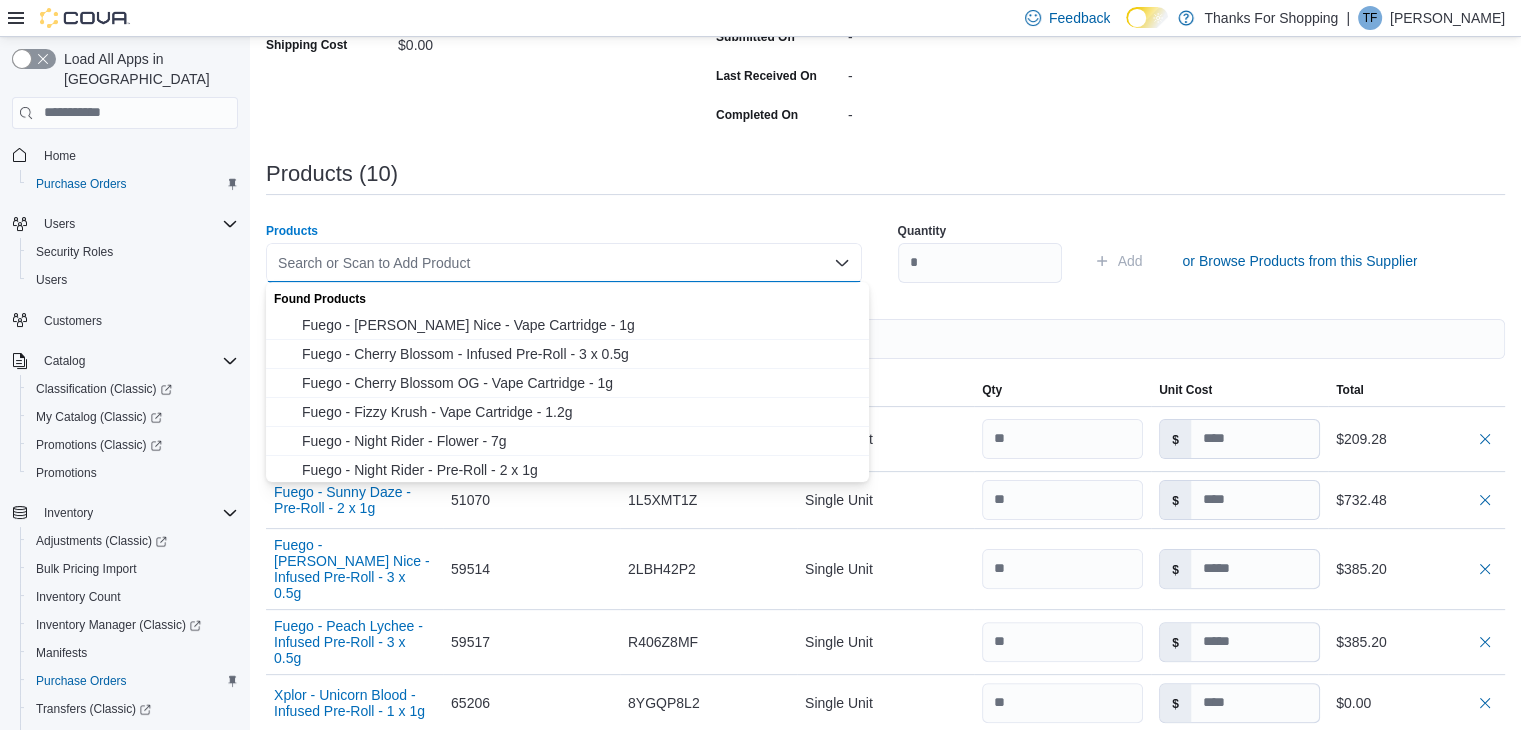 paste on "*****" 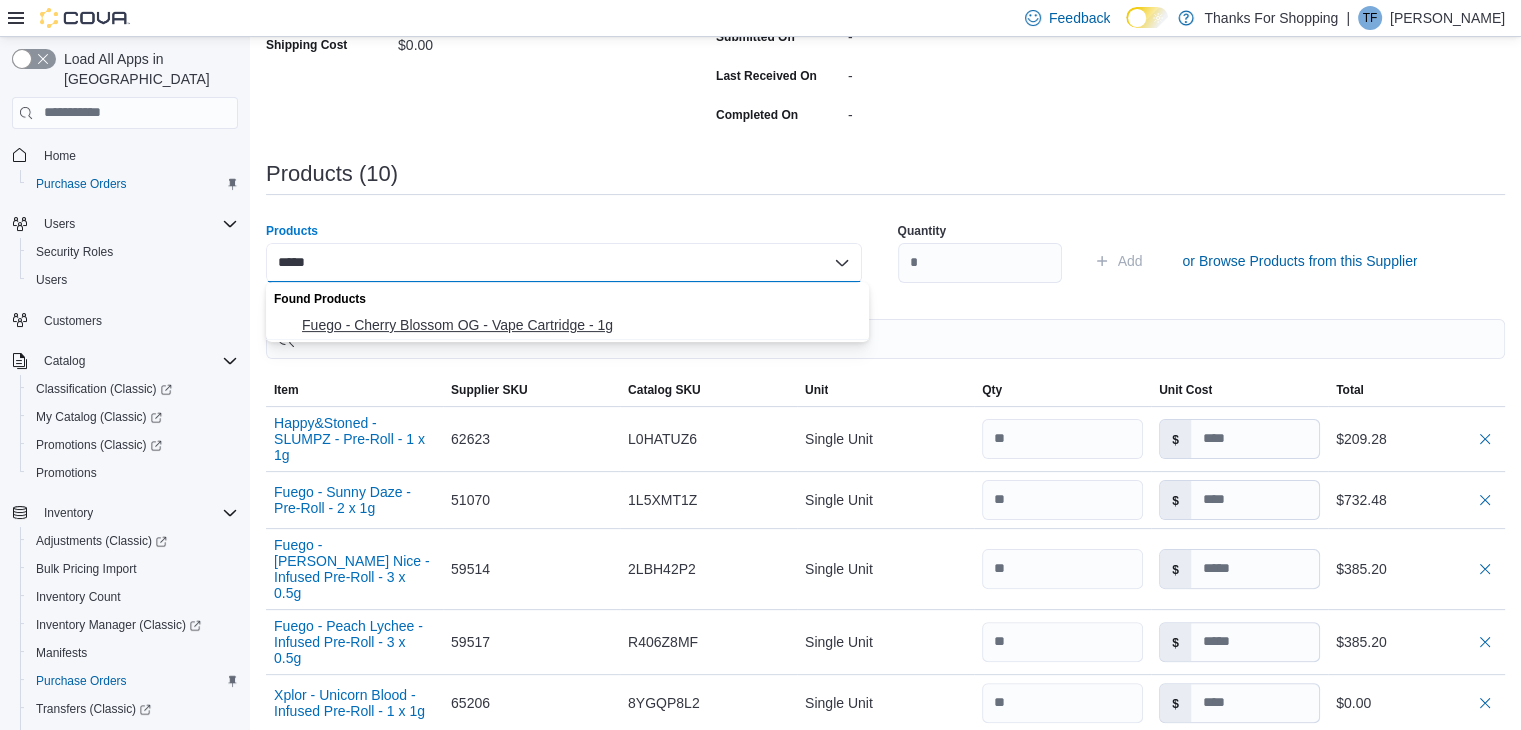 click on "Fuego - Cherry Blossom OG - Vape Cartridge - 1g" at bounding box center (567, 325) 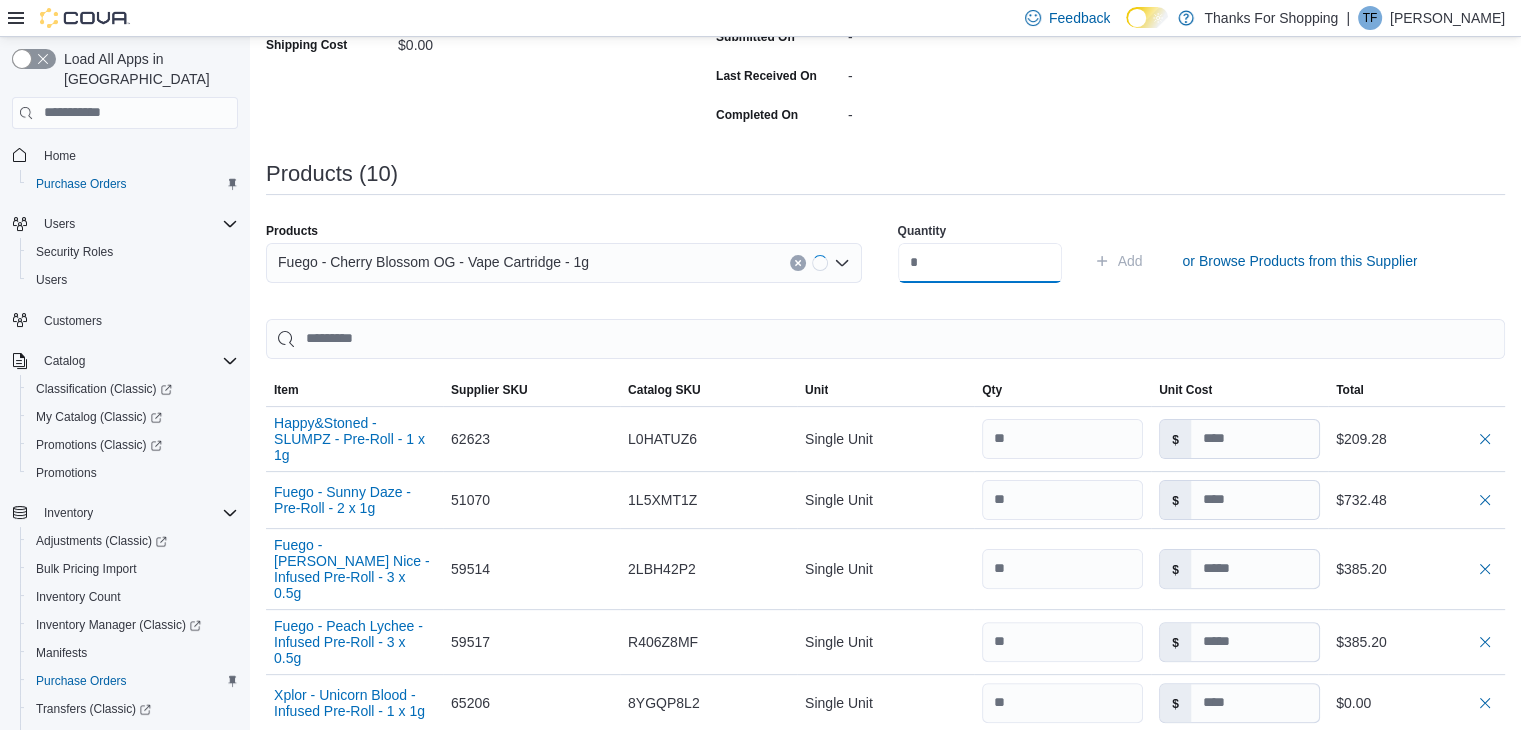 click at bounding box center (980, 263) 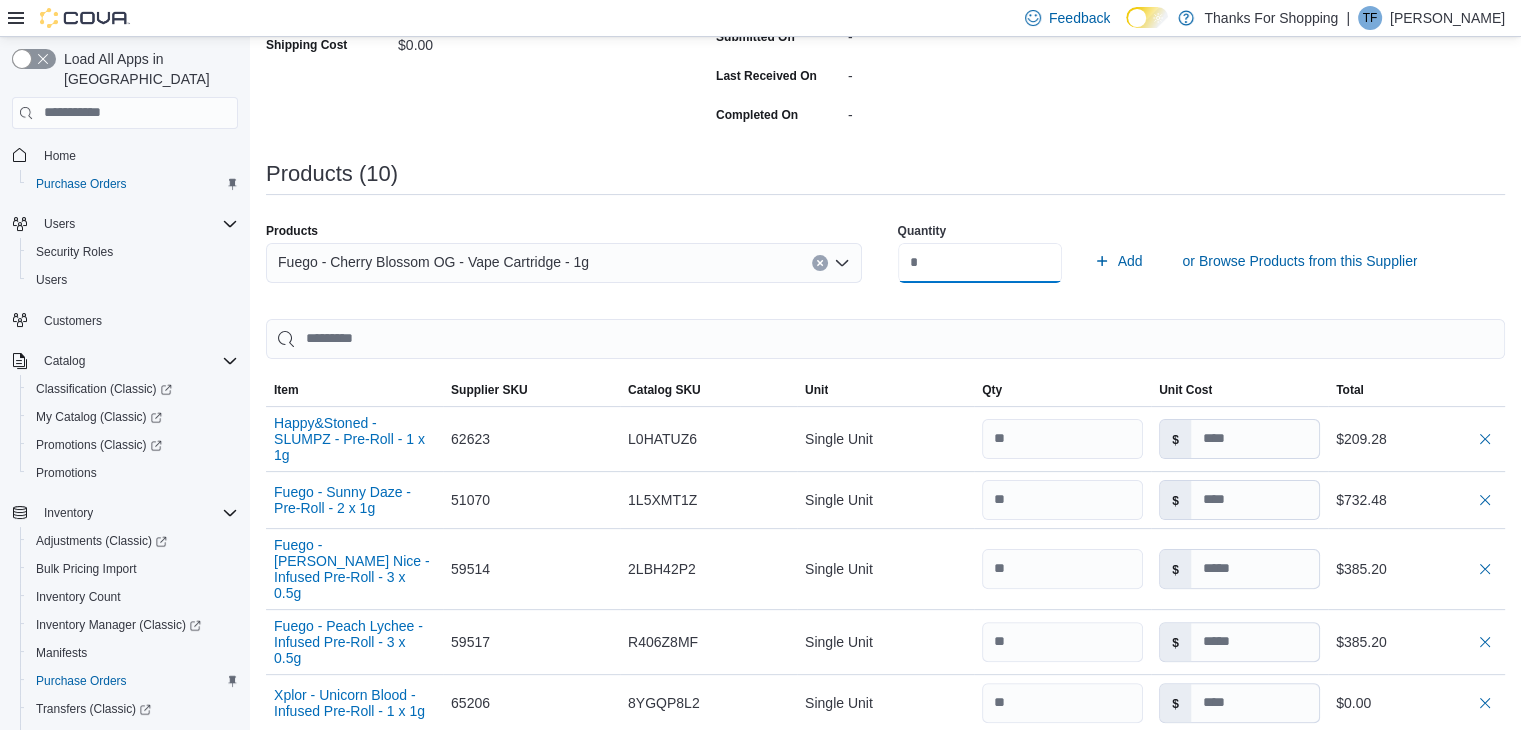 click on "Add" at bounding box center [1118, 261] 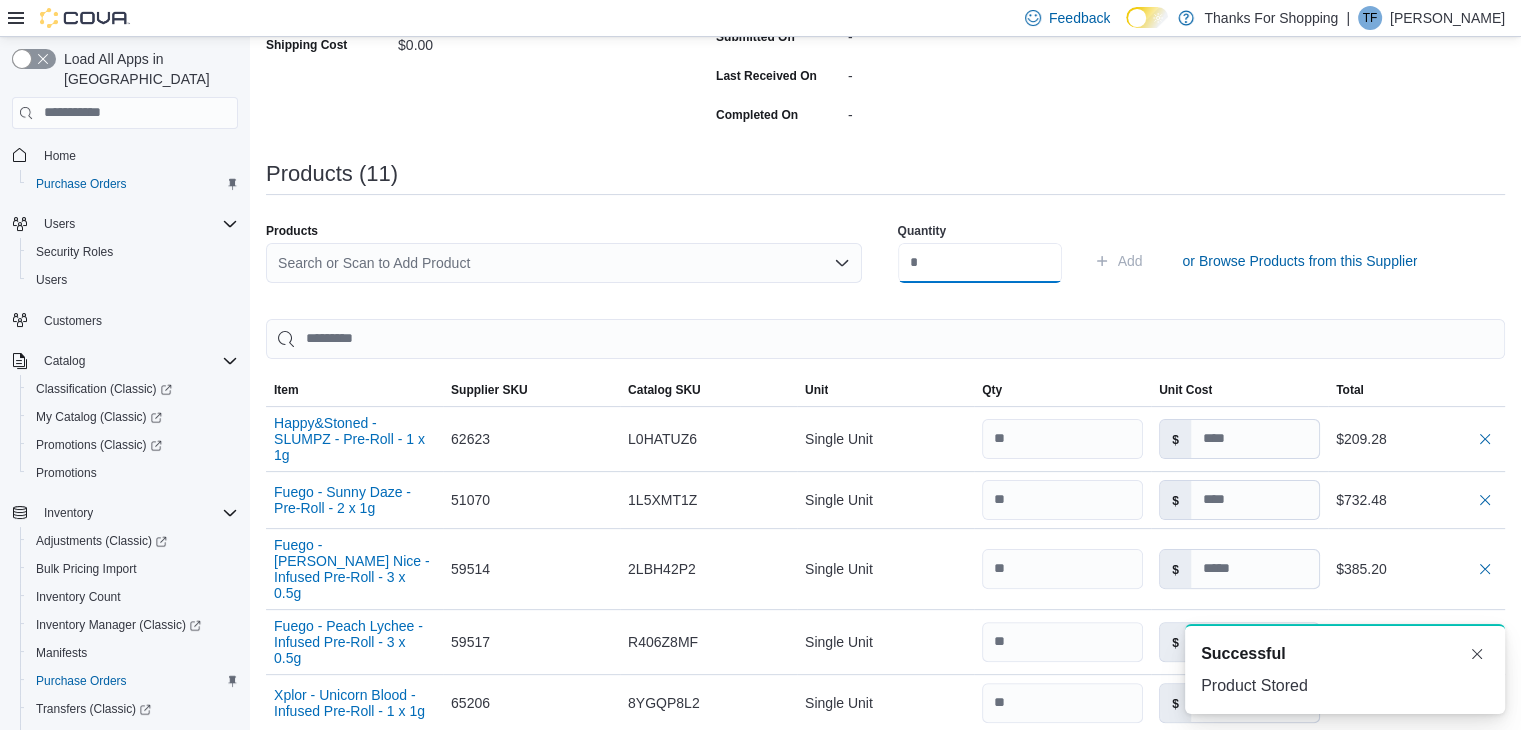 scroll, scrollTop: 0, scrollLeft: 0, axis: both 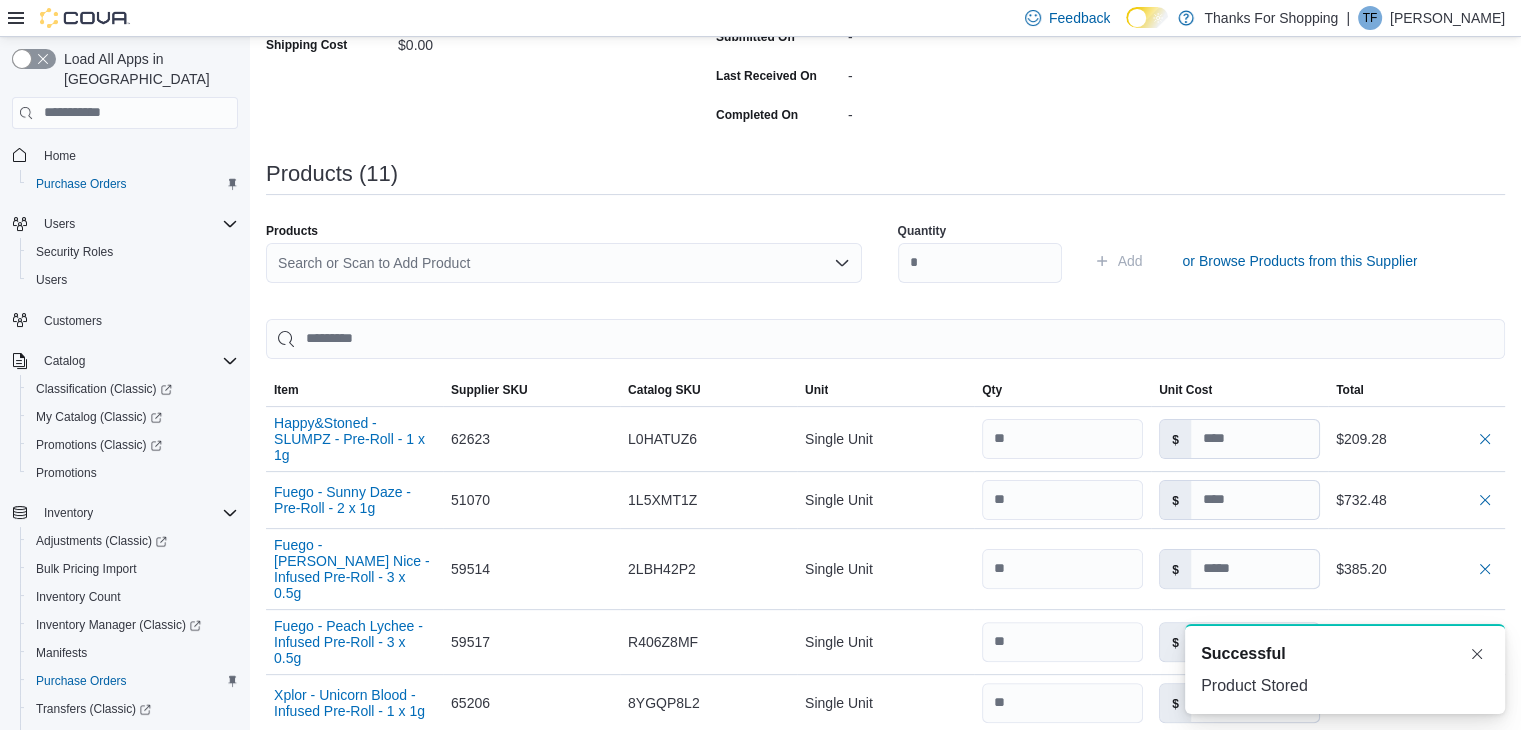 click on "Search or Scan to Add Product" at bounding box center [564, 263] 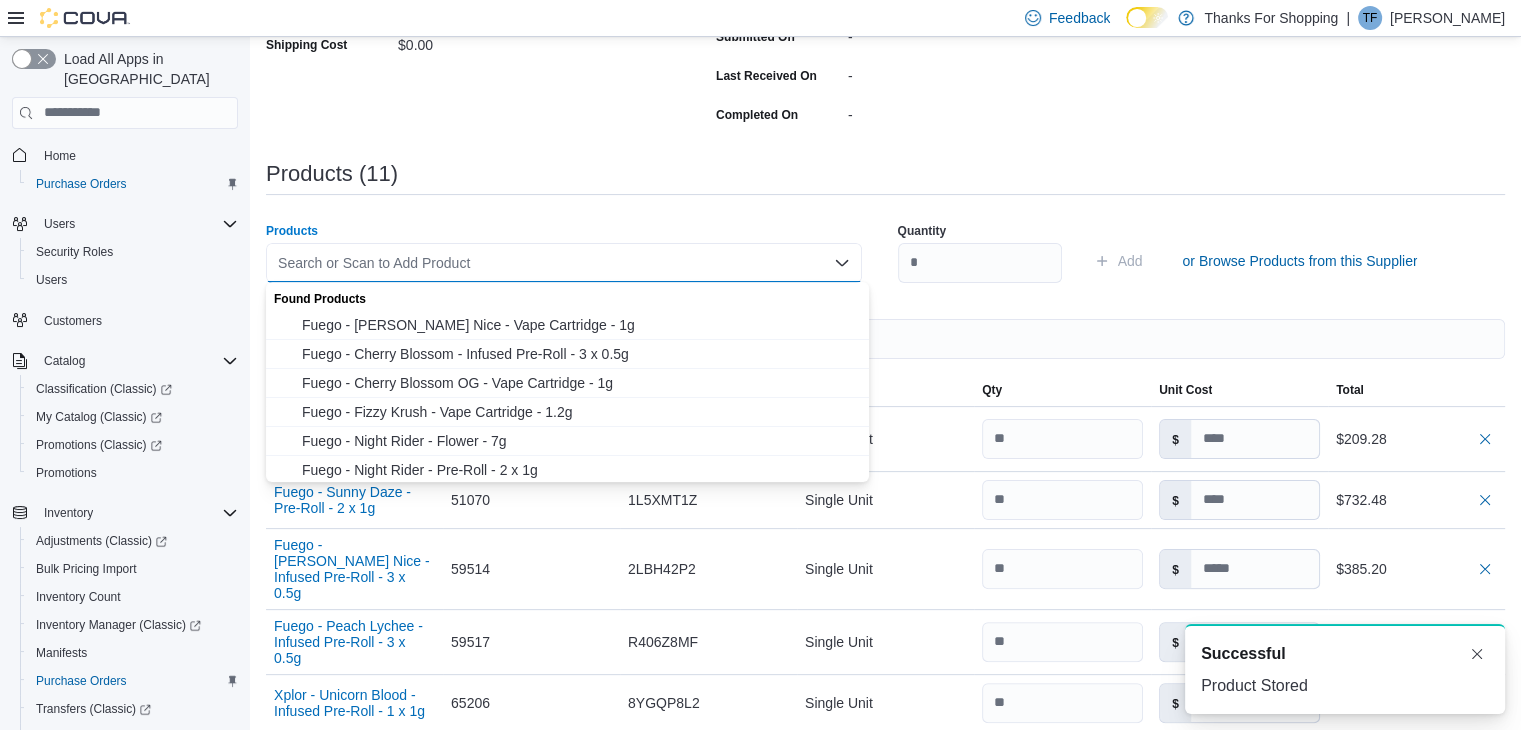 paste on "*****" 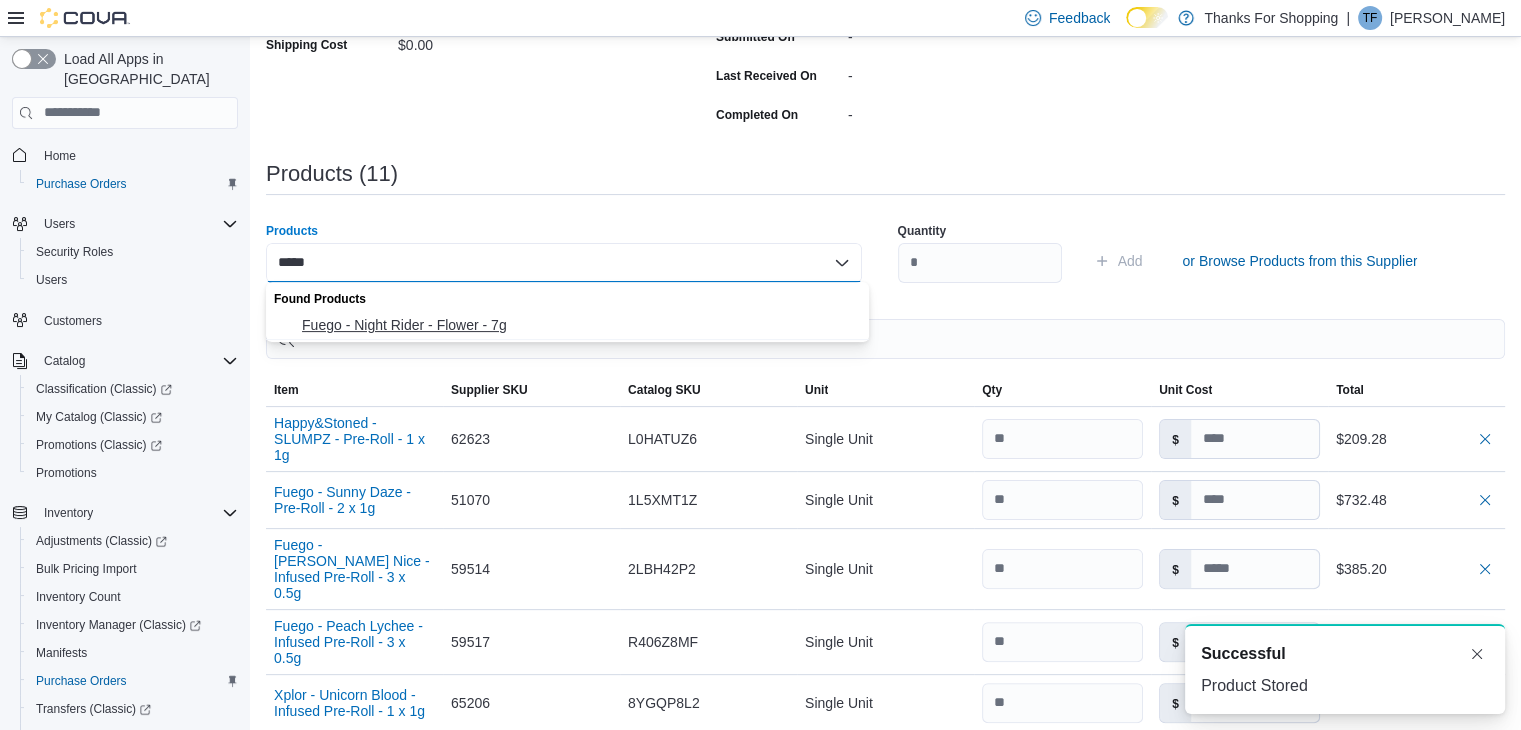 click on "Fuego - Night Rider - Flower - 7g" at bounding box center (579, 325) 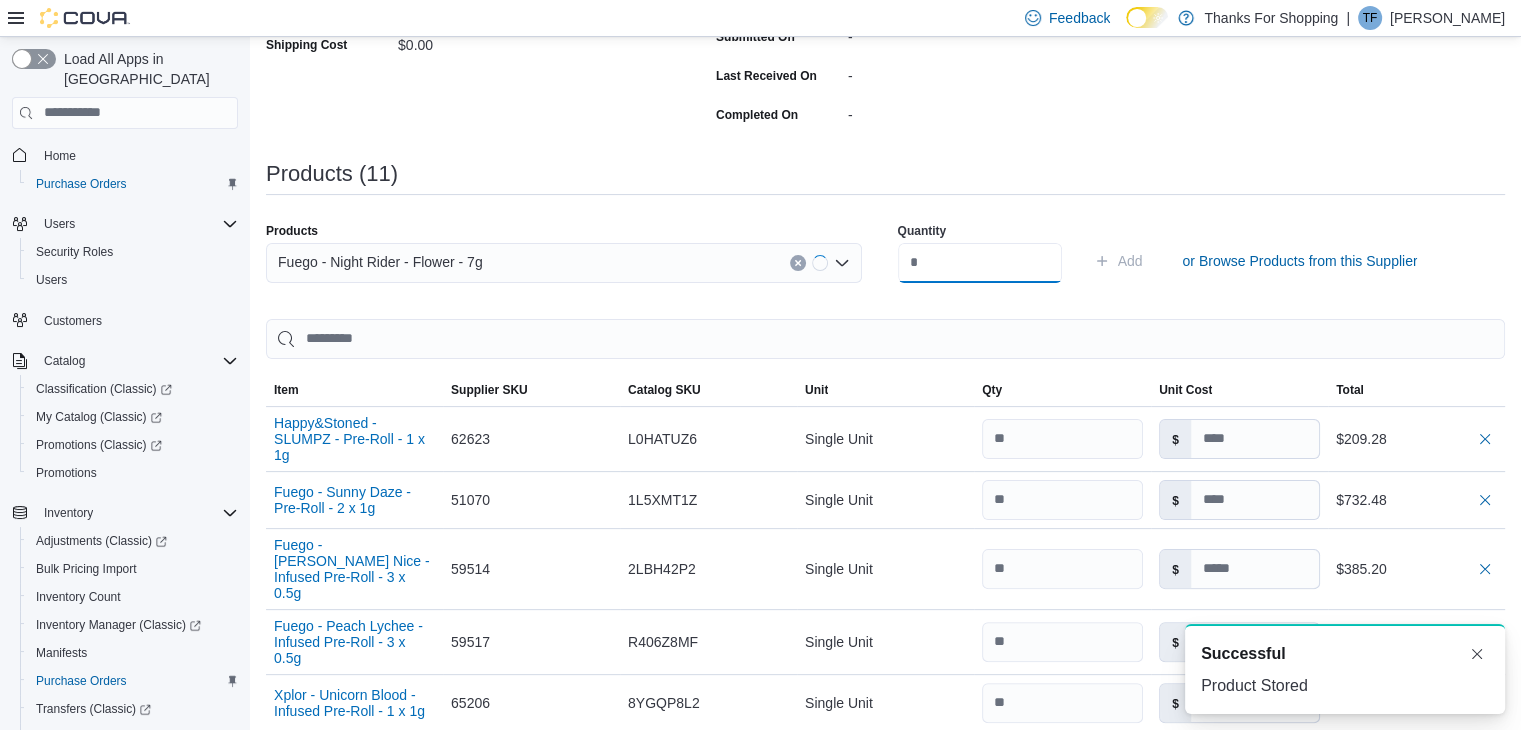 click at bounding box center [980, 263] 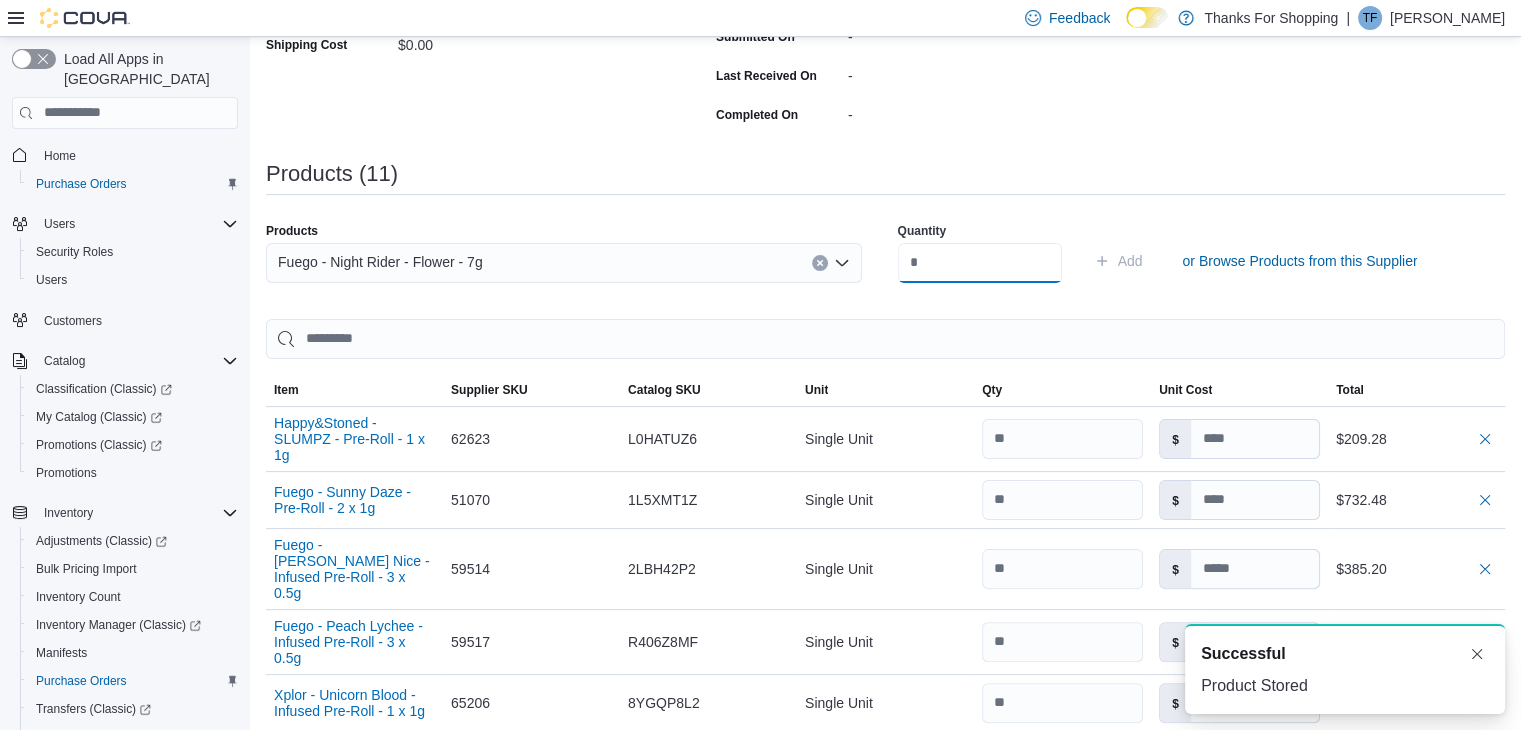 click on "Add" at bounding box center [1118, 261] 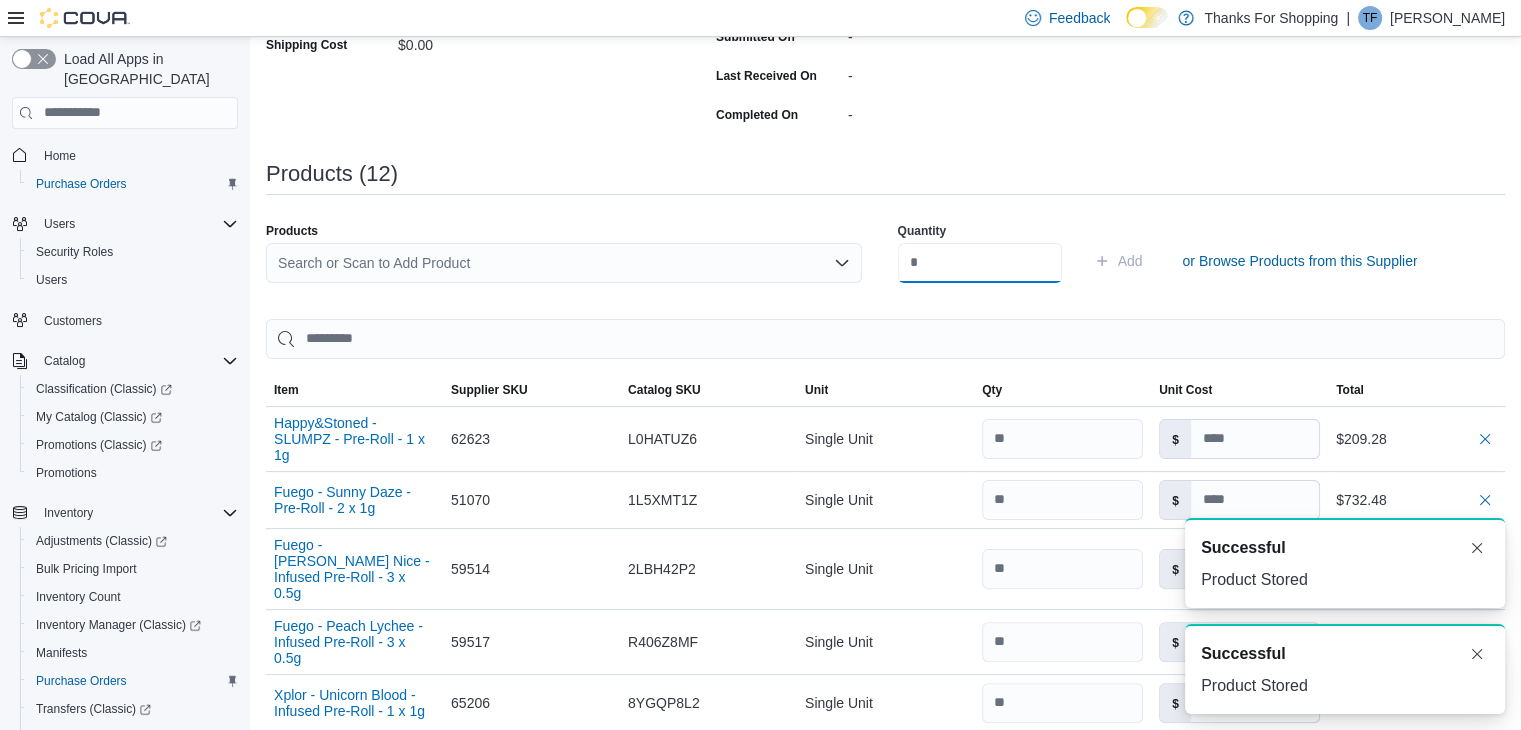scroll, scrollTop: 0, scrollLeft: 0, axis: both 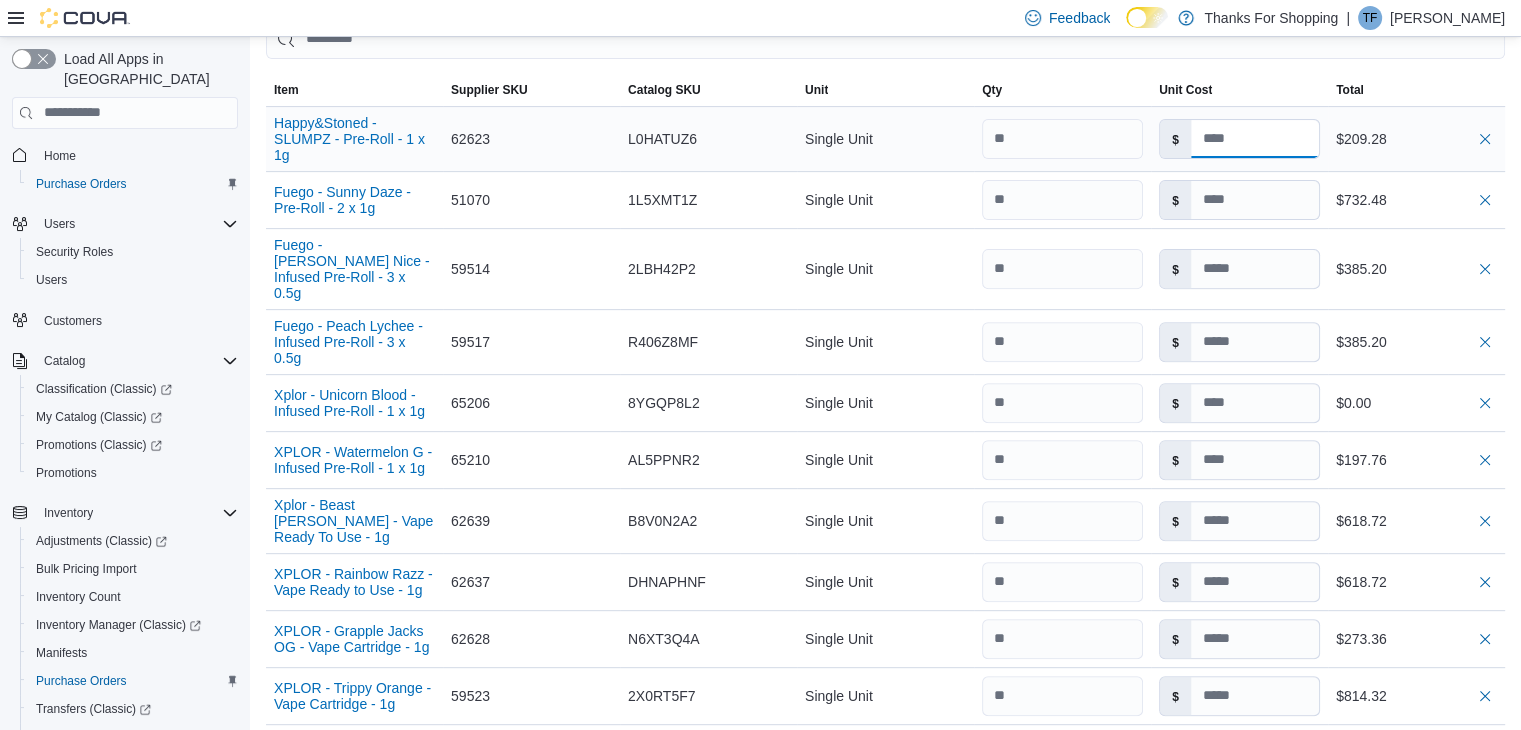 click at bounding box center [1255, 139] 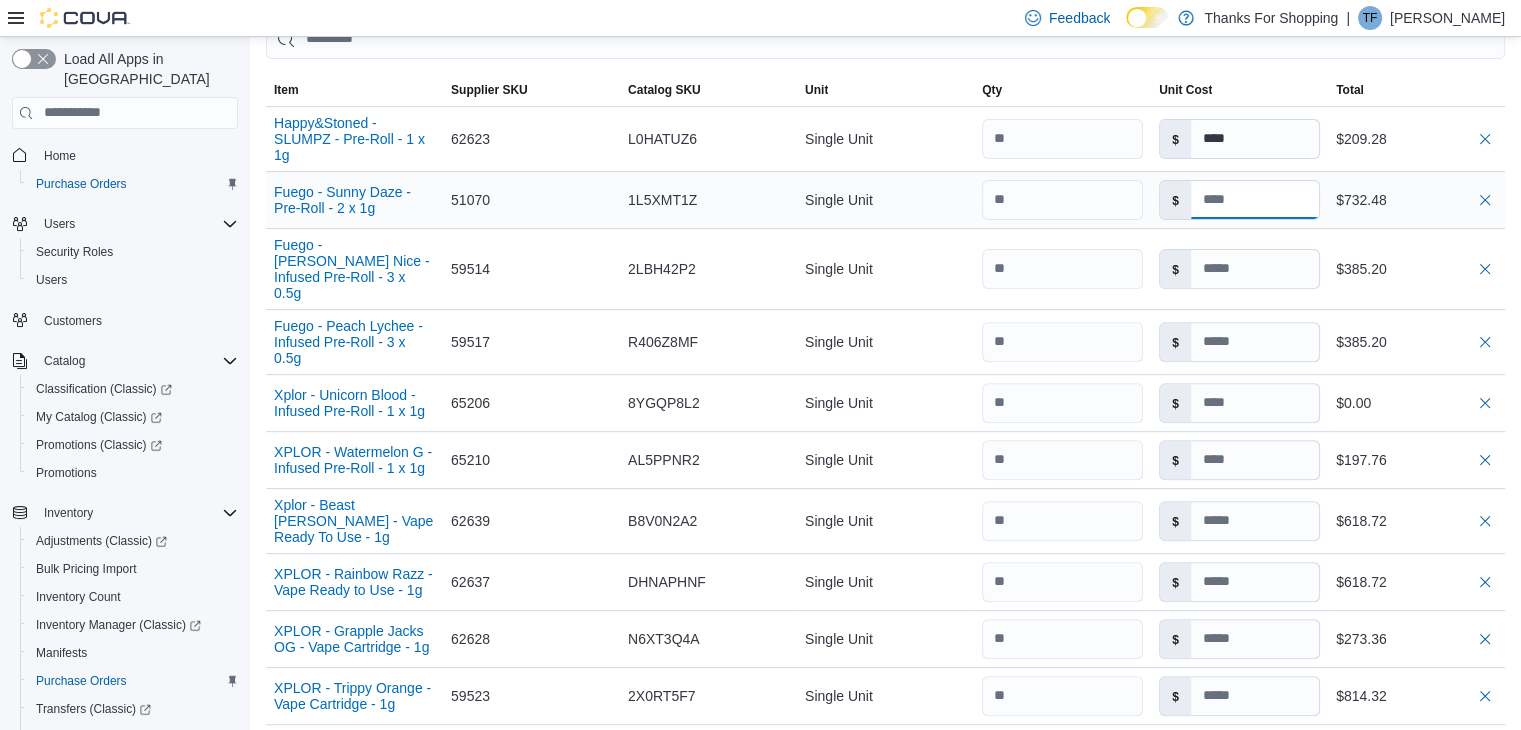 click at bounding box center (1255, 200) 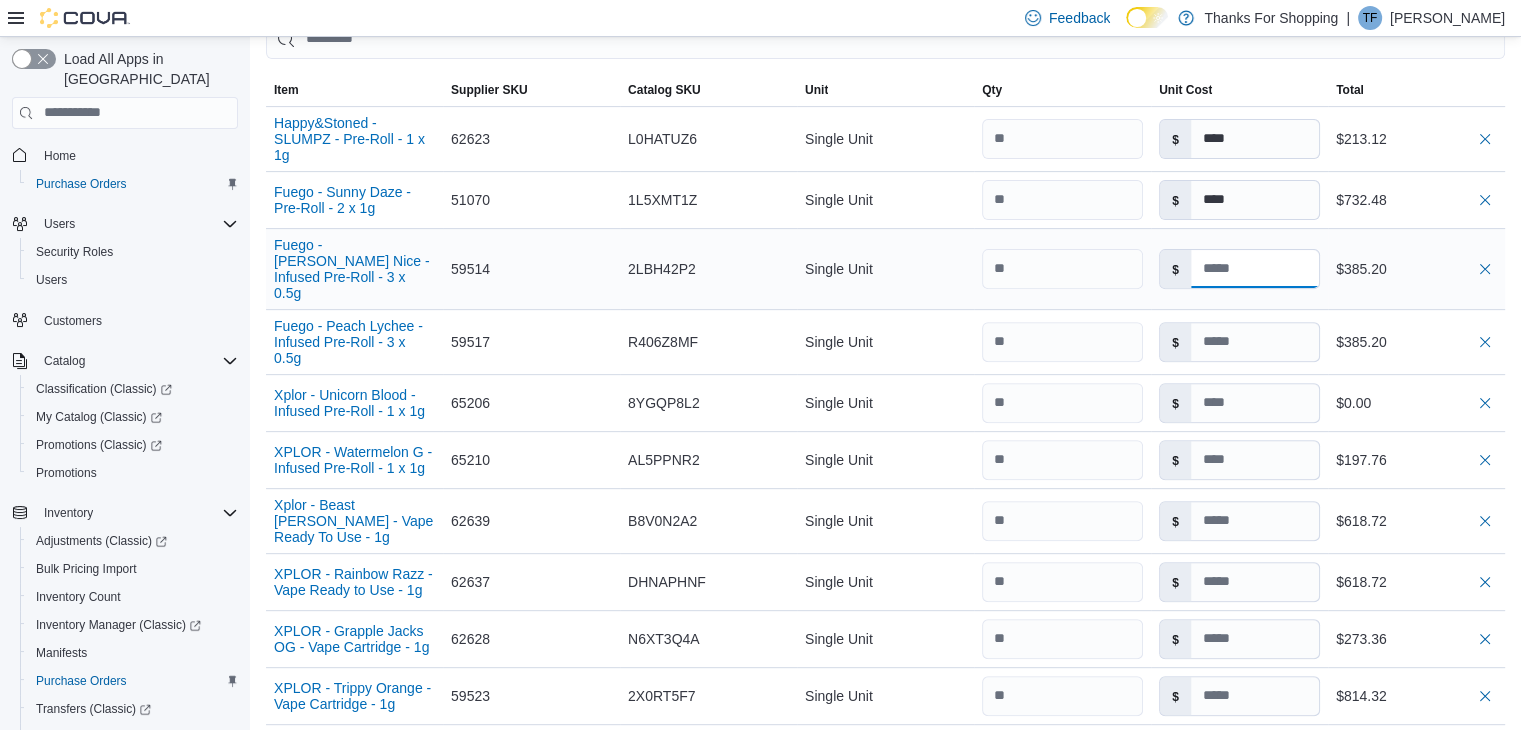 click at bounding box center [1255, 269] 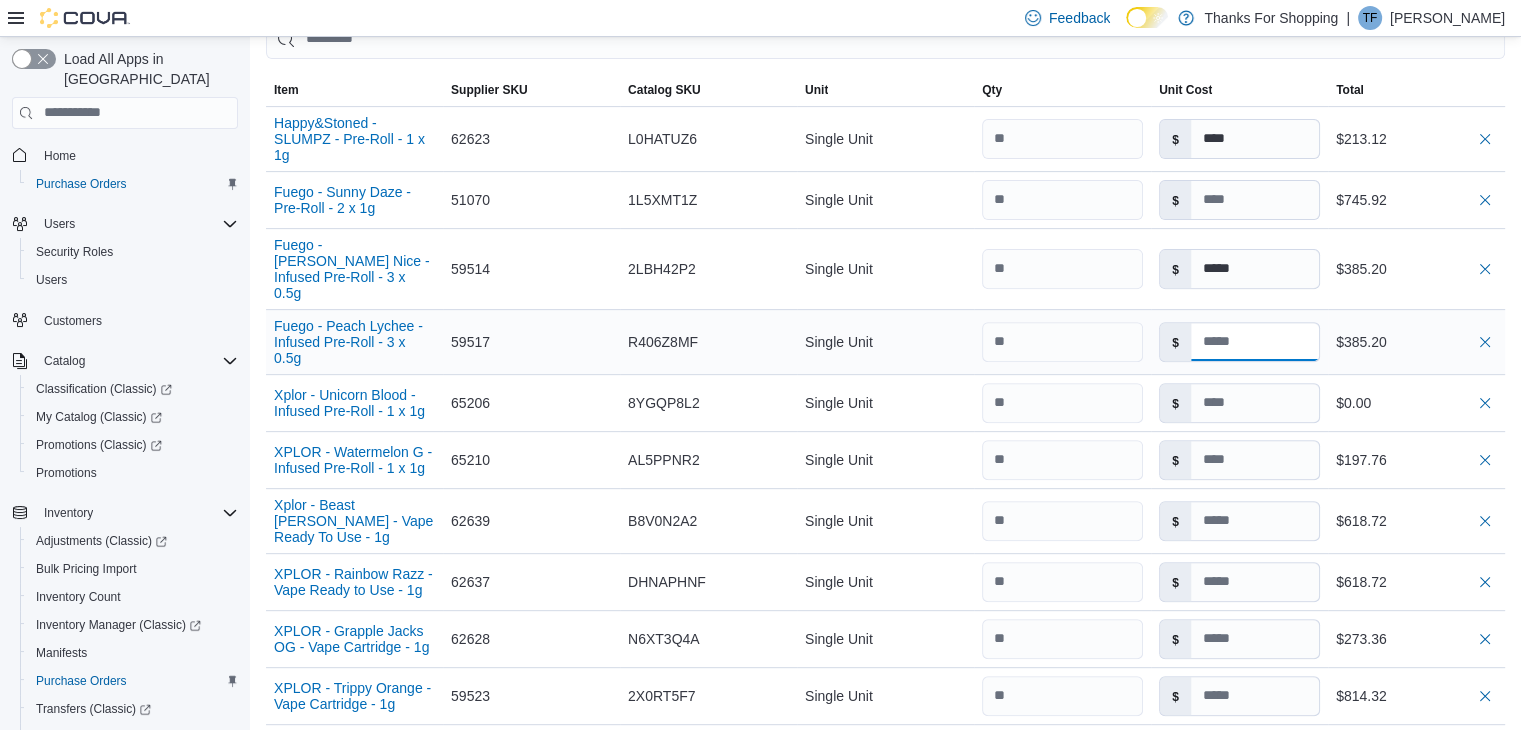 click at bounding box center (1255, 342) 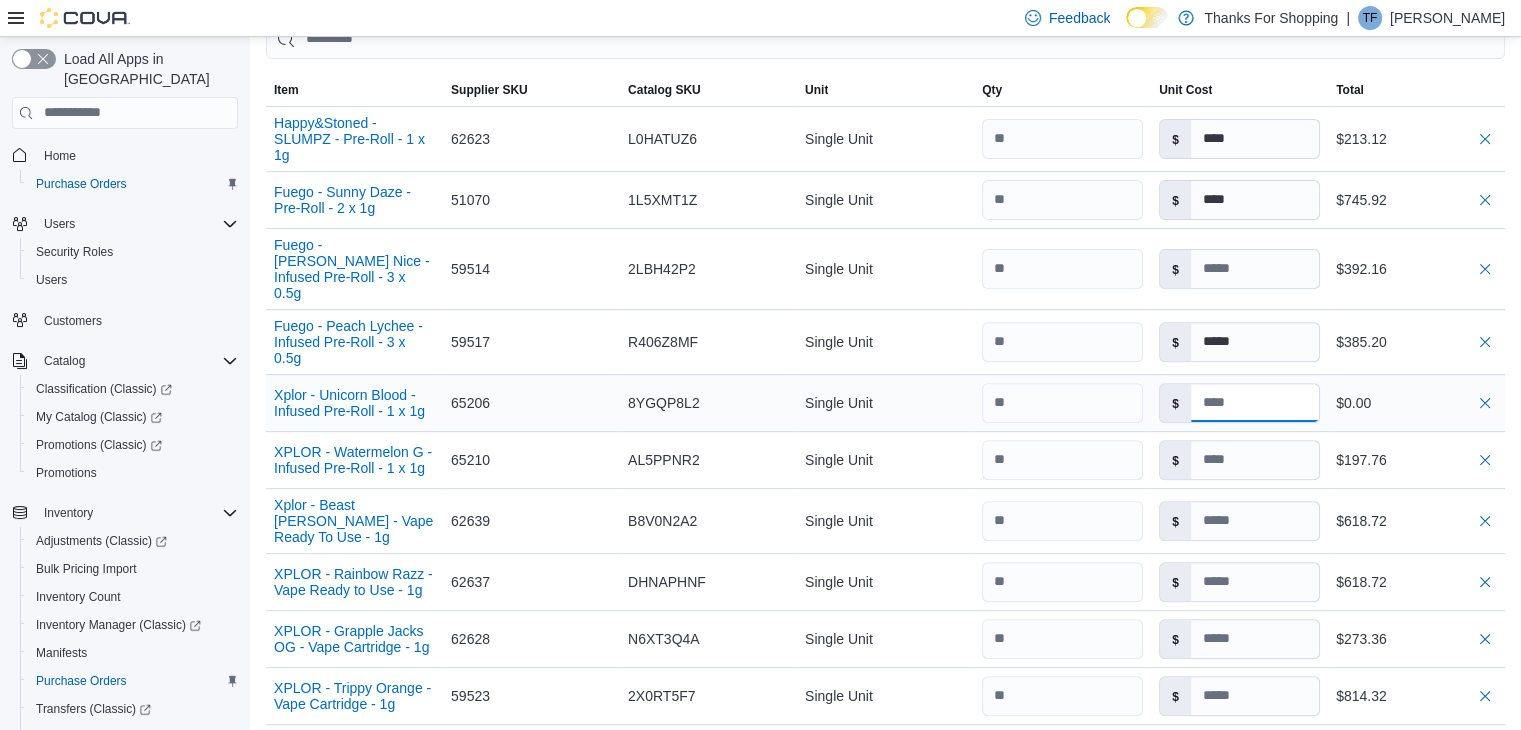 click at bounding box center [1255, 403] 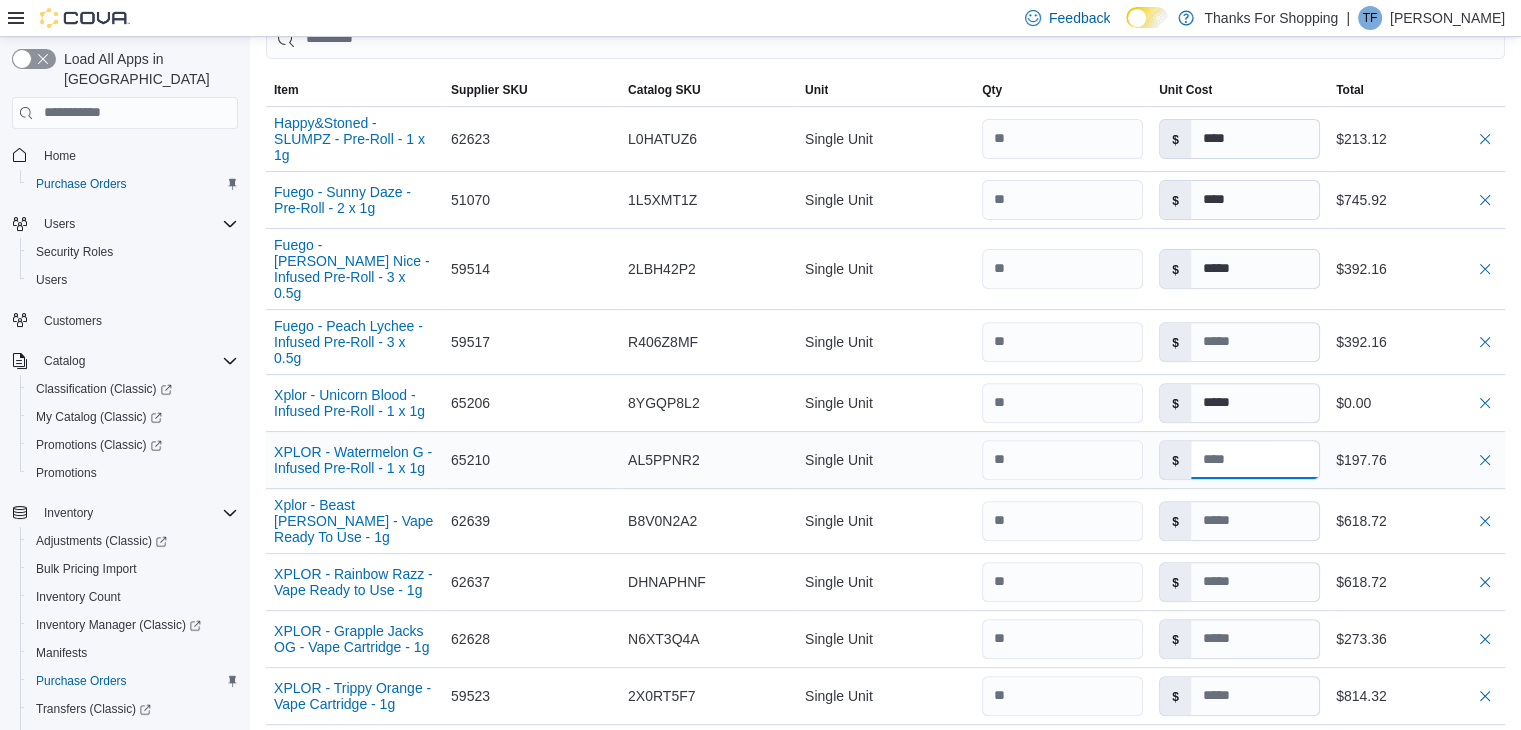 click at bounding box center (1255, 460) 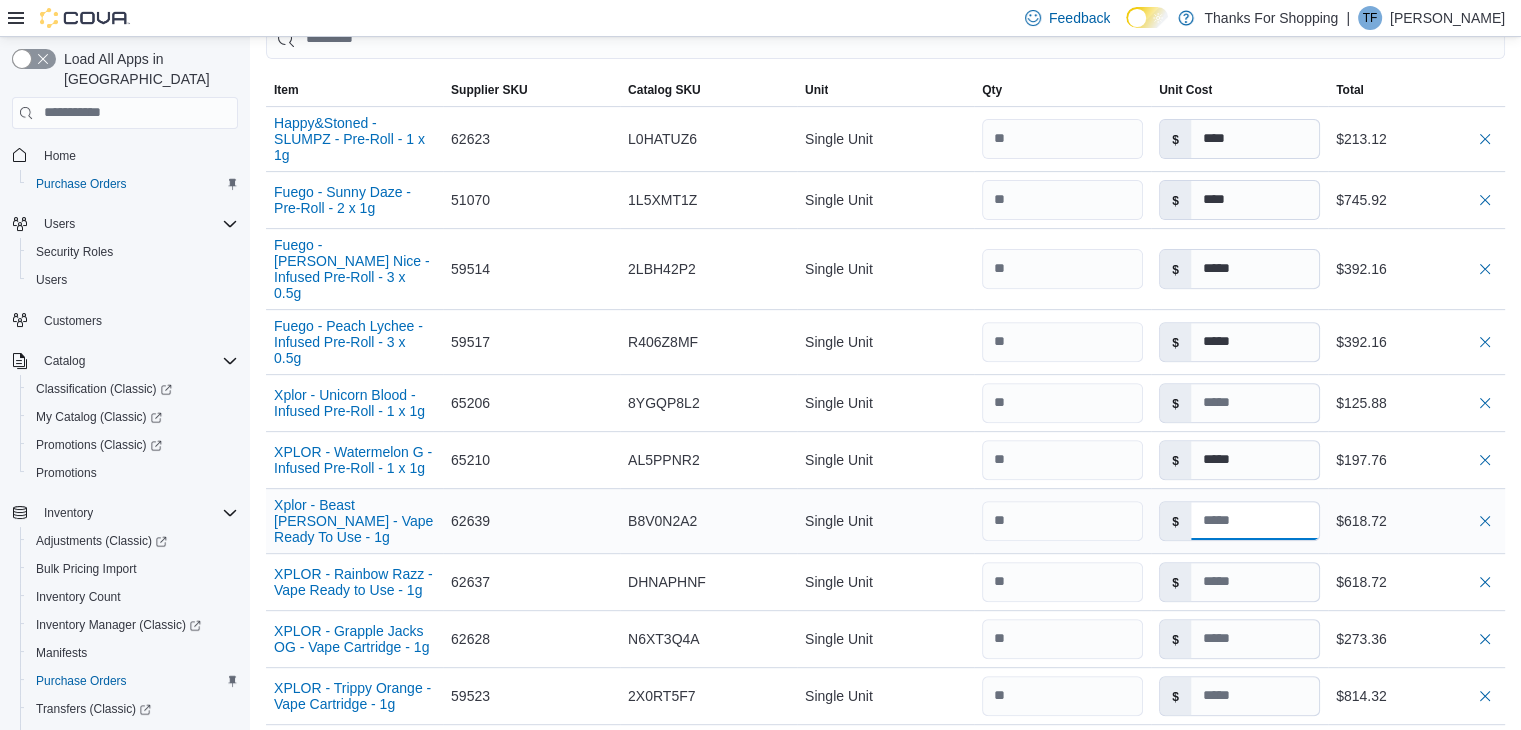 click at bounding box center [1255, 521] 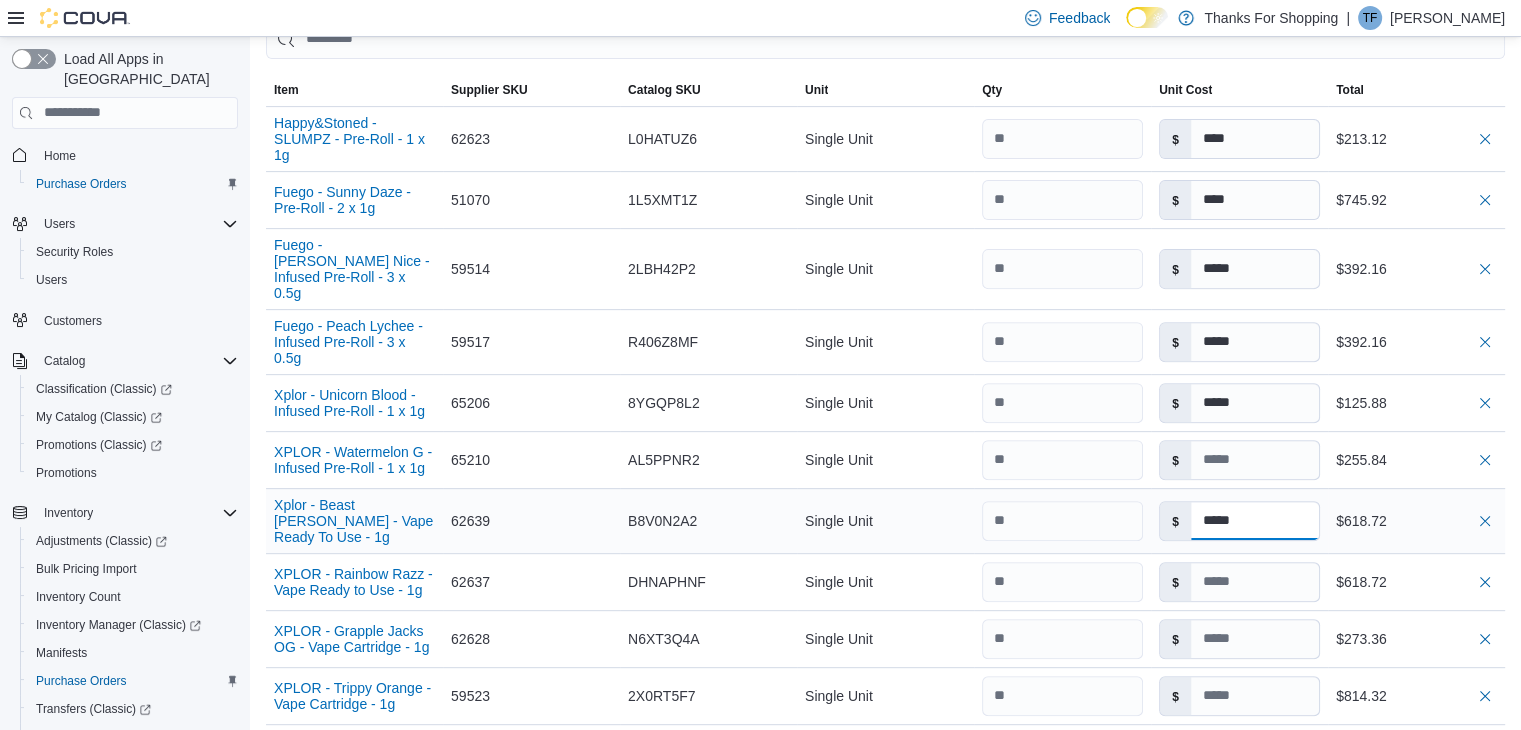 scroll, scrollTop: 800, scrollLeft: 0, axis: vertical 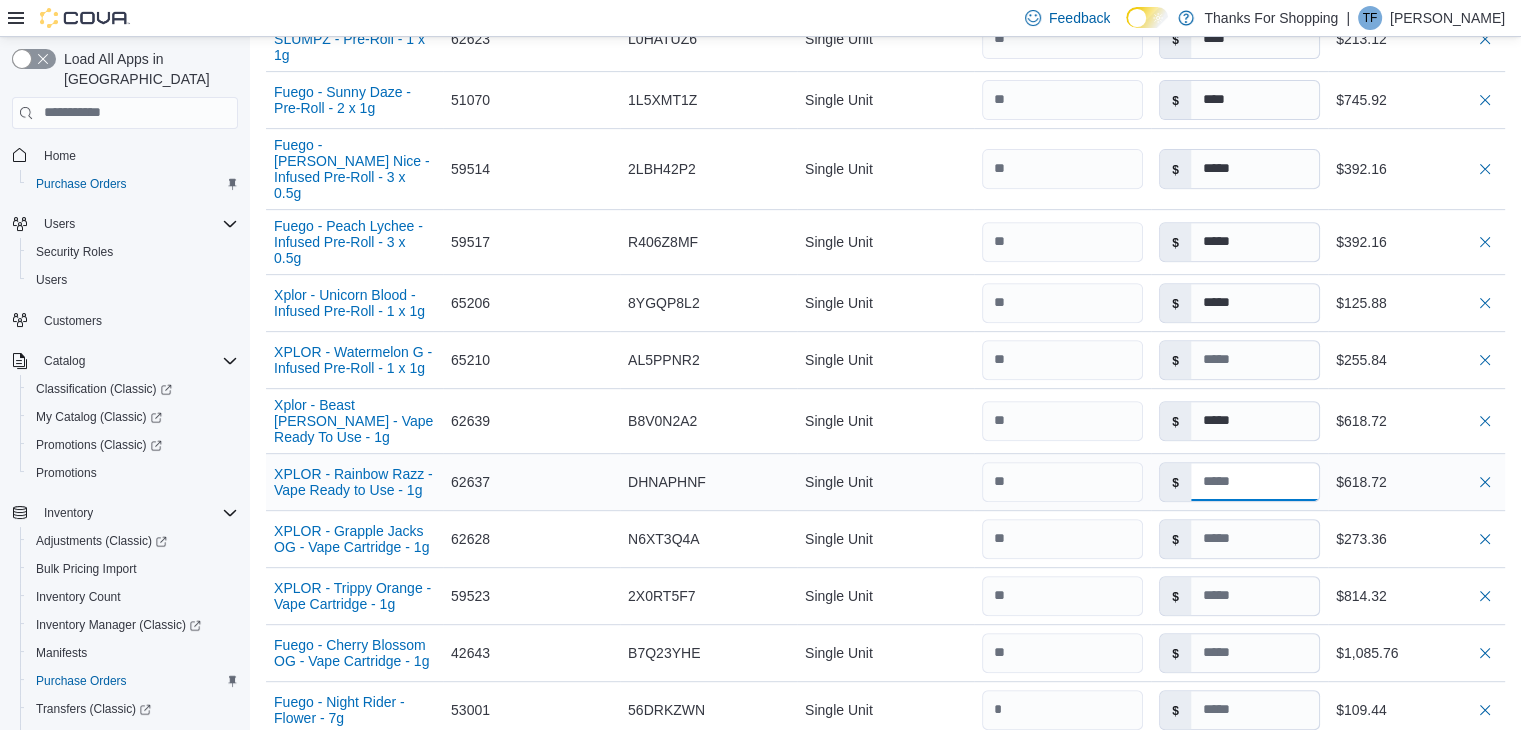 click at bounding box center (1255, 482) 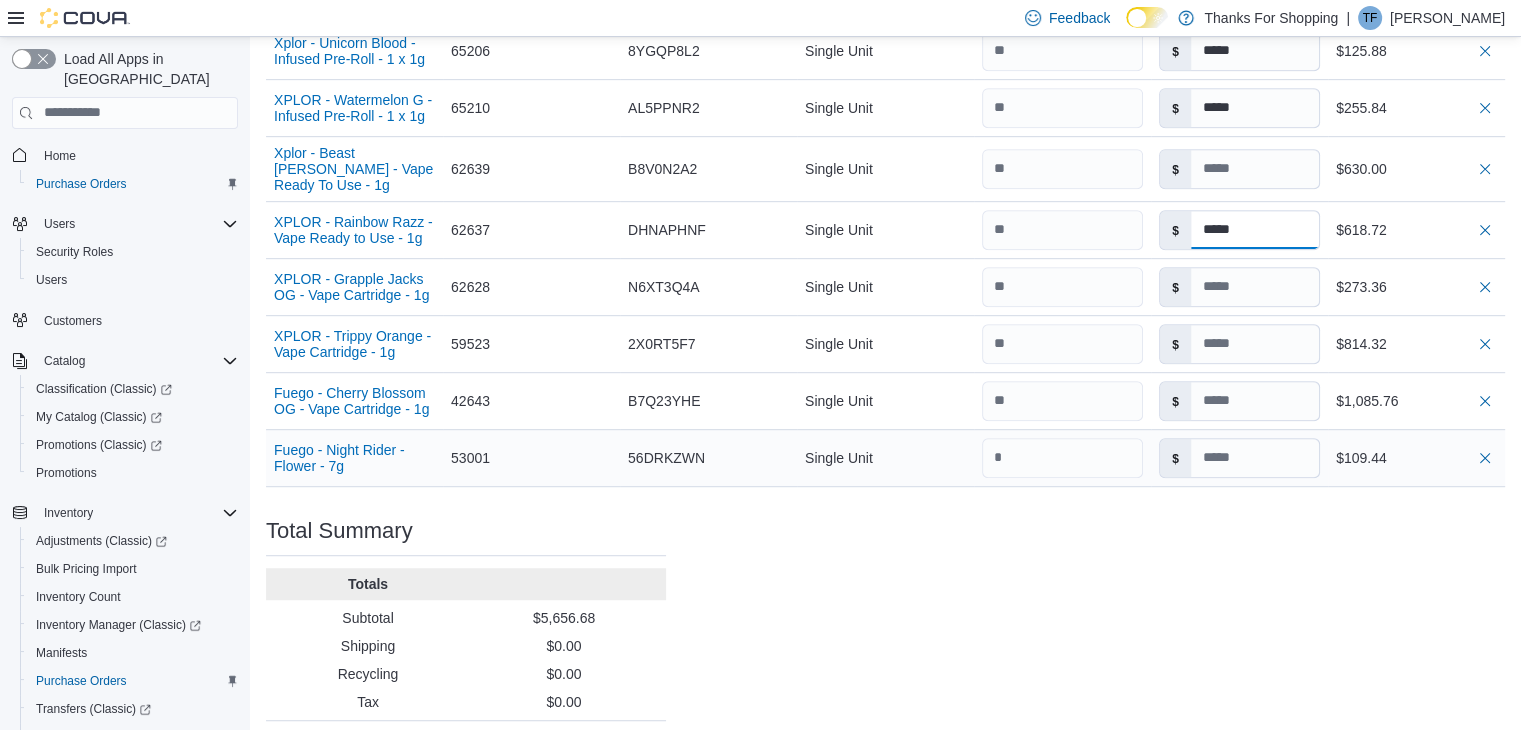 scroll, scrollTop: 1100, scrollLeft: 0, axis: vertical 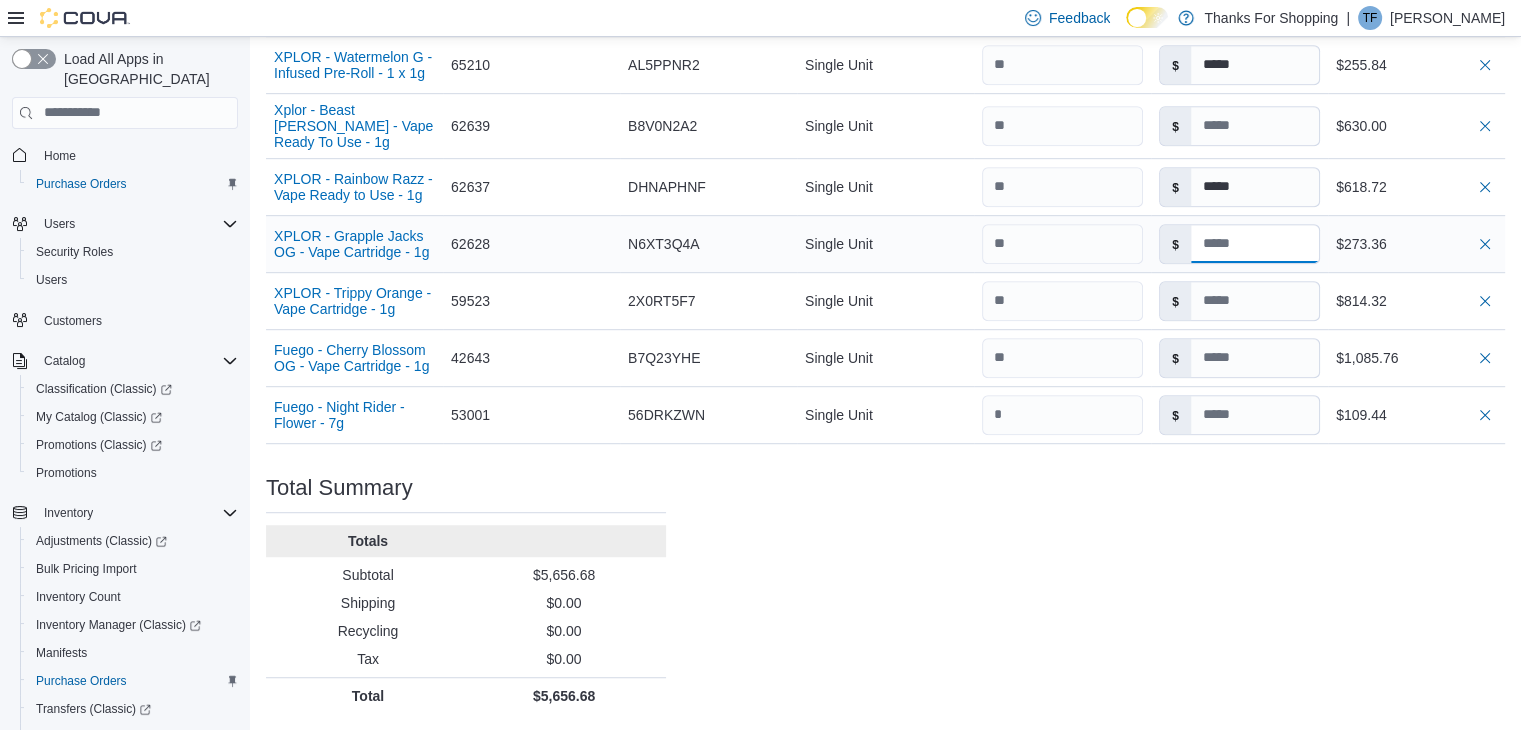 click at bounding box center [1255, 244] 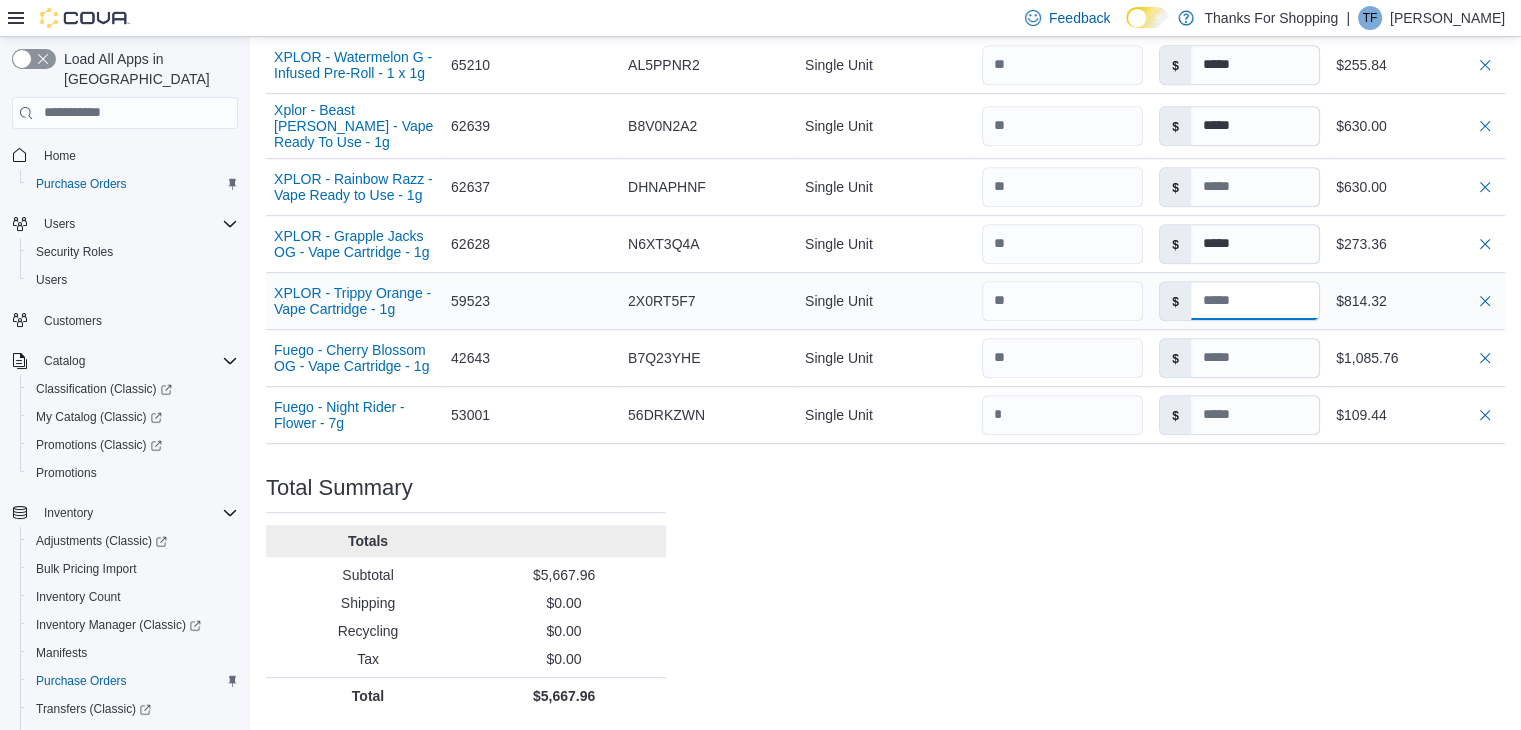 click at bounding box center (1255, 301) 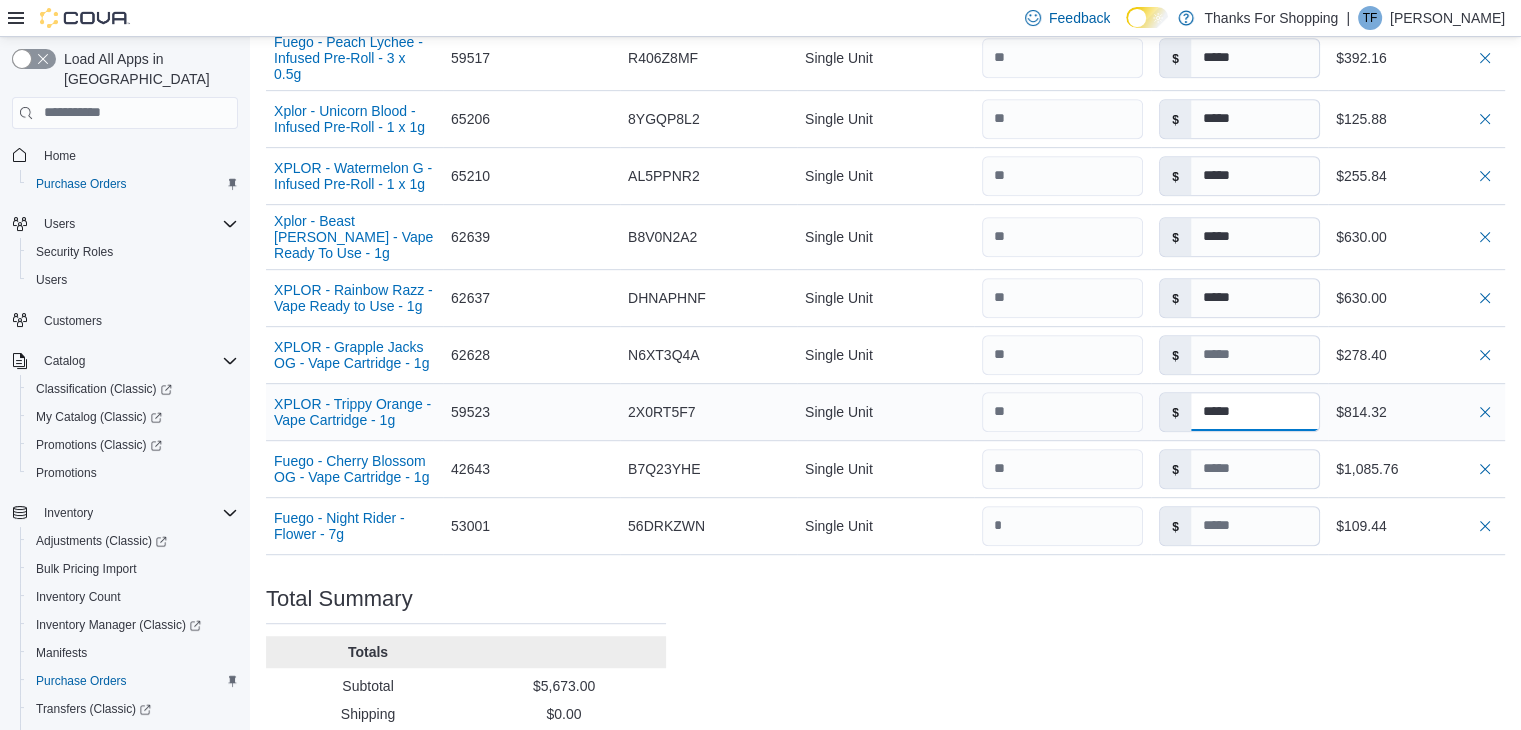 scroll, scrollTop: 900, scrollLeft: 0, axis: vertical 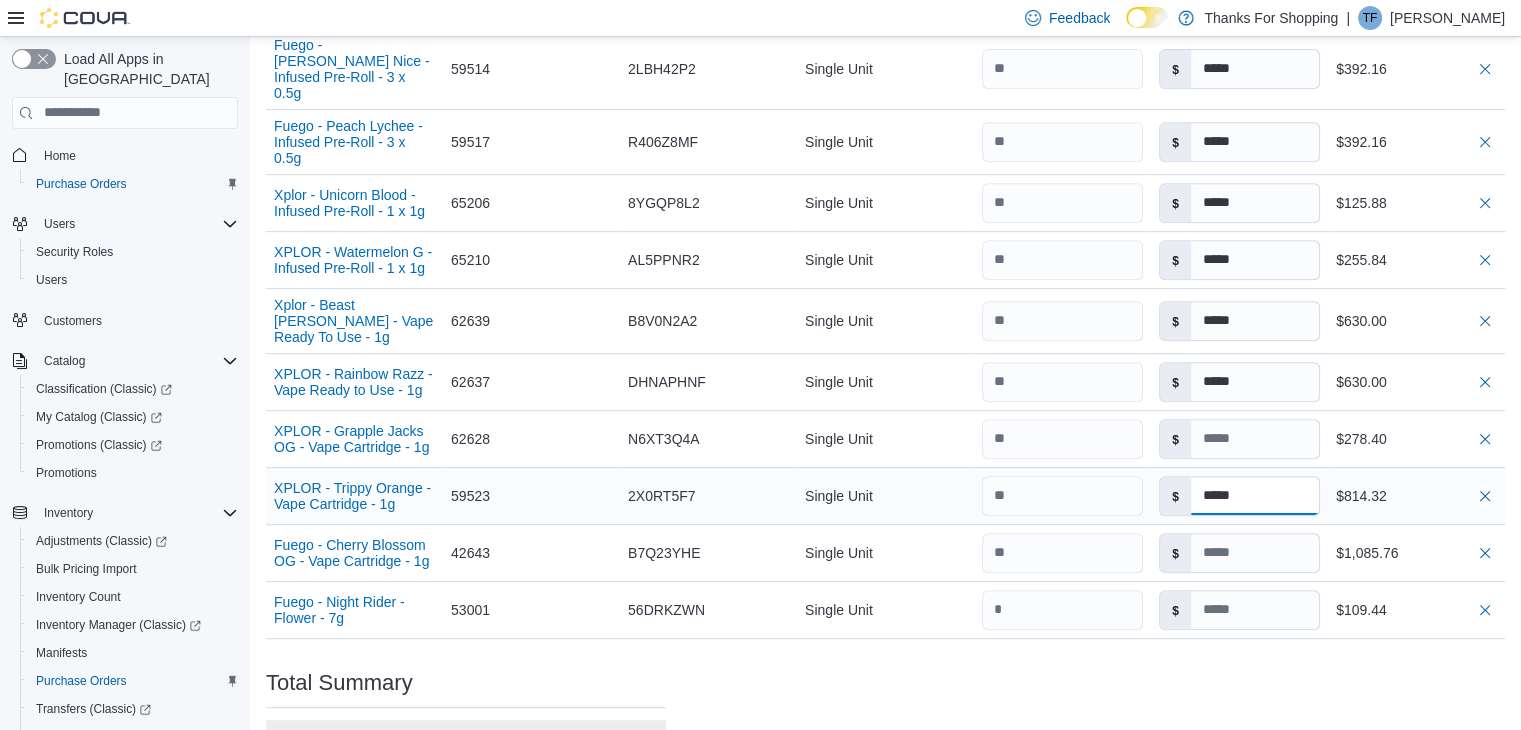 click on "*****" at bounding box center [1255, 496] 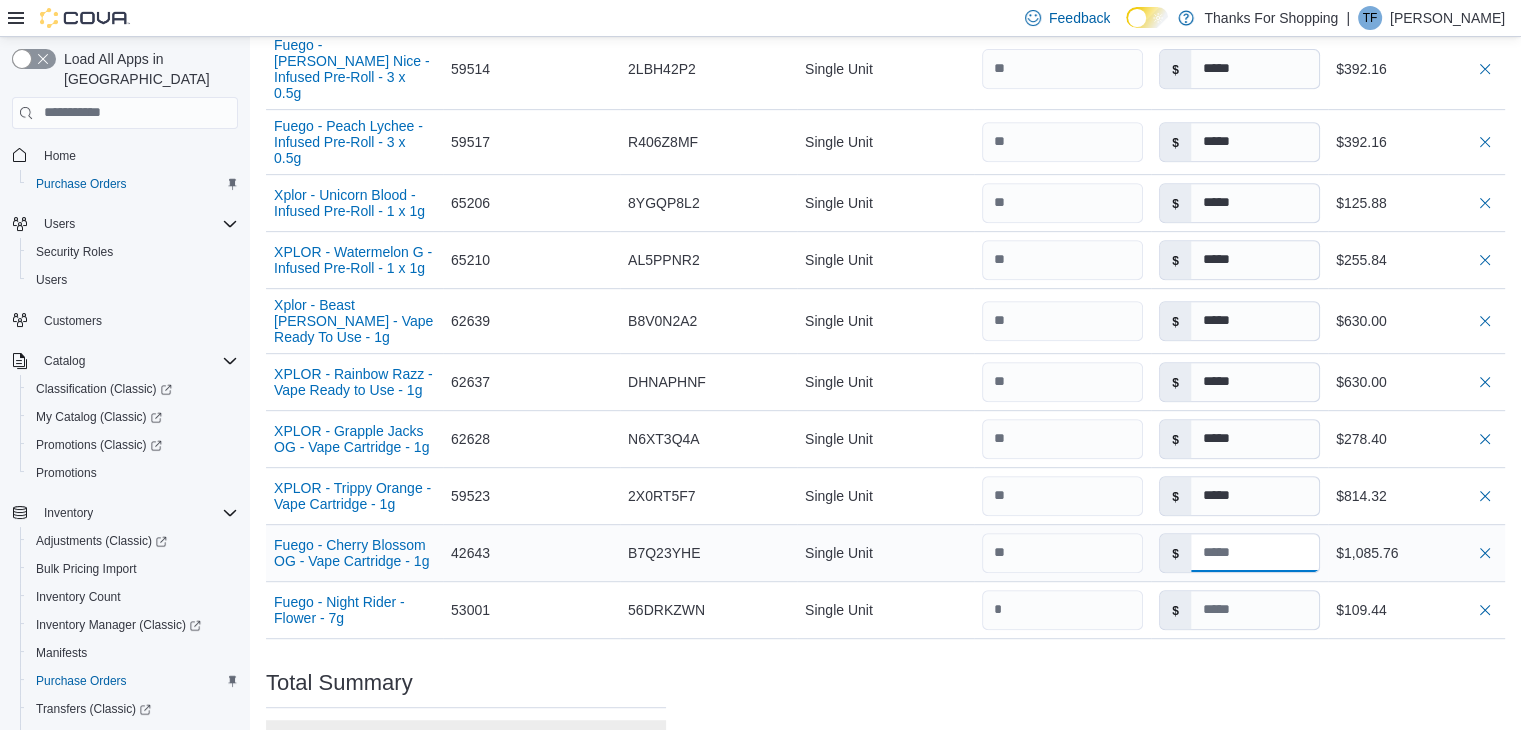 click at bounding box center [1255, 553] 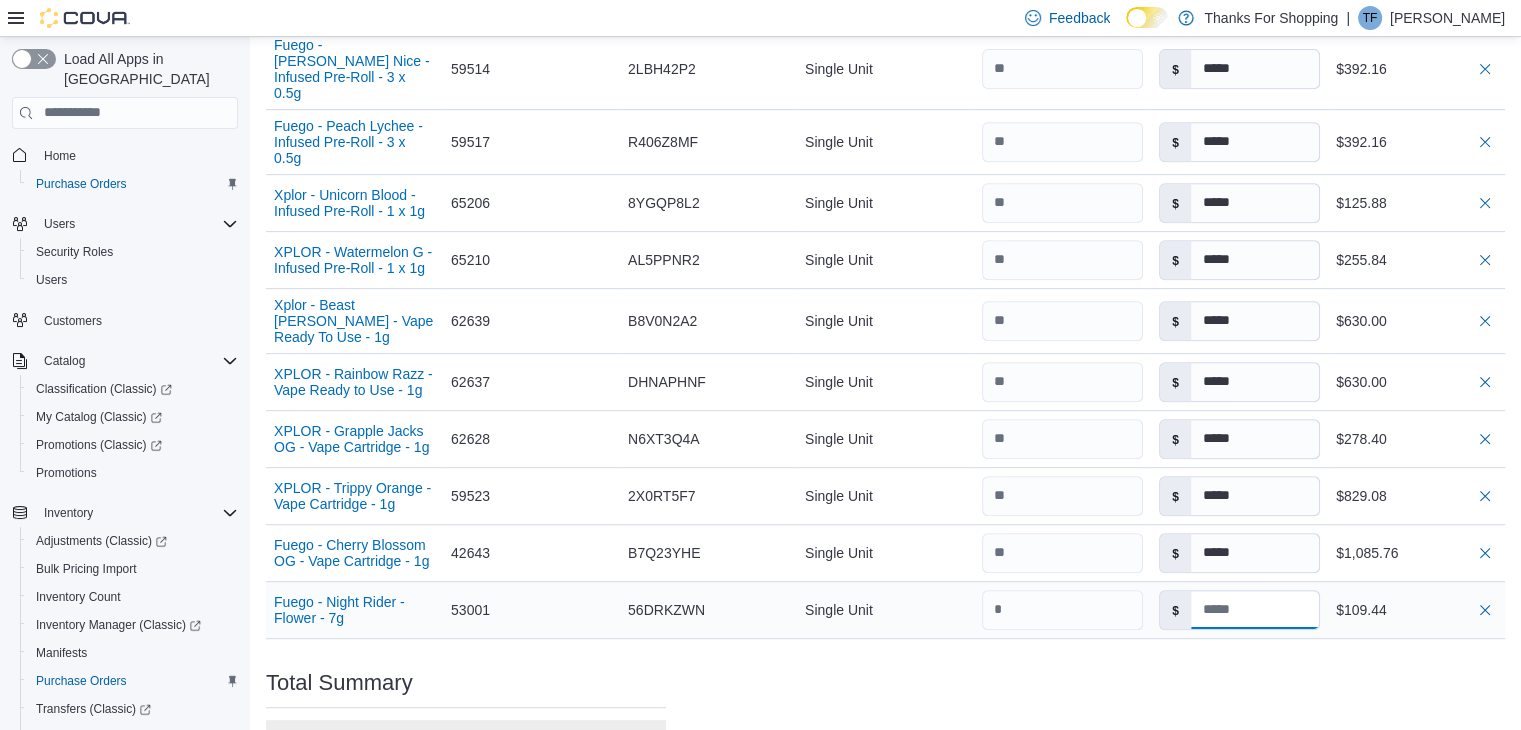 click at bounding box center [1255, 610] 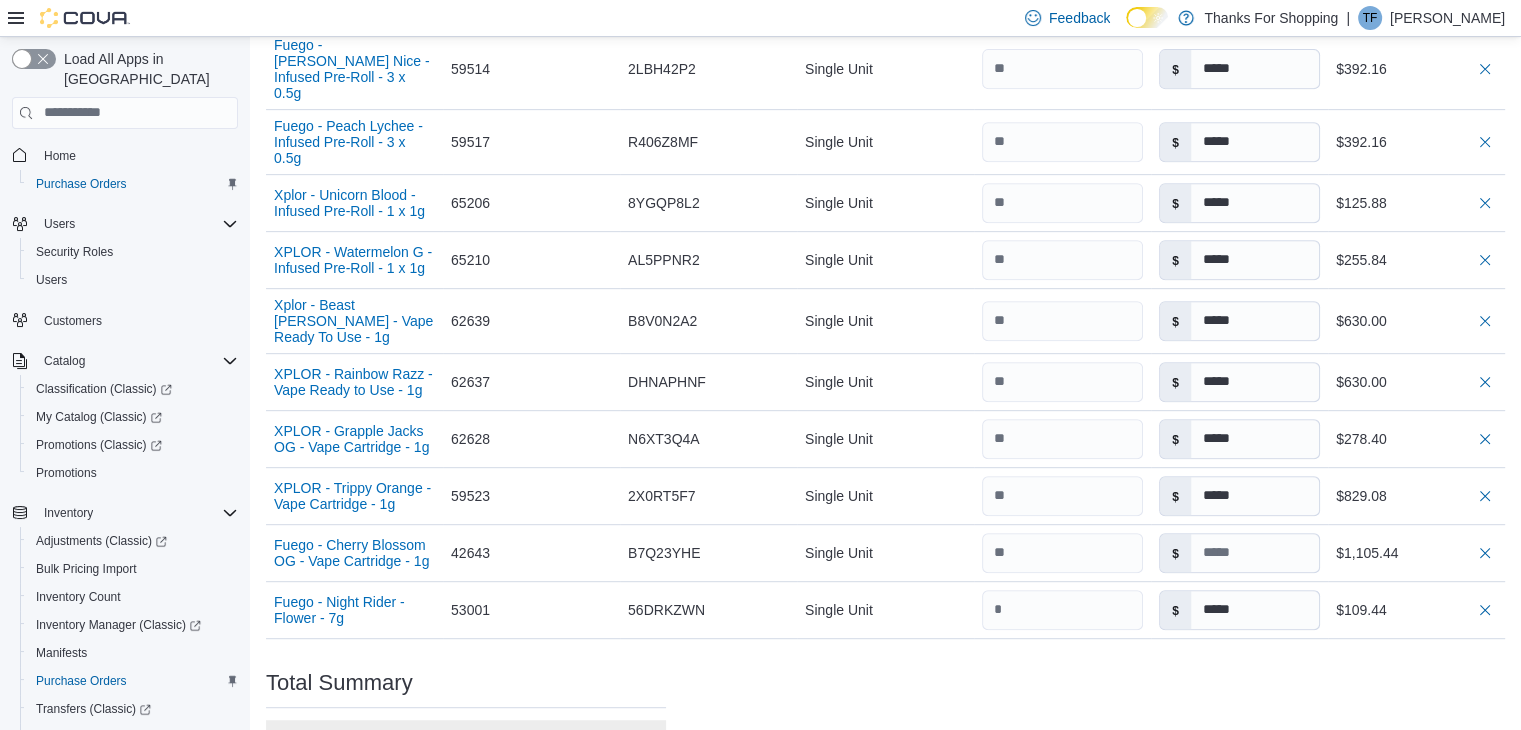 click on "Purchase Order: PO519P-35559 Feedback Purchase Order Details   Edit Status Pending Supplier Ayurcann - OF (MBLL) Supplier Invoice Number 02581961 PO 524855 Bill To [PERSON_NAME]'s Cannabis Ship To [PERSON_NAME]'s Cannabis Shipping Cost $0.00 Recycling Cost $0.00 Tax $0.00 ETA [DATE] Notes 02581961 PO 524855 Created On [DATE] 10:54 AM Submitted On - Last Received On - Completed On - Products (12)     Products Search or Scan to Add Product Quantity  ** Add or Browse Products from this Supplier Sorting EuiBasicTable with search callback Item Supplier SKU Catalog SKU Unit Qty Unit Cost Total Happy&Stoned - SLUMPZ - Pre-Roll - 1 x 1g Supplier SKU 62623 Catalog SKU L0HATUZ6 Unit Single Unit Qty Unit Cost $ **** Total $213.12 Fuego - Sunny Daze - Pre-Roll - 2 x 1g Supplier SKU 51070 Catalog SKU 1L5XMT1Z Unit Single Unit Qty Unit Cost $ **** Total $745.92 Fuego - [PERSON_NAME] Nice - Infused Pre-Roll - 3 x 0.5g Supplier SKU 59514 Catalog SKU 2LBH42P2 Unit Single Unit Qty Unit Cost $ ***** Total $392.16 Supplier SKU 59517 Unit $" at bounding box center [885, 89] 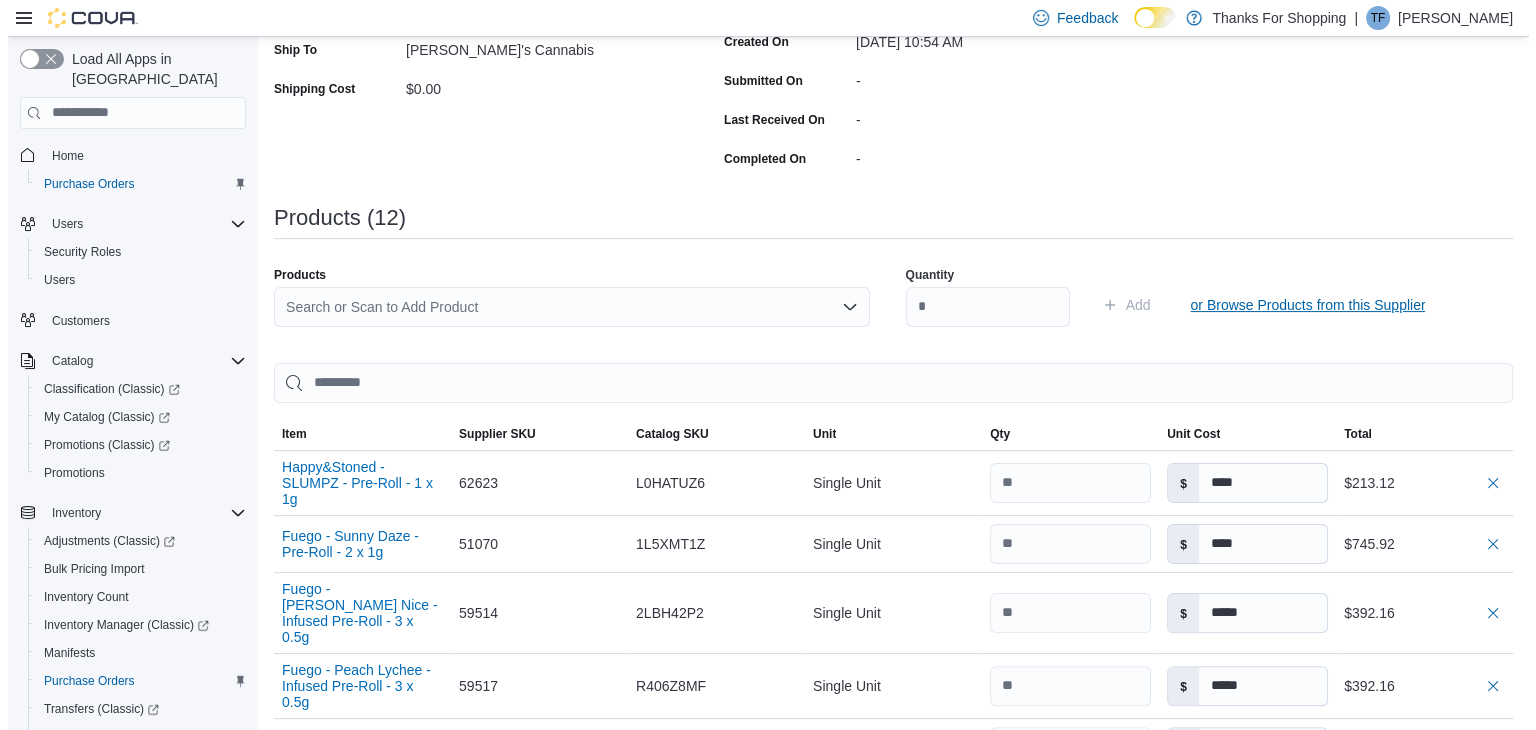 scroll, scrollTop: 0, scrollLeft: 0, axis: both 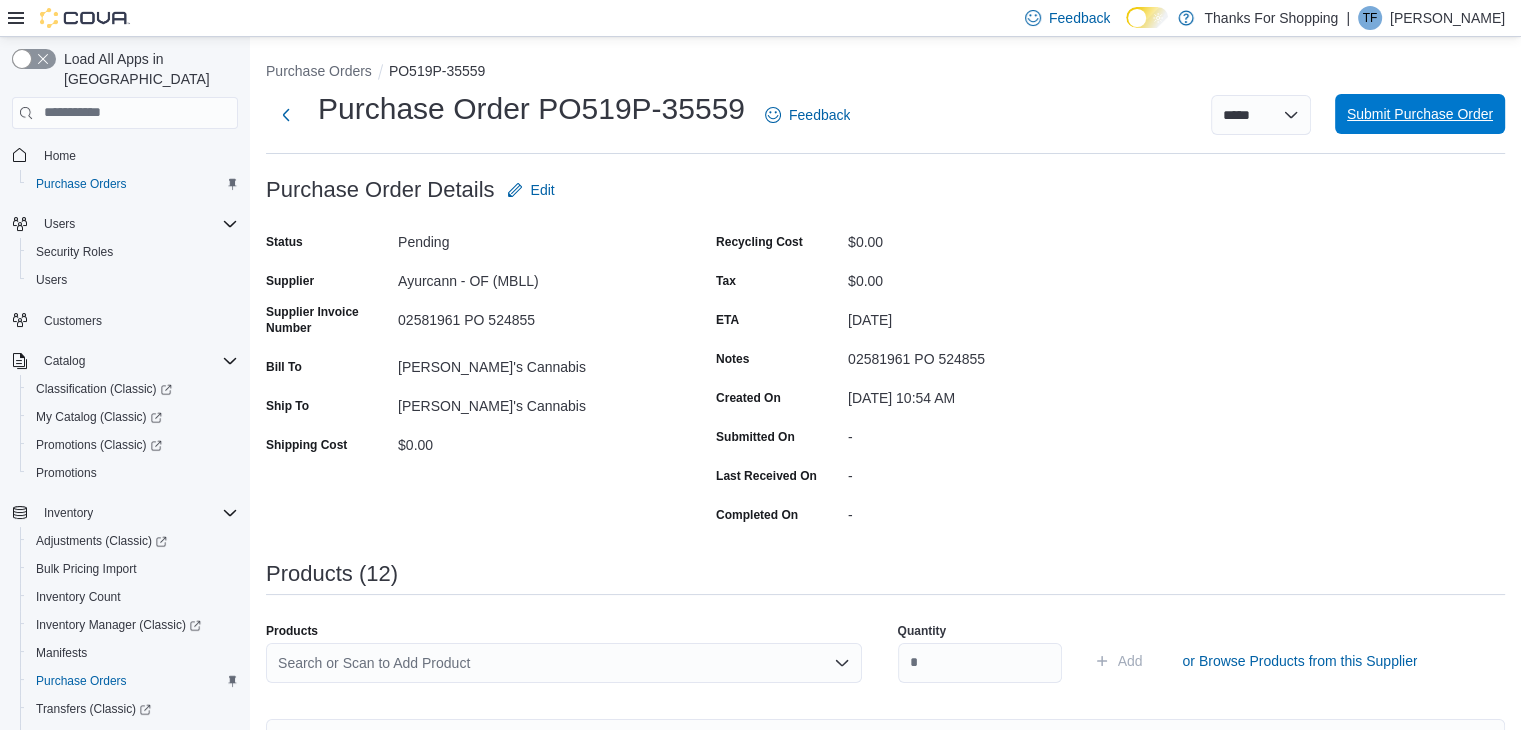 click on "Submit Purchase Order" at bounding box center (1420, 114) 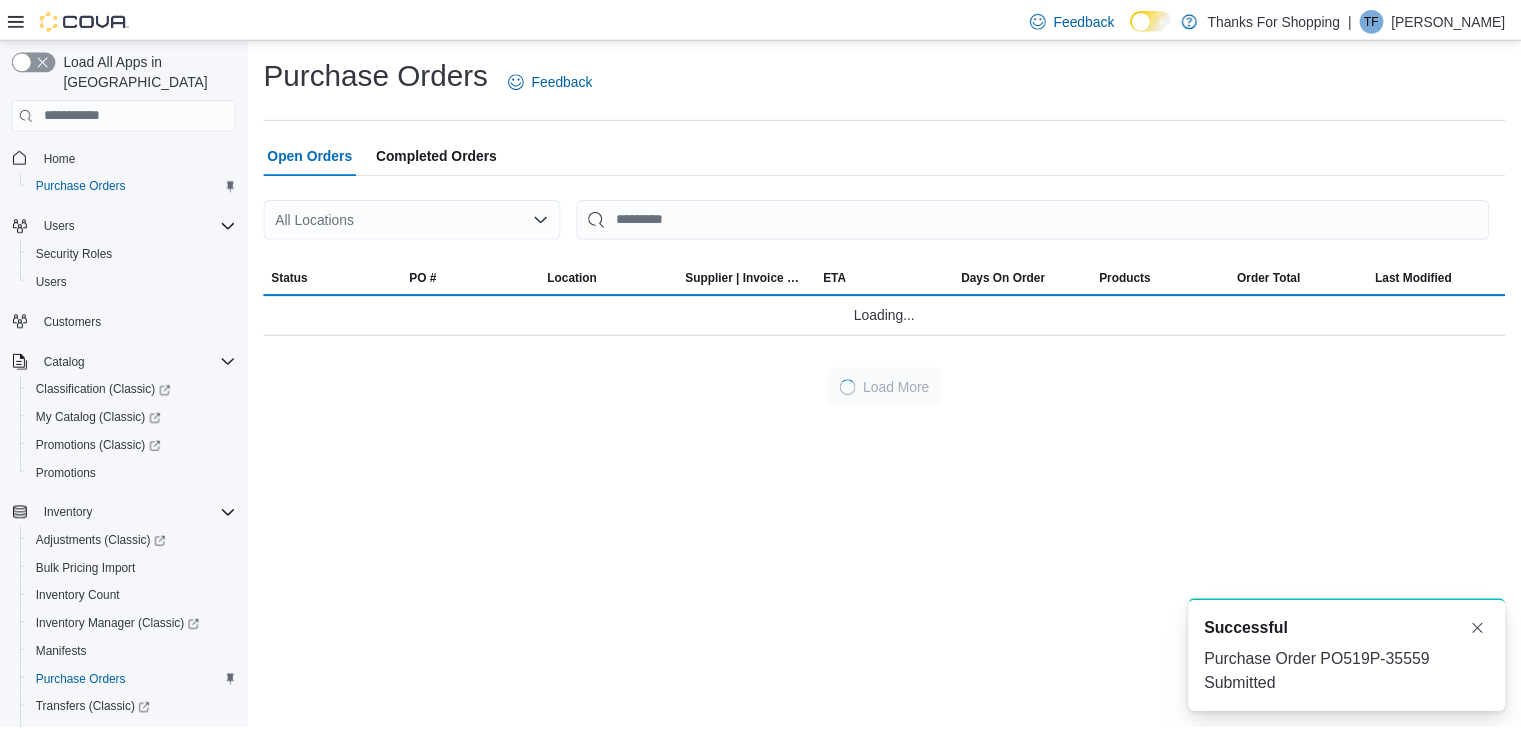 scroll, scrollTop: 0, scrollLeft: 0, axis: both 